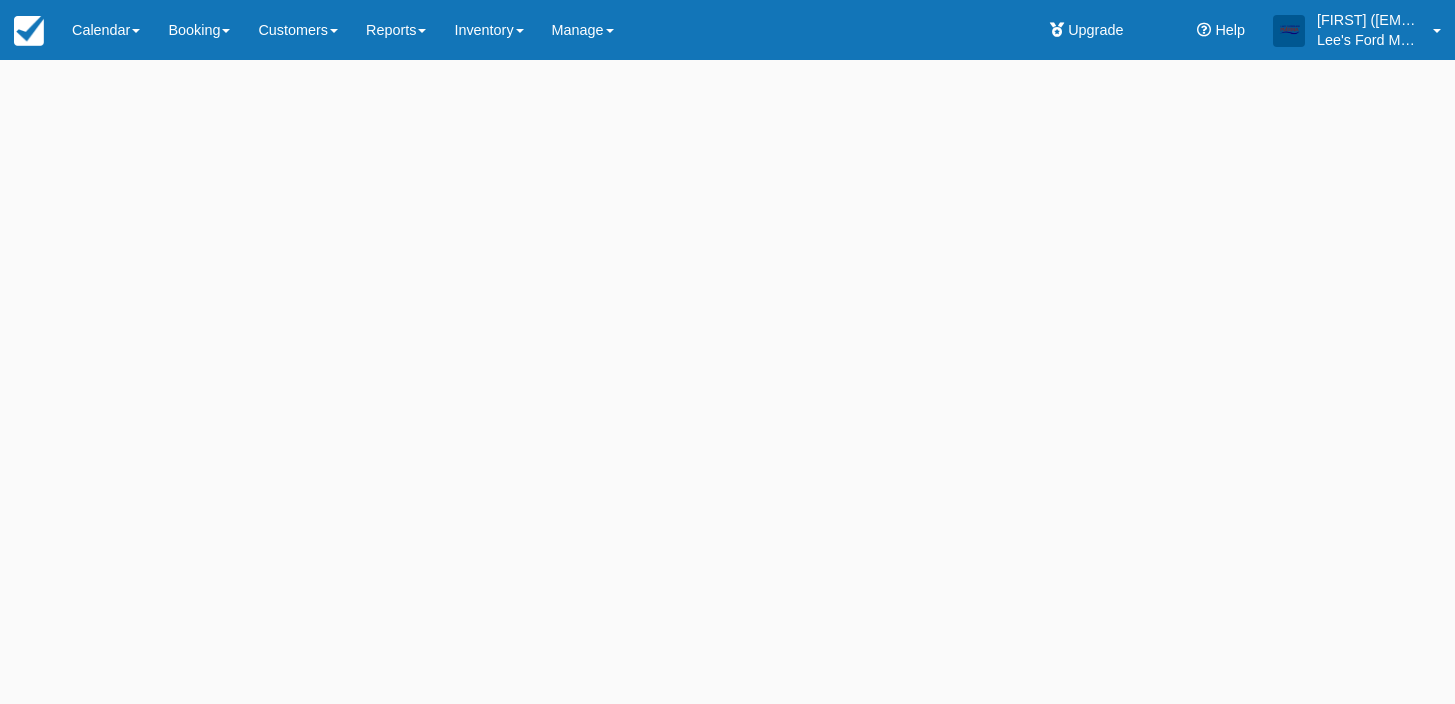scroll, scrollTop: 0, scrollLeft: 0, axis: both 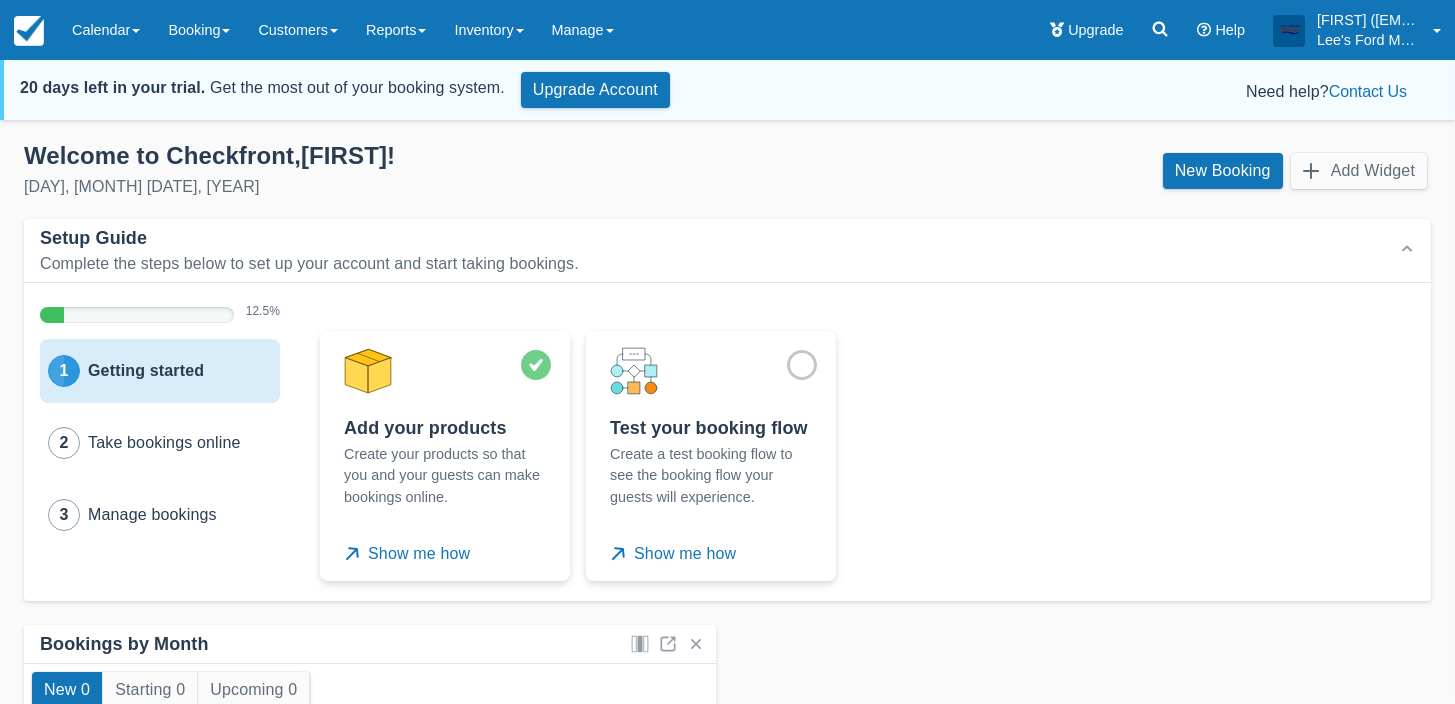 click at bounding box center (283, 238) 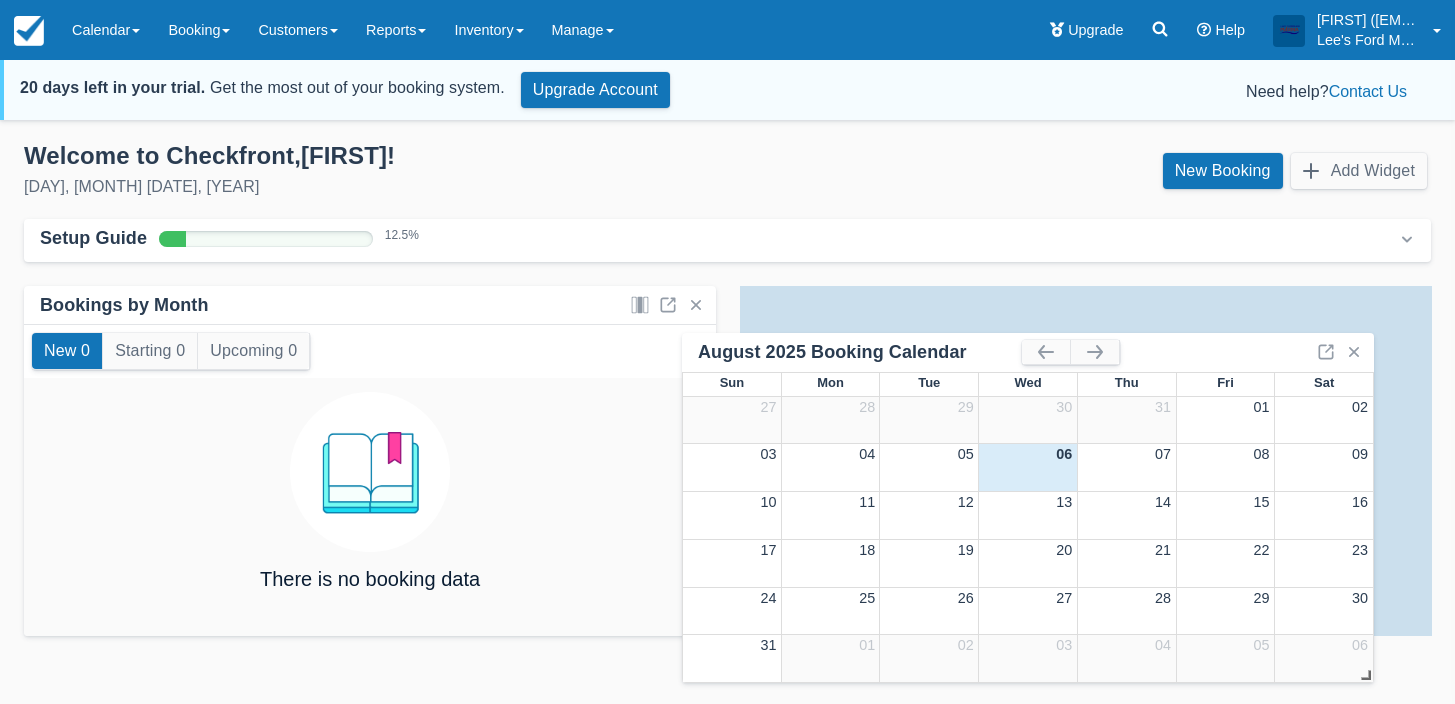 drag, startPoint x: 225, startPoint y: 676, endPoint x: 893, endPoint y: 341, distance: 747.29443 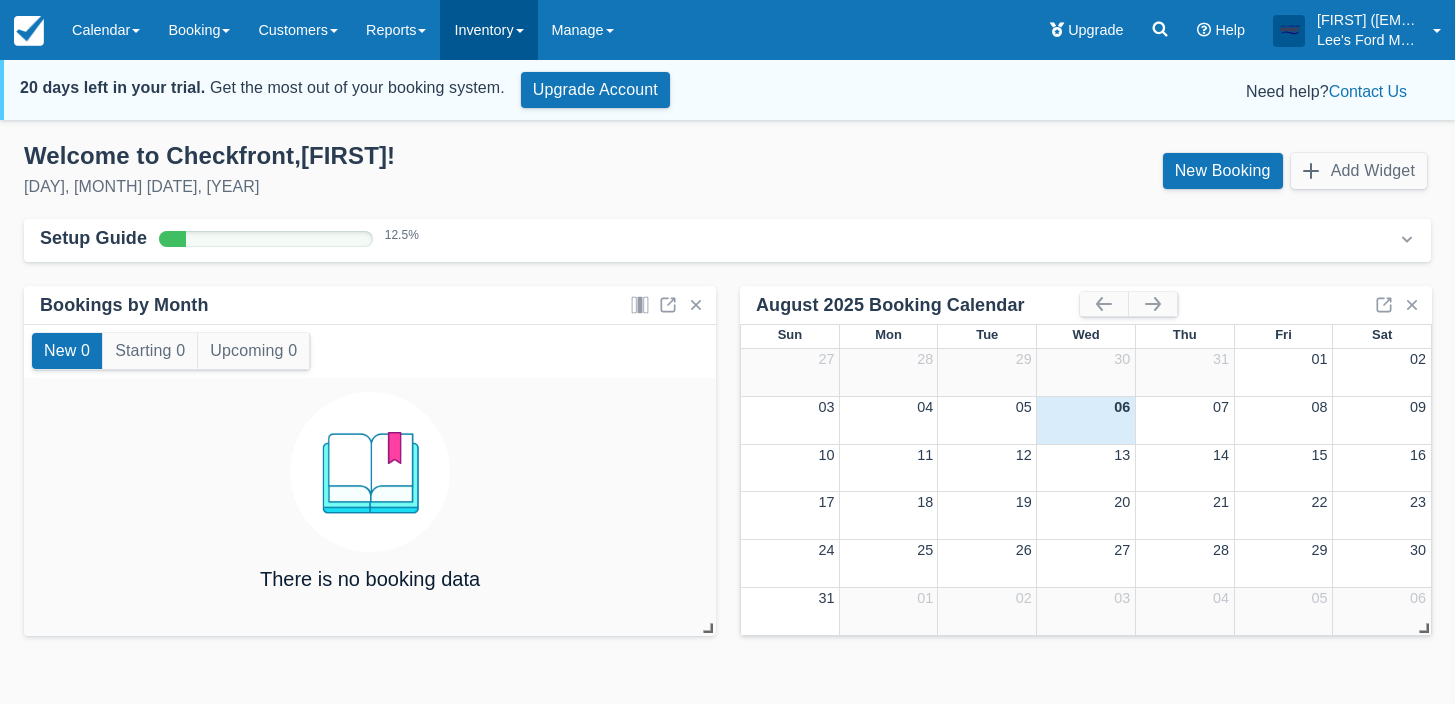 click on "Inventory" at bounding box center (488, 30) 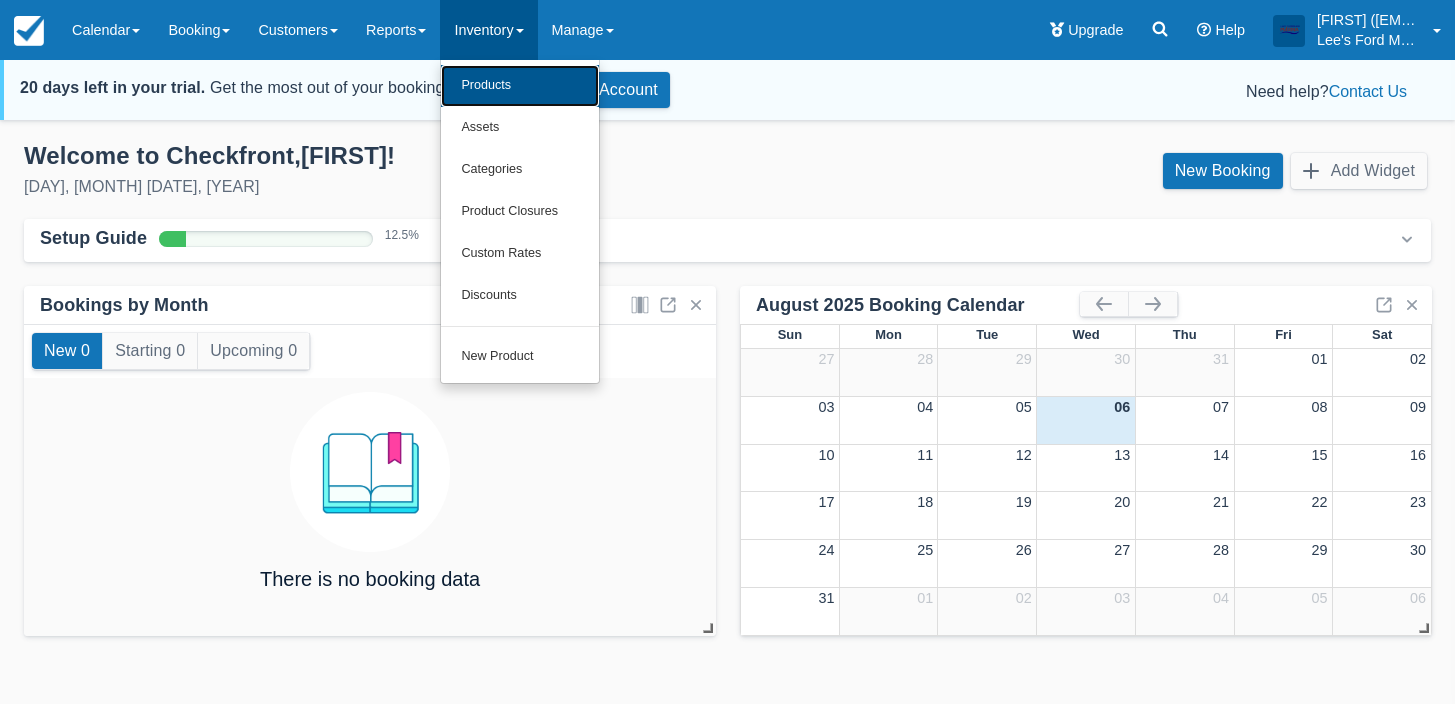 click on "Products" at bounding box center (520, 86) 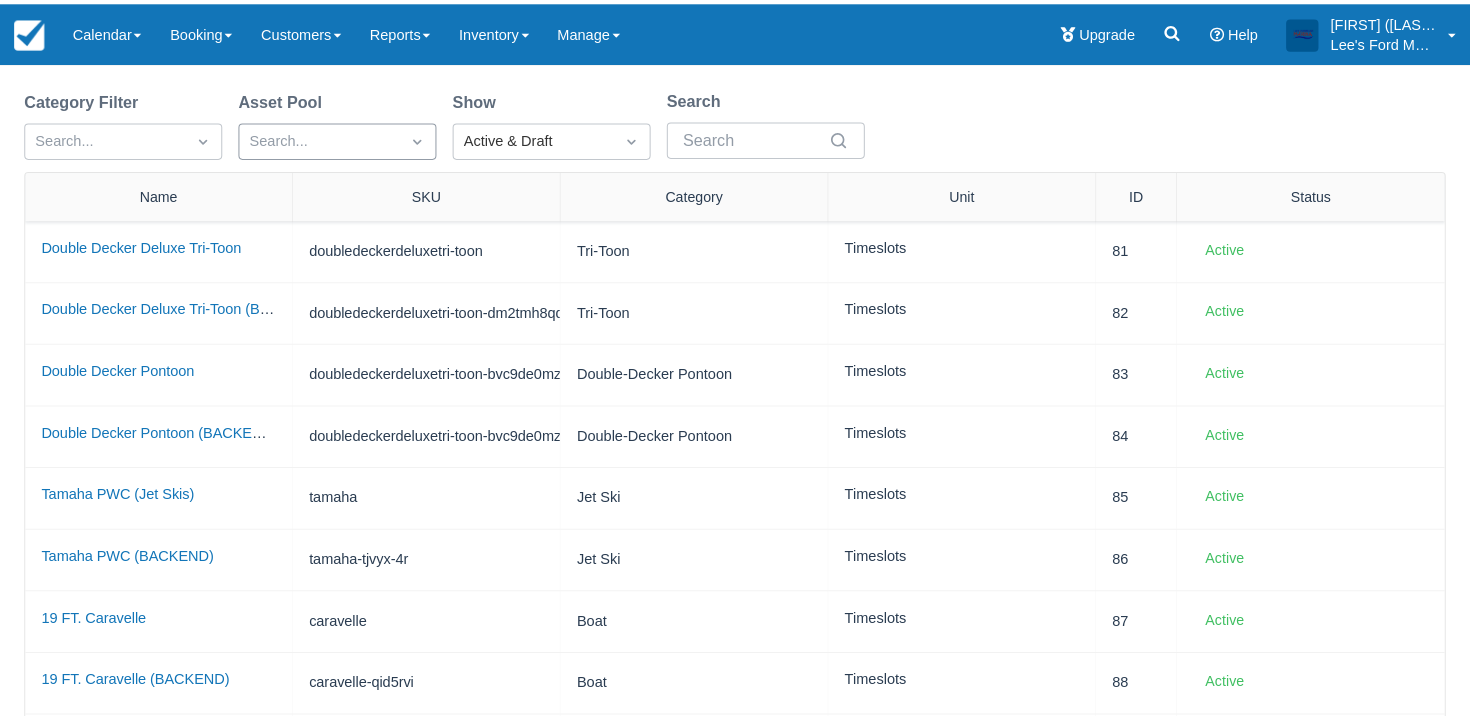 scroll, scrollTop: 0, scrollLeft: 0, axis: both 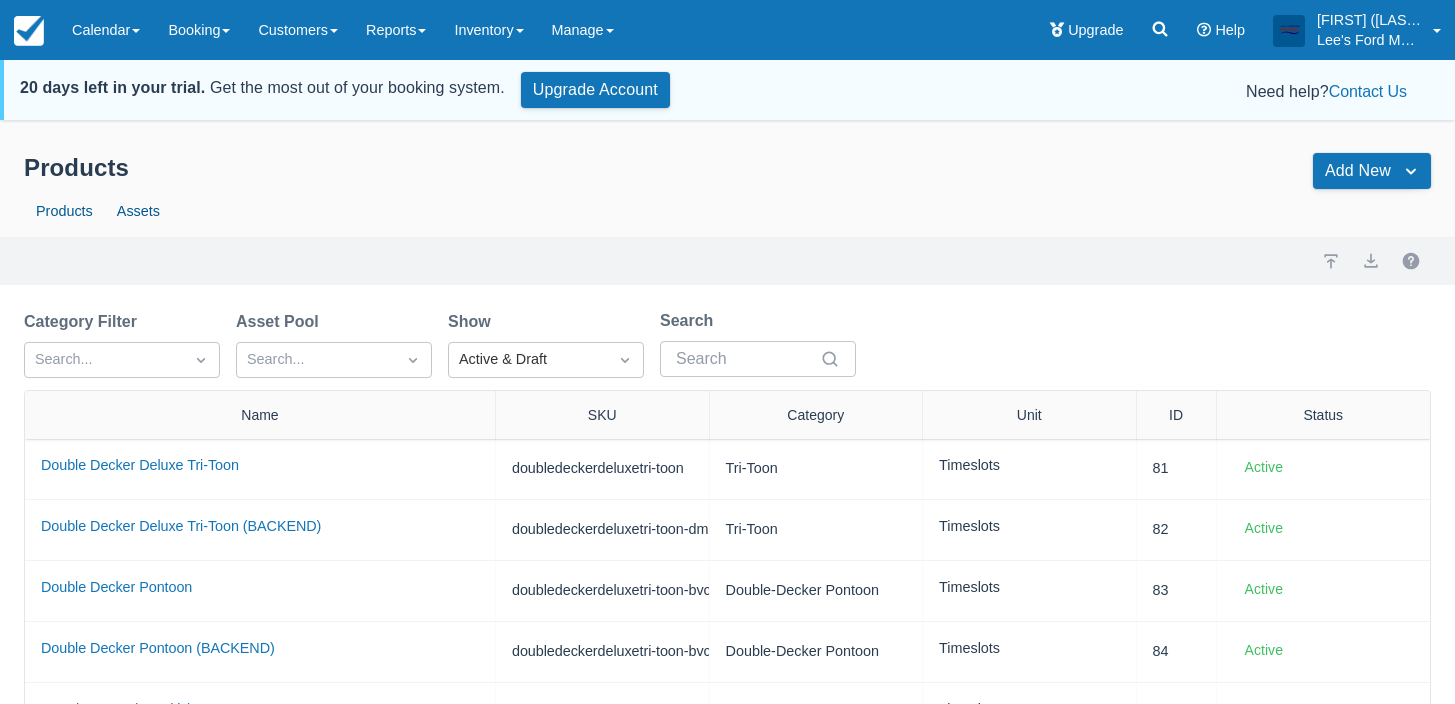 drag, startPoint x: 288, startPoint y: 427, endPoint x: 493, endPoint y: 415, distance: 205.35092 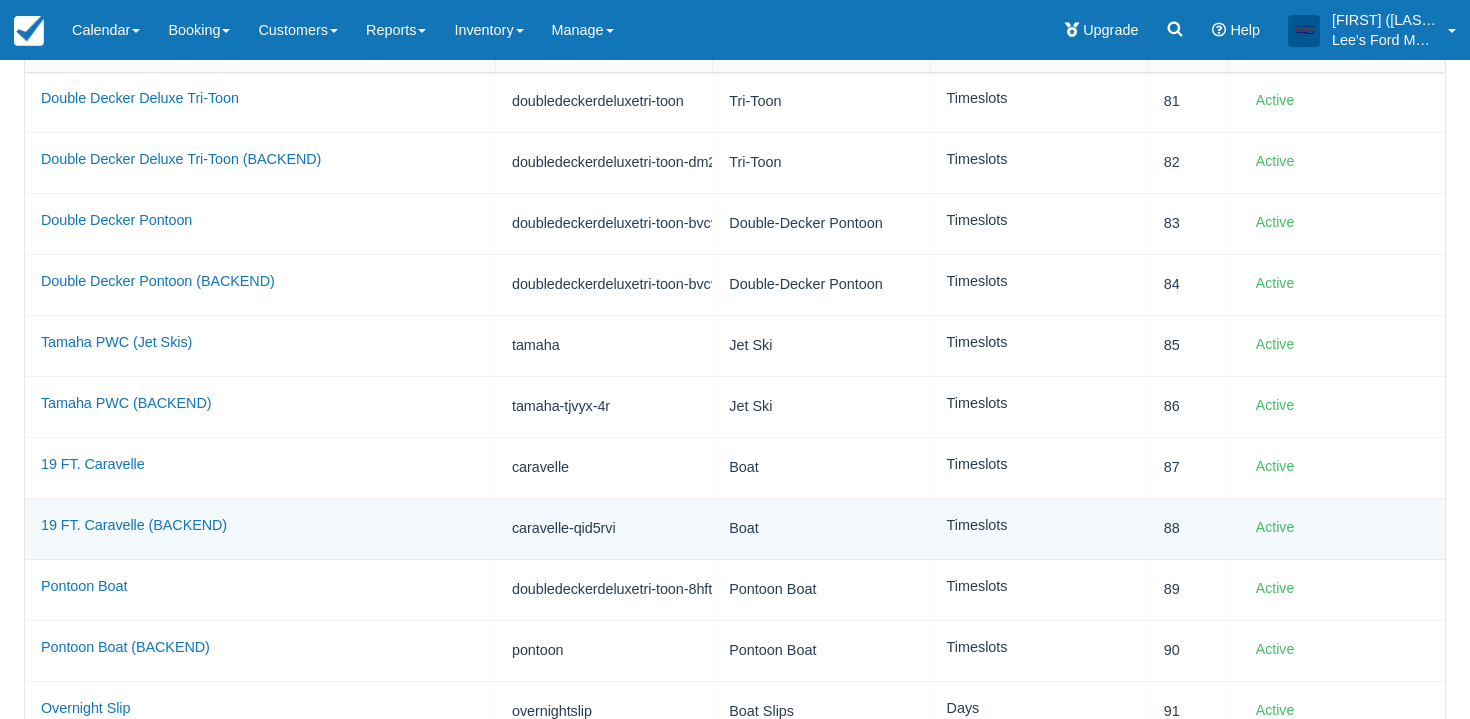 scroll, scrollTop: 391, scrollLeft: 0, axis: vertical 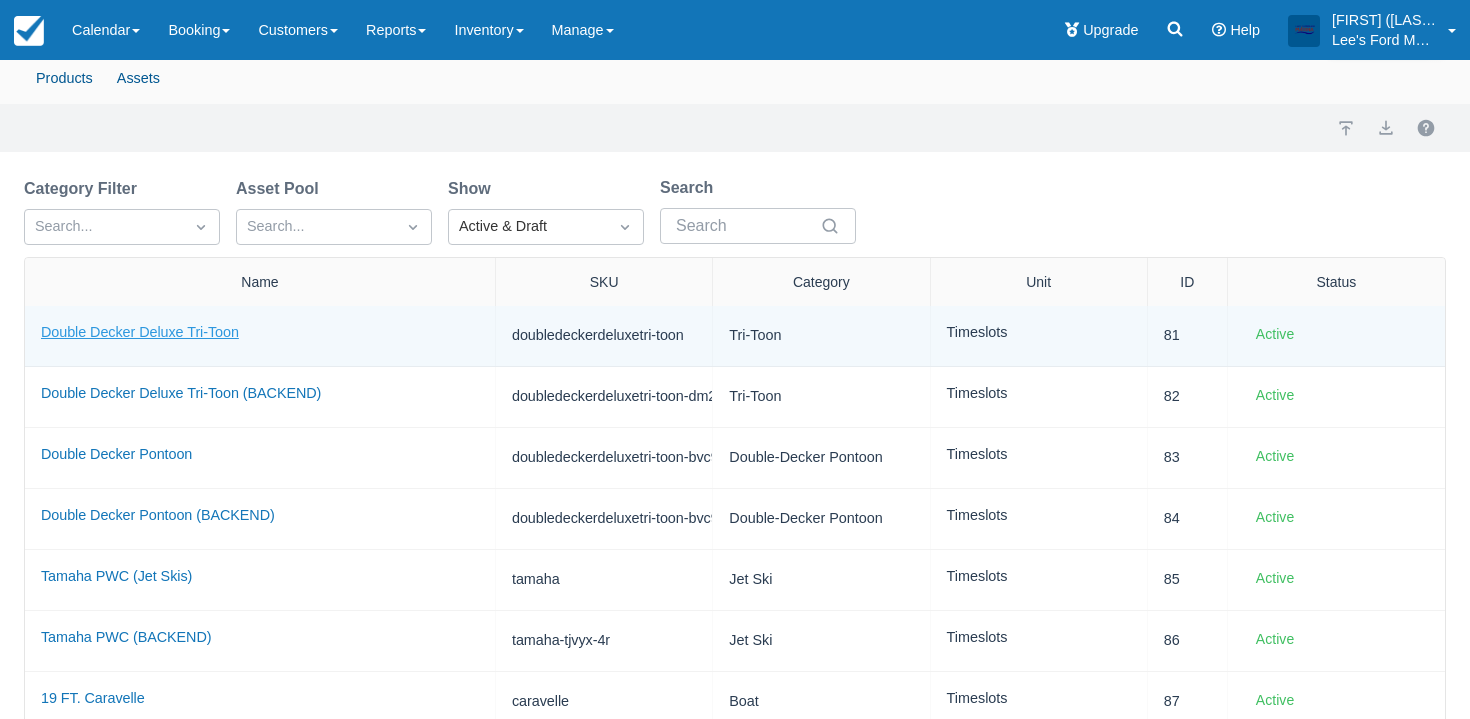 click on "Double Decker Deluxe Tri-Toon" at bounding box center (140, 332) 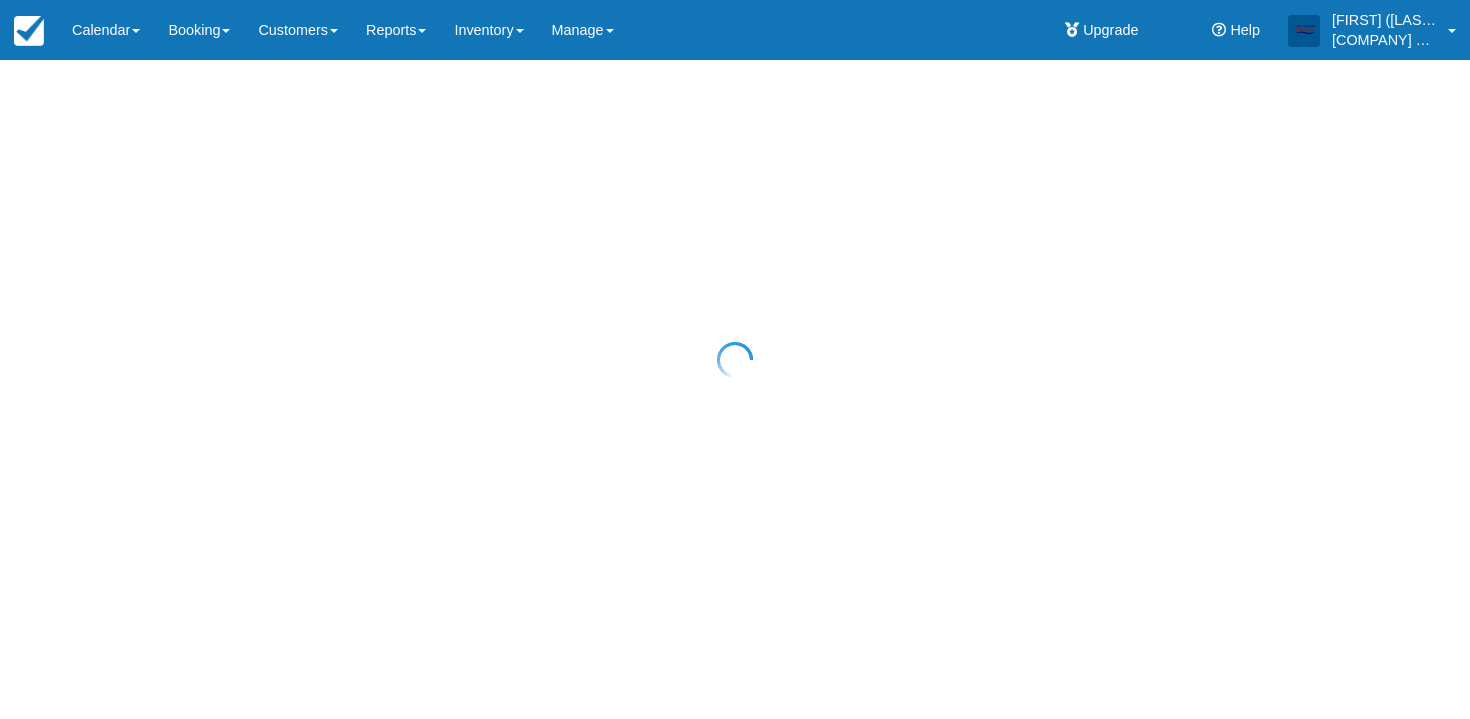 scroll, scrollTop: 0, scrollLeft: 0, axis: both 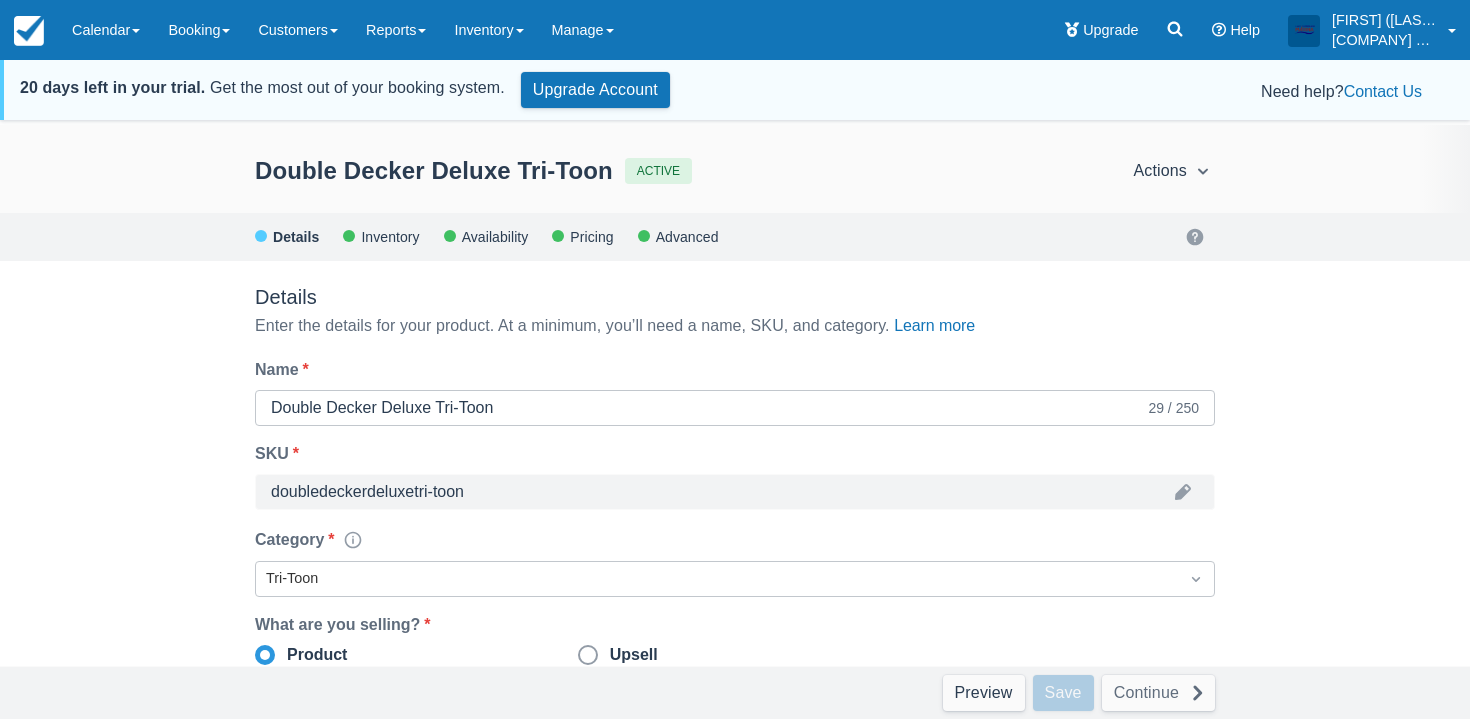 click on "Inventory" at bounding box center (389, 237) 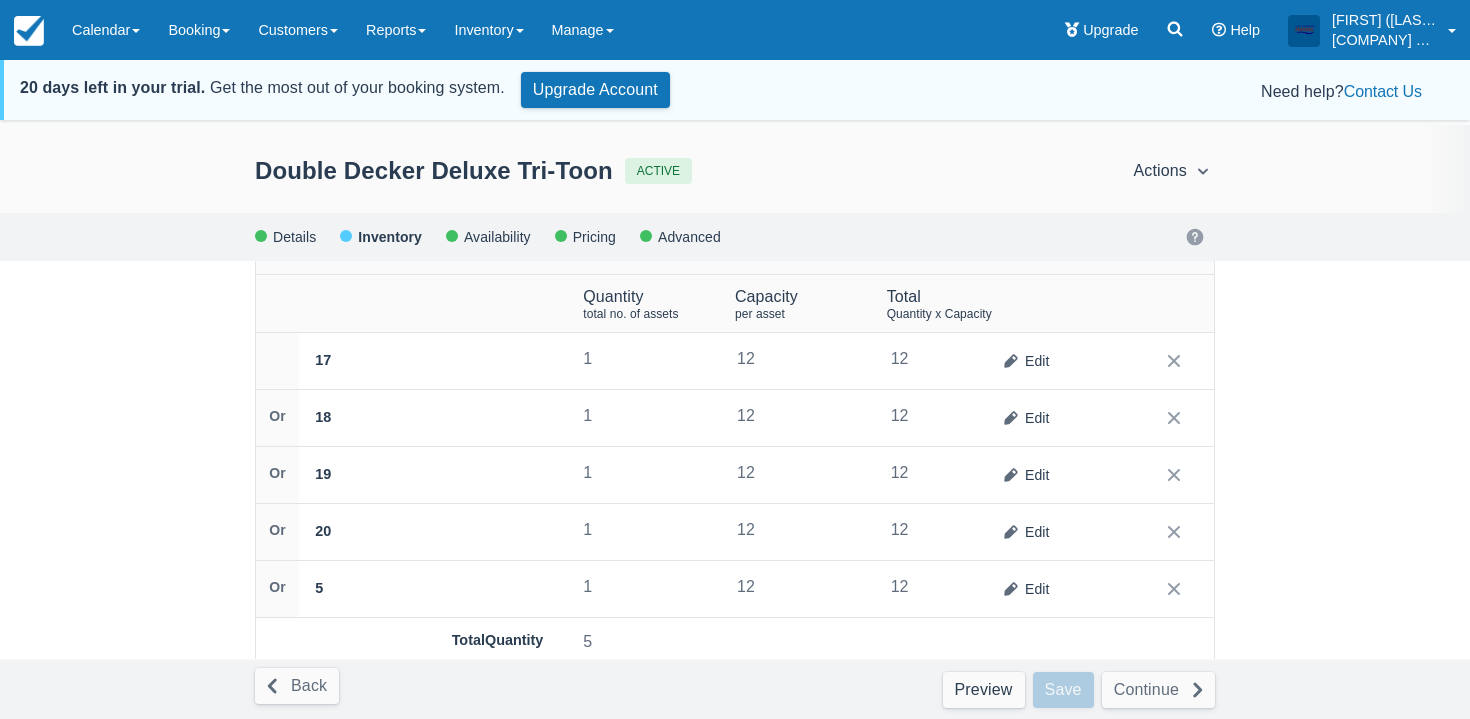 scroll, scrollTop: 415, scrollLeft: 0, axis: vertical 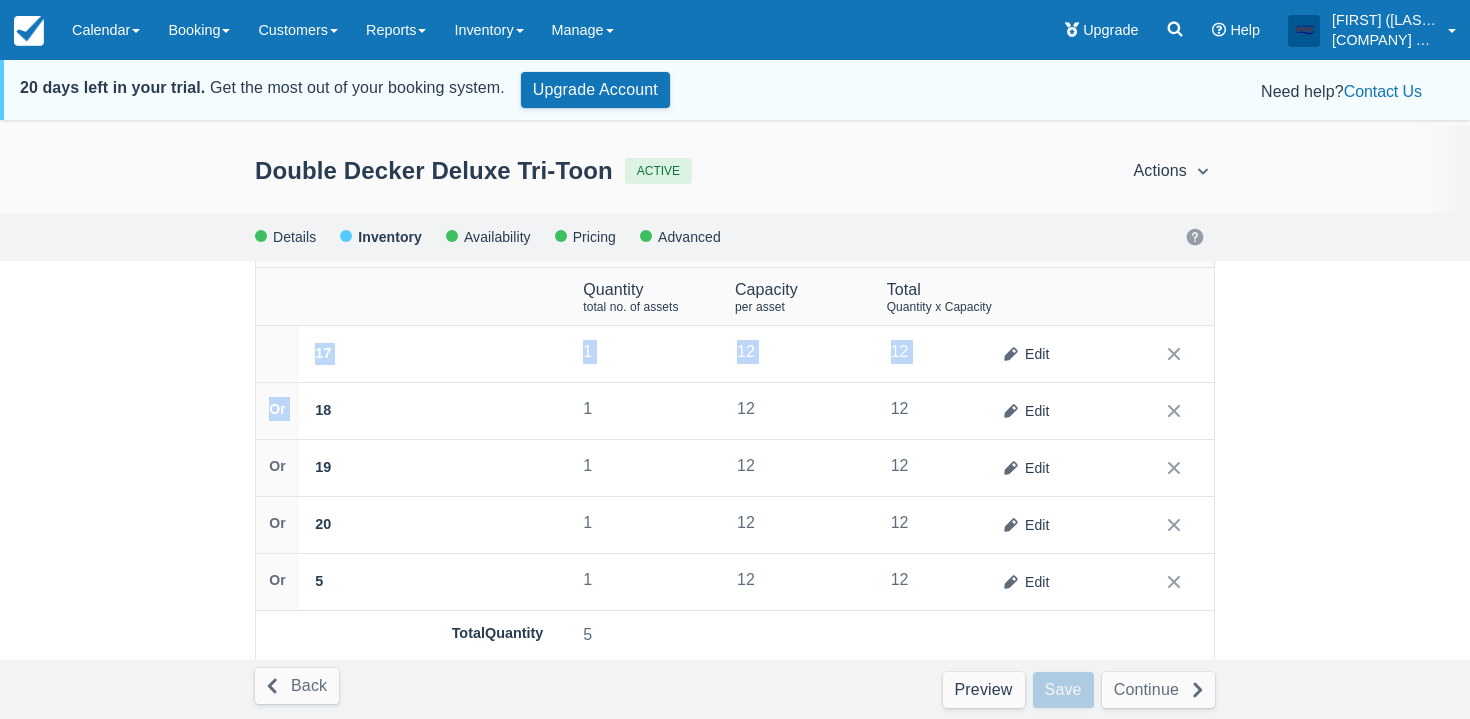 drag, startPoint x: 317, startPoint y: 352, endPoint x: 345, endPoint y: 381, distance: 40.311287 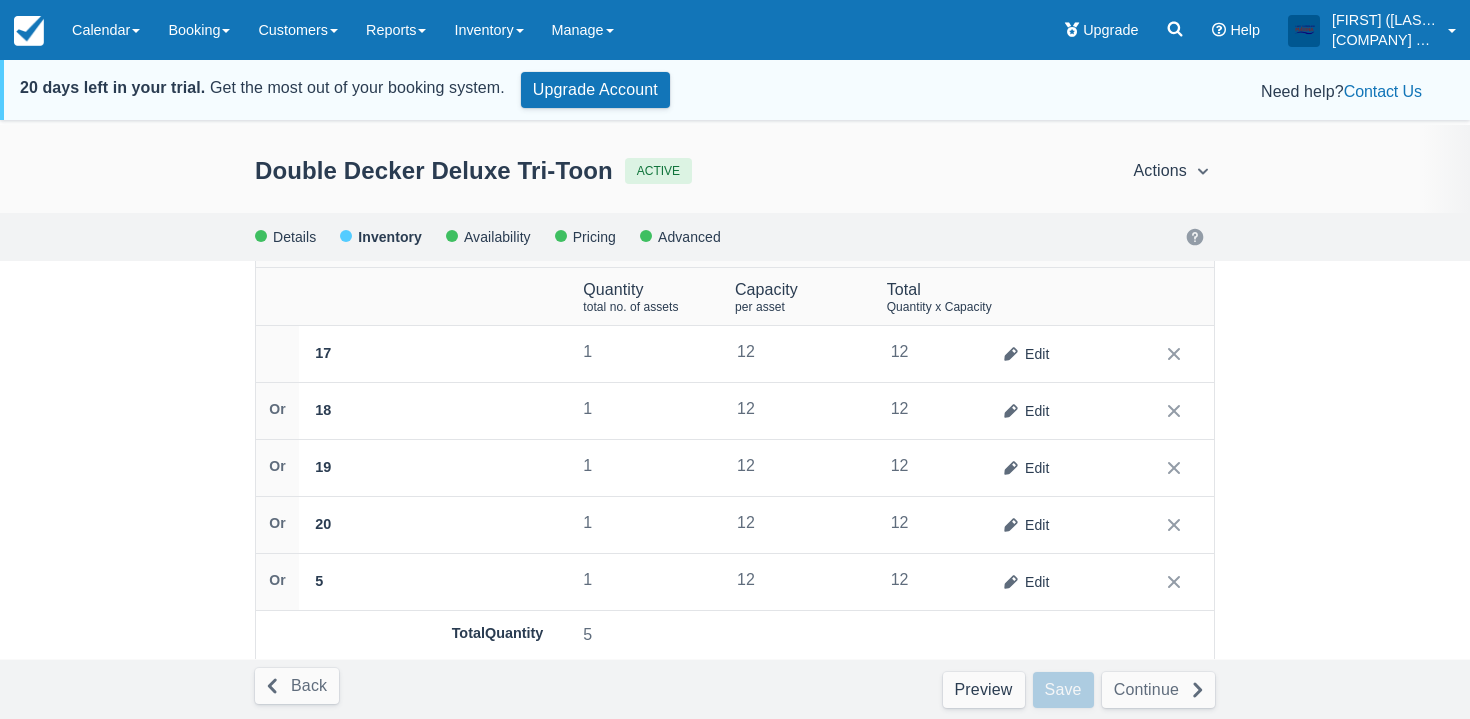 click on "Or 18" at bounding box center (421, 411) 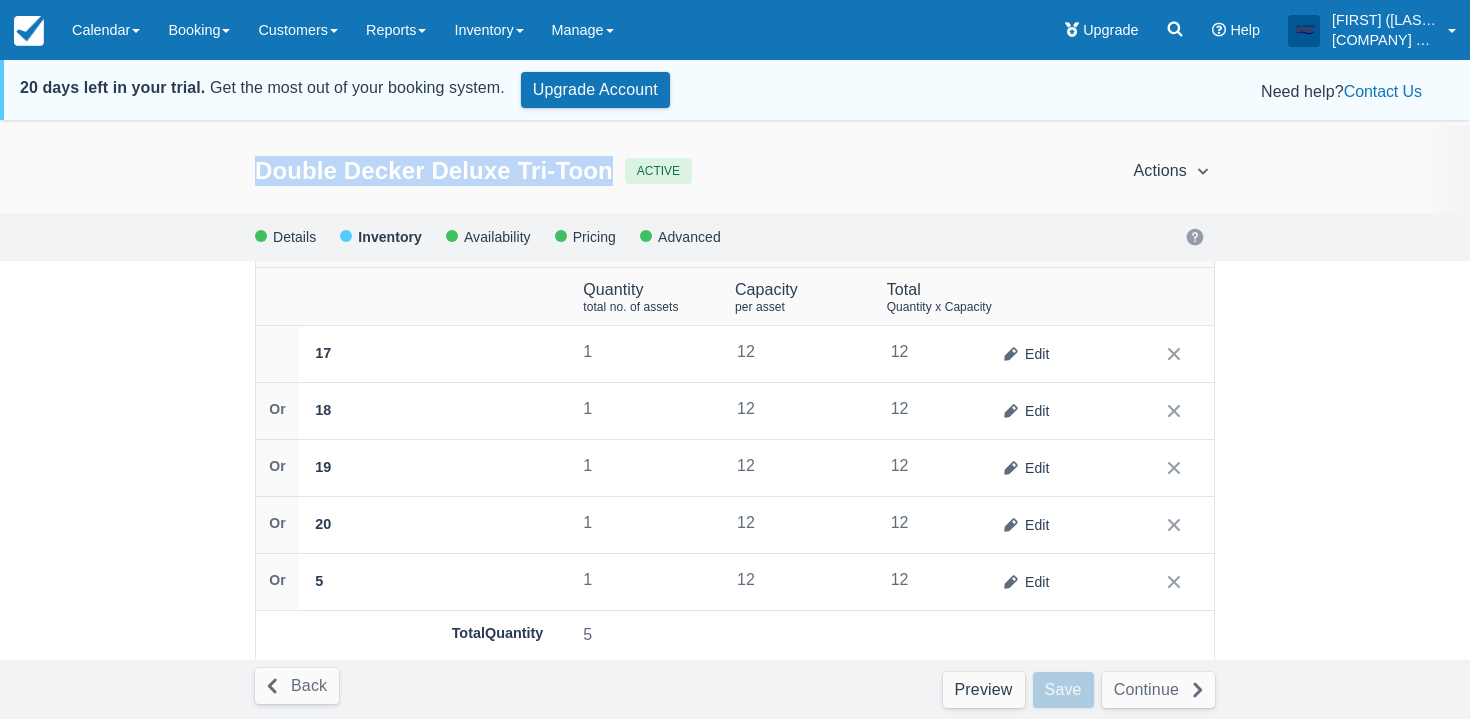 drag, startPoint x: 251, startPoint y: 176, endPoint x: 609, endPoint y: 178, distance: 358.00558 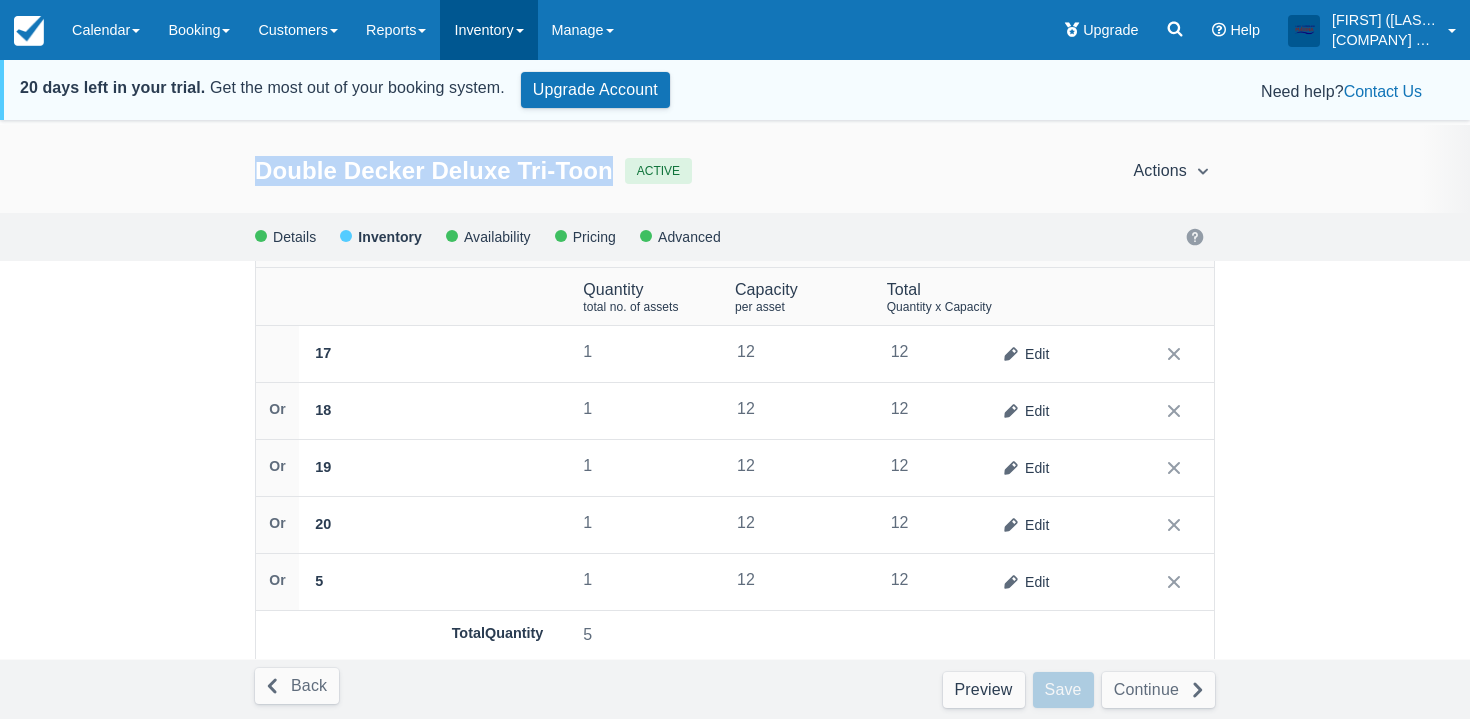 click on "Inventory" at bounding box center (488, 30) 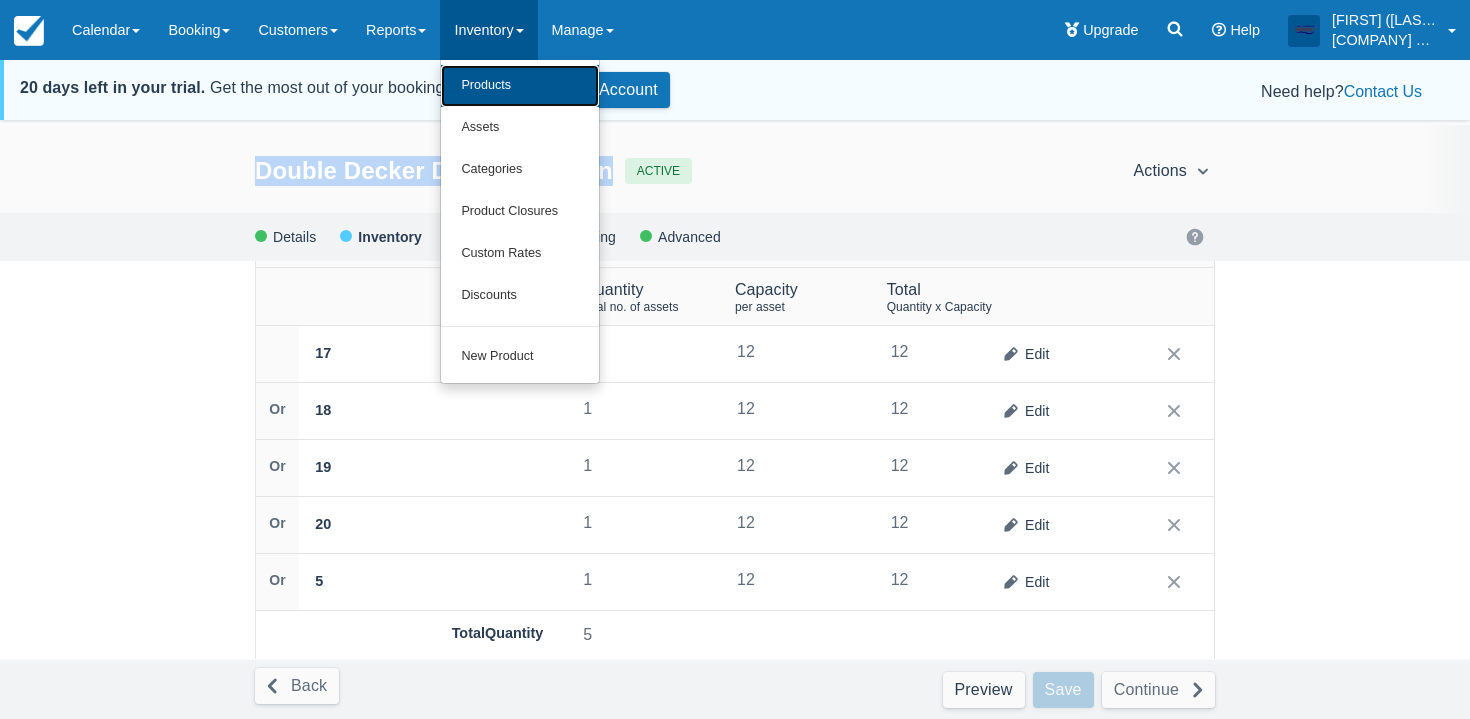 click on "Products" at bounding box center (520, 86) 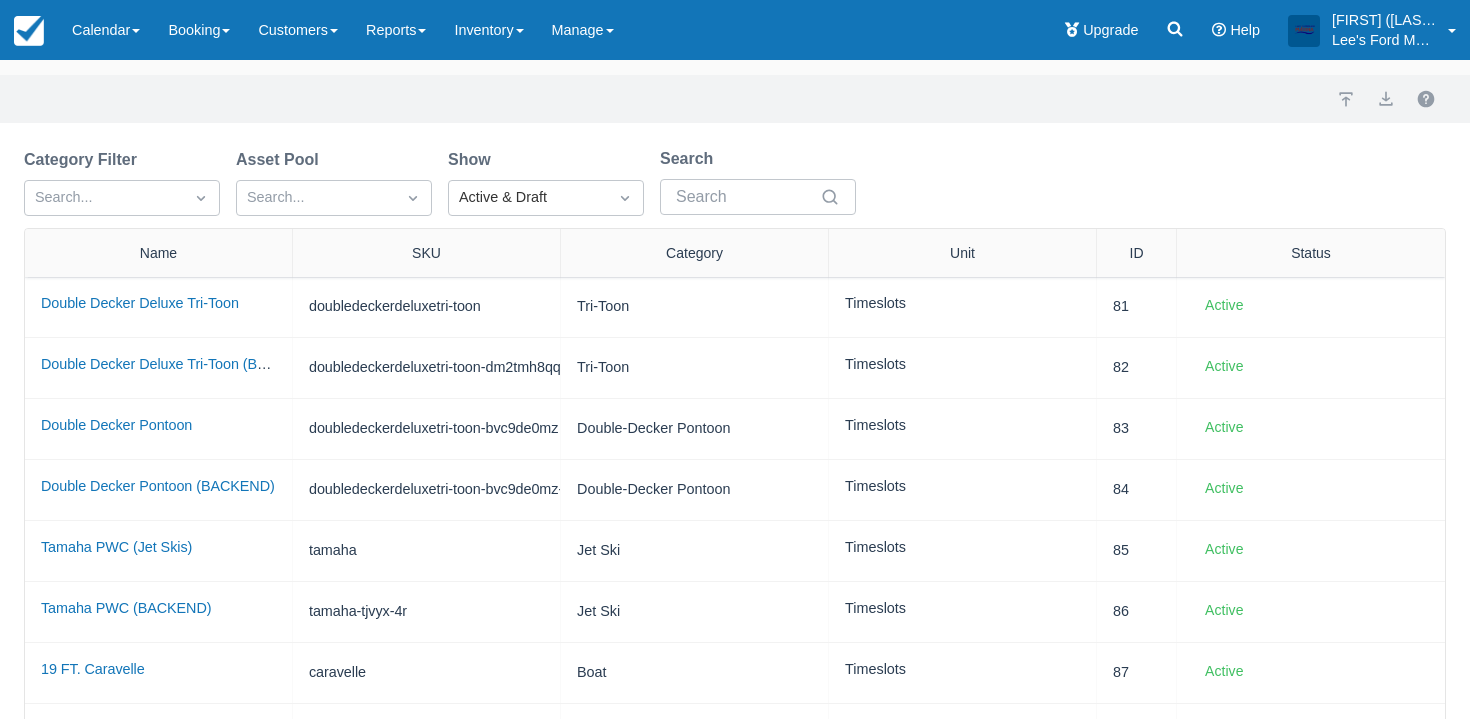 scroll, scrollTop: 165, scrollLeft: 0, axis: vertical 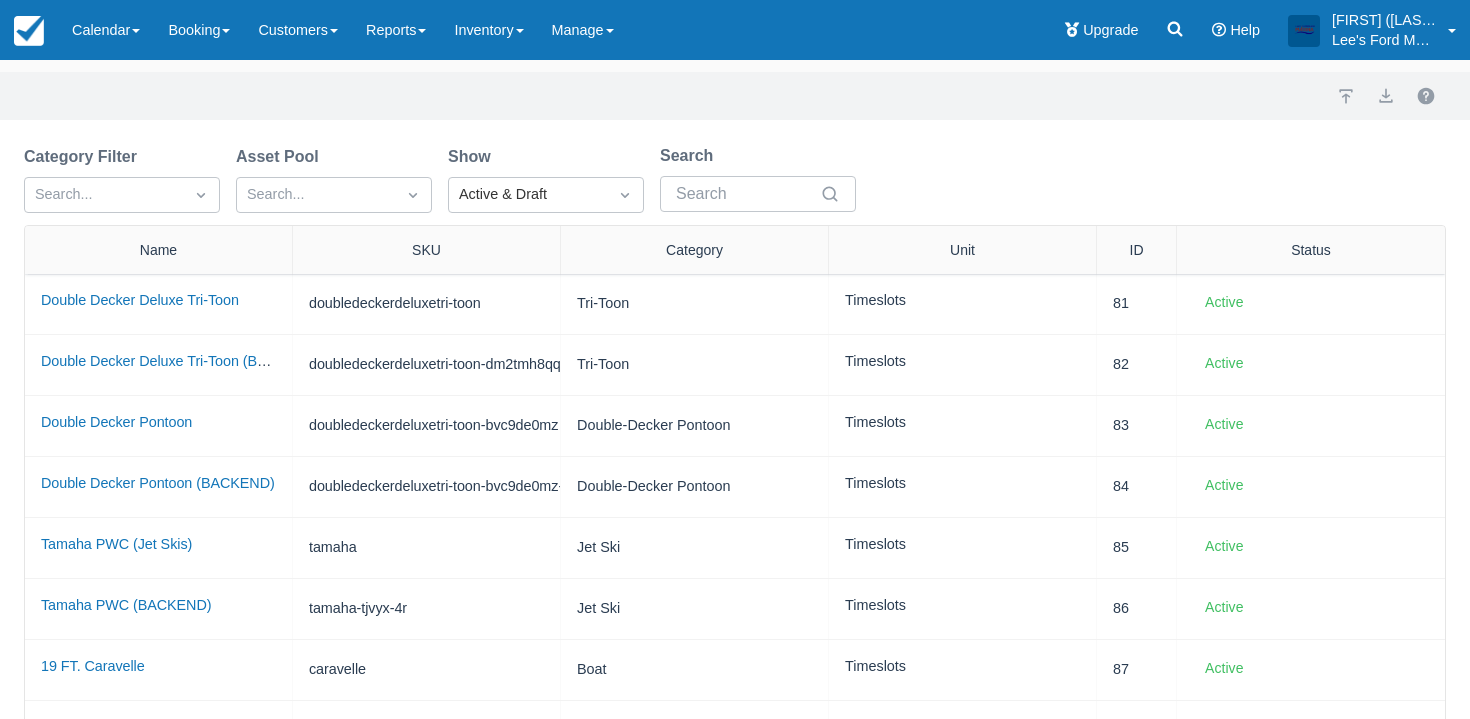 drag, startPoint x: 290, startPoint y: 255, endPoint x: 693, endPoint y: 255, distance: 403 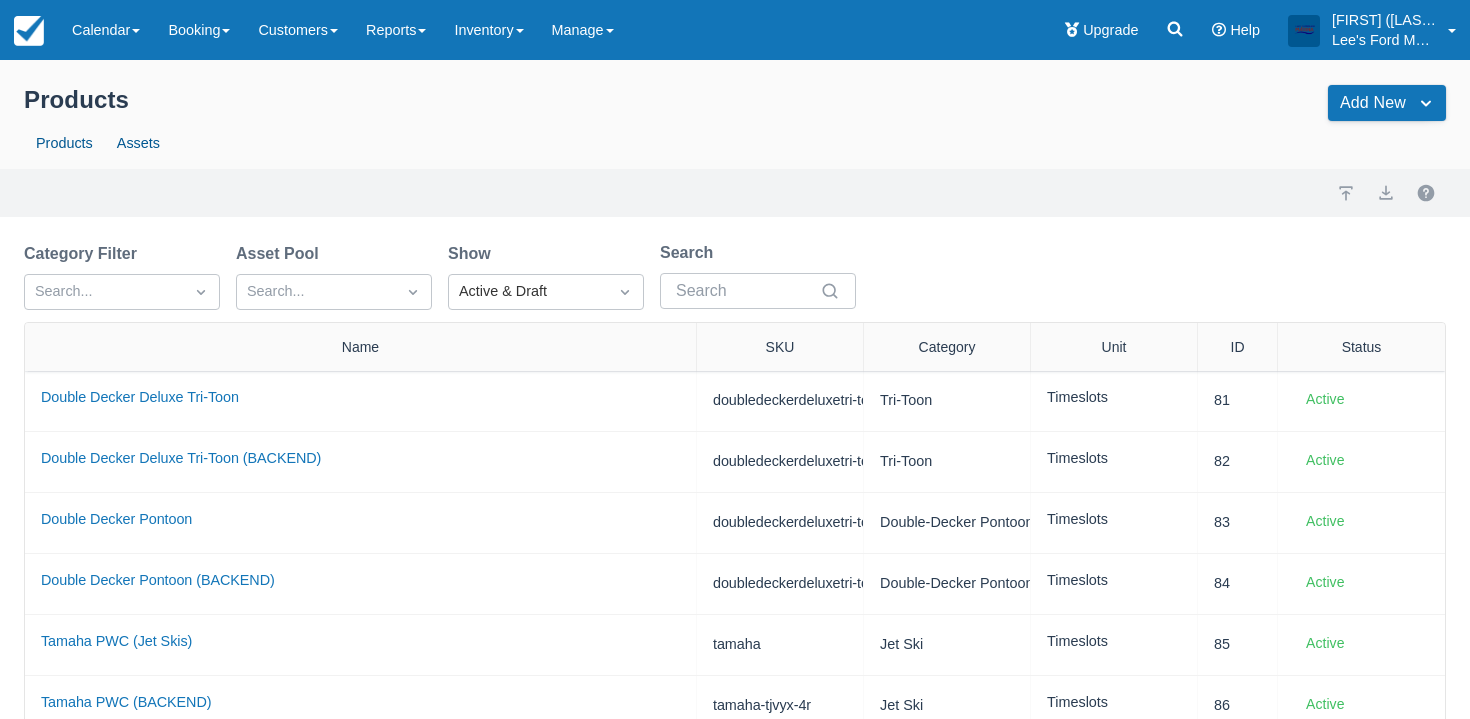 scroll, scrollTop: 15, scrollLeft: 0, axis: vertical 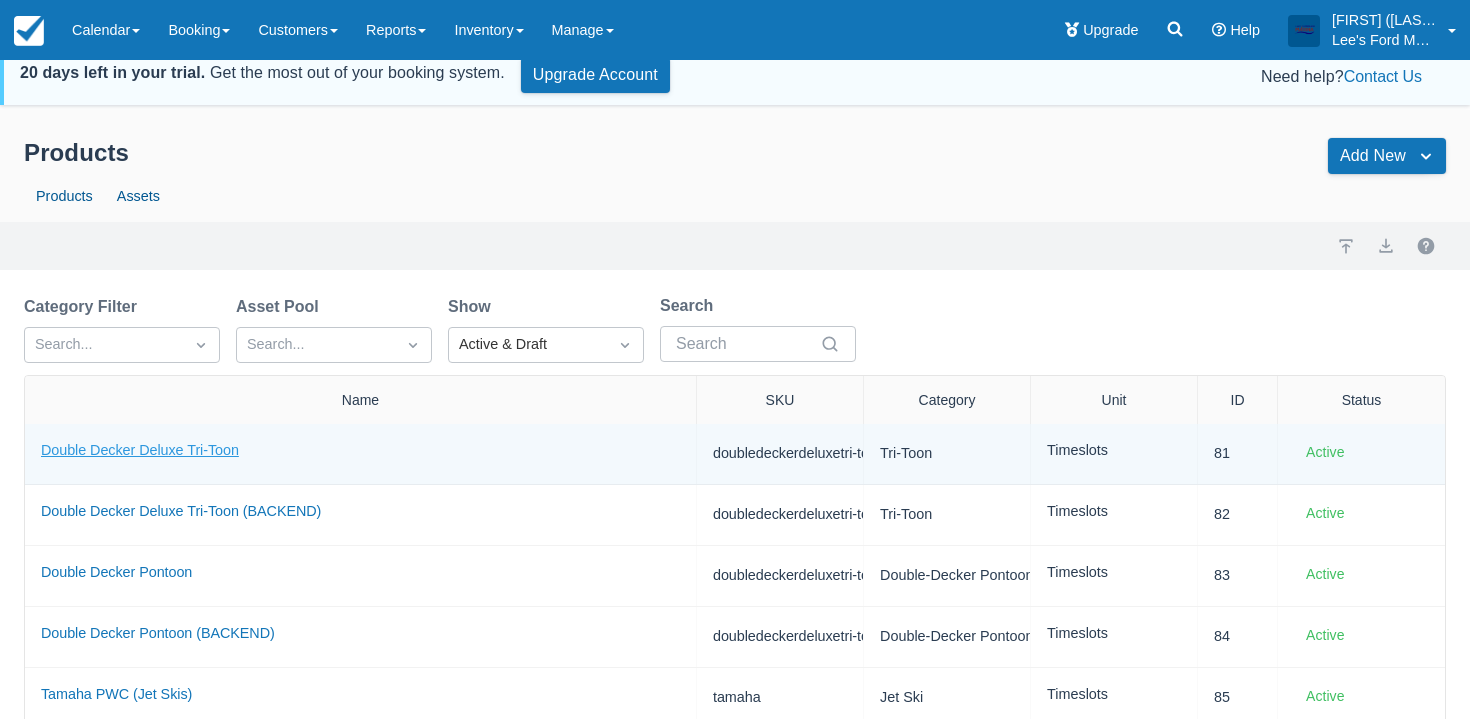 click on "Double Decker Deluxe Tri-Toon" at bounding box center (140, 450) 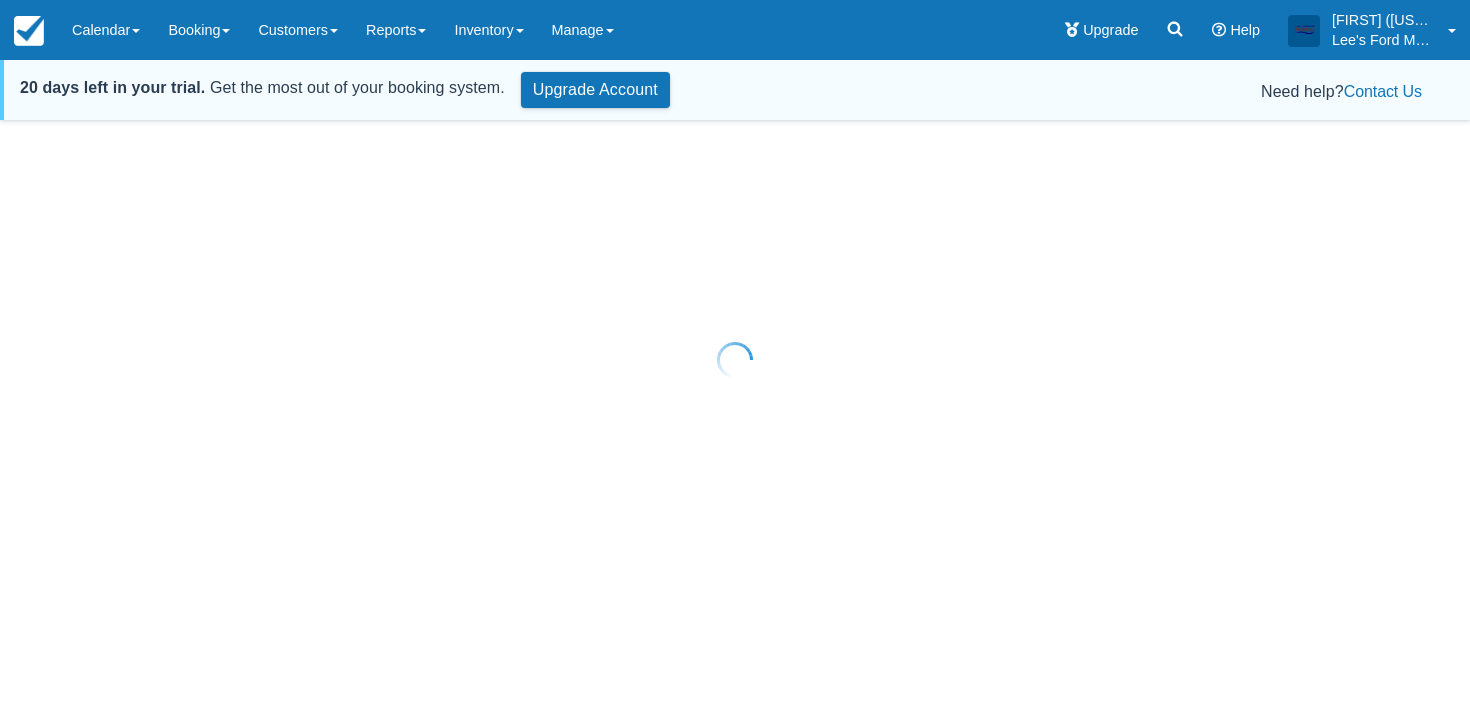 scroll, scrollTop: 0, scrollLeft: 0, axis: both 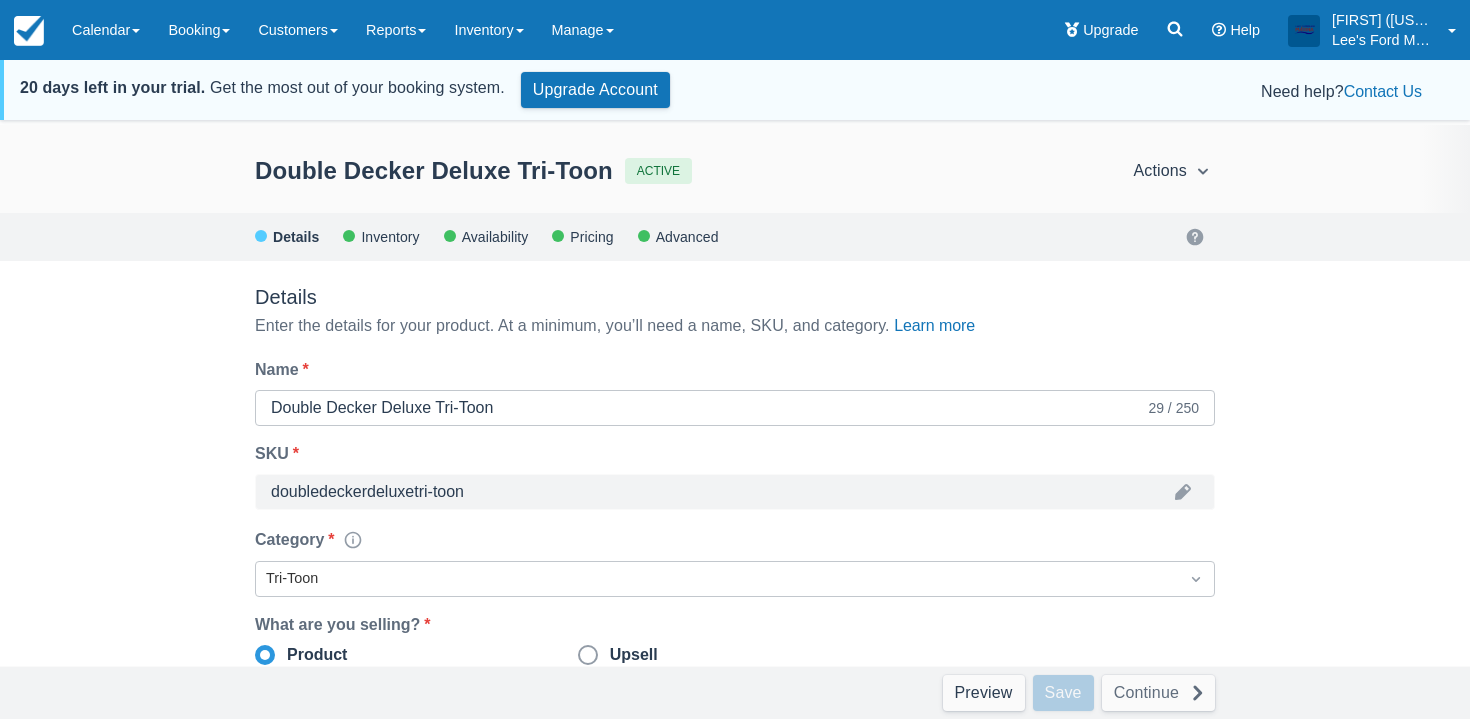 click on "Availability" at bounding box center (494, 237) 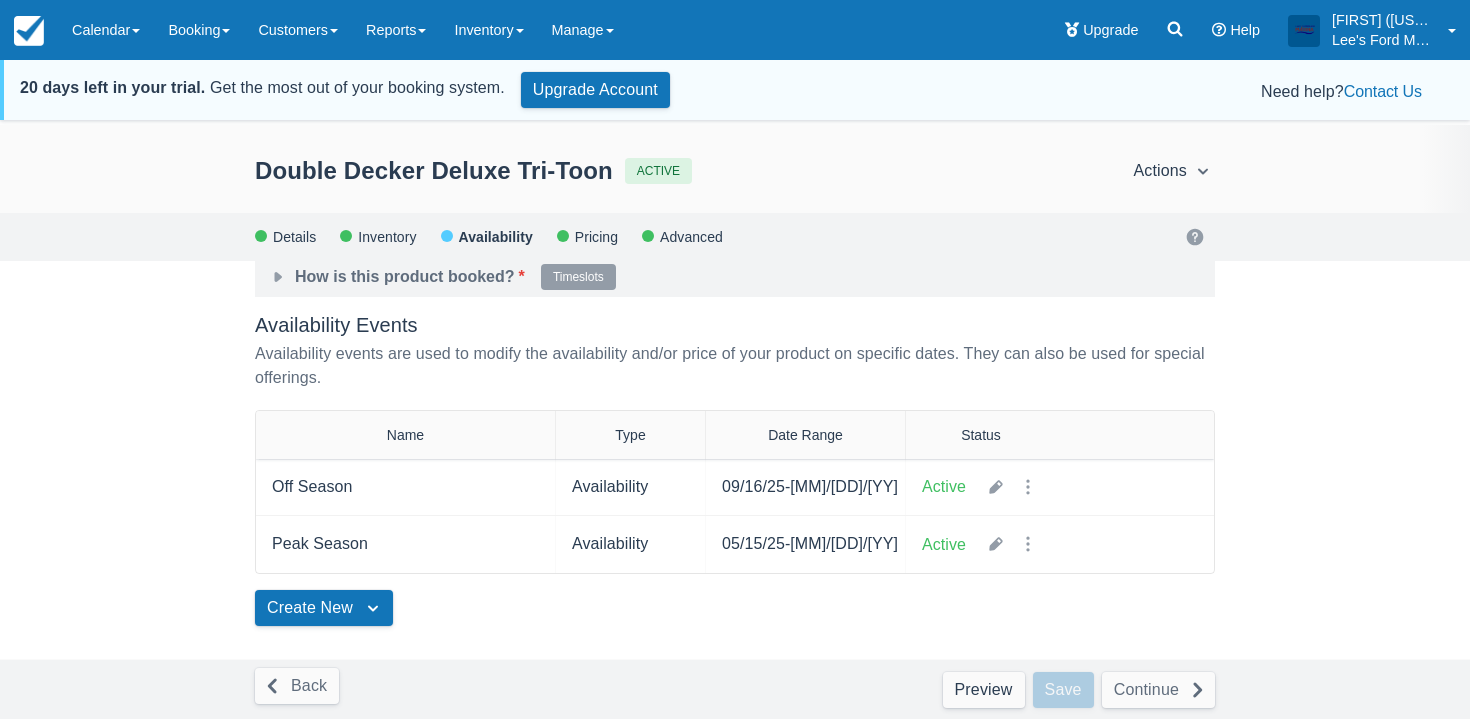 scroll, scrollTop: 95, scrollLeft: 0, axis: vertical 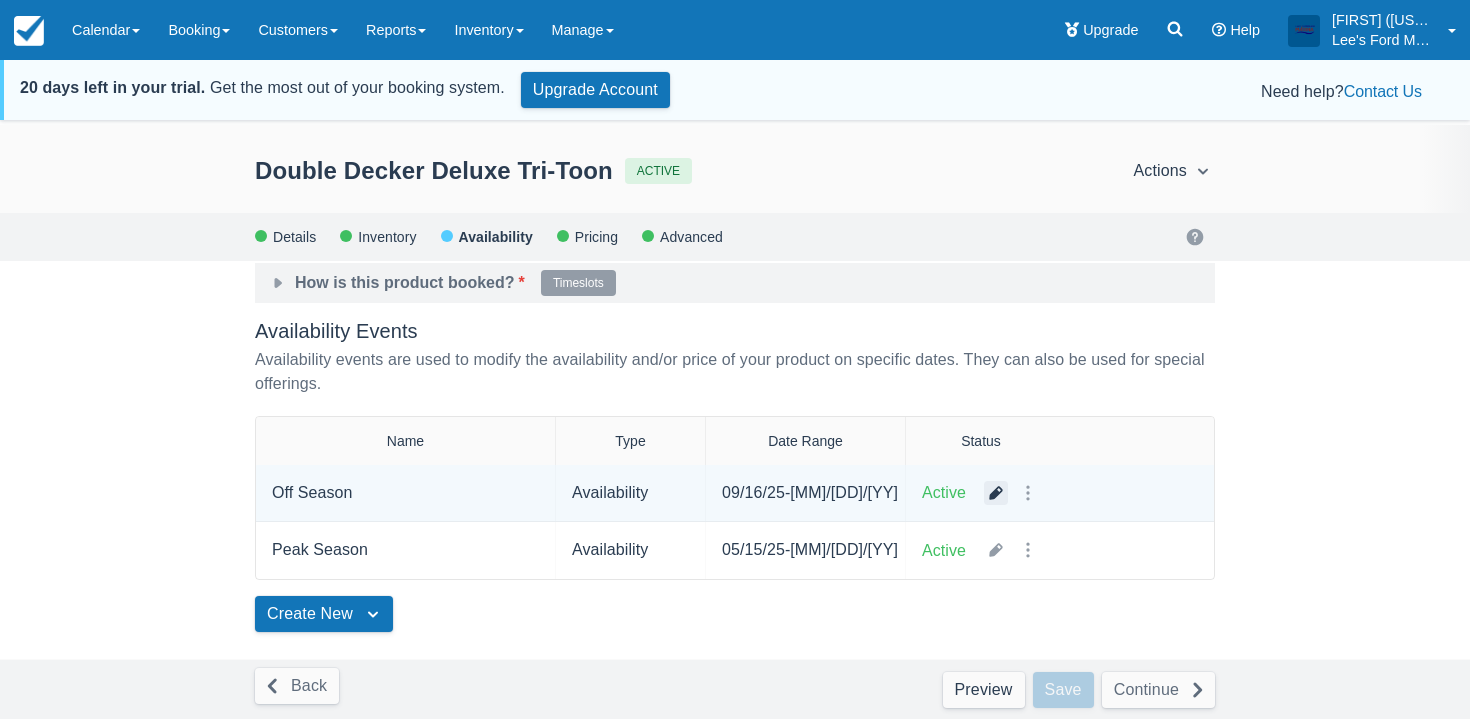 click at bounding box center [996, 493] 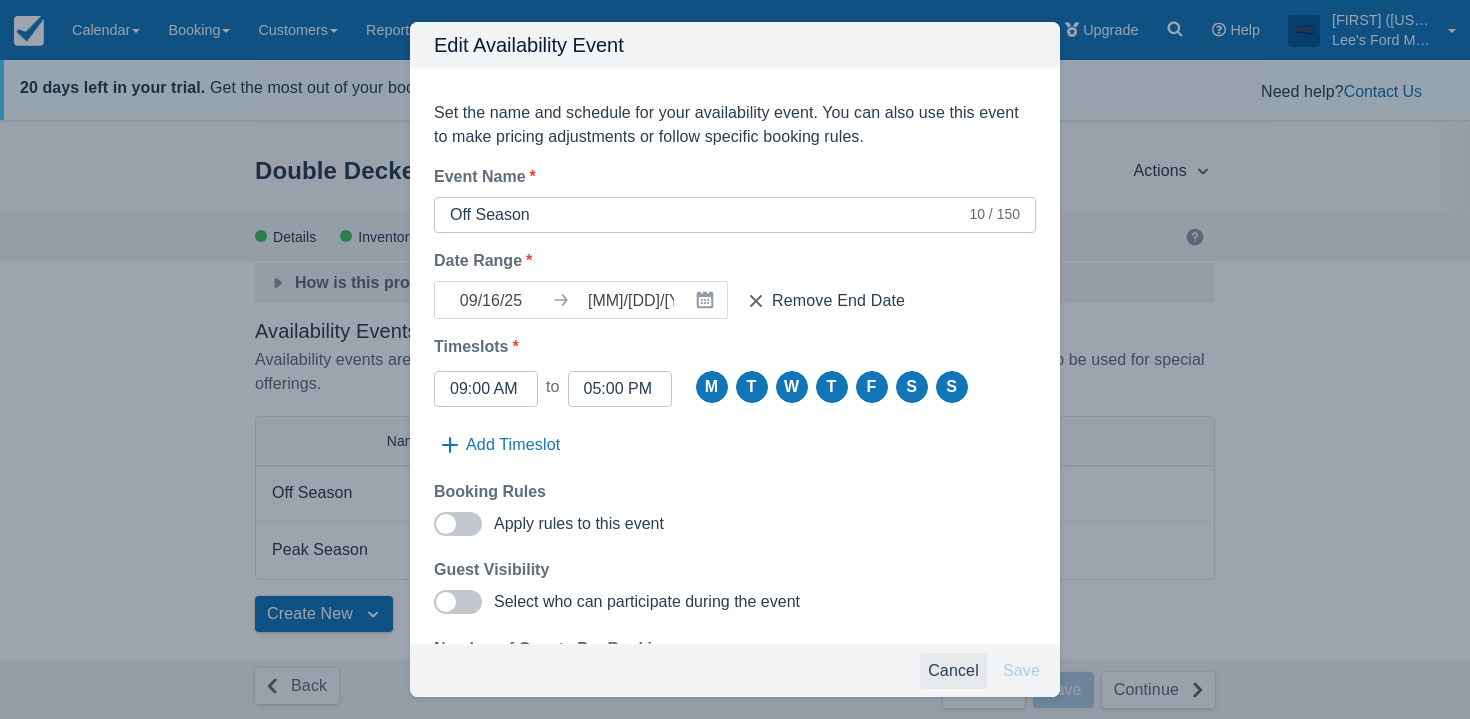 click on "Cancel" at bounding box center [953, 671] 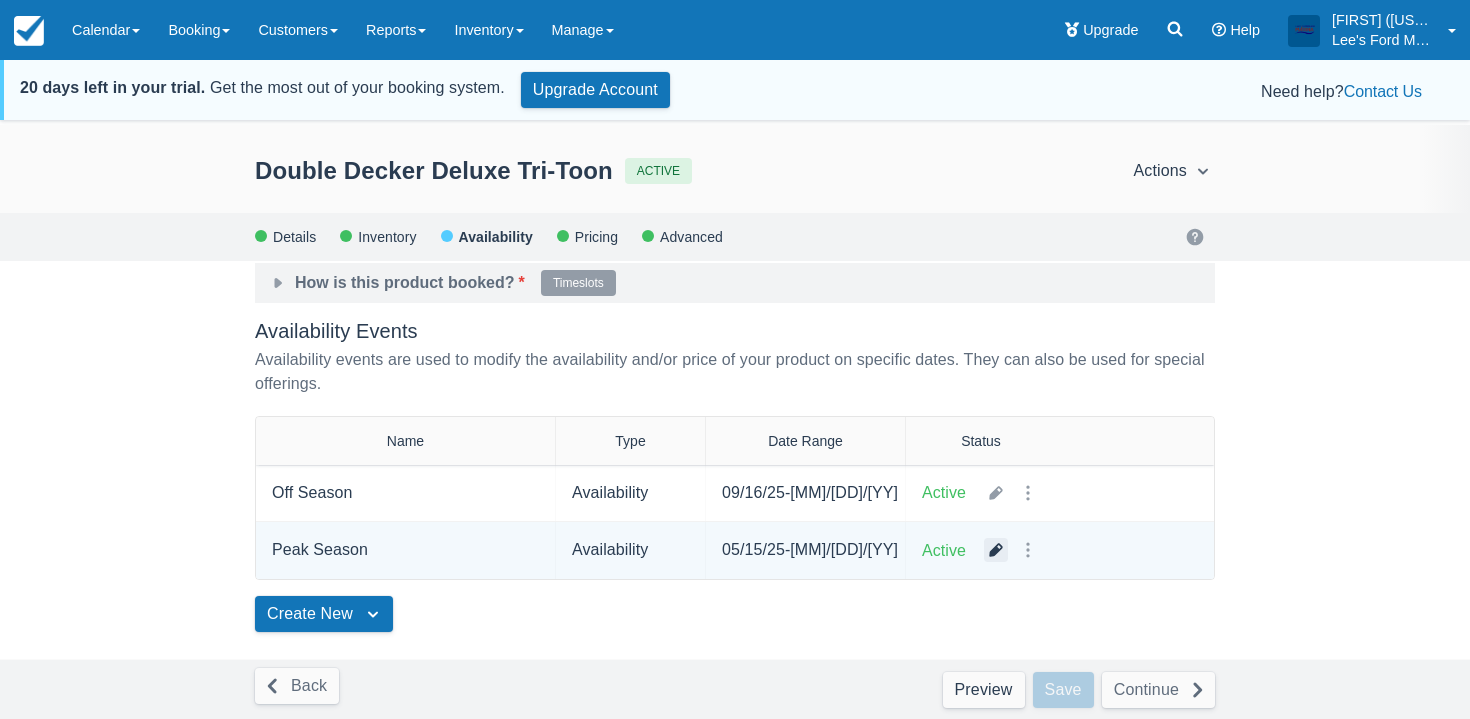 click at bounding box center [996, 550] 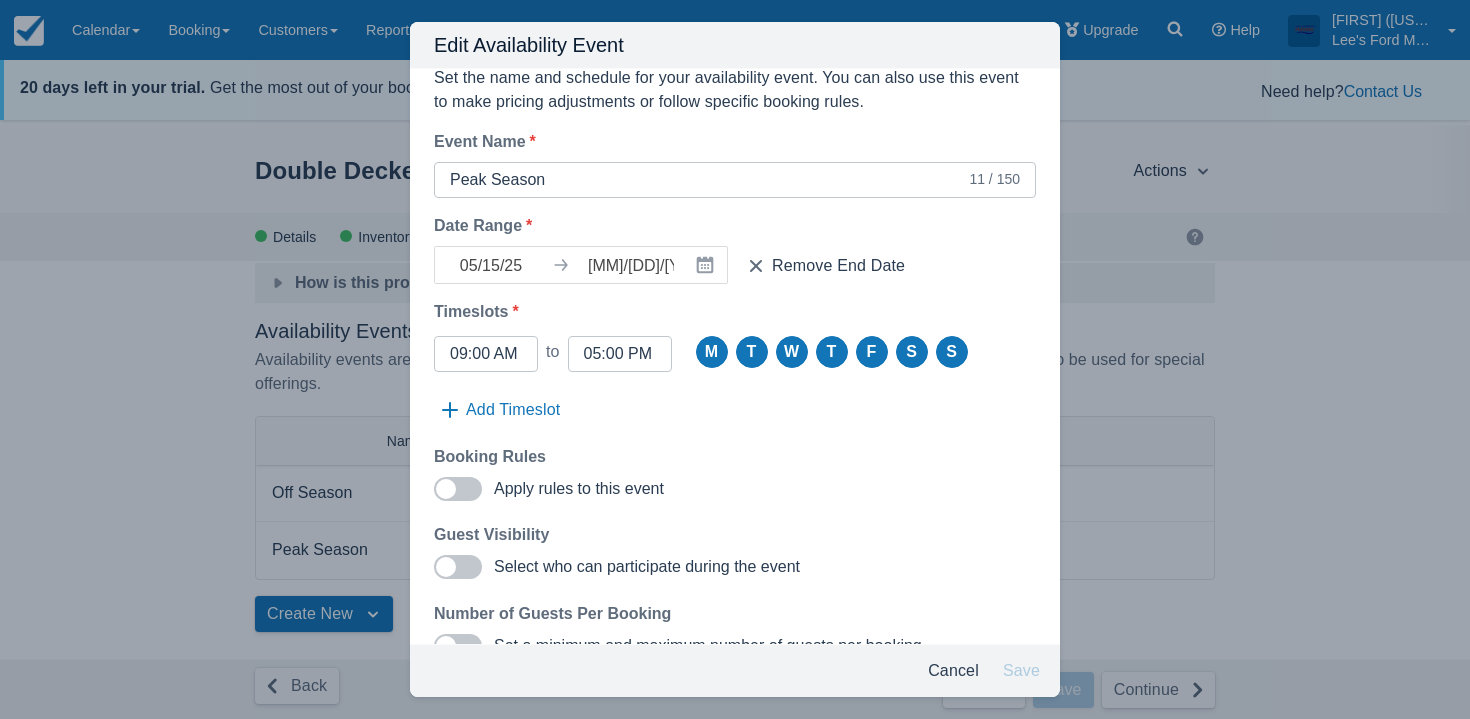 scroll, scrollTop: 99, scrollLeft: 0, axis: vertical 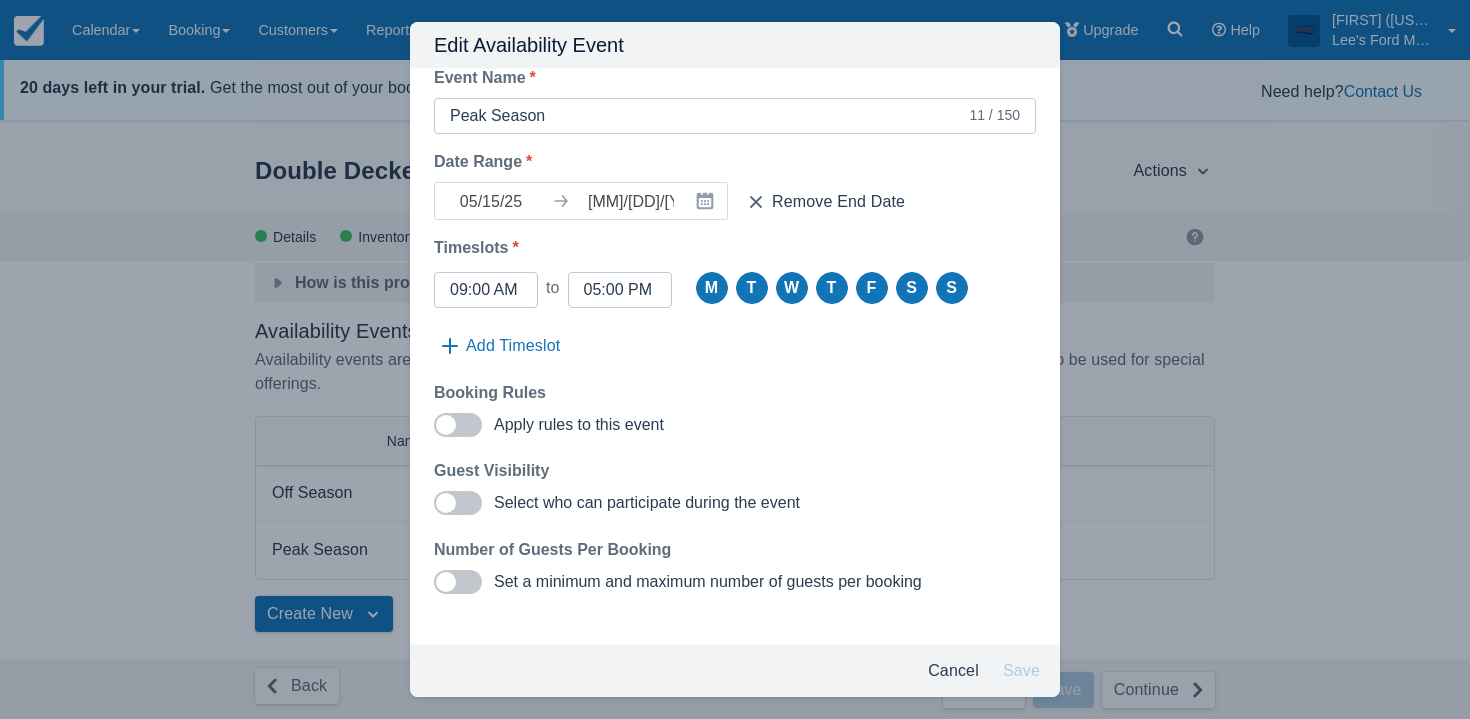 click at bounding box center [446, 425] 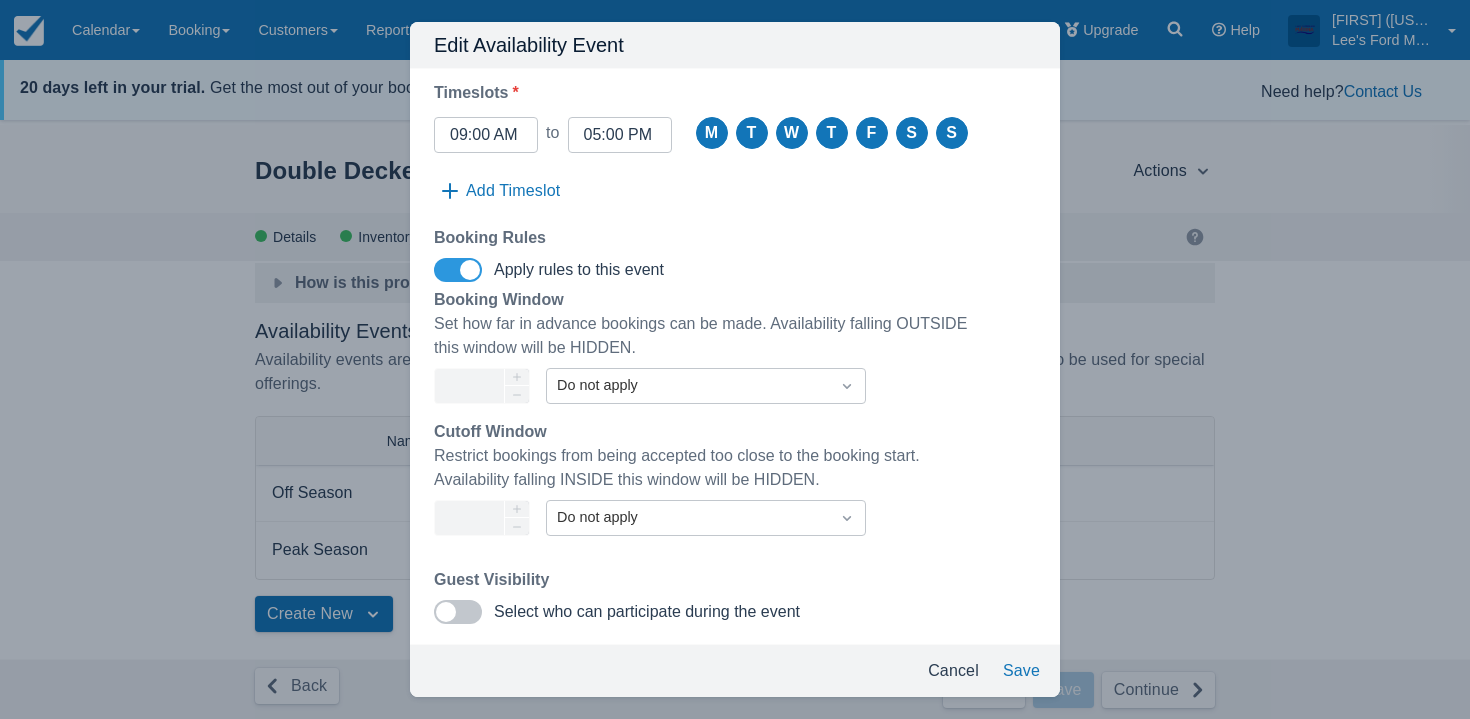 scroll, scrollTop: 256, scrollLeft: 0, axis: vertical 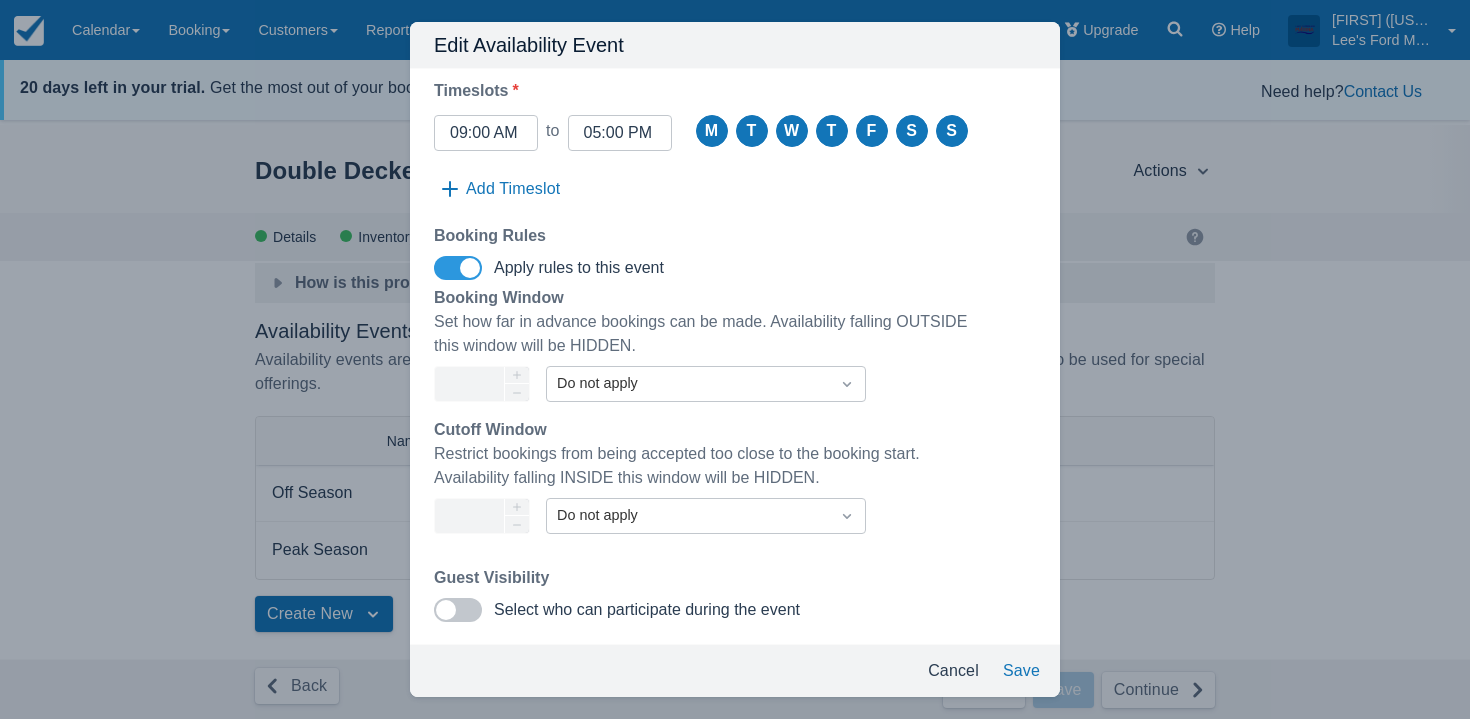 click at bounding box center [470, 268] 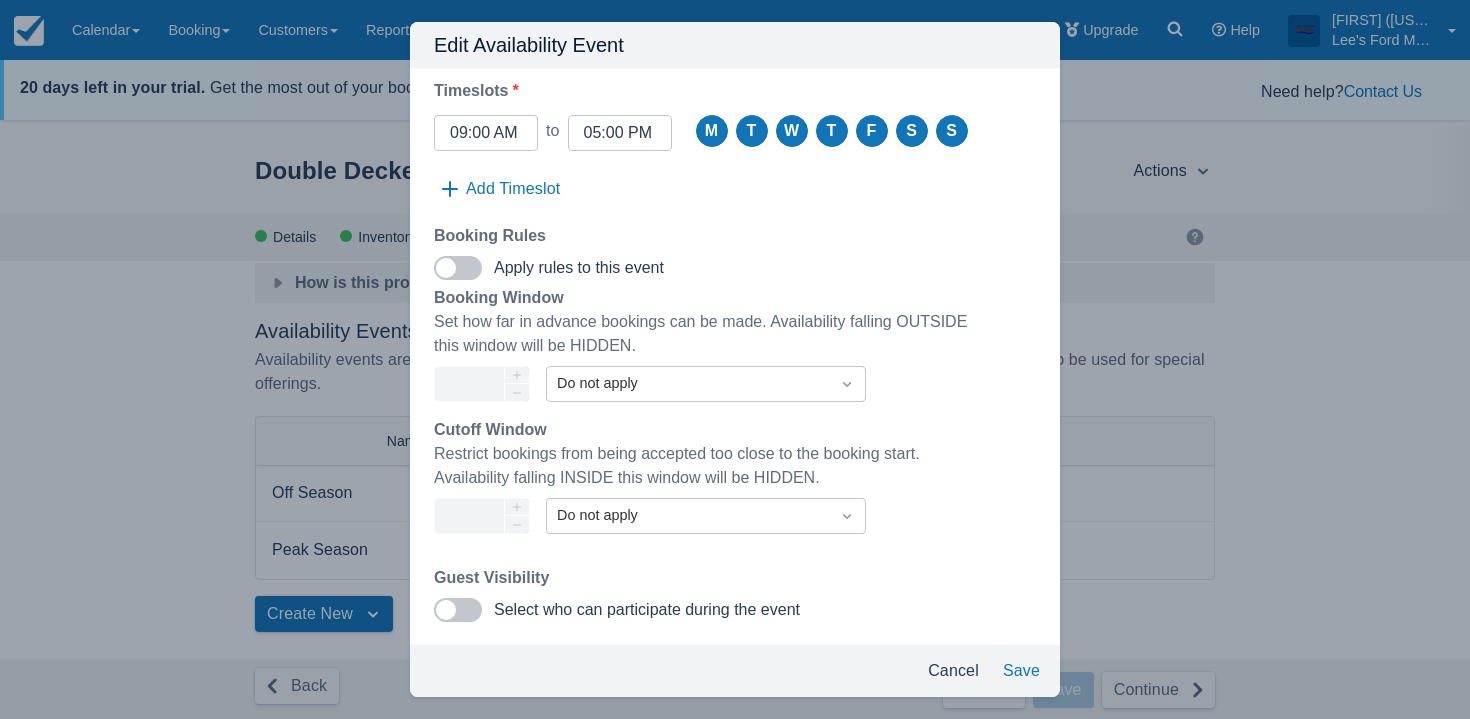 scroll, scrollTop: 100, scrollLeft: 0, axis: vertical 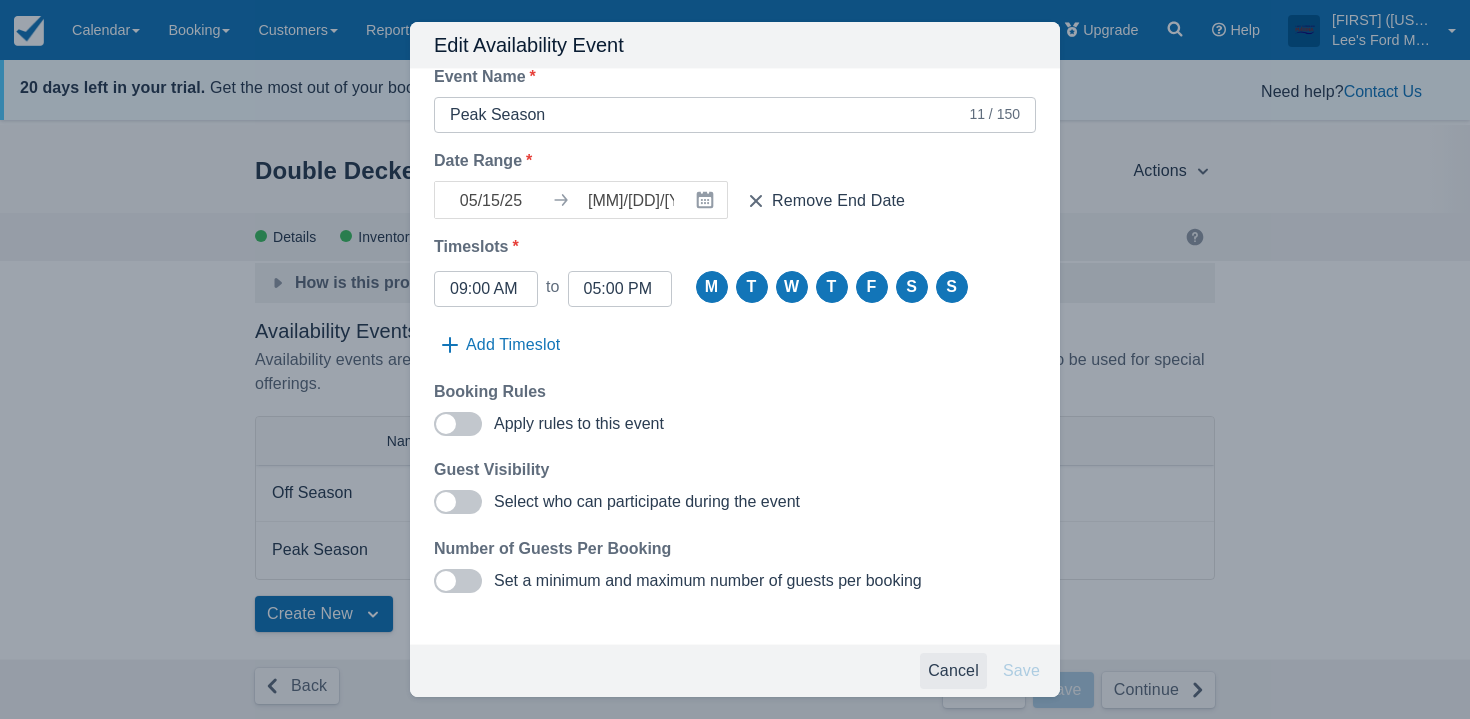 click on "Cancel" at bounding box center (953, 671) 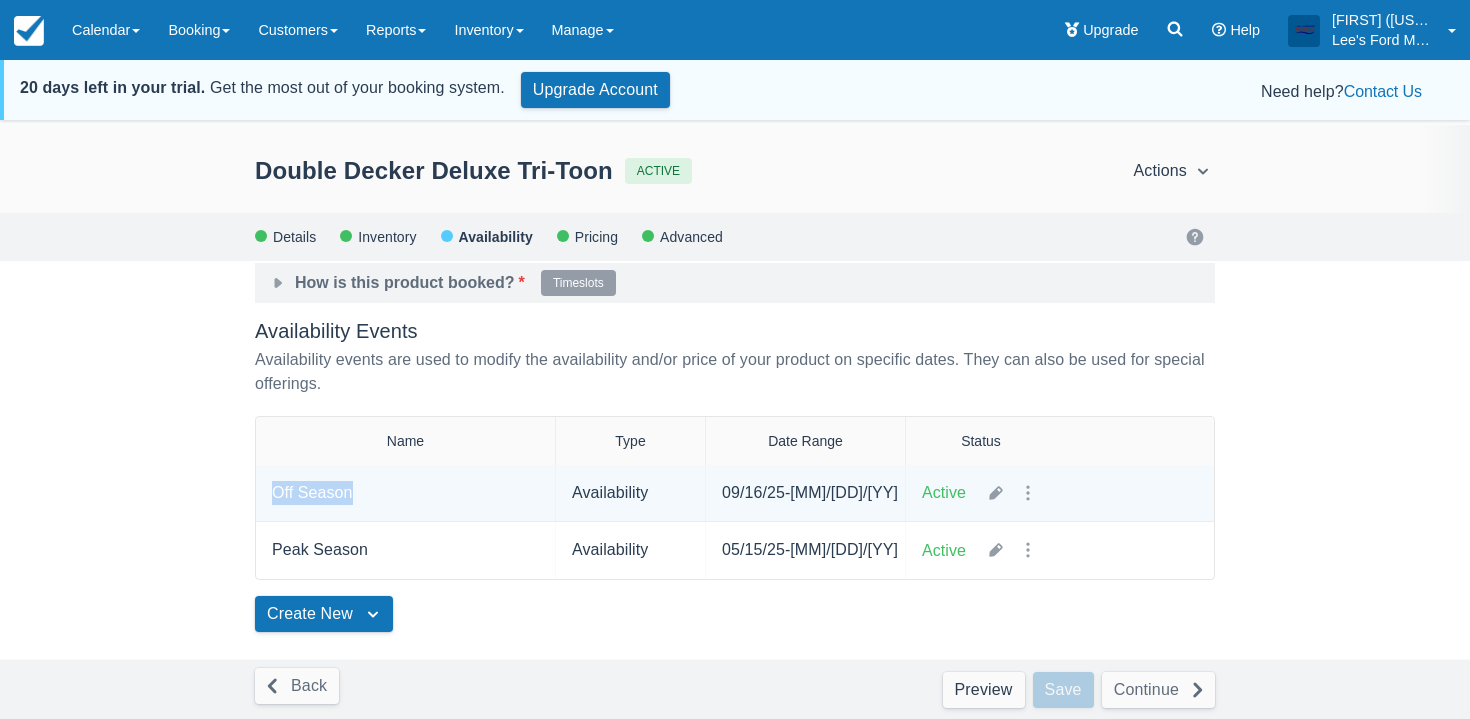 drag, startPoint x: 270, startPoint y: 494, endPoint x: 372, endPoint y: 495, distance: 102.0049 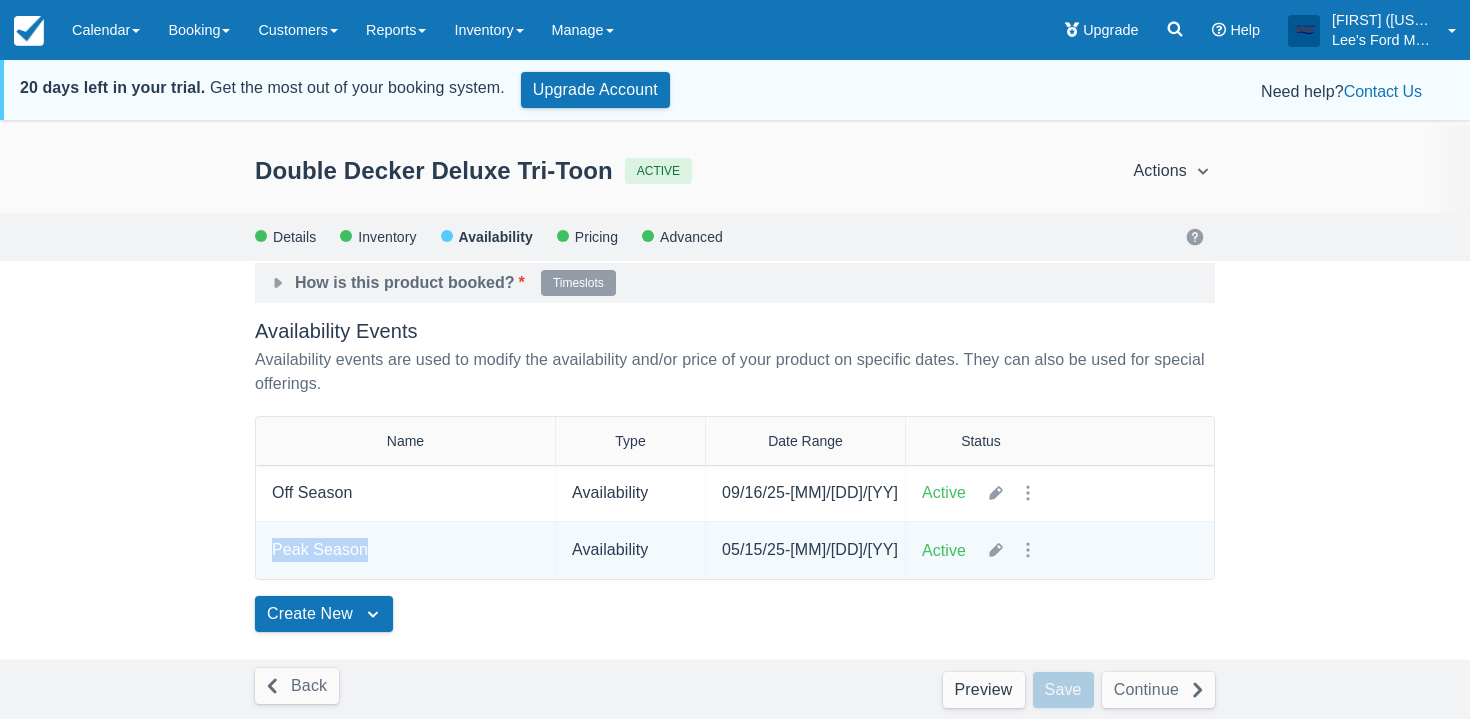 drag, startPoint x: 267, startPoint y: 555, endPoint x: 368, endPoint y: 556, distance: 101.00495 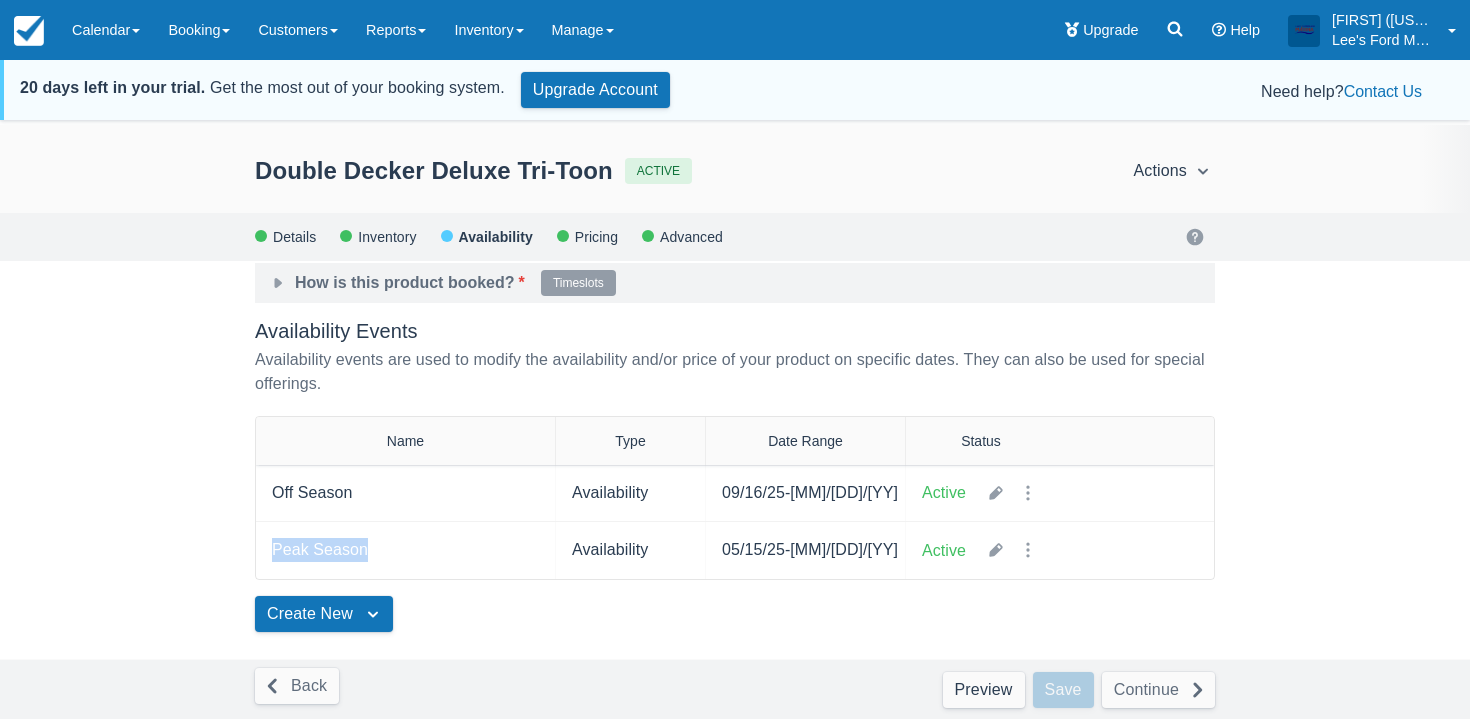 click on "Pricing" at bounding box center (595, 237) 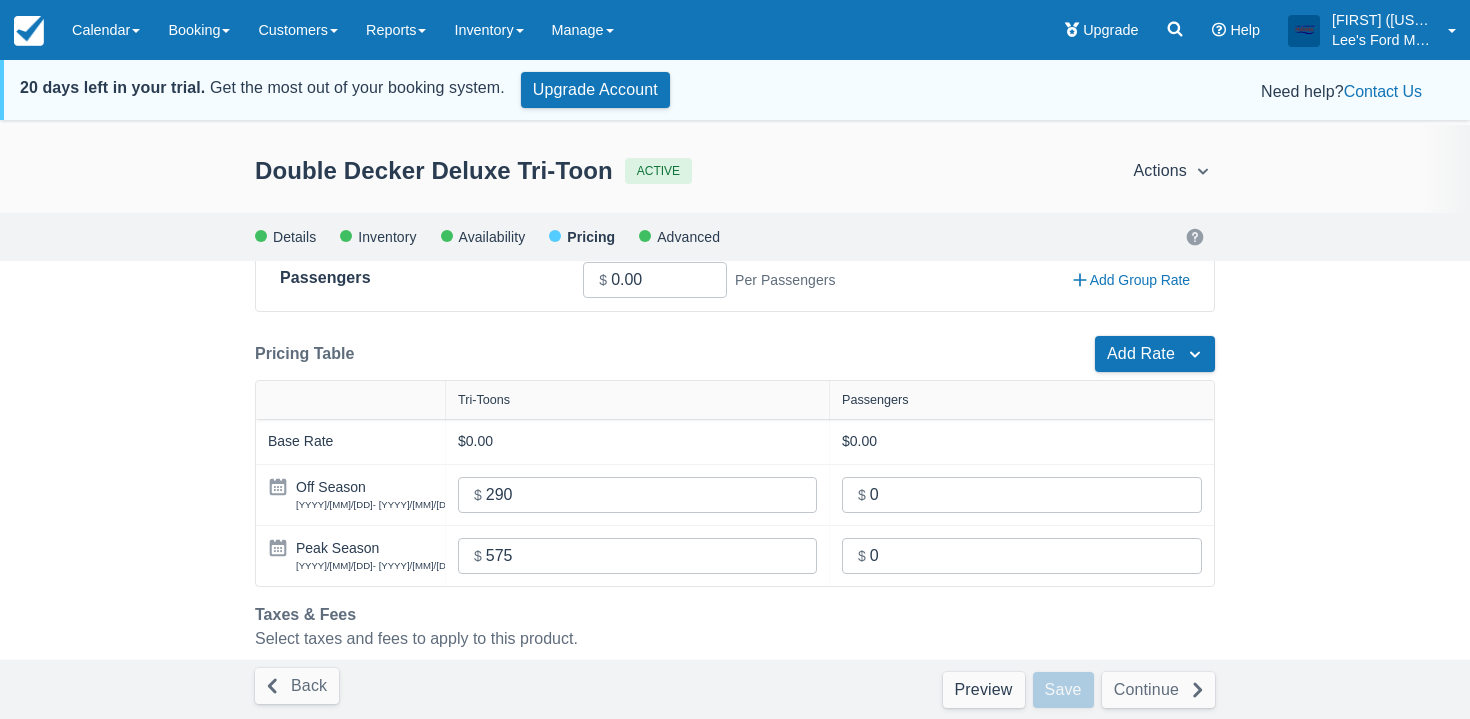 scroll, scrollTop: 479, scrollLeft: 0, axis: vertical 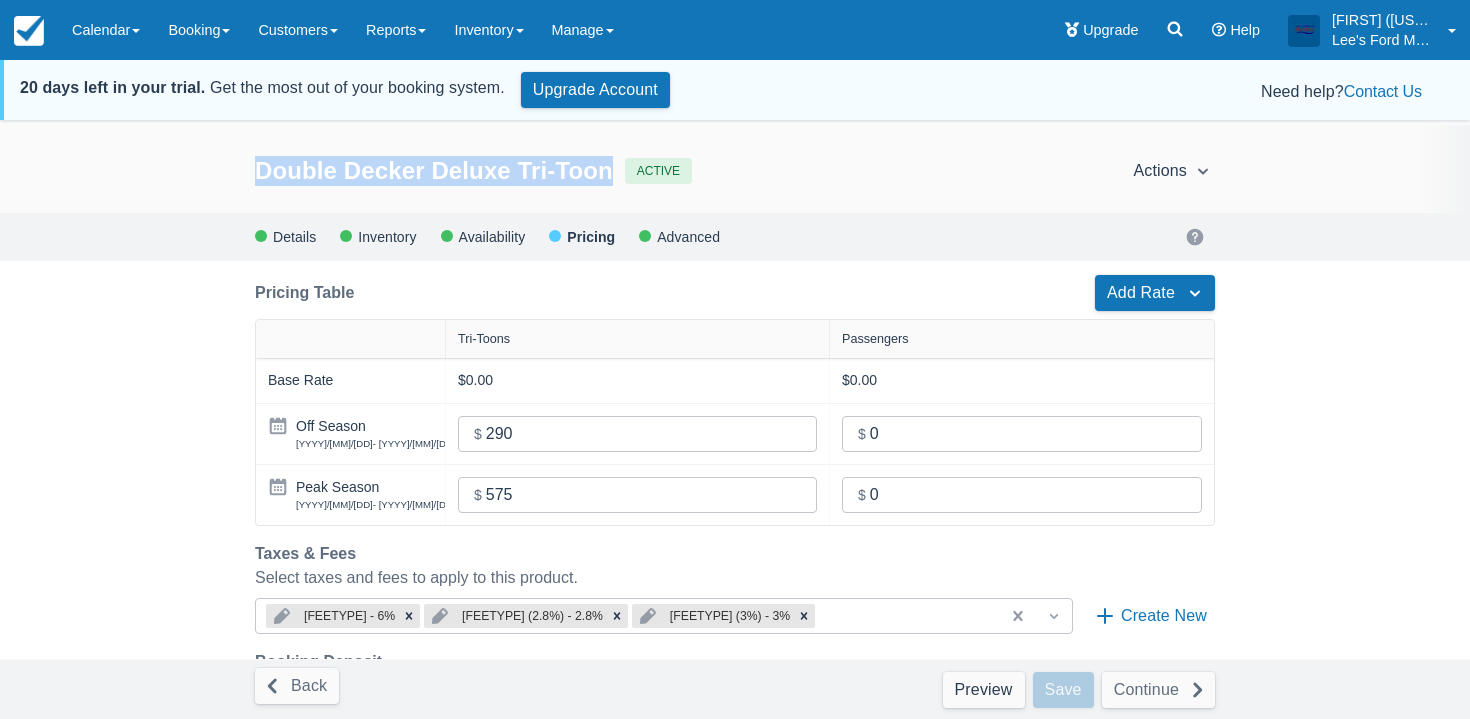 drag, startPoint x: 248, startPoint y: 175, endPoint x: 604, endPoint y: 179, distance: 356.02246 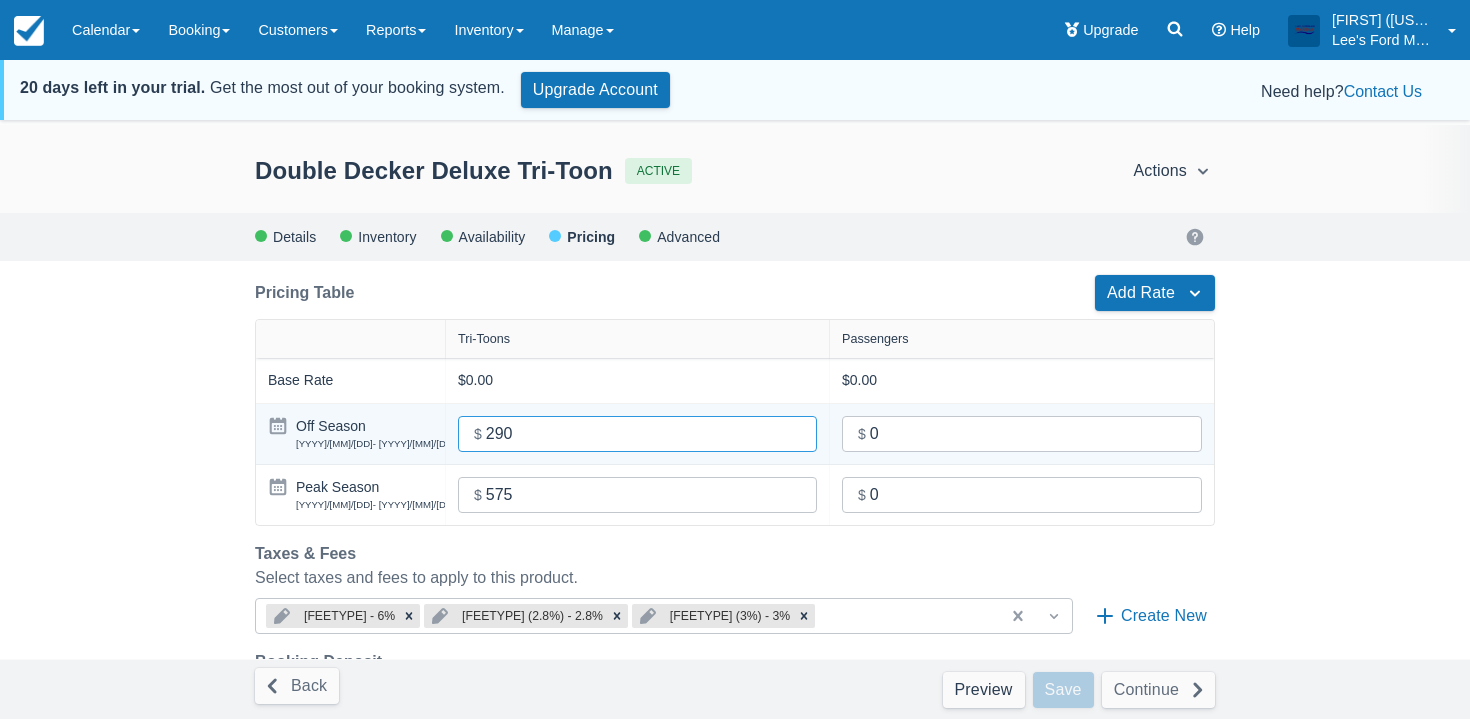 drag, startPoint x: 521, startPoint y: 437, endPoint x: 456, endPoint y: 437, distance: 65 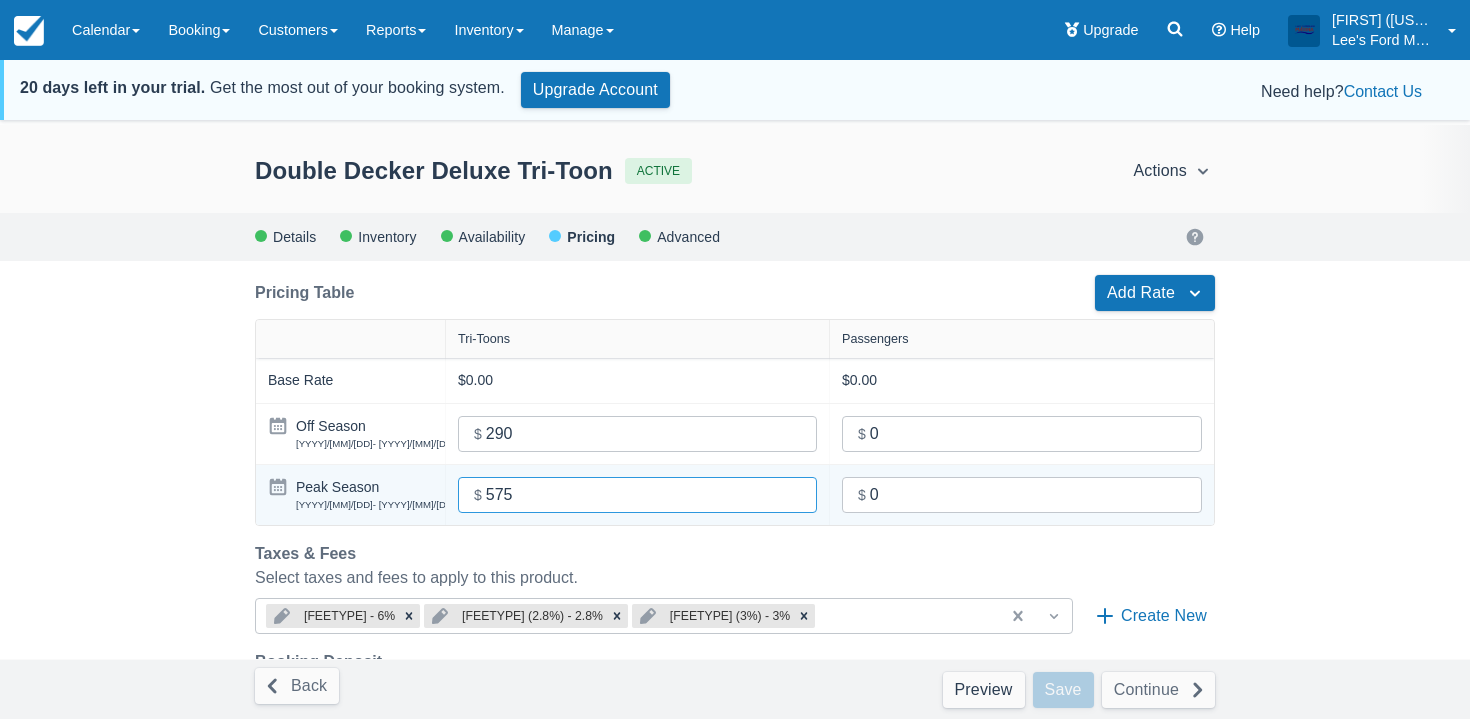 drag, startPoint x: 510, startPoint y: 501, endPoint x: 473, endPoint y: 500, distance: 37.01351 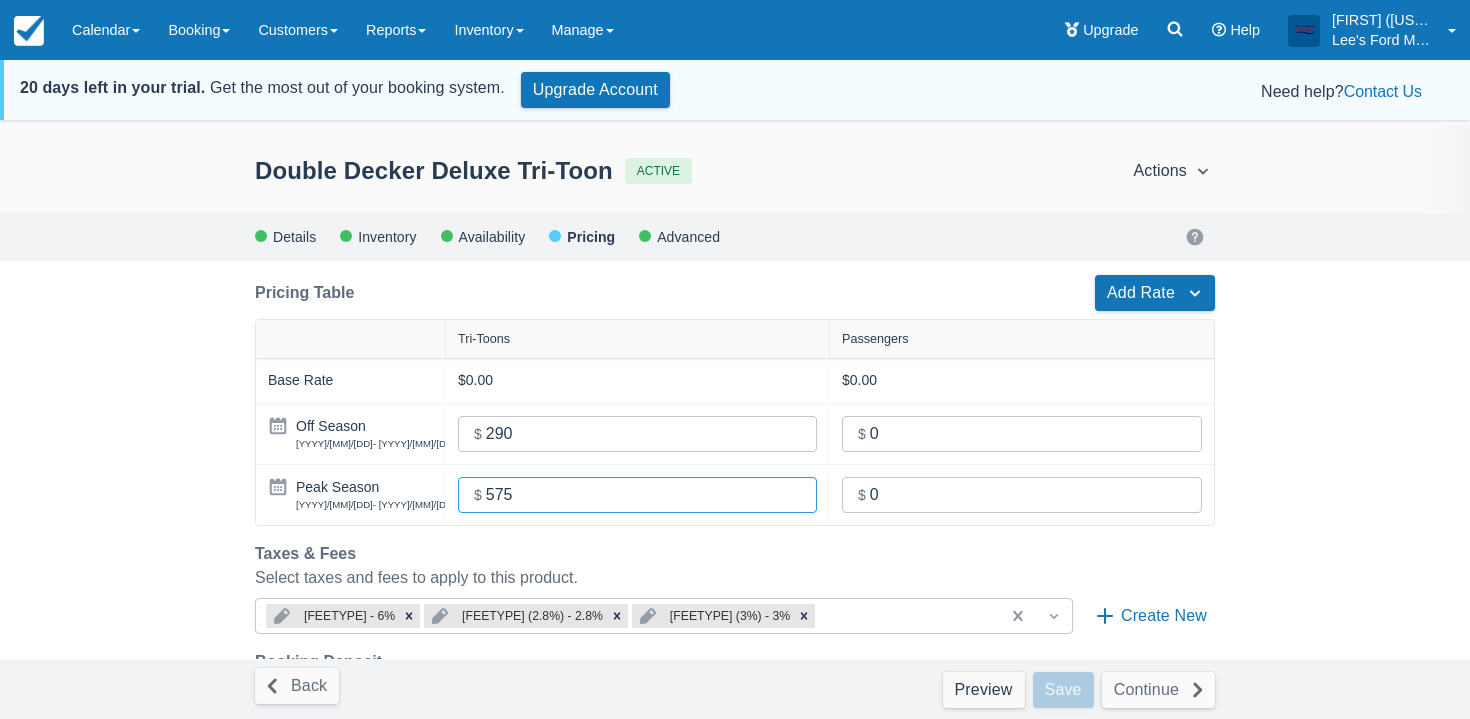 click on "Double Decker Deluxe Tri-Toon ACTIVE Actions Preview Copy Deactivate Archive Action not available with unsaved changes Details Inventory Availability Pricing Advanced Pricing Define how costs are calculated for this product, add deposit and commission settings, and more.   Learn more Rate Type * Define how the price is calculated when this product is added to a booking. Per Hour Per Timeslot Per 24 Hours Base Rate * Charge per product or per guest depending on inventory setup. If no base price is set, this product will be free. Product(s) Rate Tri-Toons Per   quantity Product Price * $ 0.00 Per   quantity Add Group Rate Guest(s) Rate Passengers Per   Passengers Guest Price Passengers * $ 0.00 Per   Passengers Add Group Rate Pricing Table Add Rate Availability Duration   Tri-Toons Passengers Base Rate $0.00 $0.00 Off Season 2025/09/16  -   2026/05/14 Custom Amount * $ 290 Custom Amount * $ 0 Peak Season 2025/05/15  -   2025/09/15 Custom Amount * $ 575 Custom Amount * $ 0 Duration Rate Name Date Range * Hour 1" at bounding box center [735, 454] 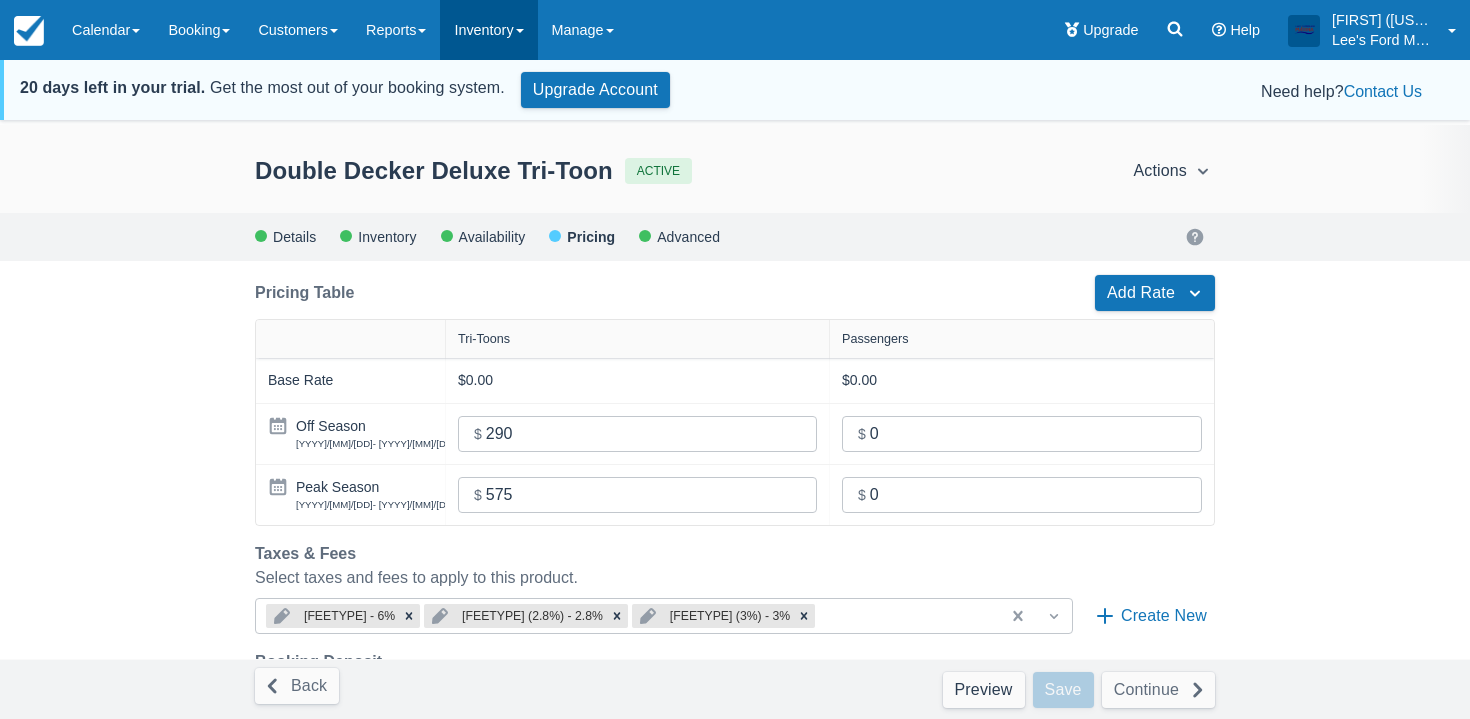 click on "Inventory" at bounding box center (488, 30) 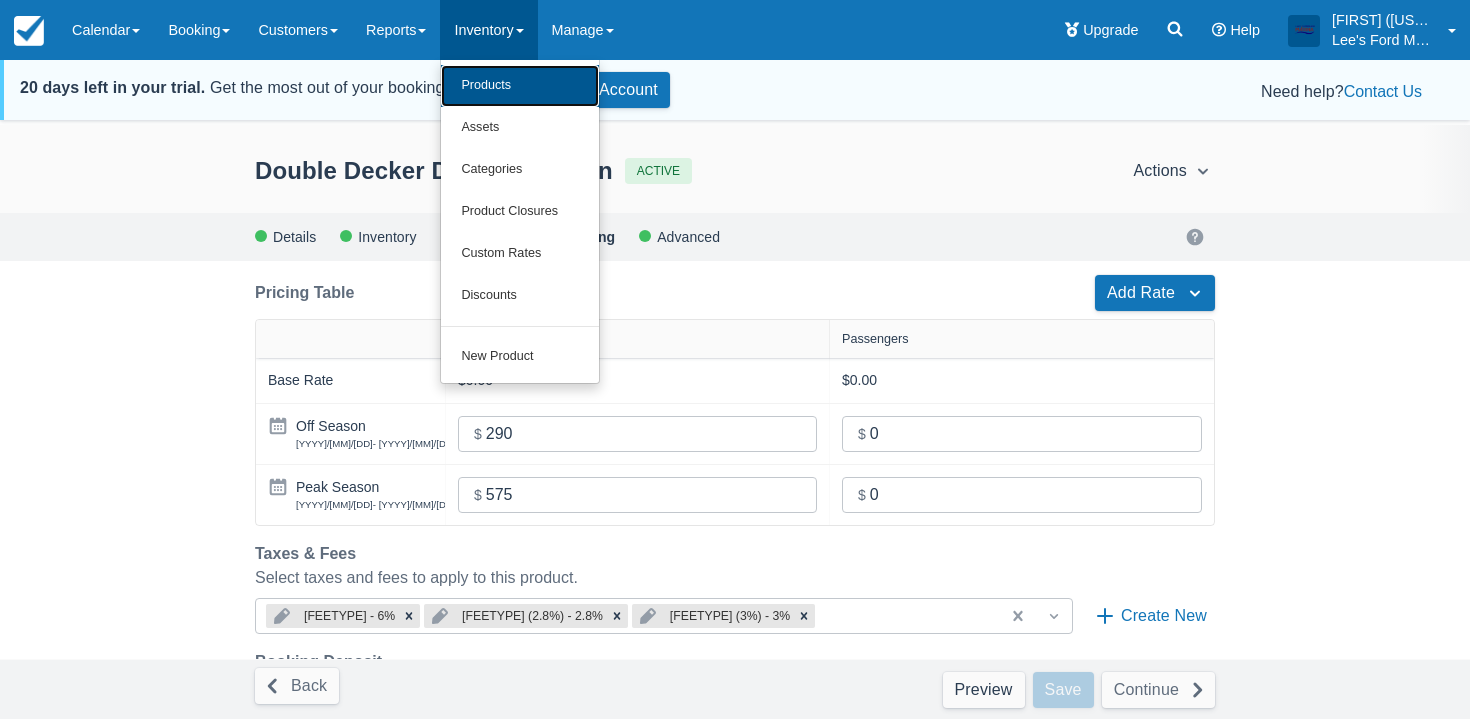 click on "Products" at bounding box center [520, 86] 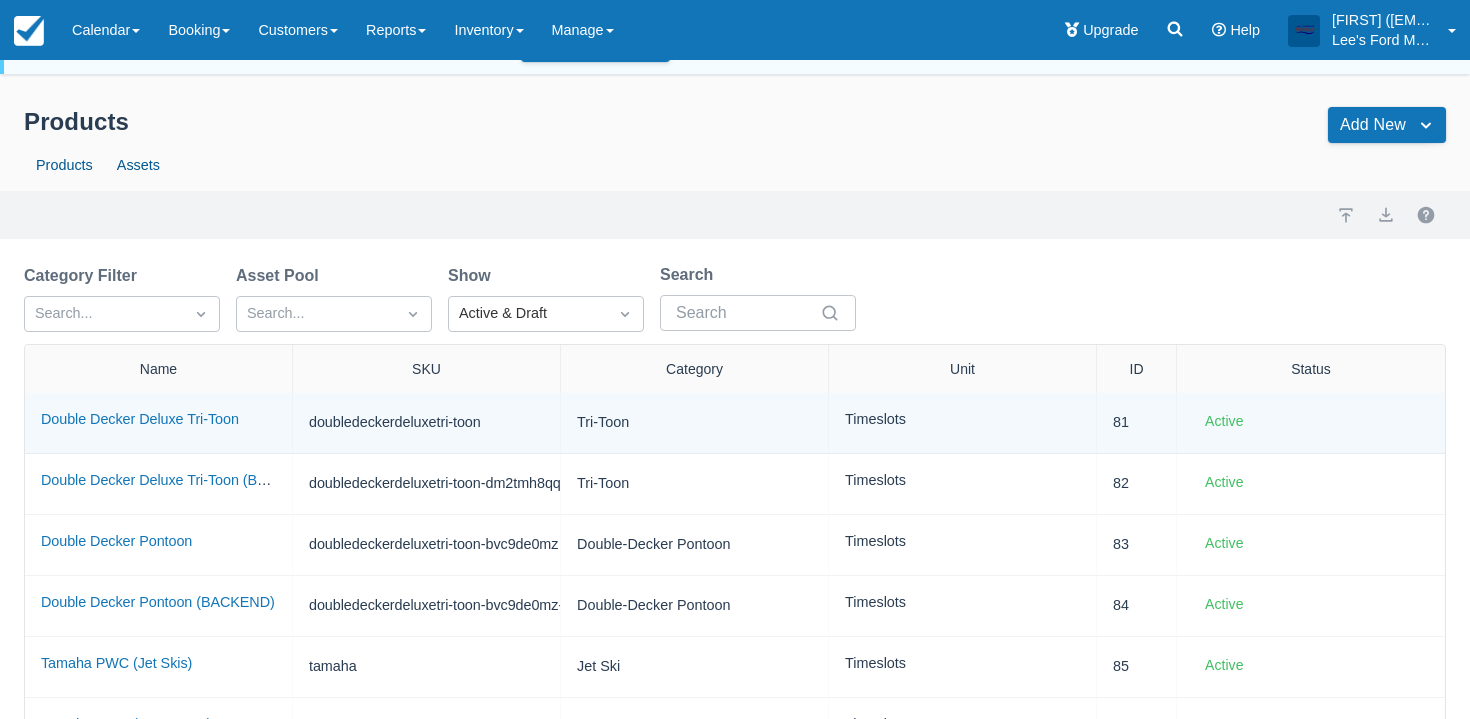 scroll, scrollTop: 51, scrollLeft: 0, axis: vertical 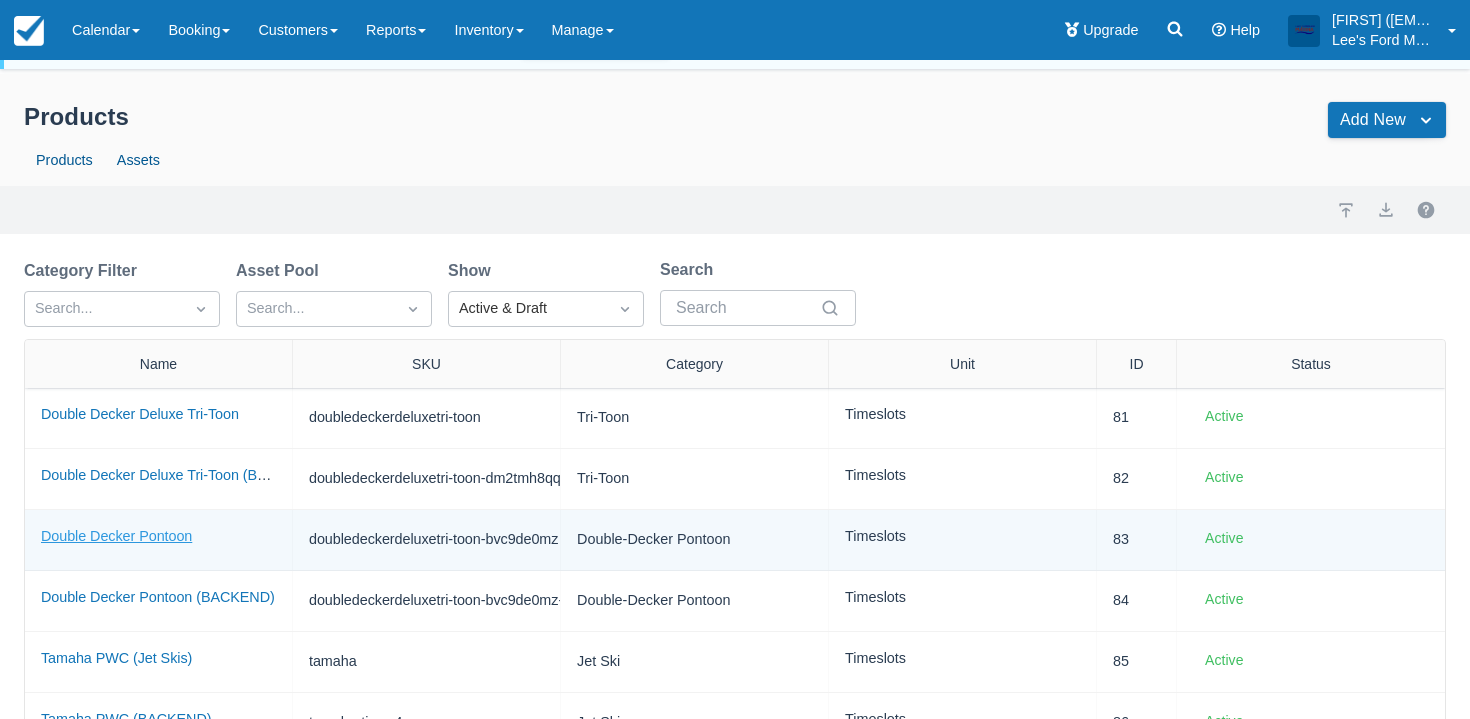 click on "Double Decker Pontoon" at bounding box center (116, 536) 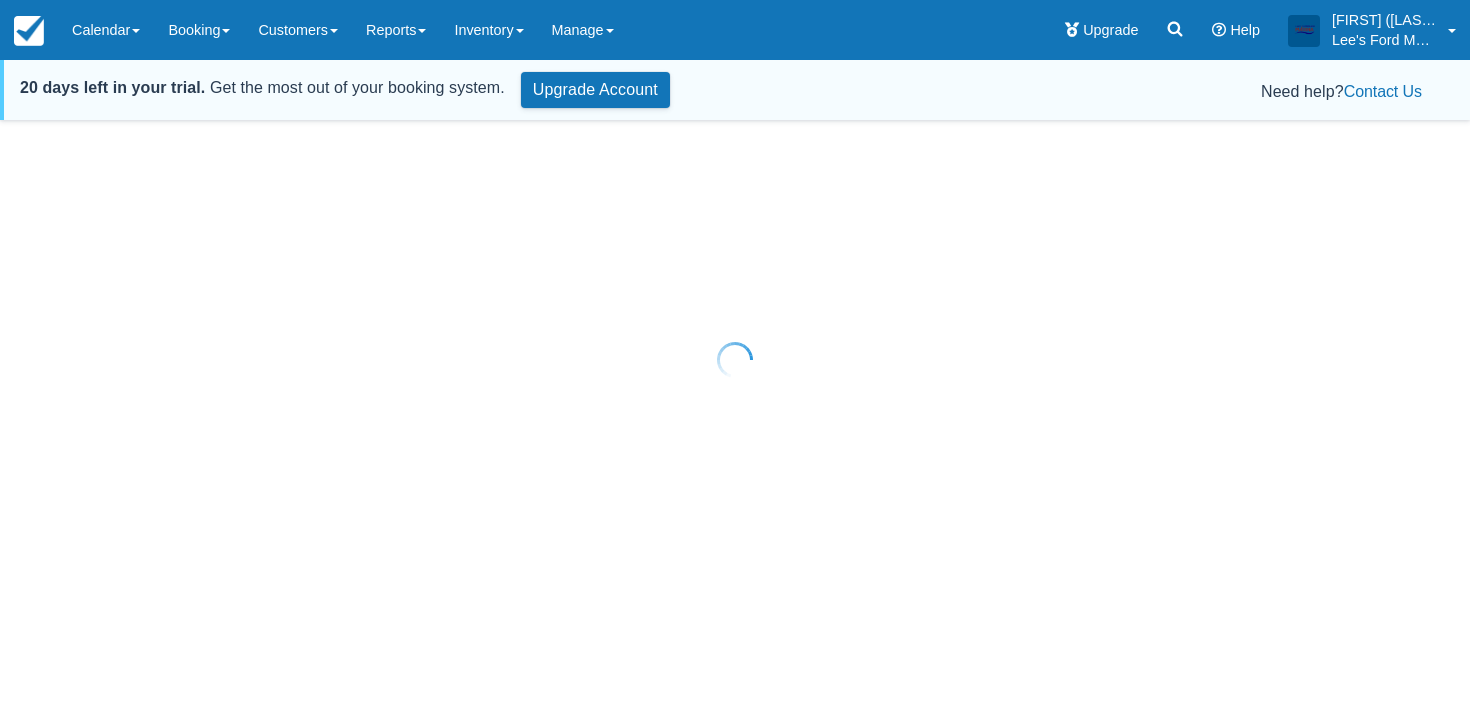 scroll, scrollTop: 0, scrollLeft: 0, axis: both 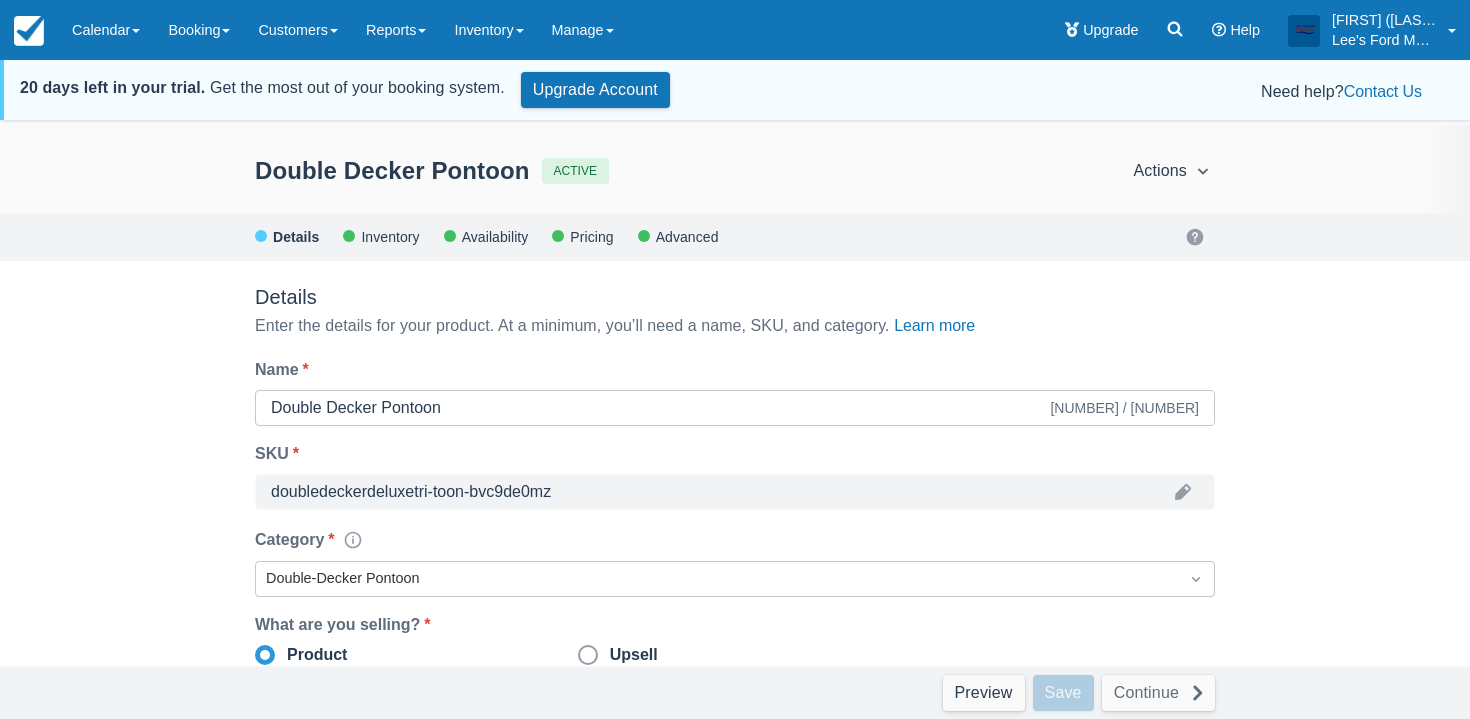 click on "Details Inventory Availability Pricing Advanced" at bounding box center (735, 237) 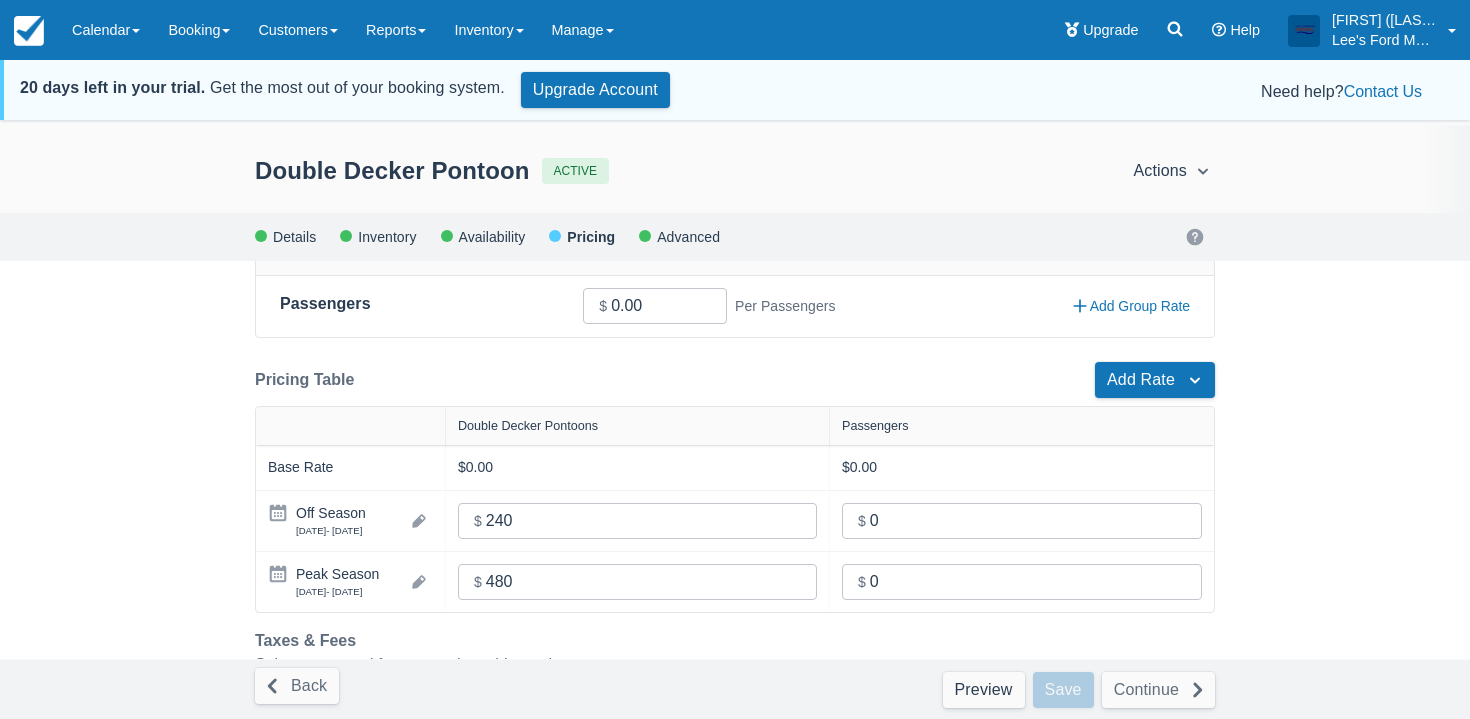 scroll, scrollTop: 397, scrollLeft: 0, axis: vertical 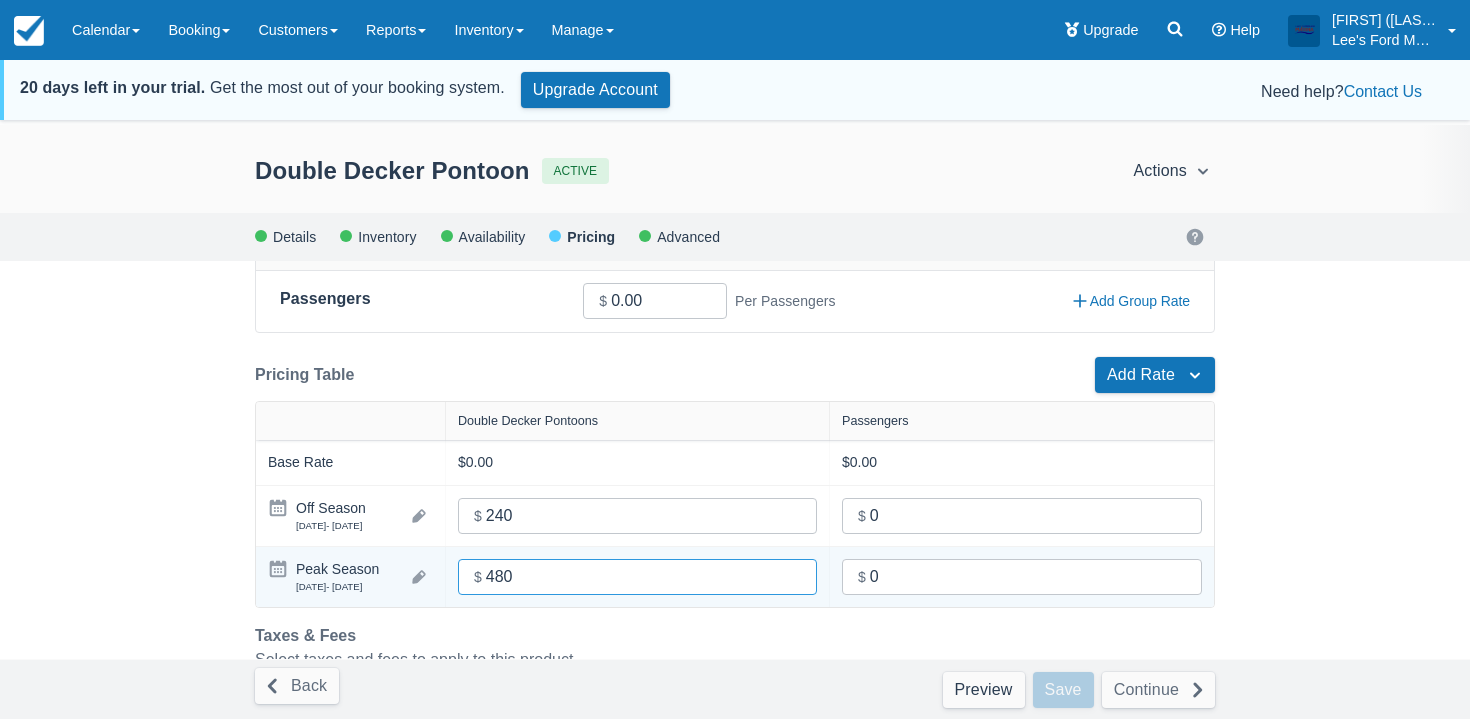 drag, startPoint x: 518, startPoint y: 574, endPoint x: 487, endPoint y: 574, distance: 31 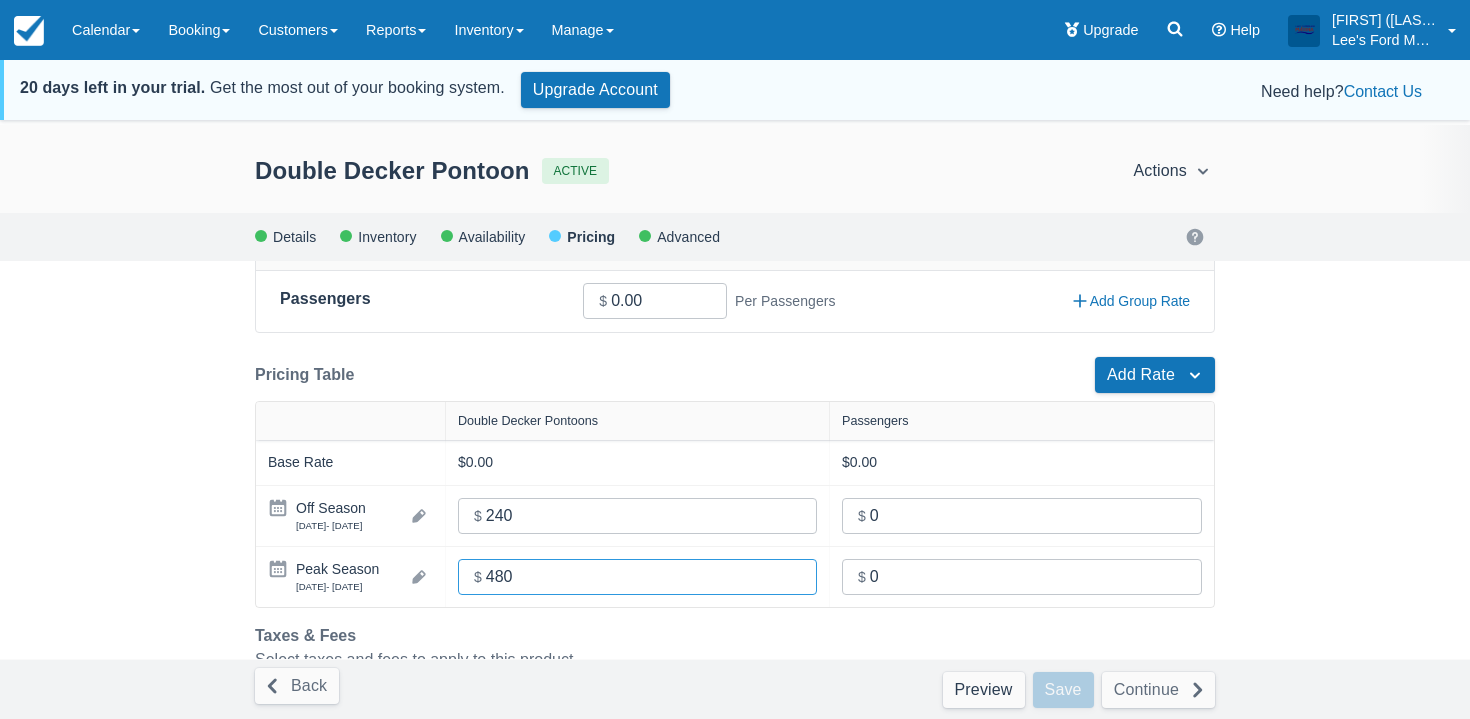click on "Double Decker Pontoon  ACTIVE Actions Preview Copy Deactivate Archive Action not available with unsaved changes Details Inventory Availability Pricing Advanced Pricing Define how costs are calculated for this product, add deposit and commission settings, and more.   Learn more Rate Type * Define how the price is calculated when this product is added to a booking. Per Hour Per Timeslot Per 24 Hours Base Rate * Charge per product or per guest depending on inventory setup. If no base price is set, this product will be free. Product(s) Rate Double Decker Pontoons Per   quantity Product Price * $ 0.00 Per   quantity Add Group Rate Guest(s) Rate Passengers Per   Passengers Guest Price Passengers * $ 0.00 Per   Passengers Add Group Rate Pricing Table Add Rate Availability Duration   Double Decker Pontoons Passengers Base Rate $0.00 $0.00 Off Season 2025/09/16  -   2026/05/14 Custom Amount * $ 240 Custom Amount * $ 0 Peak Season 2025/05/15  -   2025/09/15 Custom Amount * $ 480 Custom Amount * $ 0 Duration Rate Name" at bounding box center (735, 454) 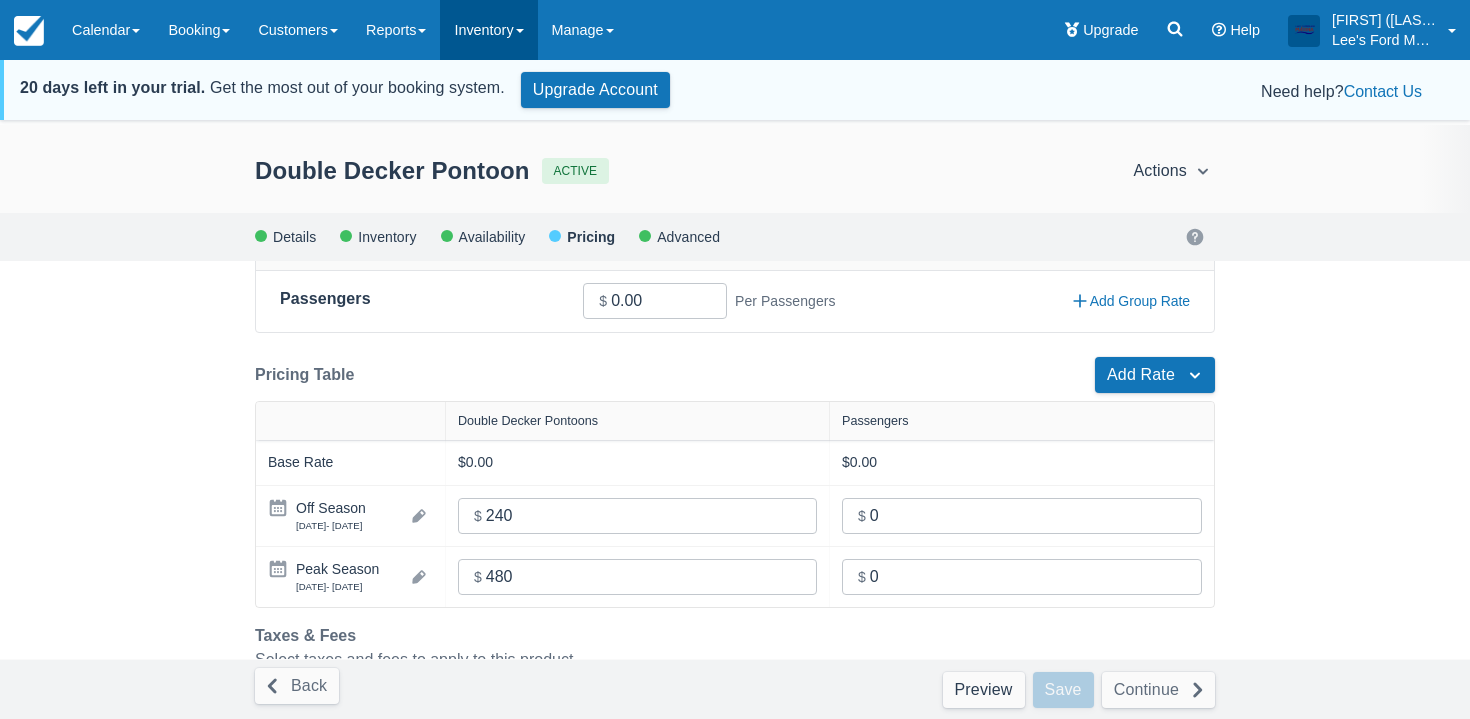 click on "Inventory" at bounding box center (488, 30) 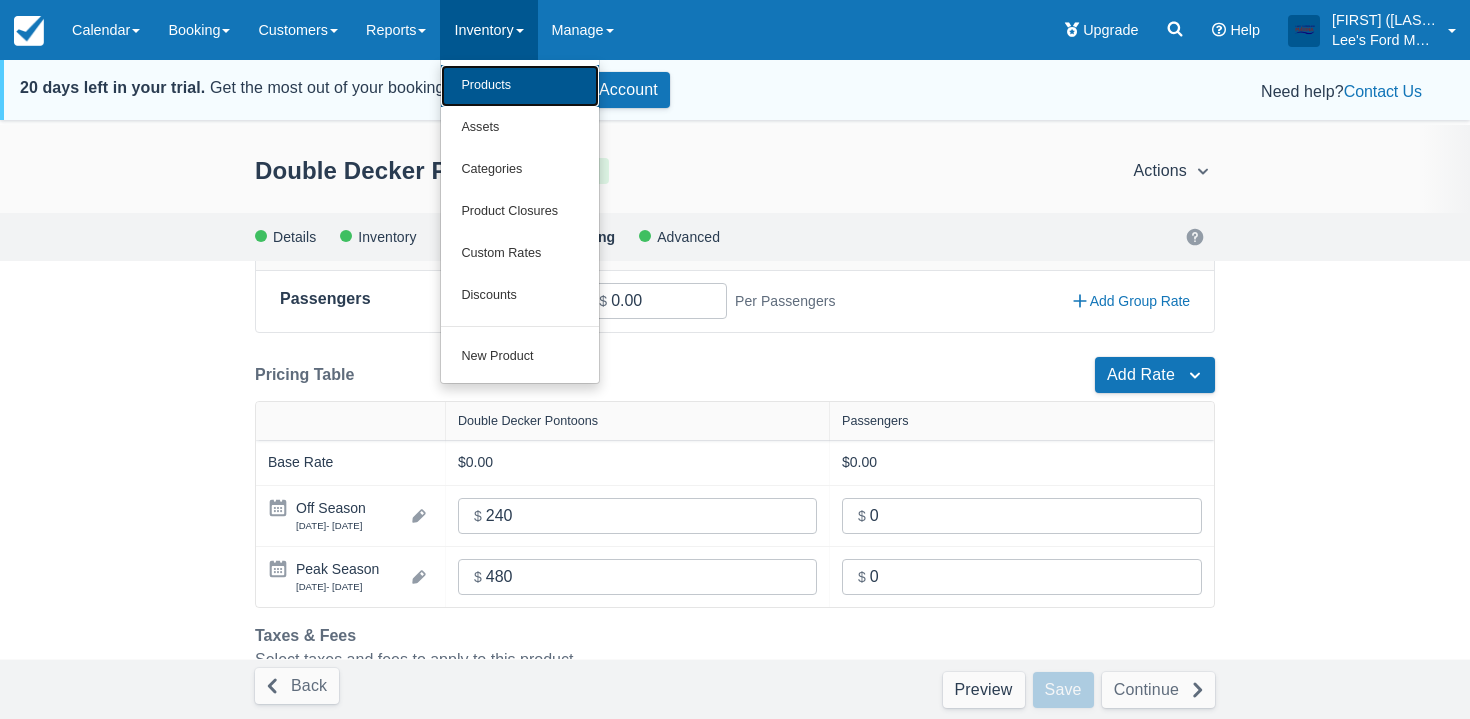 click on "Products" at bounding box center (520, 86) 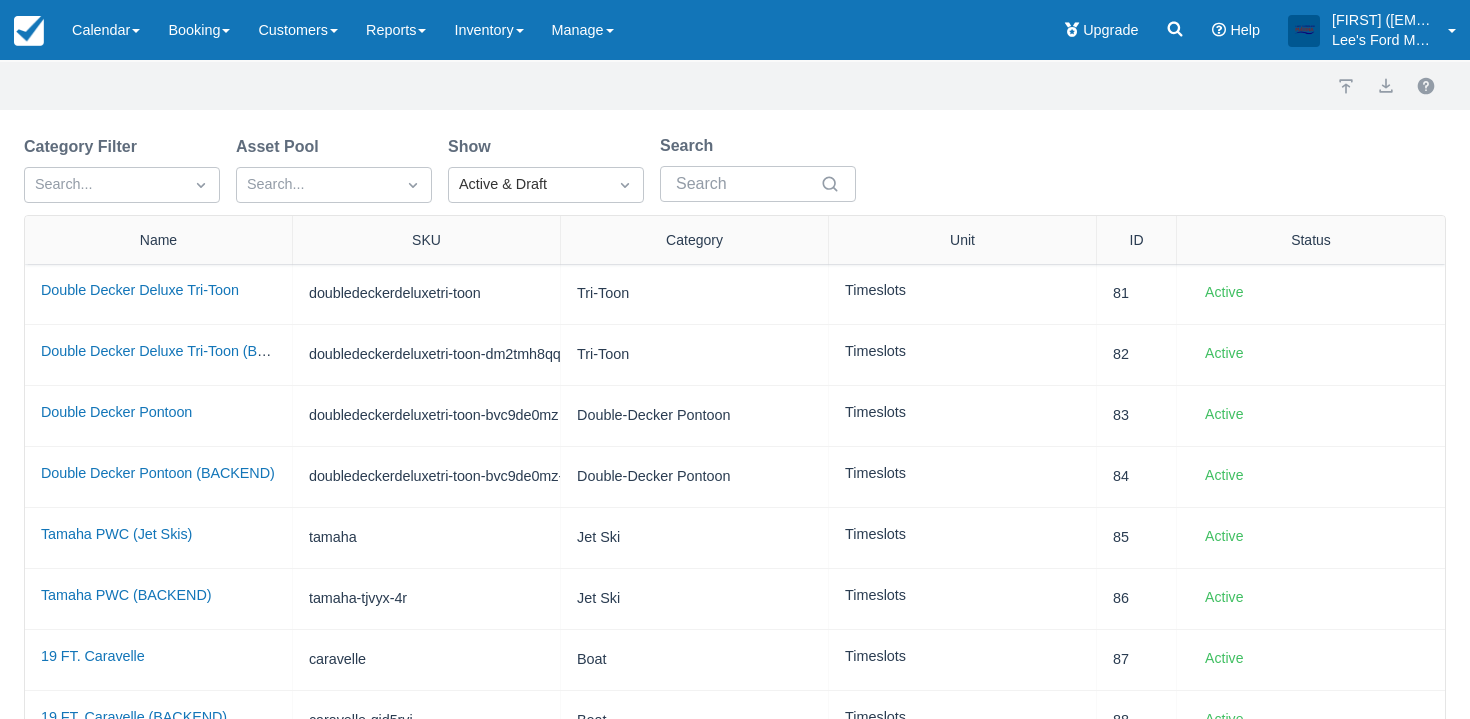 scroll, scrollTop: 178, scrollLeft: 0, axis: vertical 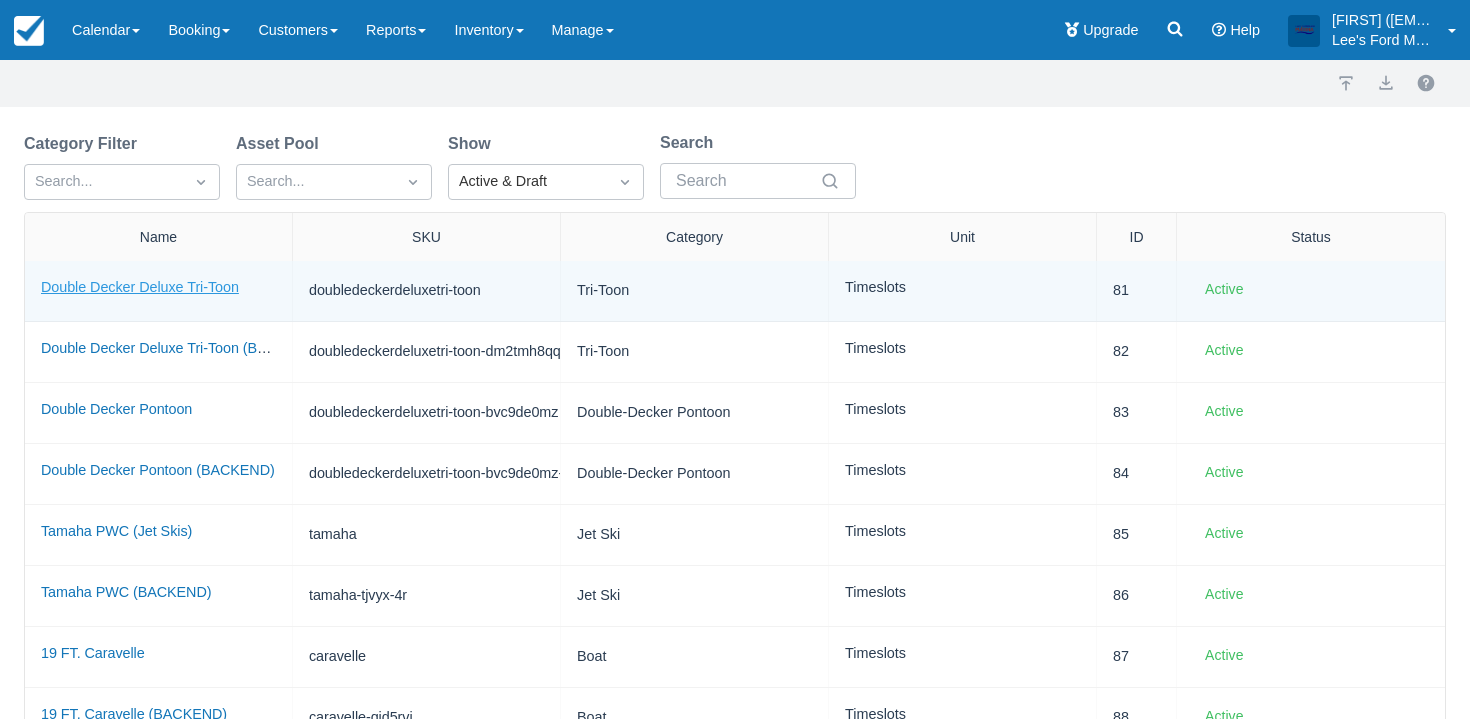 click on "Double Decker Deluxe Tri-Toon" at bounding box center (140, 287) 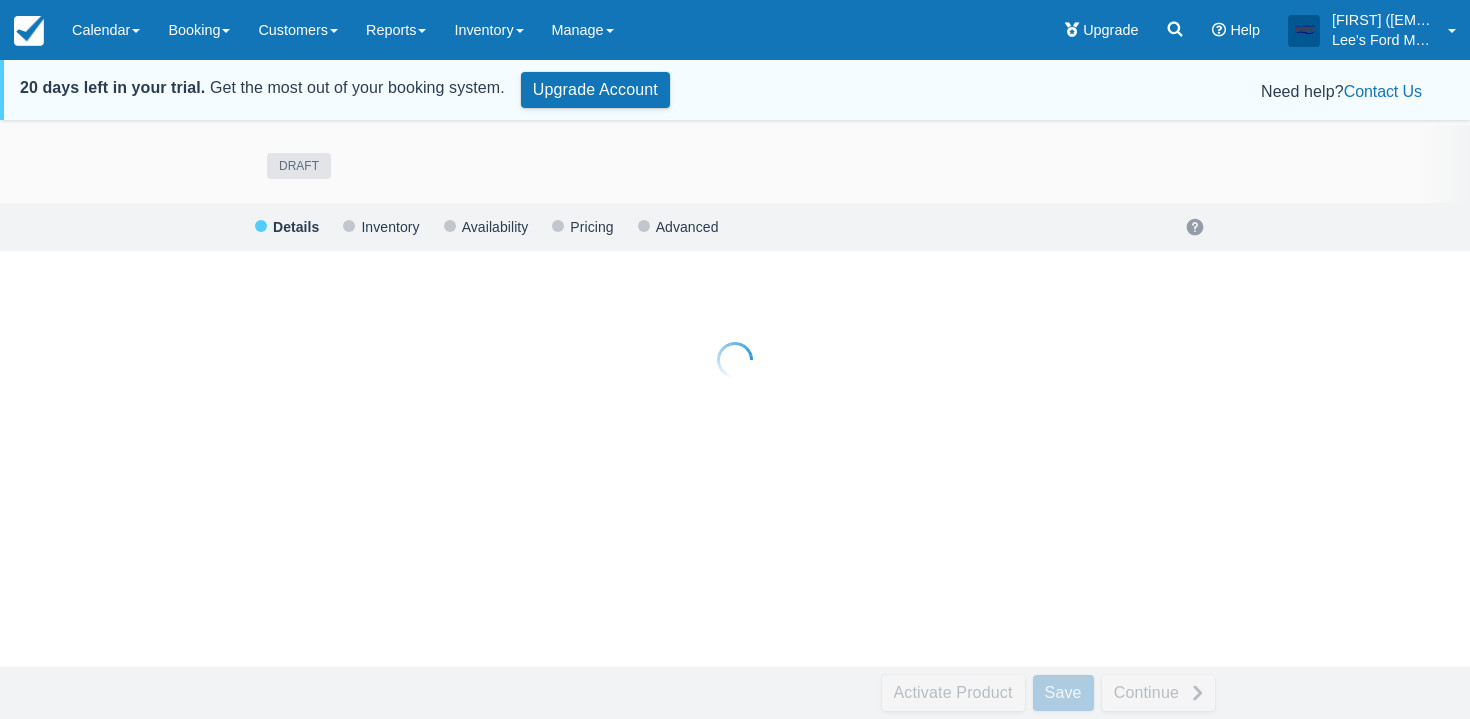scroll, scrollTop: 0, scrollLeft: 0, axis: both 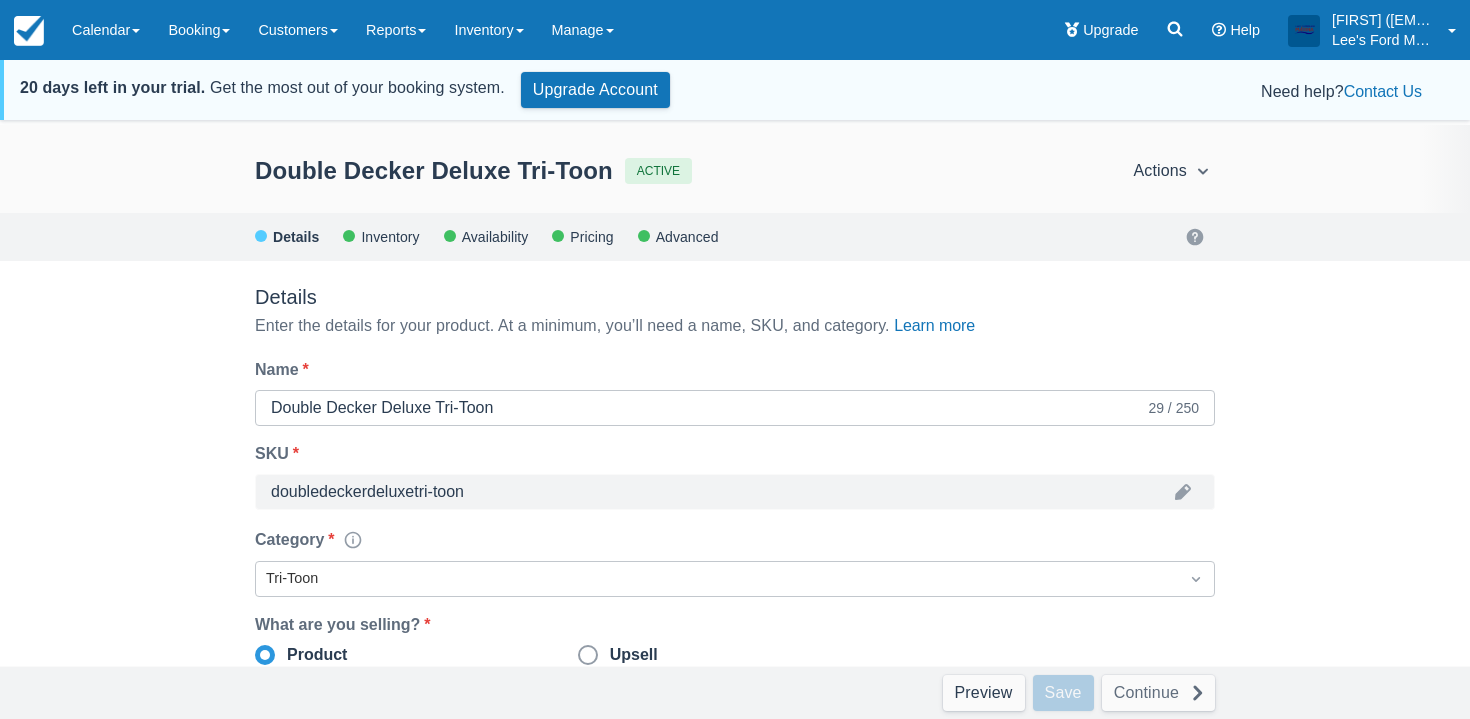 click on "Pricing" at bounding box center [590, 237] 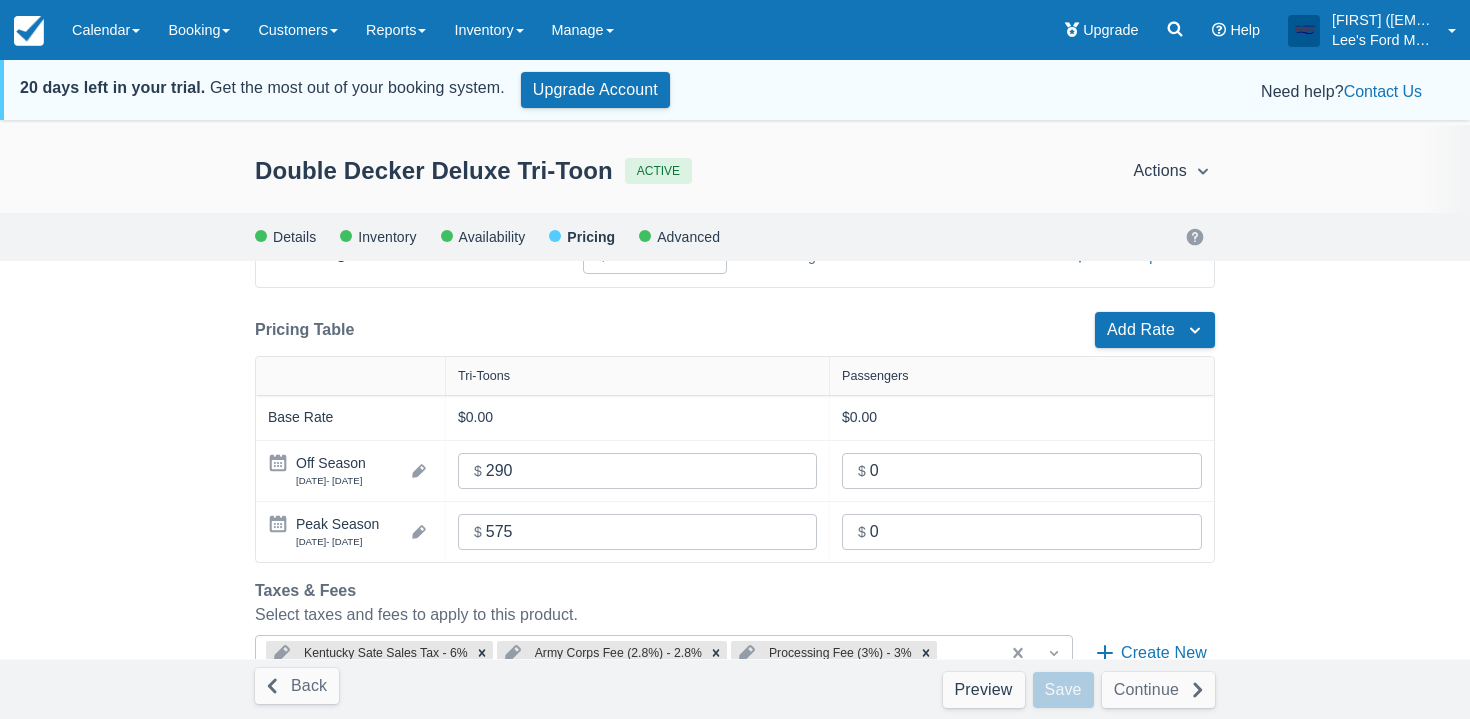 scroll, scrollTop: 453, scrollLeft: 0, axis: vertical 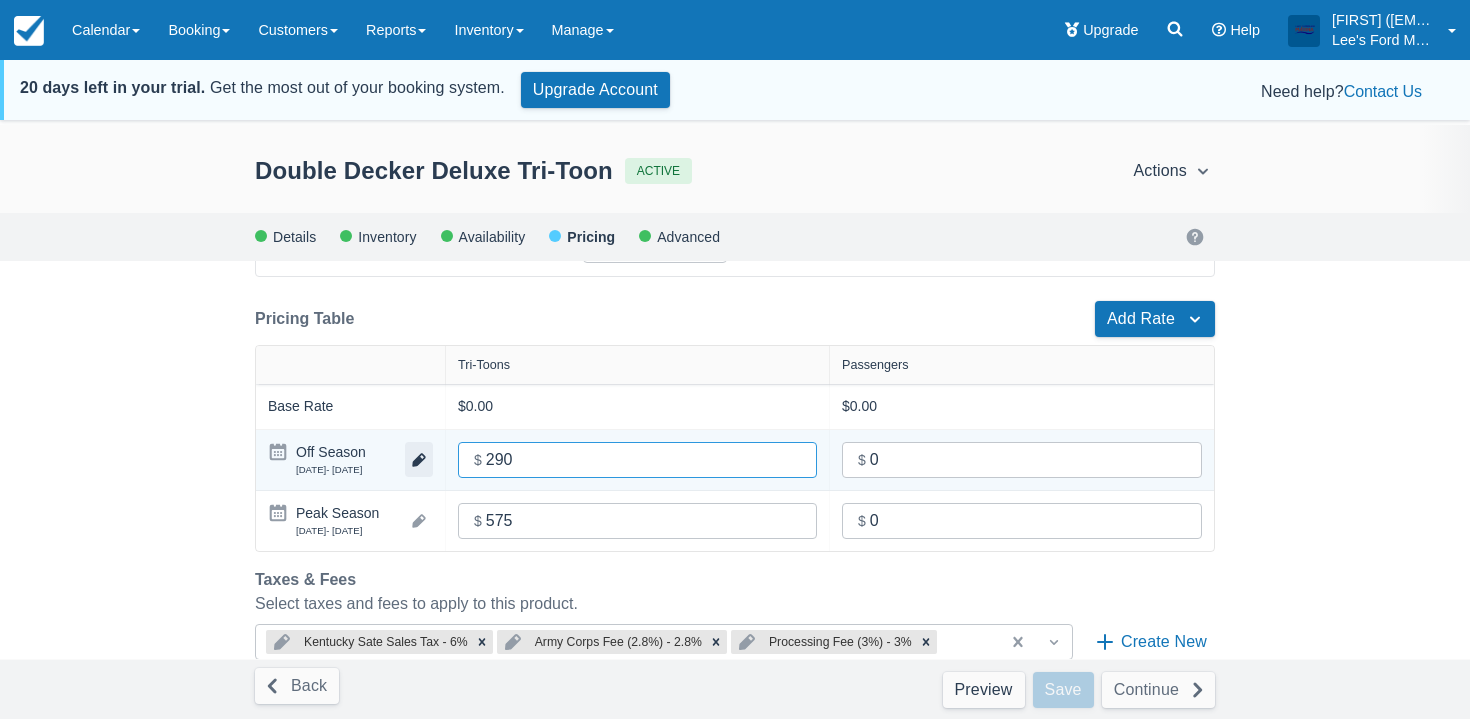 drag, startPoint x: 529, startPoint y: 454, endPoint x: 443, endPoint y: 454, distance: 86 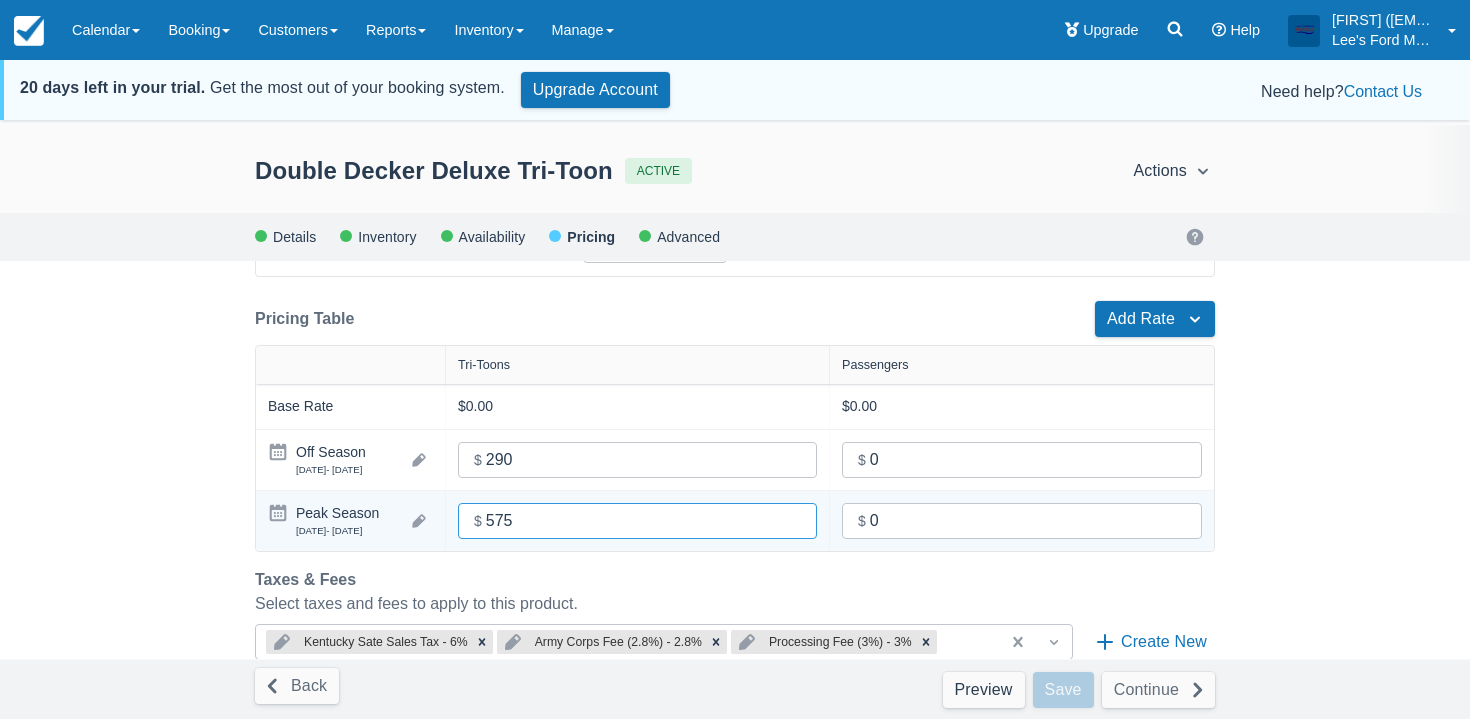 drag, startPoint x: 514, startPoint y: 525, endPoint x: 462, endPoint y: 525, distance: 52 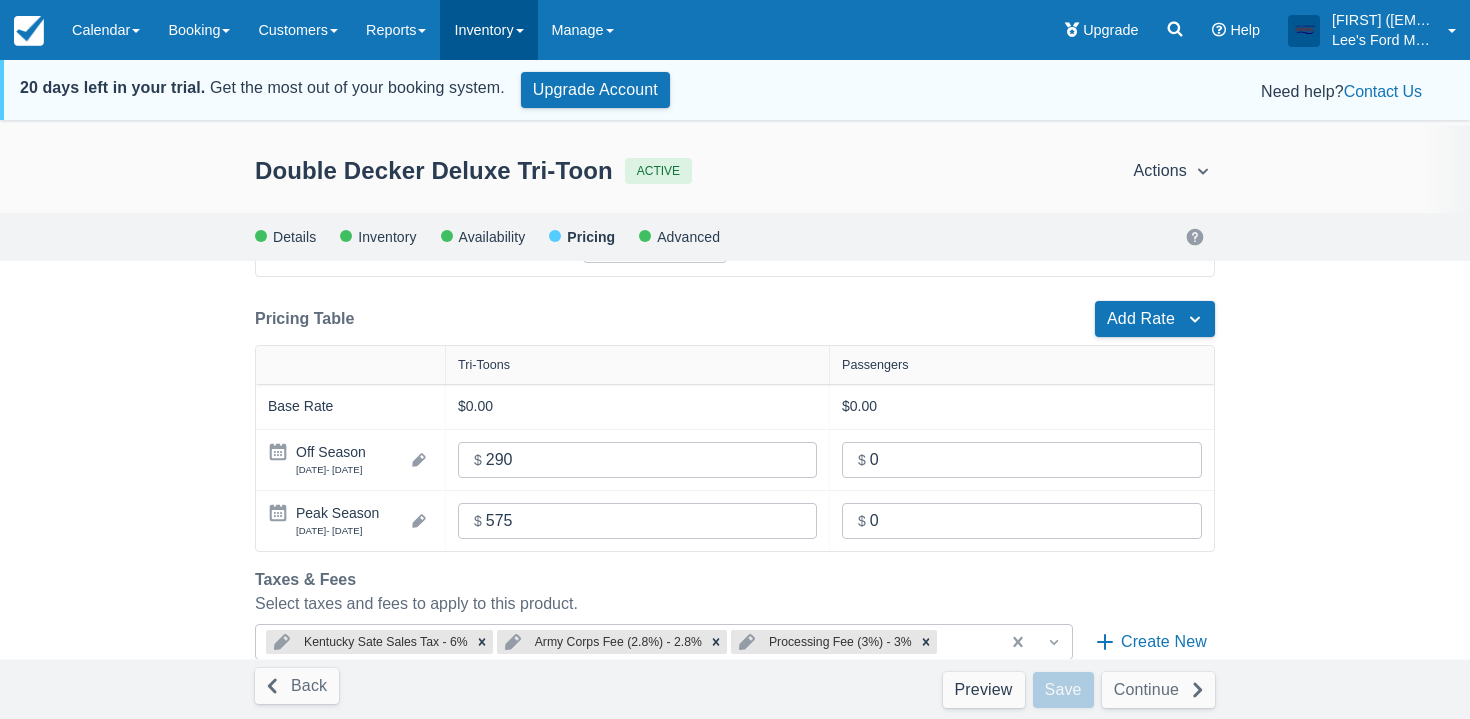 click on "Inventory" at bounding box center (488, 30) 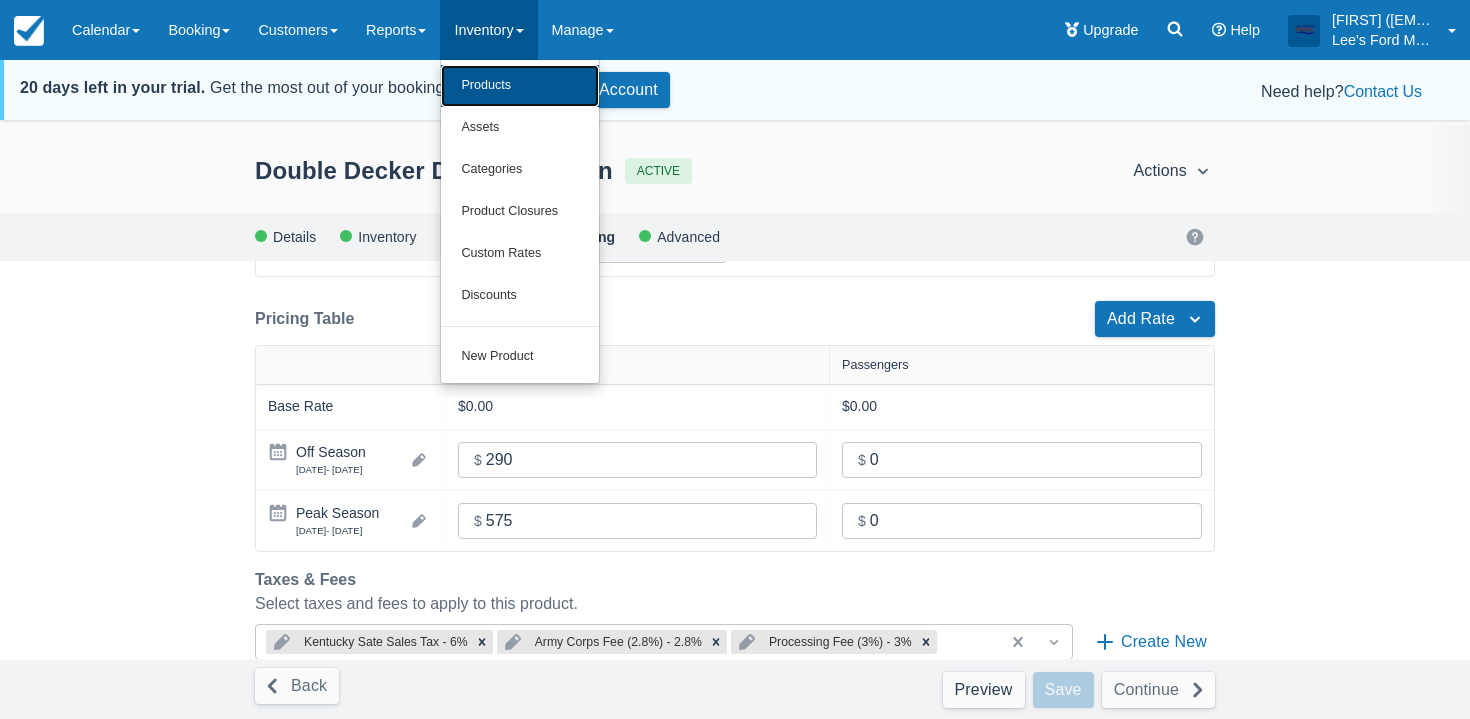 click on "Products" at bounding box center [520, 86] 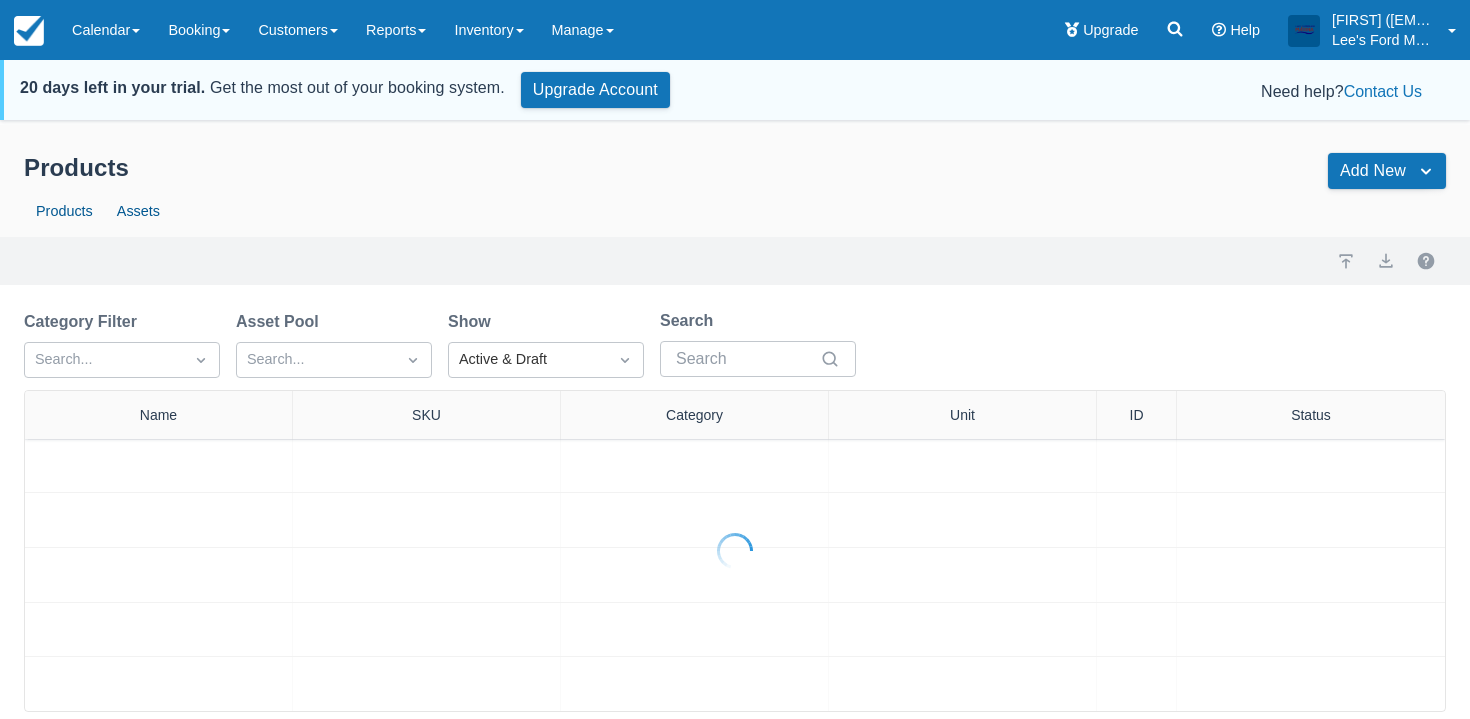 scroll, scrollTop: 0, scrollLeft: 0, axis: both 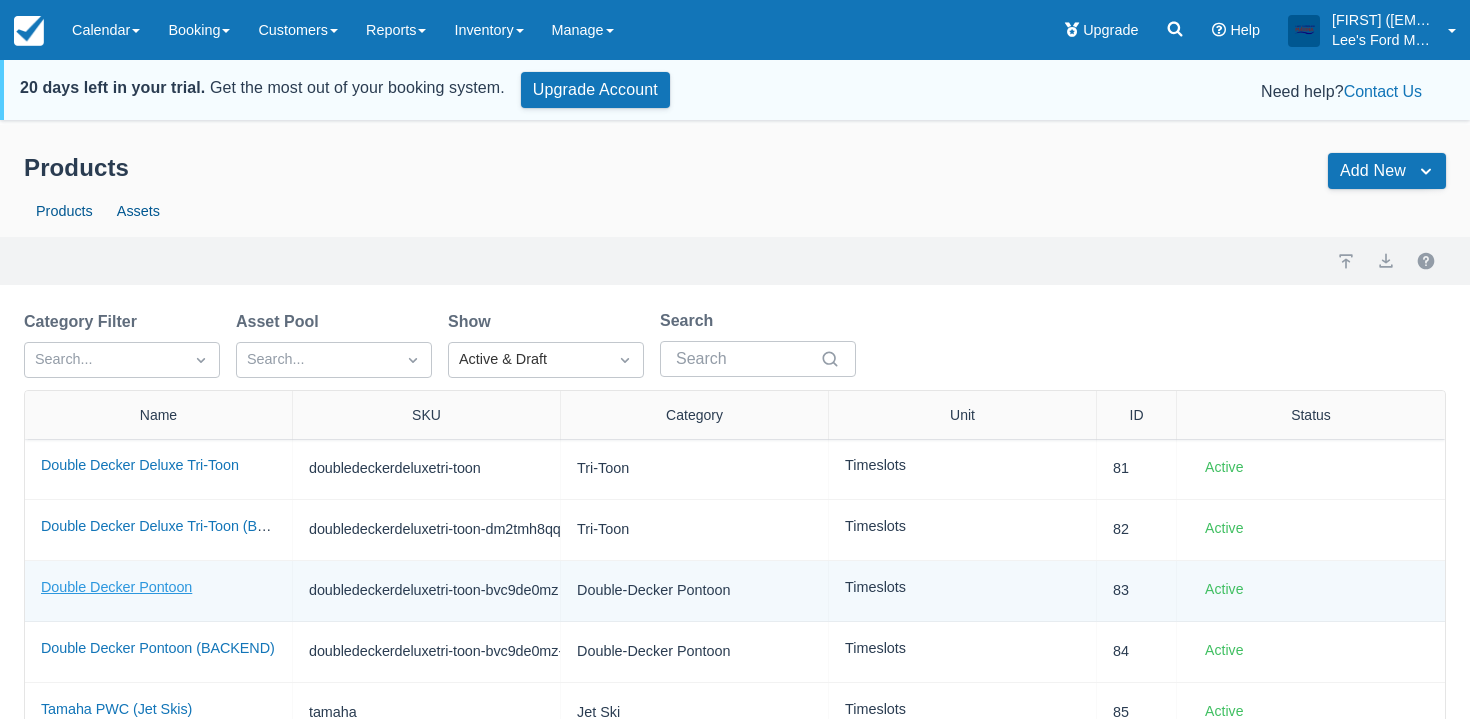 click on "Double Decker Pontoon" at bounding box center (116, 587) 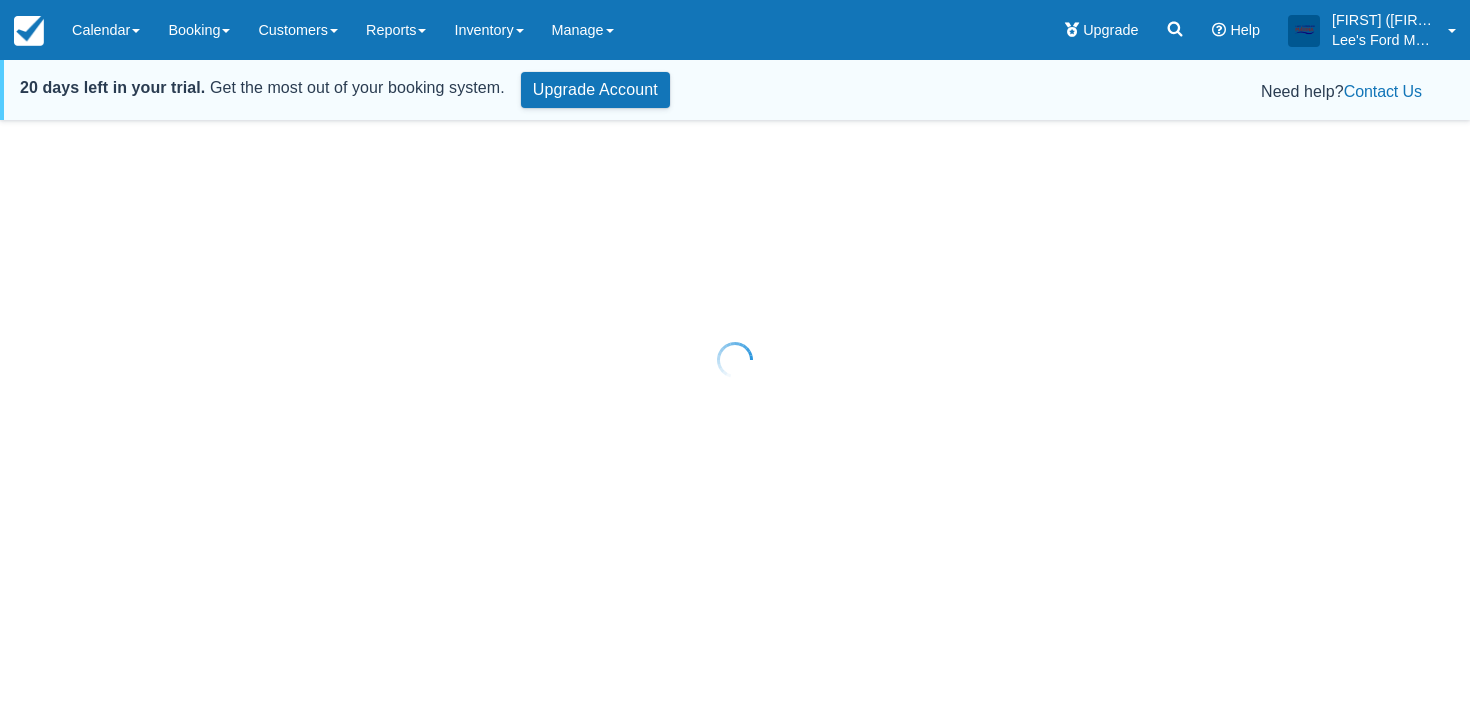 scroll, scrollTop: 0, scrollLeft: 0, axis: both 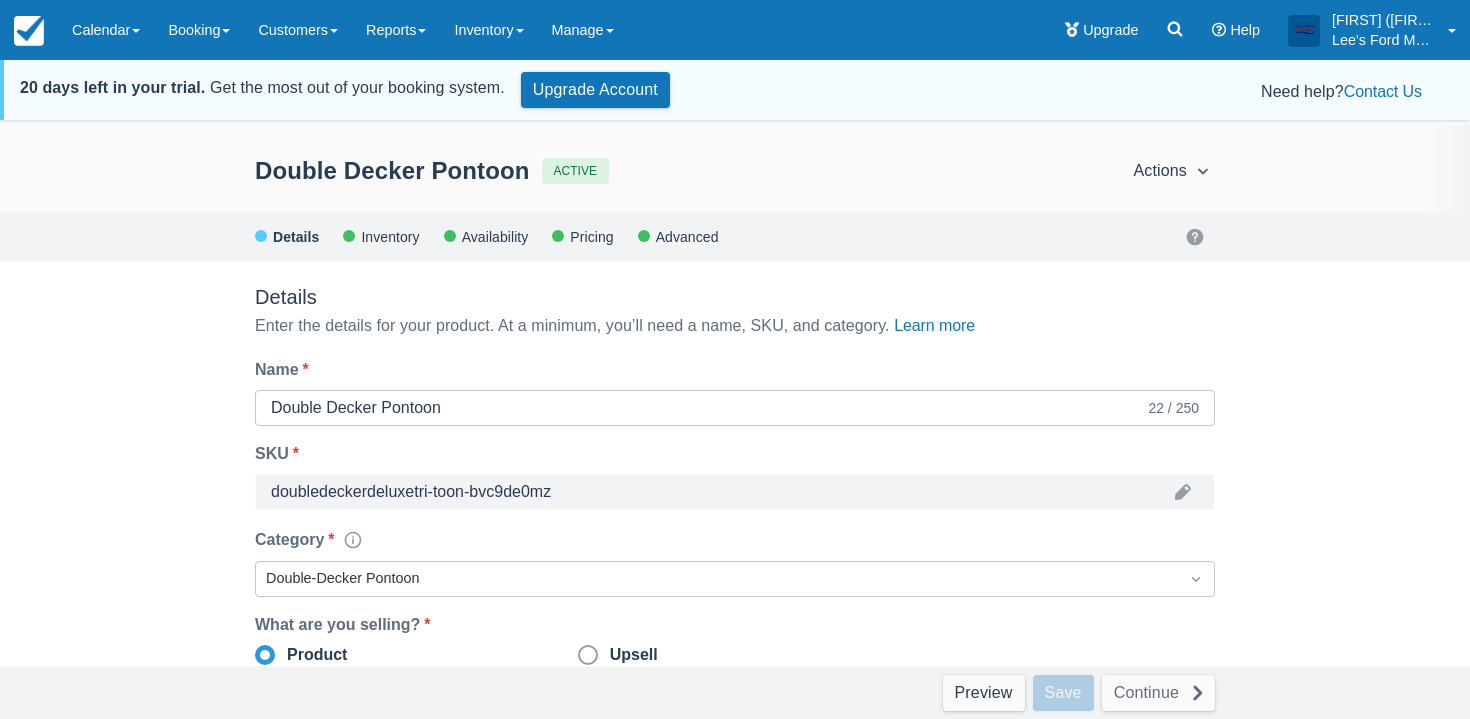 click on "Details Inventory Availability Pricing Advanced" at bounding box center (735, 237) 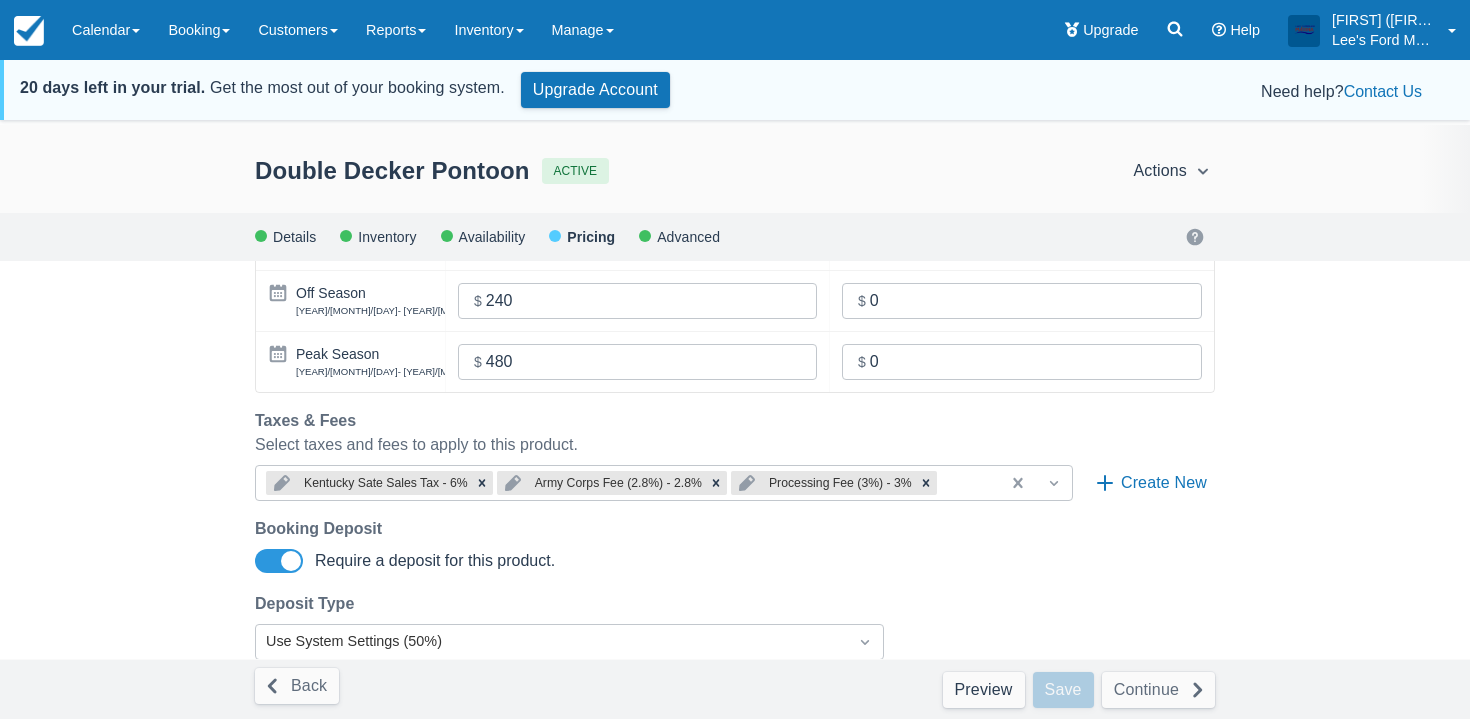 scroll, scrollTop: 579, scrollLeft: 0, axis: vertical 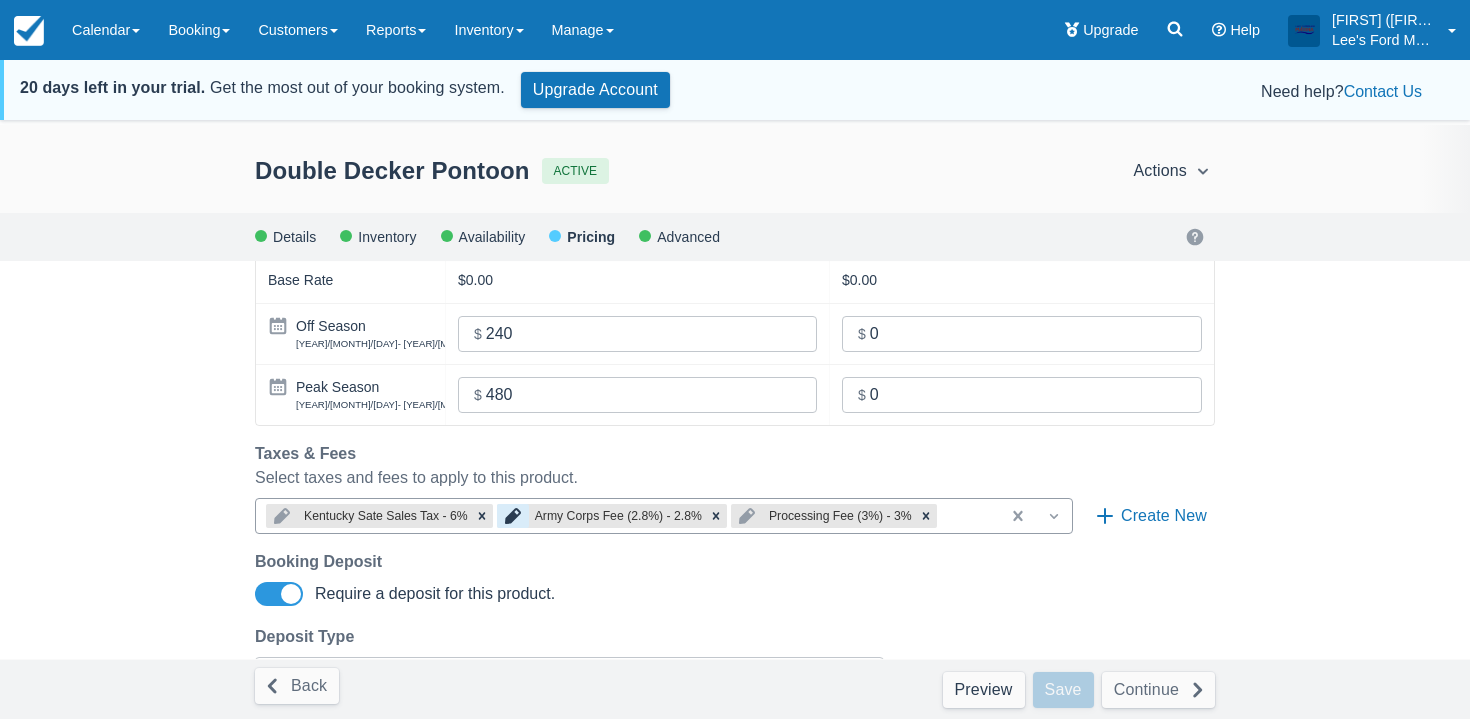 click at bounding box center [513, 516] 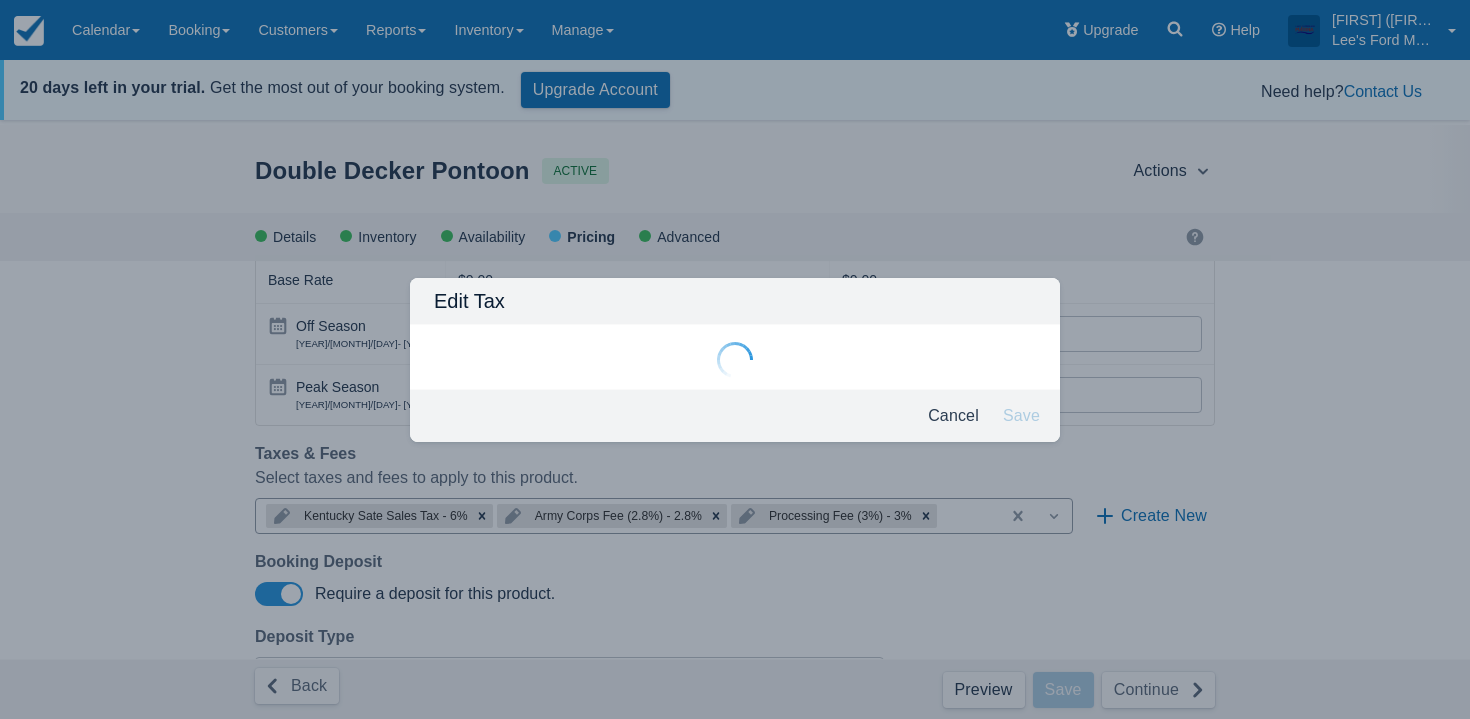 type on "Army Corps Fee (2.8%)" 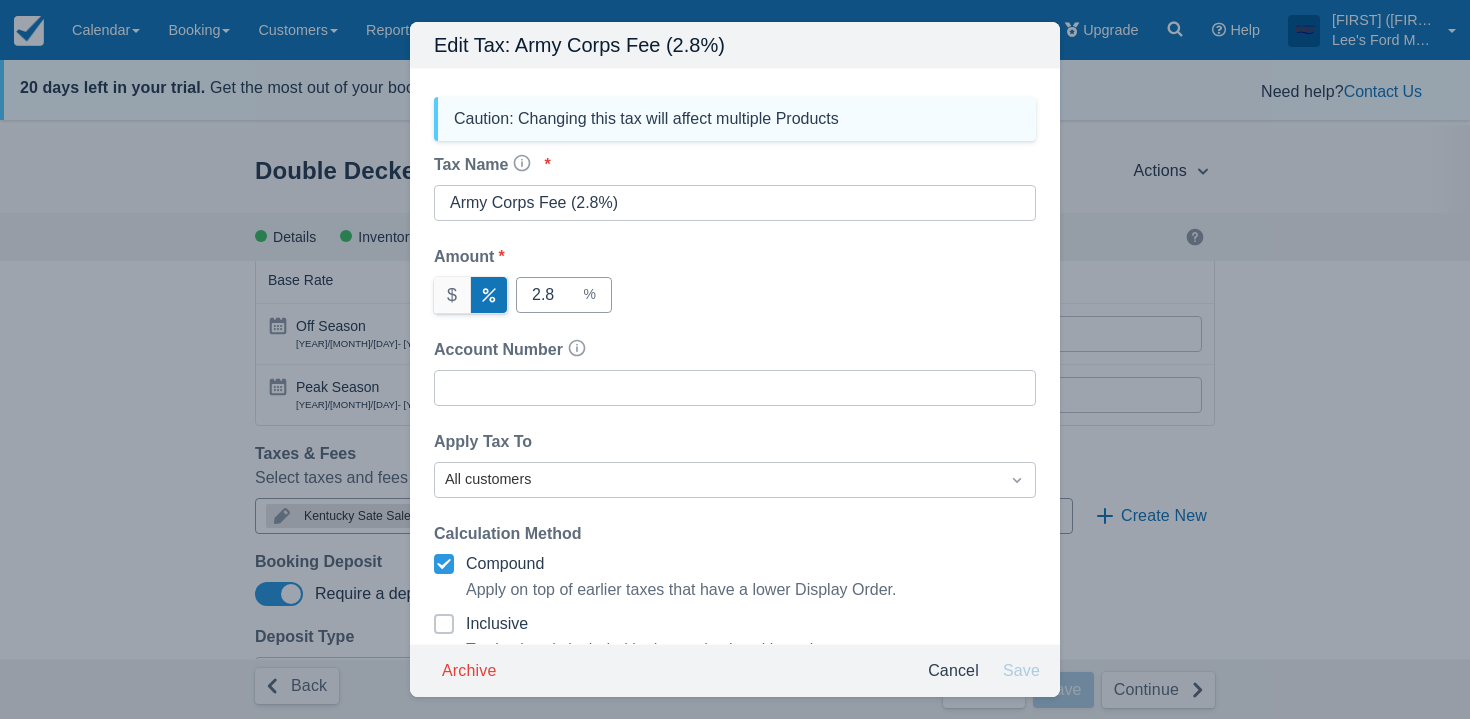 click on "2.8" at bounding box center (556, 295) 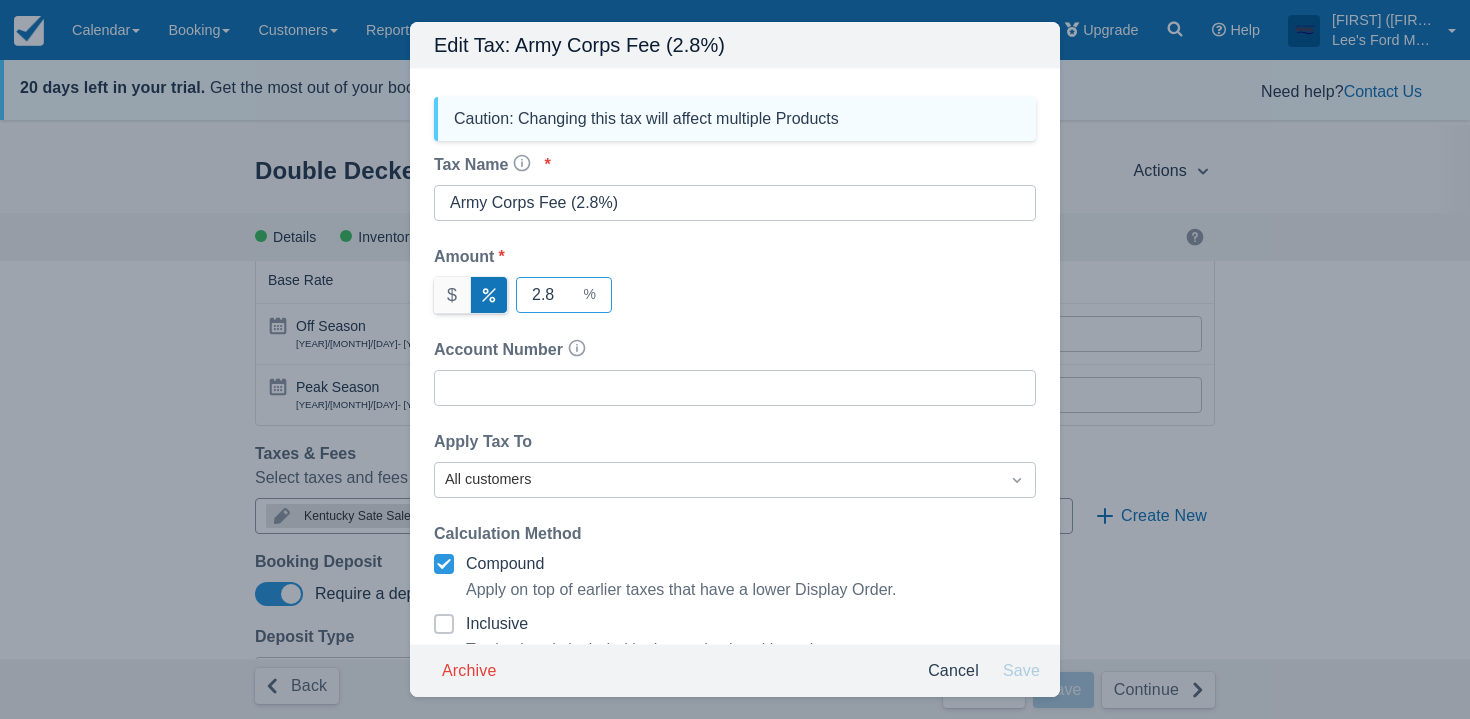 click on "2.8" at bounding box center (556, 295) 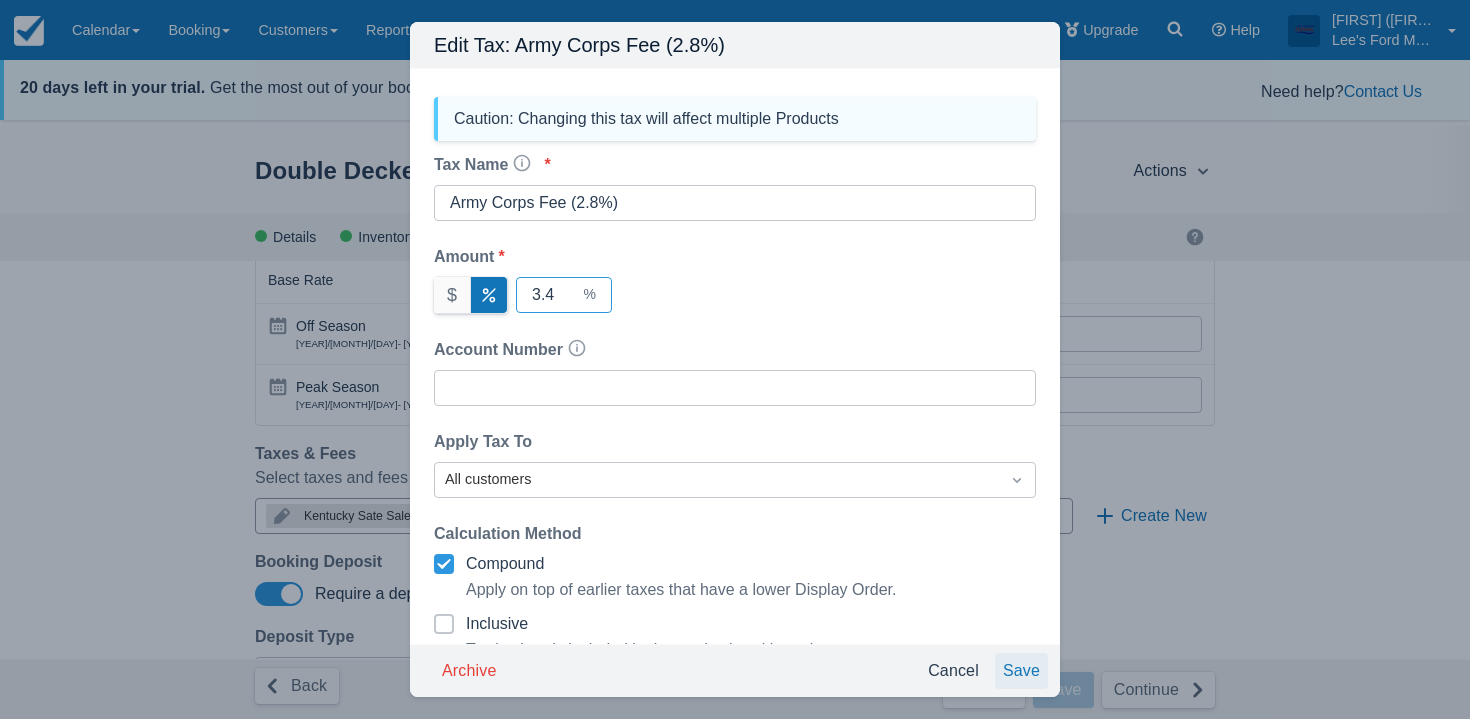 type on "3.4" 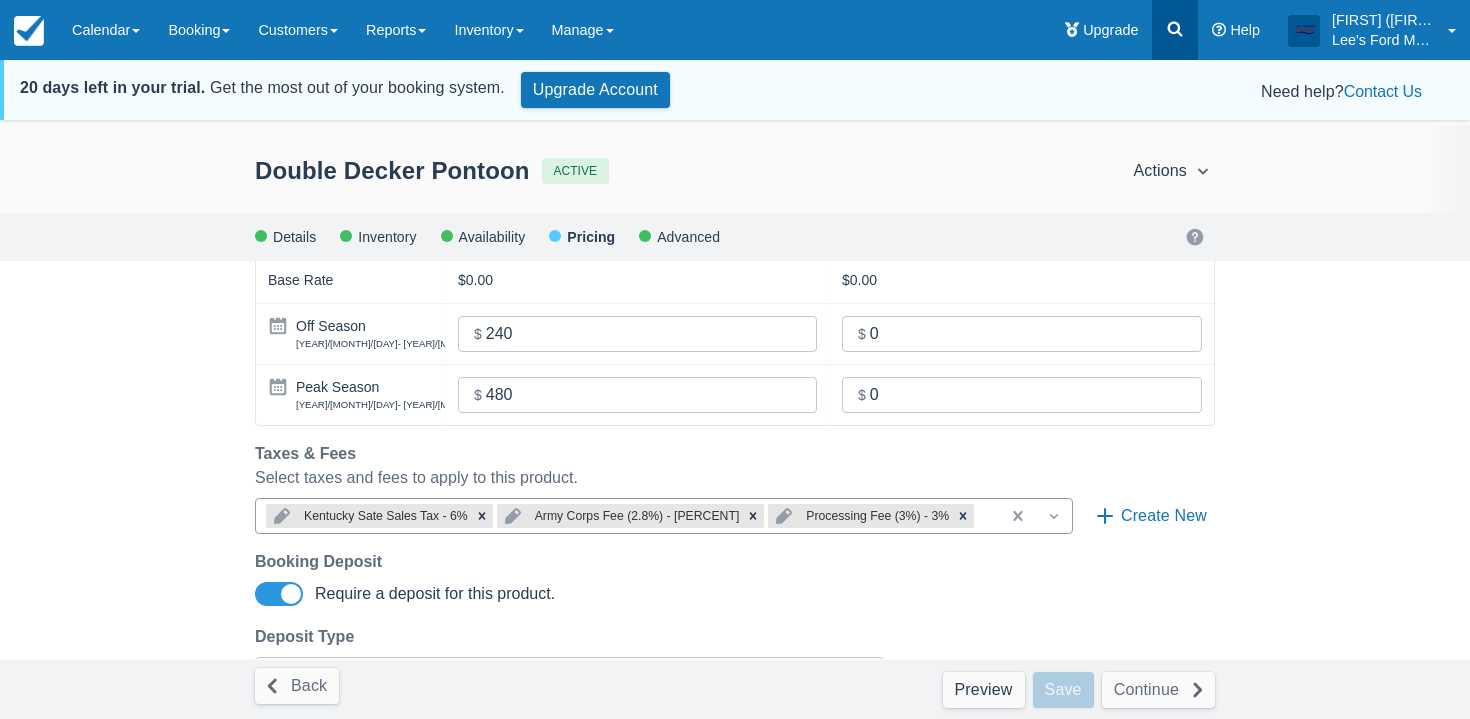 click at bounding box center [1175, 30] 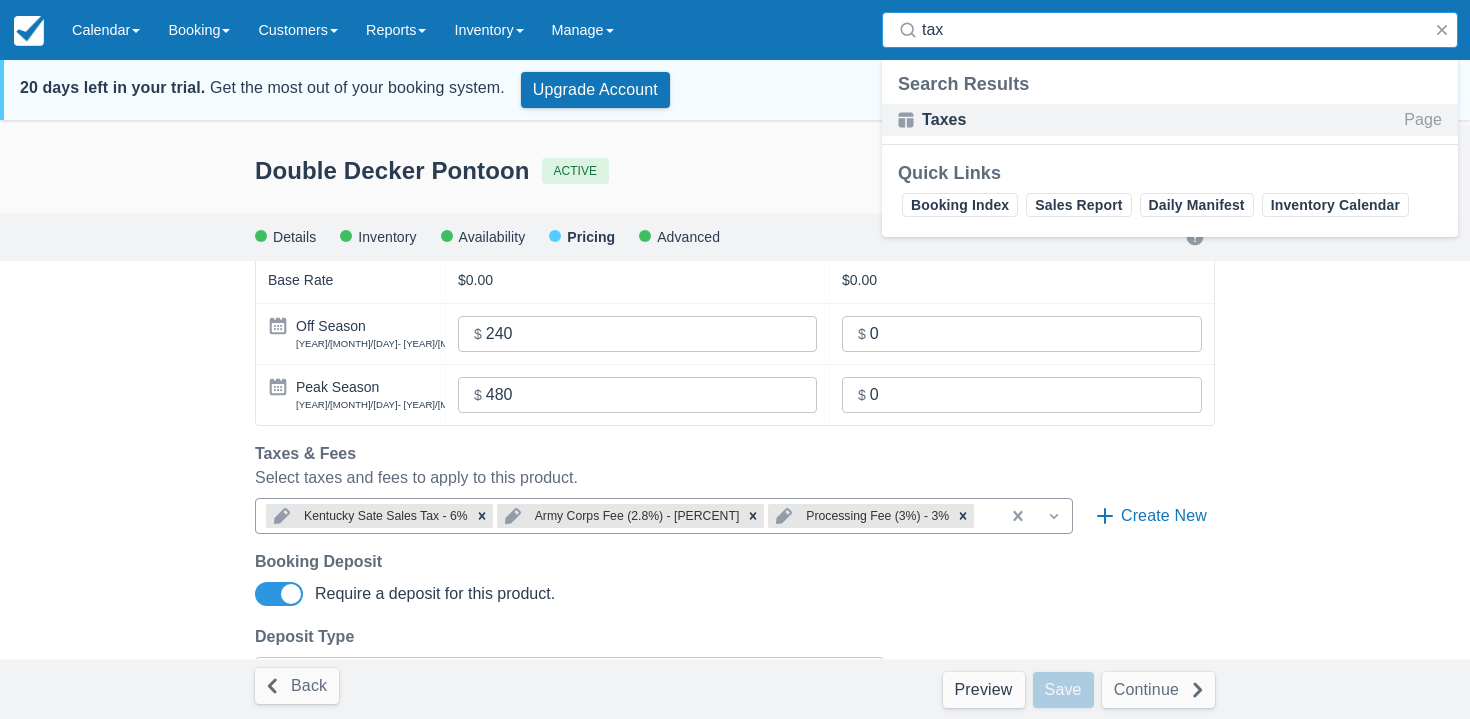 type on "tax" 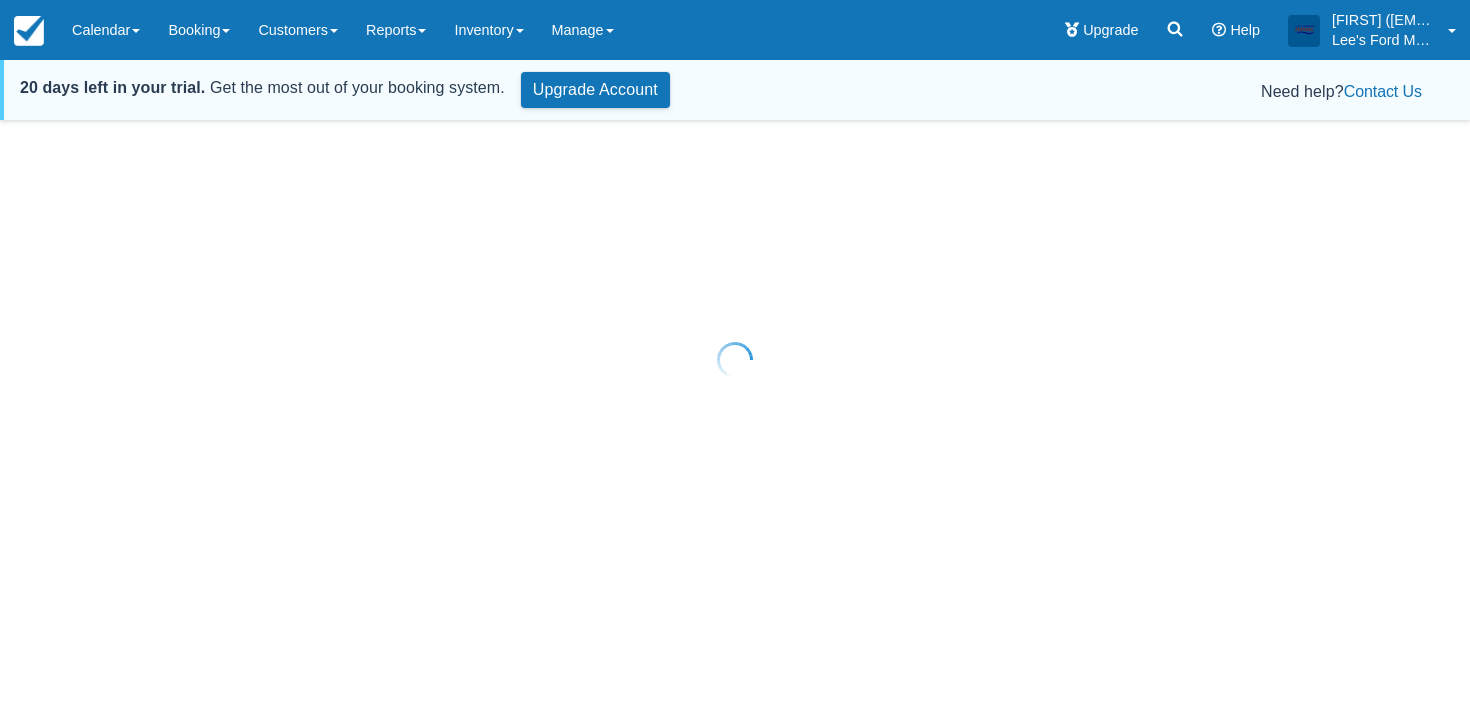 scroll, scrollTop: 0, scrollLeft: 0, axis: both 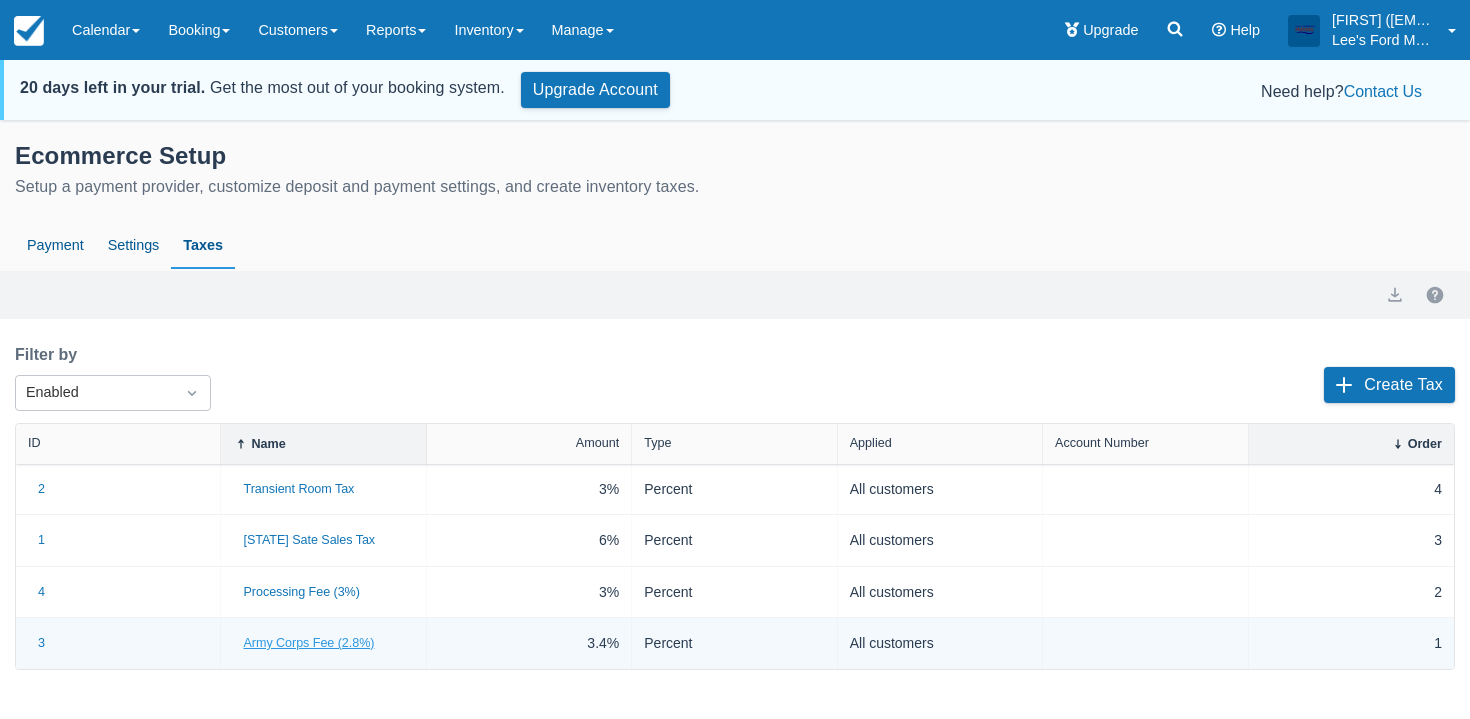 click on "Army Corps Fee (2.8%)" at bounding box center [308, 643] 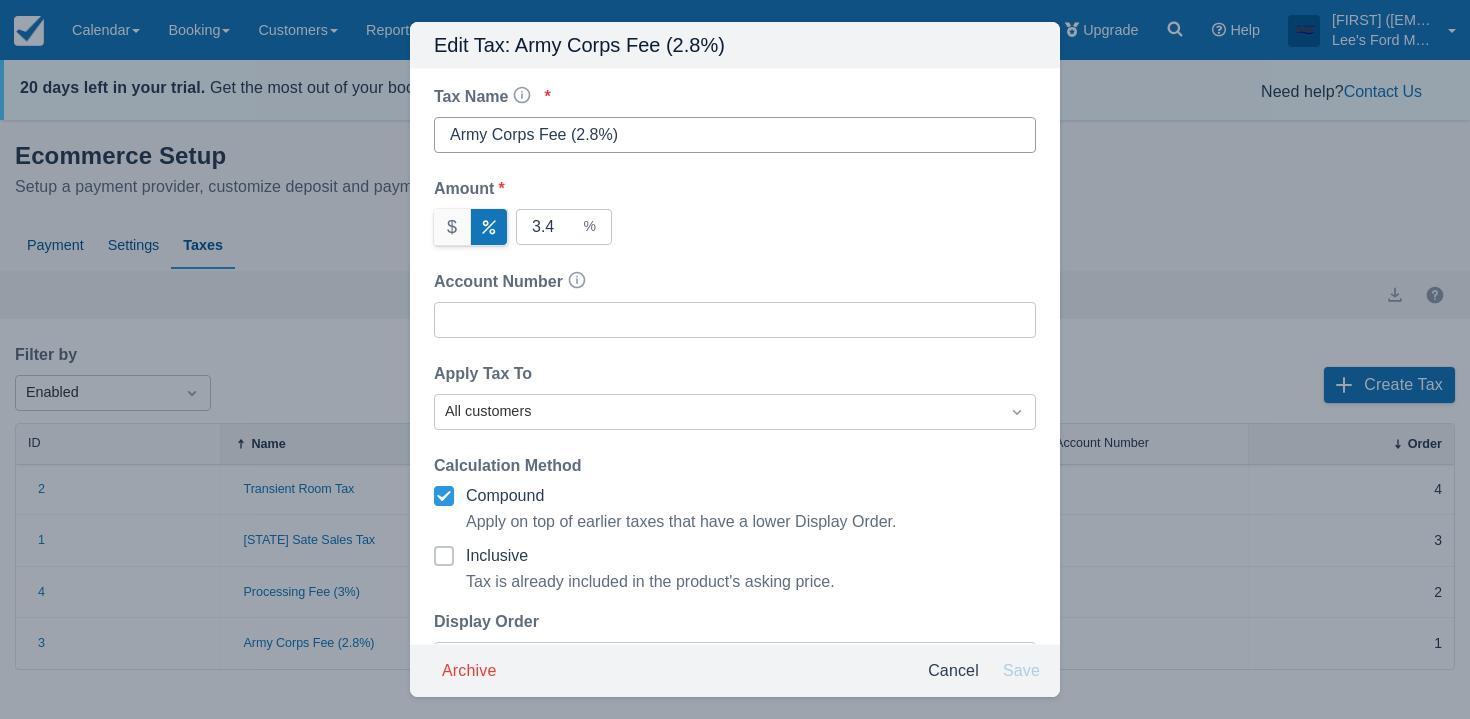 click on "Army Corps Fee (2.8%)" at bounding box center [735, 135] 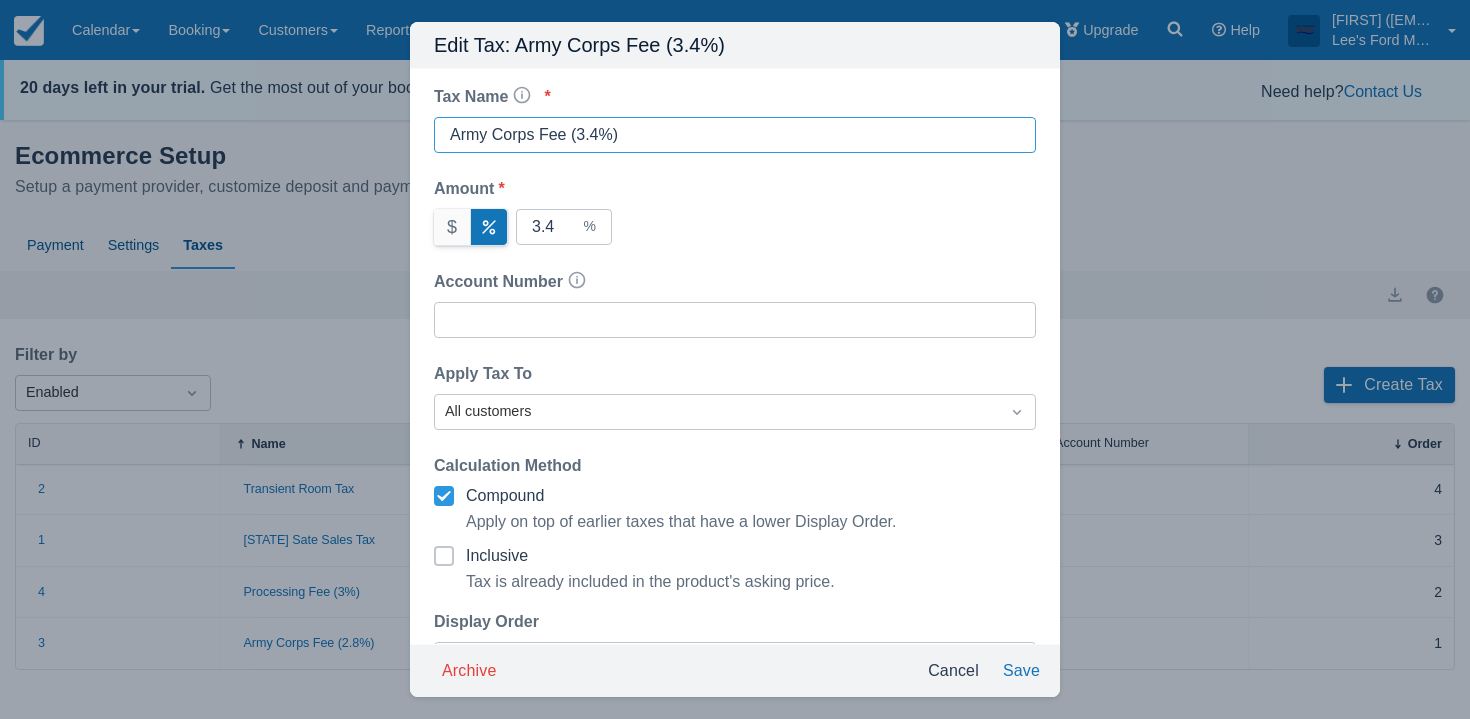 type on "Army Corps Fee (3.4%)" 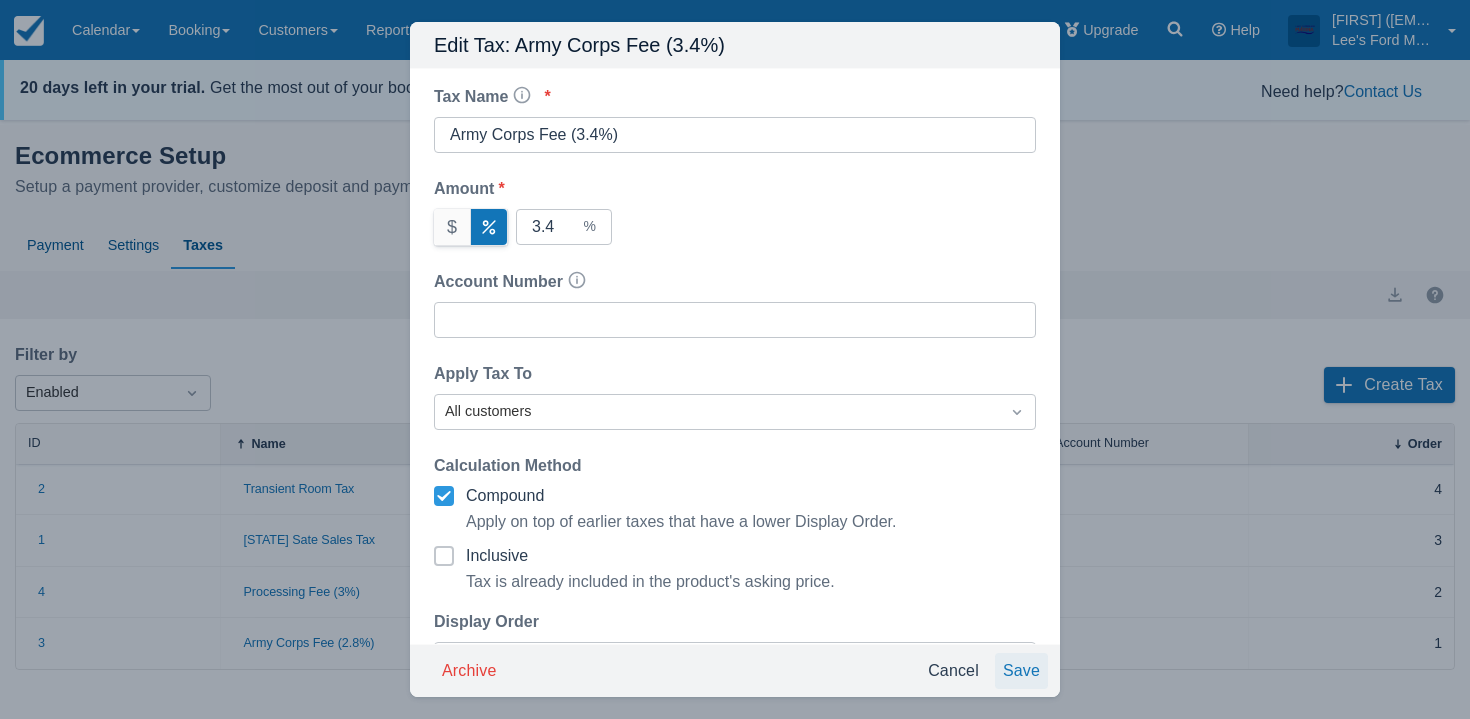 click on "Save" at bounding box center [1021, 671] 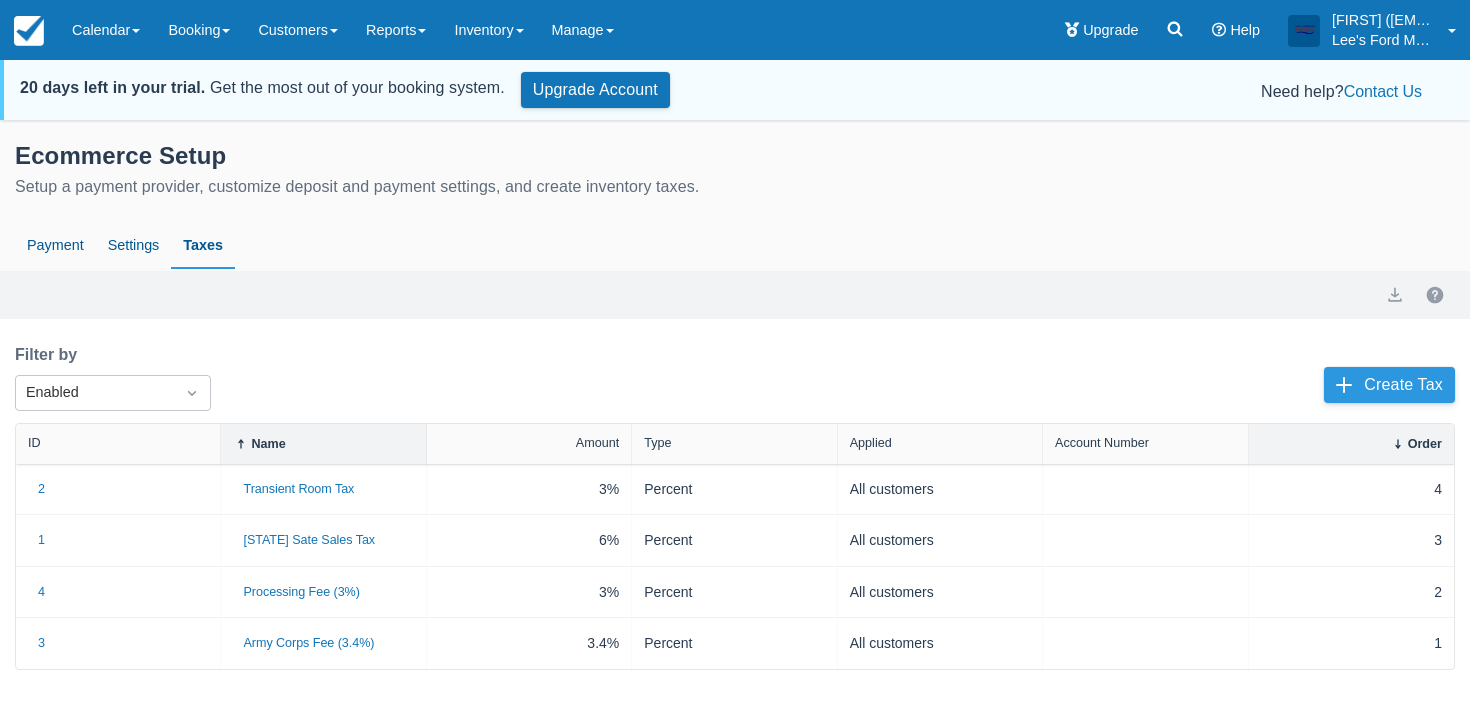 click on "Create Tax" at bounding box center (1389, 385) 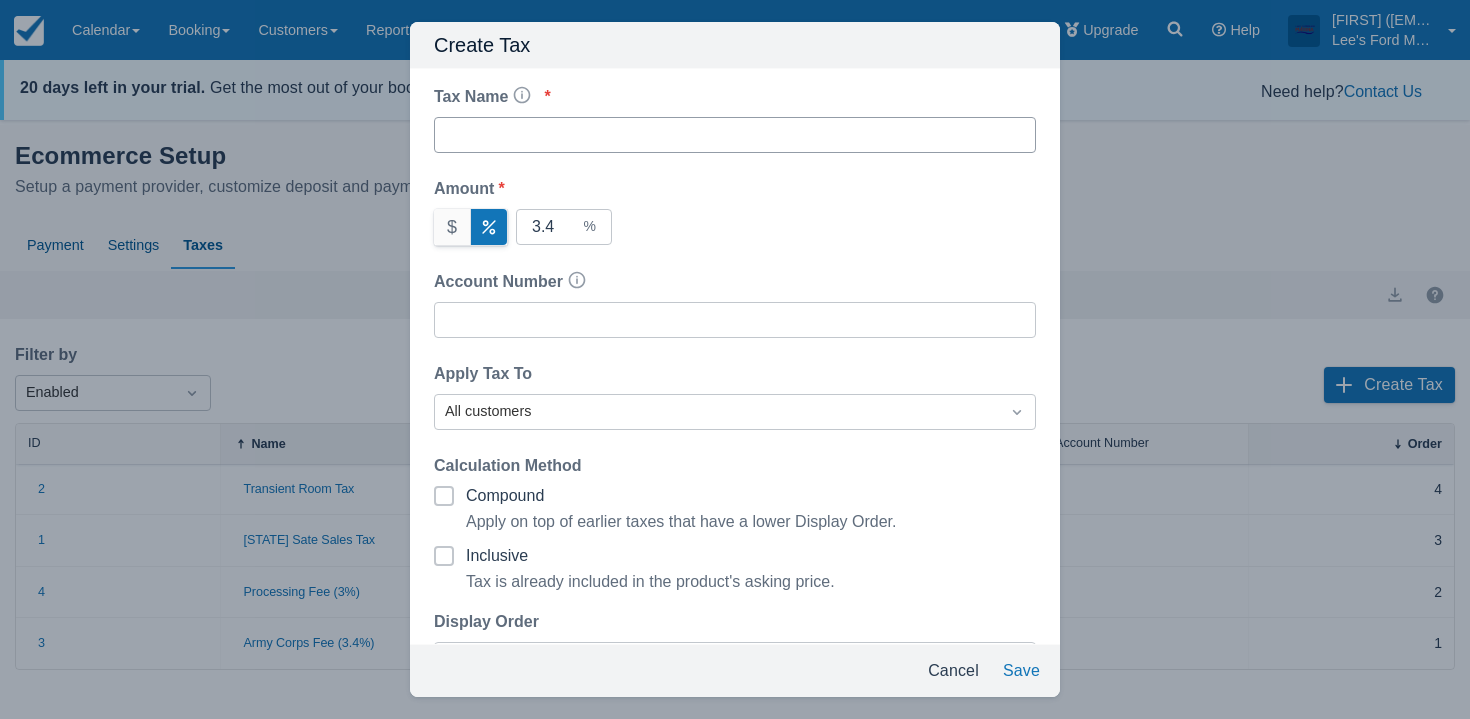 click on "Tax Name This will be displayed on invoices and receipts. *" at bounding box center (735, 135) 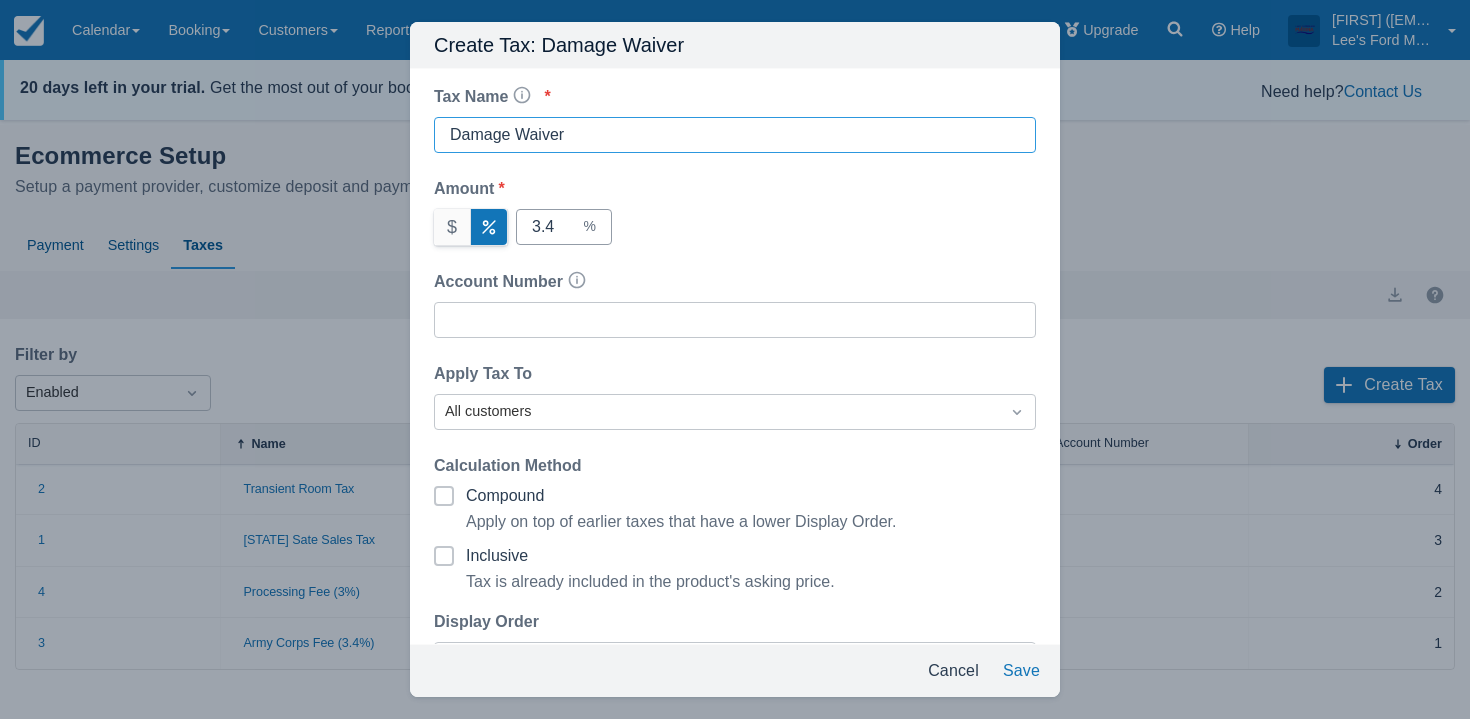type on "Damage Waiver" 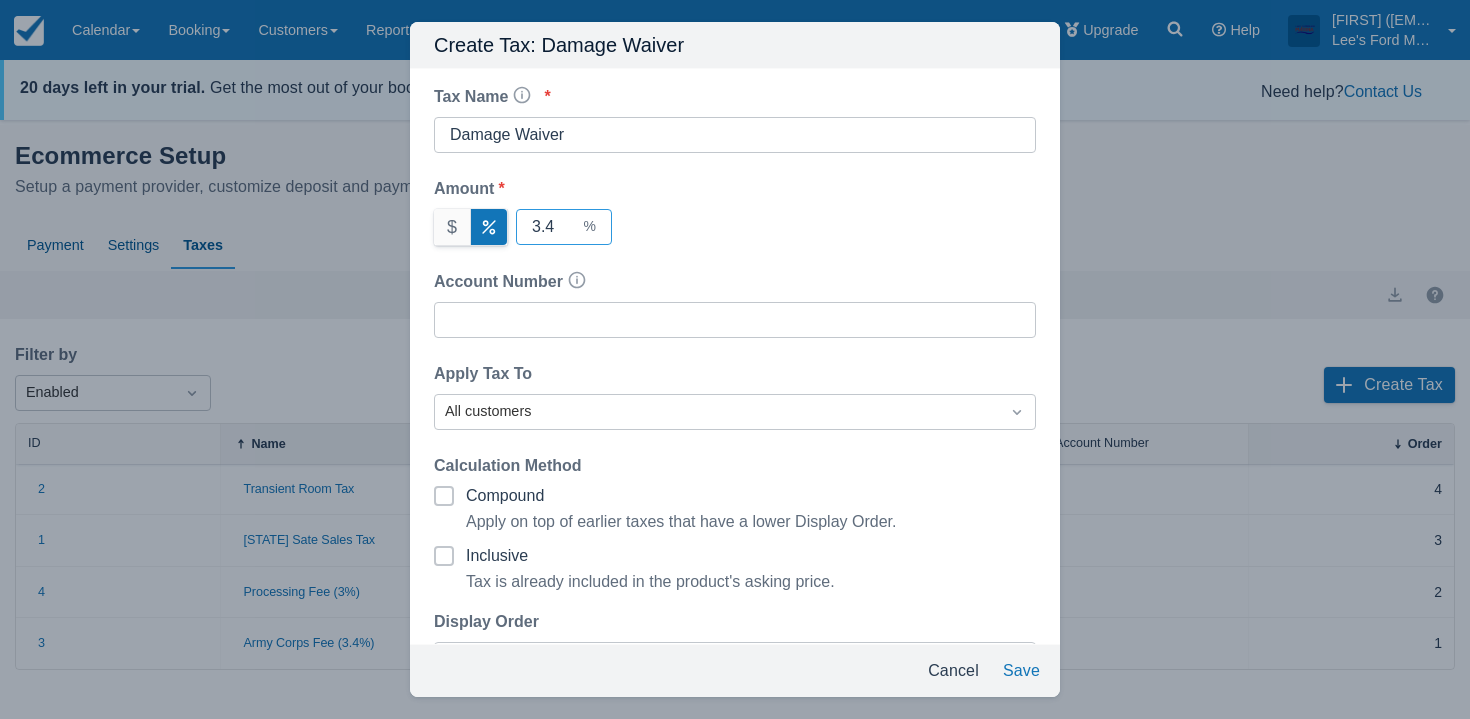 click on "3.4" at bounding box center [556, 227] 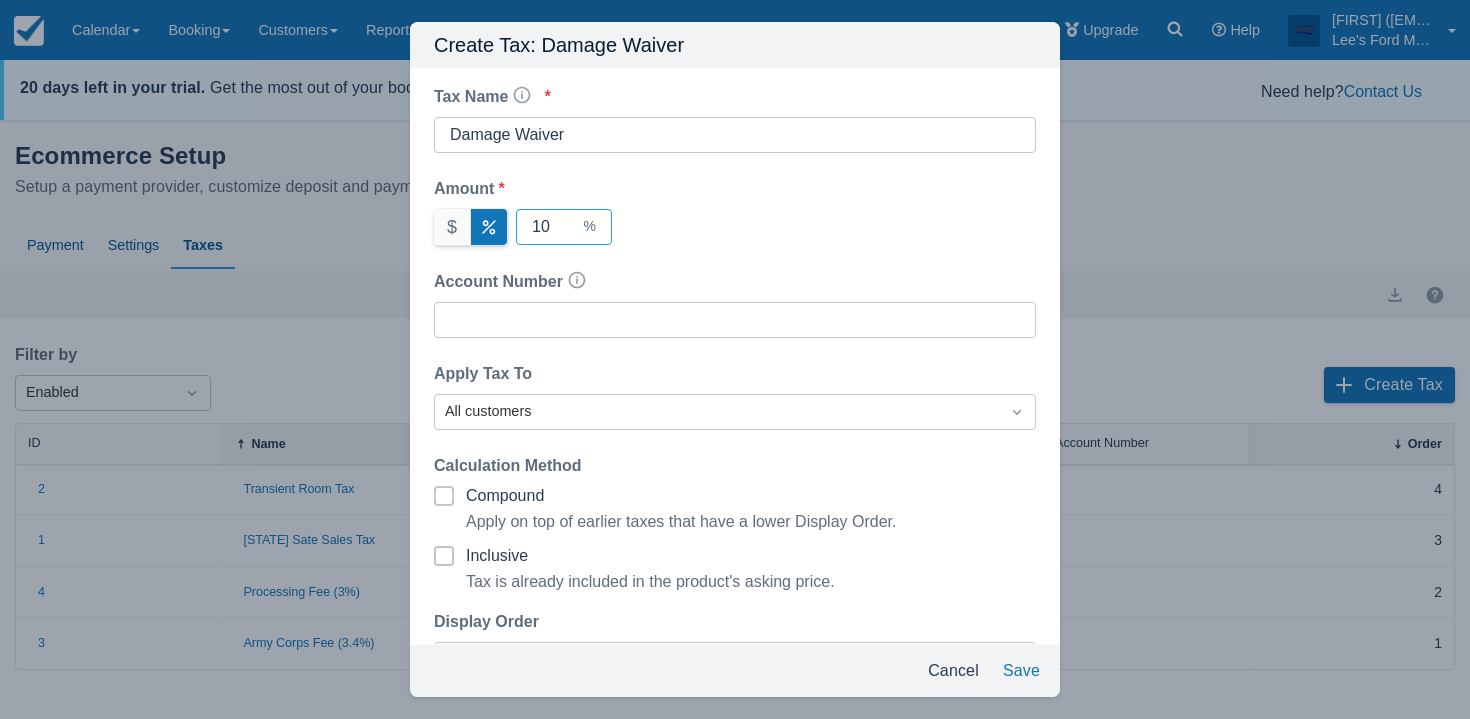 type on "10" 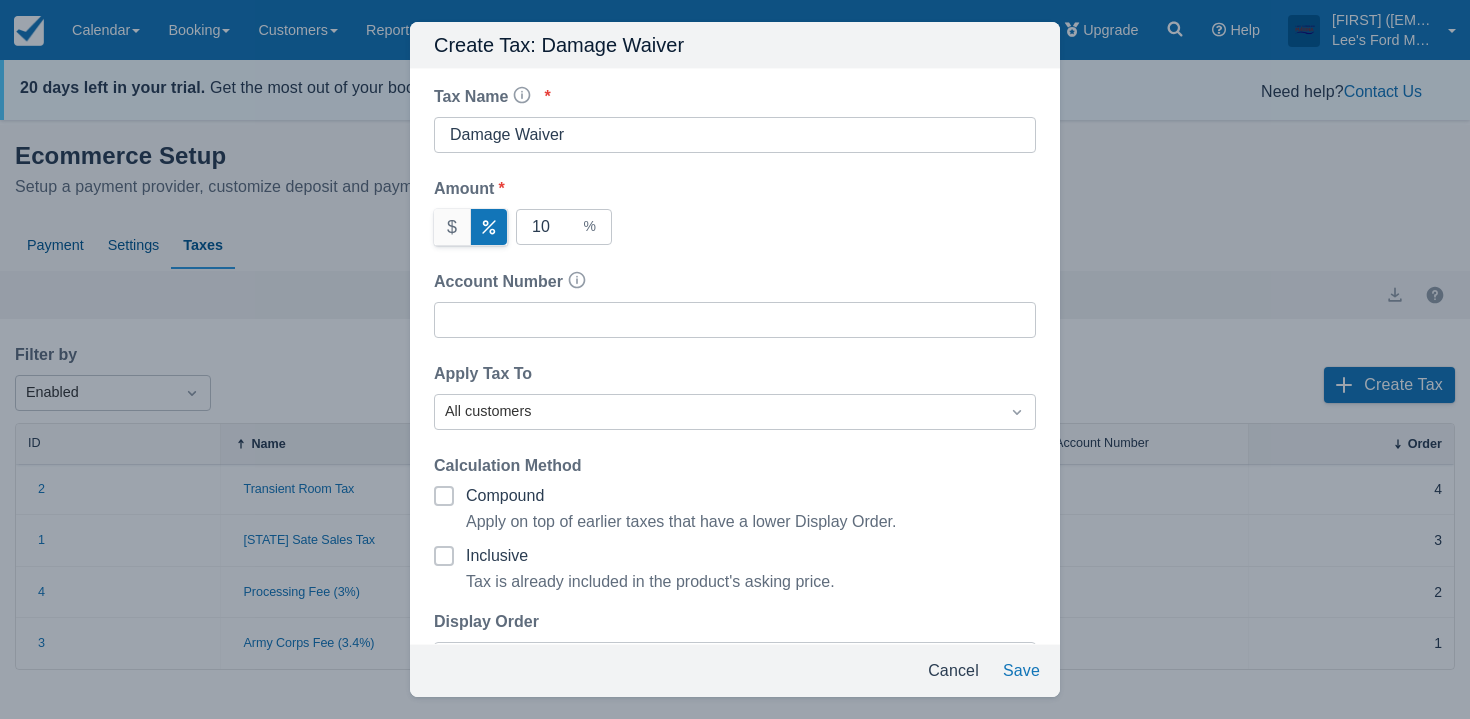 click on "Tax Name This will be displayed on invoices and receipts. * Damage Waiver Amount * $ 10 % Account Number Tax account number to display on invoices. Apply Tax To All customers Calculation Method Compound Apply on top of earlier taxes that have a lower Display Order. Inclusive Tax is already included in the product's asking price. Display Order 1 Apply To Products 0  product s   affected" at bounding box center (735, 422) 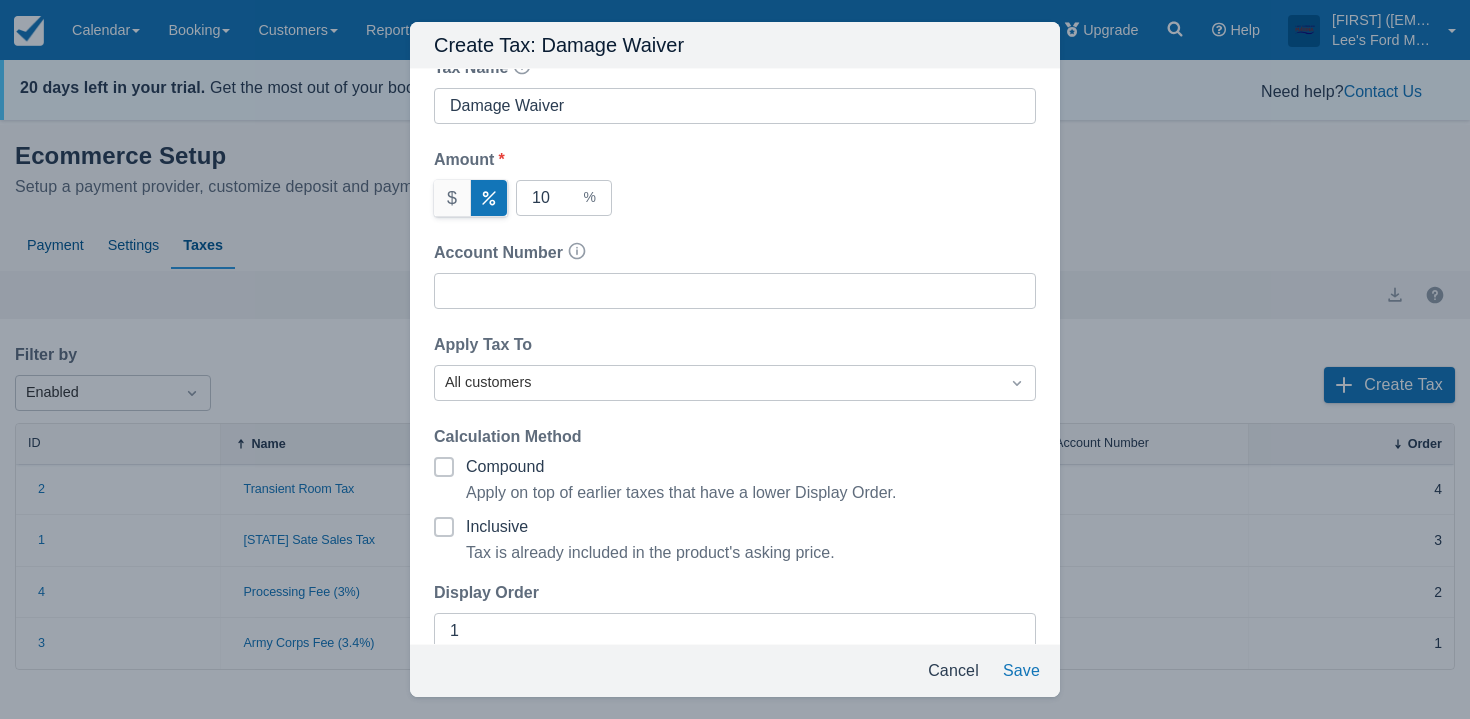scroll, scrollTop: 130, scrollLeft: 0, axis: vertical 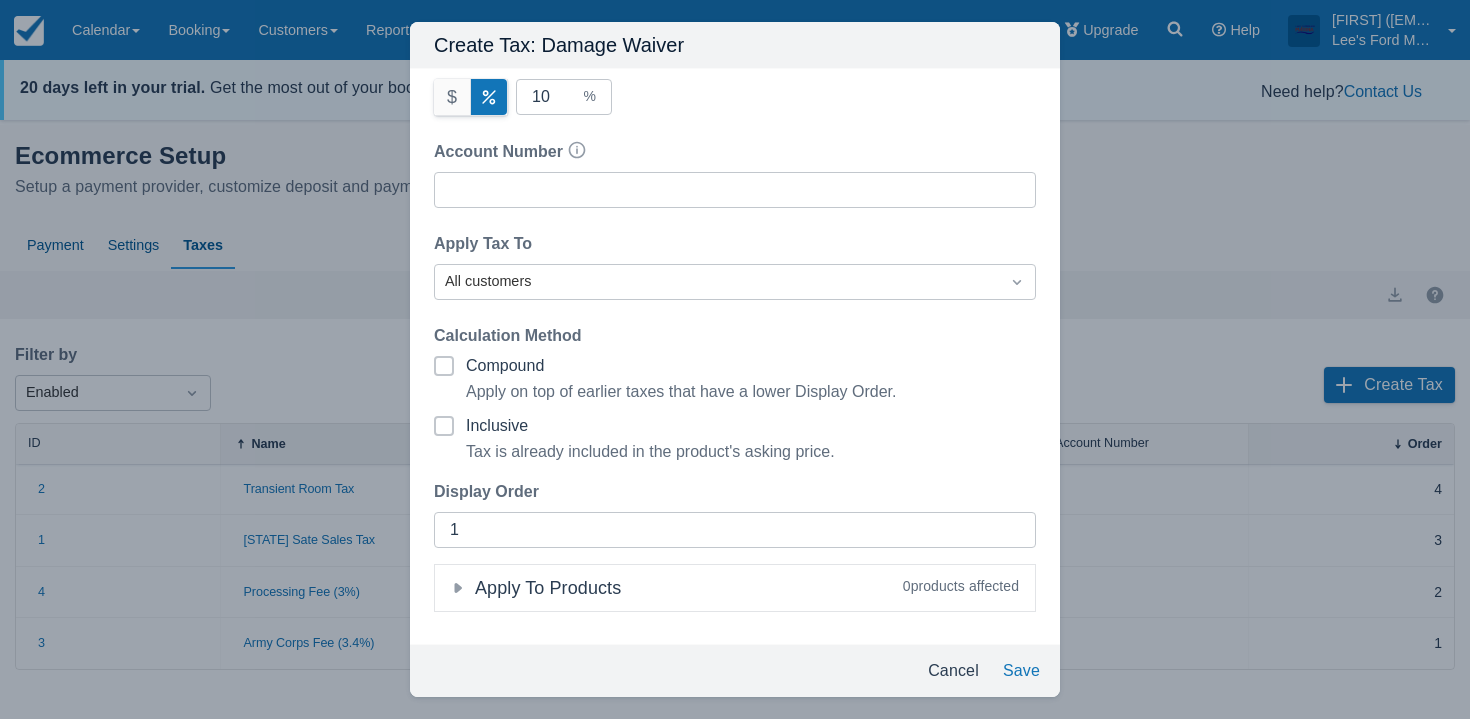 click on "Tax Name This will be displayed on invoices and receipts. * Damage Waiver Amount * $ 10 % Account Number Tax account number to display on invoices. Apply Tax To All customers Calculation Method Compound Apply on top of earlier taxes that have a lower Display Order. Inclusive Tax is already included in the product's asking price. Display Order 1 Apply To Products 0  product s   affected" at bounding box center (735, 292) 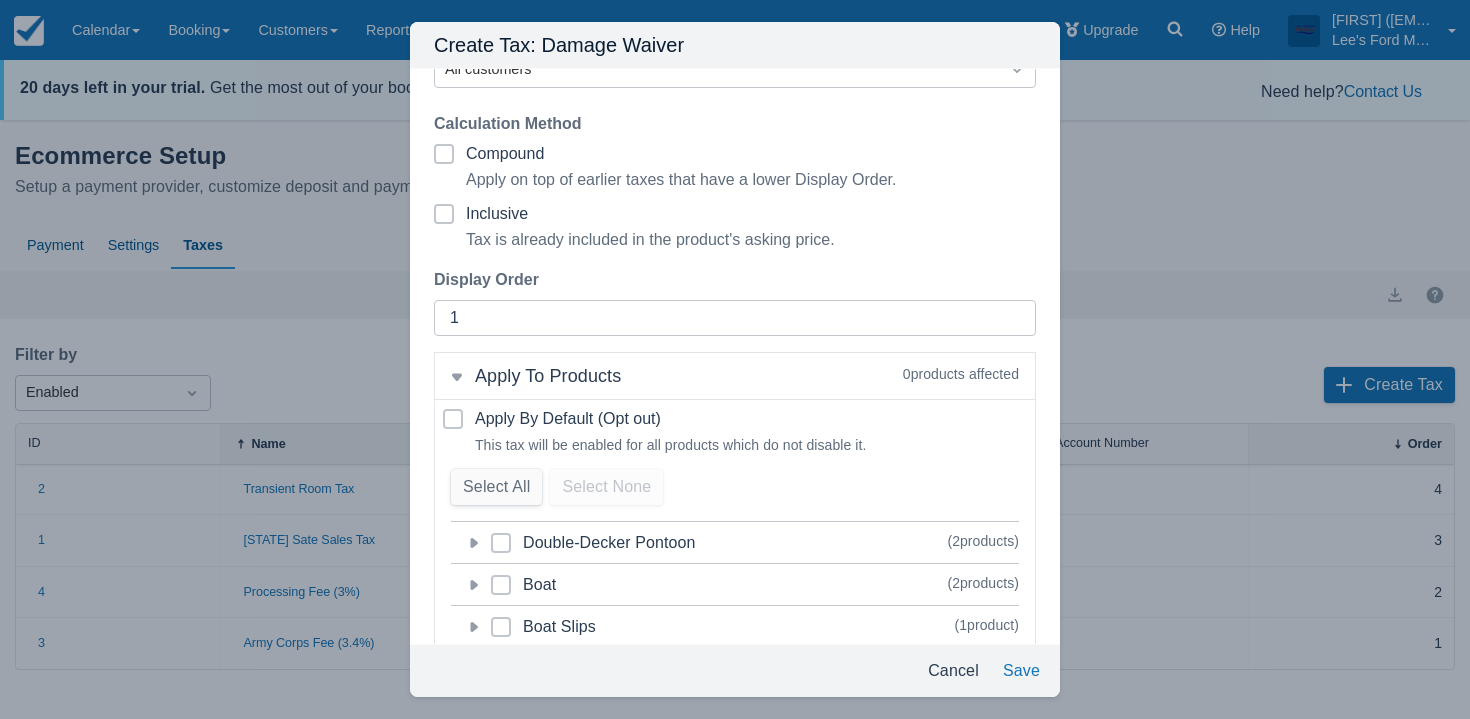 scroll, scrollTop: 513, scrollLeft: 0, axis: vertical 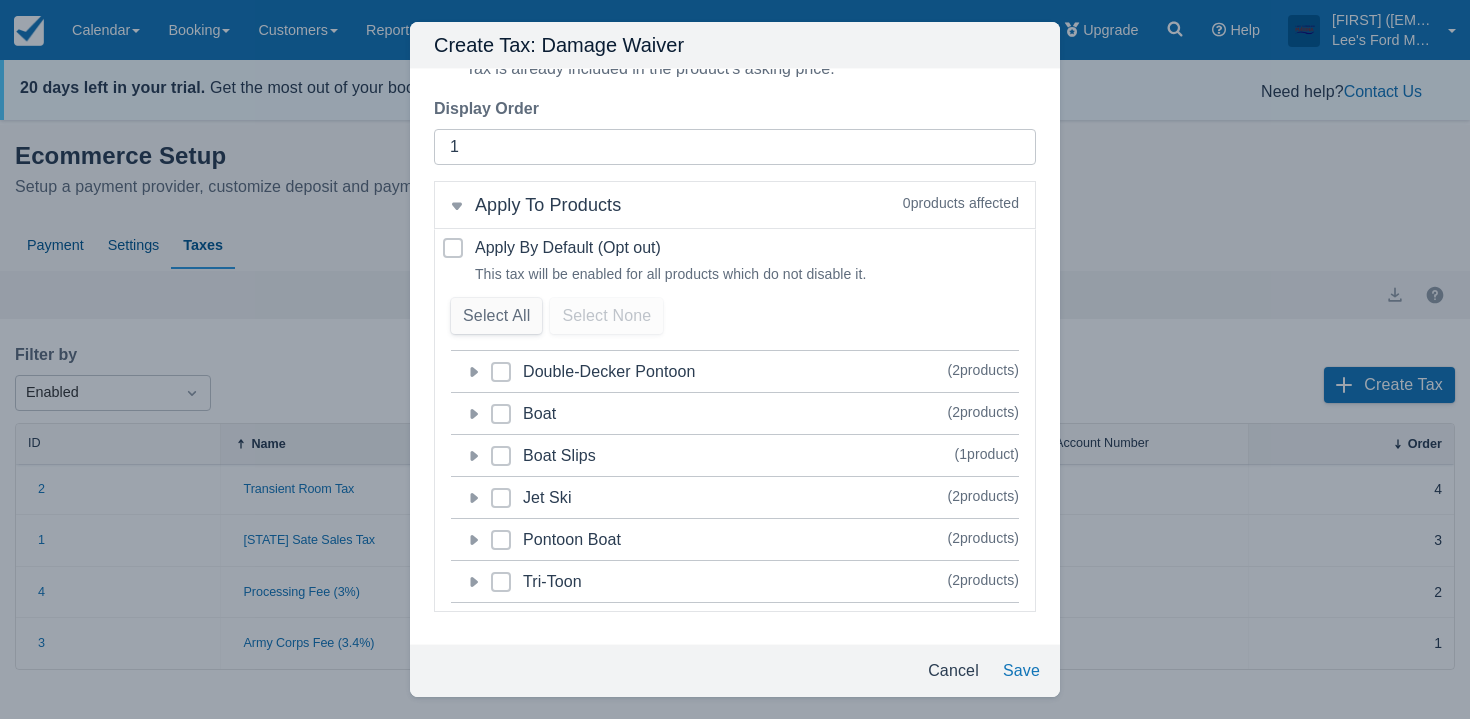 click 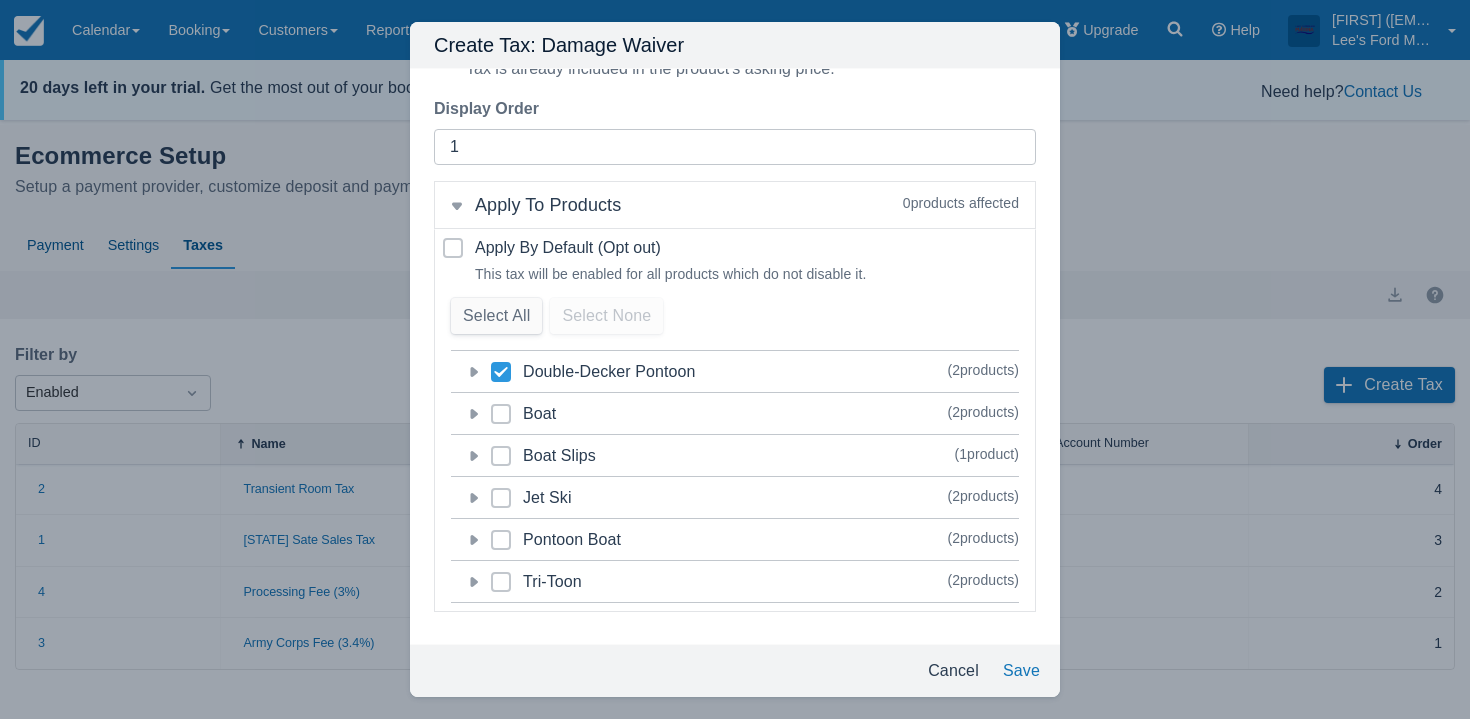 checkbox on "true" 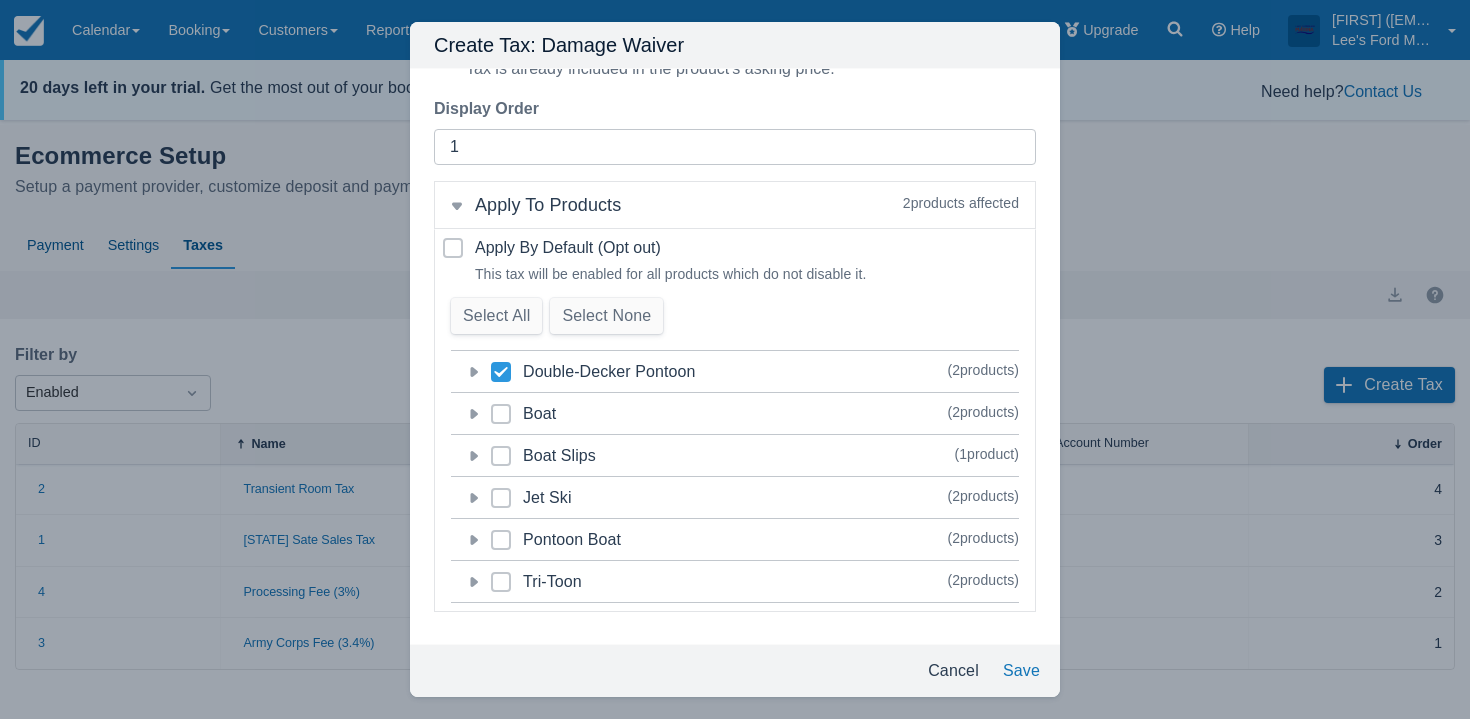 click at bounding box center (501, 422) 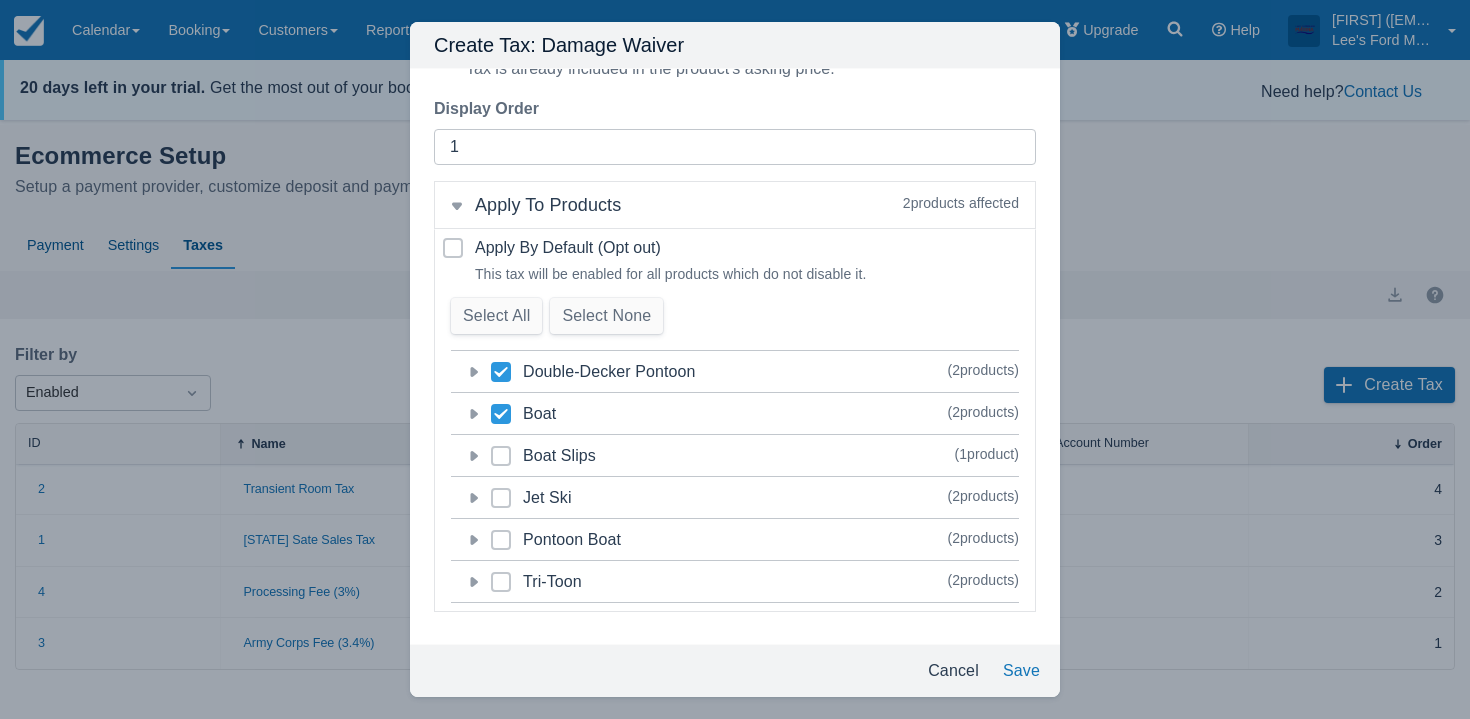 checkbox on "true" 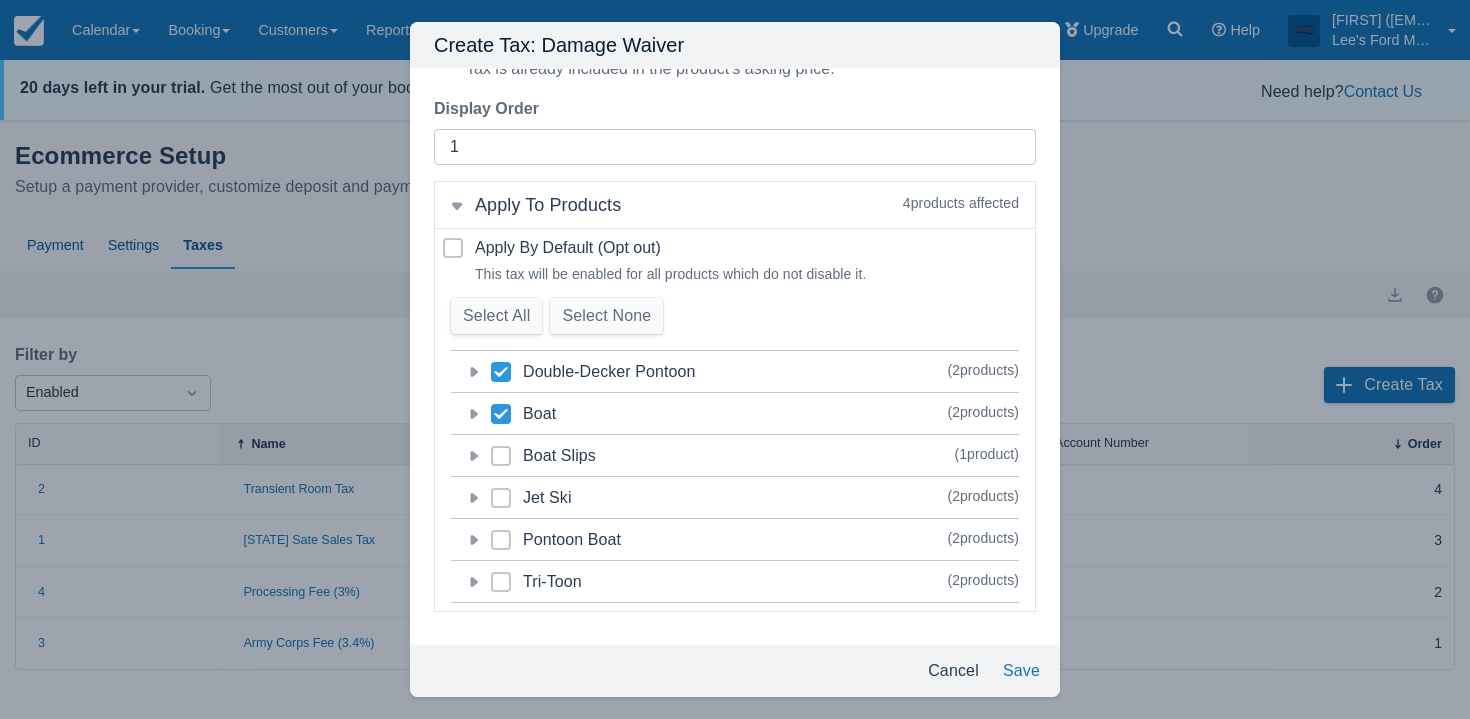 click 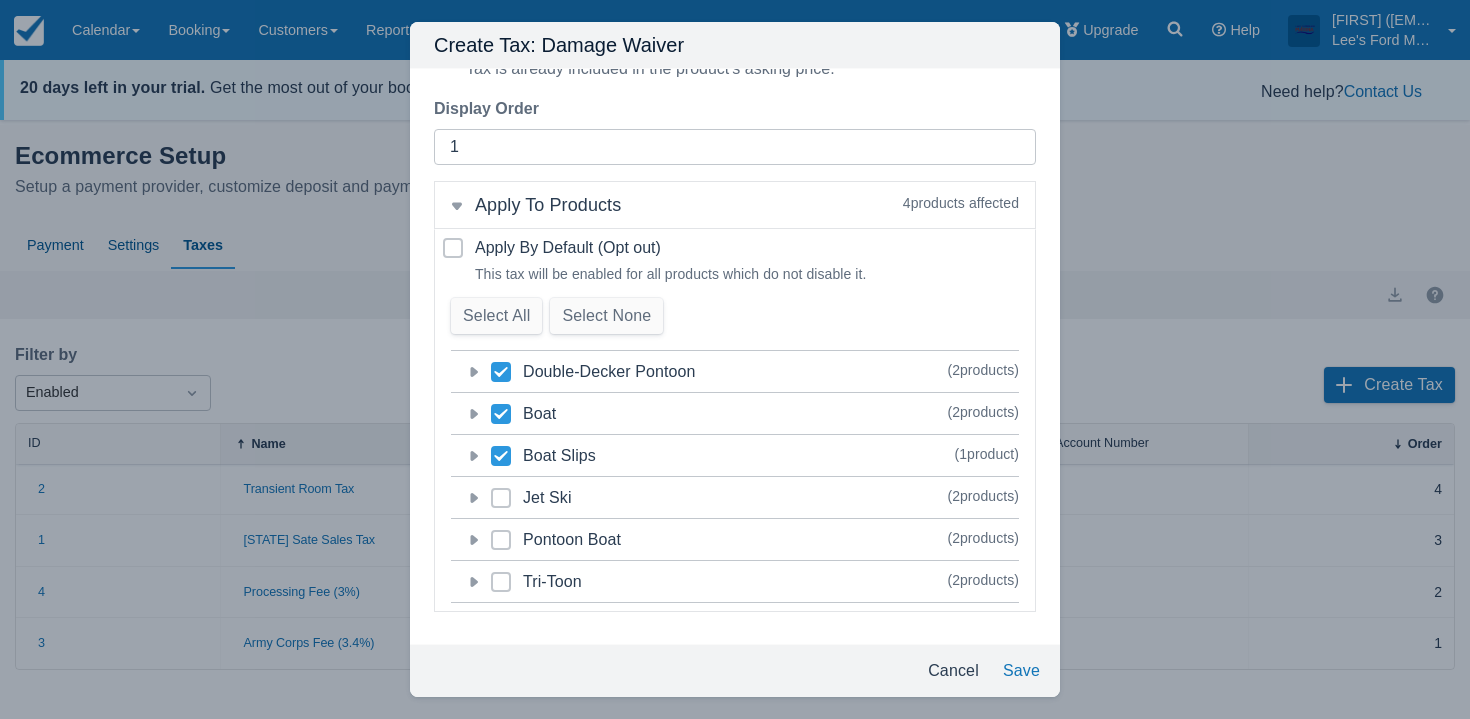 checkbox on "true" 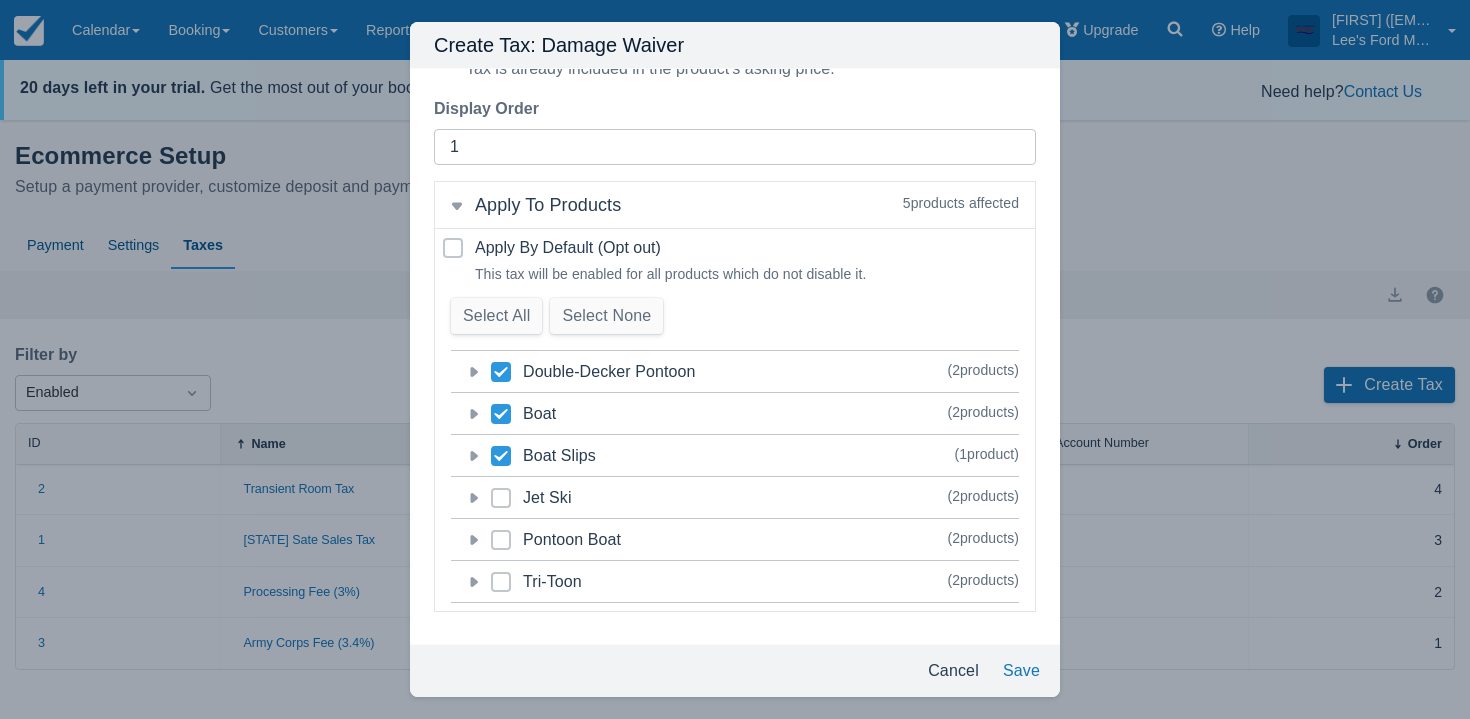 click on "category-12 Jet Ski" at bounding box center [531, 497] 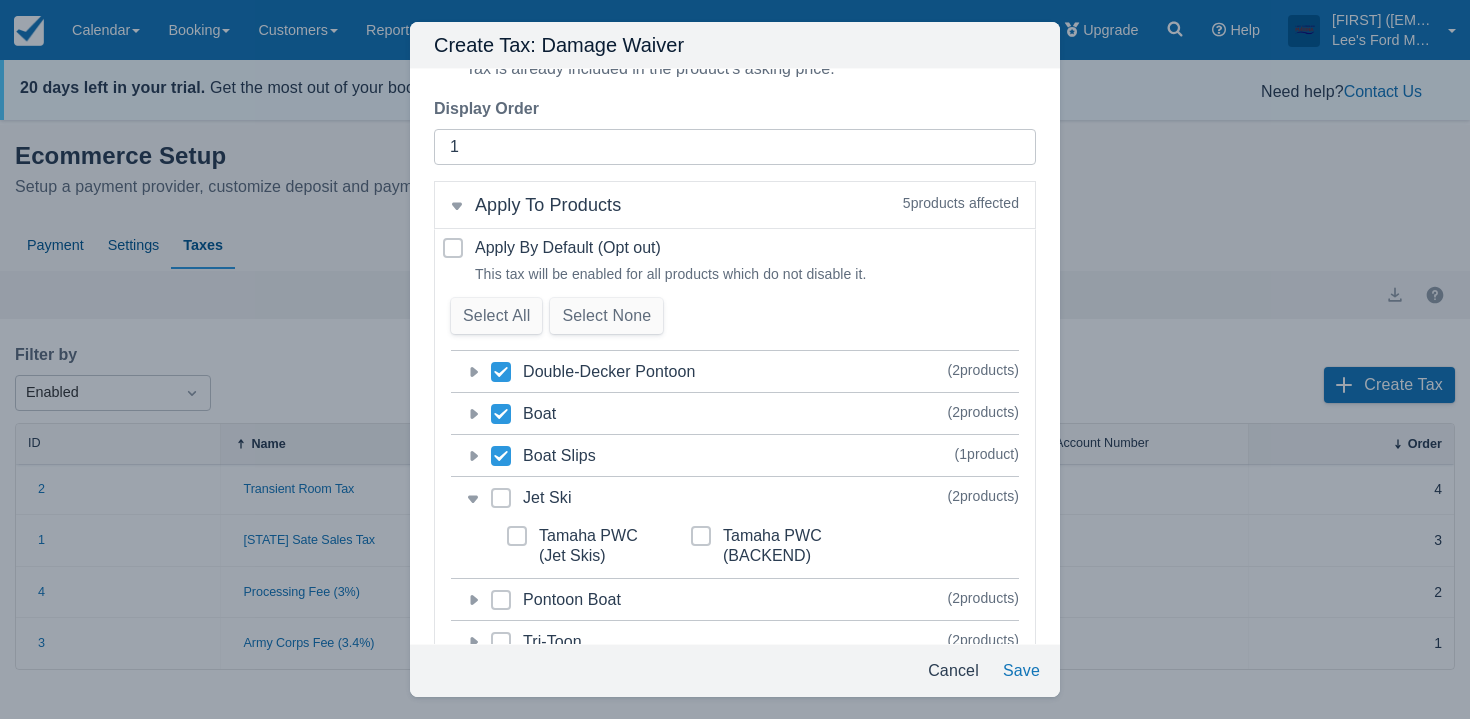 click 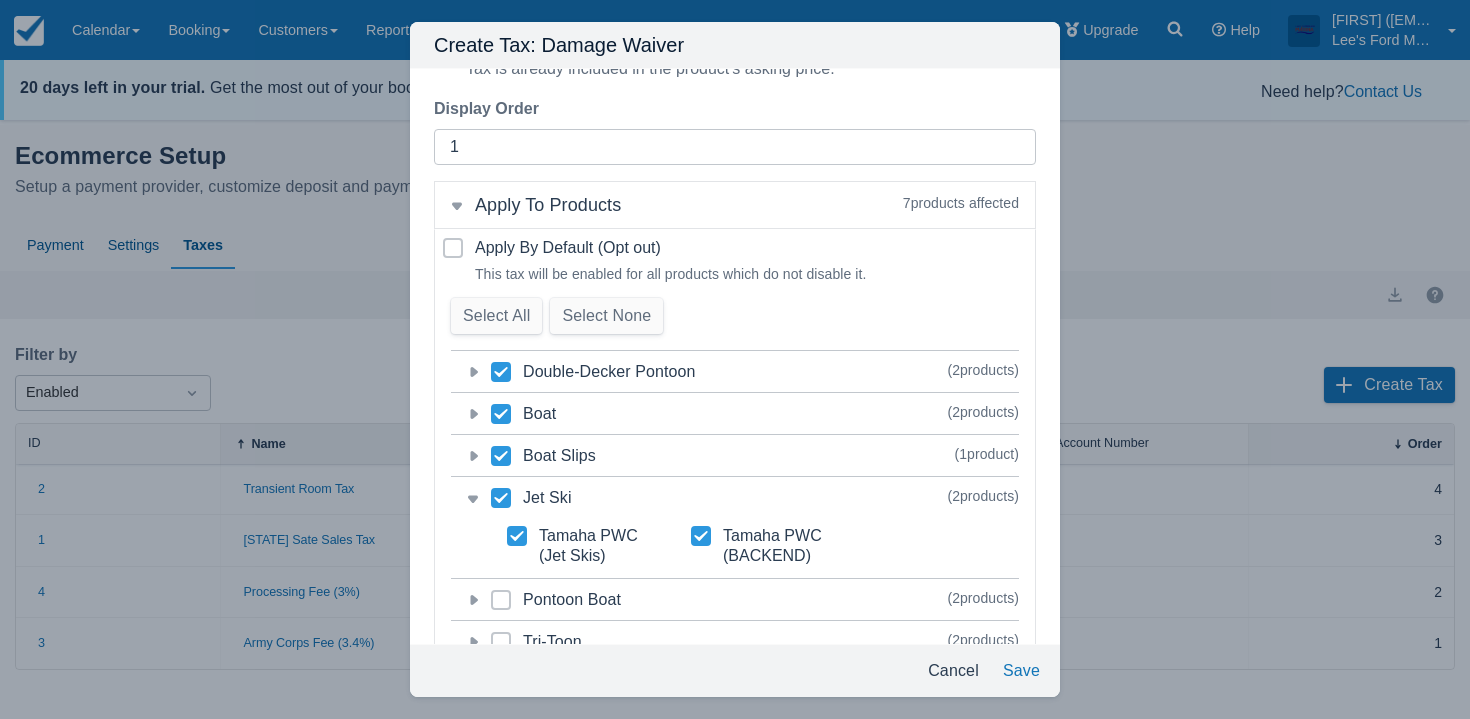 click 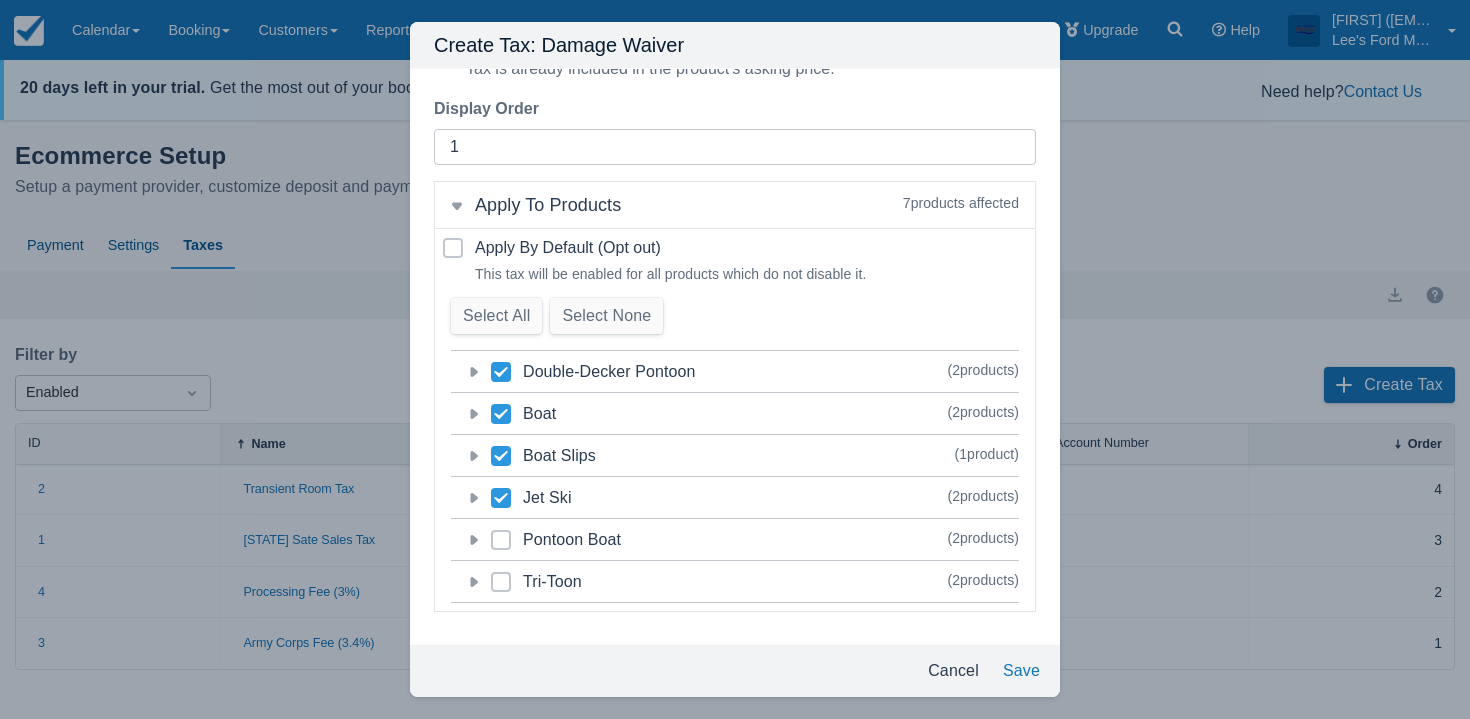 click at bounding box center [501, 548] 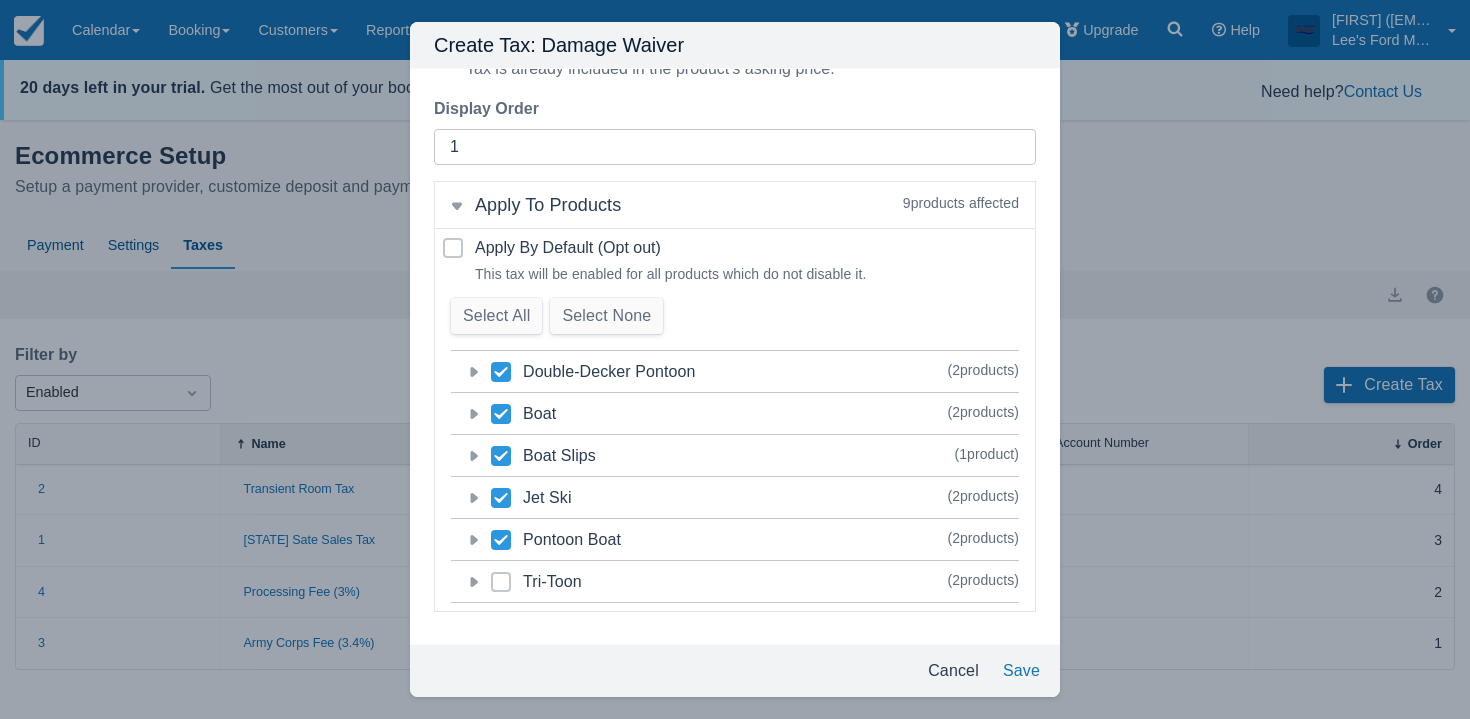 click 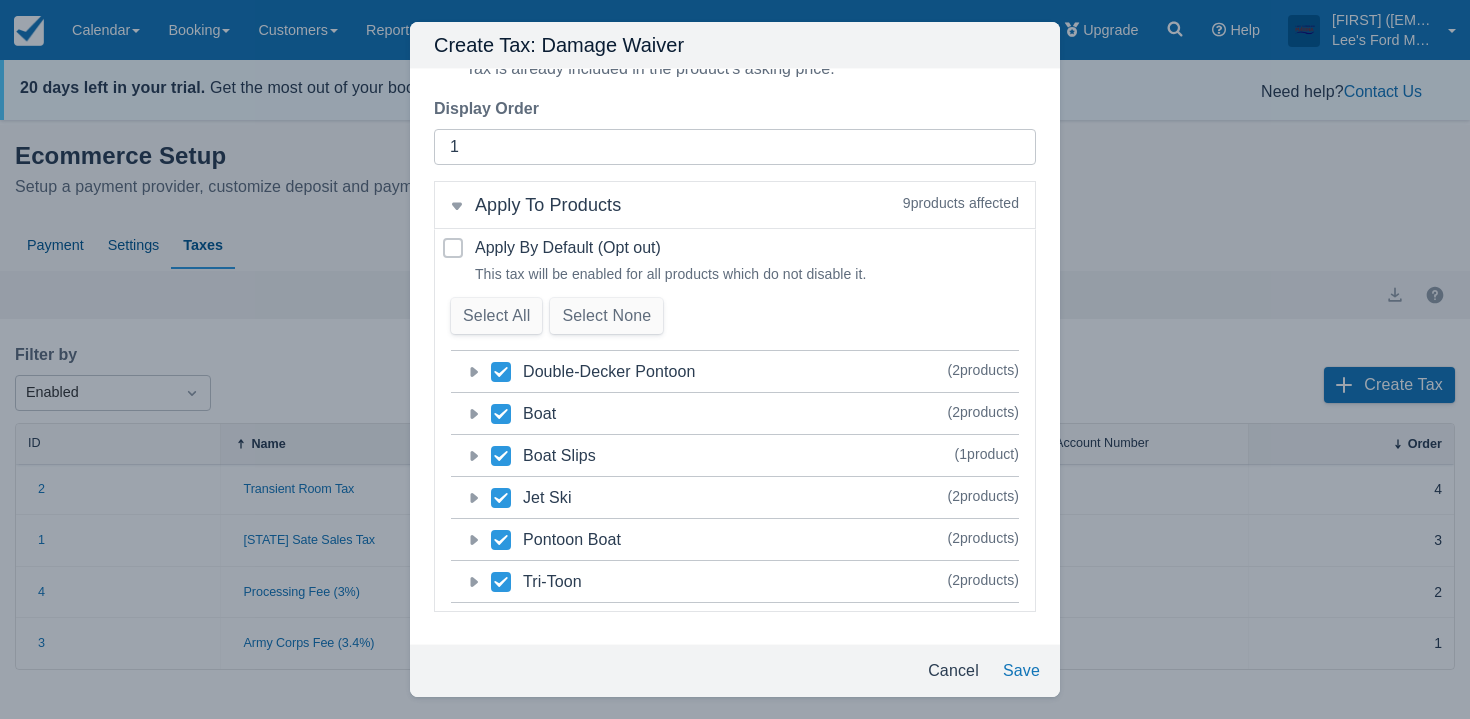 checkbox on "true" 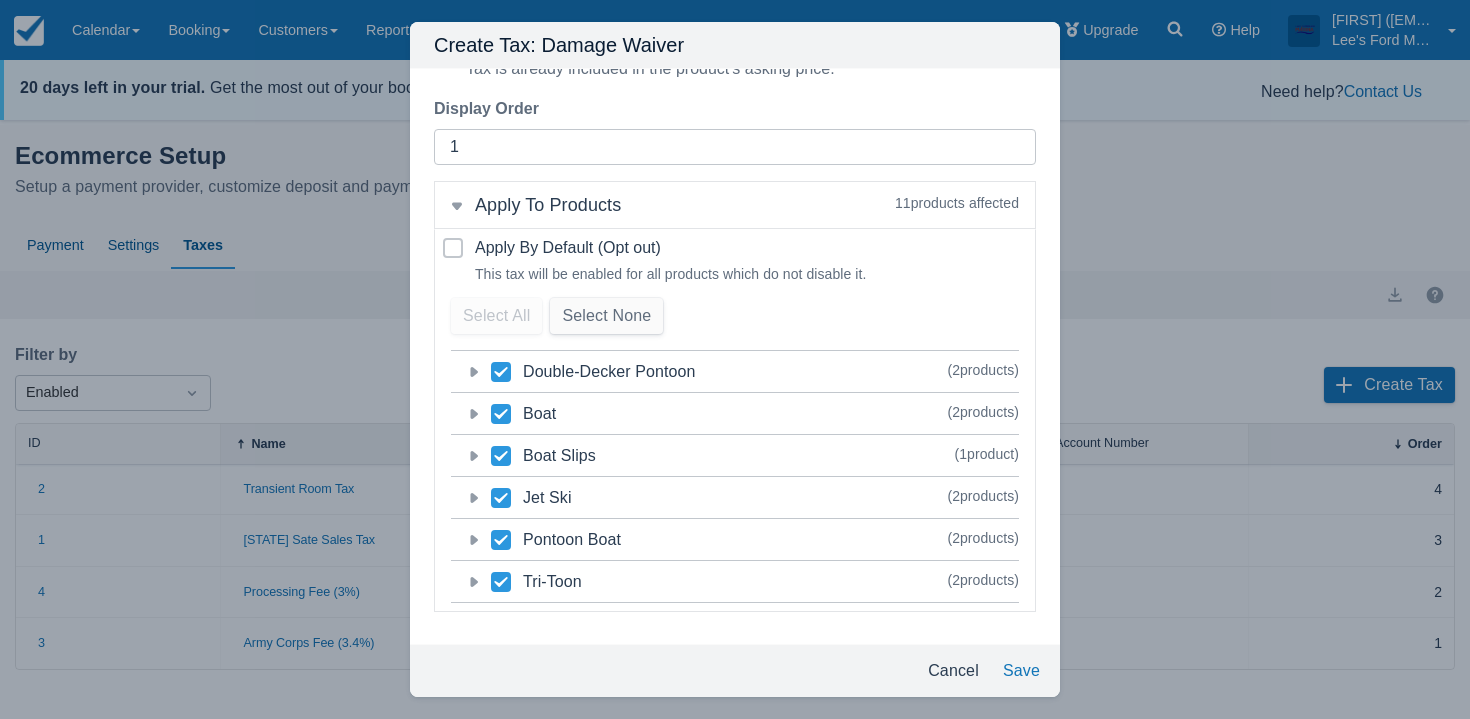 click 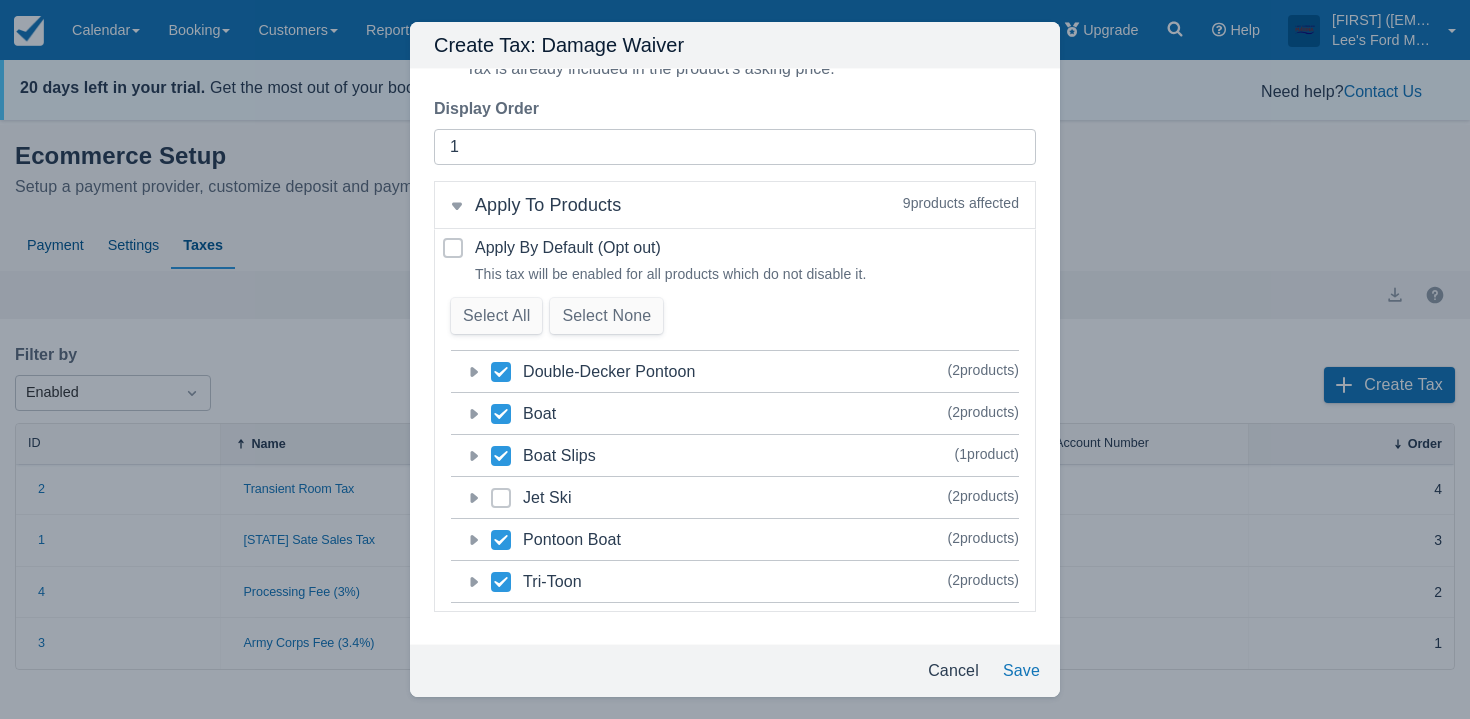drag, startPoint x: 1013, startPoint y: 680, endPoint x: 709, endPoint y: 557, distance: 327.94055 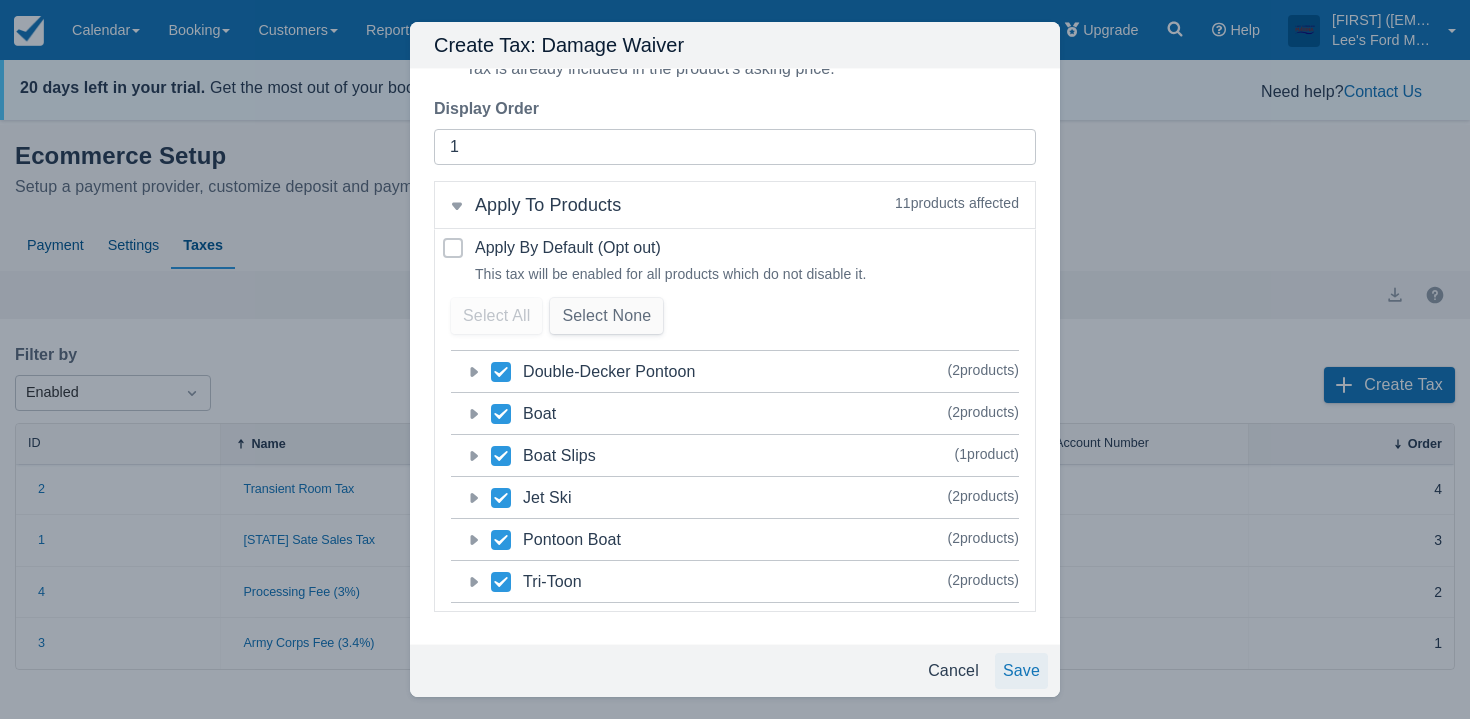 click on "Save" at bounding box center [1021, 671] 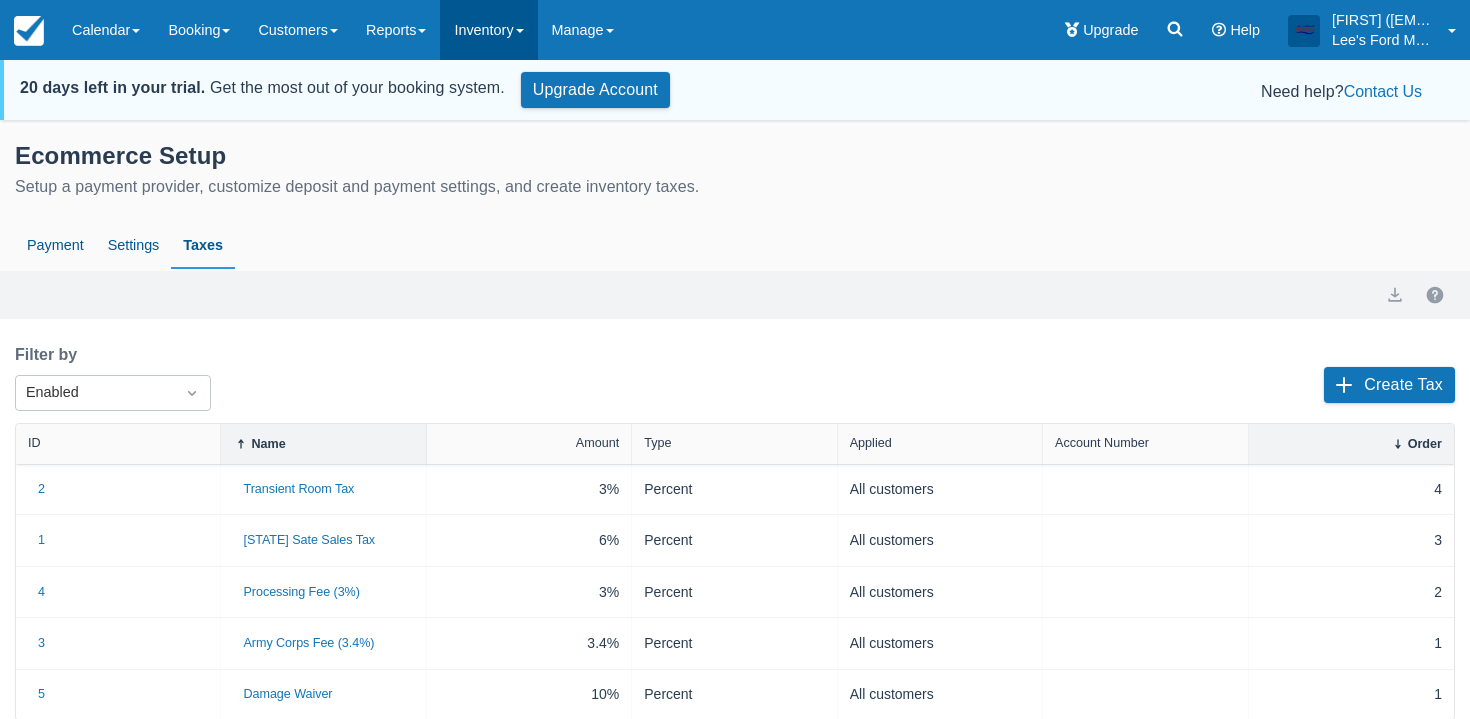 click on "Inventory" at bounding box center [488, 30] 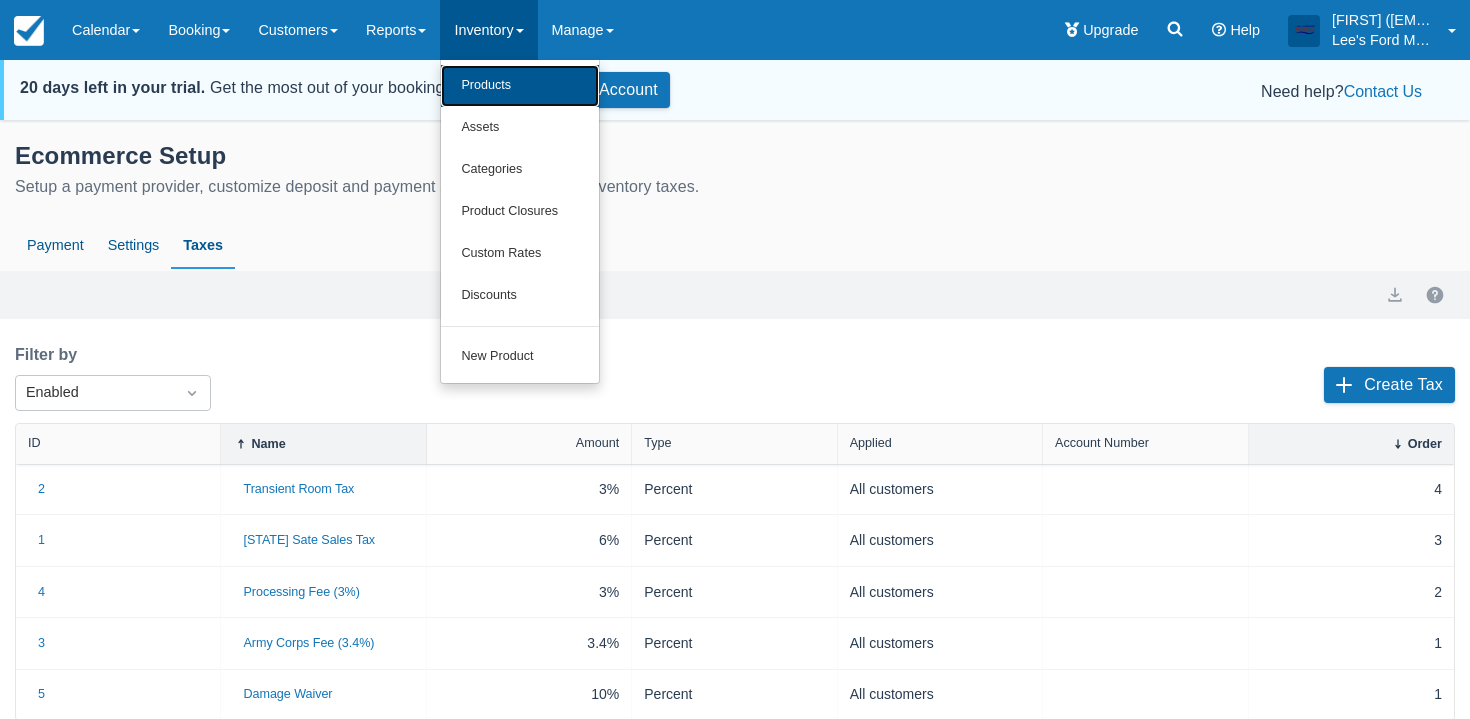 click on "Products" at bounding box center (520, 86) 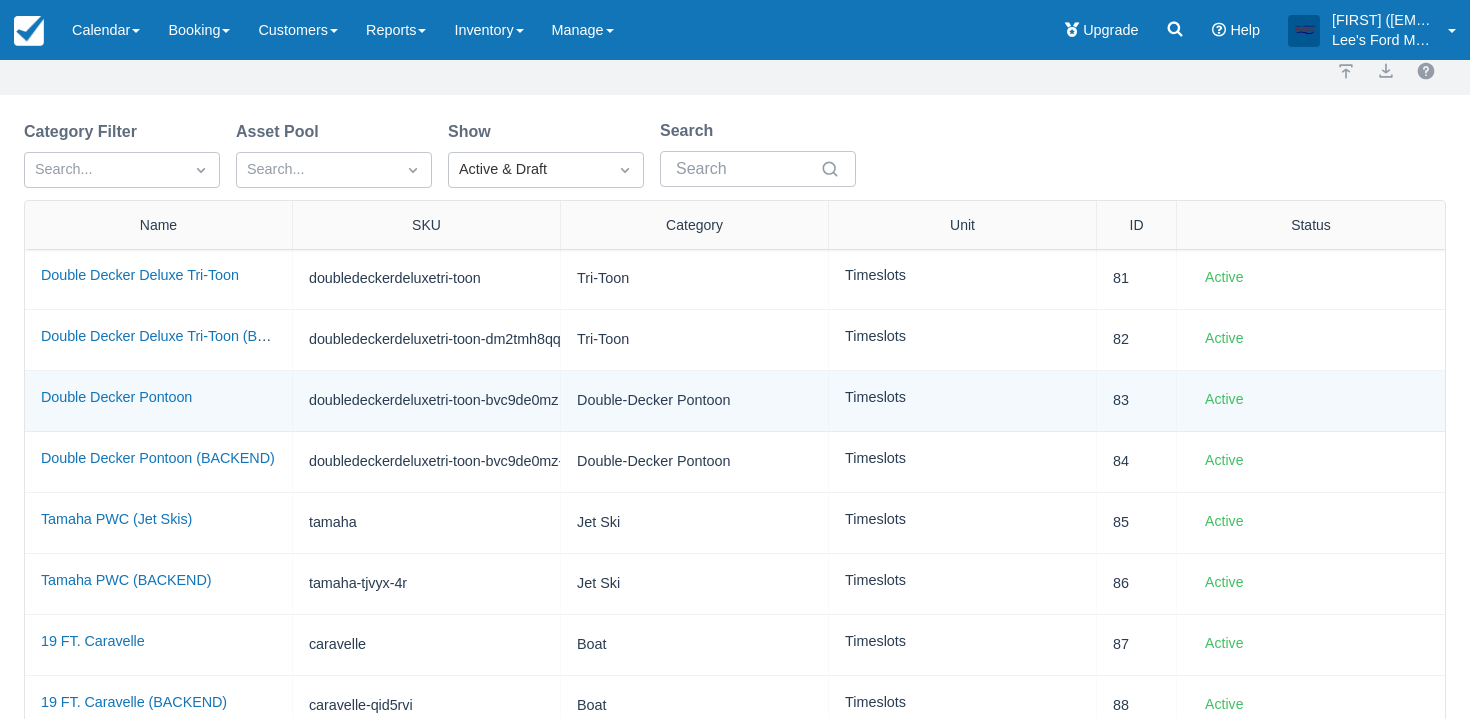scroll, scrollTop: 391, scrollLeft: 0, axis: vertical 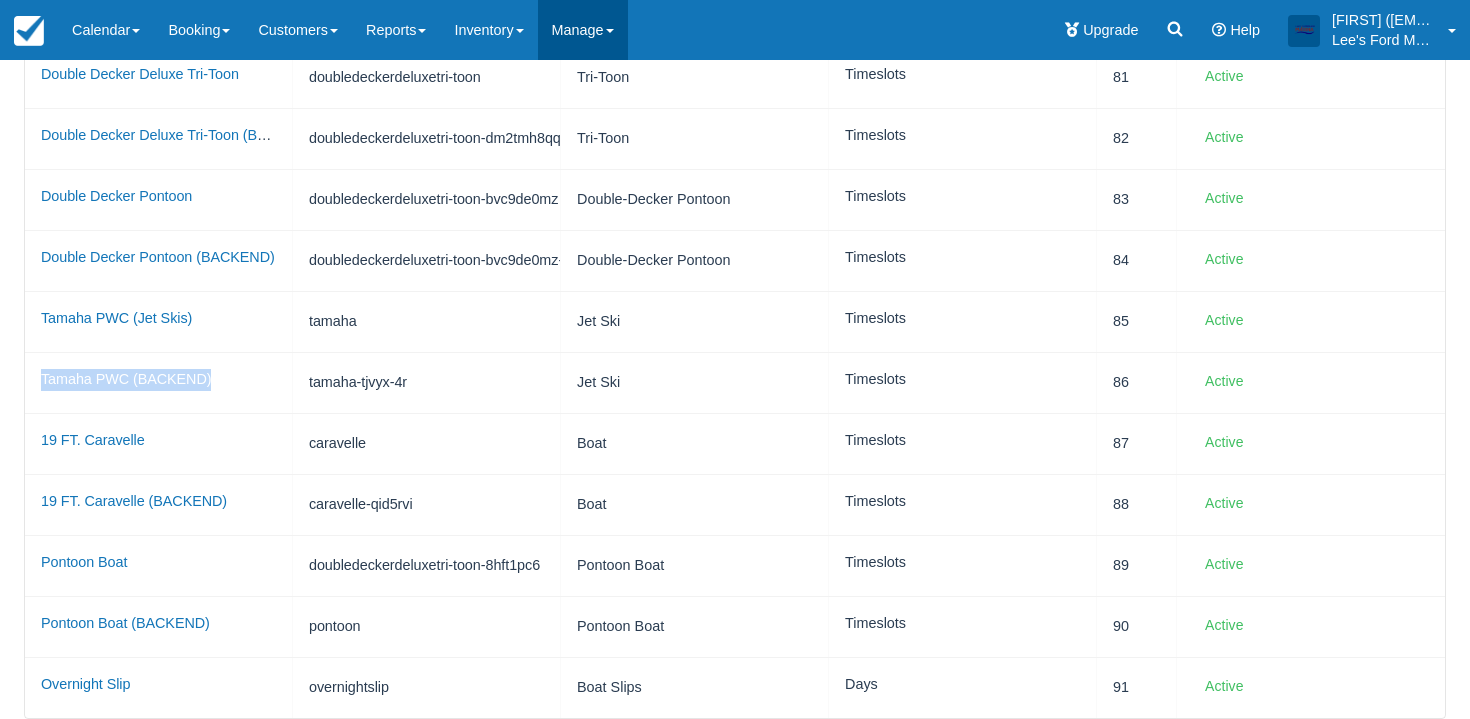 drag, startPoint x: 95, startPoint y: 388, endPoint x: 615, endPoint y: 0, distance: 648.802 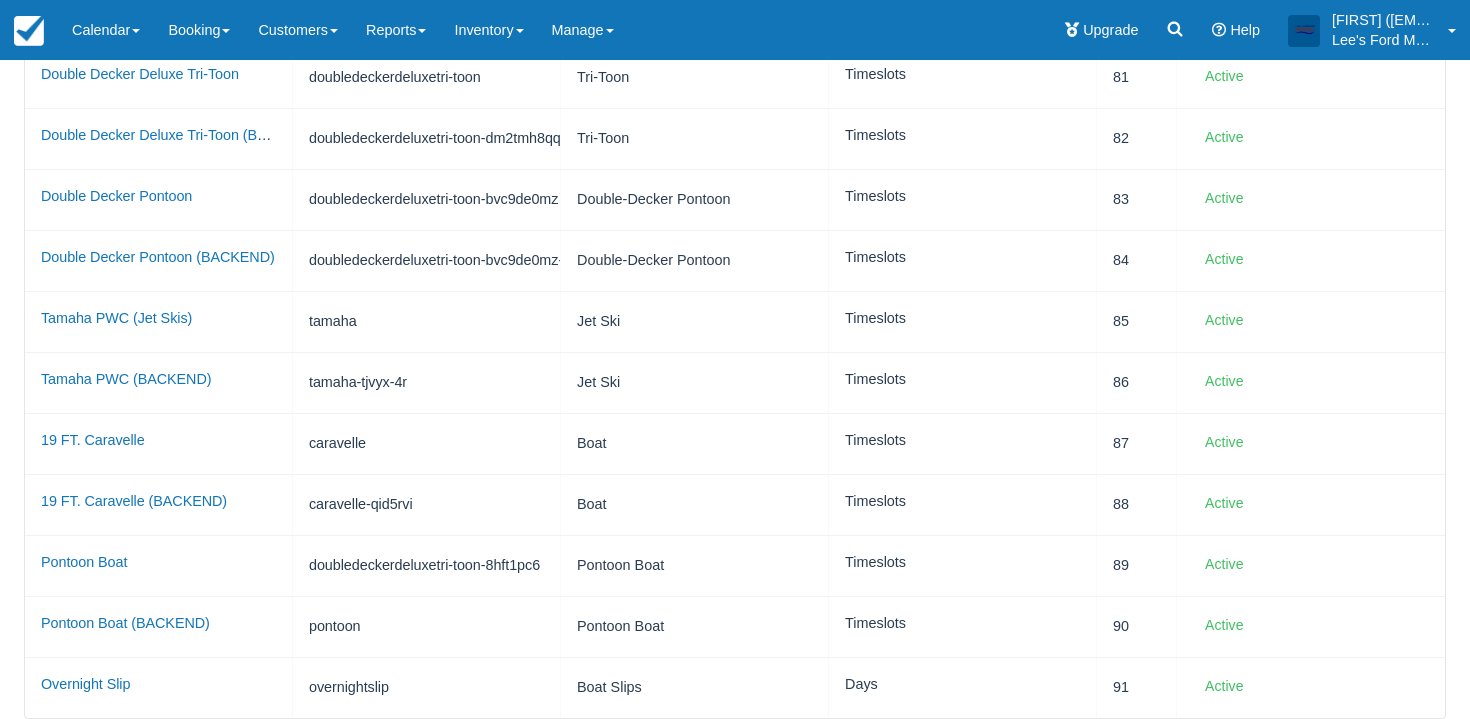 click on "Category Filter Search... Asset Pool Search... Show Active & Draft Search Name SKU Category Unit ID Status Double Decker Deluxe Tri-Toon doubledeckerdeluxetri-toon Tri-Toon Timeslots 81 Active Double Decker Deluxe Tri-Toon (BACKEND) doubledeckerdeluxetri-toon-dm2tmh8qq Tri-Toon Timeslots 82 Active Double Decker Pontoon  doubledeckerdeluxetri-toon-bvc9de0mz Double-Decker Pontoon Timeslots 83 Active Double Decker Pontoon (BACKEND) doubledeckerdeluxetri-toon-bvc9de0mz-egr-ijm-q Double-Decker Pontoon Timeslots 84 Active Tamaha PWC (Jet Skis) tamaha Jet Ski Timeslots 85 Active Tamaha PWC (BACKEND) tamaha-tjvyx-4r Jet Ski Timeslots 86 Active 19 FT. Caravelle caravelle Boat Timeslots 87 Active 19 FT. Caravelle (BACKEND) caravelle-qid5rvi Boat Timeslots 88 Active Pontoon Boat doubledeckerdeluxetri-toon-8hft1pc6 Pontoon Boat Timeslots 89 Active Pontoon Boat (BACKEND) pontoon Pontoon Boat Timeslots 90 Active Overnight Slip overnightslip Boat Slips Days 91 Active" at bounding box center [735, 318] 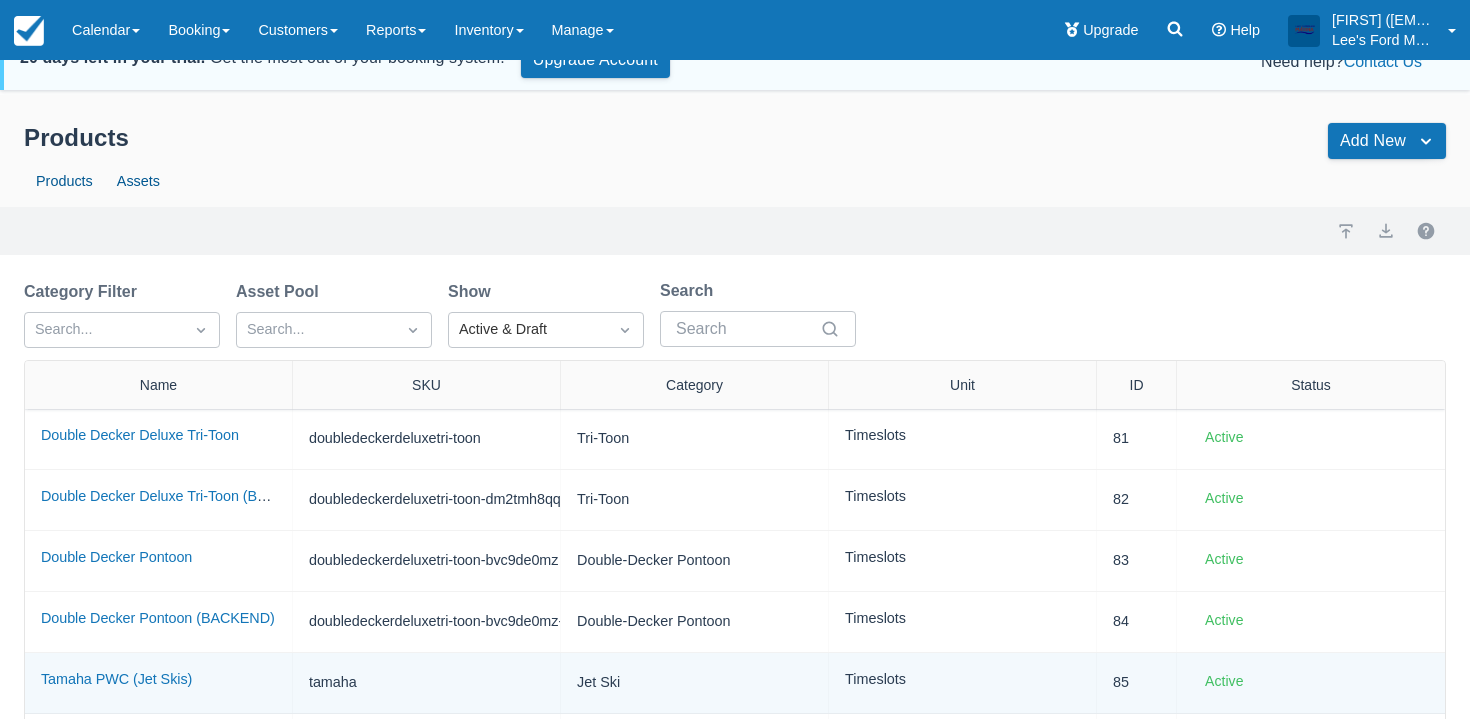 scroll, scrollTop: 0, scrollLeft: 0, axis: both 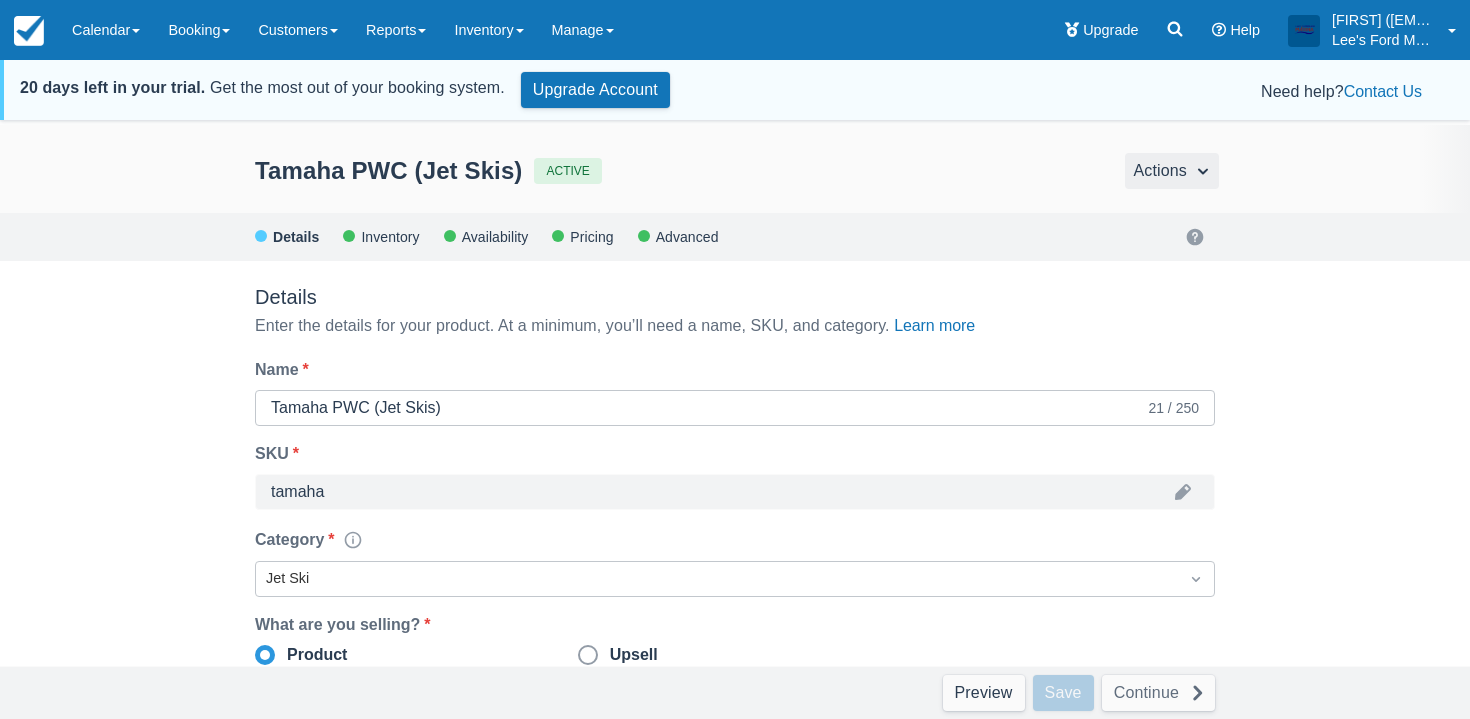 click on "Actions" at bounding box center [1172, 171] 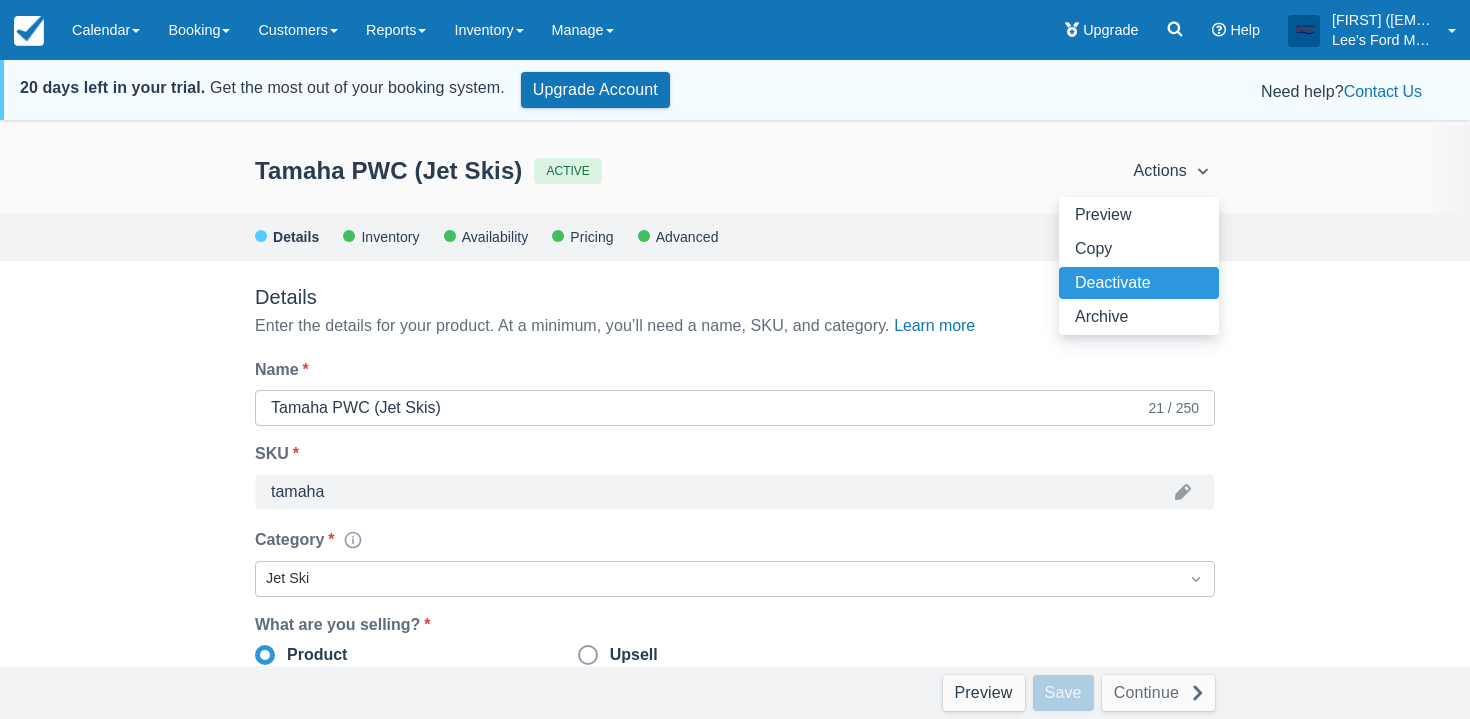click on "Deactivate" at bounding box center (1139, 283) 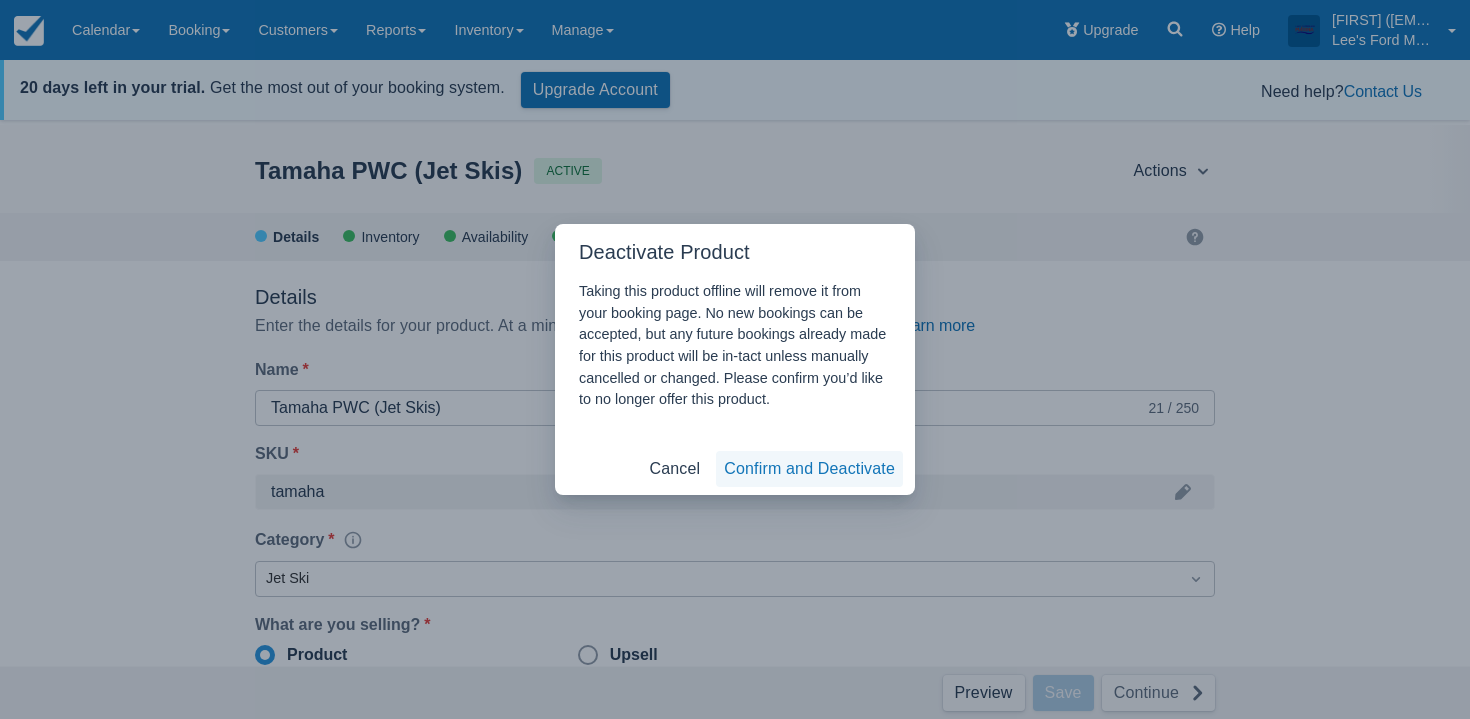 click on "Confirm and Deactivate" at bounding box center [809, 469] 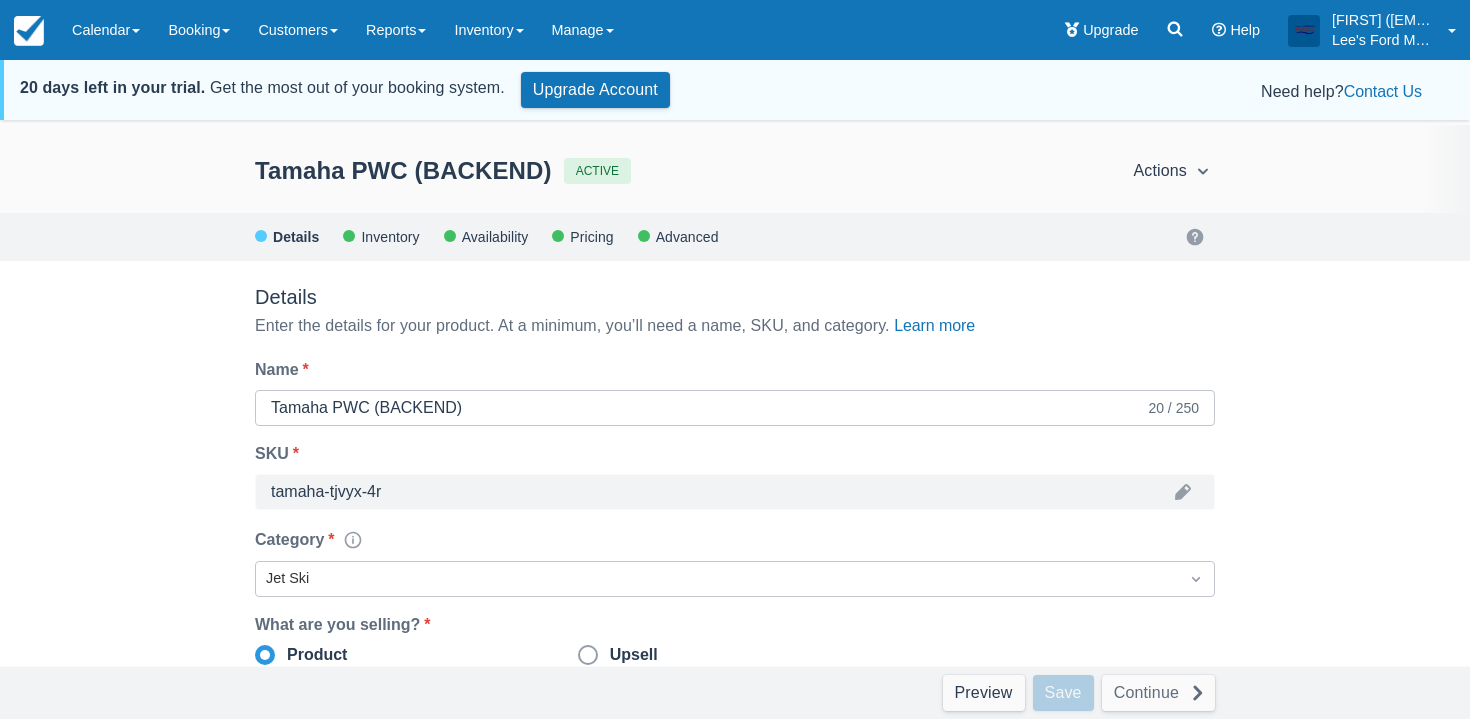 scroll, scrollTop: 0, scrollLeft: 0, axis: both 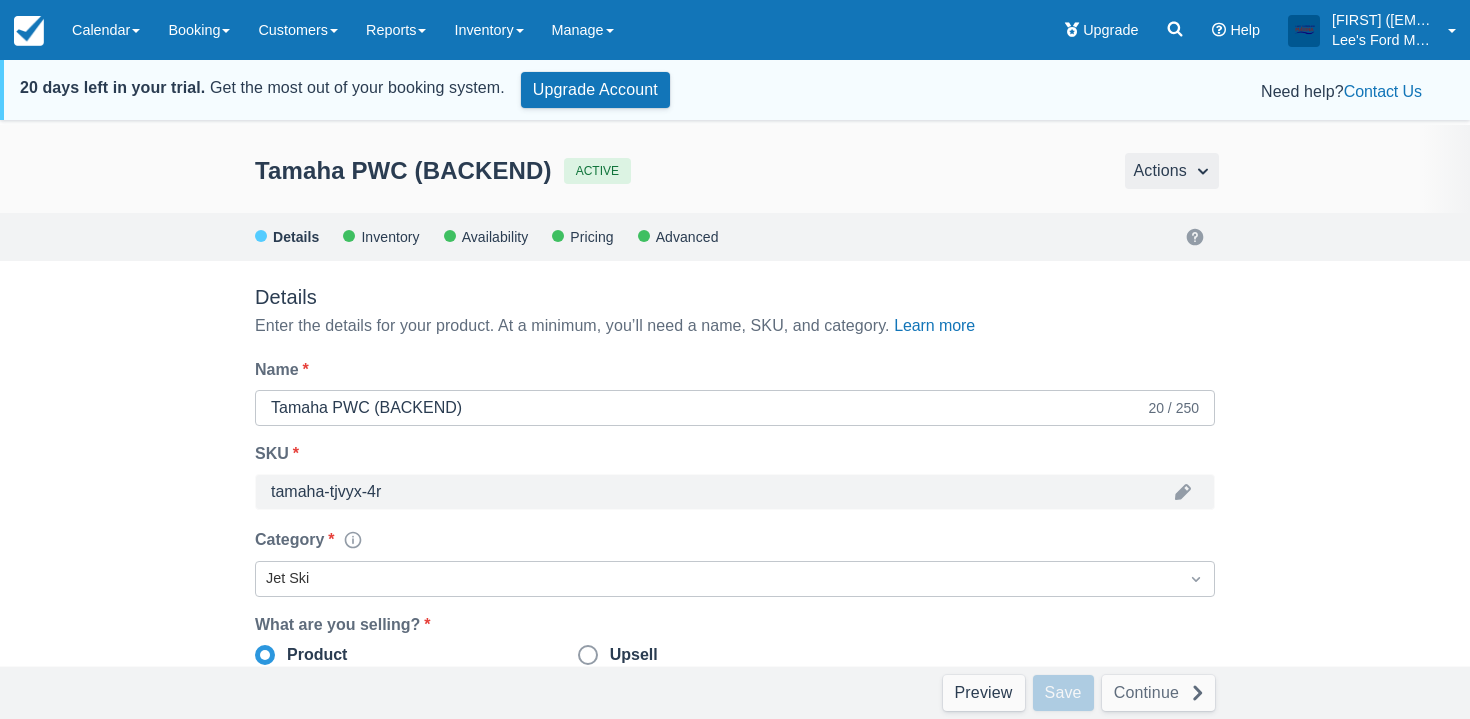 click on "Actions" at bounding box center (1172, 171) 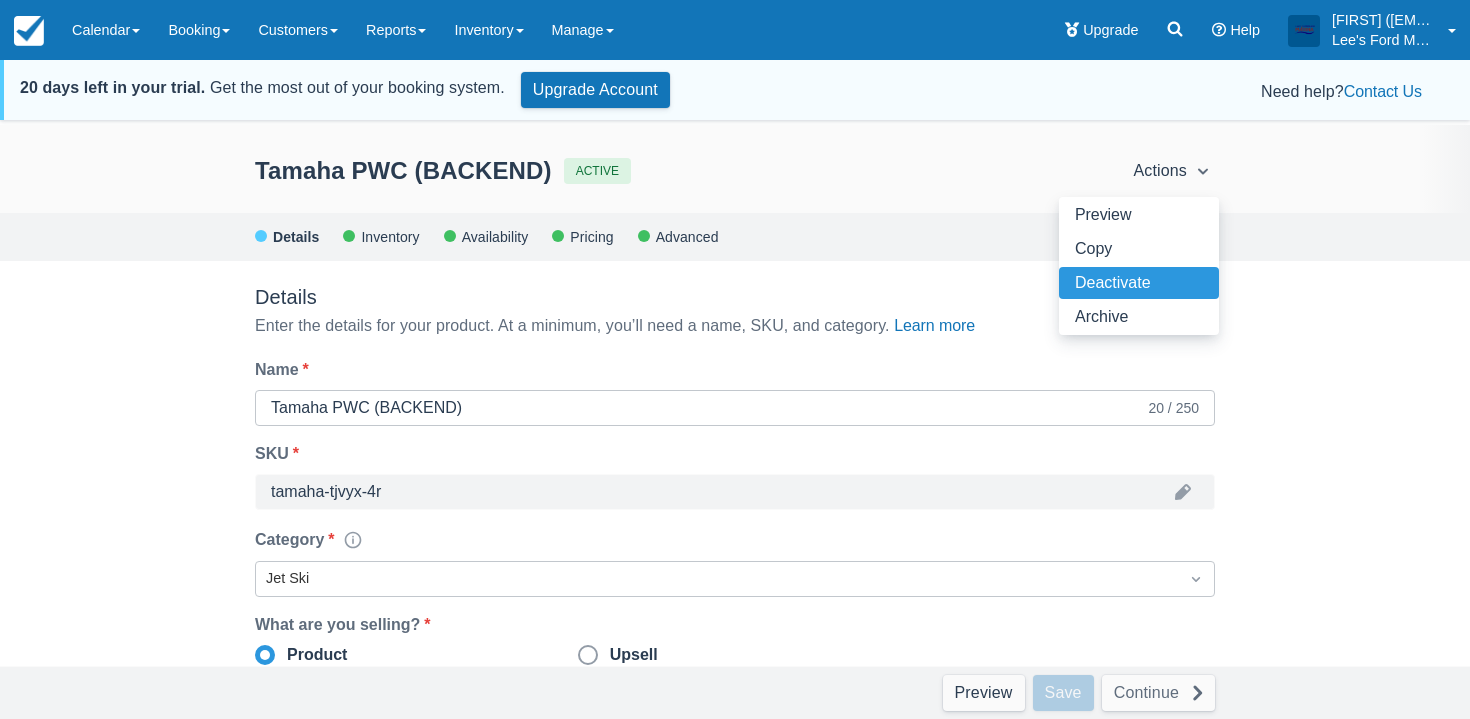 click on "Deactivate" at bounding box center (1139, 283) 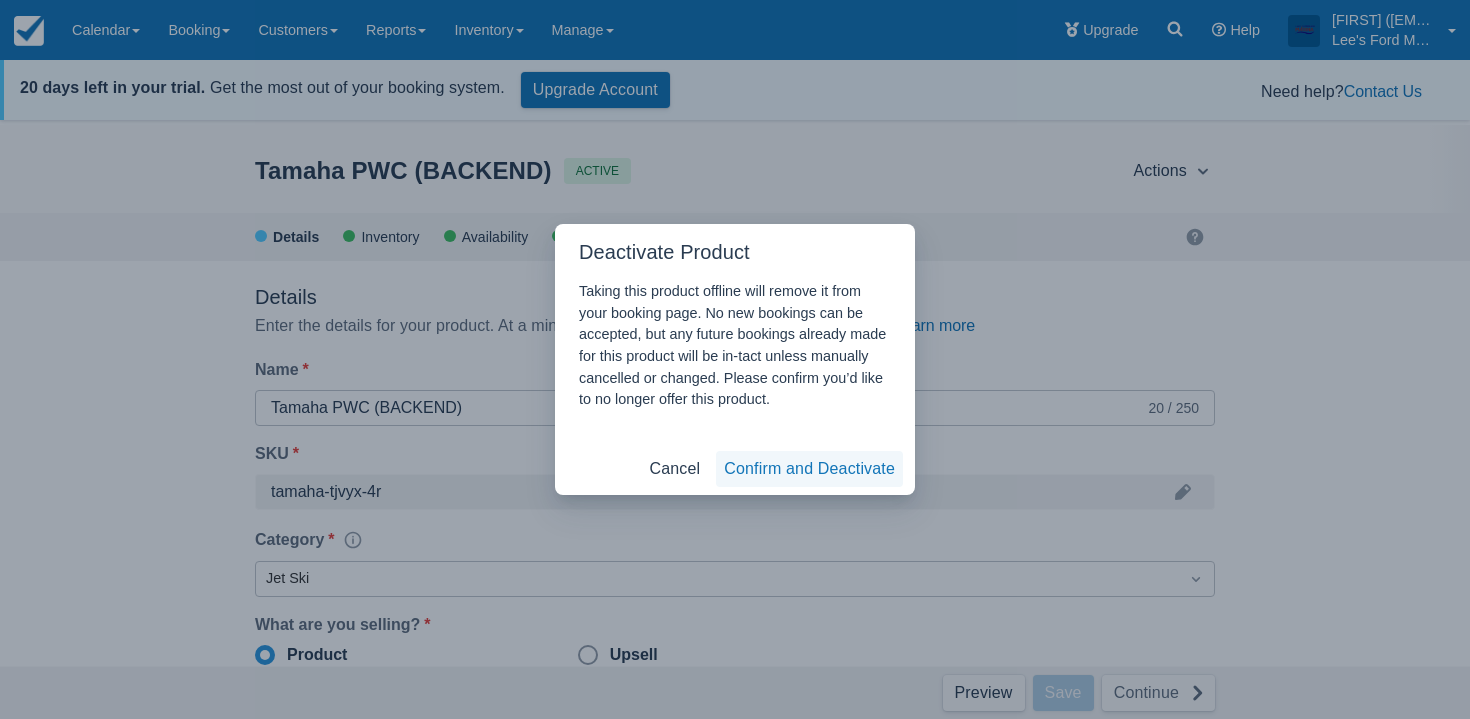 click on "Confirm and Deactivate" at bounding box center (809, 469) 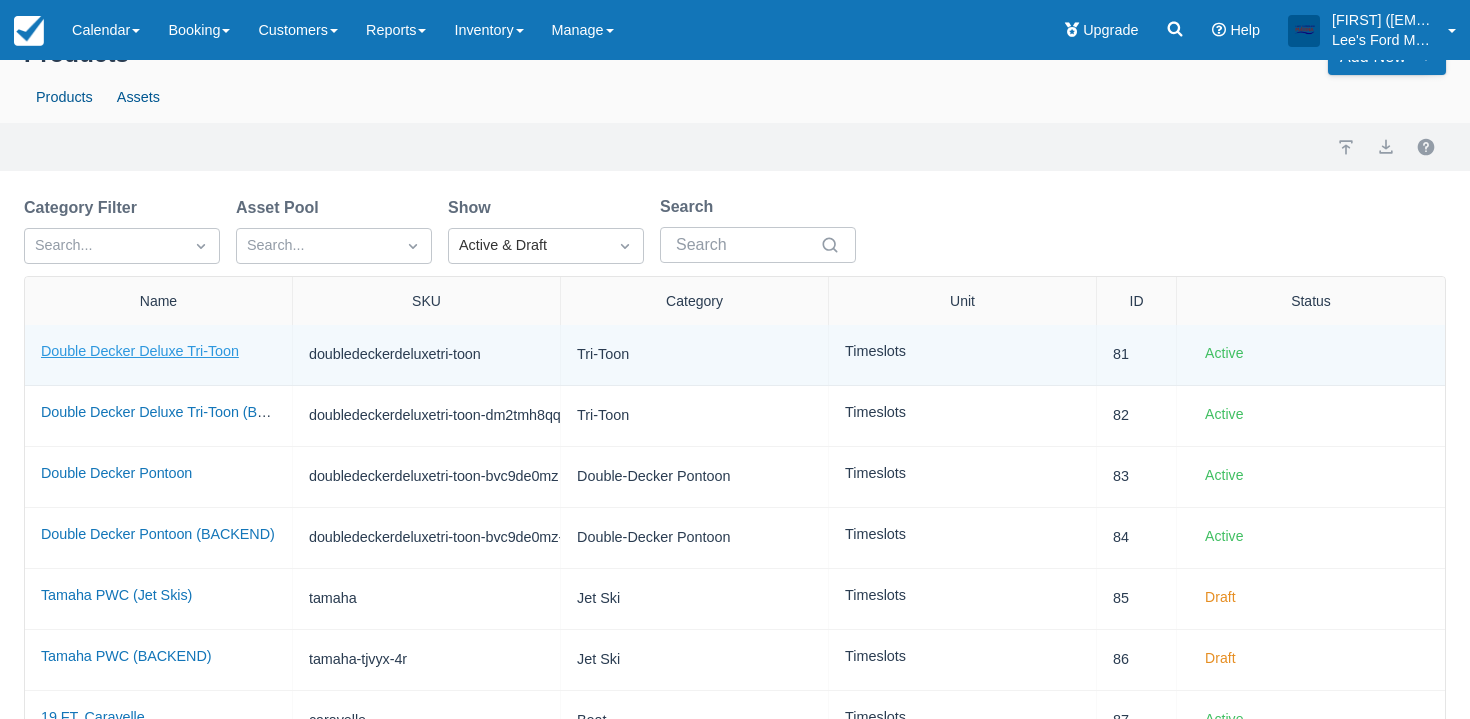 scroll, scrollTop: 110, scrollLeft: 0, axis: vertical 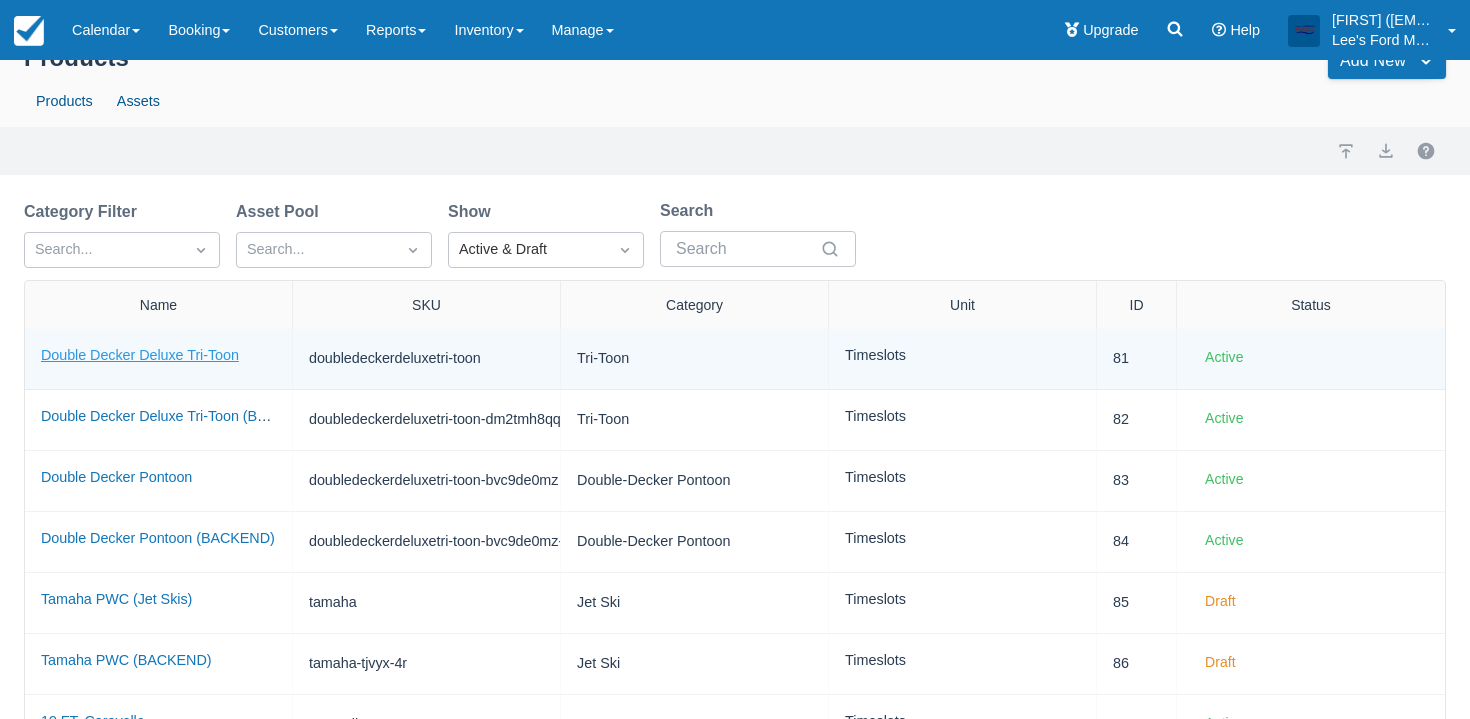 click on "Double Decker Deluxe Tri-Toon" at bounding box center [140, 355] 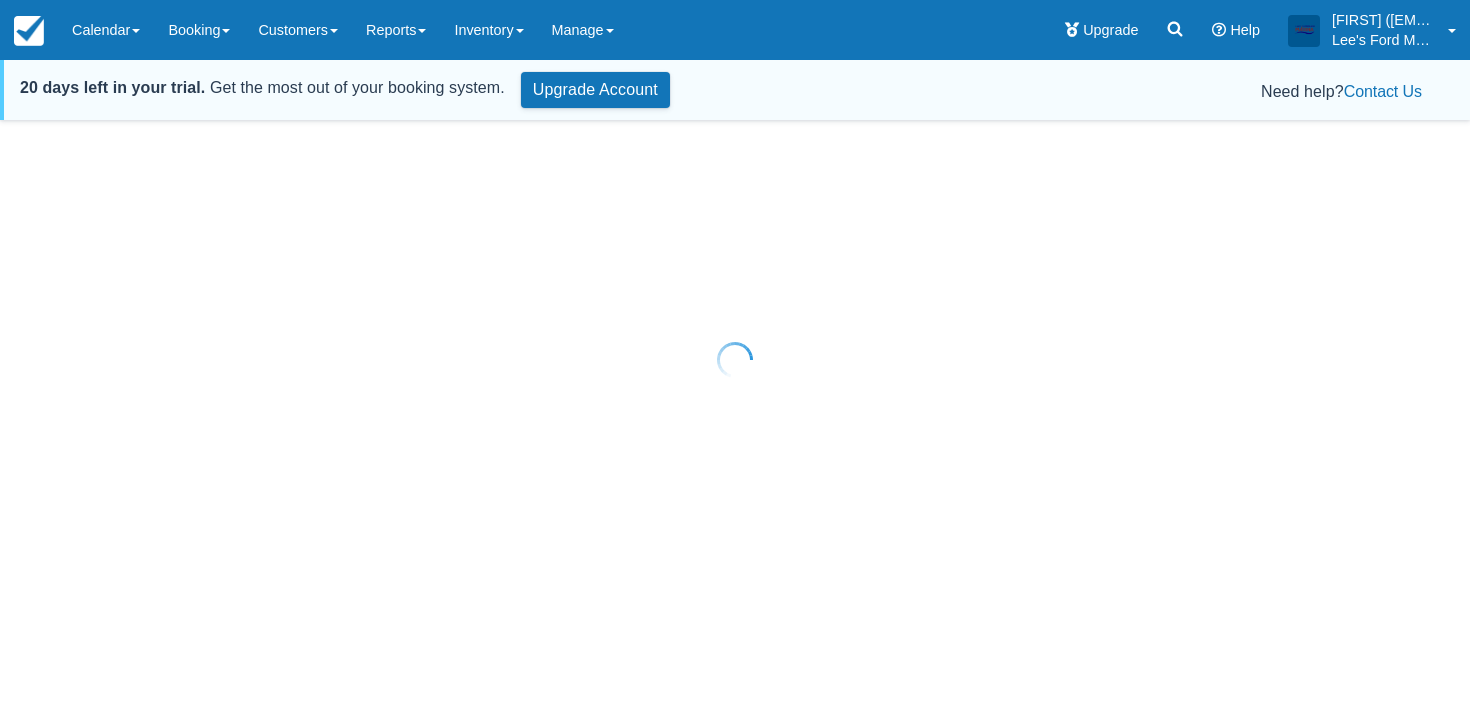 scroll, scrollTop: 0, scrollLeft: 0, axis: both 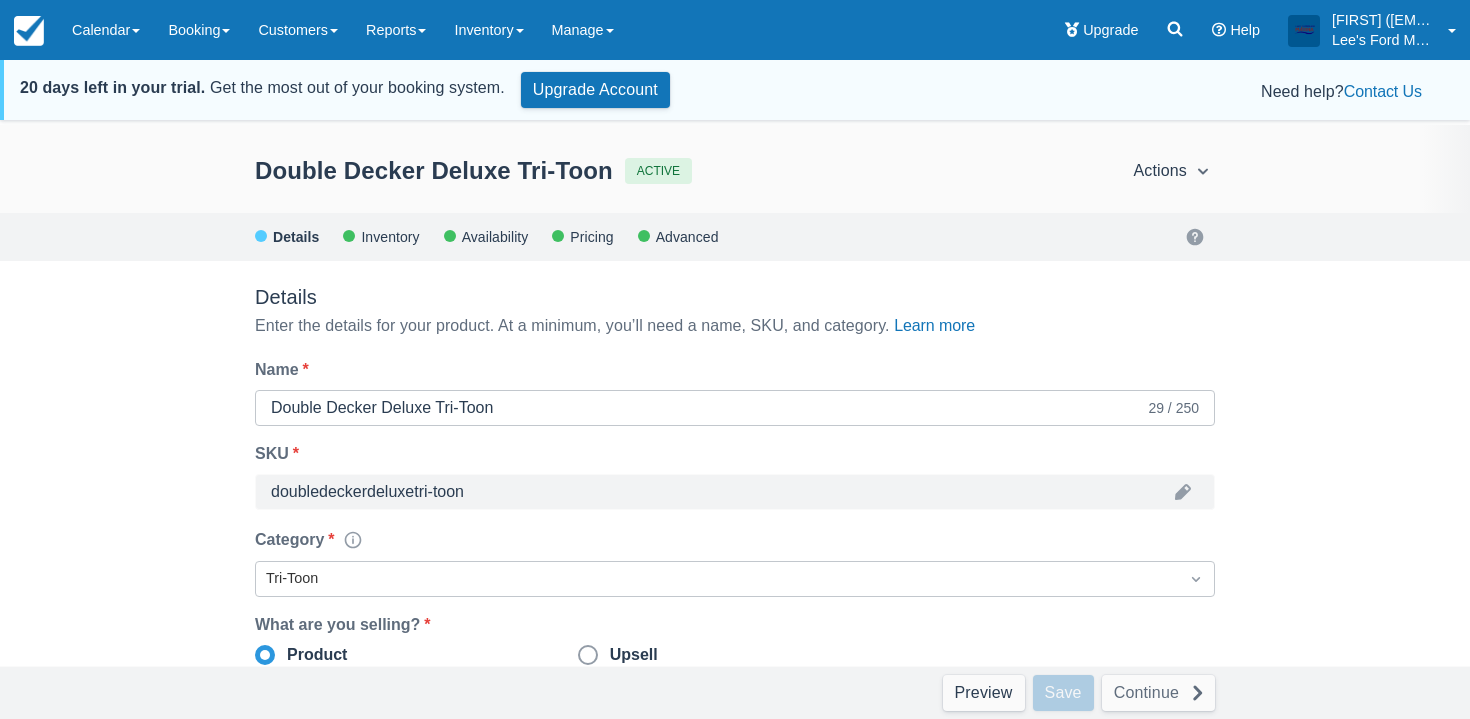 click on "Pricing" at bounding box center (590, 237) 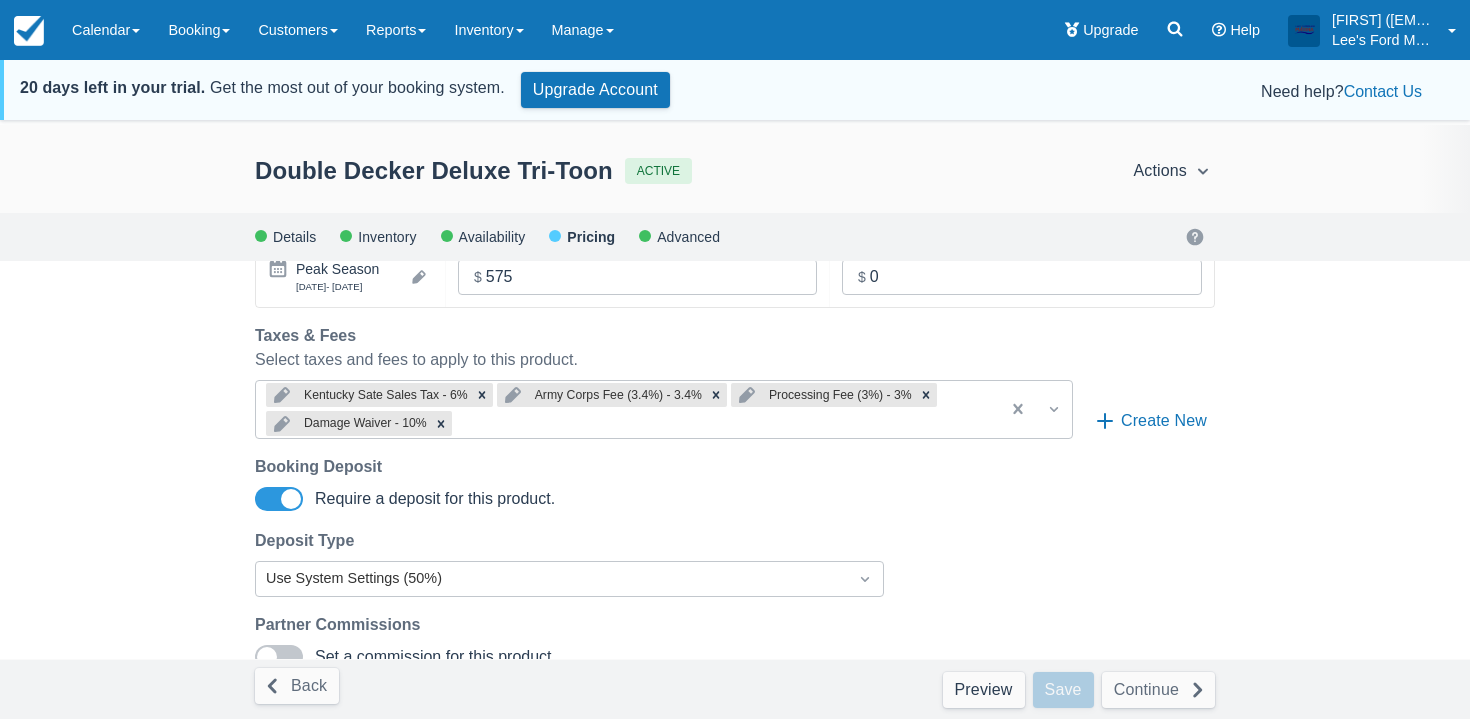 scroll, scrollTop: 0, scrollLeft: 0, axis: both 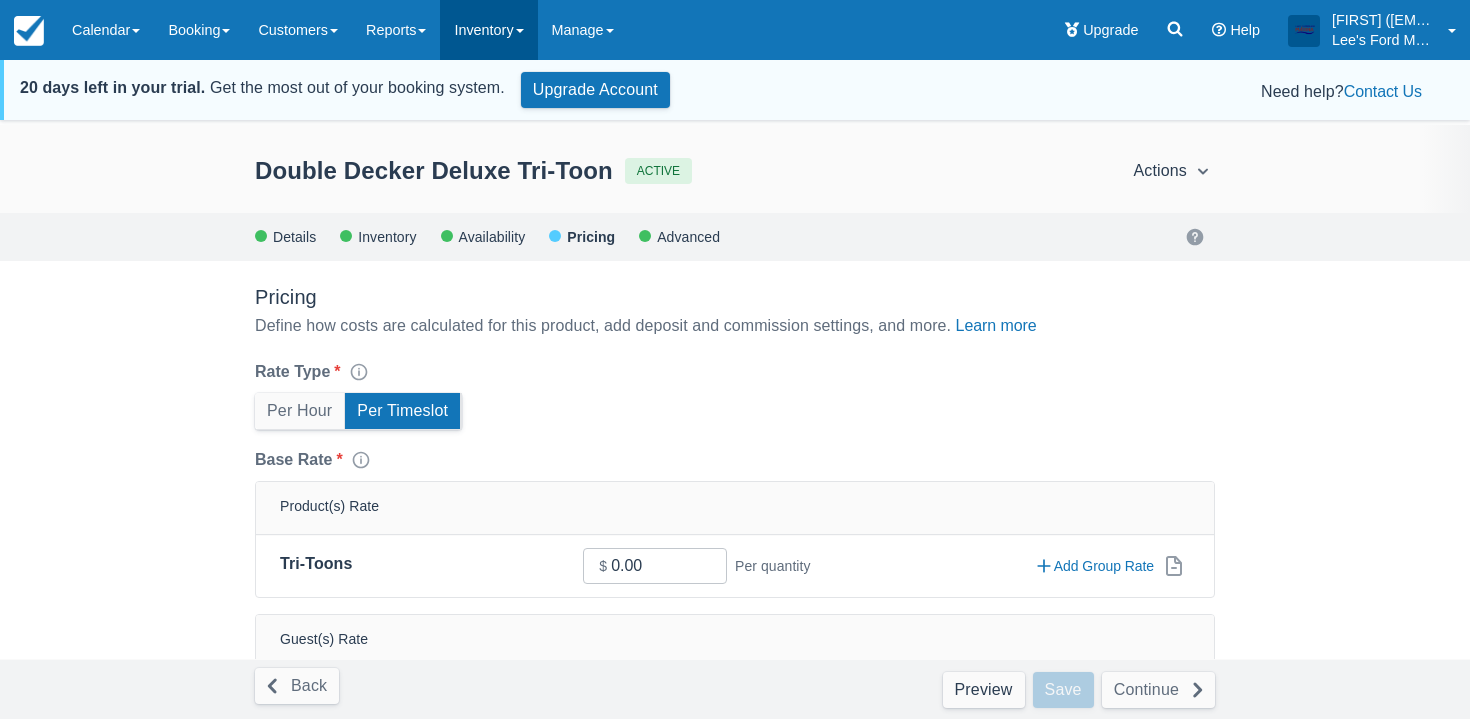 click on "Inventory" at bounding box center (488, 30) 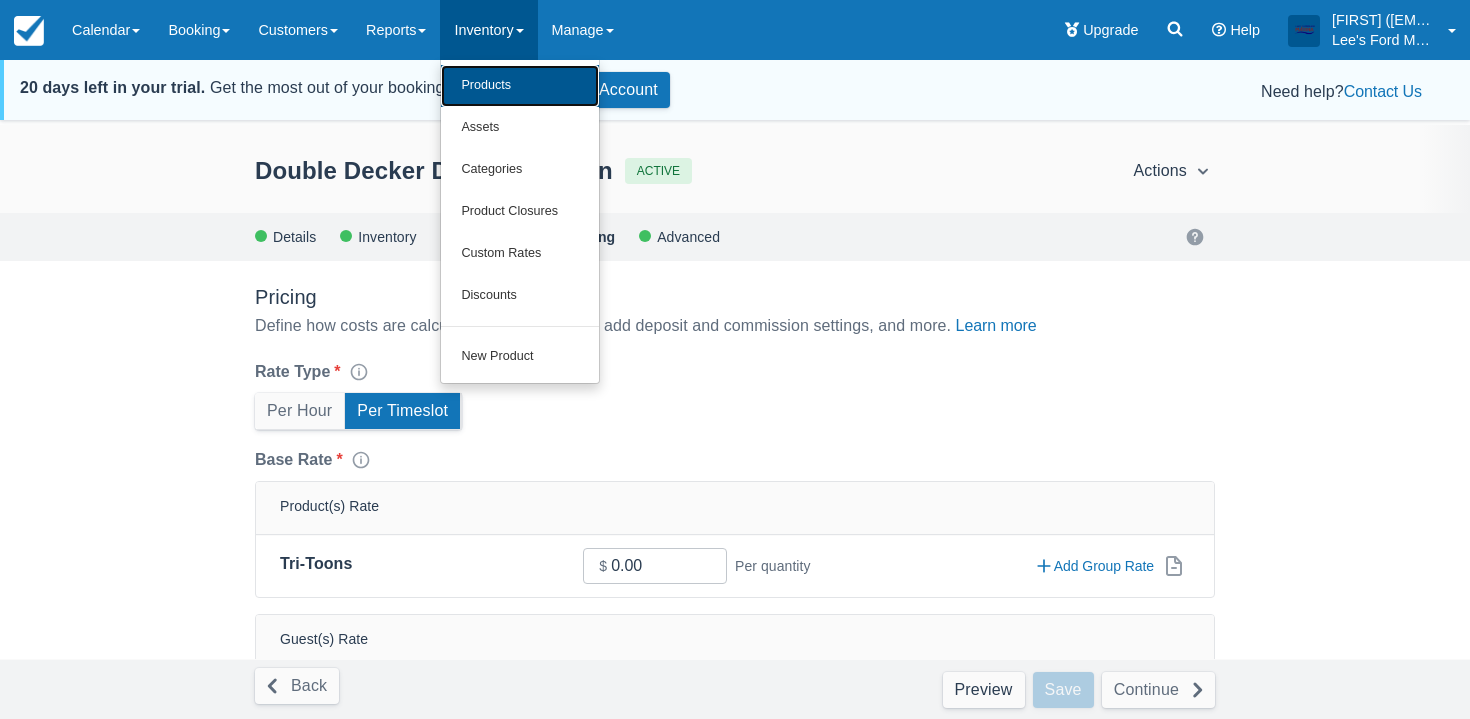 click on "Products" at bounding box center (520, 86) 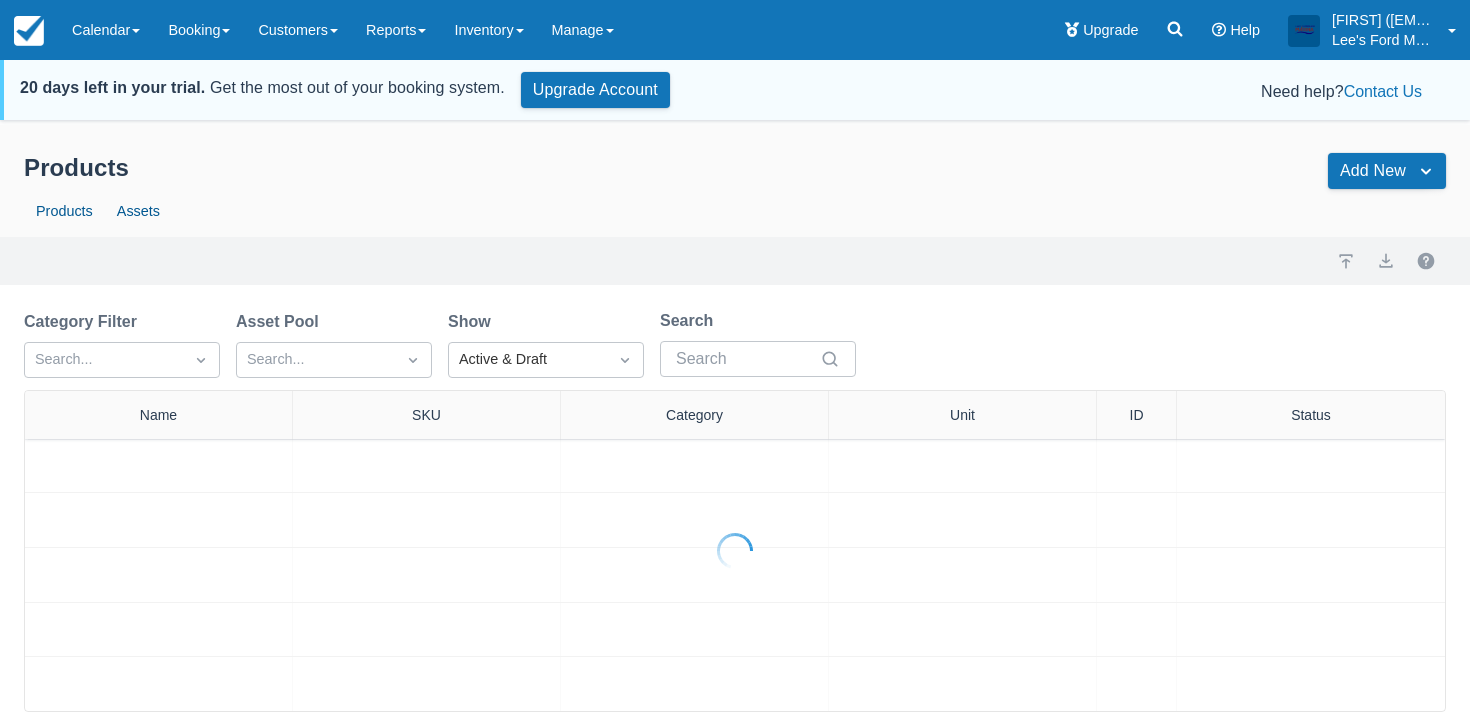 scroll, scrollTop: 0, scrollLeft: 0, axis: both 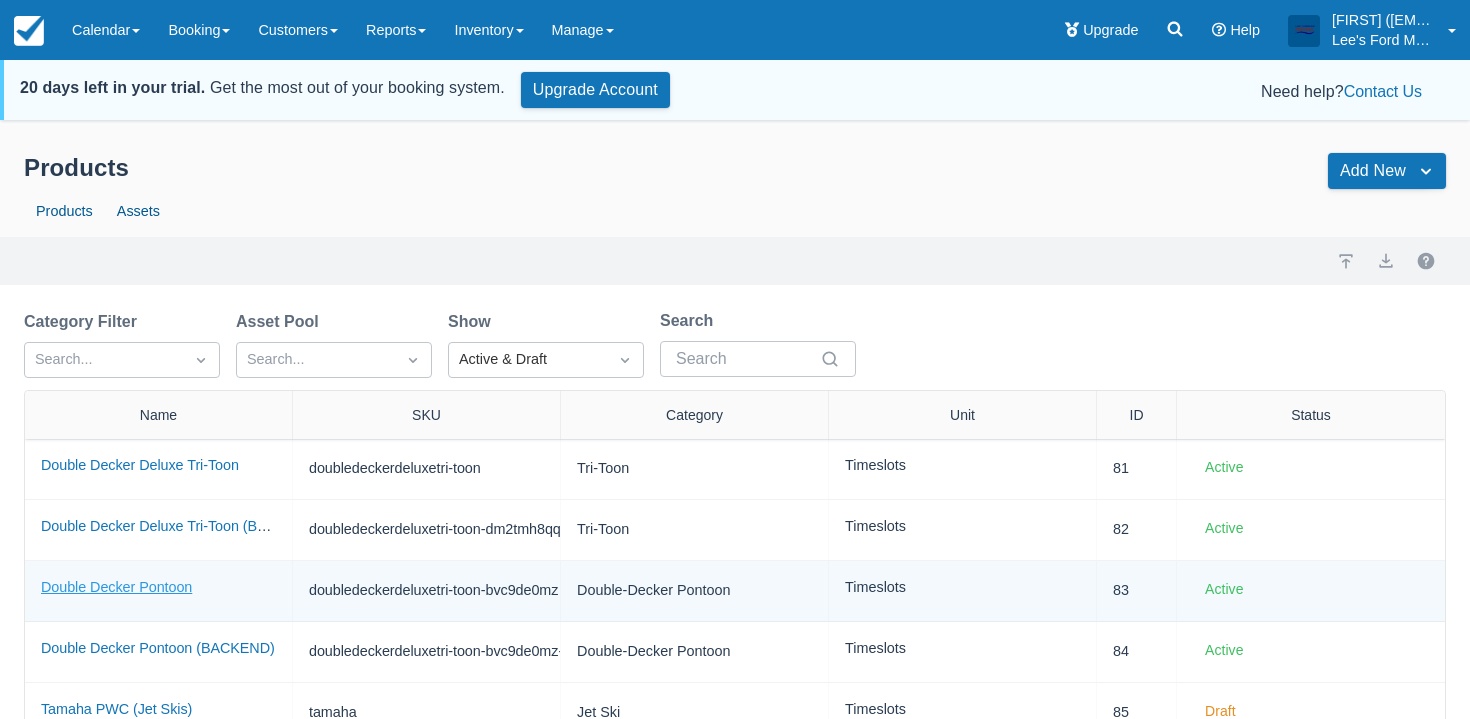 click on "Double Decker Pontoon" at bounding box center [116, 587] 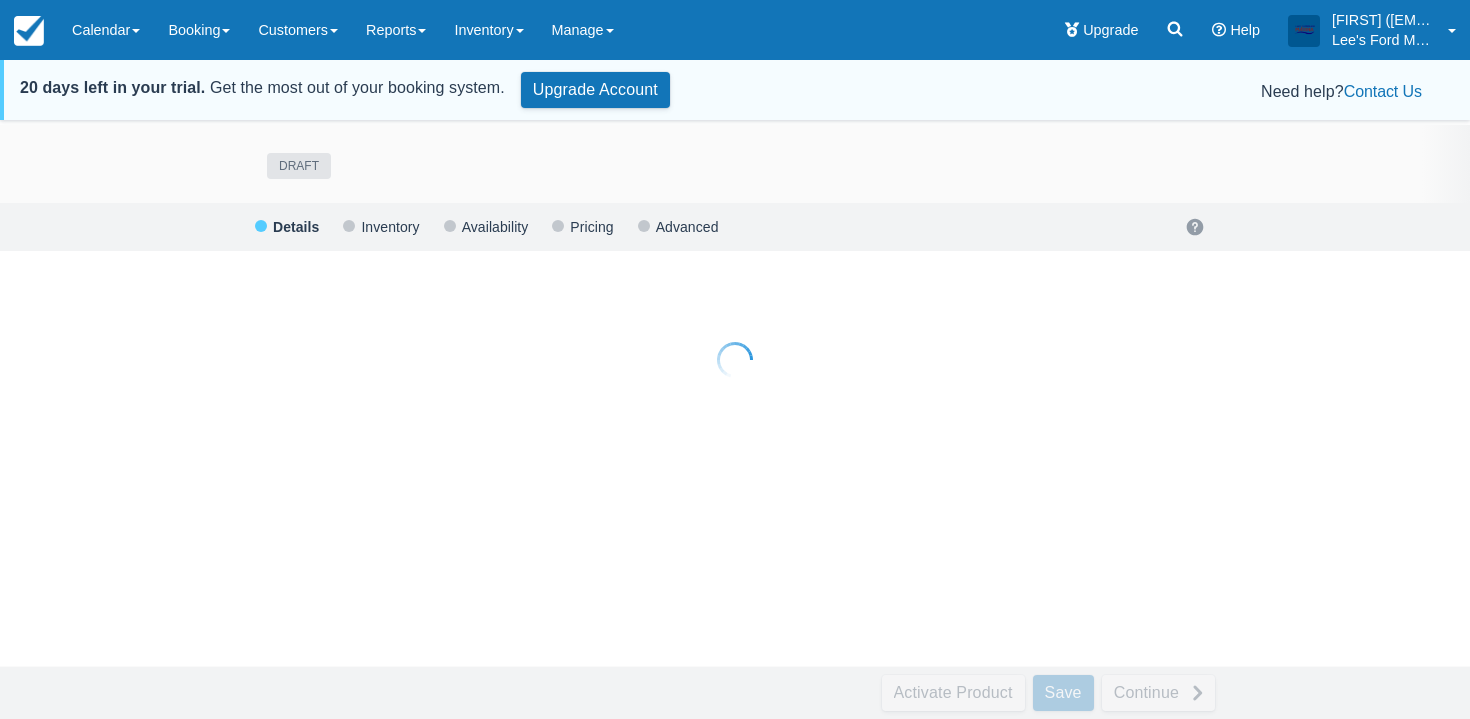 scroll, scrollTop: 0, scrollLeft: 0, axis: both 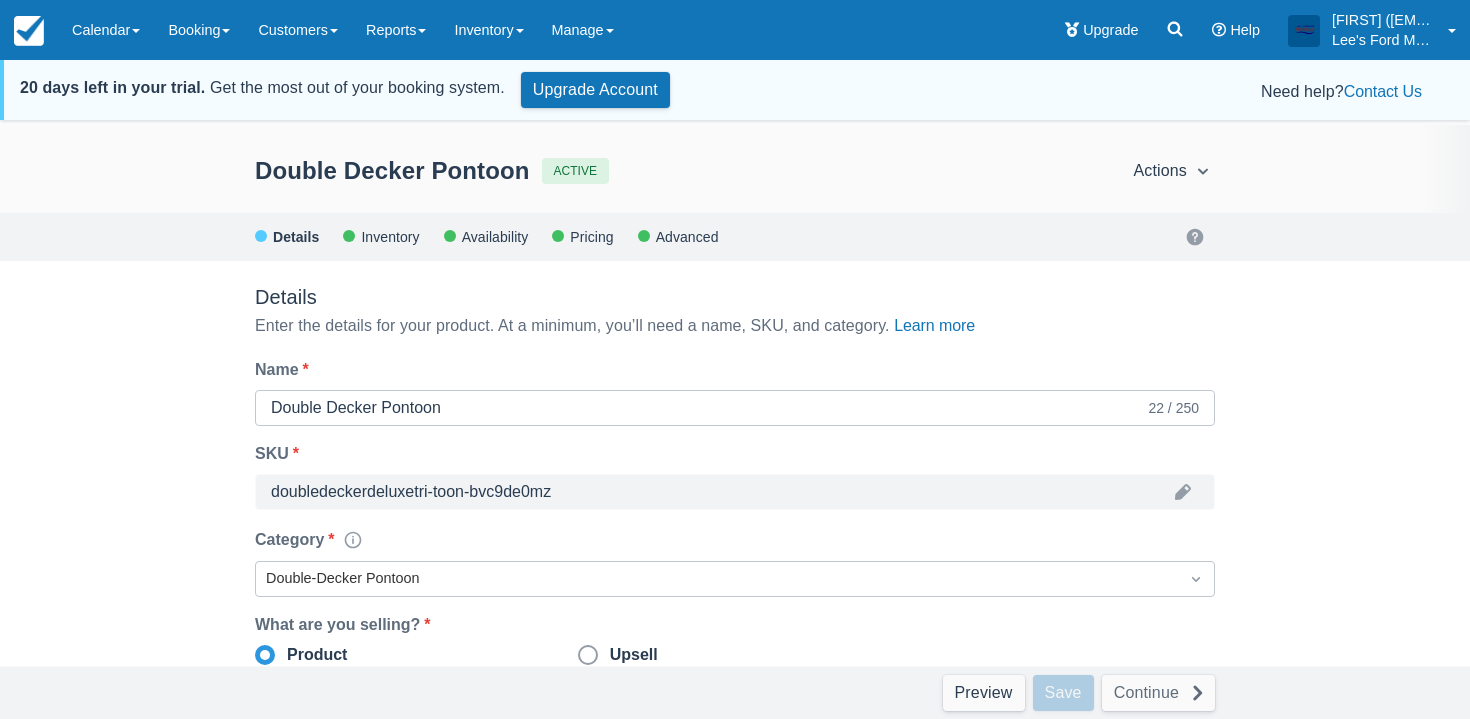 click on "Pricing" at bounding box center [590, 237] 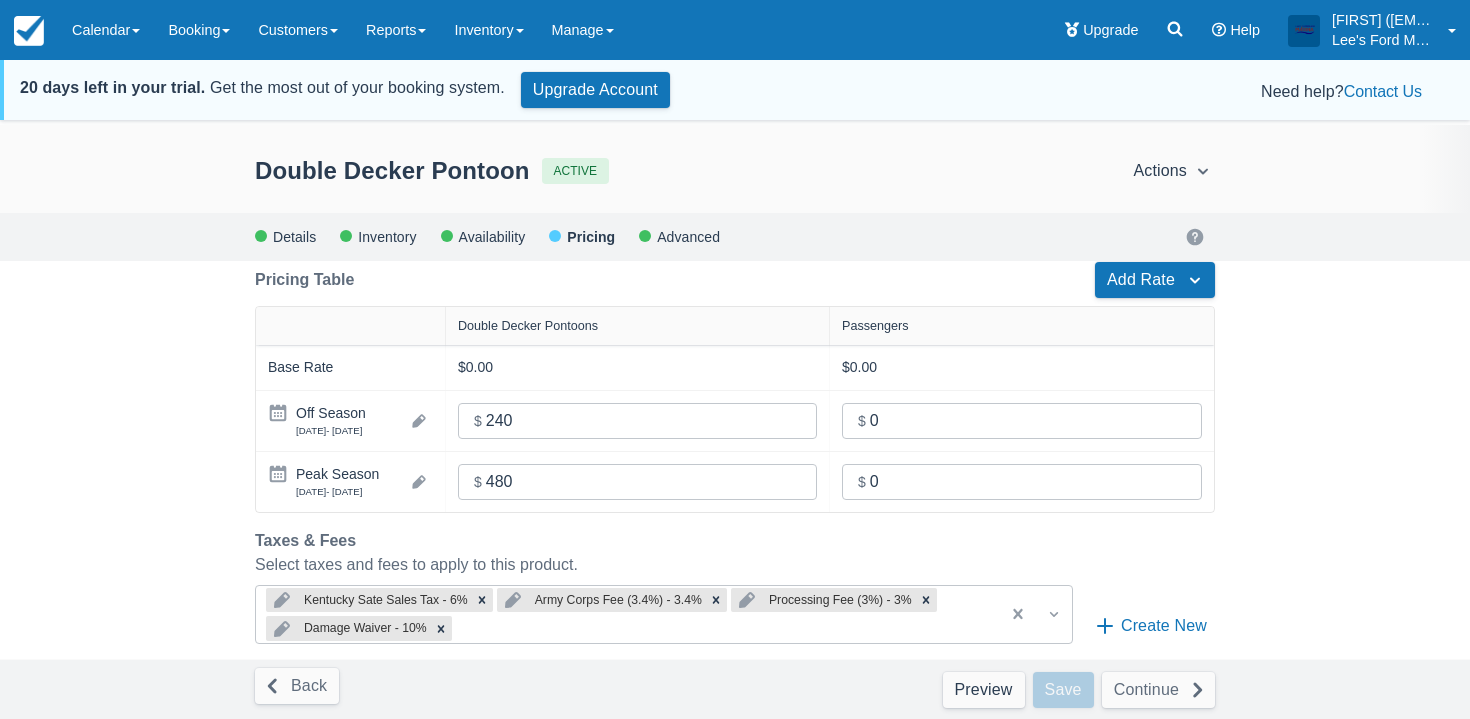 scroll, scrollTop: 495, scrollLeft: 0, axis: vertical 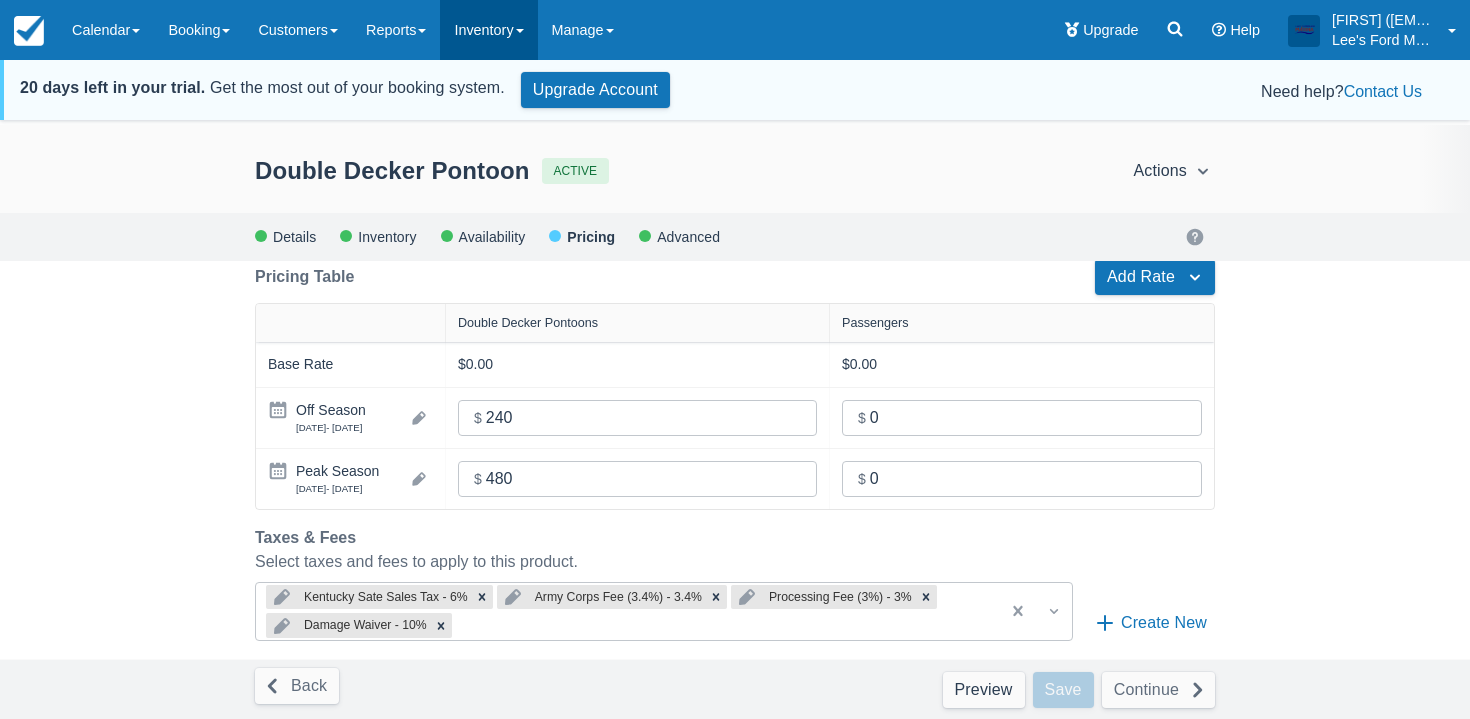 click on "Inventory" at bounding box center (488, 30) 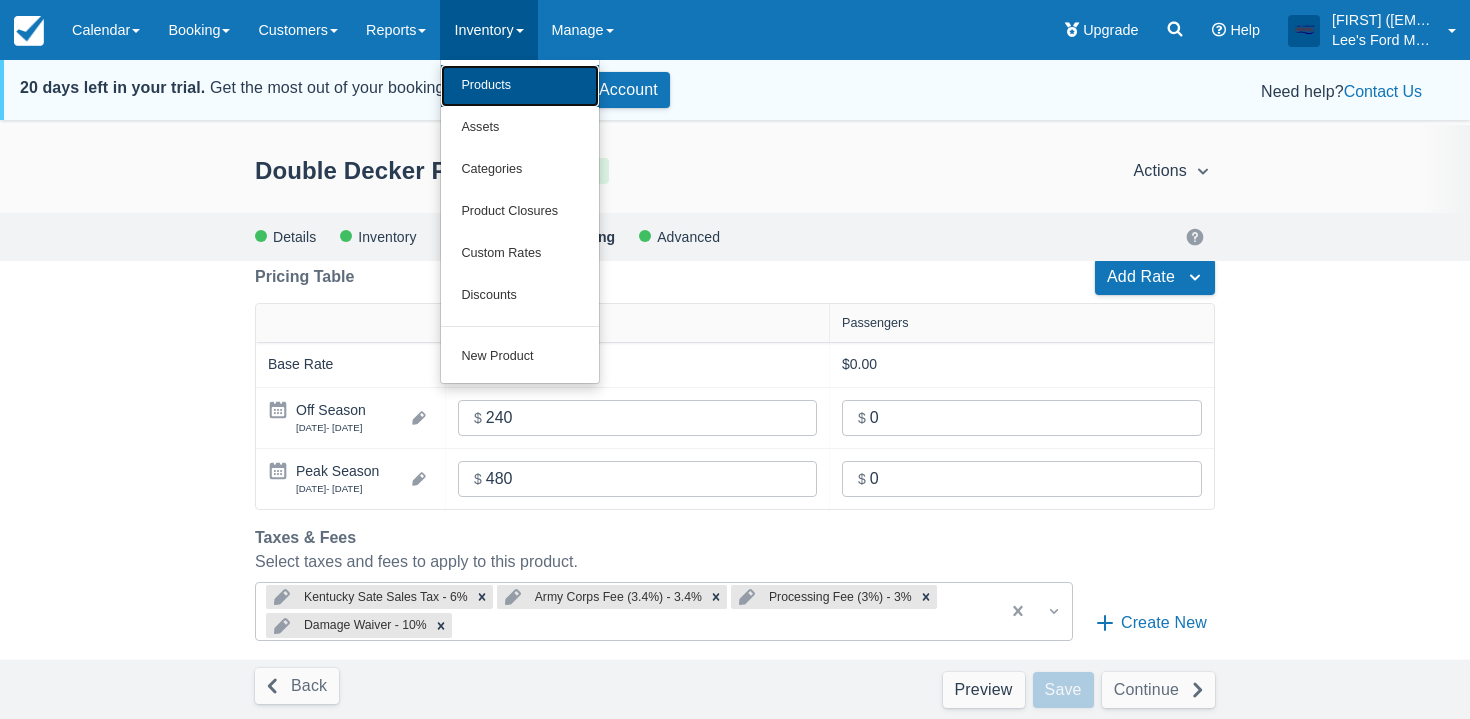 click on "Products" at bounding box center [520, 86] 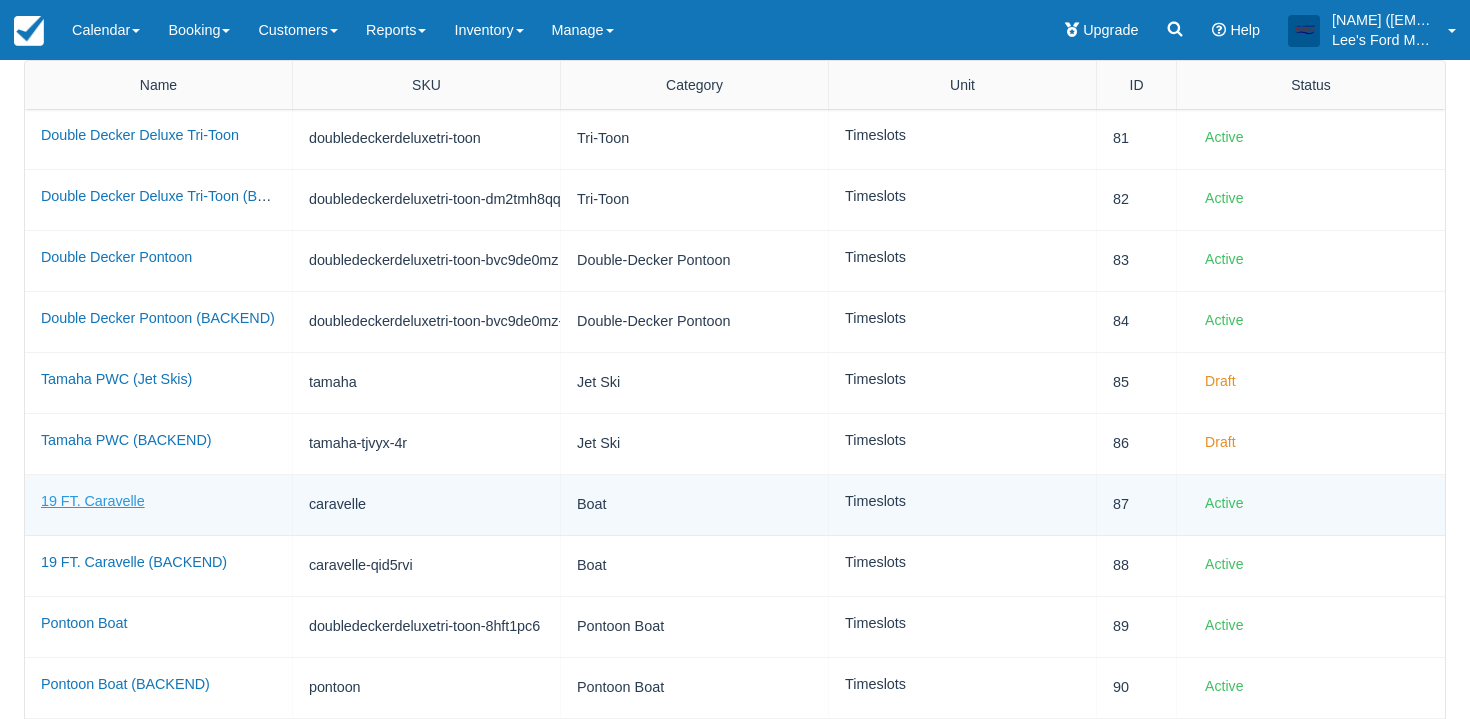 scroll, scrollTop: 331, scrollLeft: 0, axis: vertical 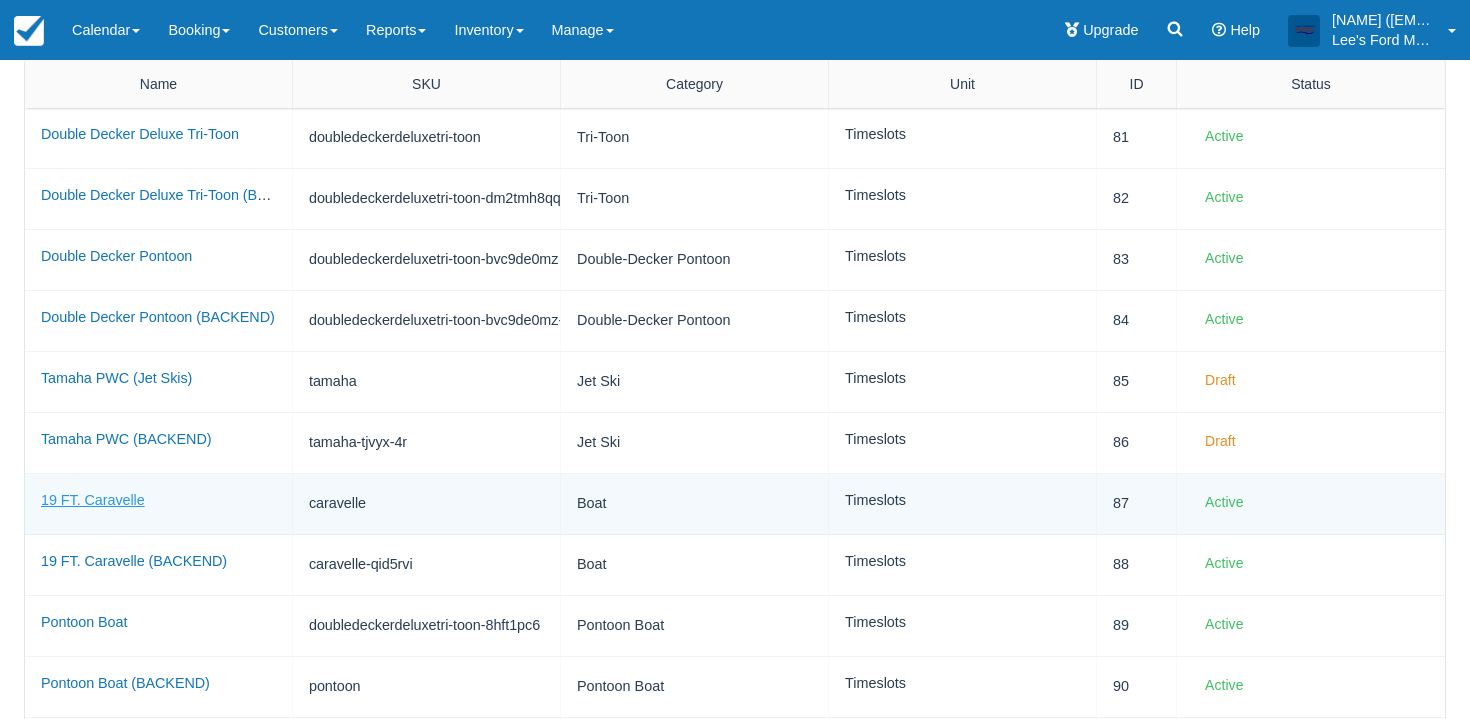 click on "19 FT. Caravelle" at bounding box center [93, 500] 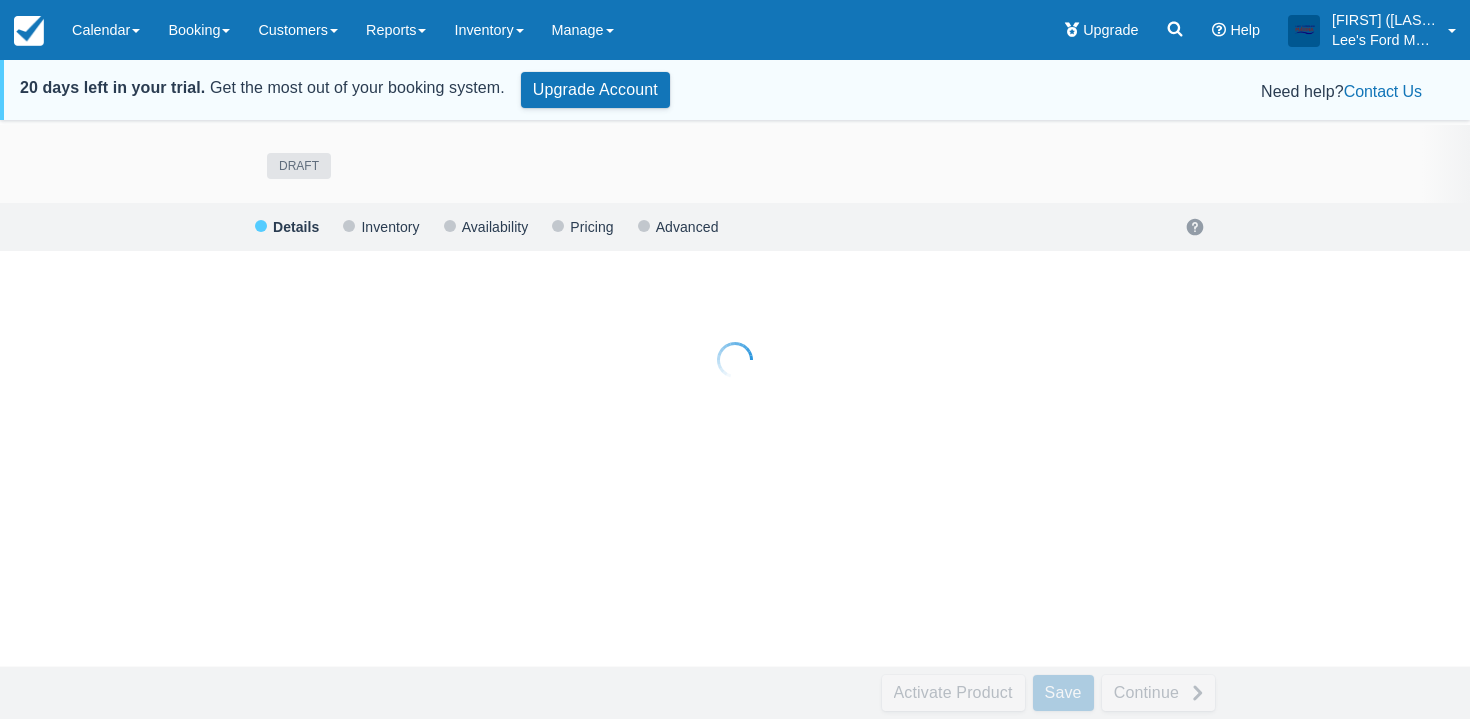scroll, scrollTop: 0, scrollLeft: 0, axis: both 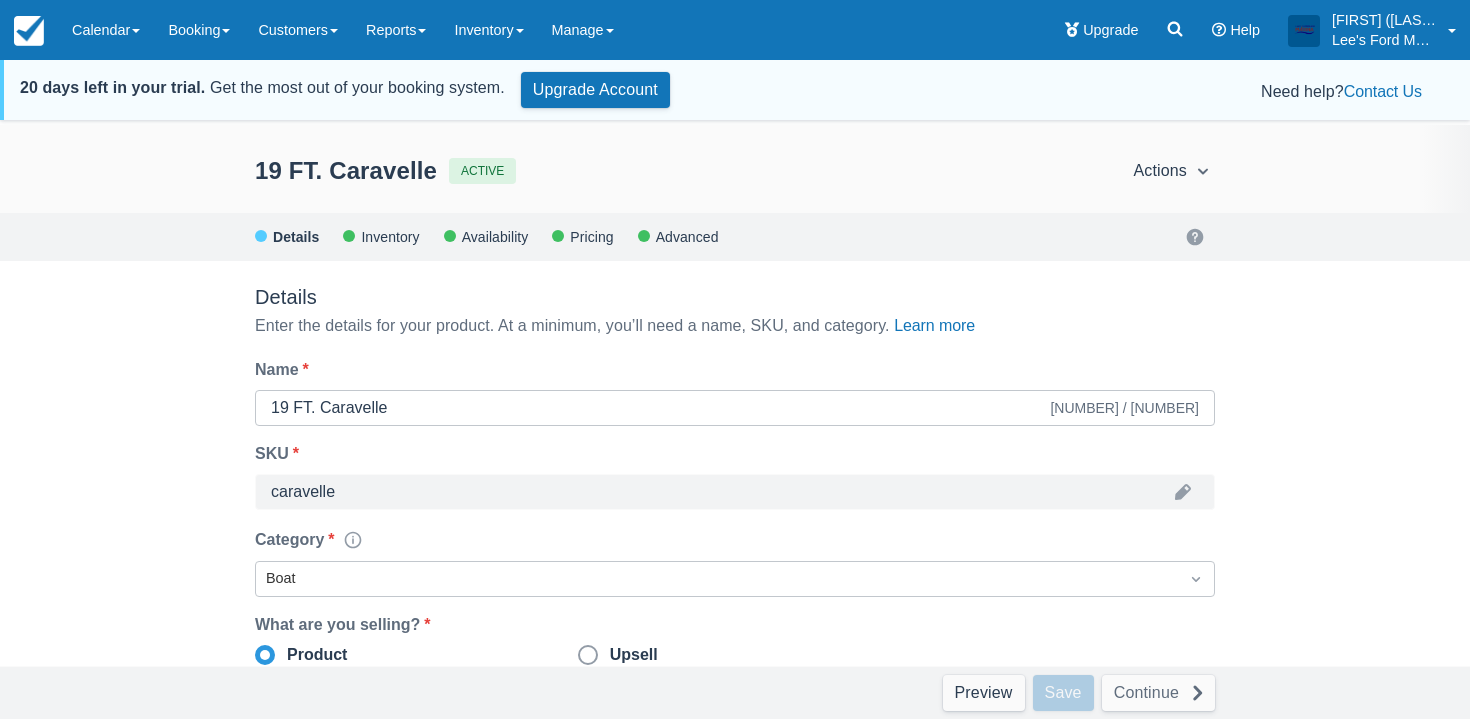 click on "Details Inventory Availability Pricing Advanced" at bounding box center (735, 237) 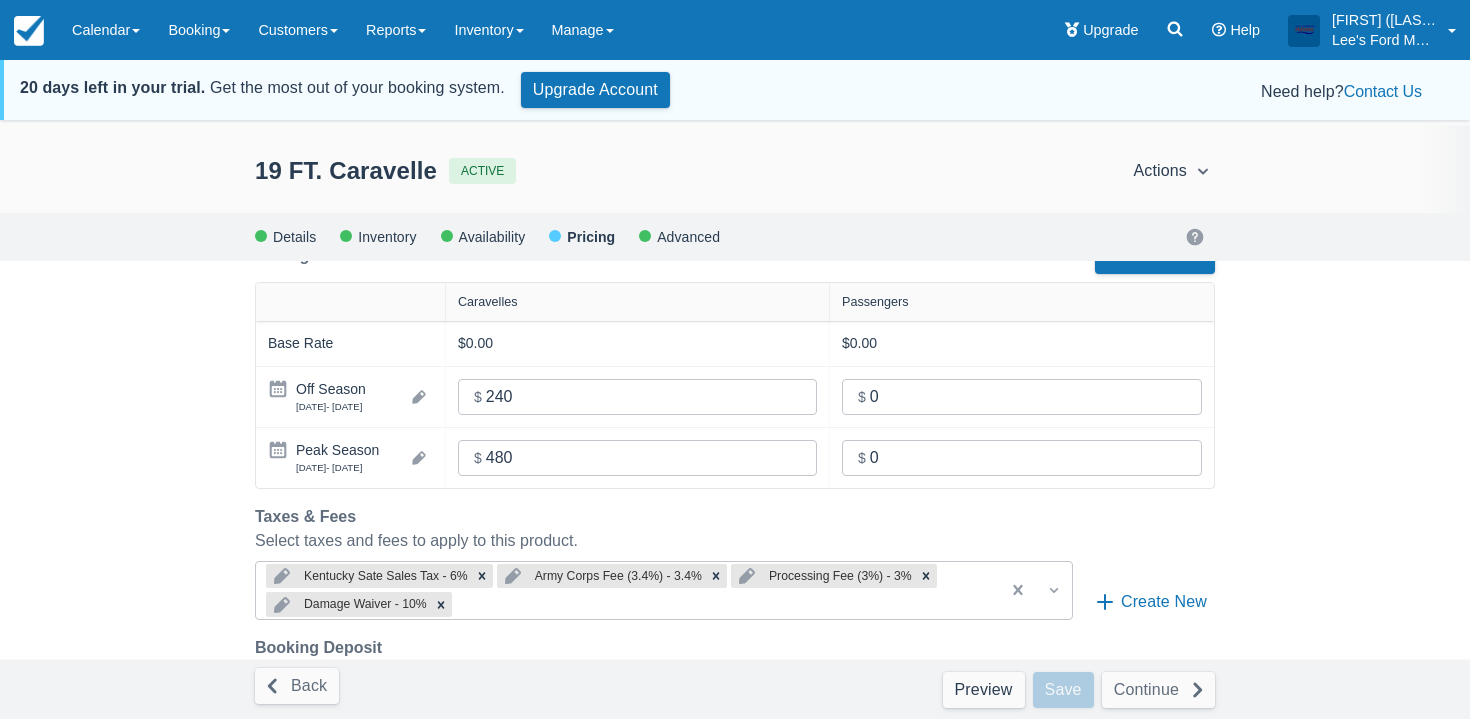 scroll, scrollTop: 541, scrollLeft: 0, axis: vertical 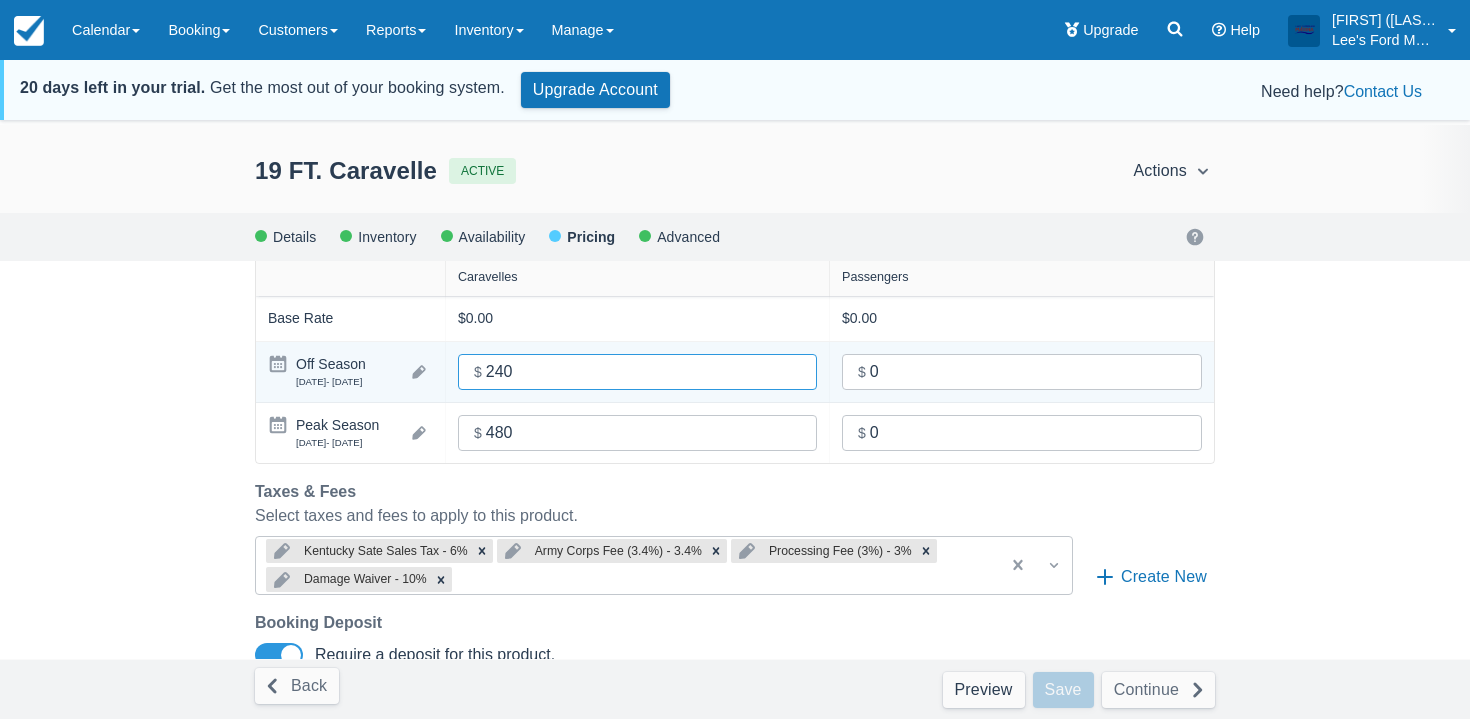 drag, startPoint x: 539, startPoint y: 375, endPoint x: 470, endPoint y: 375, distance: 69 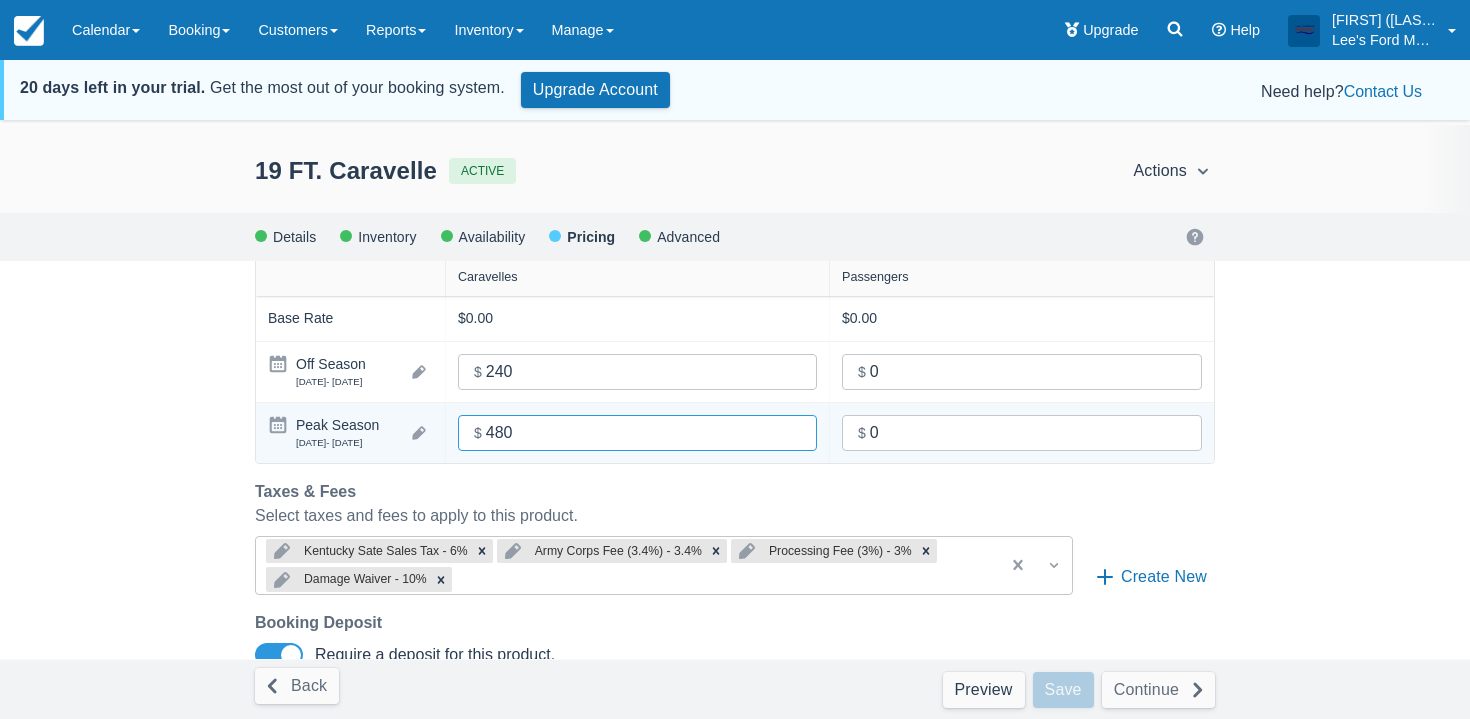 drag, startPoint x: 519, startPoint y: 427, endPoint x: 469, endPoint y: 427, distance: 50 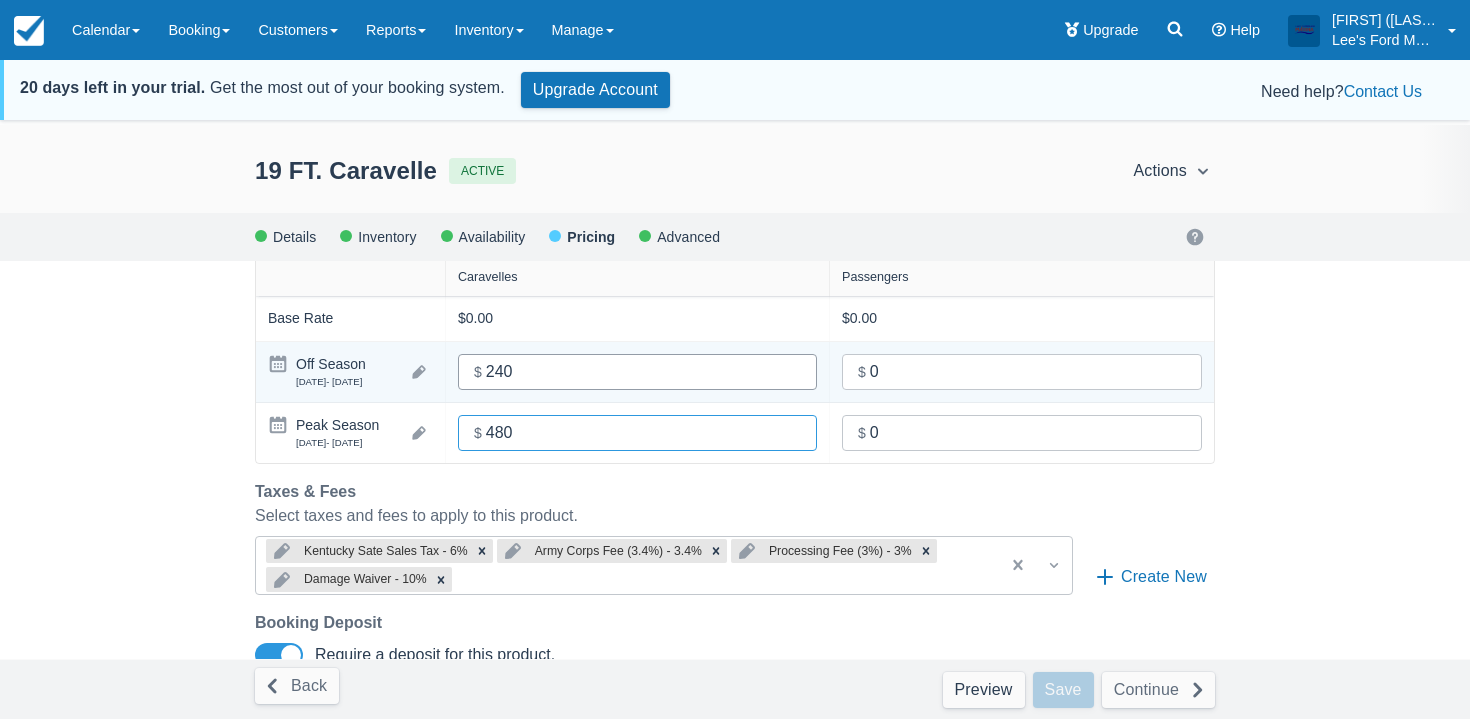 click on "240" at bounding box center (643, 372) 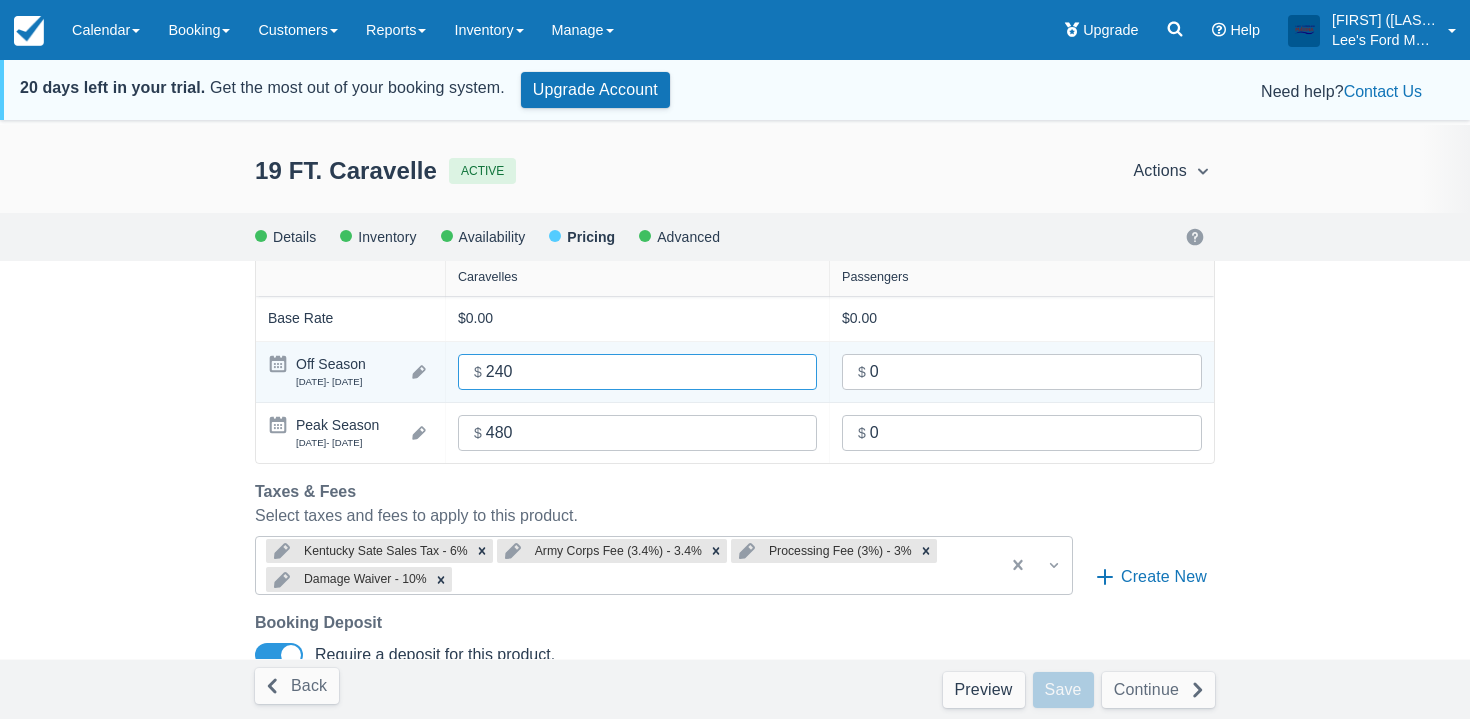 drag, startPoint x: 534, startPoint y: 372, endPoint x: 473, endPoint y: 372, distance: 61 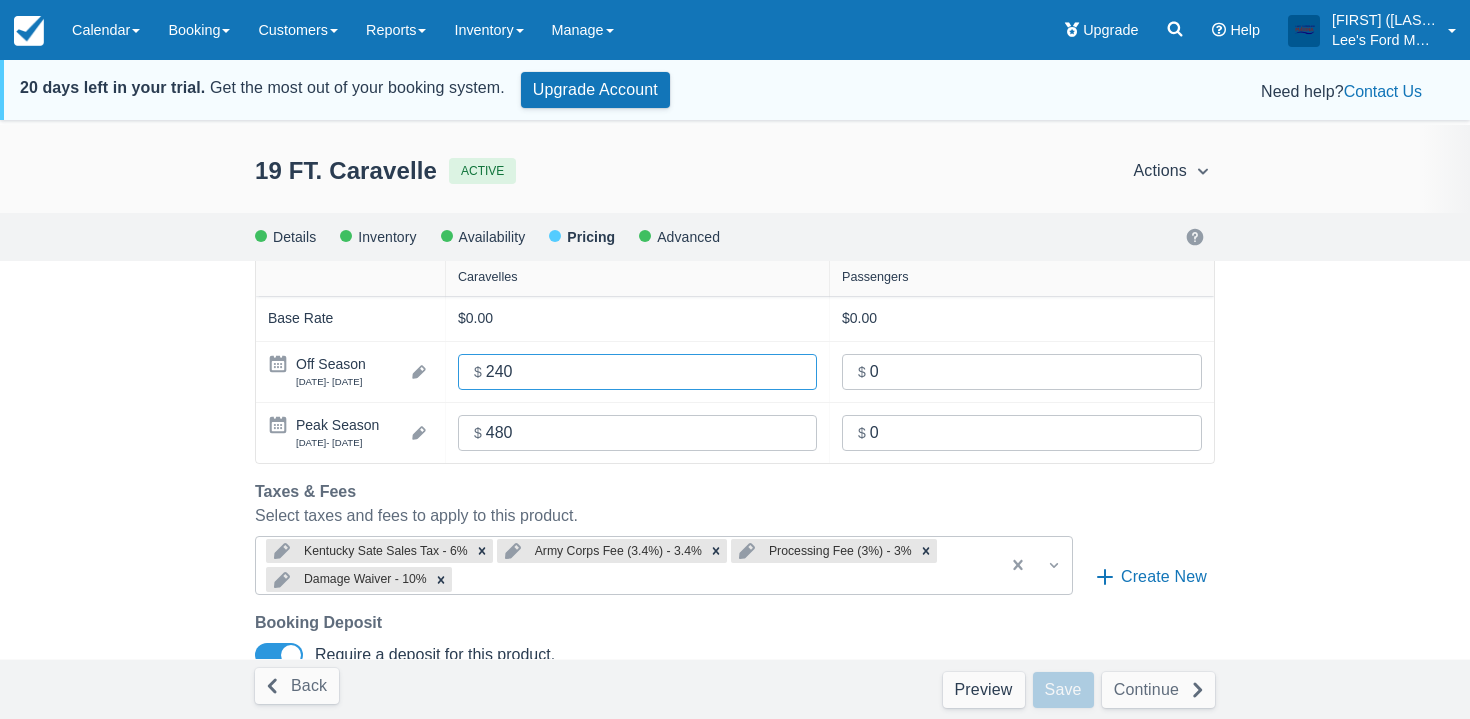 click on "19 FT. Caravelle ACTIVE Actions Preview Copy Deactivate Archive Action not available with unsaved changes Details Inventory Availability Pricing Advanced Pricing Define how costs are calculated for this product, add deposit and commission settings, and more.   Learn more Rate Type * Define how the price is calculated when this product is added to a booking. Per Hour Per Timeslot Per 24 Hours Base Rate * Charge per product or per guest depending on inventory setup. If no base price is set, this product will be free. Product(s) Rate Caravelles Per   quantity Product Price * $ 0.00 Per   quantity Add Group Rate Guest(s) Rate Passengers Per   Passengers Guest Price Passengers * $ 0.00 Per   Passengers Add Group Rate Pricing Table Add Rate Availability Duration   Caravelles Passengers Base Rate $0.00 $0.00 Off Season 2025/09/16  -   2026/05/14 Custom Amount * $ 240 Custom Amount * $ 0 Peak Season 2025/05/15  -   2025/09/15 Custom Amount * $ 480 Custom Amount * $ 0 Duration Rate Name Date Range * 08/06/25 Hour 1 -" at bounding box center [735, 454] 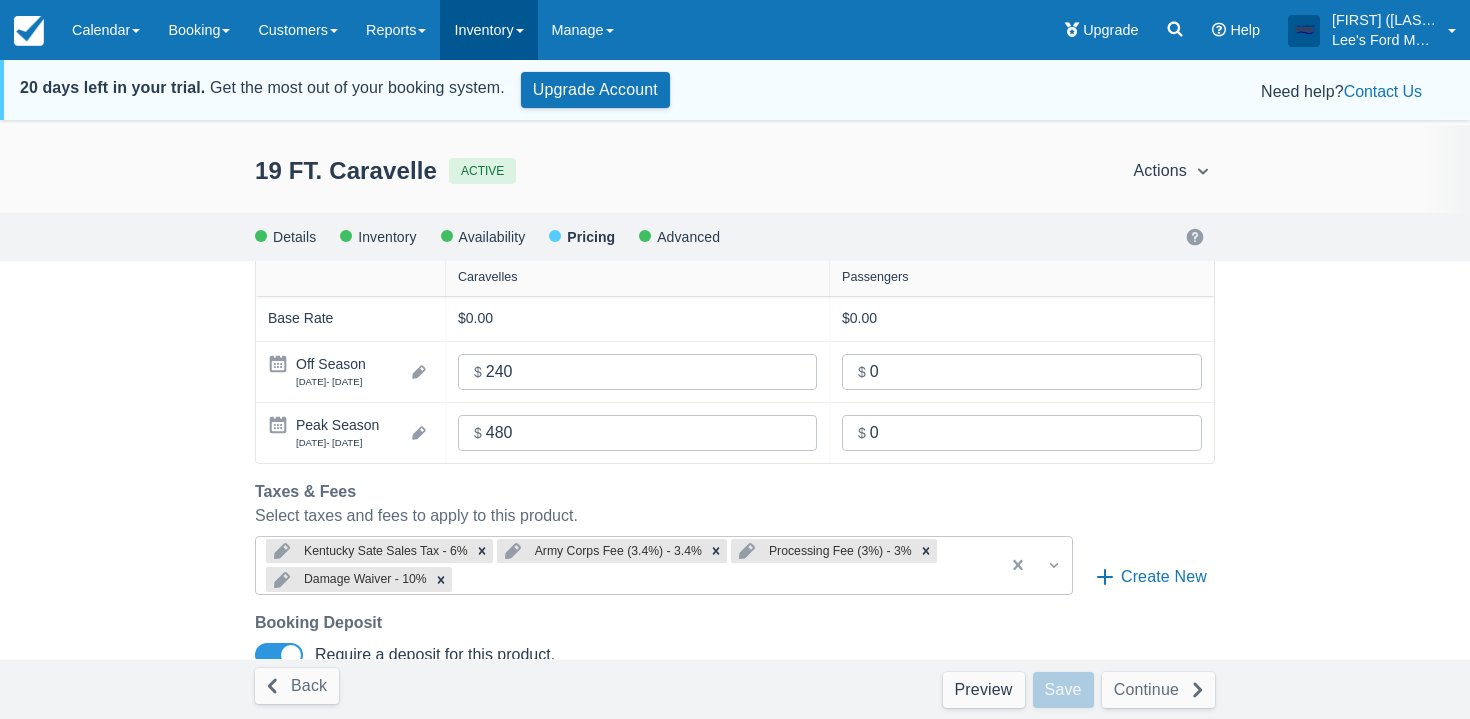 click on "Inventory" at bounding box center [488, 30] 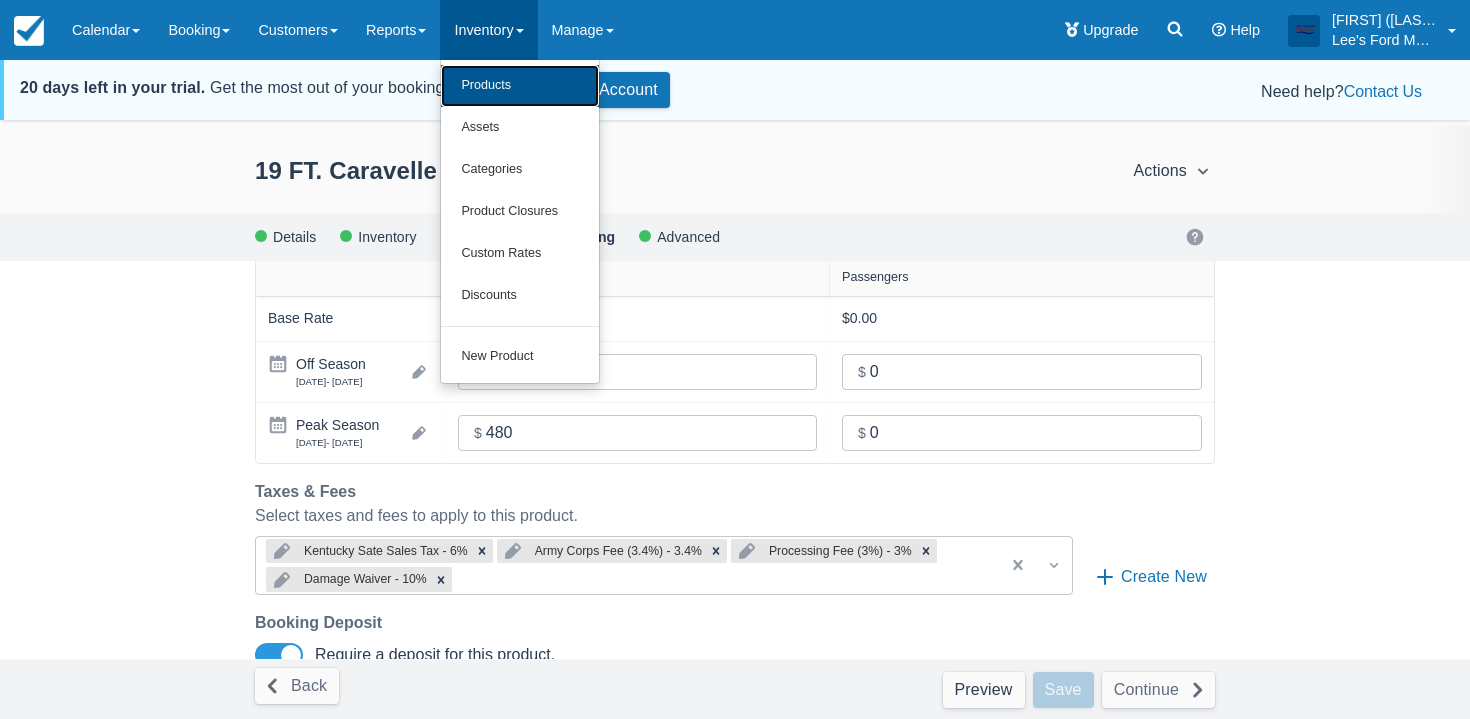 click on "Products" at bounding box center [520, 86] 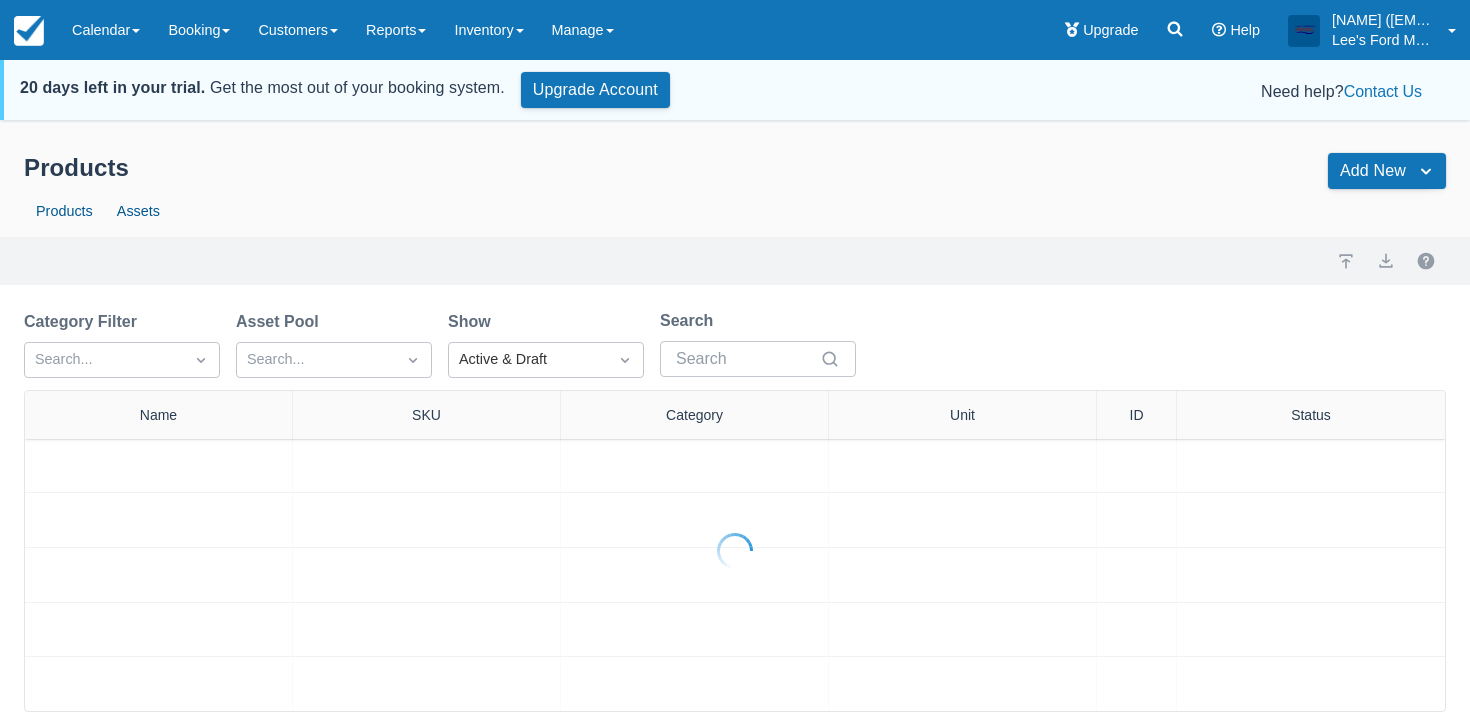 scroll, scrollTop: 0, scrollLeft: 0, axis: both 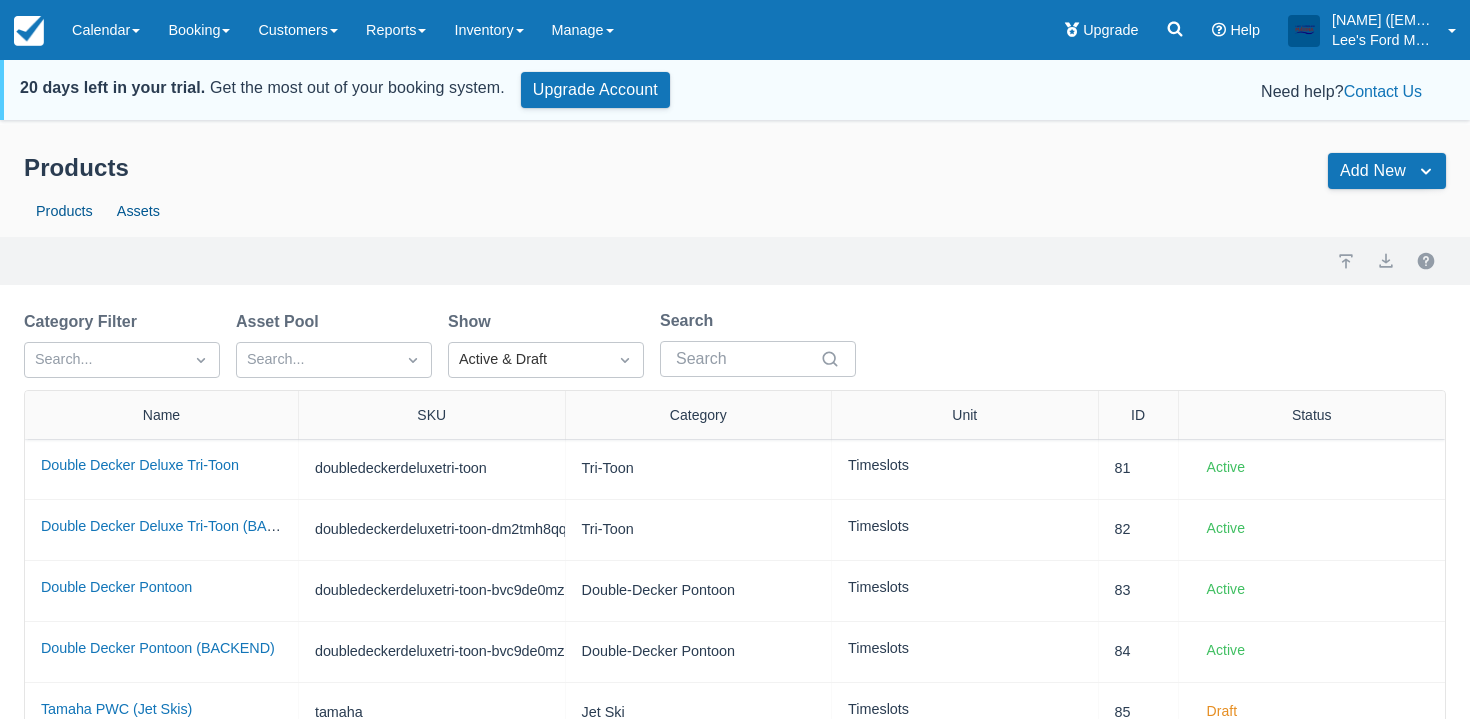drag, startPoint x: 291, startPoint y: 399, endPoint x: 463, endPoint y: 400, distance: 172.00291 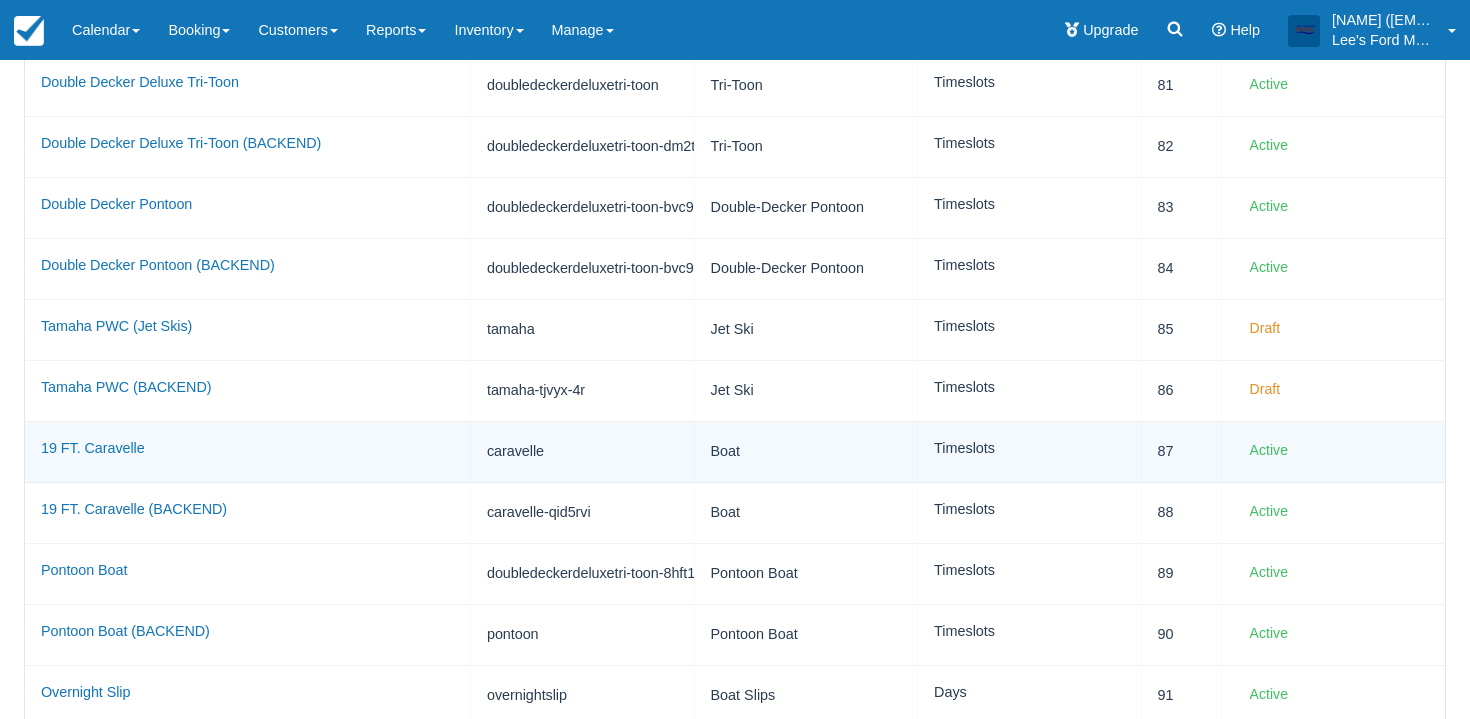 scroll, scrollTop: 391, scrollLeft: 0, axis: vertical 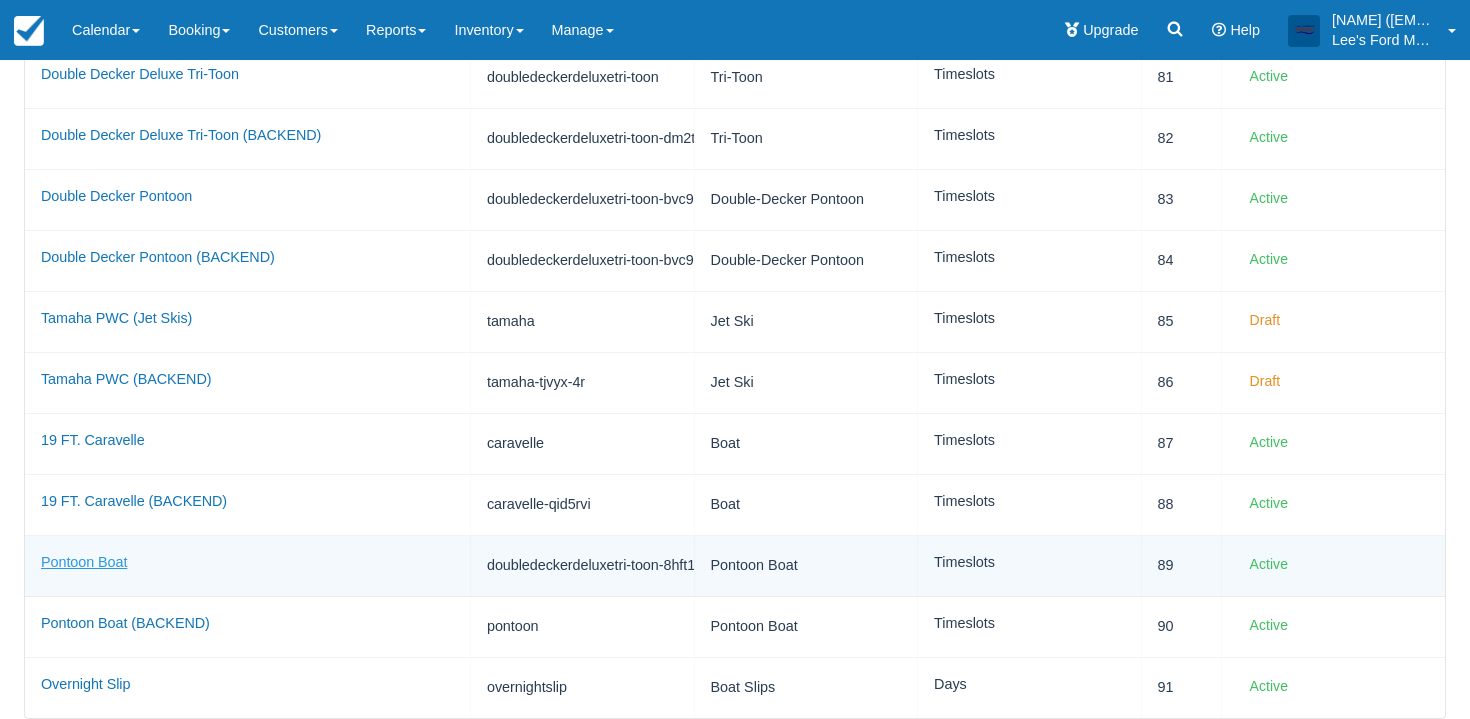 click on "Pontoon Boat" at bounding box center (84, 562) 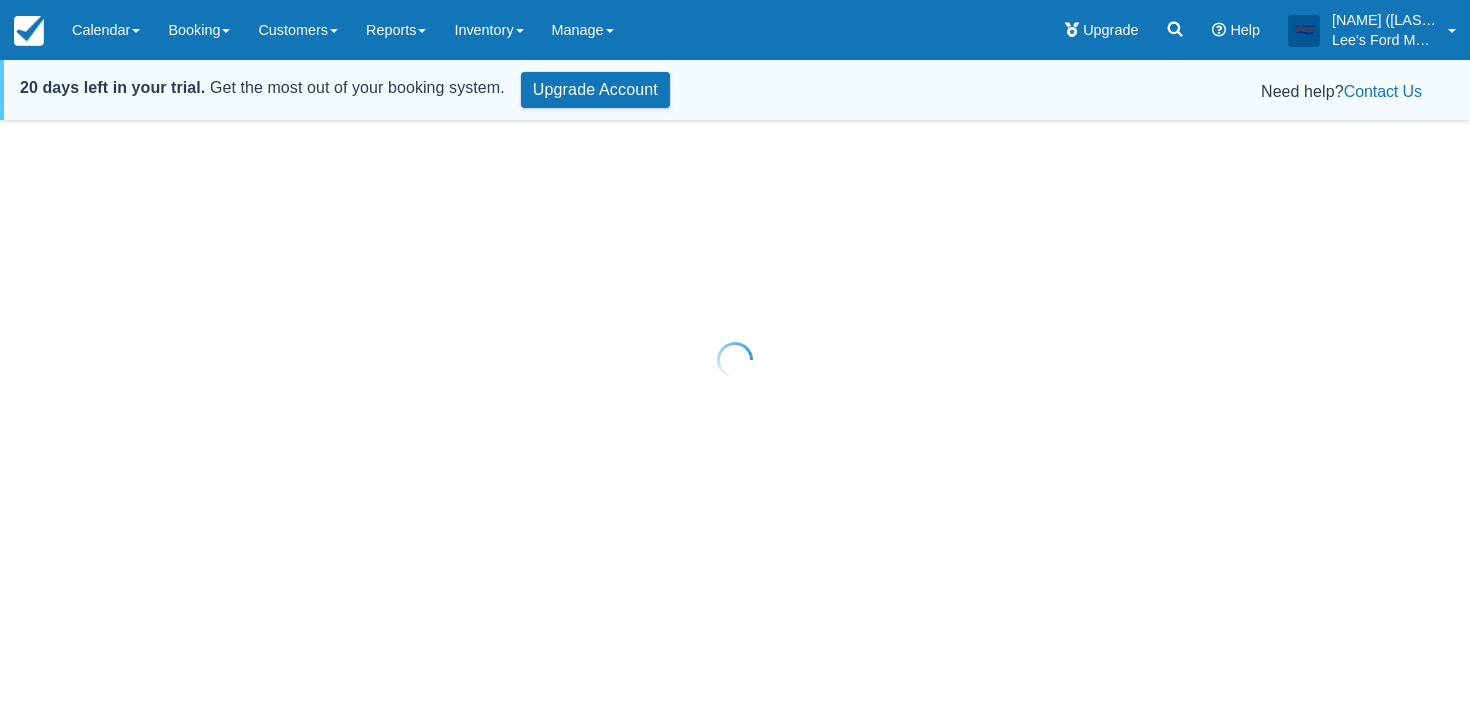 scroll, scrollTop: 0, scrollLeft: 0, axis: both 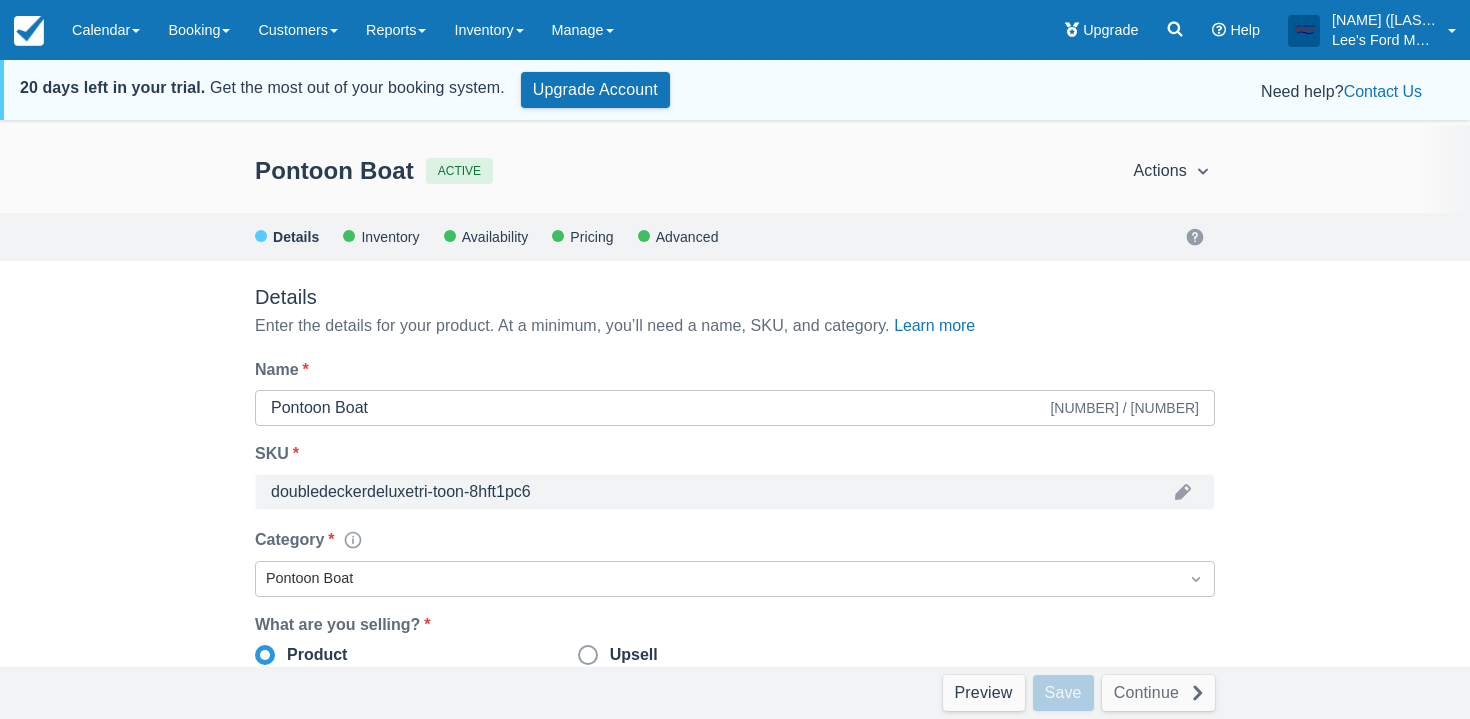 click on "Pricing" at bounding box center [590, 237] 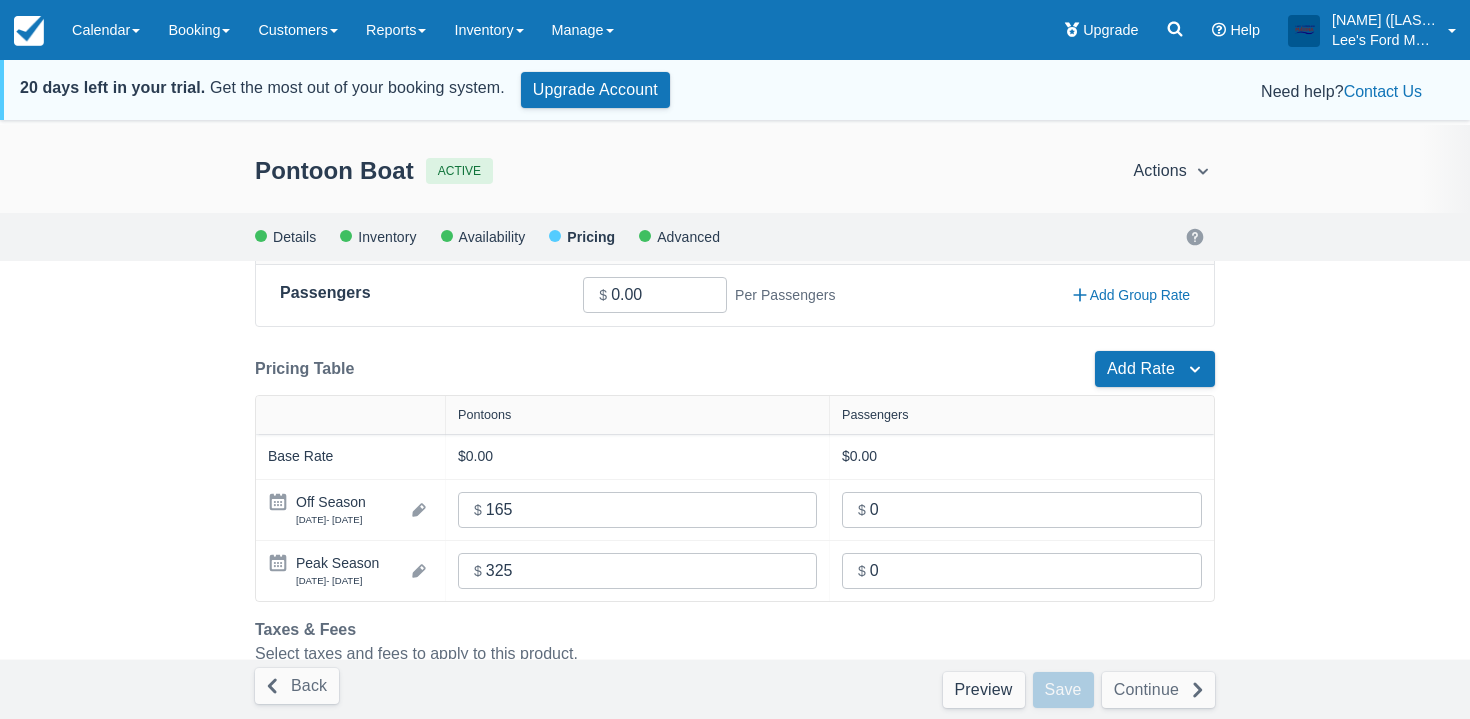 scroll, scrollTop: 410, scrollLeft: 0, axis: vertical 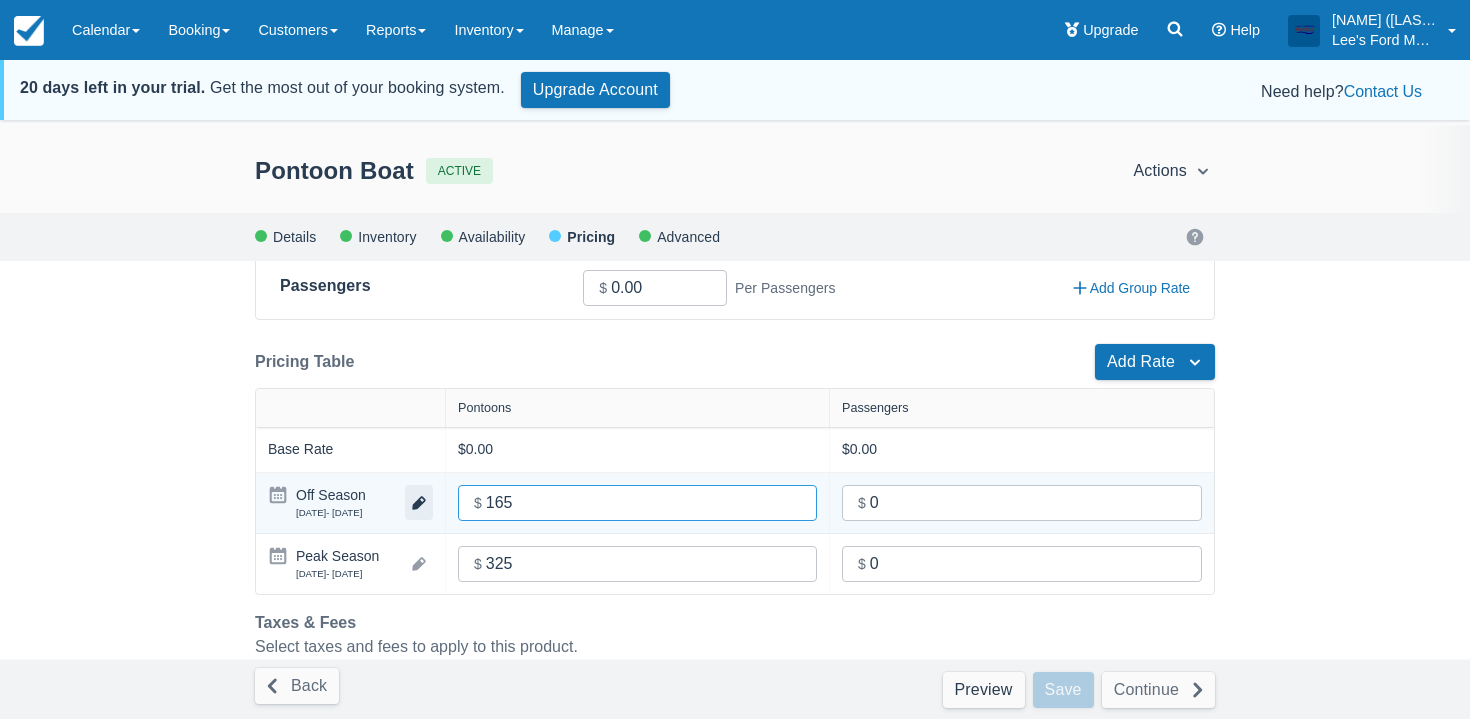 drag, startPoint x: 542, startPoint y: 497, endPoint x: 435, endPoint y: 497, distance: 107 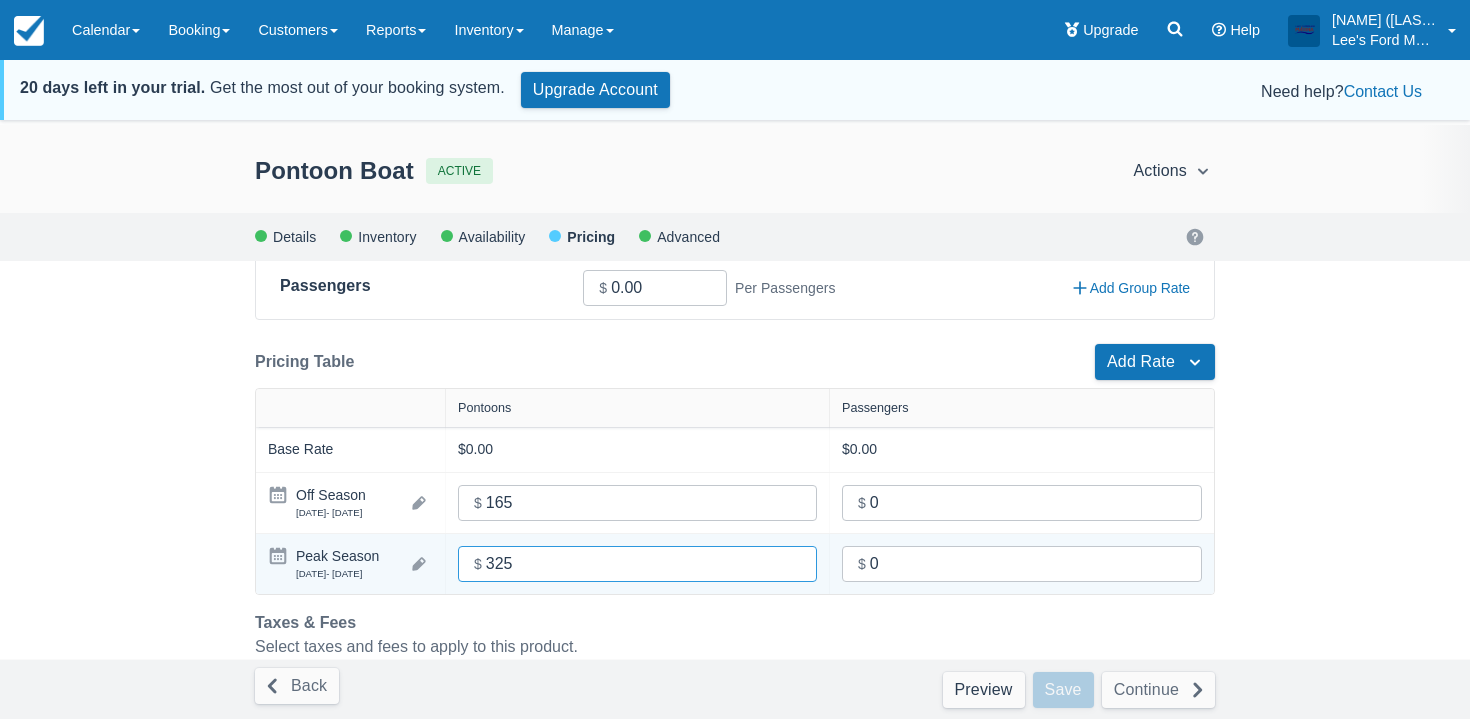 drag, startPoint x: 524, startPoint y: 567, endPoint x: 456, endPoint y: 567, distance: 68 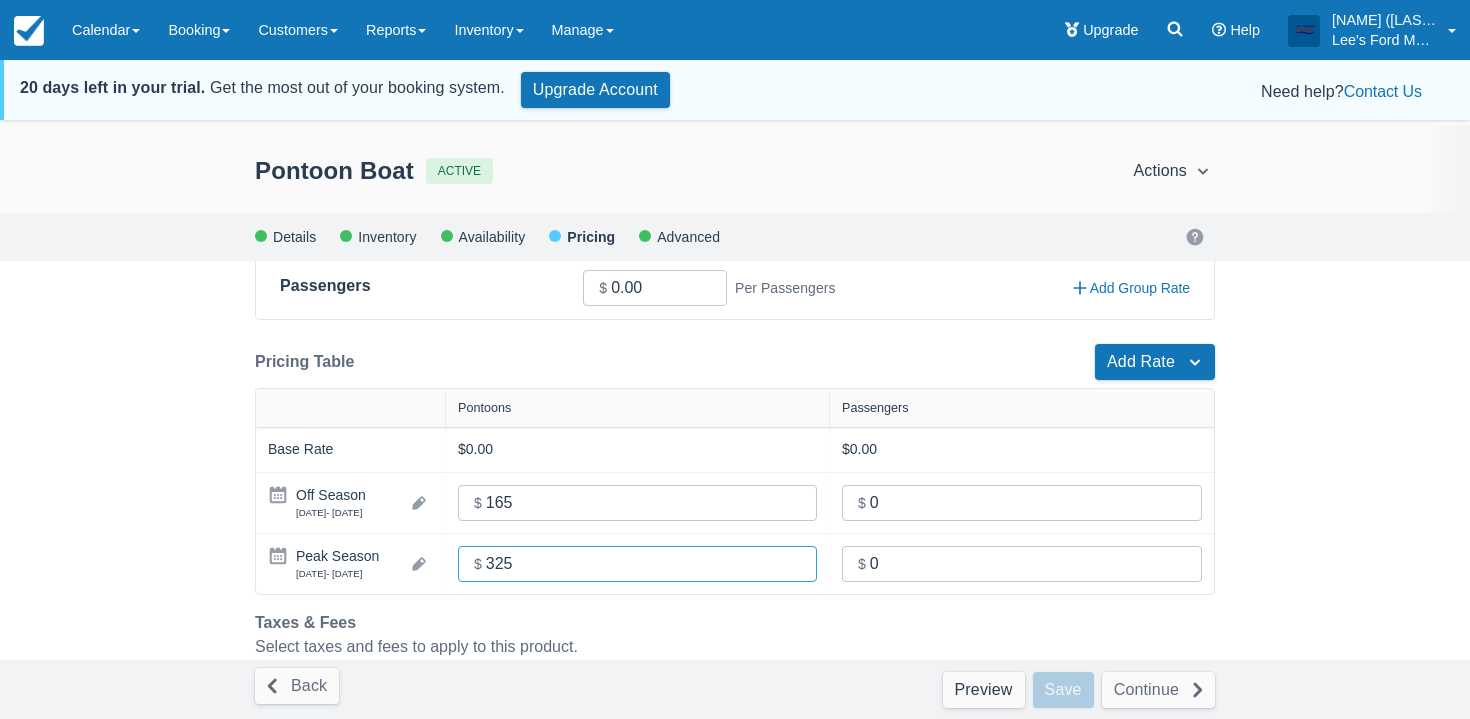 click on "Pontoon Boat ACTIVE Actions Preview Copy Deactivate Archive Action not available with unsaved changes Details Inventory Availability Pricing Advanced Pricing Define how costs are calculated for this product, add deposit and commission settings, and more.   Learn more Rate Type * Define how the price is calculated when this product is added to a booking. Per Hour Per Timeslot Per 24 Hours Base Rate * Charge per product or per guest depending on inventory setup. If no base price is set, this product will be free. Product(s) Rate Pontoons Per   quantity Product Price * $ 0.00 Per   quantity Add Group Rate Guest(s) Rate Passengers Per   Passengers Guest Price Passengers * $ 0.00 Per   Passengers Add Group Rate Pricing Table Add Rate Availability Duration   Pontoons Passengers Base Rate $0.00 $0.00 Off Season 2025/09/16  -   2026/05/14 Custom Amount * $ 165 Custom Amount * $ 0 Peak Season 2025/05/15  -   2025/09/15 Custom Amount * $ 325 Custom Amount * $ 0 Duration Rate Name Date Range * 08/06/25 Add End Date 1 -" at bounding box center (735, 454) 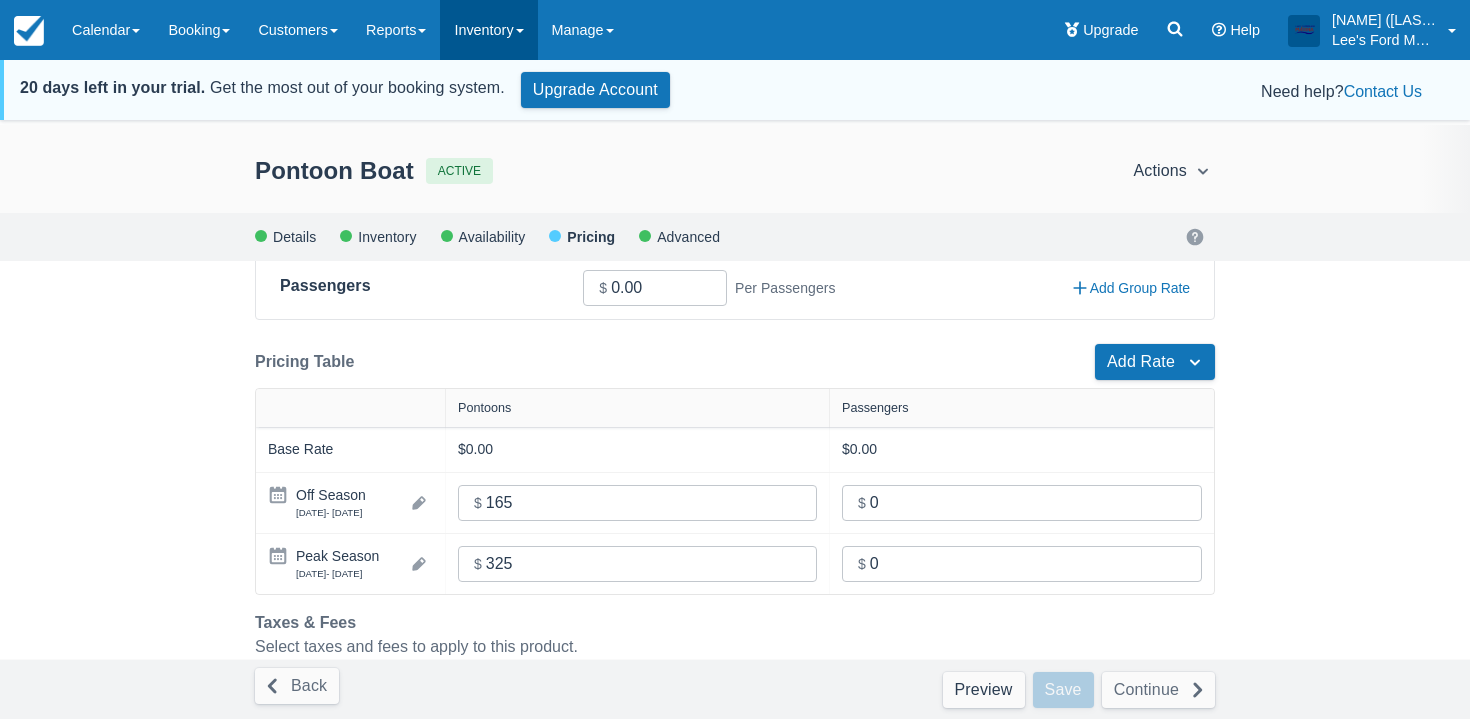 click on "Inventory" at bounding box center (488, 30) 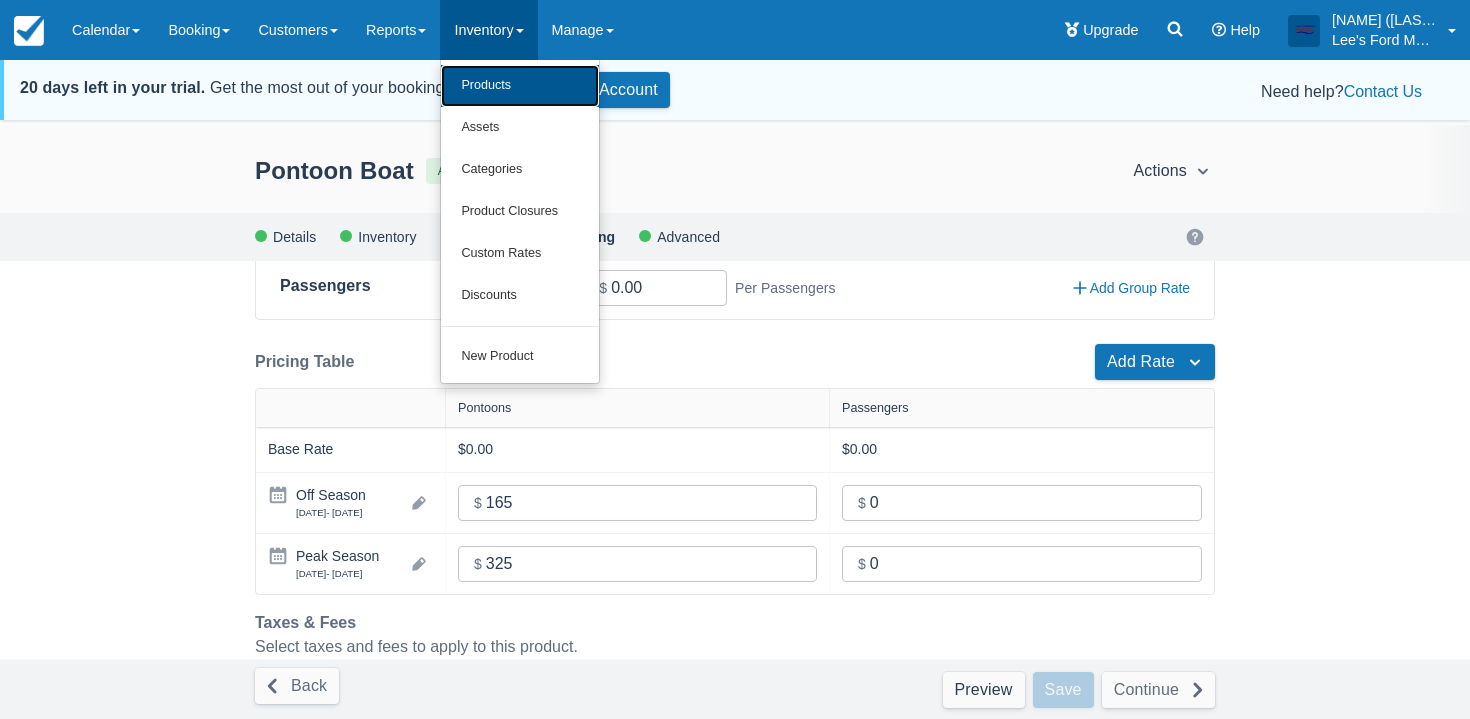 click on "Products" at bounding box center [520, 86] 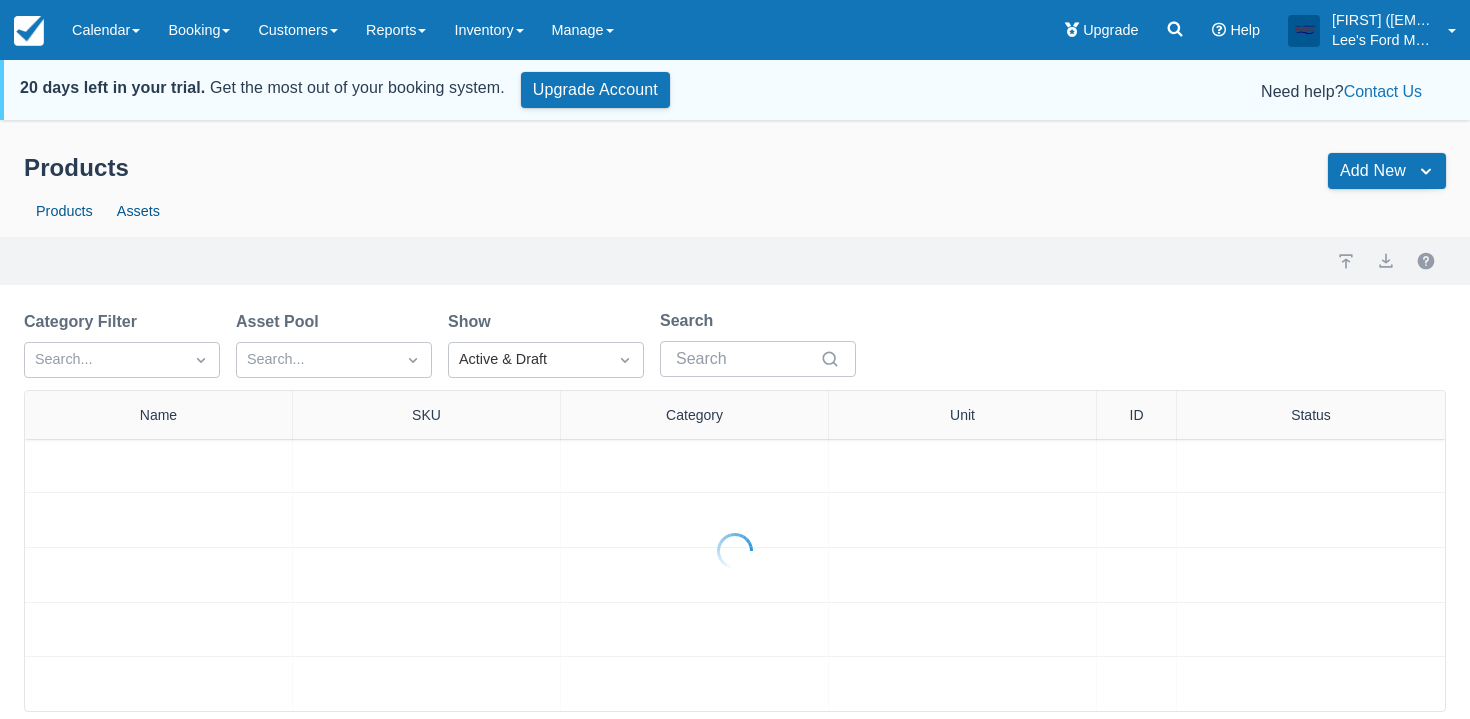 scroll, scrollTop: 0, scrollLeft: 0, axis: both 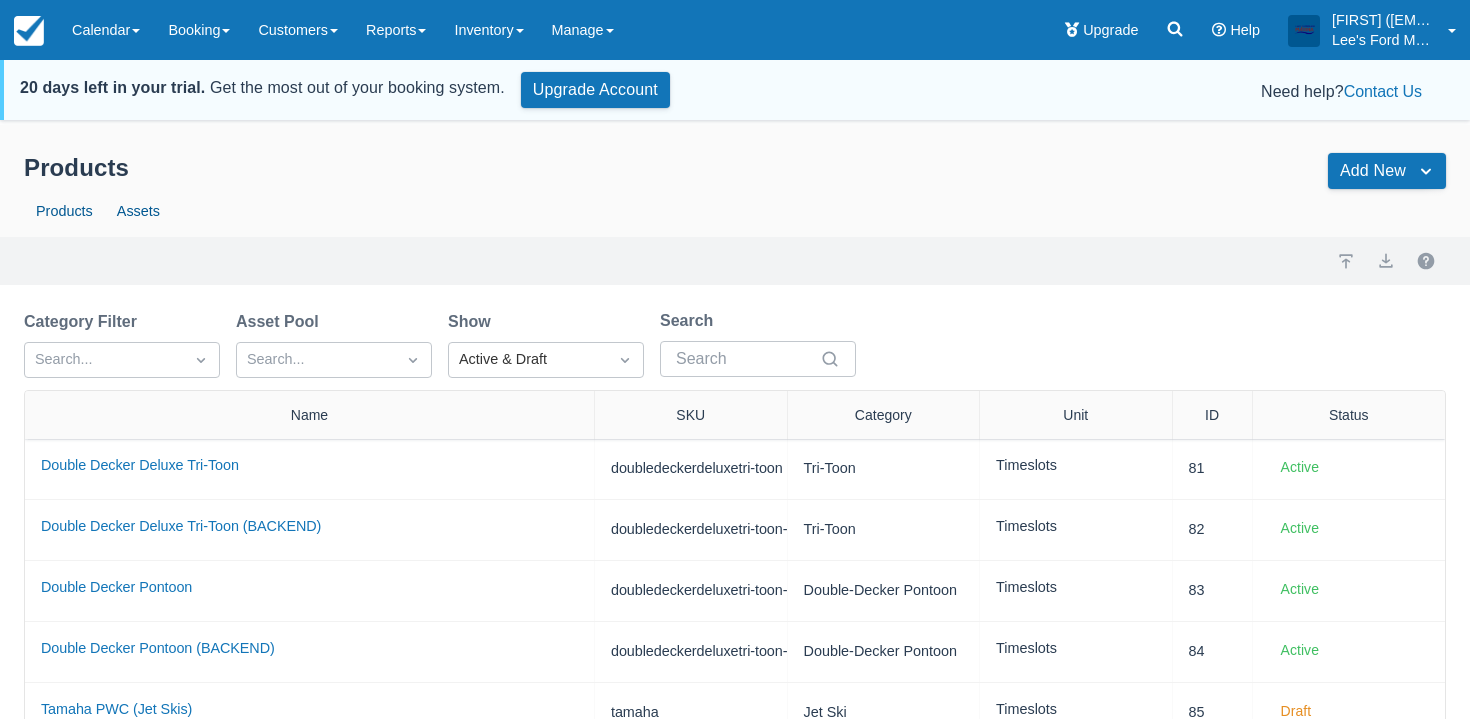 drag, startPoint x: 296, startPoint y: 407, endPoint x: 595, endPoint y: 383, distance: 299.96167 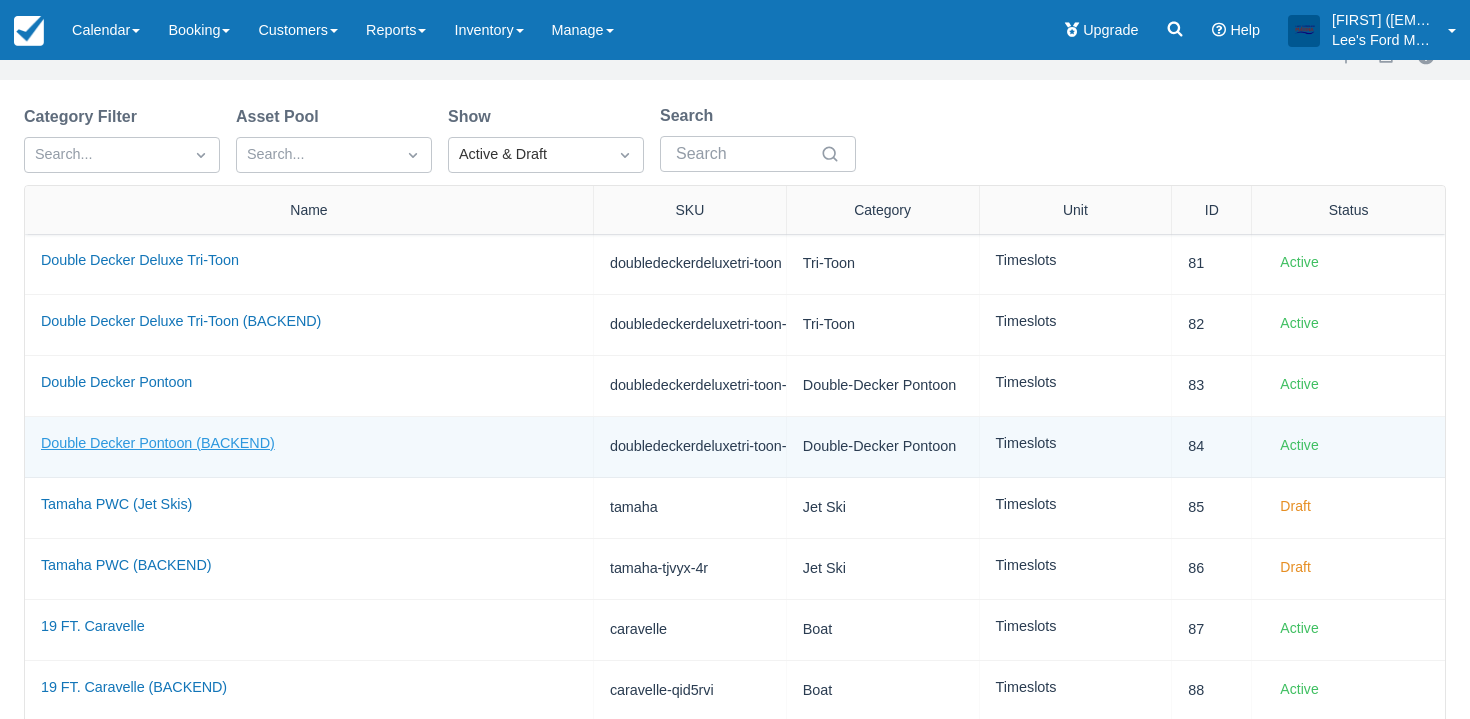 scroll, scrollTop: 208, scrollLeft: 0, axis: vertical 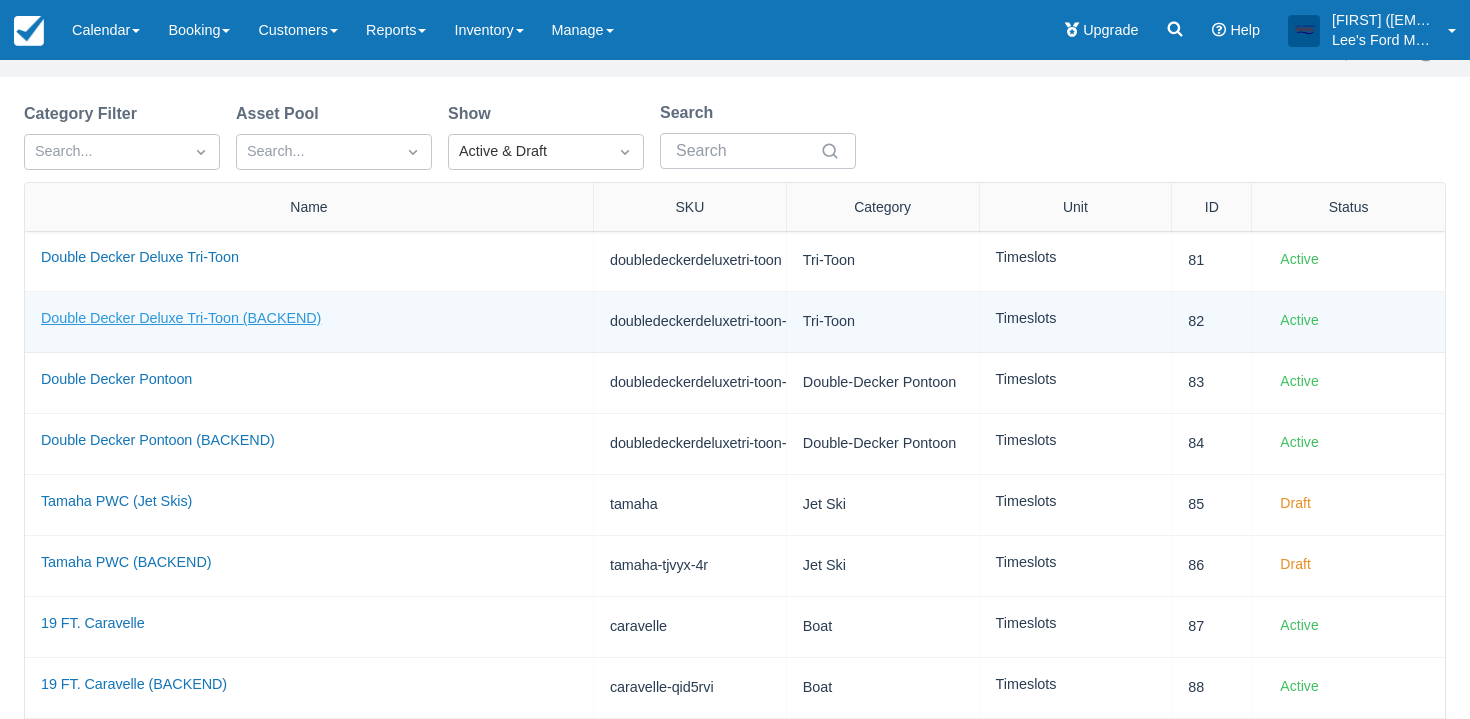 click on "Double Decker Deluxe Tri-Toon (BACKEND)" at bounding box center (181, 318) 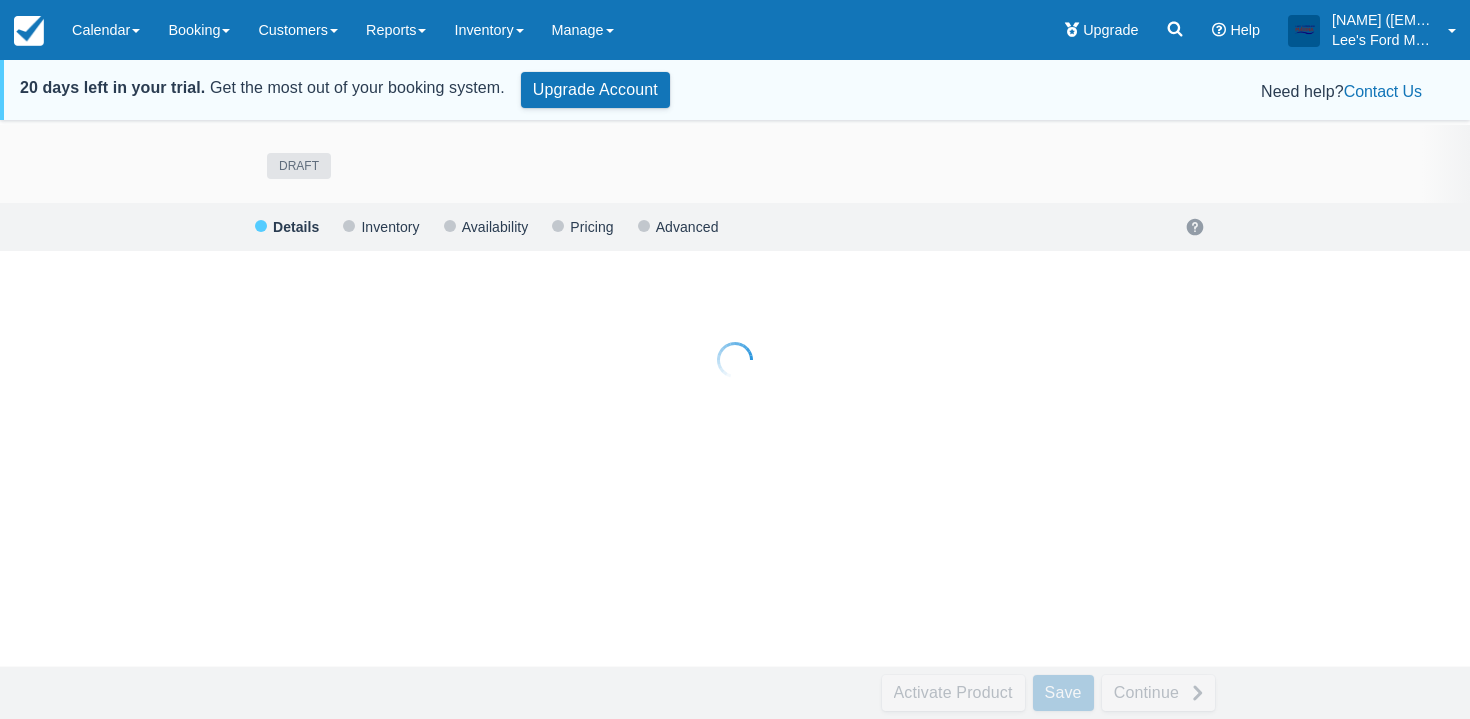 scroll, scrollTop: 0, scrollLeft: 0, axis: both 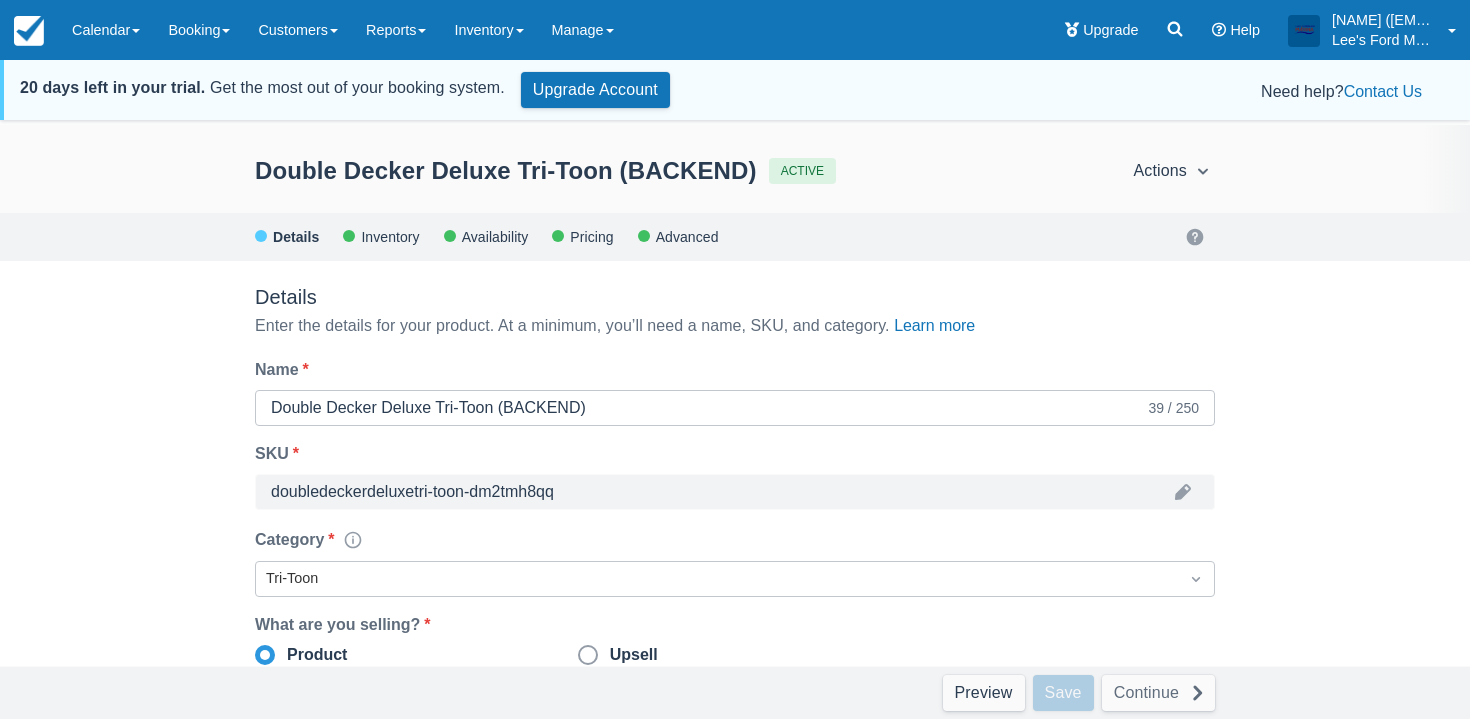 click on "Inventory" at bounding box center [389, 237] 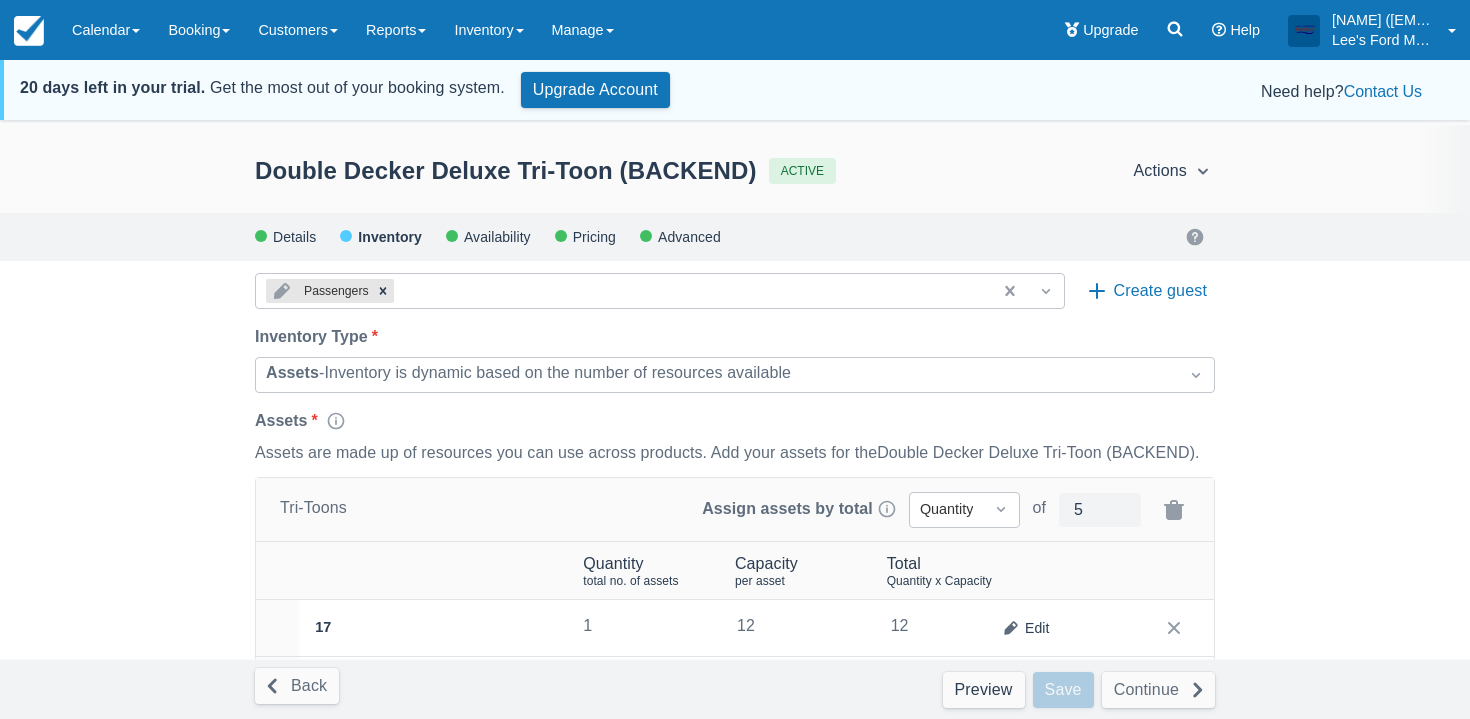 scroll, scrollTop: 104, scrollLeft: 0, axis: vertical 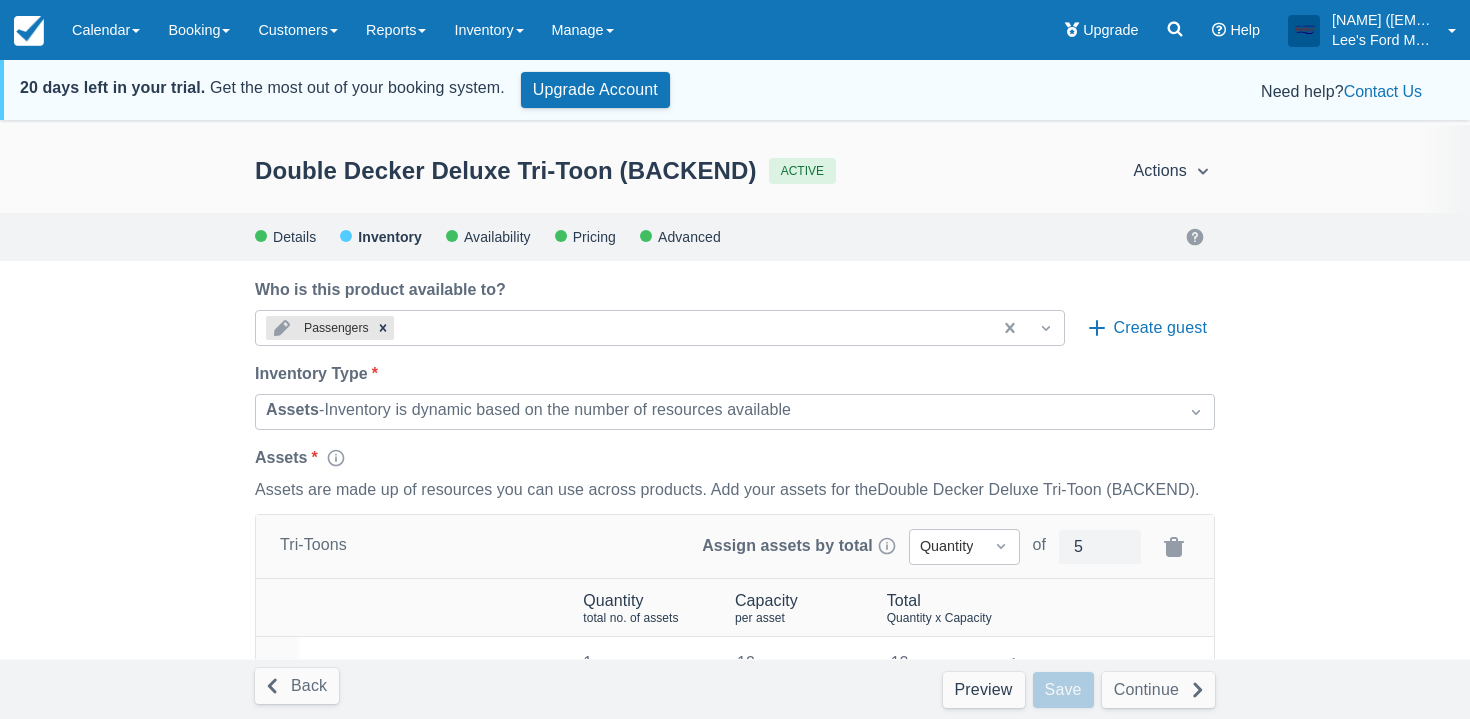 click on "Details Inventory Availability Pricing Advanced" at bounding box center [735, 237] 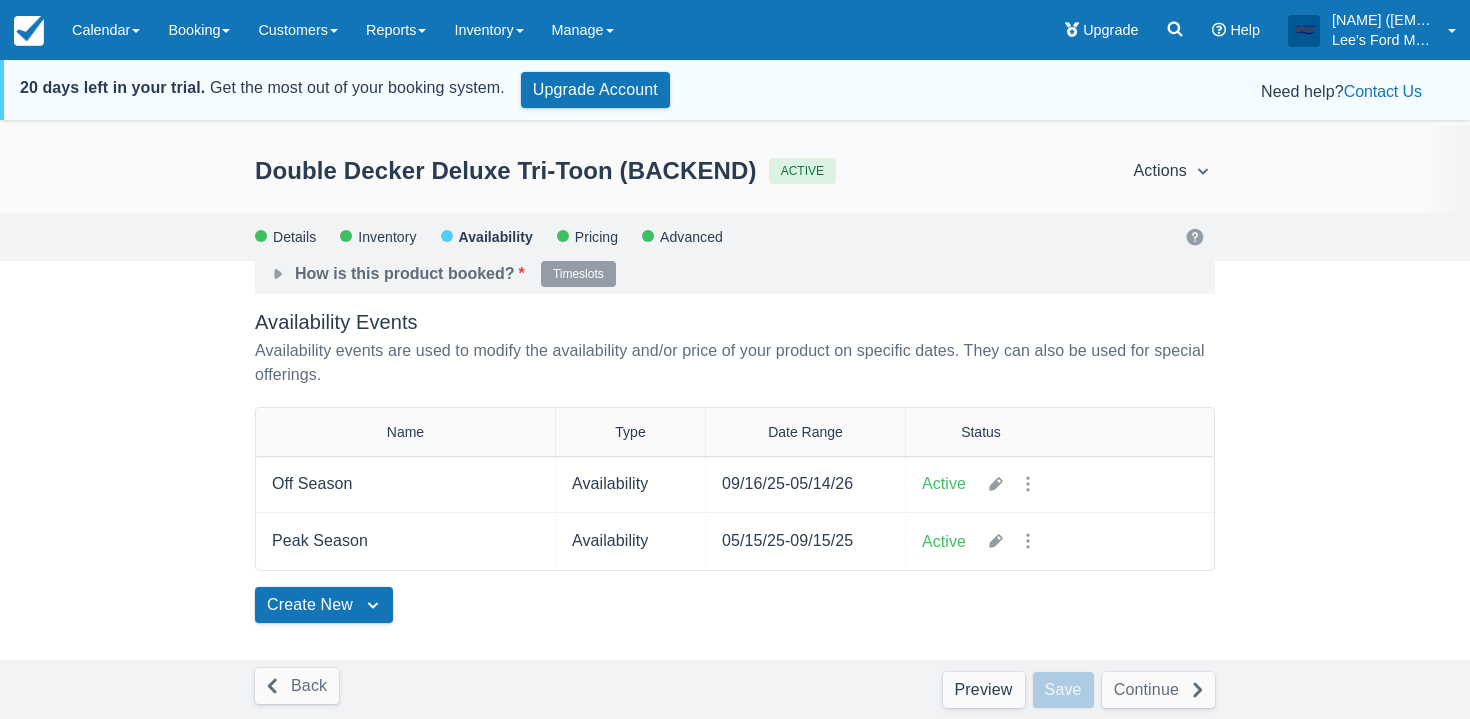 scroll, scrollTop: 129, scrollLeft: 0, axis: vertical 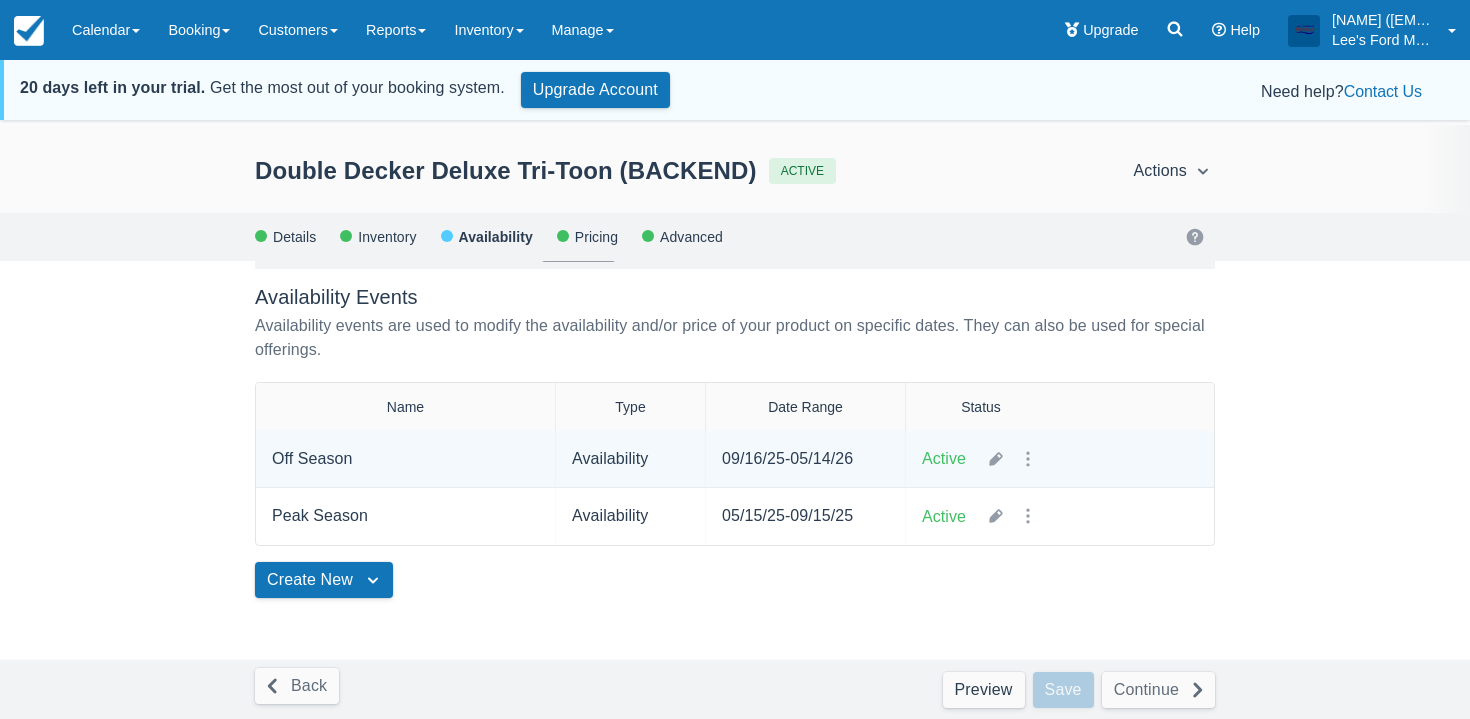 click at bounding box center [1012, 459] 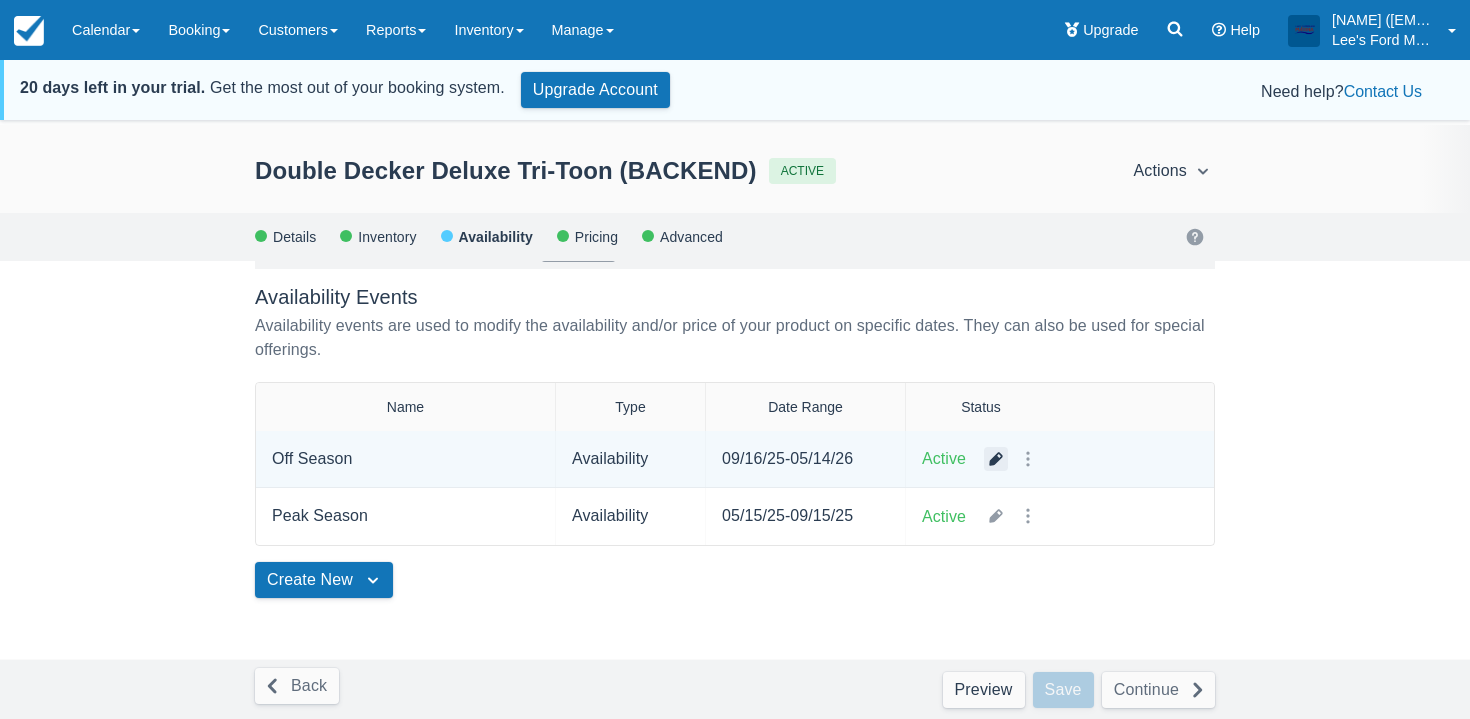 click at bounding box center [996, 459] 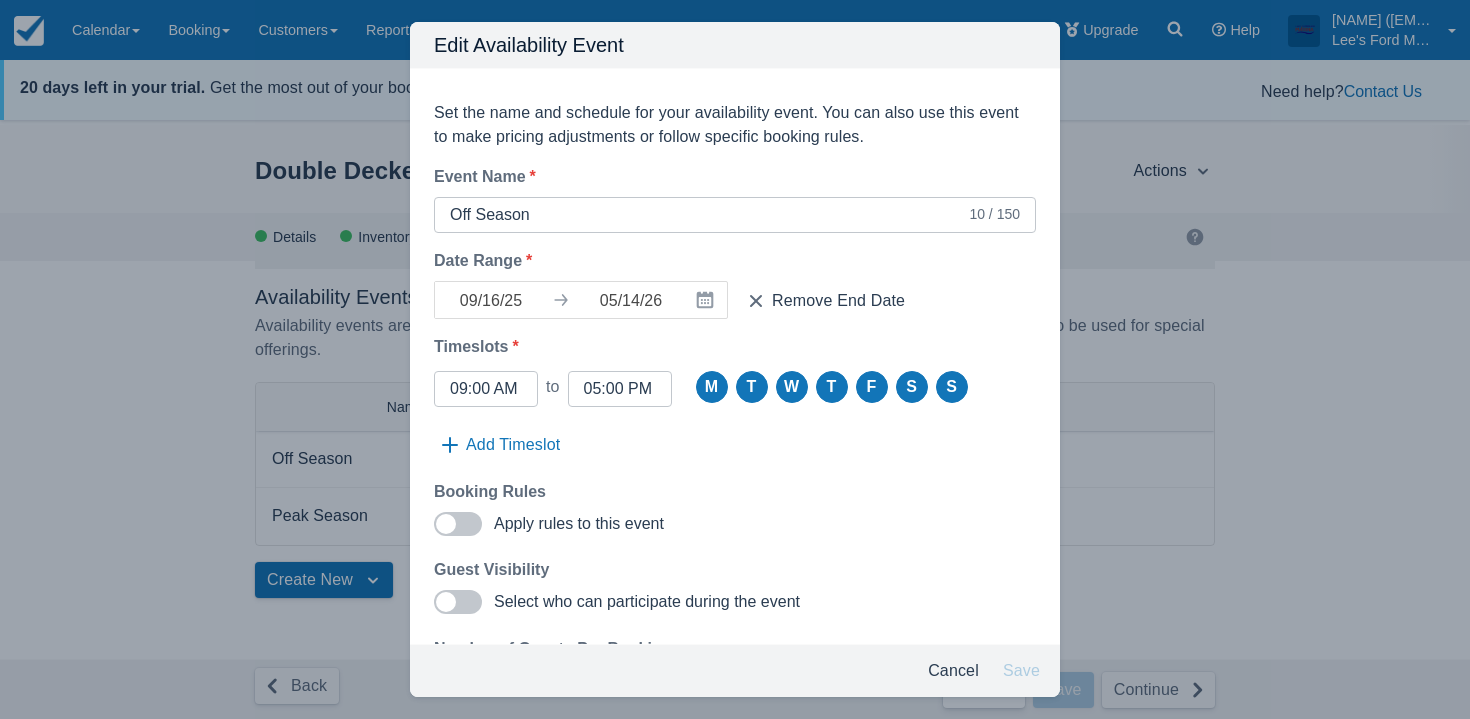 click on "Cancel" at bounding box center (953, 671) 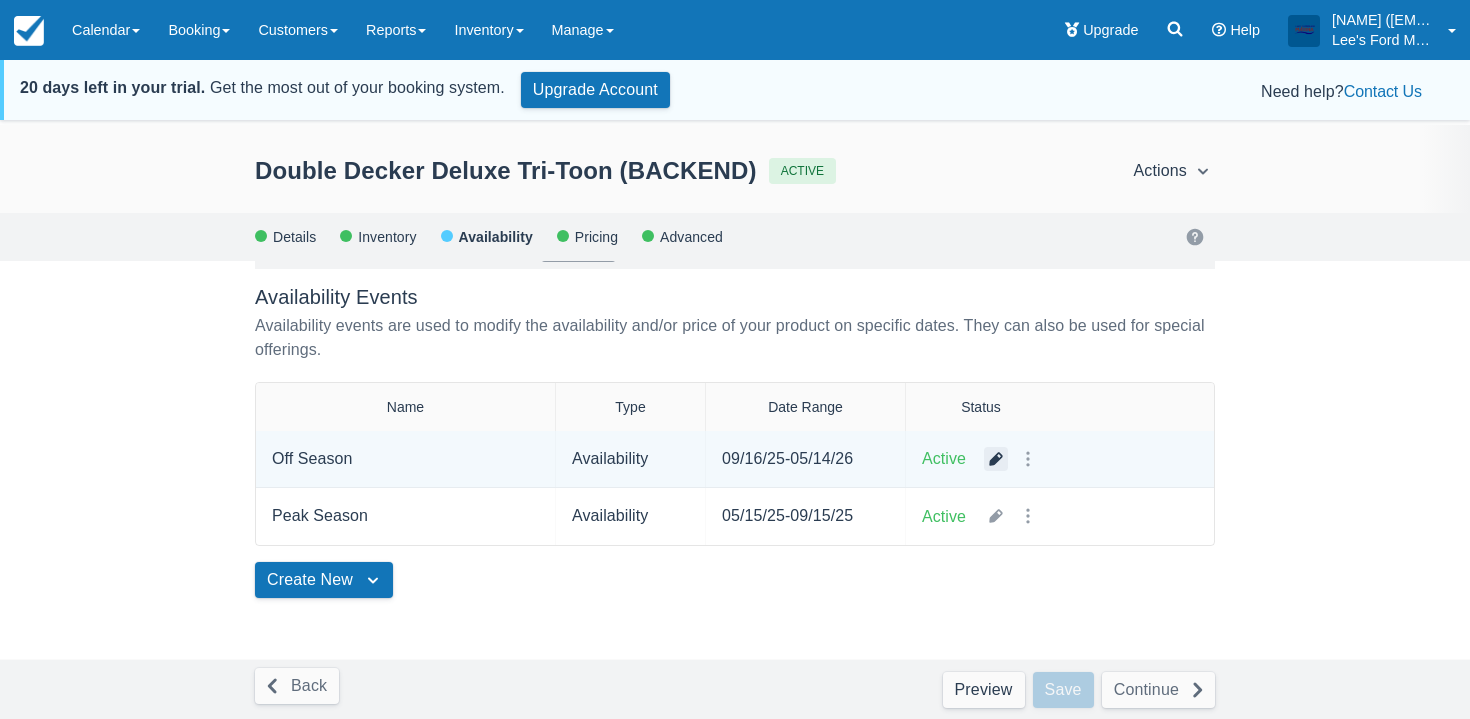 click at bounding box center [996, 459] 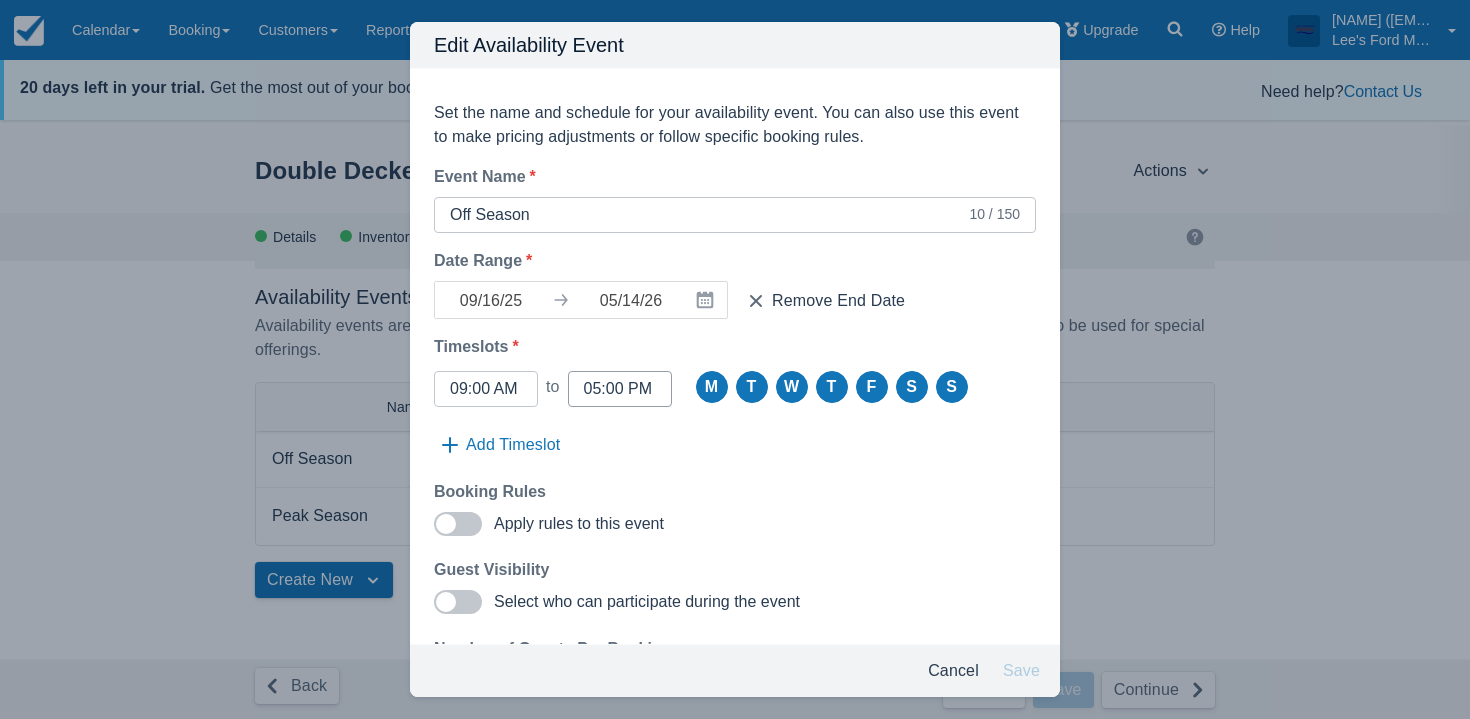 click on "05:00 PM" at bounding box center [620, 389] 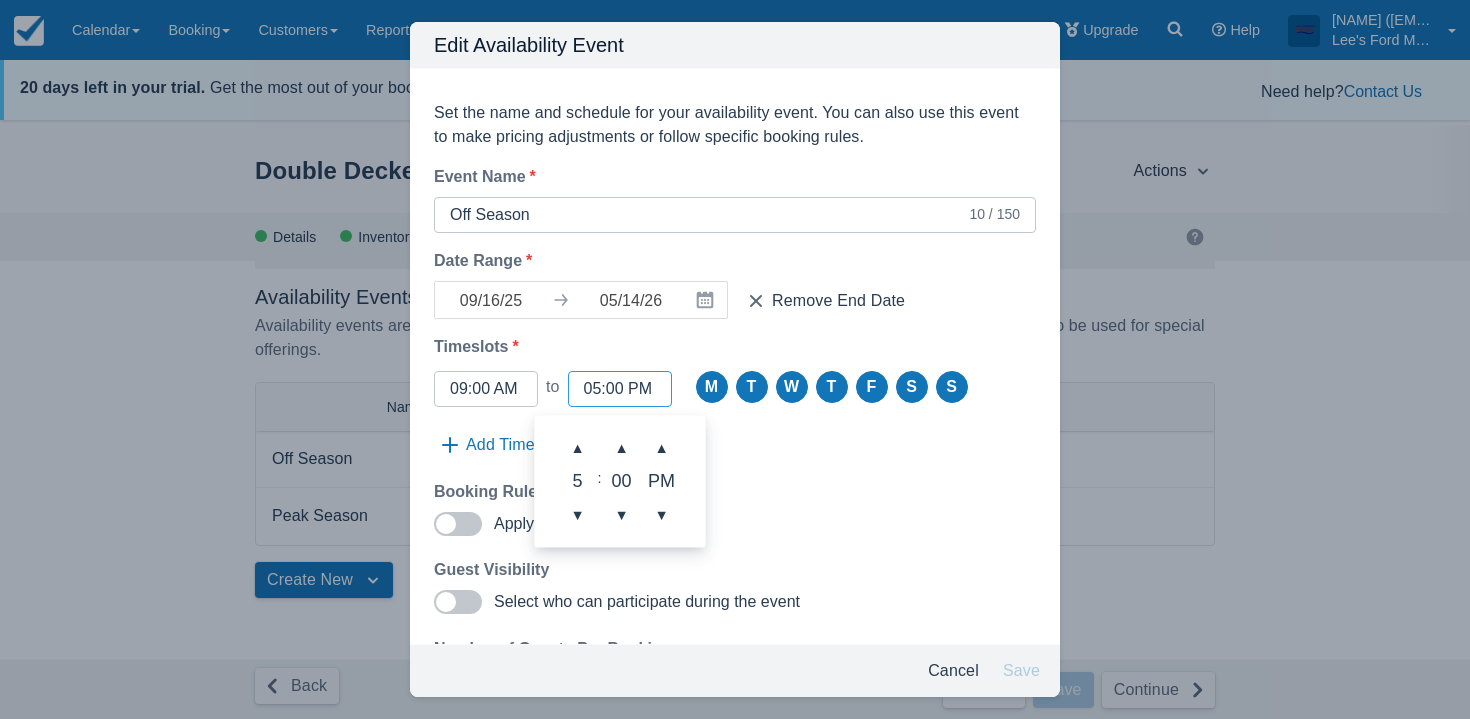 click on "05:00 PM" at bounding box center (620, 389) 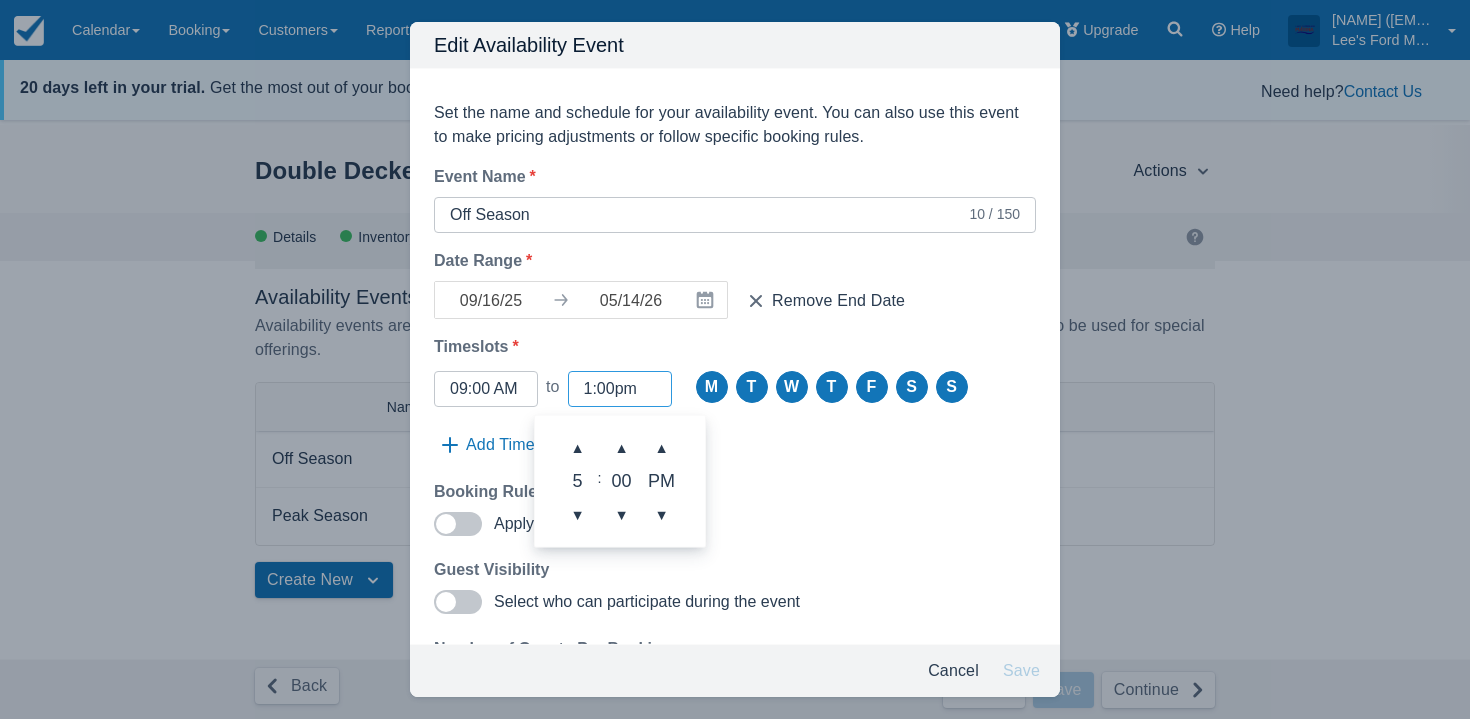 type on "01:00 PM" 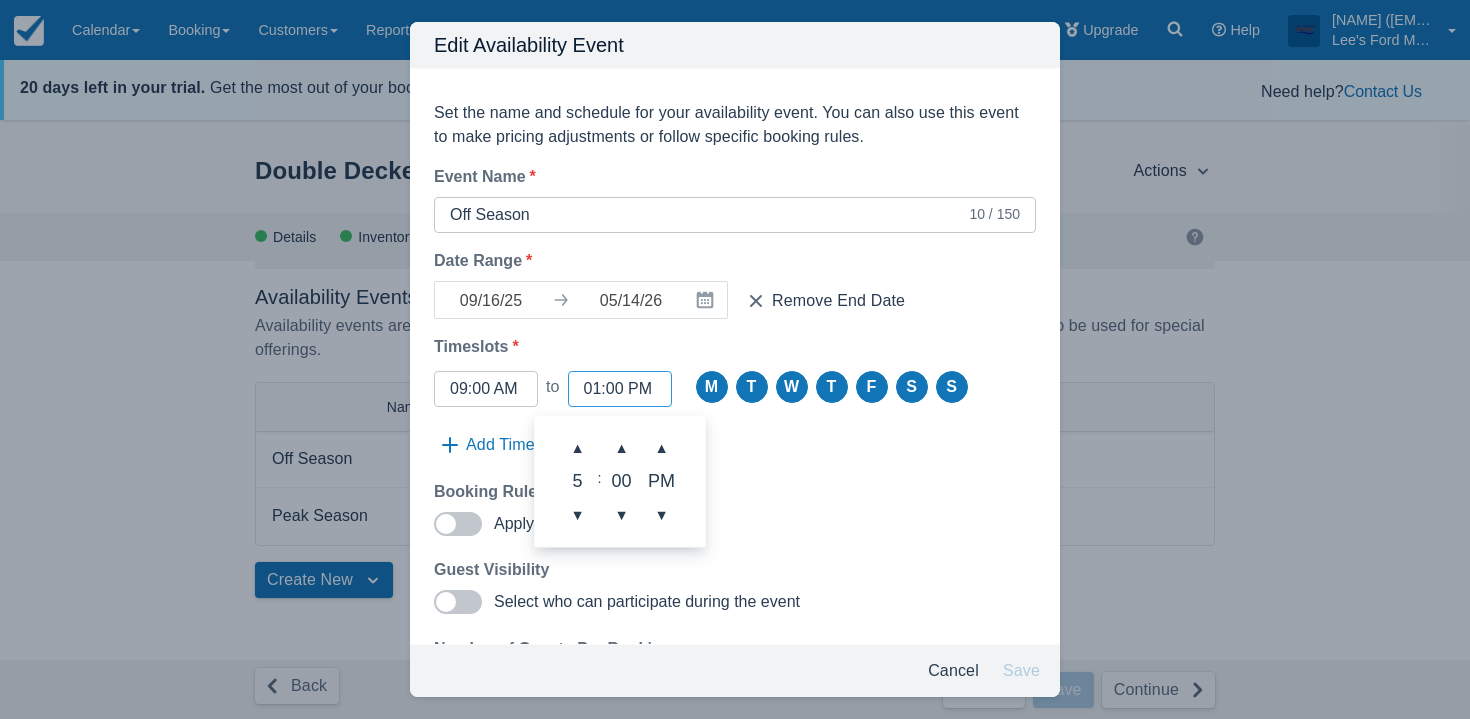 click on "Start Time 09:00 AM ▲ 9 ▼ : ▲ 00 ▼ ▲ AM ▼ to End Time 01:00 PM ▲ 5 ▼ : ▲ 00 ▼ ▲ PM ▼ When can this product be booked? M T W T F S S Add Timeslot" at bounding box center [735, 417] 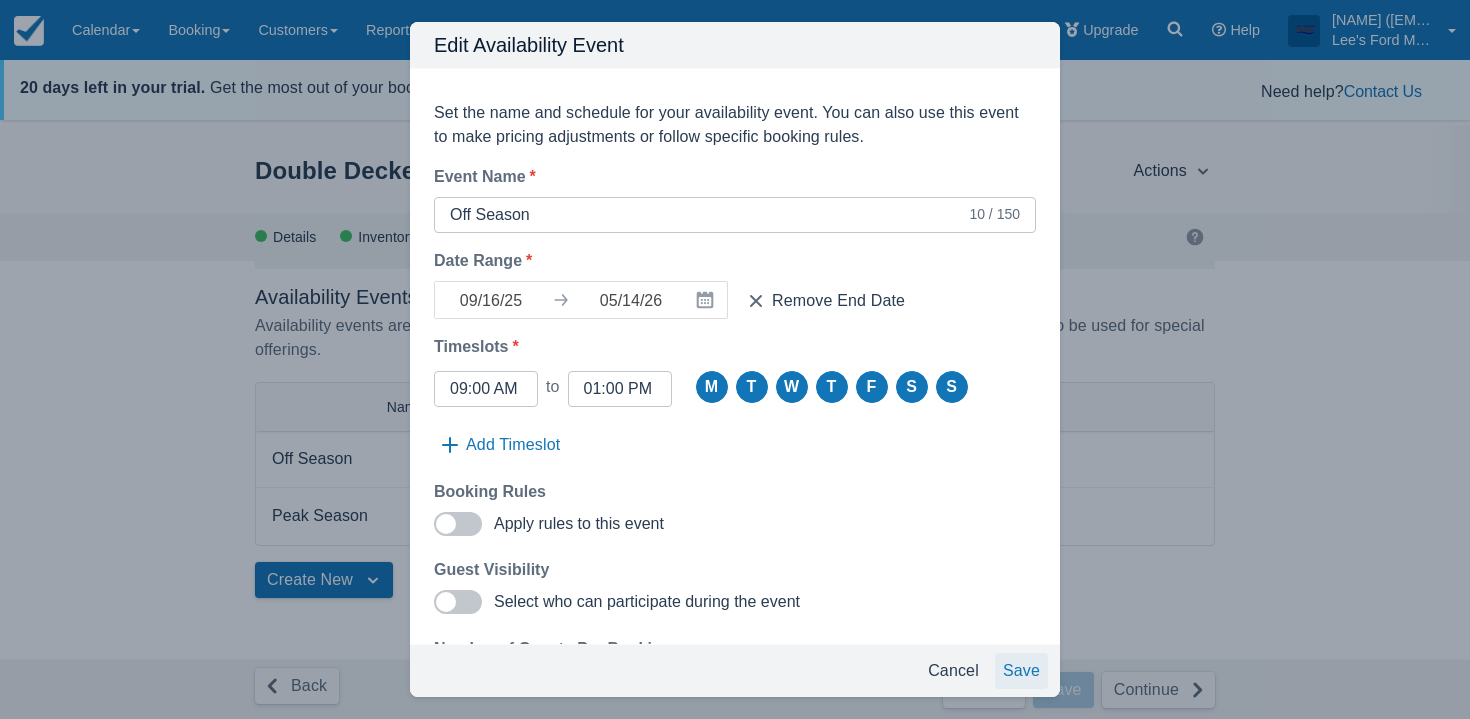 click on "Save" at bounding box center (1021, 671) 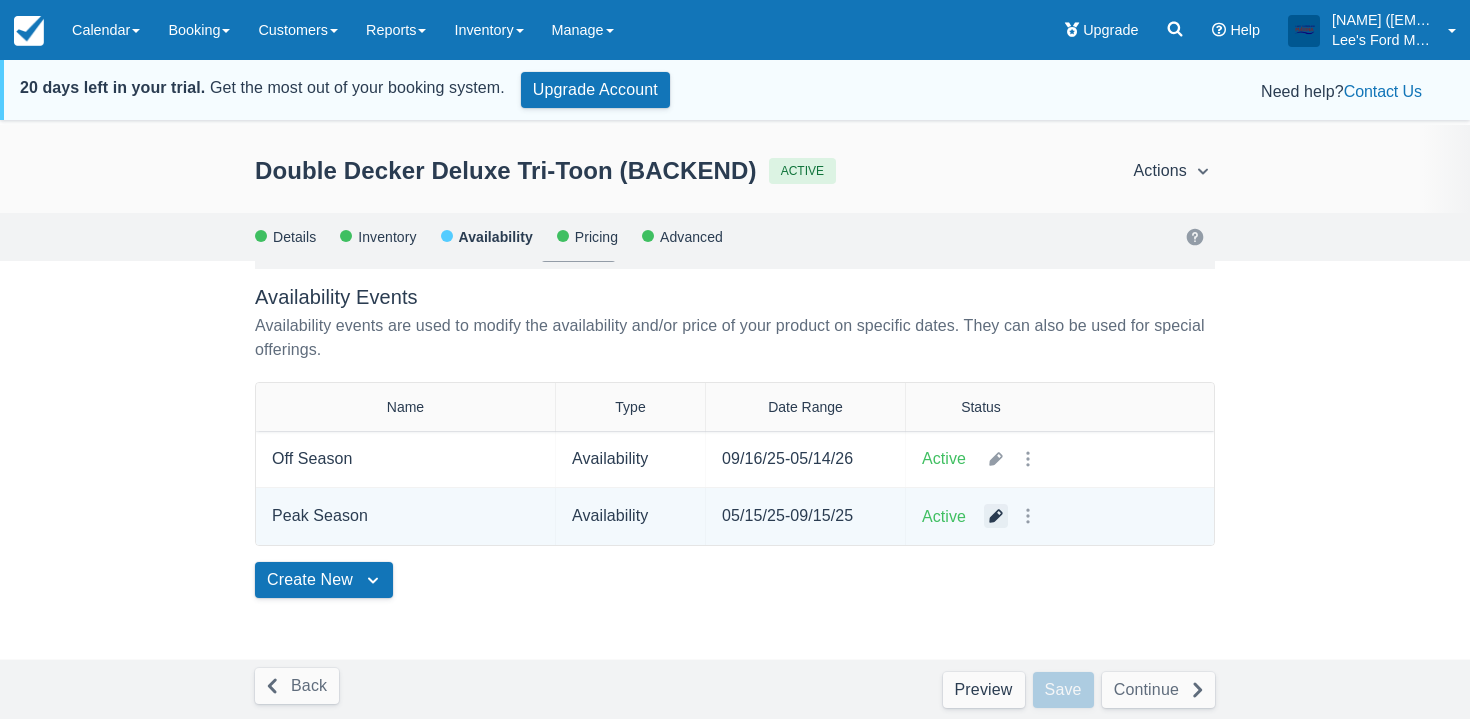 click at bounding box center [996, 516] 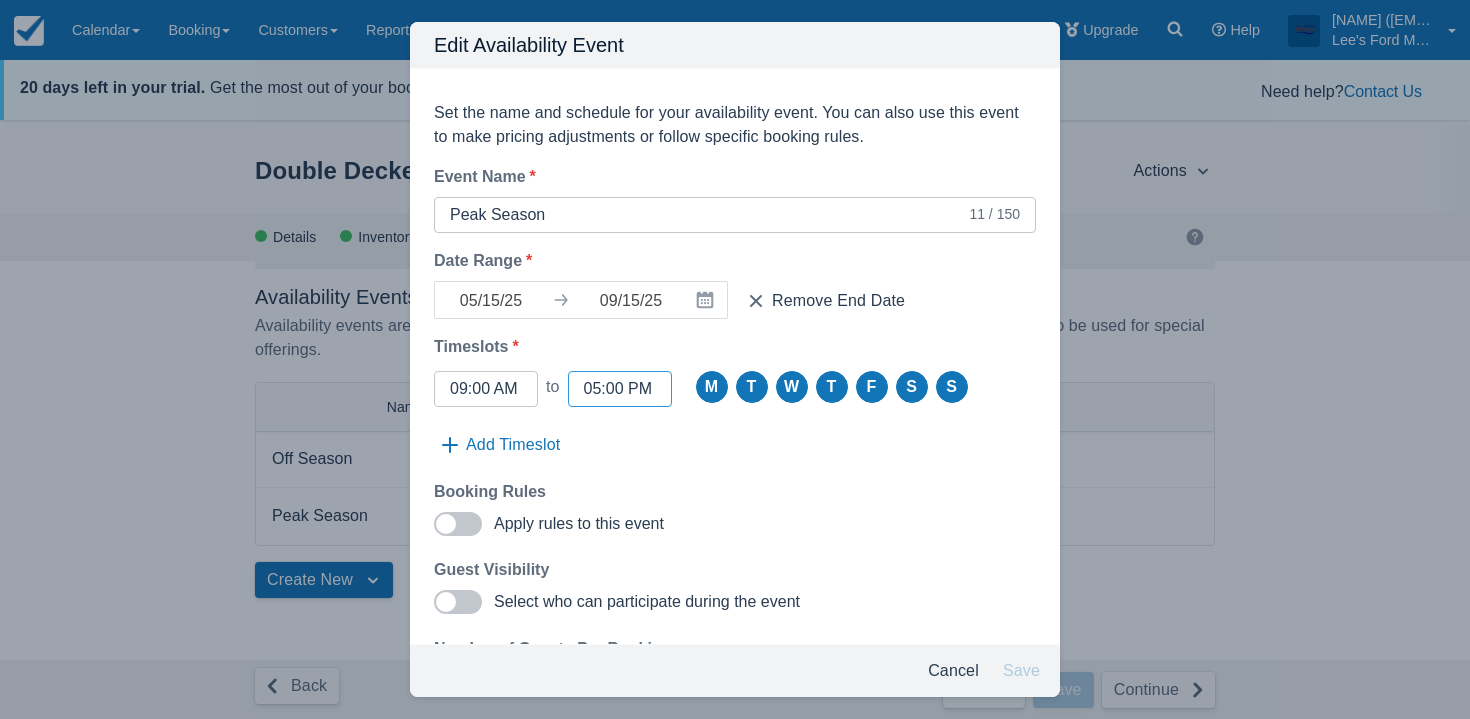 click on "05:00 PM" at bounding box center (620, 389) 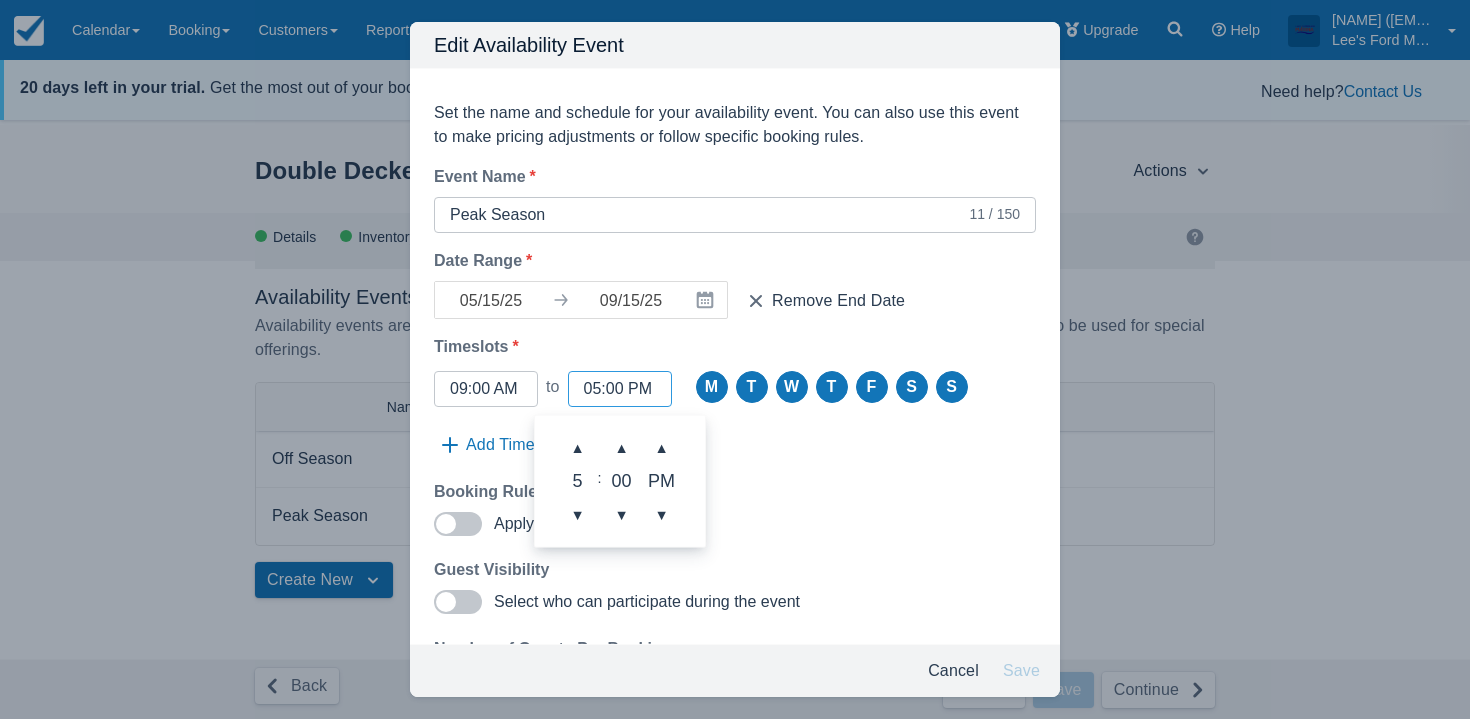 click on "05:00 PM" at bounding box center (620, 389) 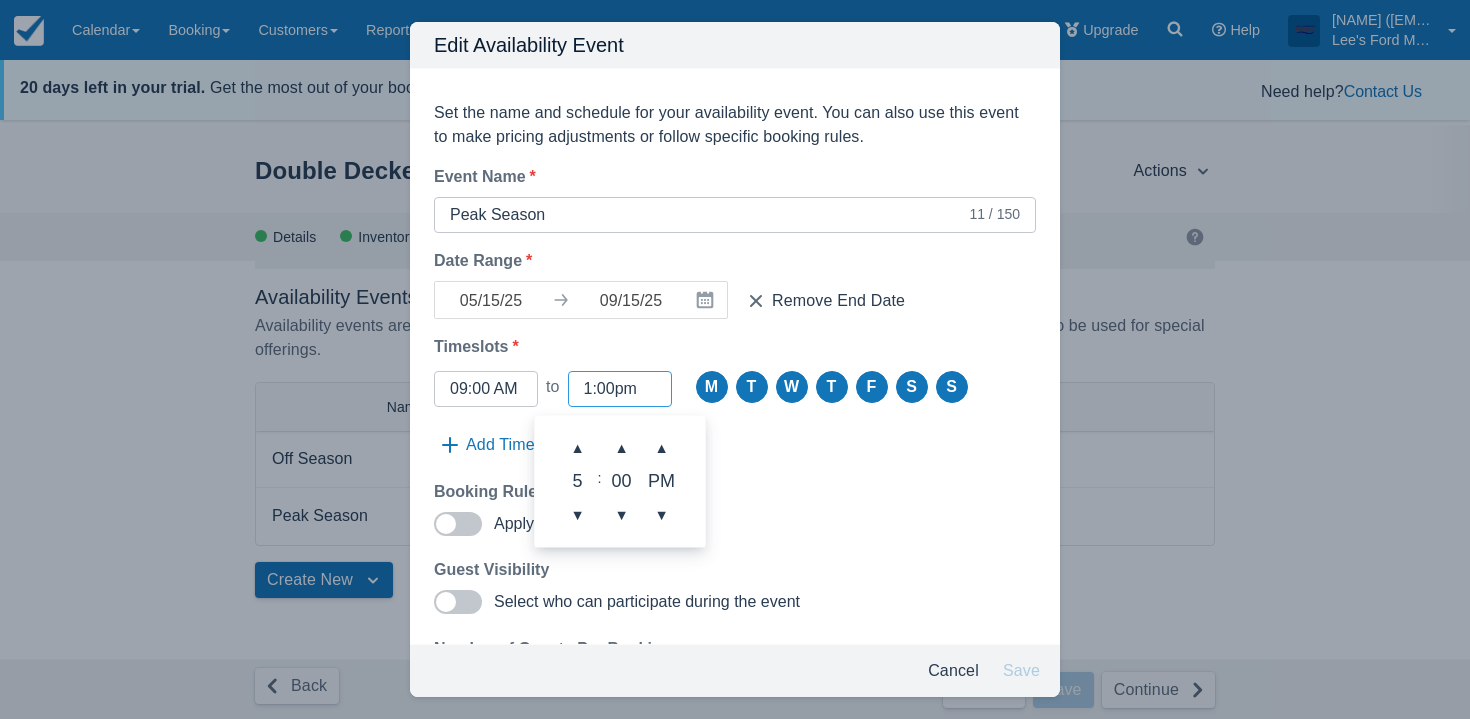 type on "01:00 PM" 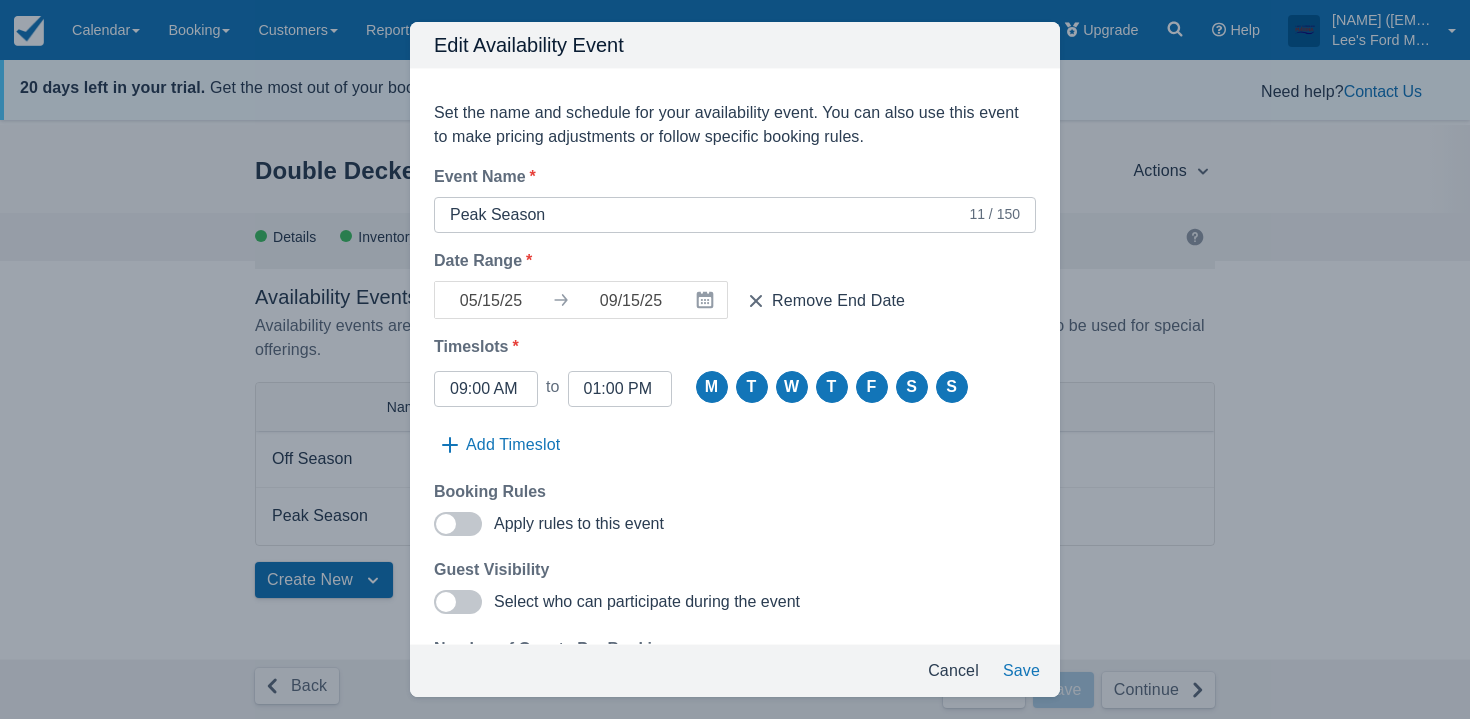 click on "Guest Visibility" at bounding box center [735, 570] 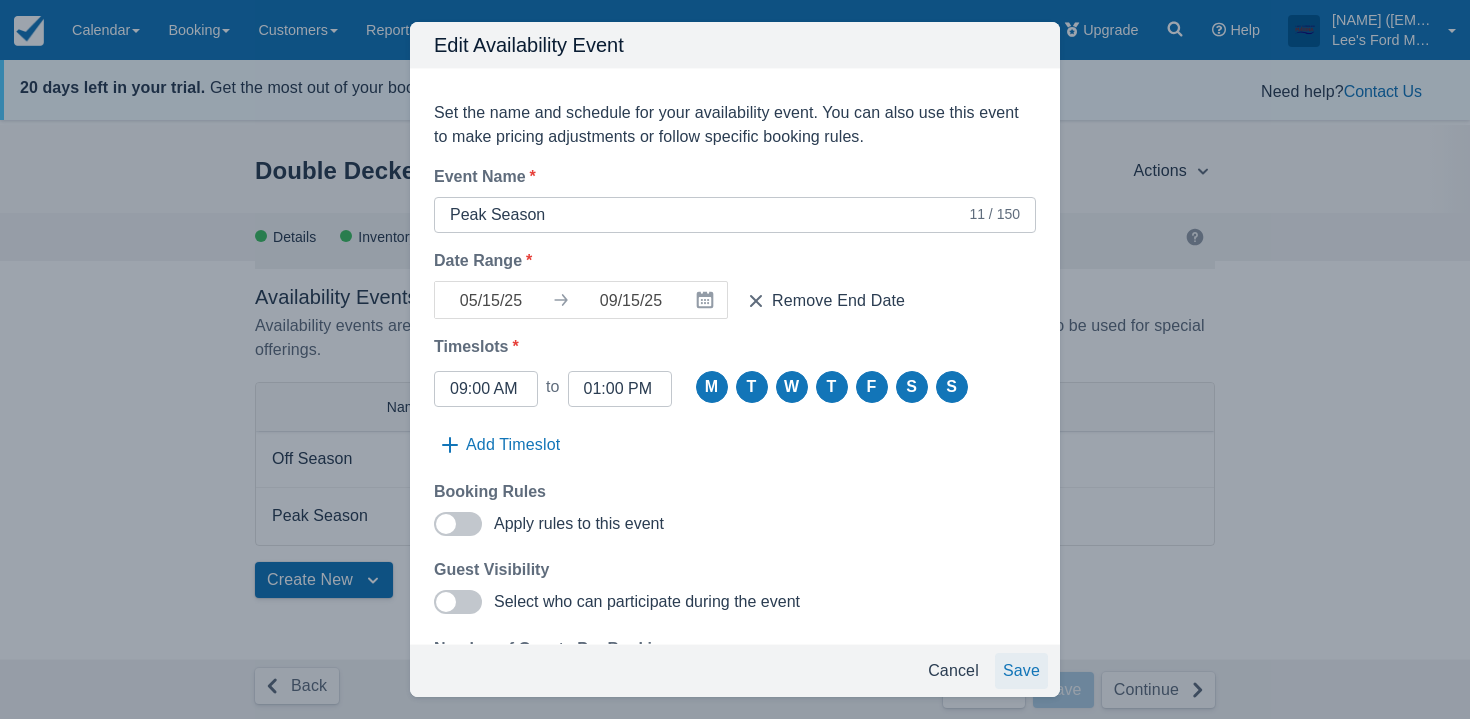 click on "Save" at bounding box center (1021, 671) 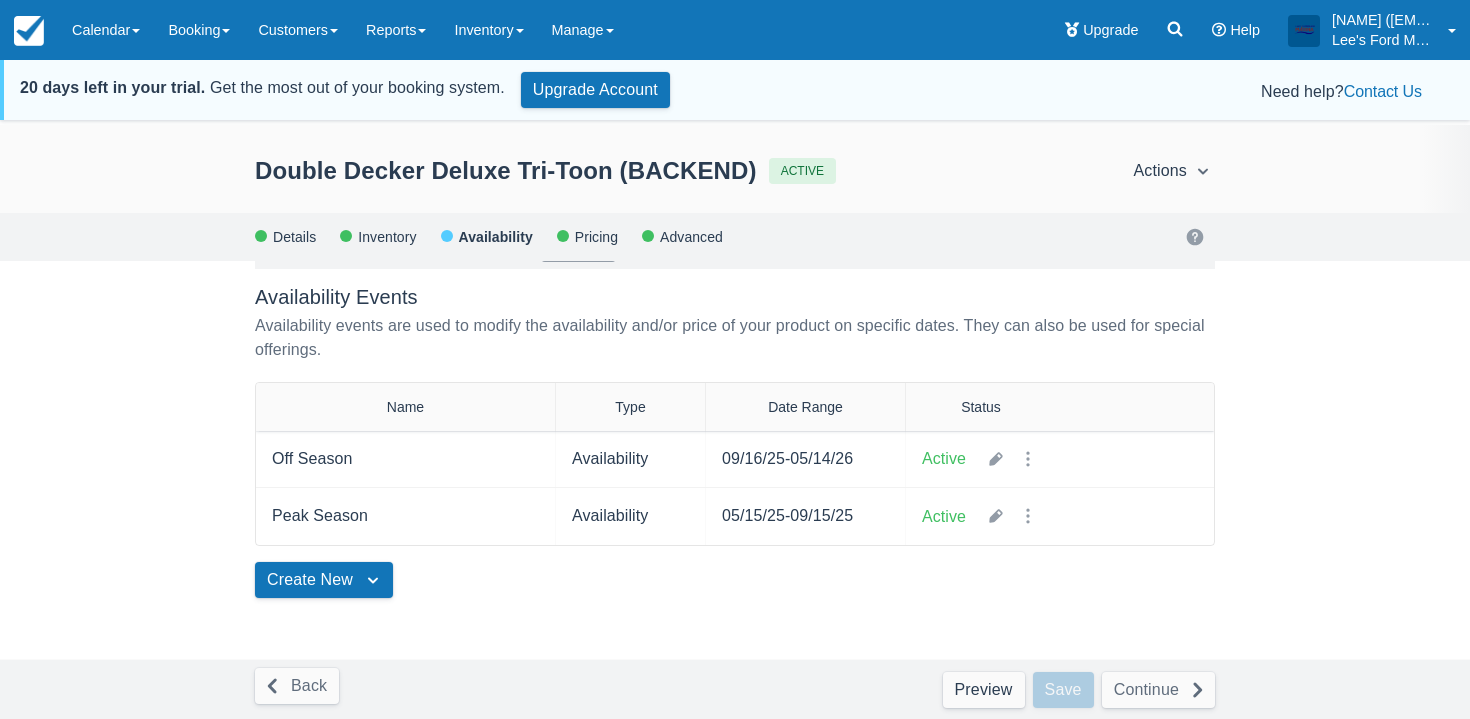 click on "Pricing" at bounding box center [595, 237] 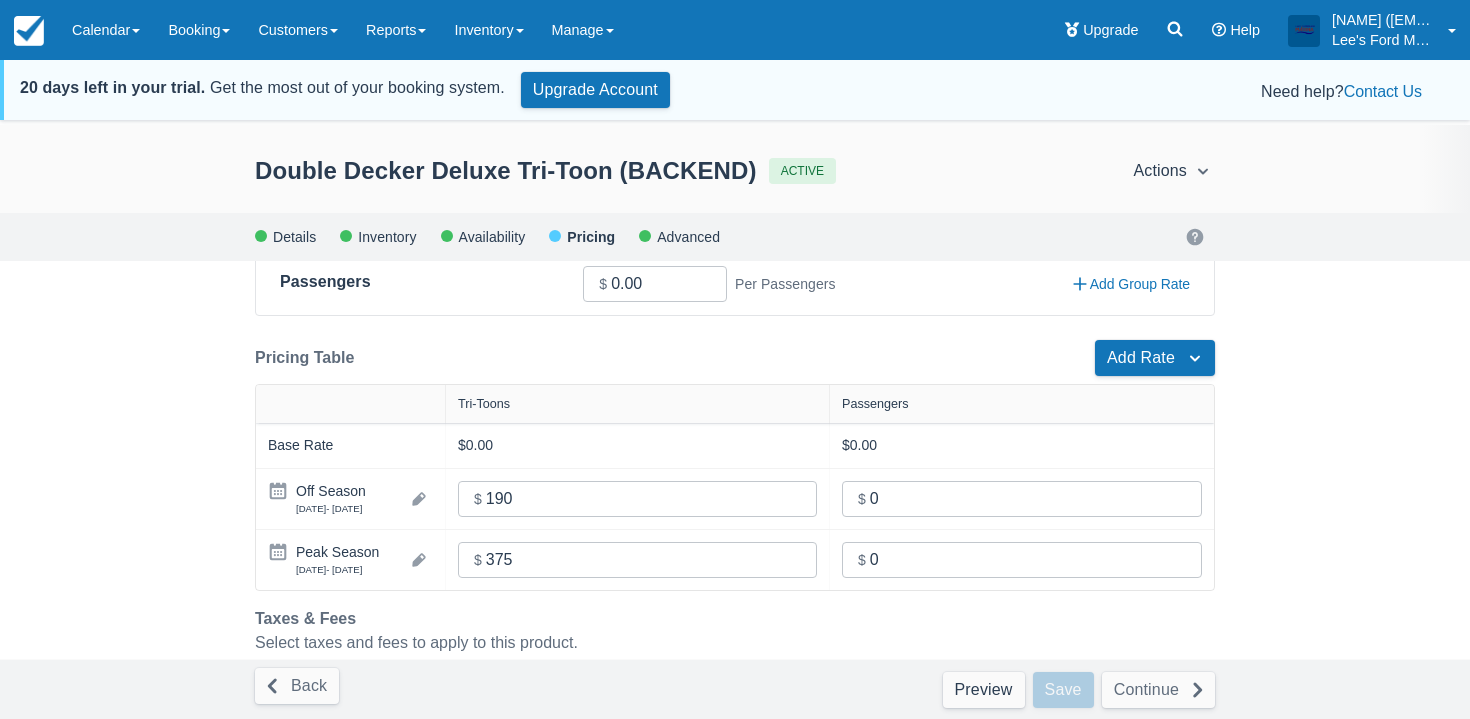 scroll, scrollTop: 416, scrollLeft: 0, axis: vertical 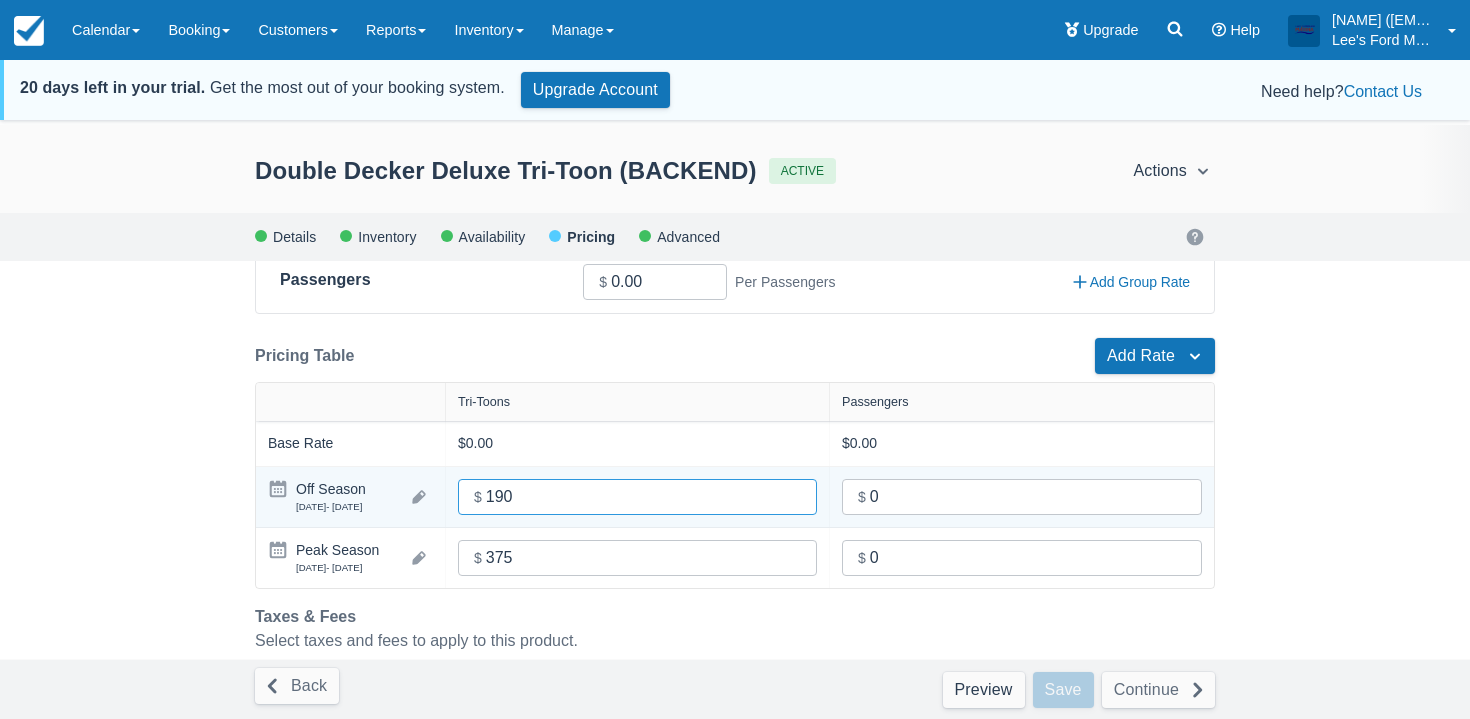 drag, startPoint x: 522, startPoint y: 493, endPoint x: 477, endPoint y: 493, distance: 45 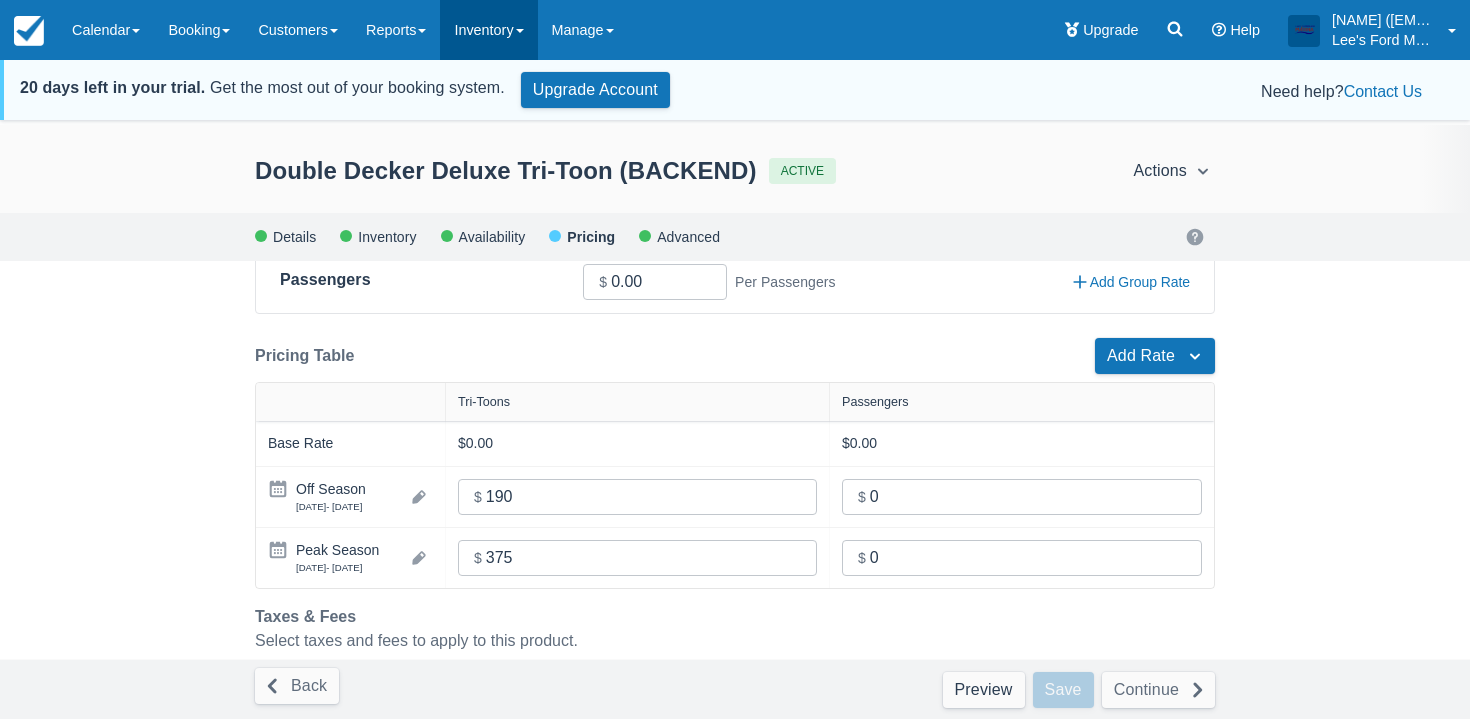 click on "Inventory" at bounding box center [488, 30] 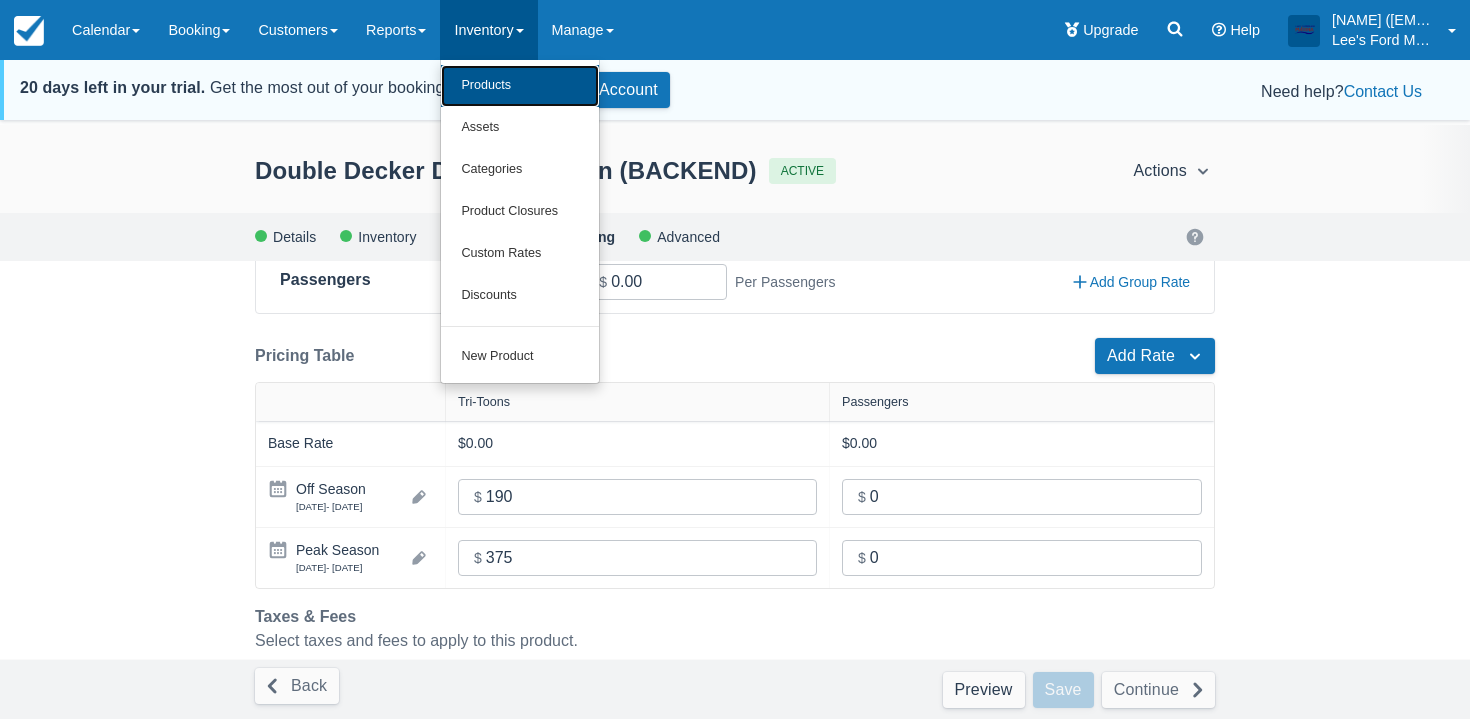 click on "Products" at bounding box center [520, 86] 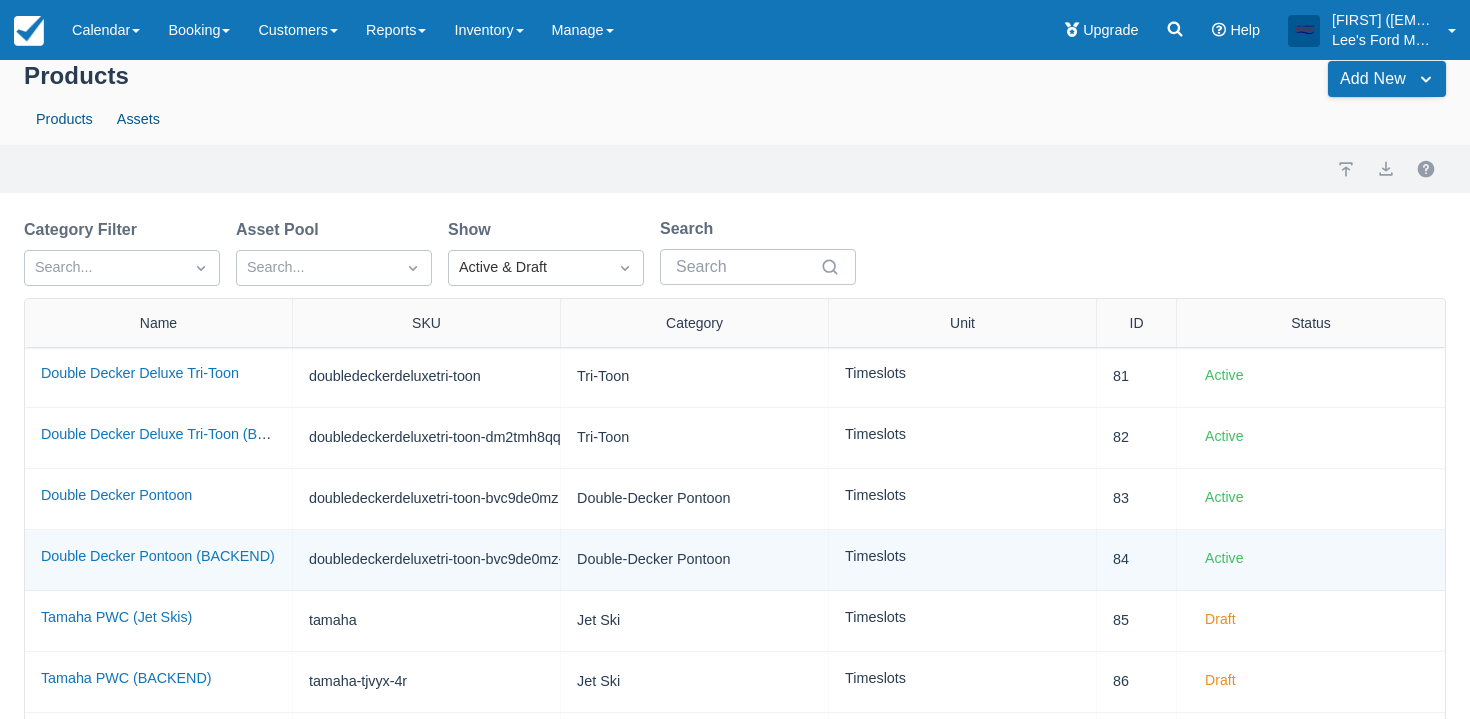 scroll, scrollTop: 93, scrollLeft: 0, axis: vertical 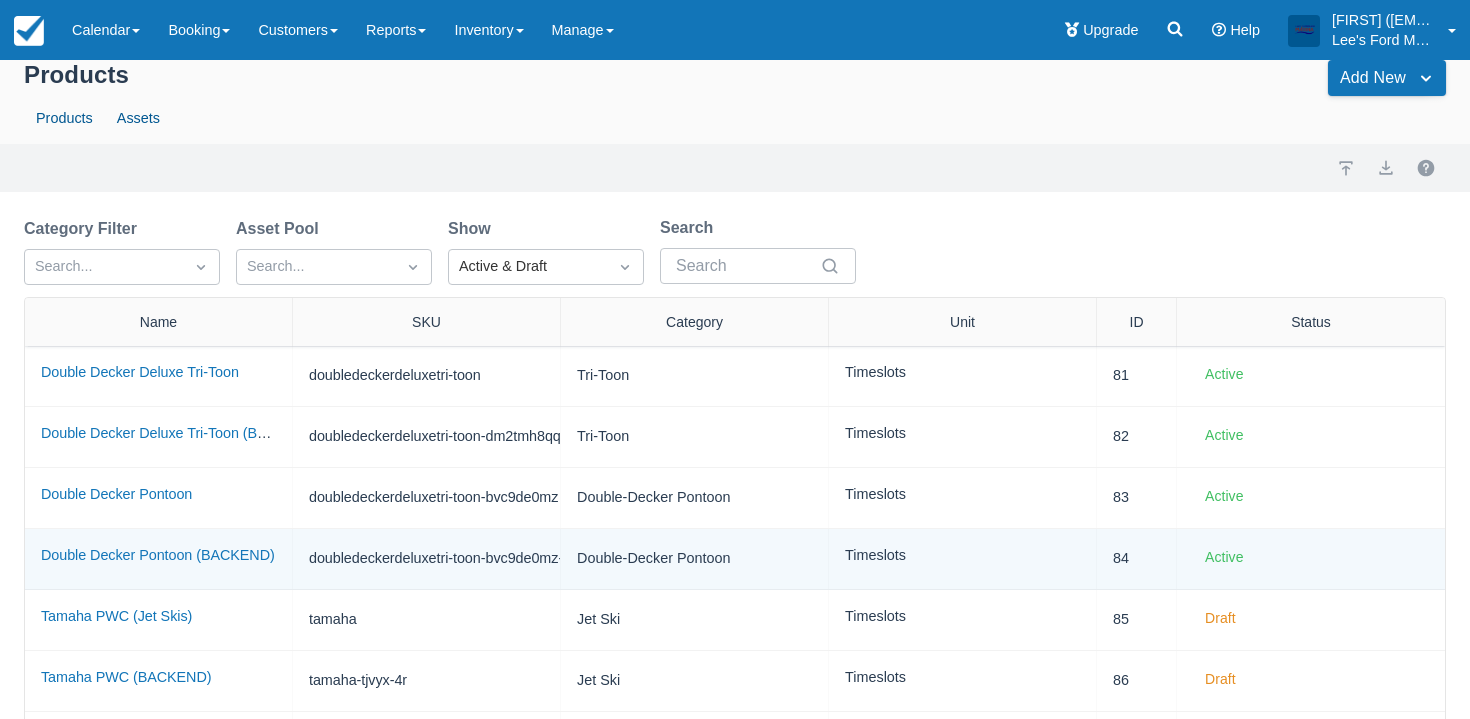 click on "Double Decker Pontoon (BACKEND)" at bounding box center [159, 559] 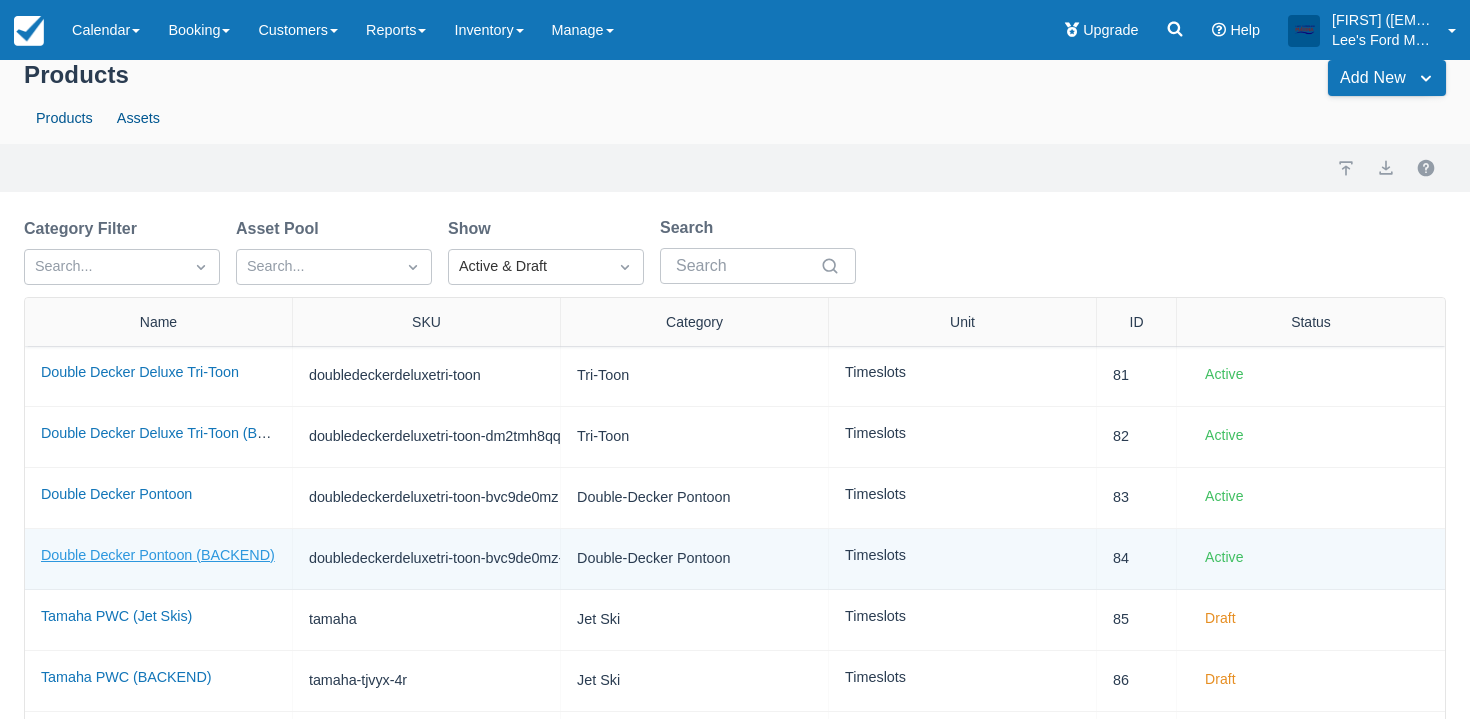 click on "Double Decker Pontoon (BACKEND)" at bounding box center (158, 555) 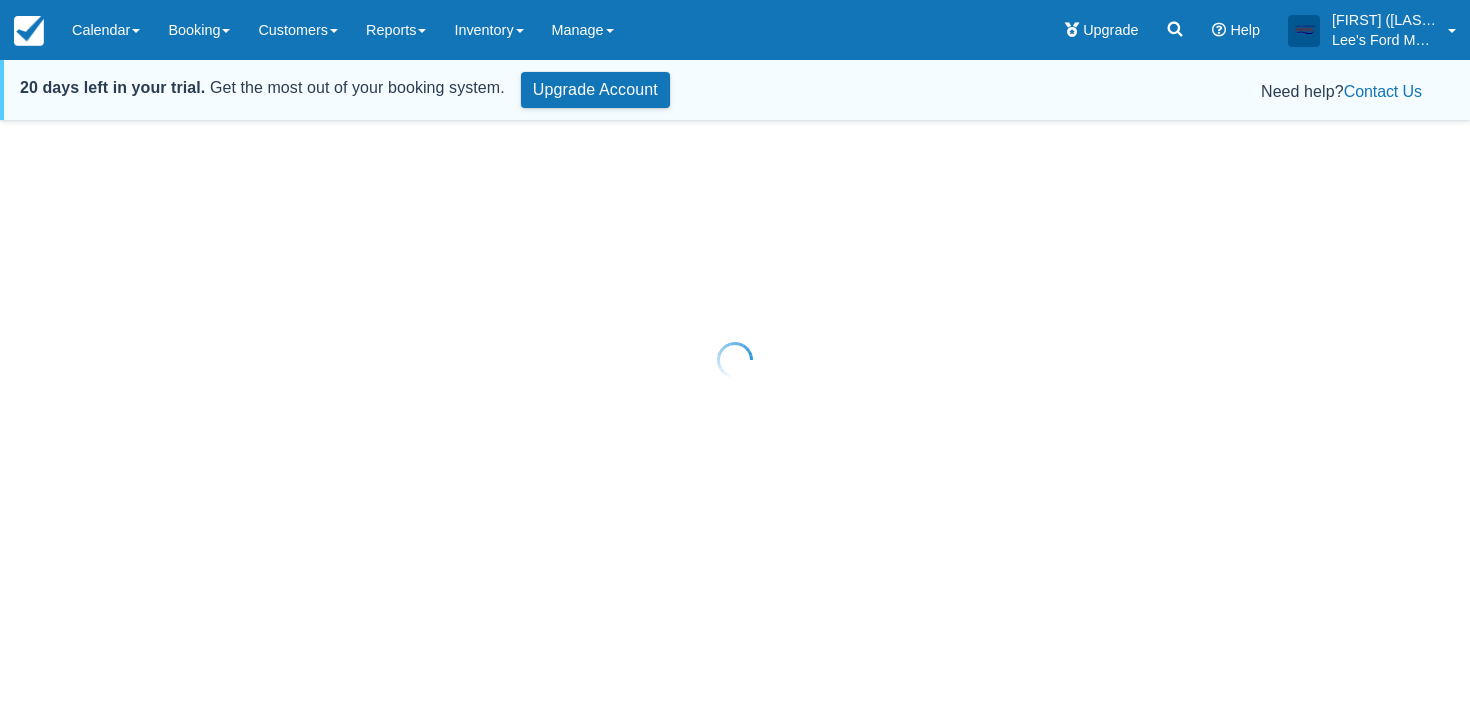scroll, scrollTop: 0, scrollLeft: 0, axis: both 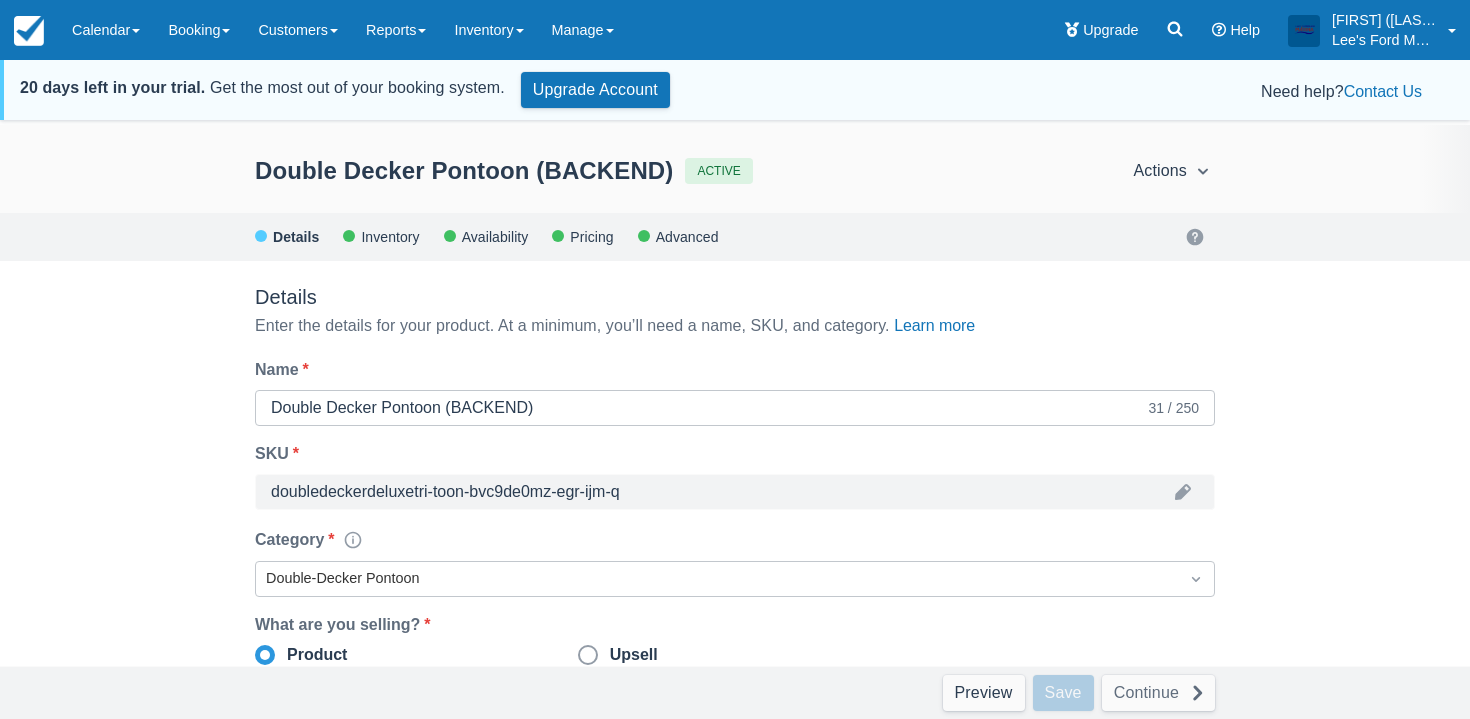 click on "Availability" at bounding box center (498, 236) 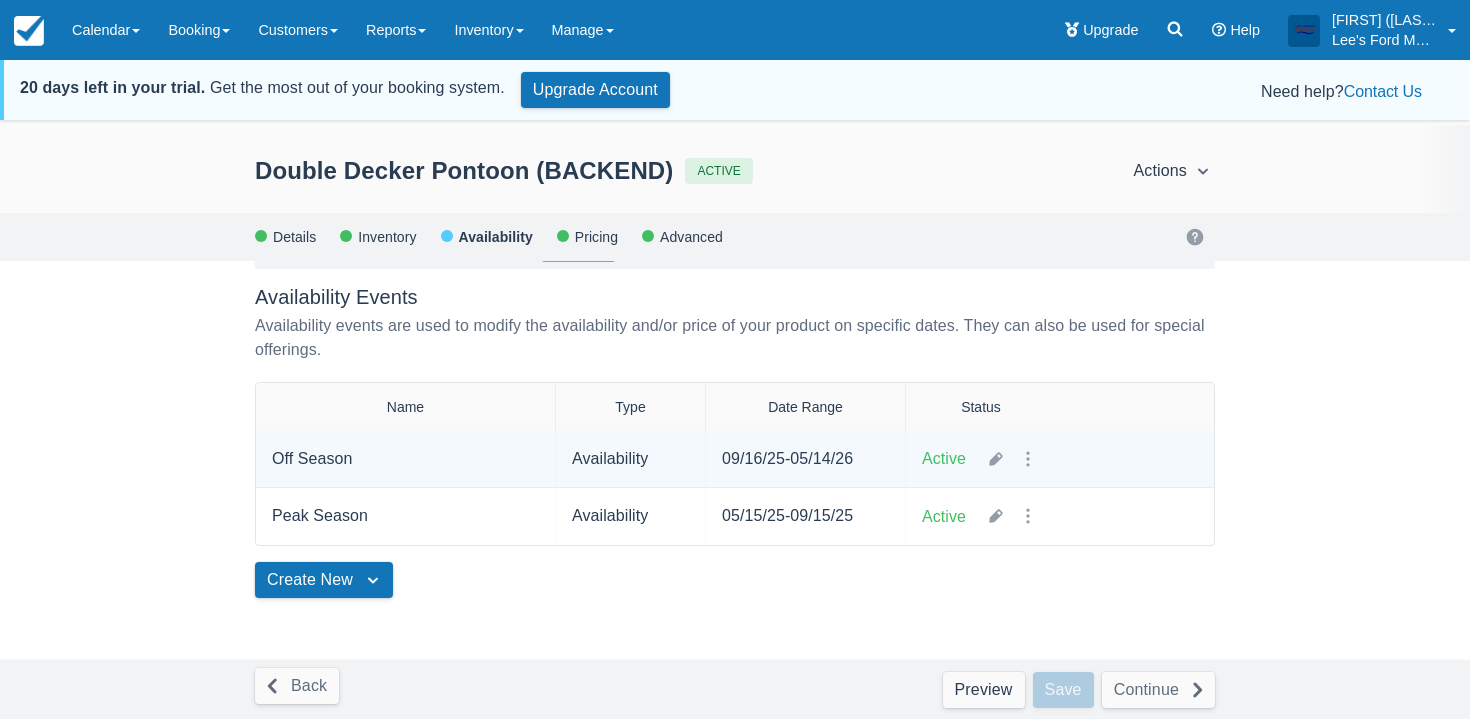 scroll, scrollTop: 134, scrollLeft: 0, axis: vertical 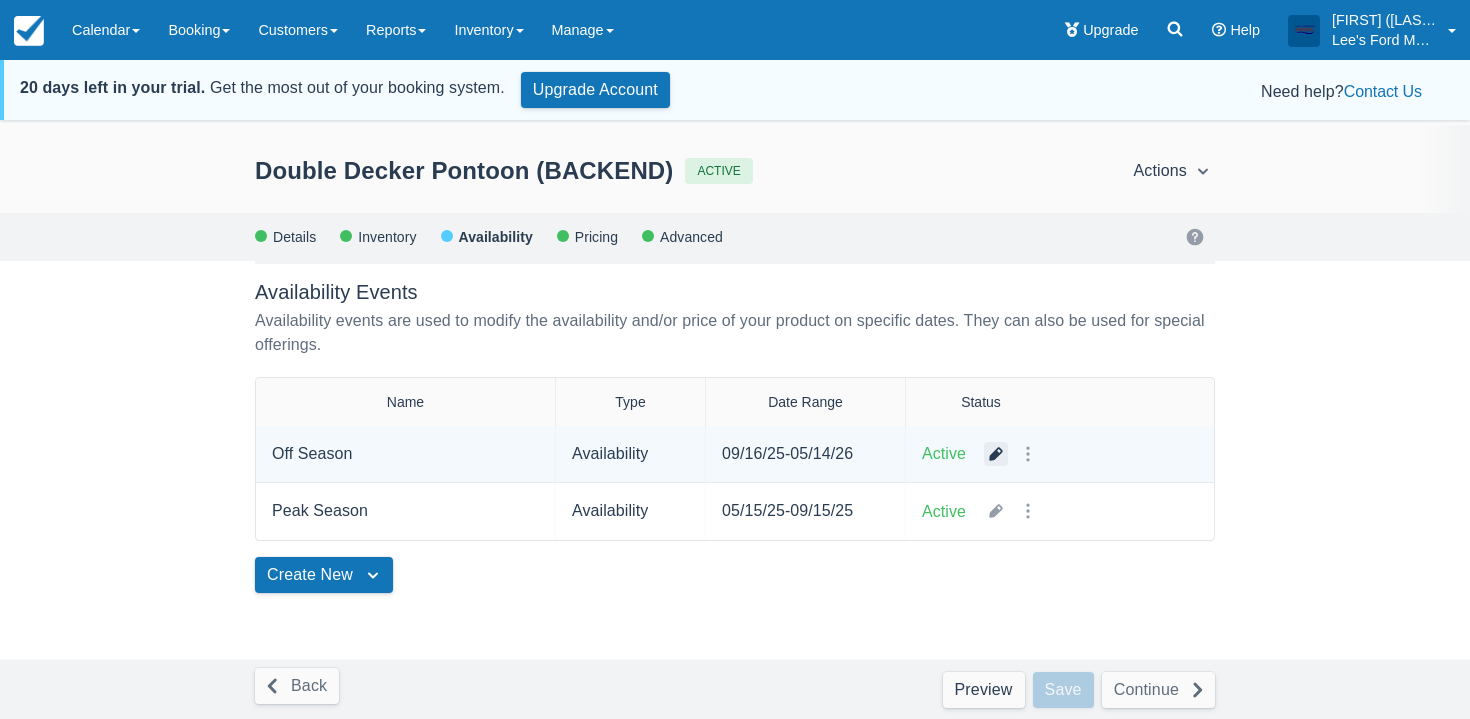click at bounding box center [996, 454] 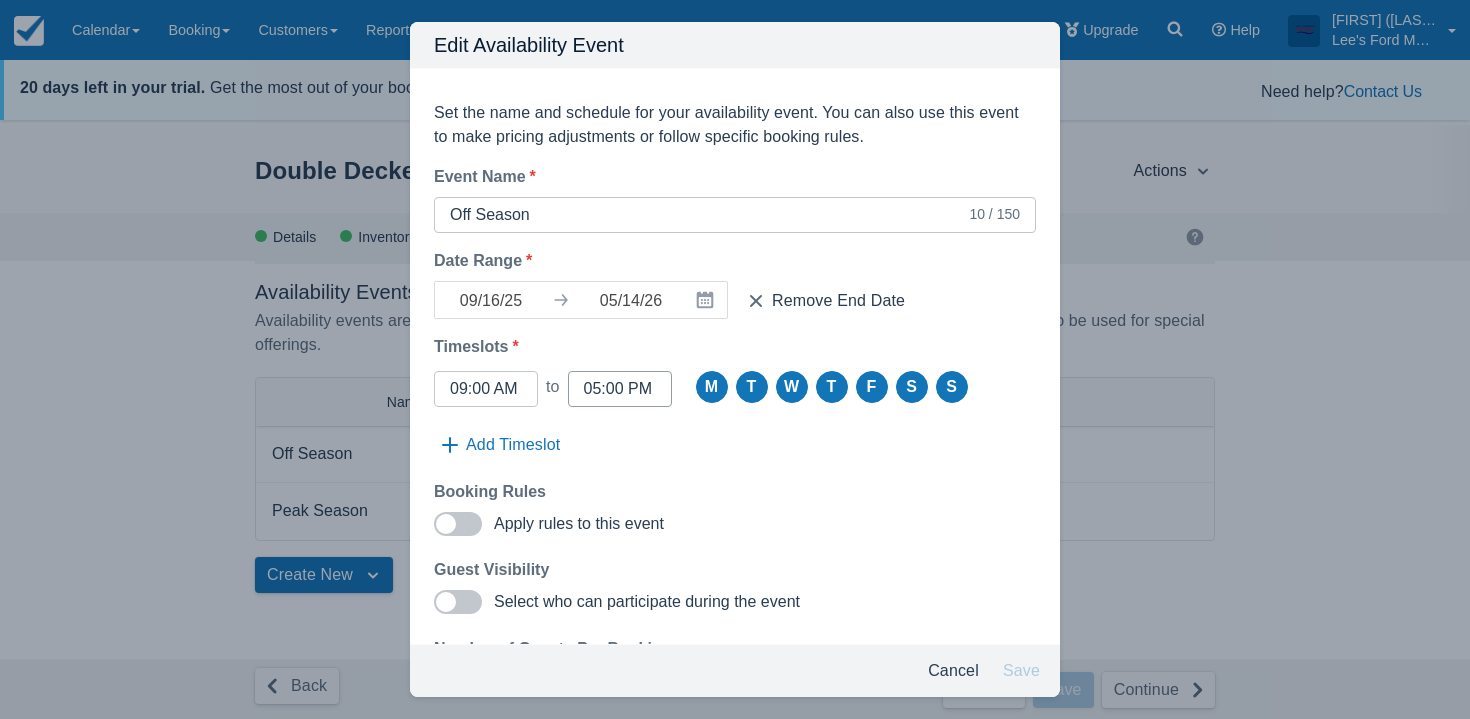 click on "05:00 PM" at bounding box center [620, 389] 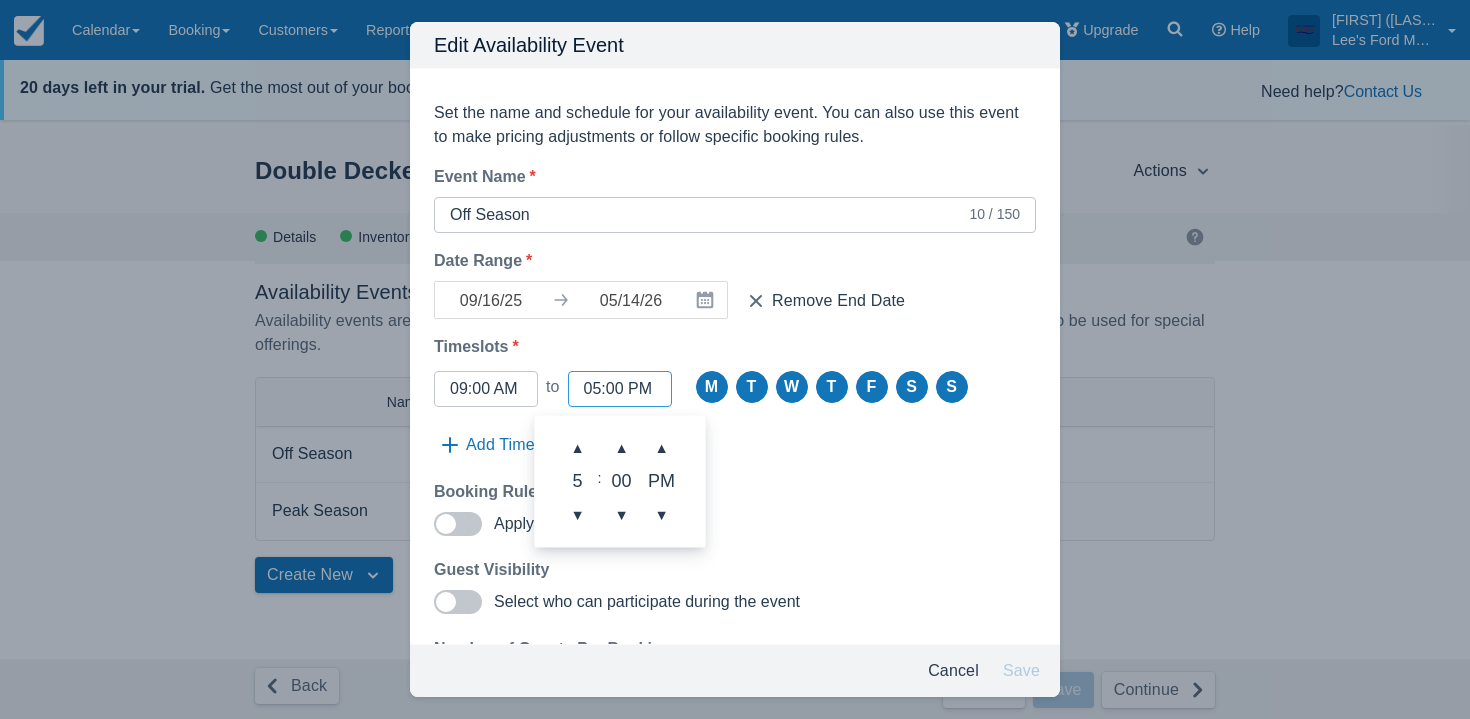 click on "05:00 PM" at bounding box center (620, 389) 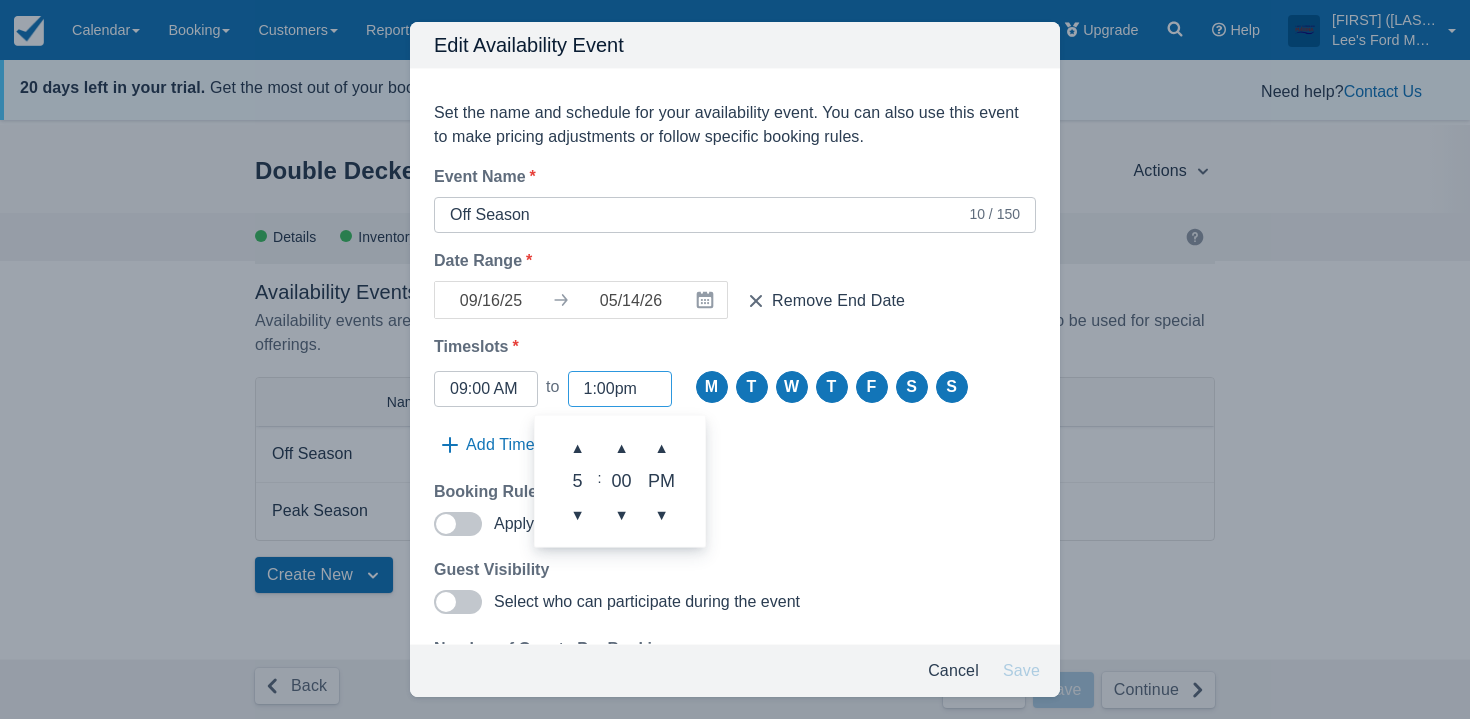 type on "01:00 PM" 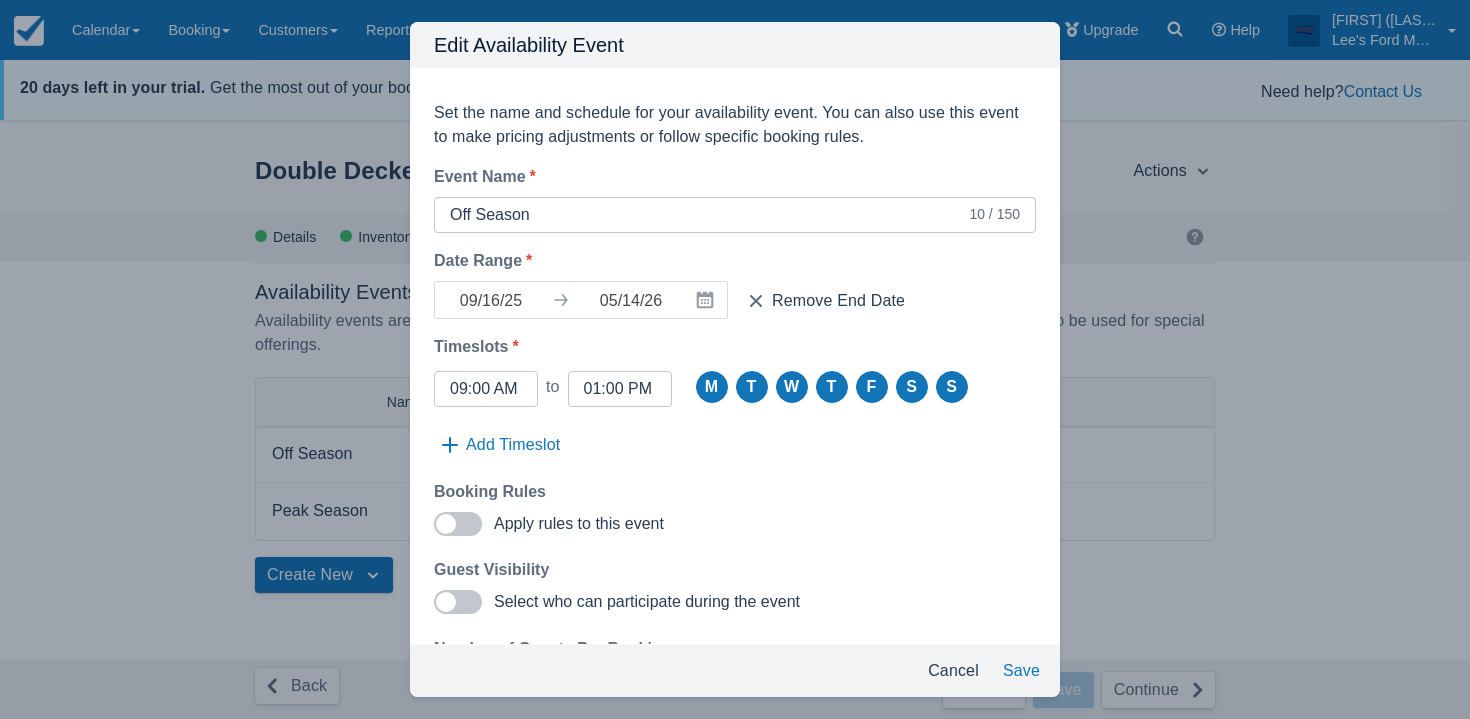 click on "Booking Rules Apply rules to this event" at bounding box center [735, 511] 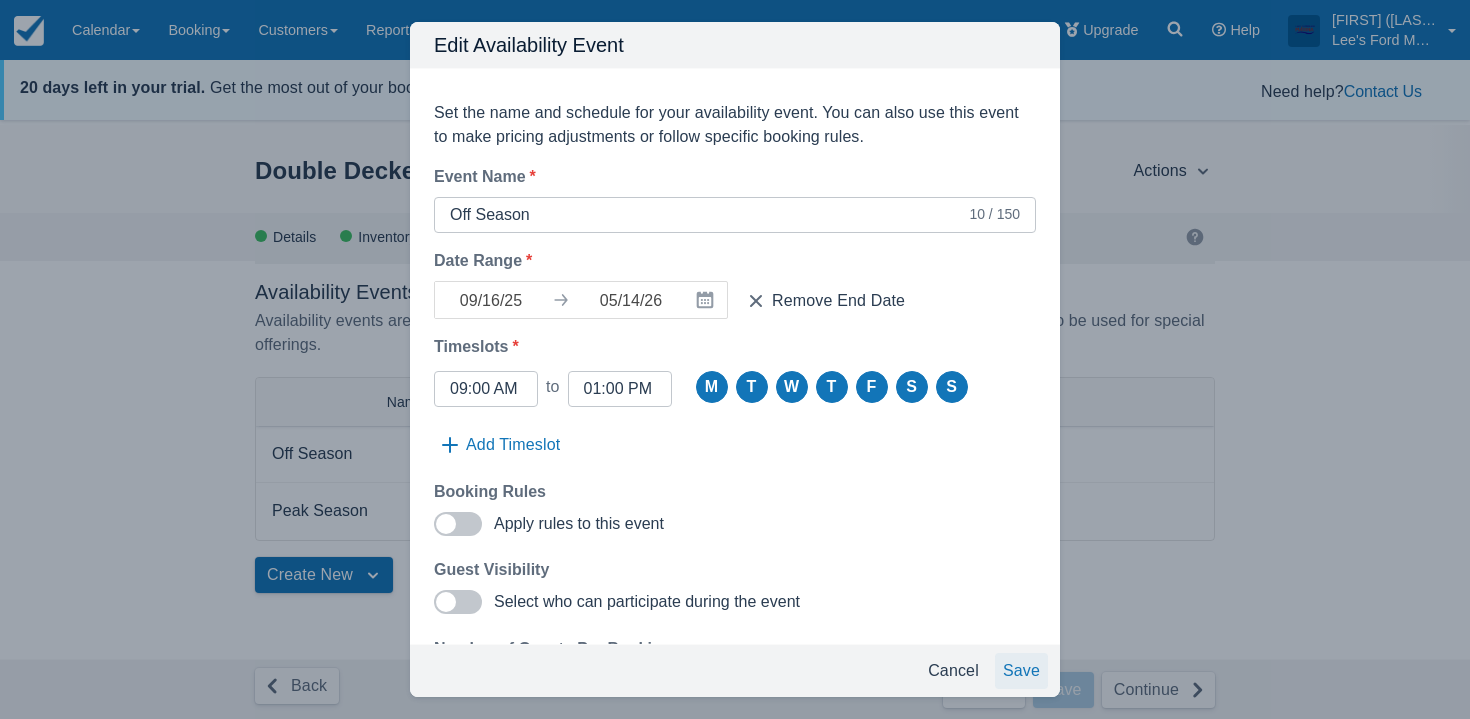 click on "Save" at bounding box center [1021, 671] 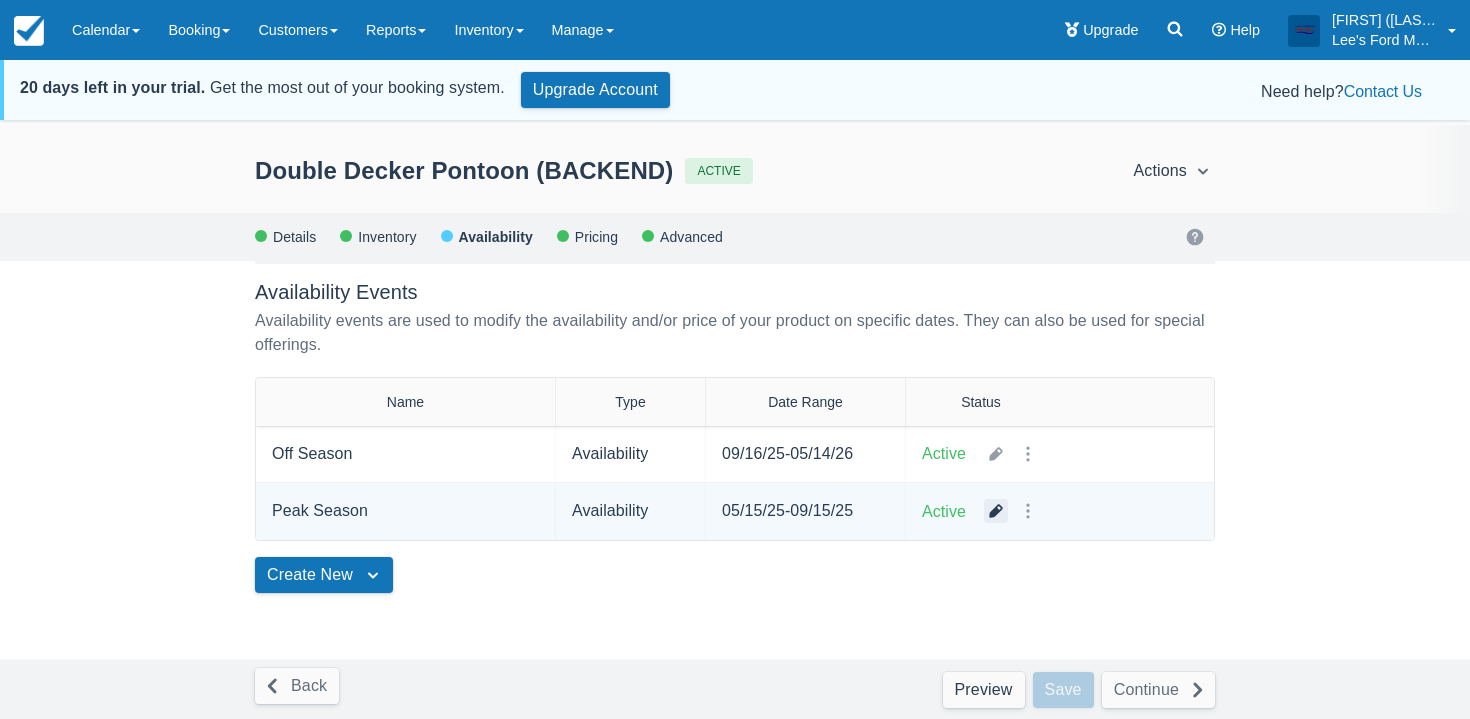 click at bounding box center (996, 511) 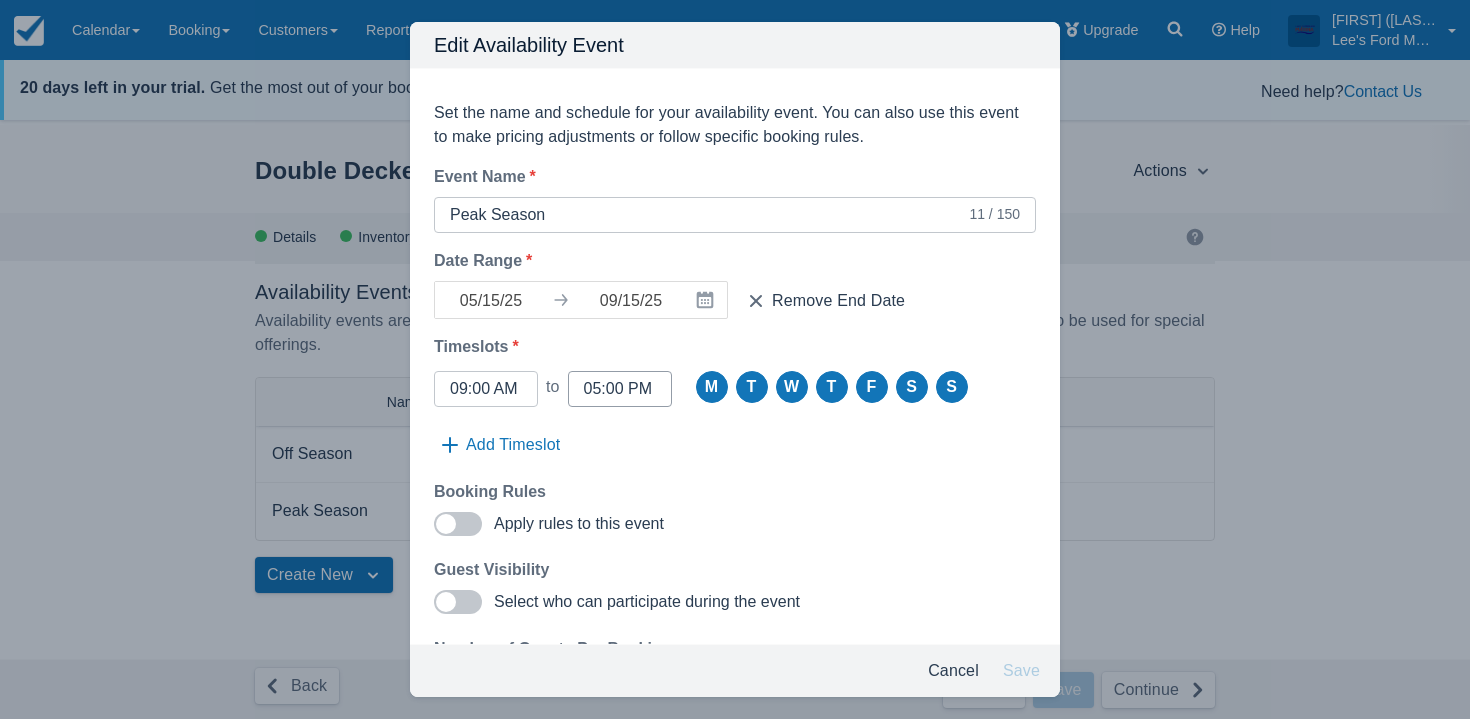 click on "05:00 PM" at bounding box center [620, 389] 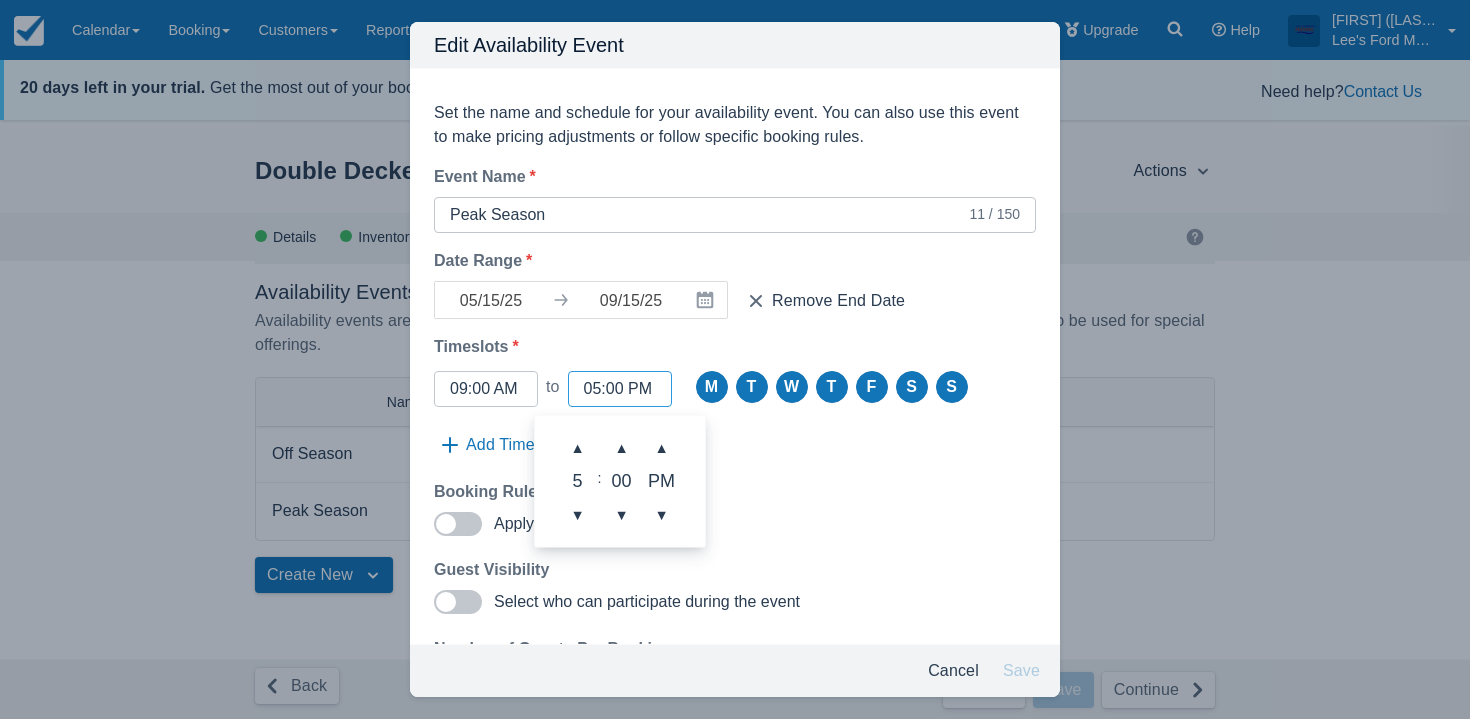 click on "05:00 PM" at bounding box center [620, 389] 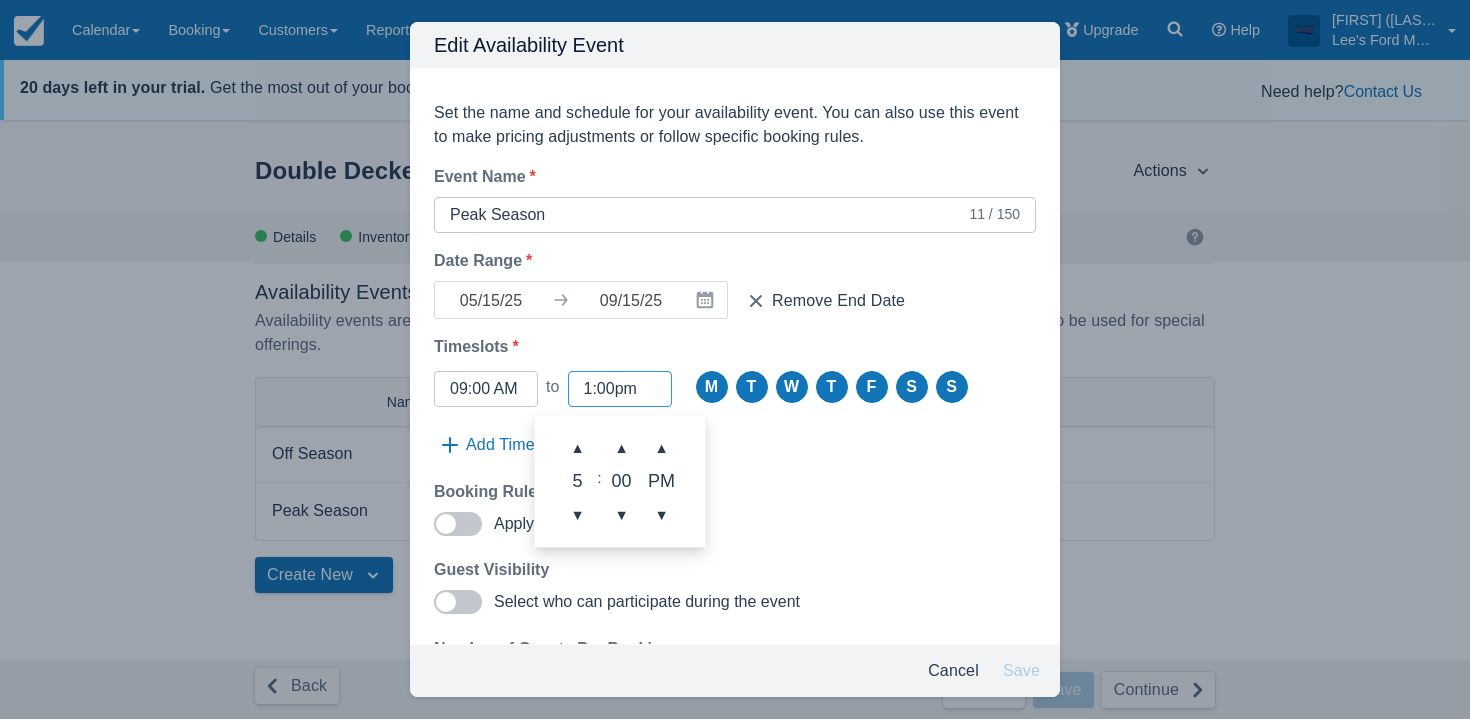 type on "01:00 PM" 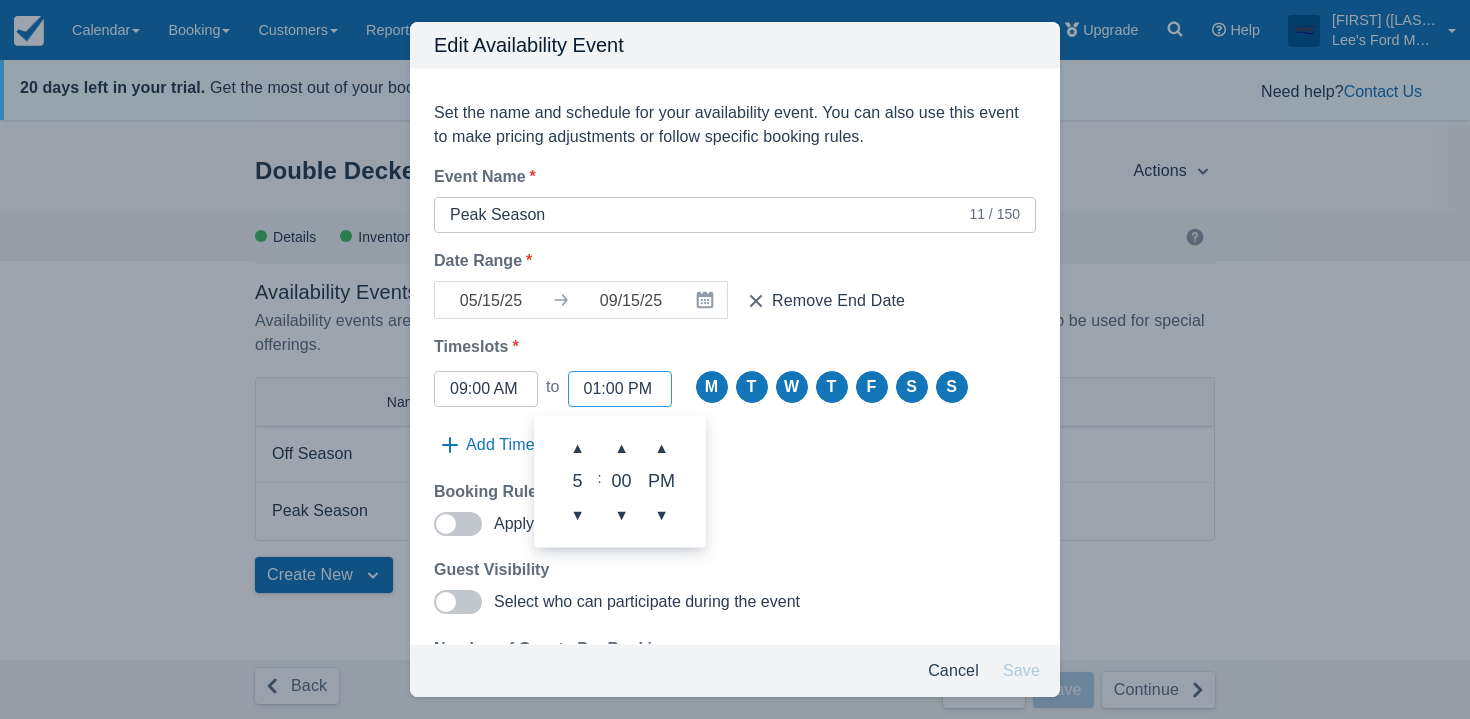 click on "Set the name and schedule for your availability event. You can also use this event to make pricing adjustments or follow specific booking rules. Event Name * Peak Season 11 / 150 Date Range * 05/15/25 Navigate forward to interact with the calendar and select a date. Press the question mark key to get the keyboard shortcuts for changing dates. 09/15/25 Navigate backward to interact with the calendar and select a date. Press the question mark key to get the keyboard shortcuts for changing dates. Remove End Date Timeslots * Start Time 09:00 AM ▲ 9 ▼ : ▲ 00 ▼ ▲ AM ▼ to End Time 01:00 PM ▲ 5 ▼ : ▲ 00 ▼ ▲ PM ▼ When can this product be booked? M T W T F S S Add Timeslot Booking Rules Apply rules to this event Guest Visibility Select who can participate during the event Number of Guests Per Booking Set a minimum and maximum number of guests per booking" at bounding box center [735, 408] 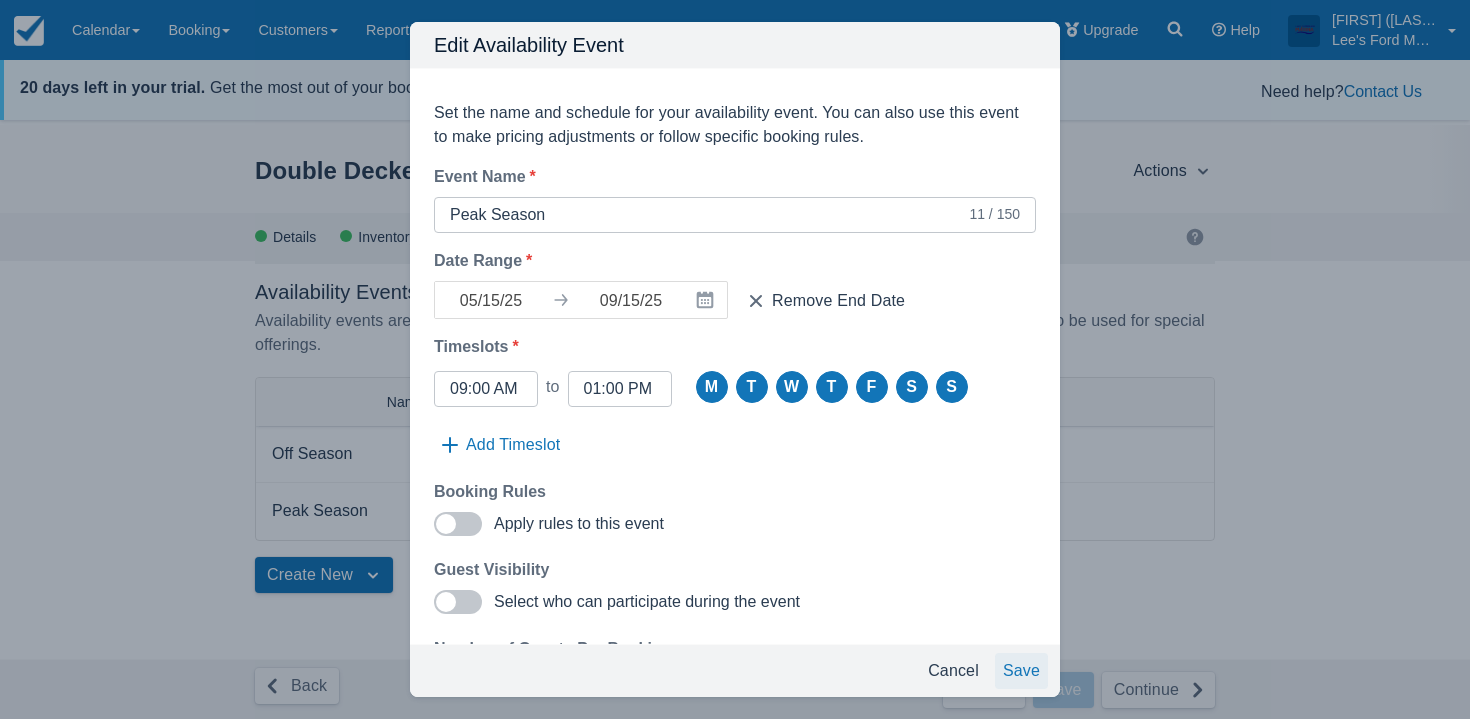 click on "Save" at bounding box center [1021, 671] 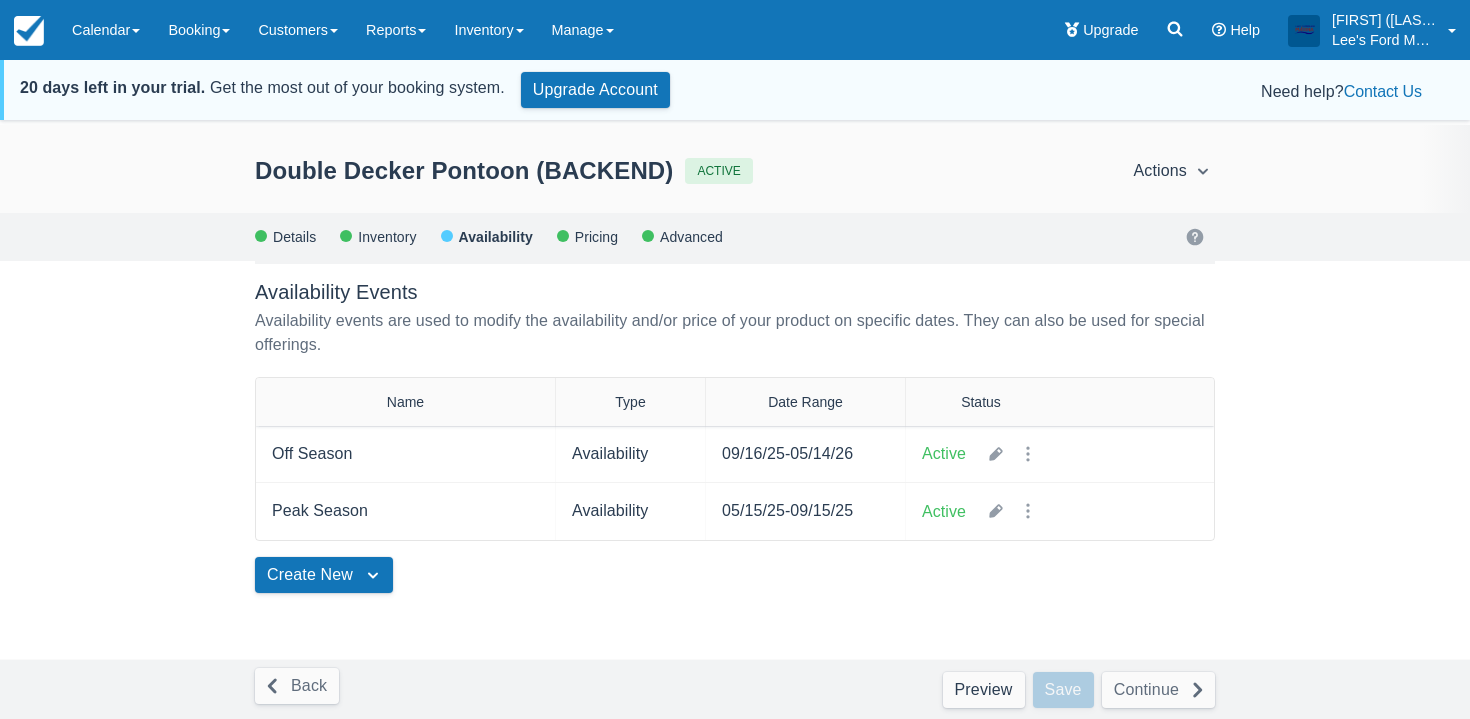 click on "Pricing" at bounding box center [595, 237] 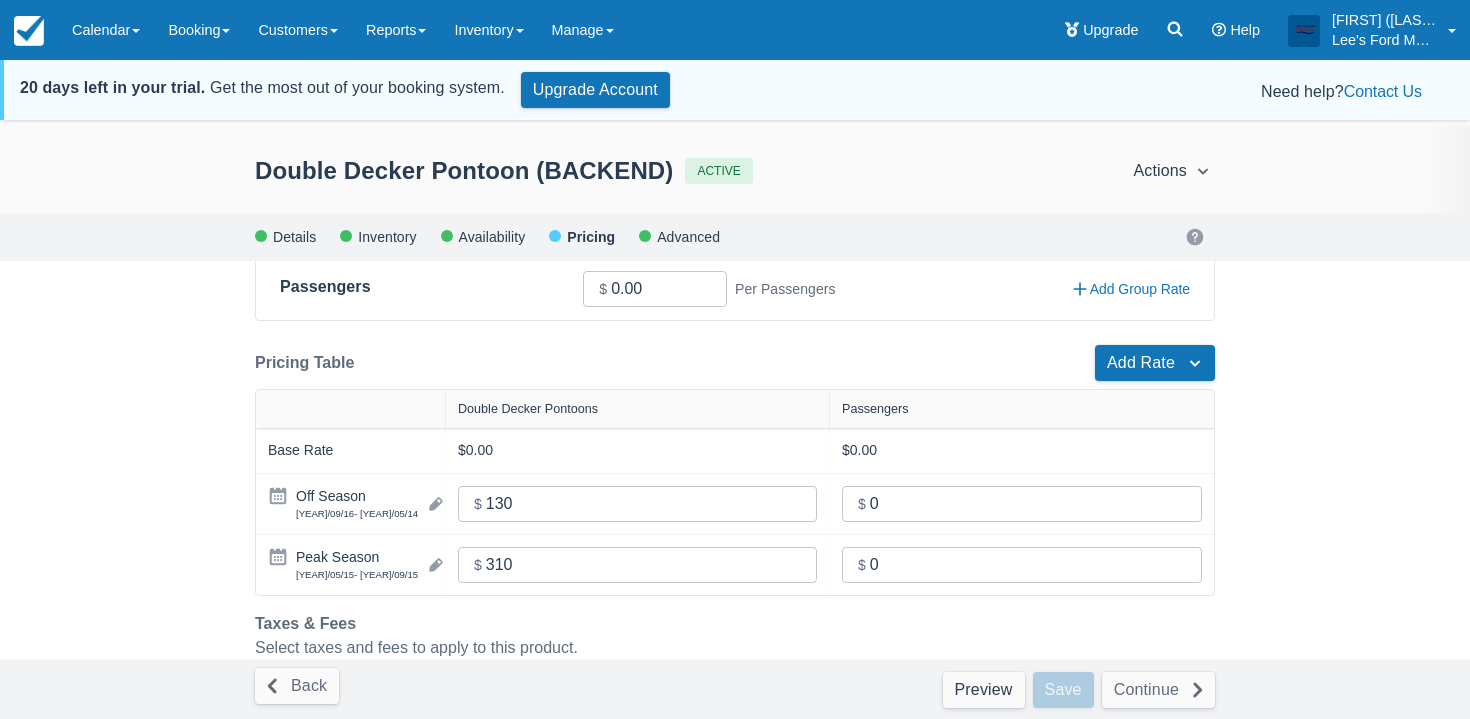 scroll, scrollTop: 491, scrollLeft: 0, axis: vertical 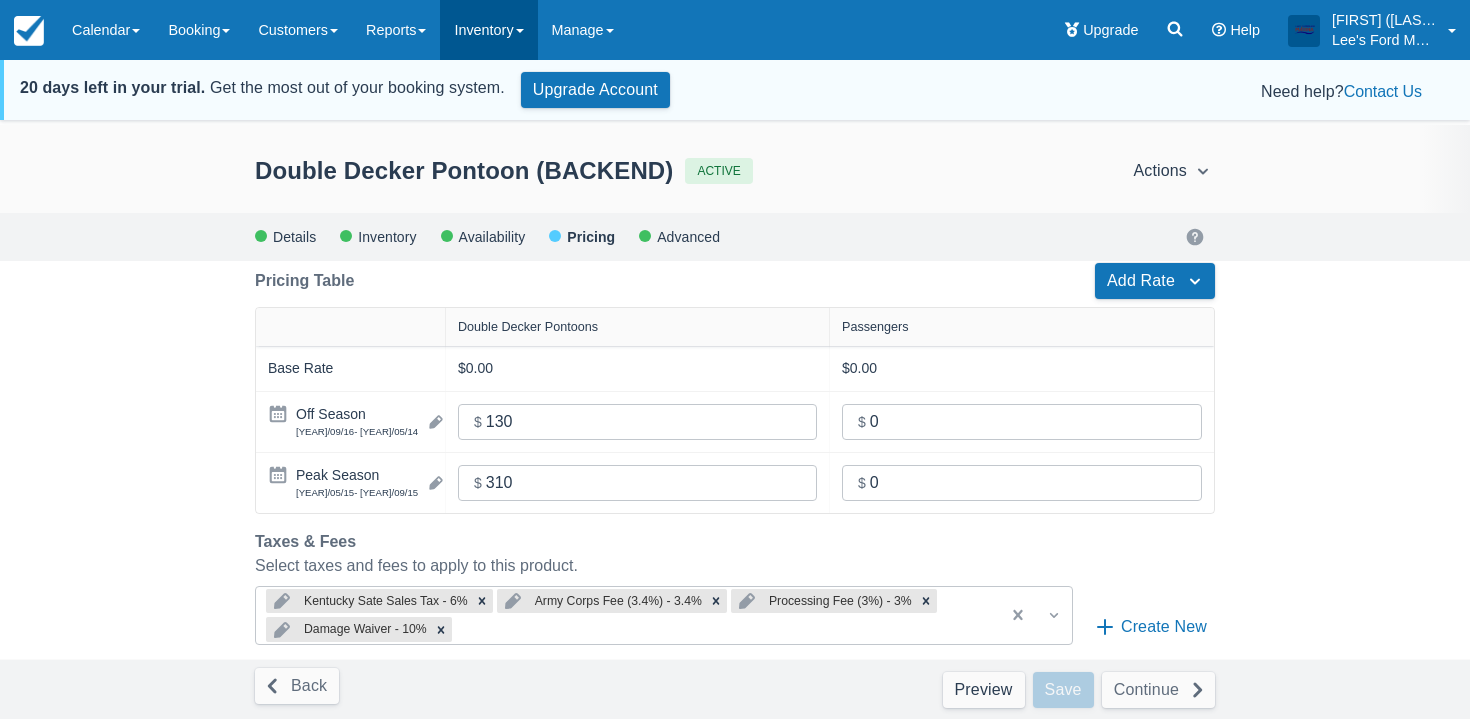 click on "20 days left in your trial.    Get the most out of your booking system." at bounding box center [262, 88] 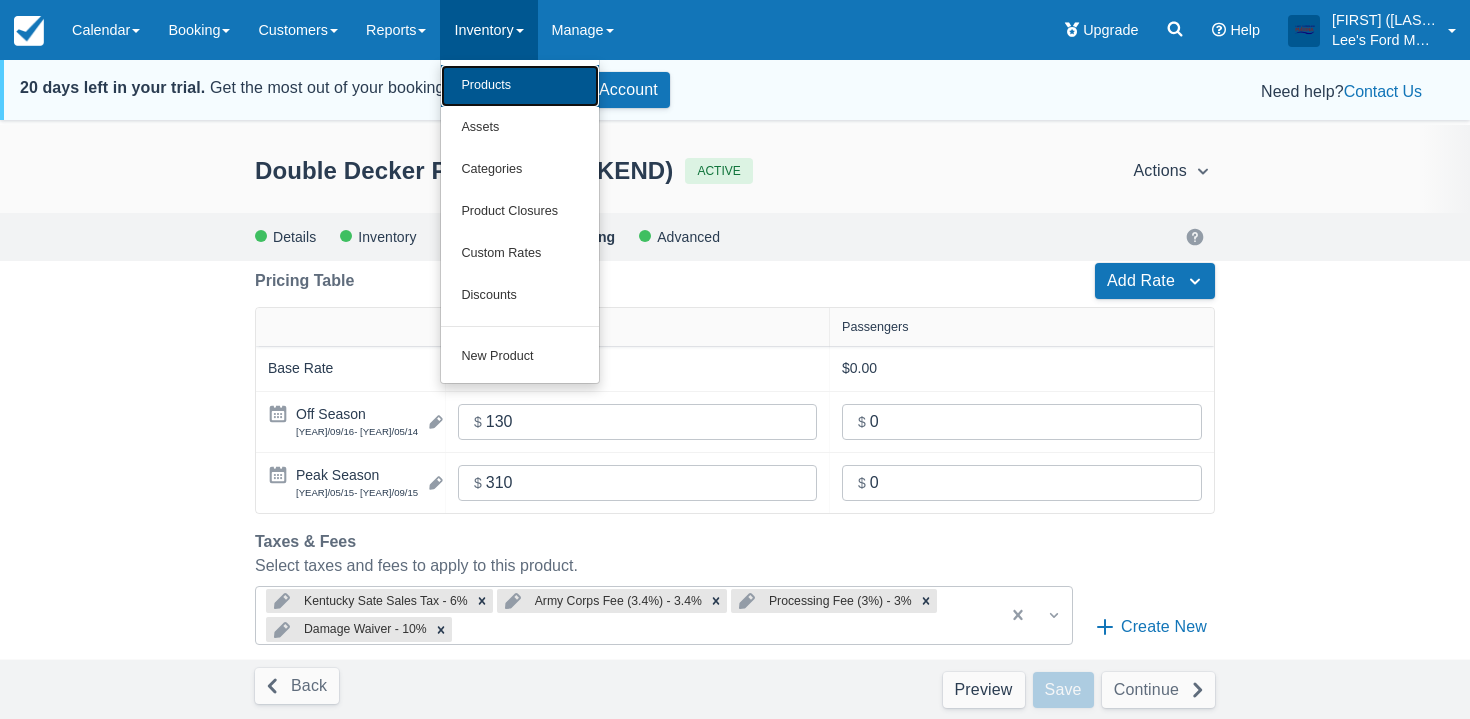 click on "Products" at bounding box center (520, 86) 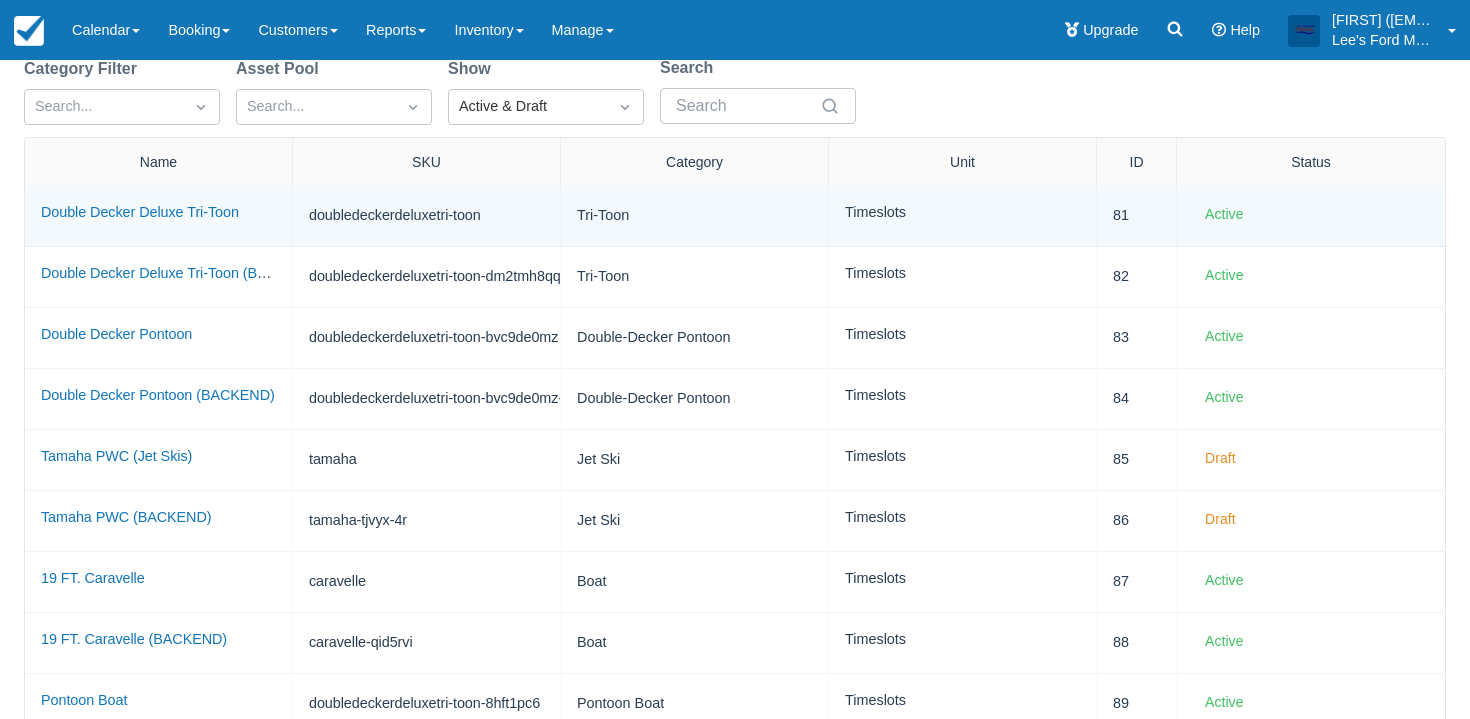 scroll, scrollTop: 391, scrollLeft: 0, axis: vertical 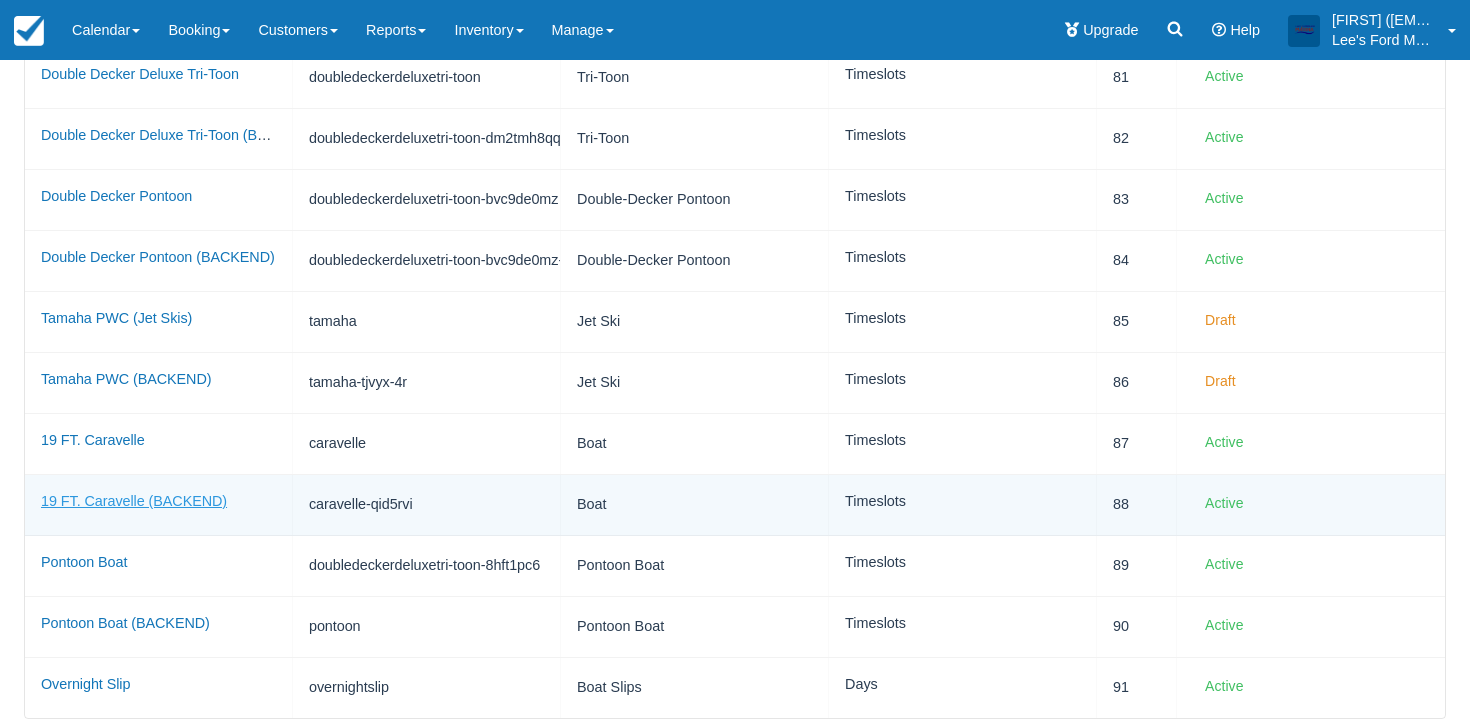 click on "19 FT. Caravelle (BACKEND)" at bounding box center (134, 501) 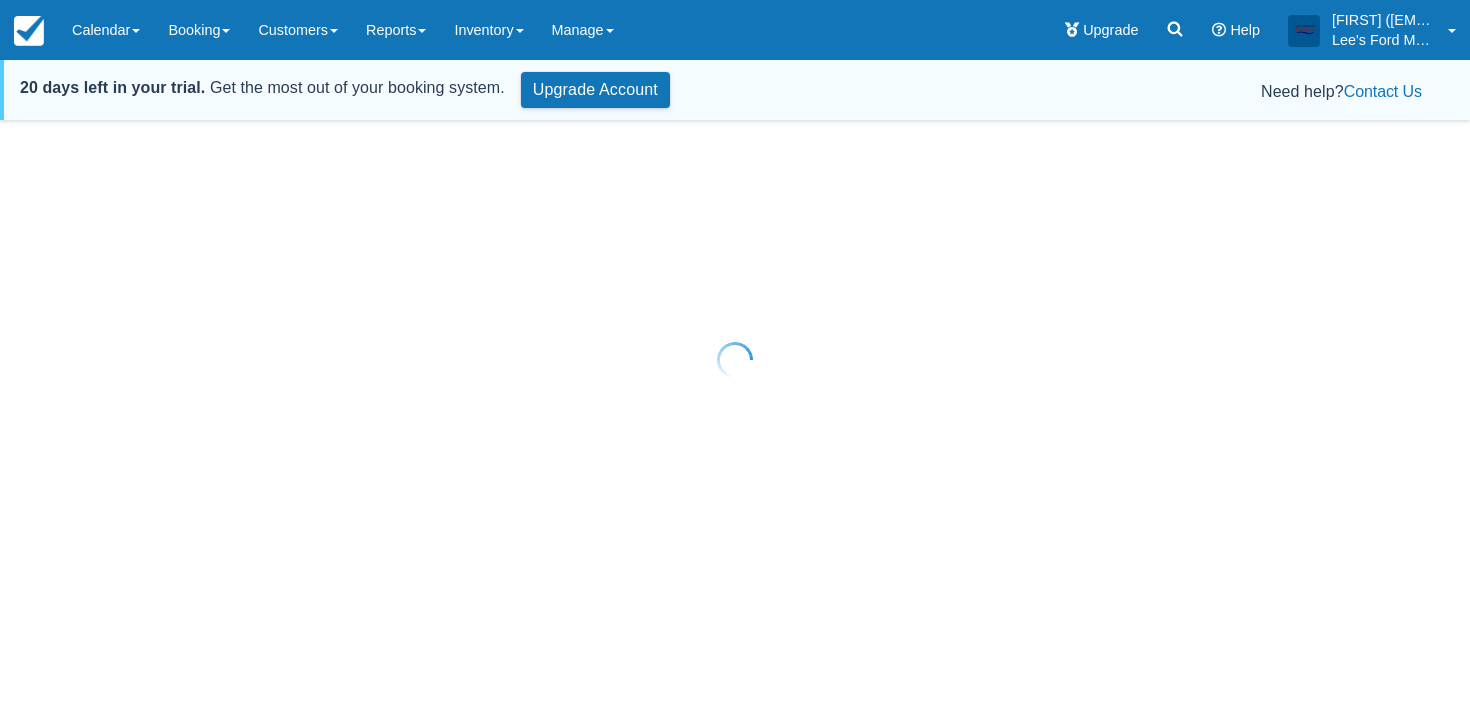 scroll, scrollTop: 0, scrollLeft: 0, axis: both 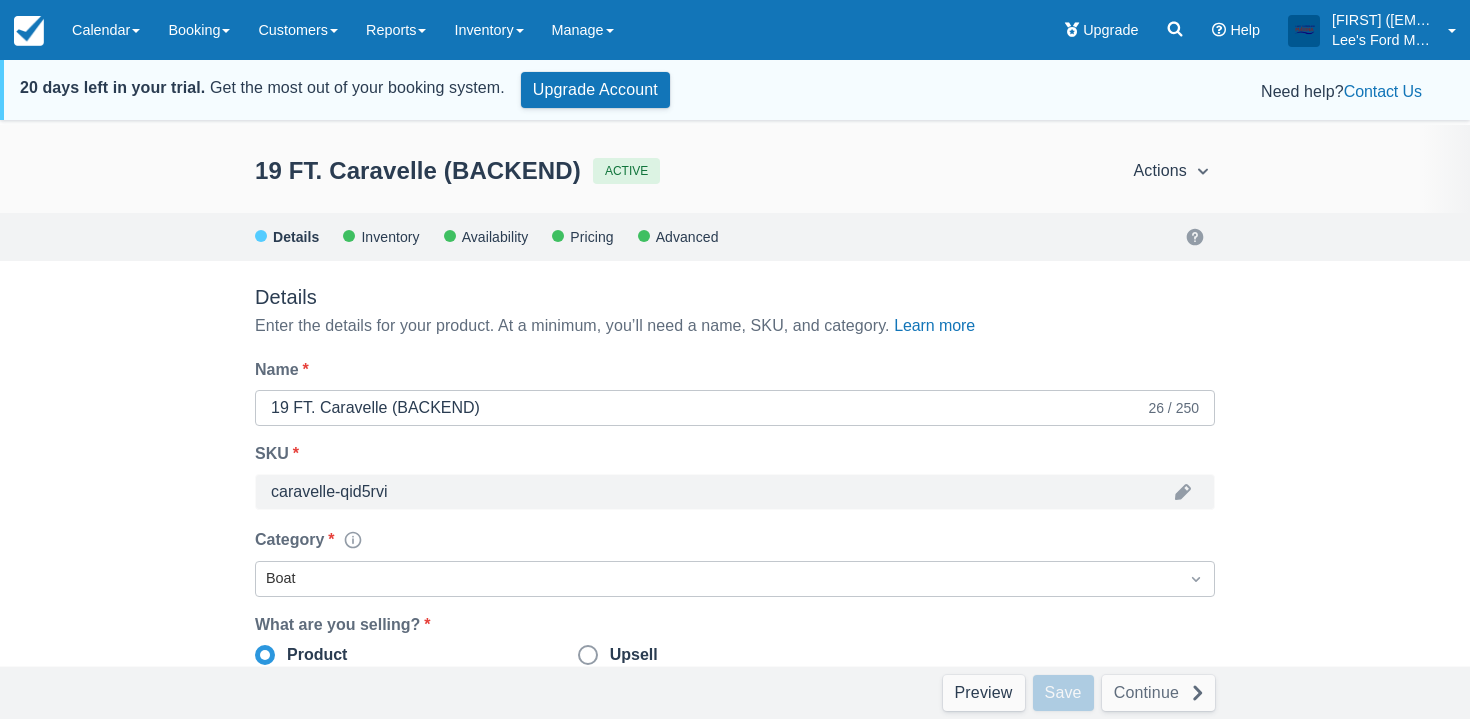 click on "Availability" at bounding box center (494, 237) 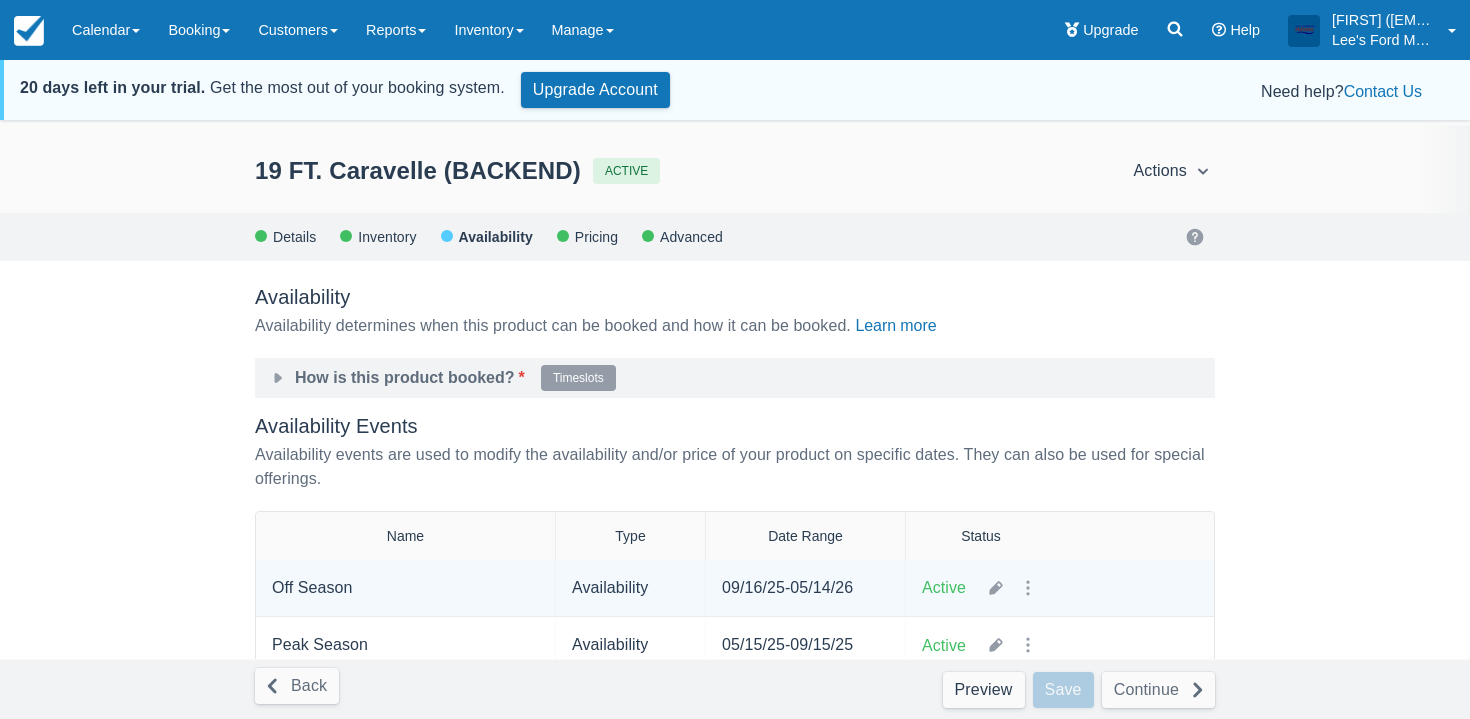 click at bounding box center [1012, 588] 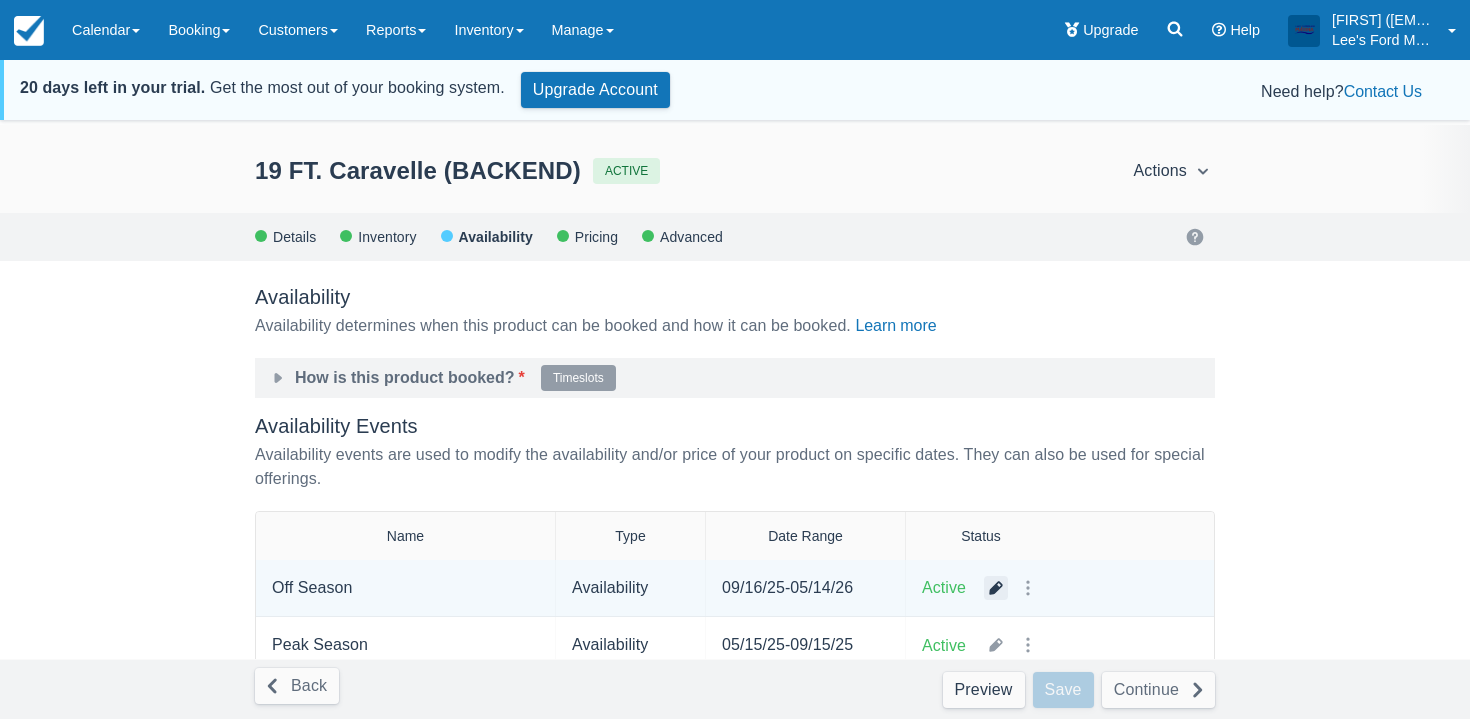 click at bounding box center (996, 588) 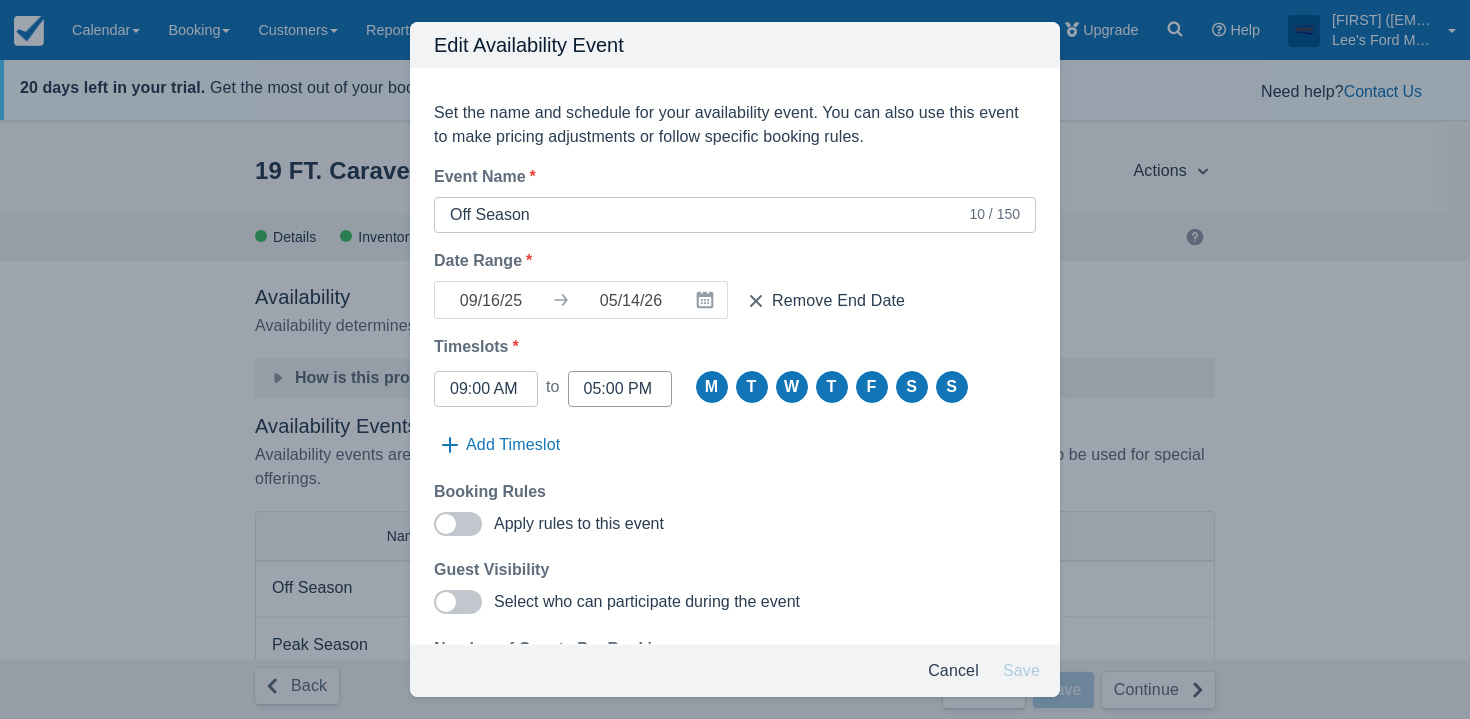 click on "05:00 PM" at bounding box center (620, 389) 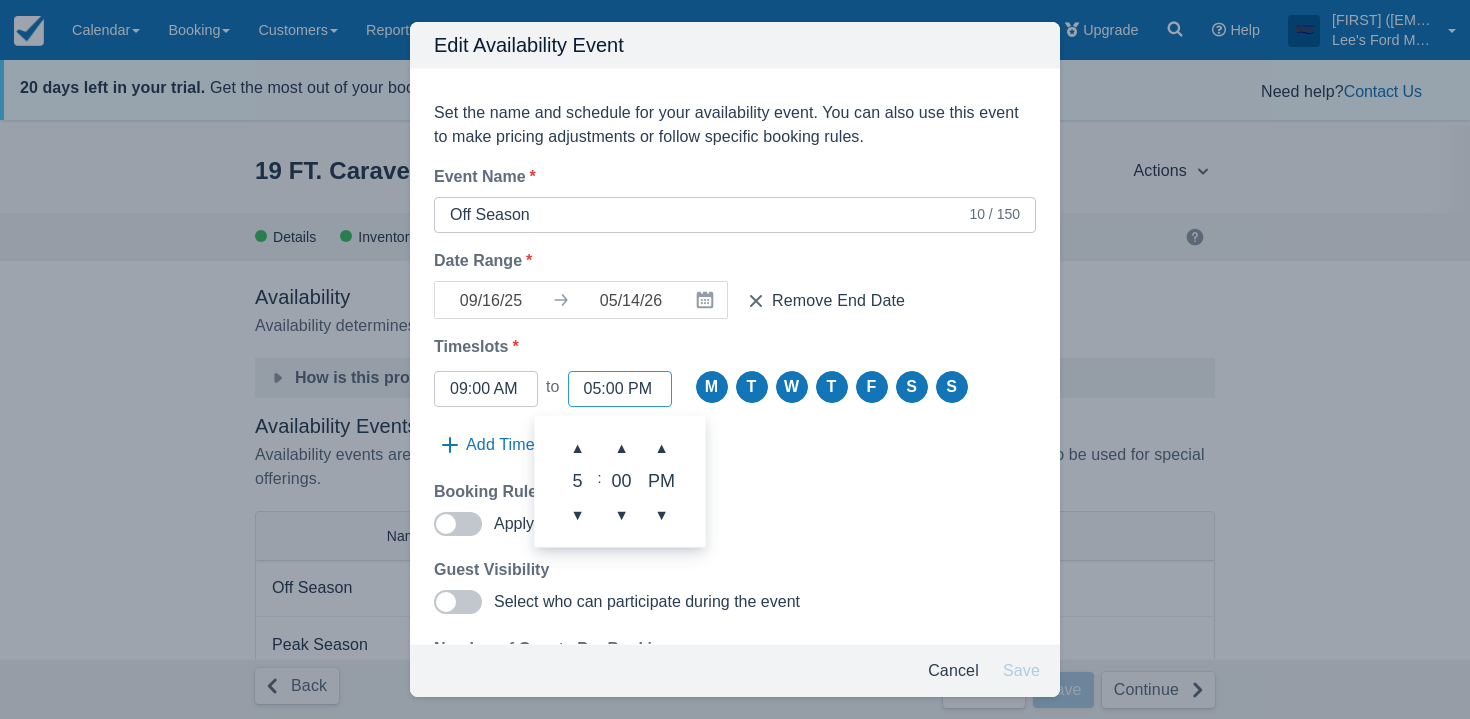 click on "05:00 PM" at bounding box center [620, 389] 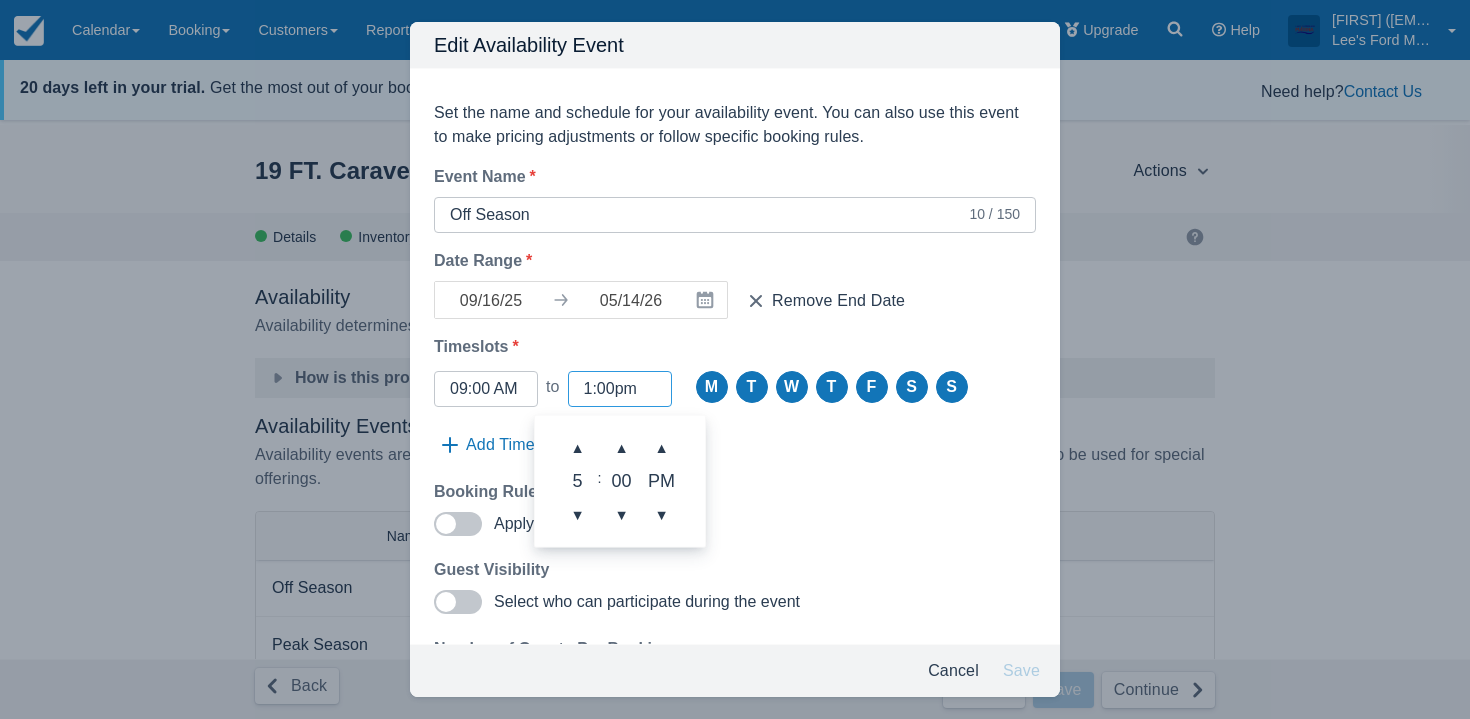 type on "01:00 PM" 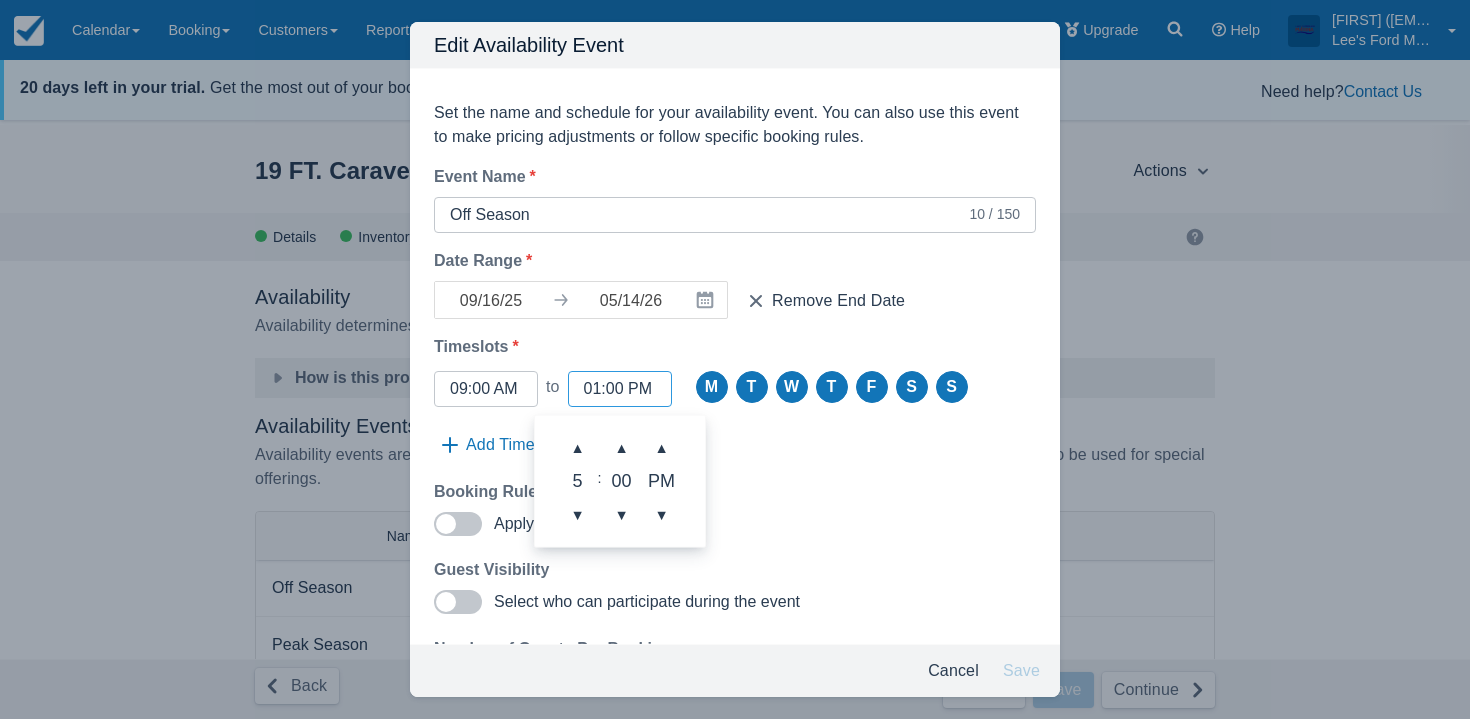 click on "Set the name and schedule for your availability event. You can also use this event to make pricing adjustments or follow specific booking rules. Event Name * Off Season 10 / 150 Date Range * 09/16/25 Navigate forward to interact with the calendar and select a date. Press the question mark key to get the keyboard shortcuts for changing dates. 05/14/26 Navigate backward to interact with the calendar and select a date. Press the question mark key to get the keyboard shortcuts for changing dates. Remove End Date Timeslots * Start Time 09:00 AM ▲ 9 ▼ : ▲ 00 ▼ ▲ AM ▼ to End Time 01:00 PM ▲ 5 ▼ : ▲ 00 ▼ ▲ PM ▼ When can this product be booked? M T W T F S S Add Timeslot Booking Rules Apply rules to this event Guest Visibility Select who can participate during the event Number of Guests Per Booking Set a minimum and maximum number of guests per booking" at bounding box center [735, 408] 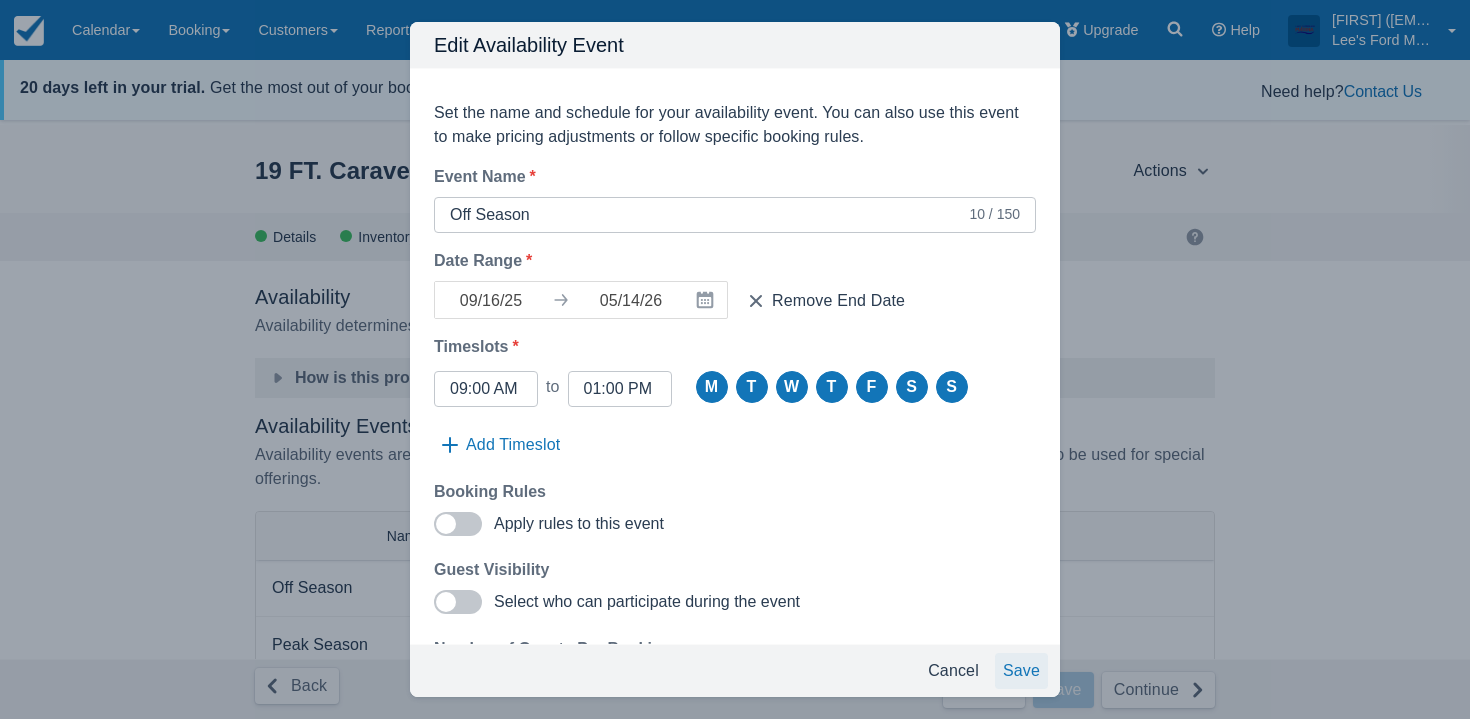 click on "Save" at bounding box center [1021, 671] 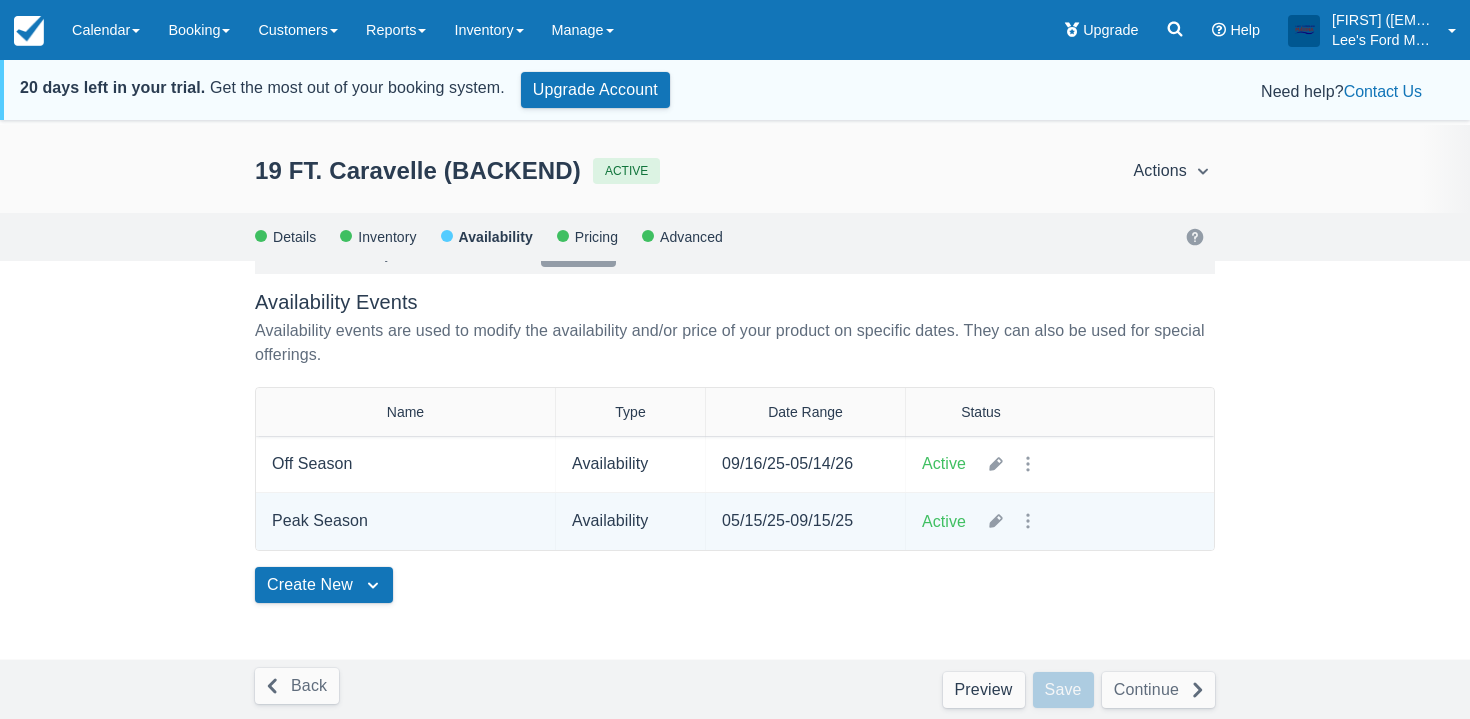 scroll, scrollTop: 134, scrollLeft: 0, axis: vertical 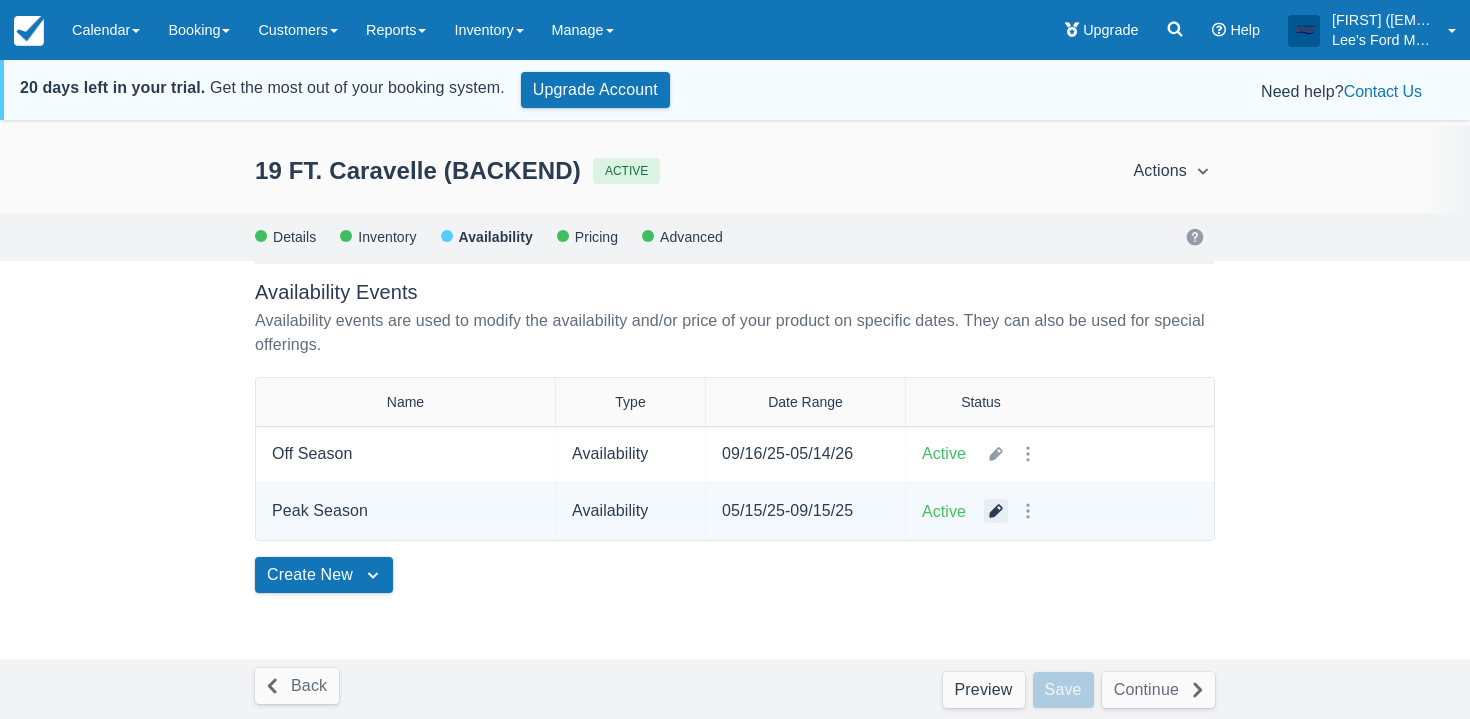 click at bounding box center (996, 511) 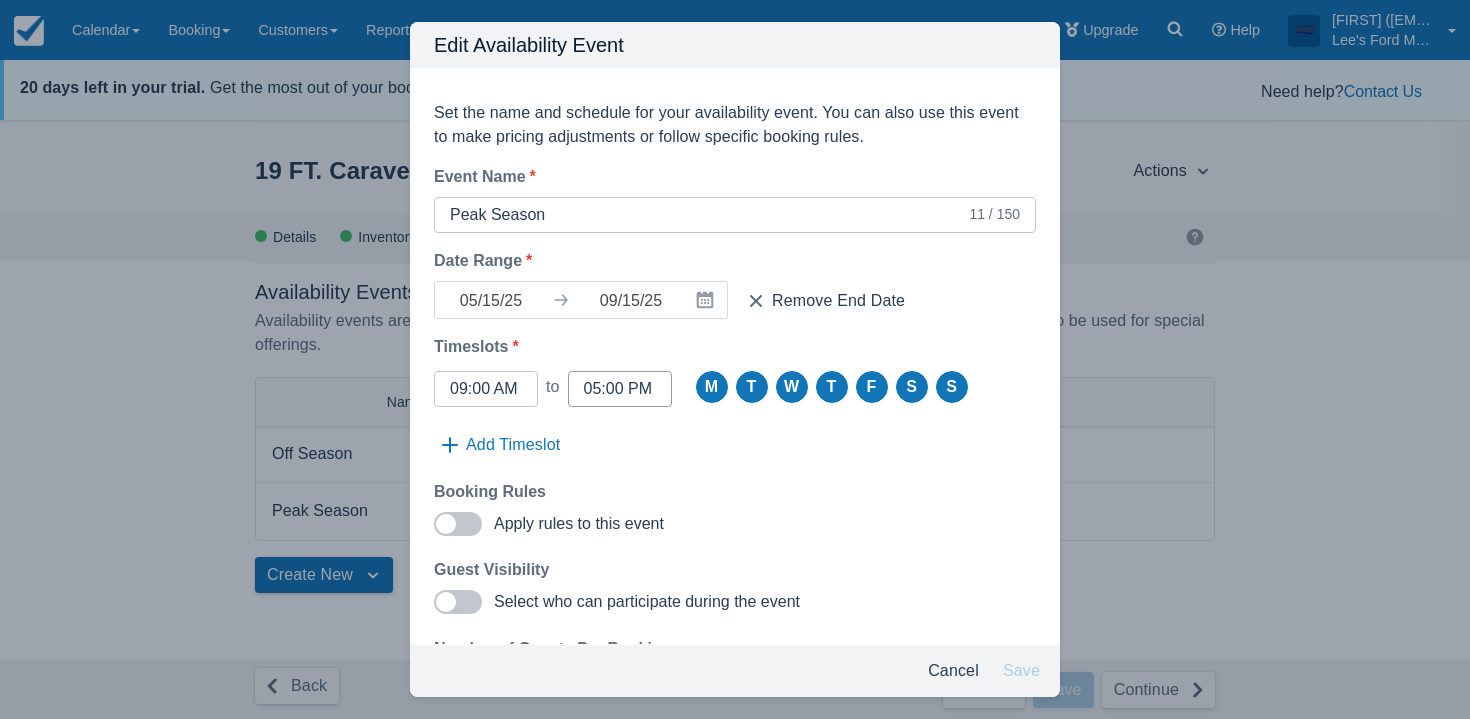 click on "05:00 PM" at bounding box center [620, 389] 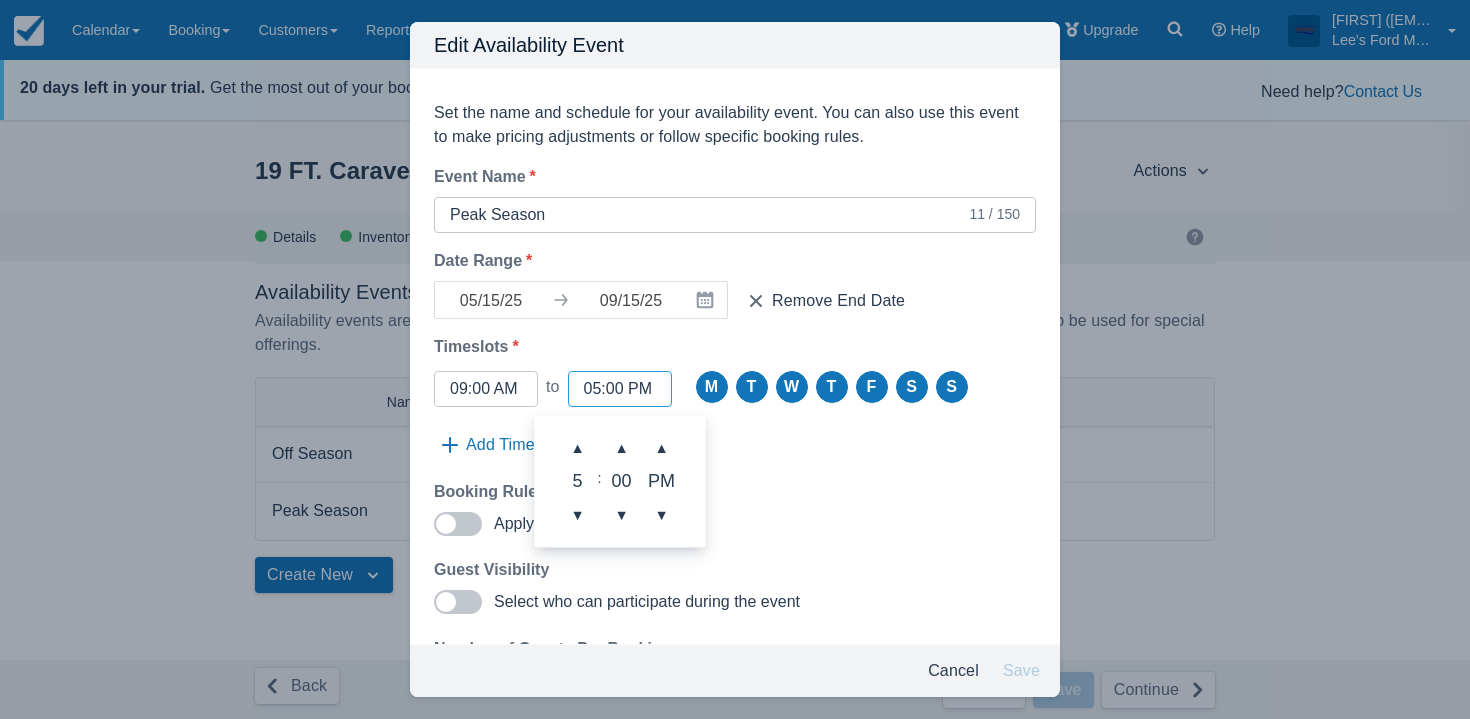 click on "05:00 PM" at bounding box center [620, 389] 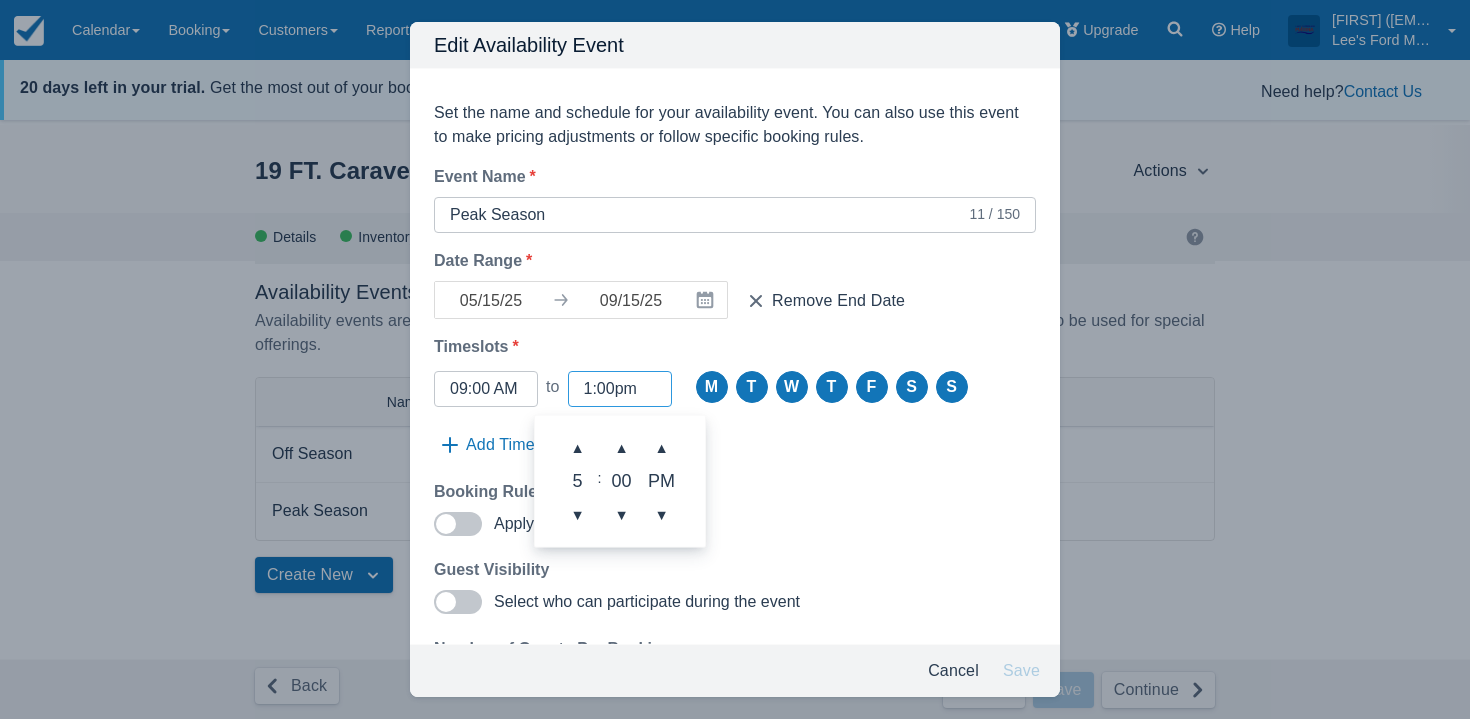 type on "01:00 PM" 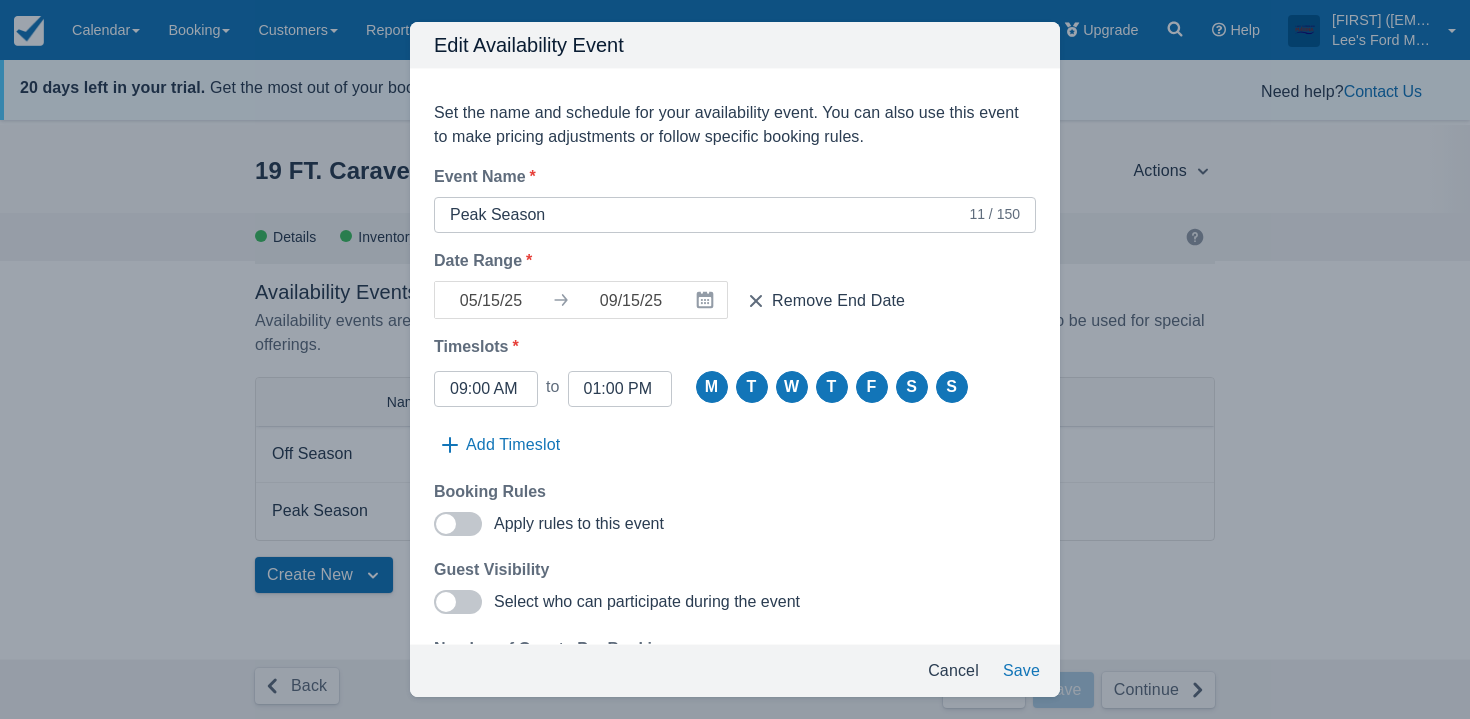 click on "Start Time 09:00 AM ▲ 9 ▼ : ▲ 00 ▼ ▲ AM ▼ to End Time 01:00 PM ▲ 1 ▼ : ▲ 00 ▼ ▲ PM ▼ When can this product be booked? M T W T F S S Add Timeslot" at bounding box center [735, 417] 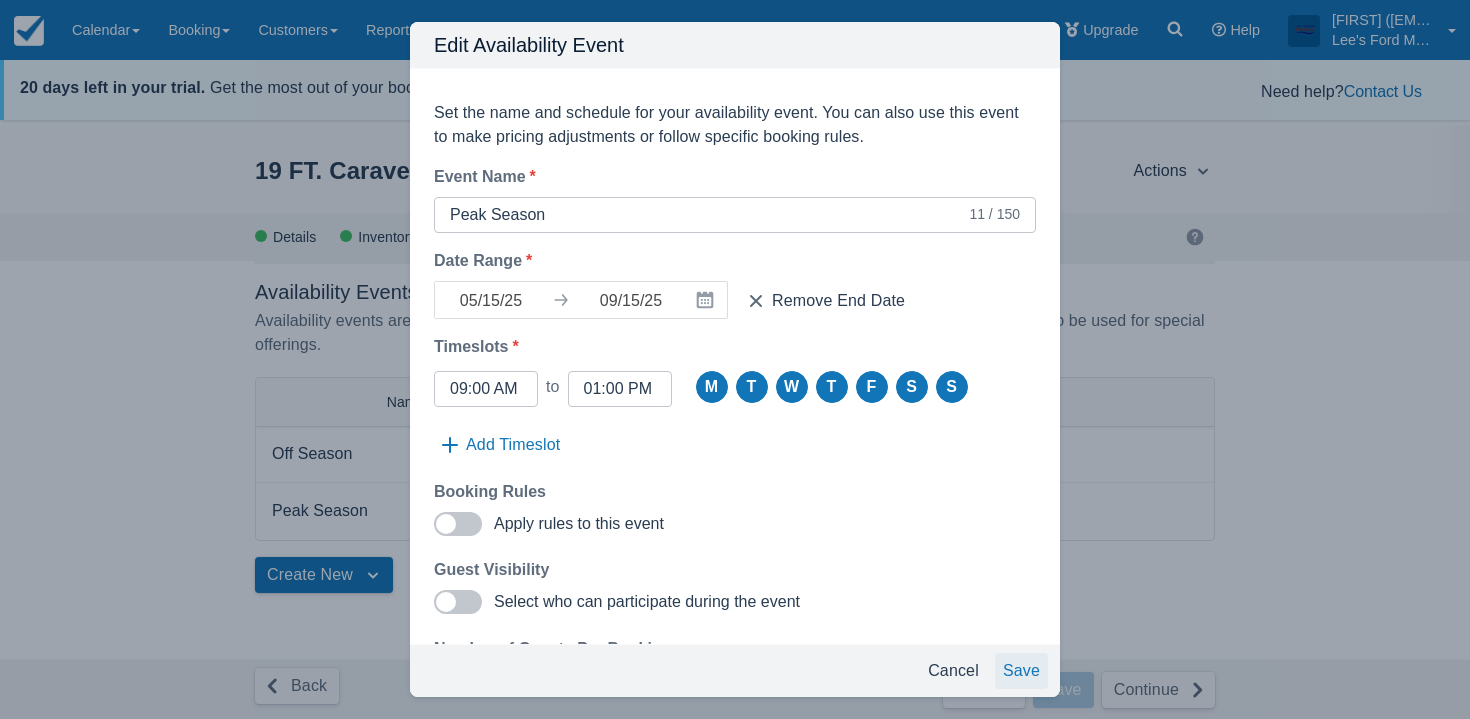 click on "Save" at bounding box center (1021, 671) 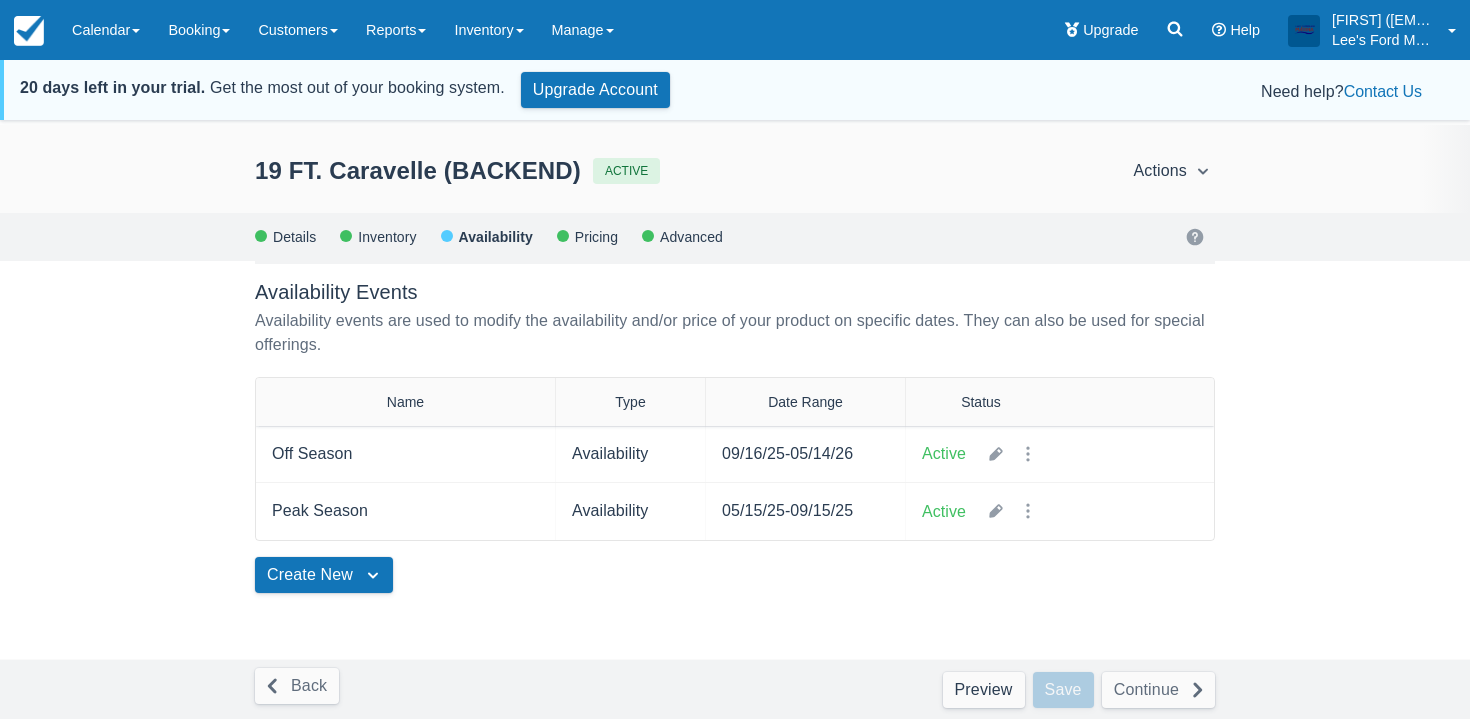 click on "Details Inventory Availability Pricing Advanced" at bounding box center (735, 237) 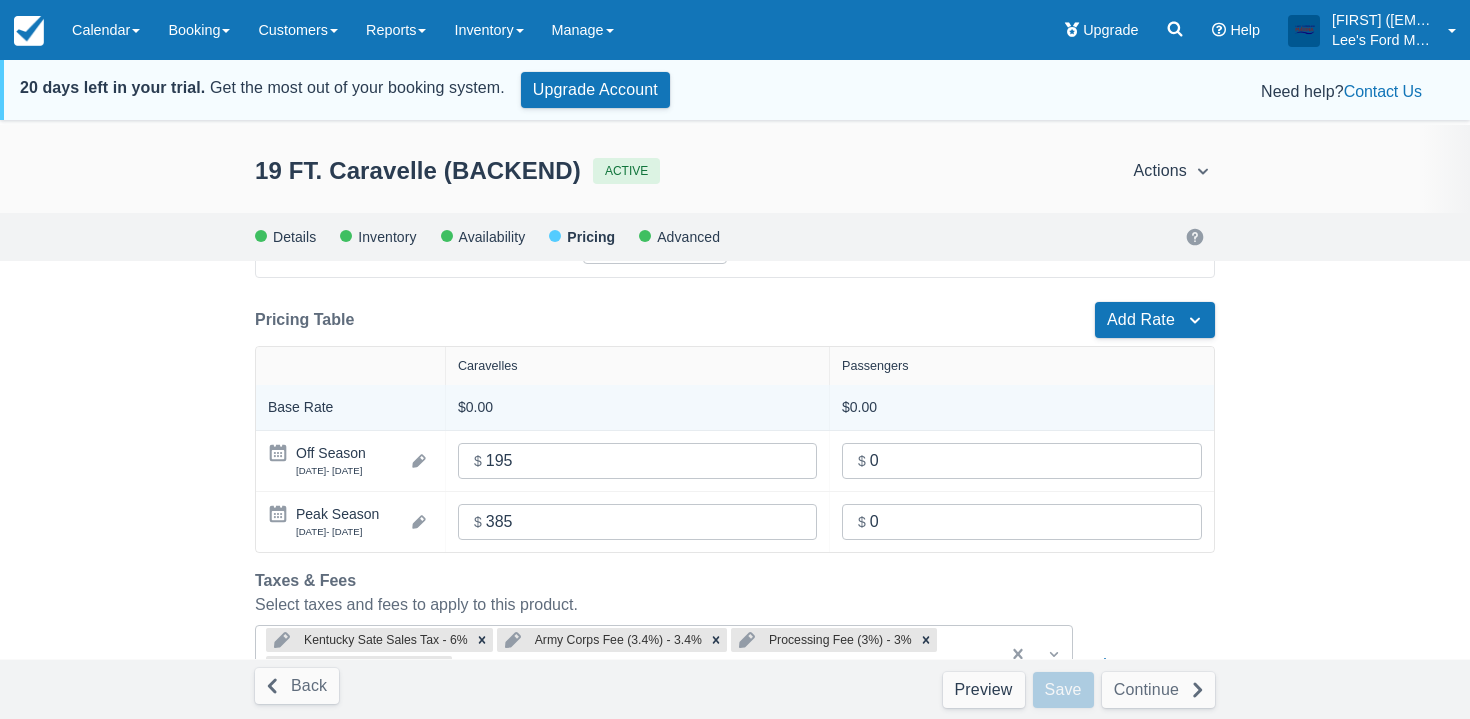 scroll, scrollTop: 493, scrollLeft: 0, axis: vertical 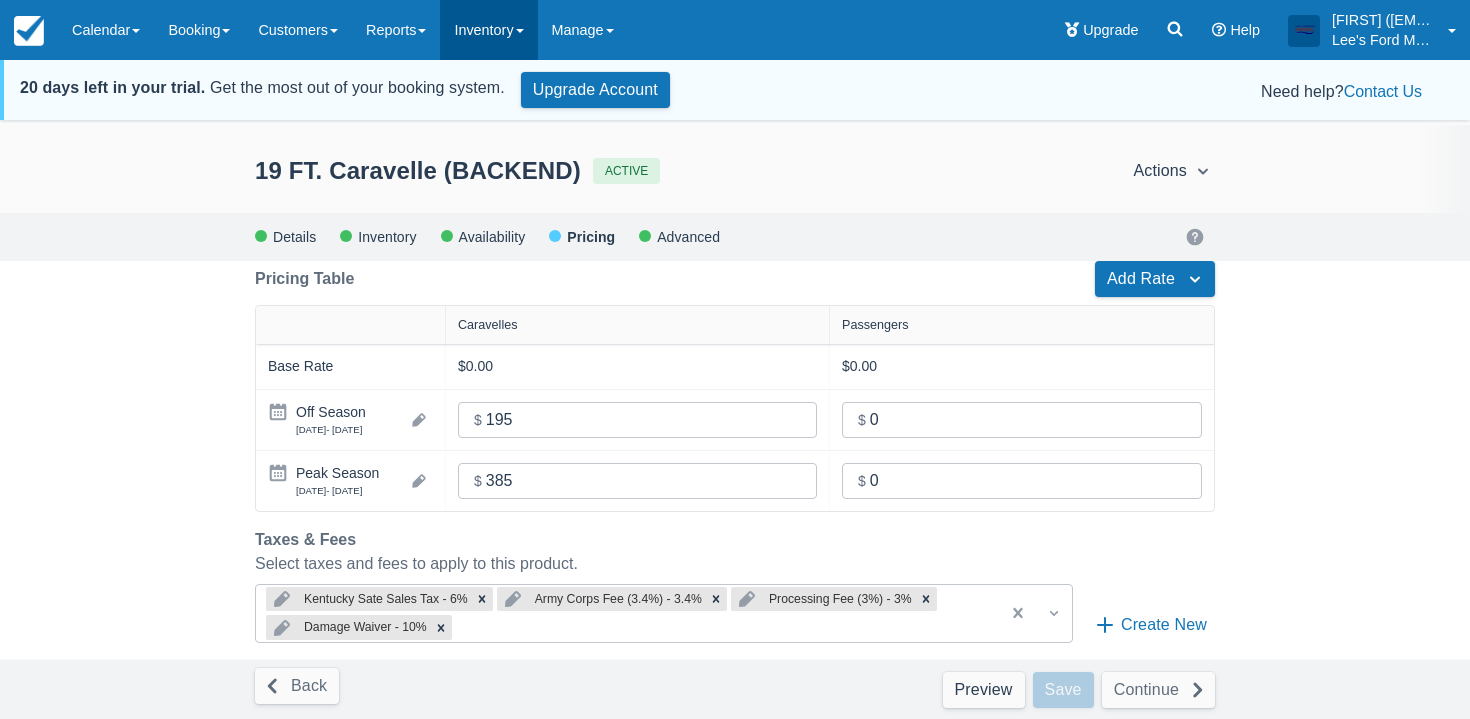 click on "Inventory" at bounding box center [488, 30] 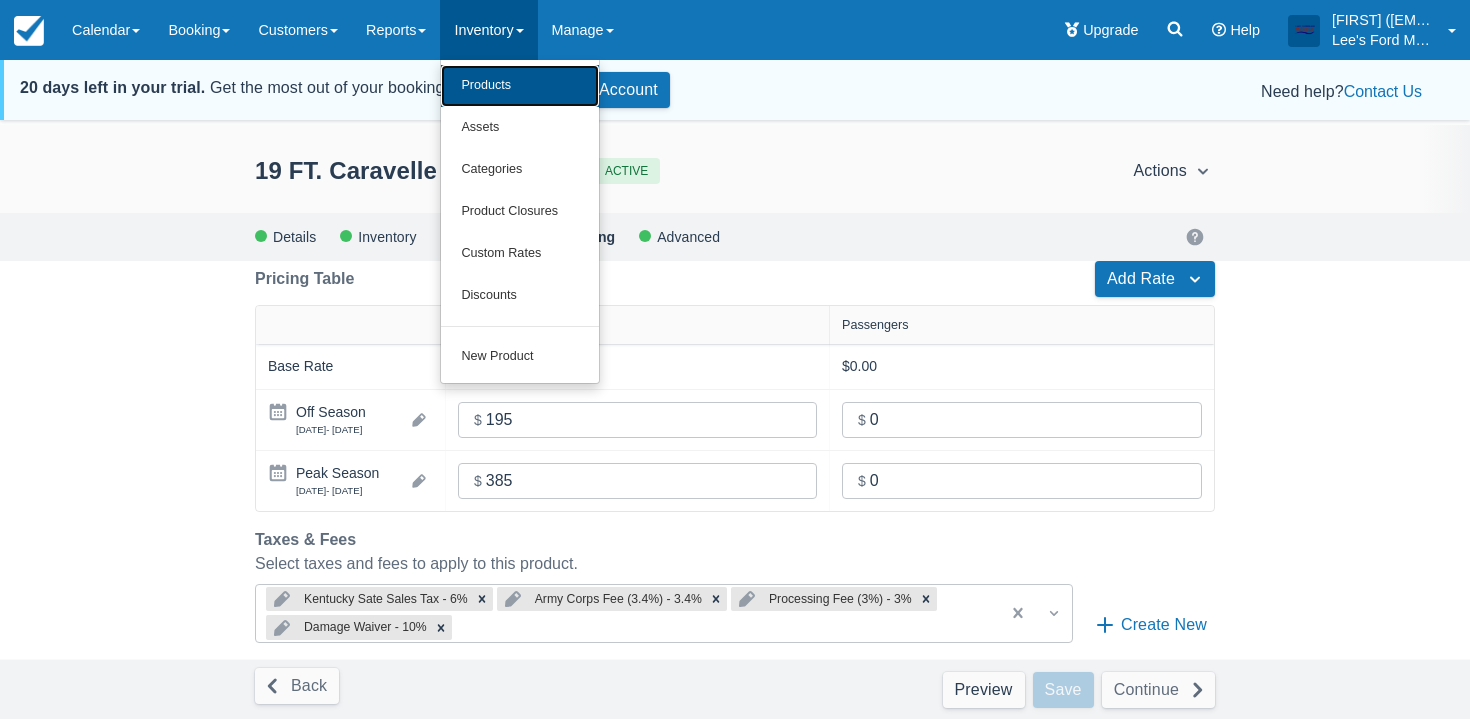 click on "Products" at bounding box center (520, 86) 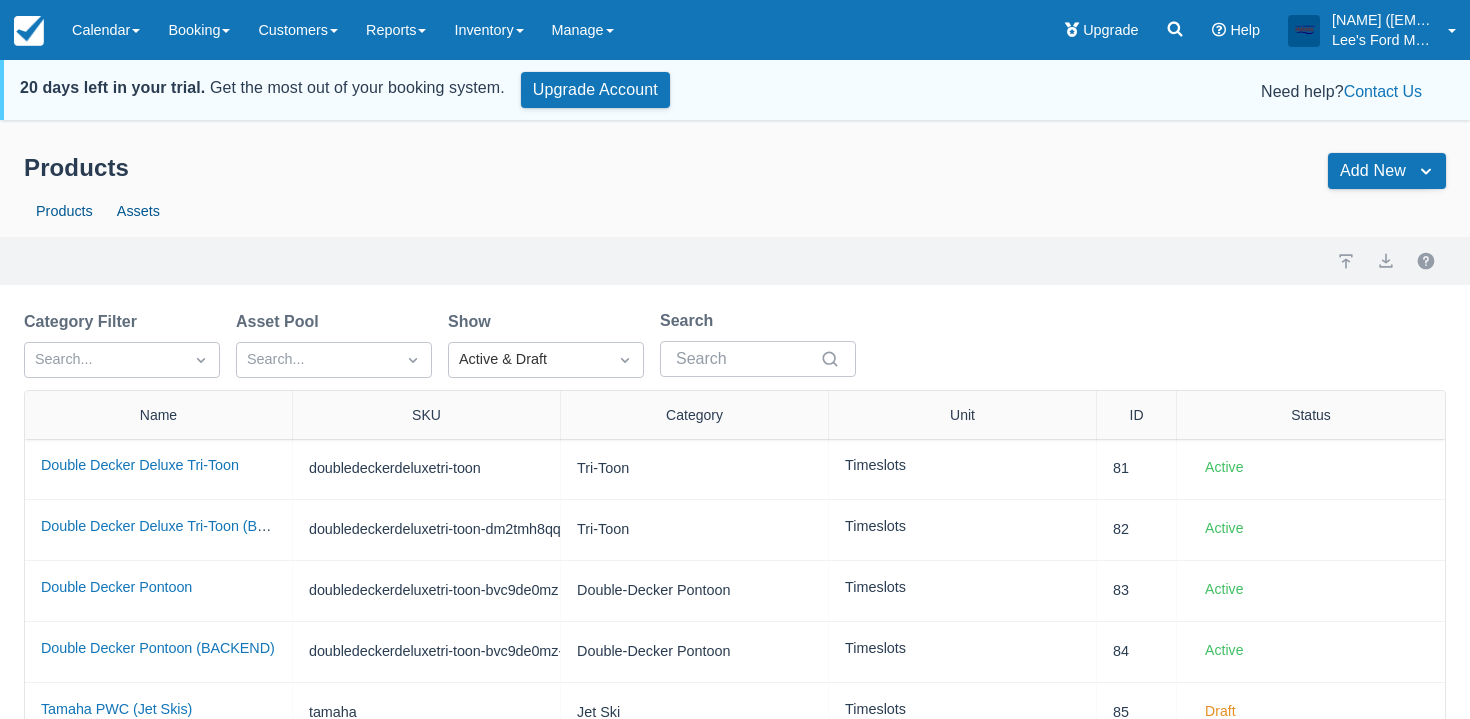 scroll, scrollTop: 391, scrollLeft: 0, axis: vertical 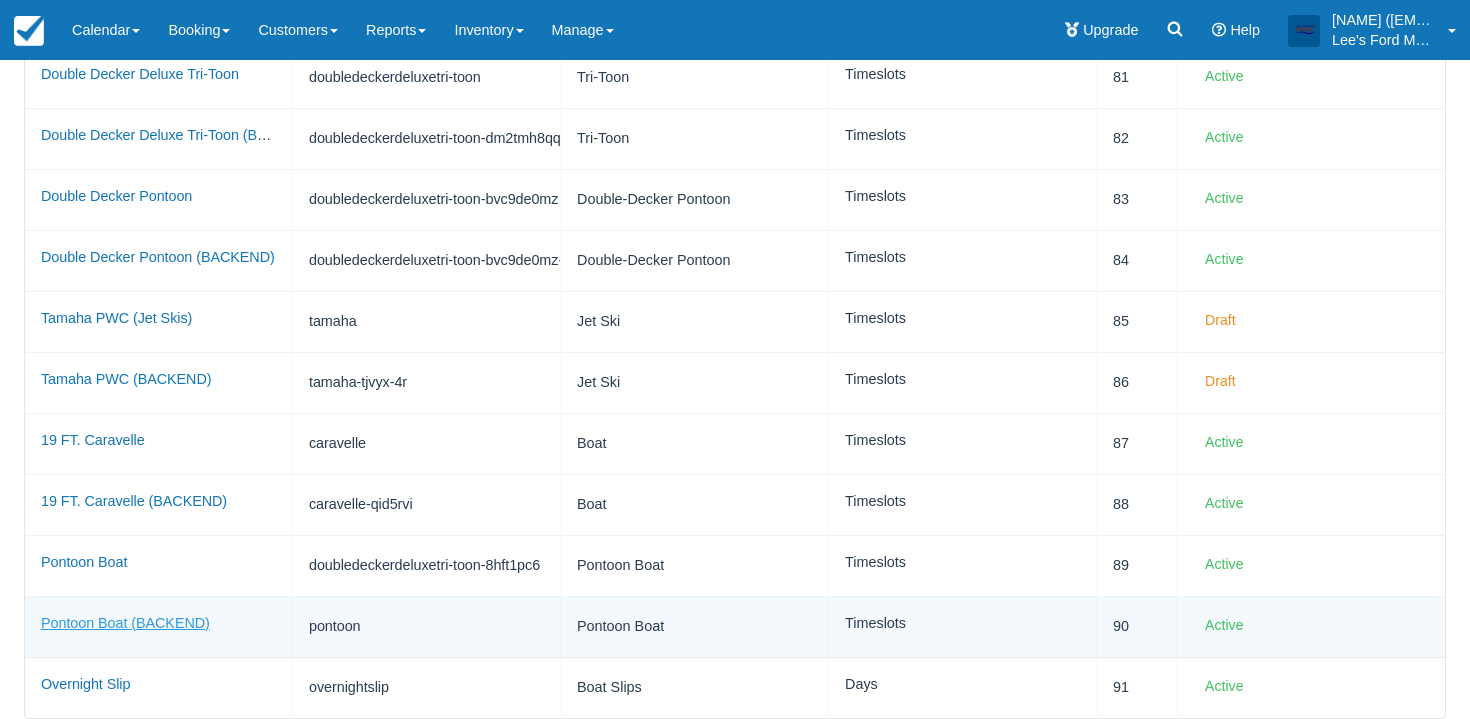 click on "Pontoon Boat (BACKEND)" at bounding box center [125, 623] 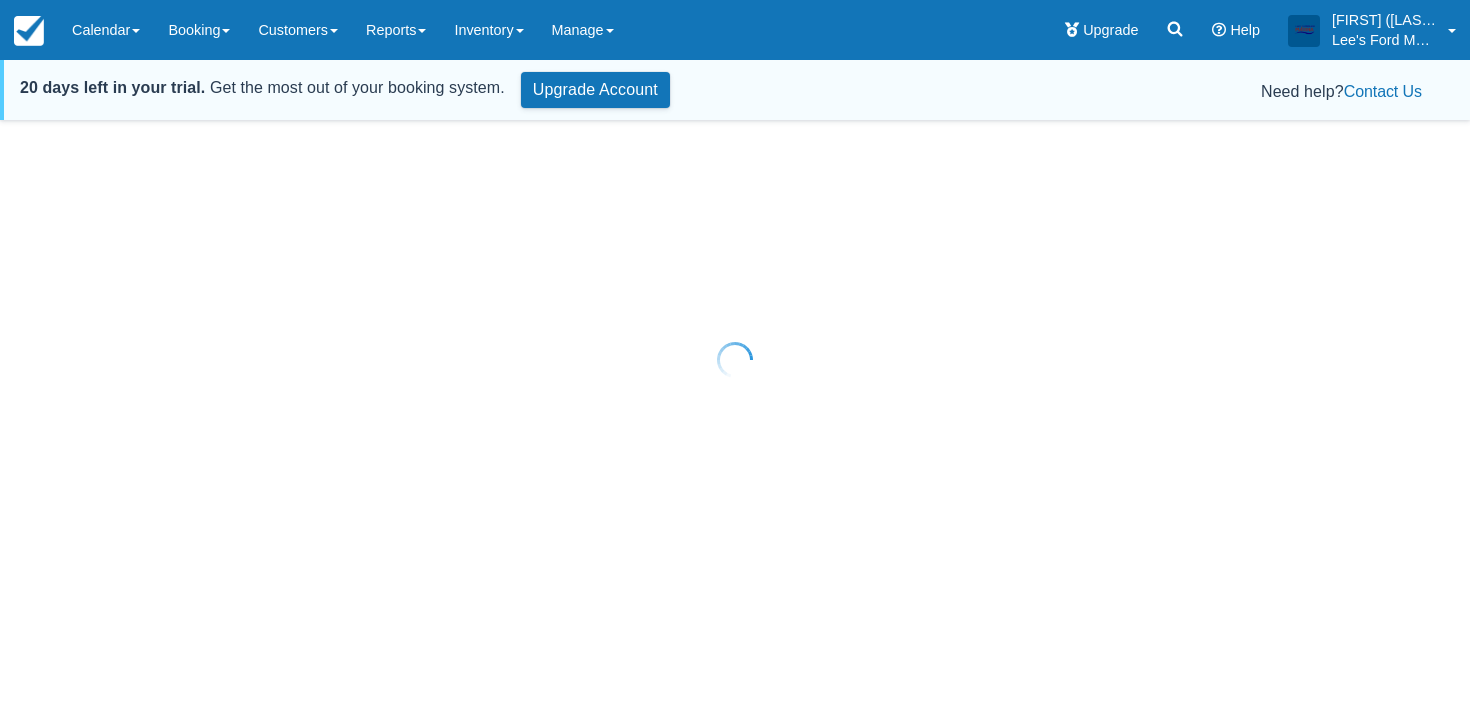 scroll, scrollTop: 0, scrollLeft: 0, axis: both 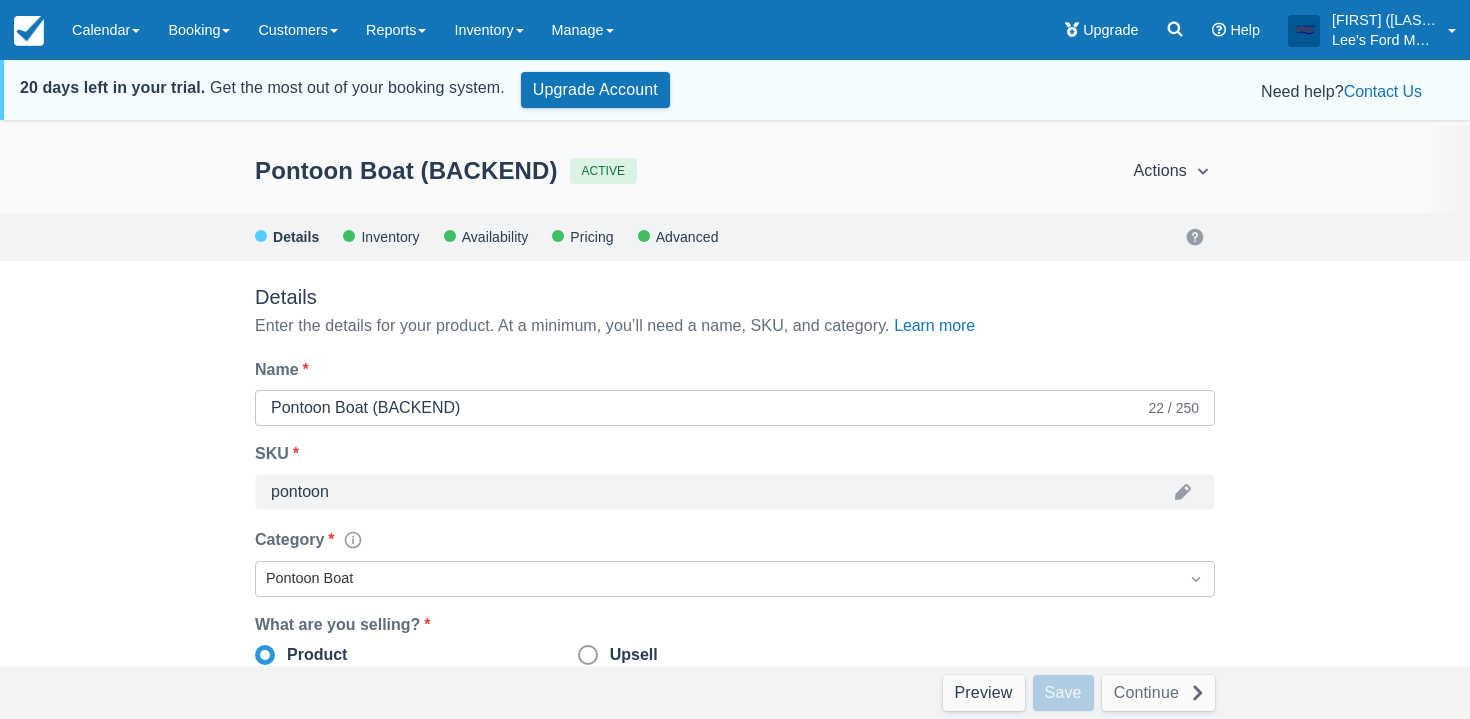 click on "Details Inventory Availability Pricing Advanced" at bounding box center [735, 237] 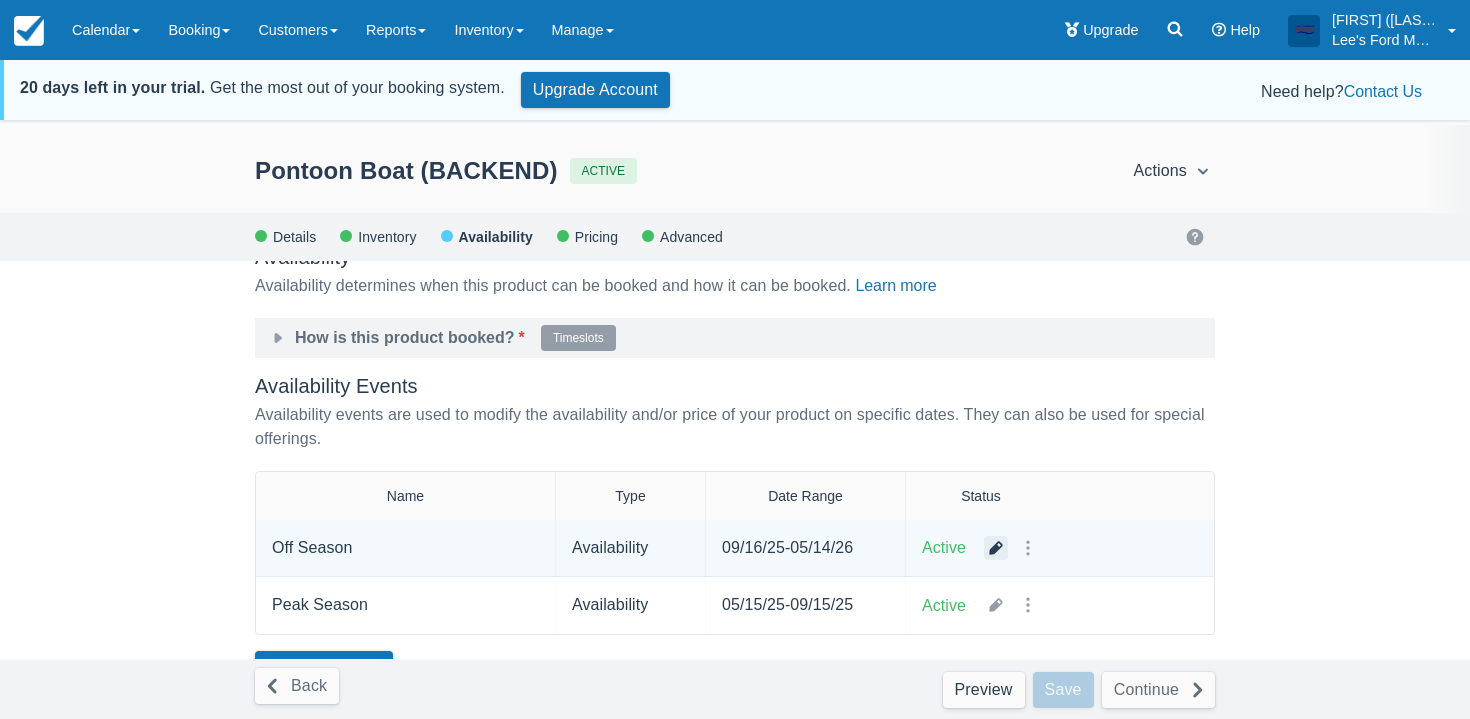 scroll, scrollTop: 42, scrollLeft: 0, axis: vertical 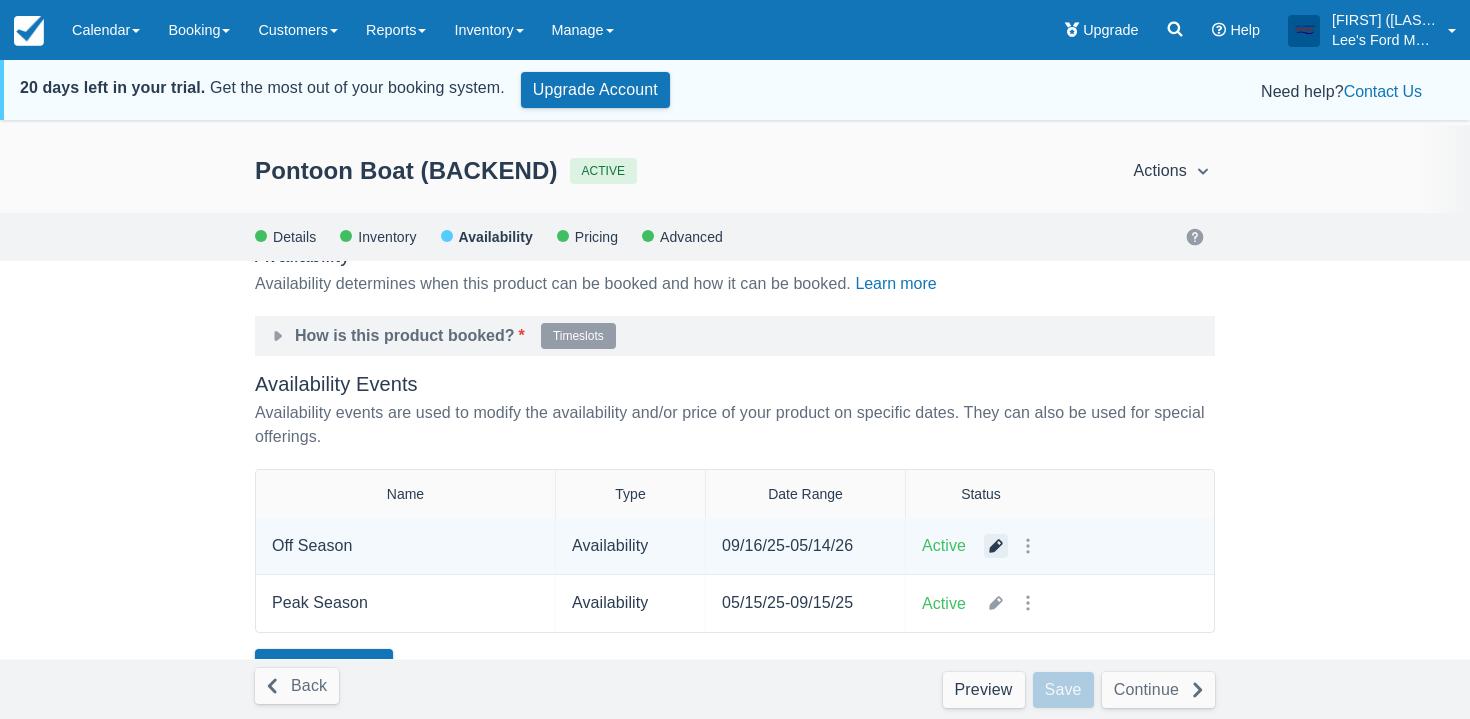 click at bounding box center [996, 546] 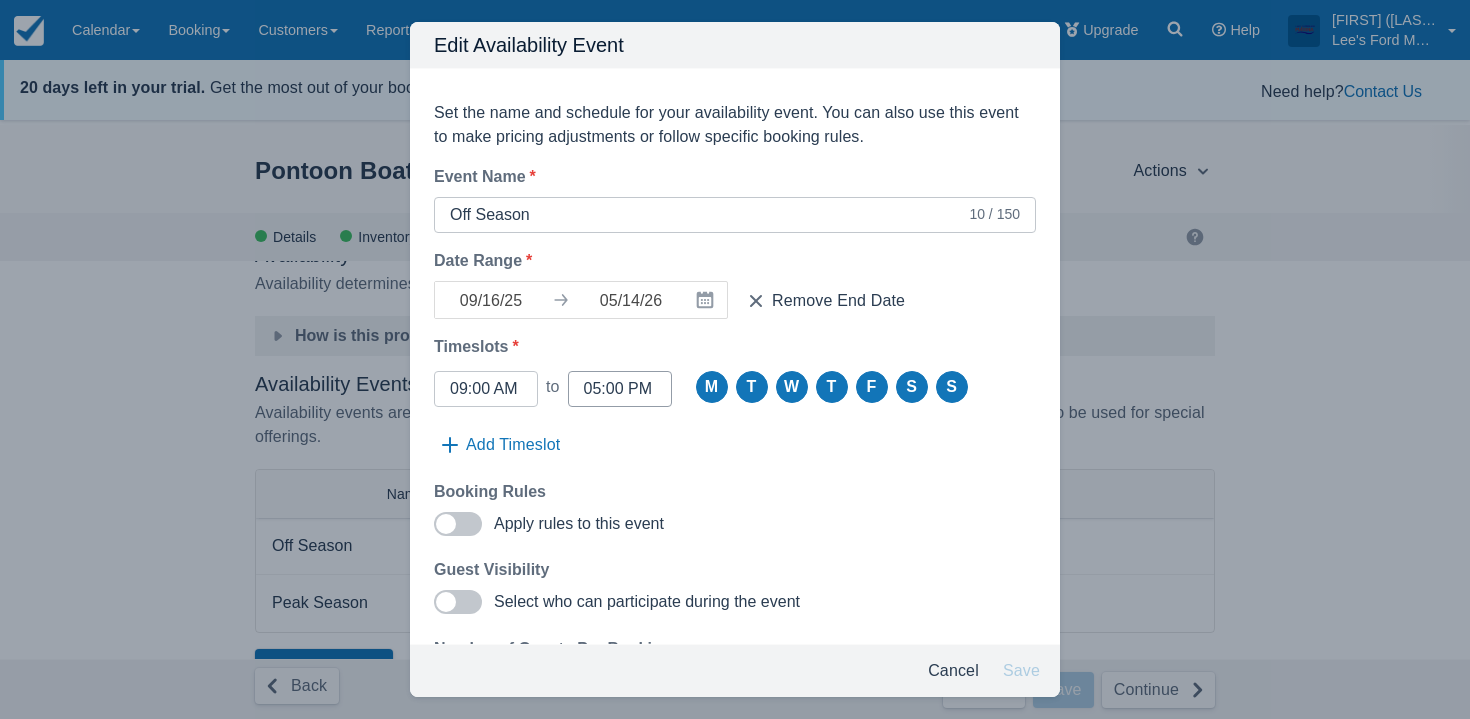 click on "05:00 PM" at bounding box center [620, 389] 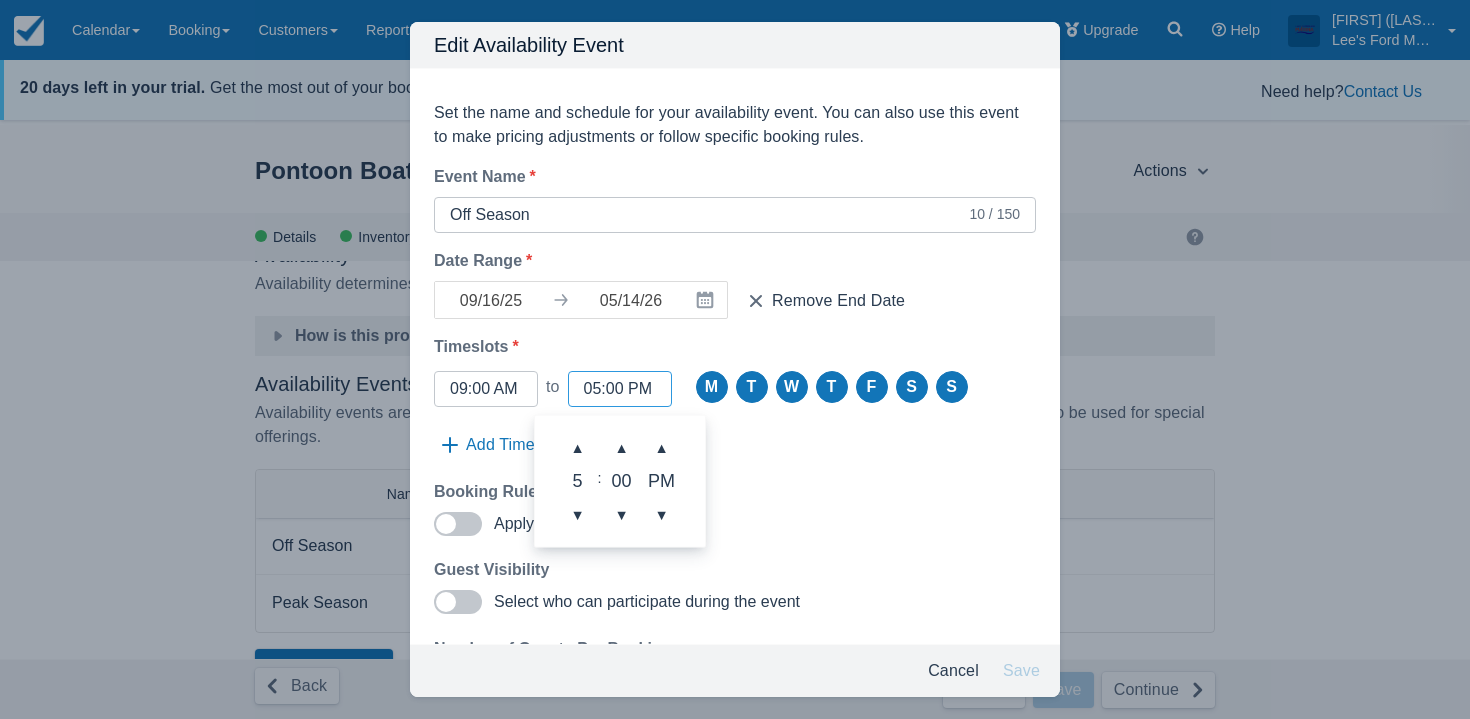 click on "05:00 PM" at bounding box center [620, 389] 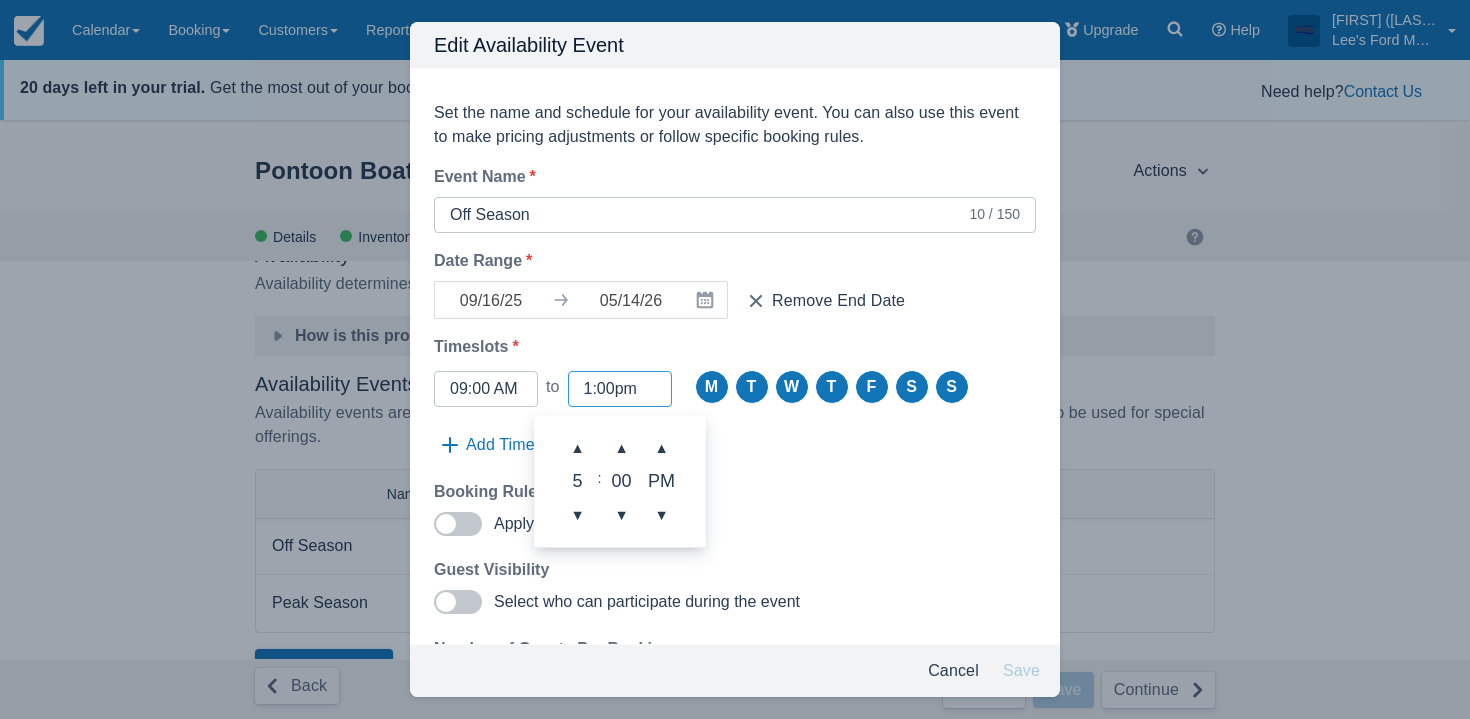 type on "01:00 PM" 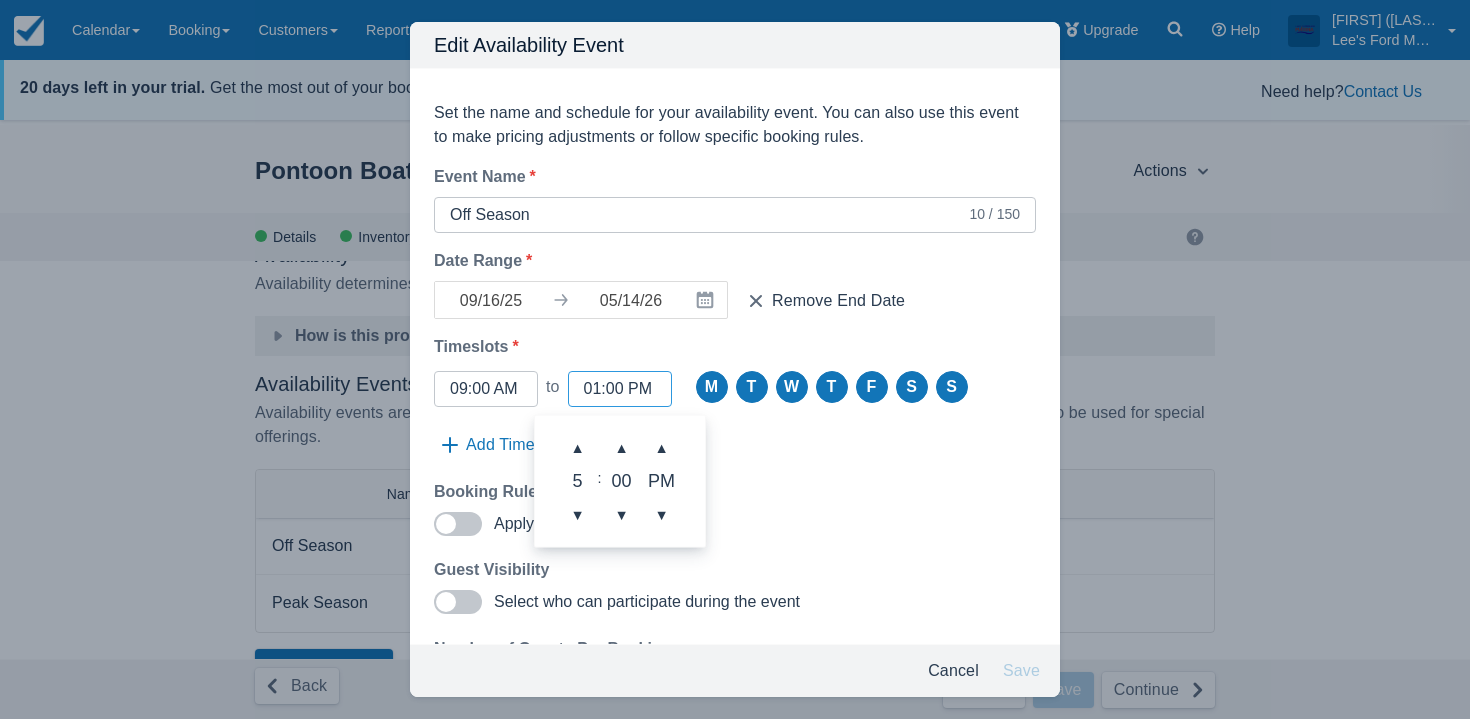 click on "Set the name and schedule for your availability event. You can also use this event to make pricing adjustments or follow specific booking rules. Event Name * Off Season 10 / 150 Date Range * 09/16/[YEAR] Navigate forward to interact with the calendar and select a date. Press the question mark key to get the keyboard shortcuts for changing dates. 05/14/[YEAR] Navigate backward to interact with the calendar and select a date. Press the question mark key to get the keyboard shortcuts for changing dates. Remove End Date Timeslots * Start Time 09:00 AM ▲ 9 ▼ : ▲ 00 ▼ ▲ AM ▼ to End Time 01:00 PM ▲ 5 ▼ : ▲ 00 ▼ ▲ PM ▼ When can this product be booked? M T W T F S S Add Timeslot Booking Rules Apply rules to this event Guest Visibility Select who can participate during the event Number of Guests Per Booking Set a minimum and maximum number of guests per booking" at bounding box center [735, 408] 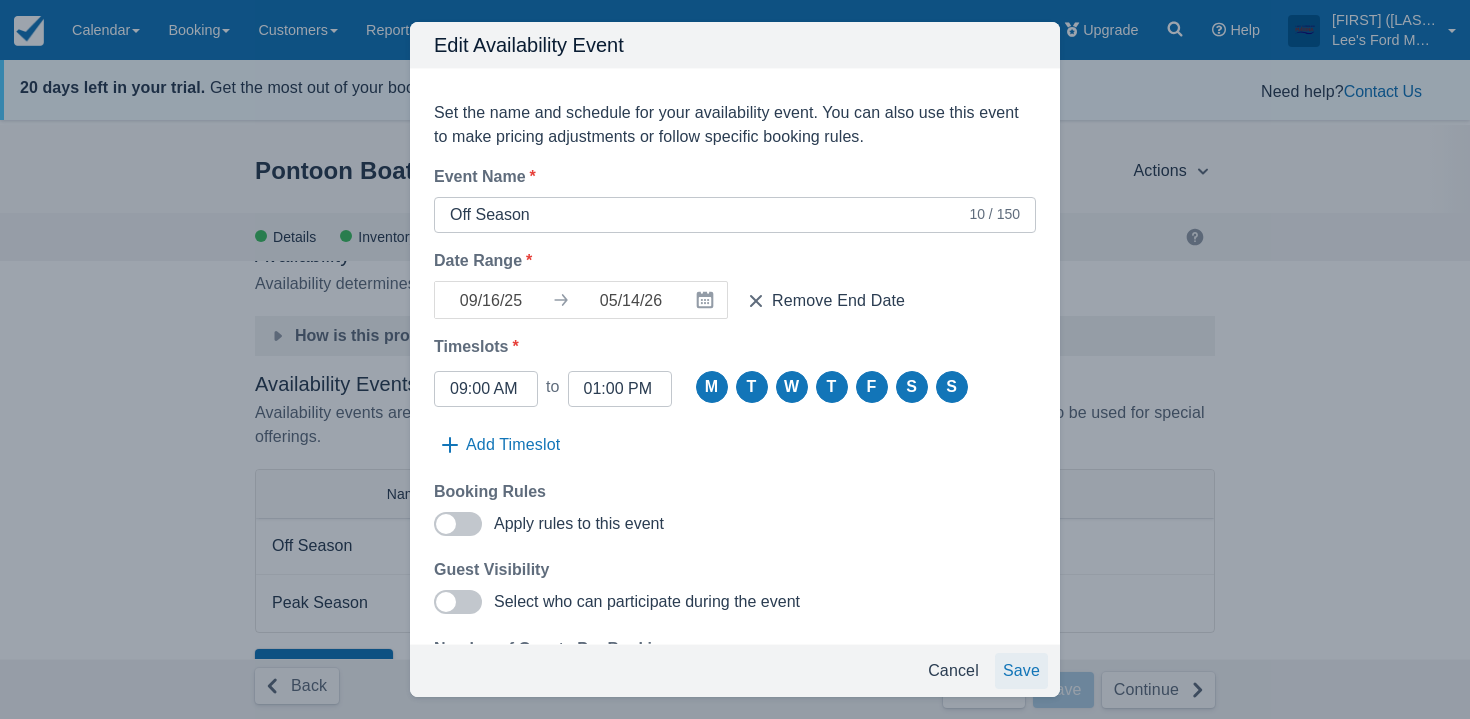 click on "Save" at bounding box center (1021, 671) 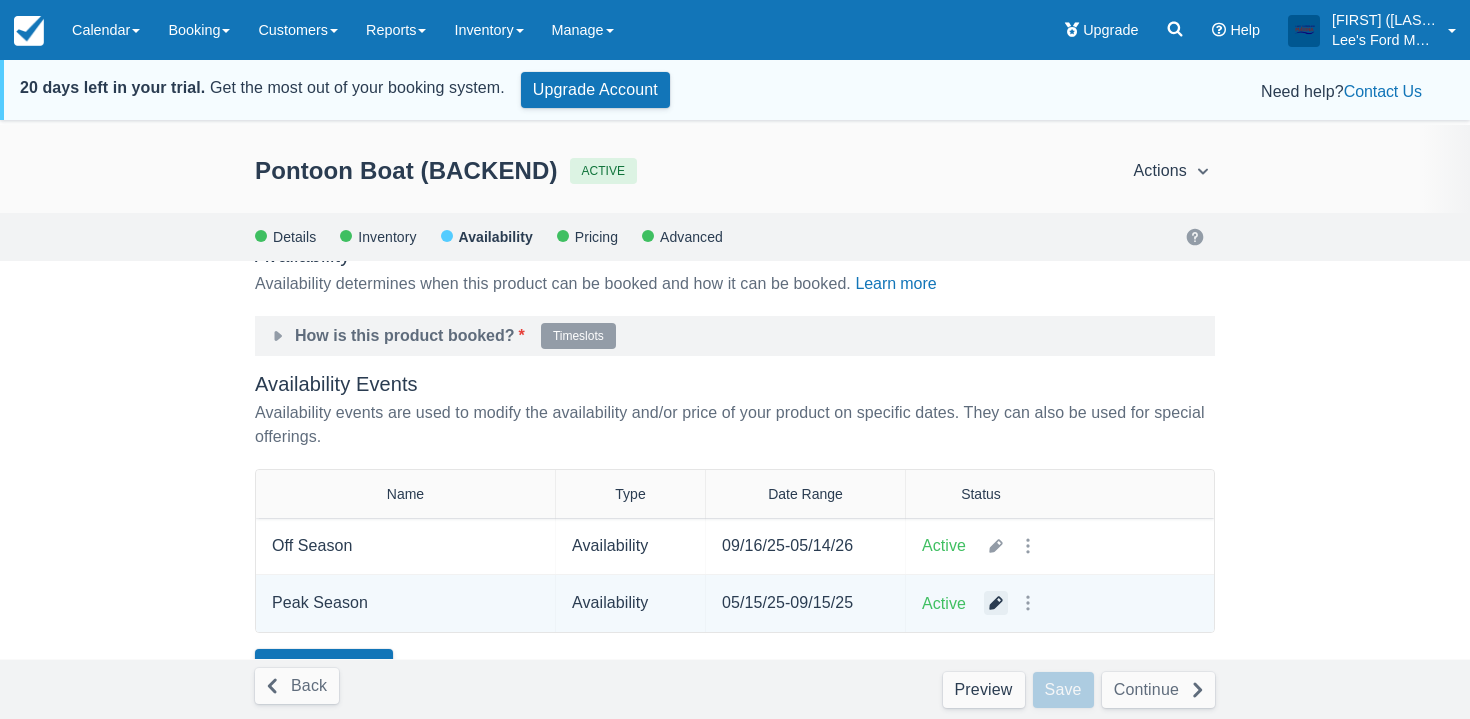 click at bounding box center [996, 603] 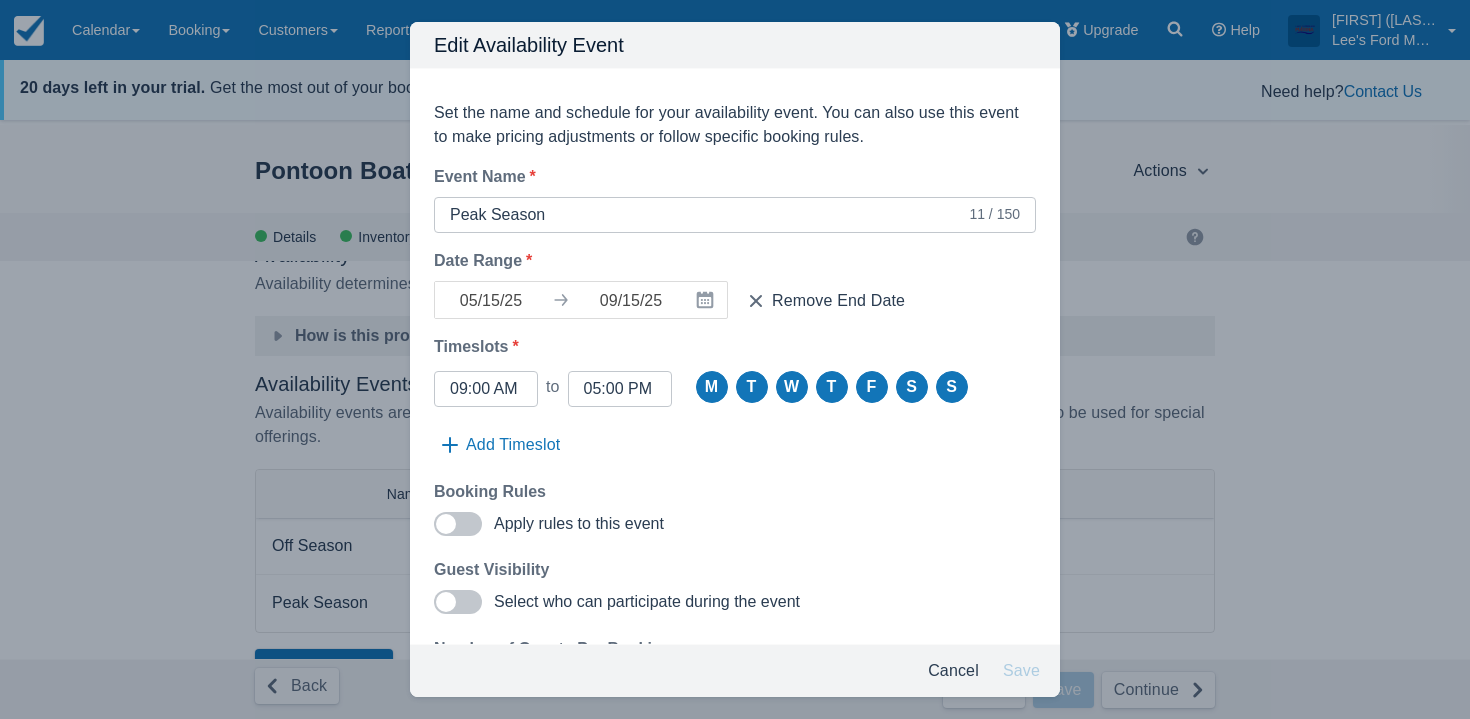 click on "Timeslots * Start Time 09:00 AM ▲ 9 ▼ : ▲ 00 ▼ ▲ AM ▼ to End Time 05:00 PM ▲ 5 ▼ : ▲ 00 ▼ ▲ PM ▼ When can this product be booked? M T W T F S S Add Timeslot" at bounding box center (735, 399) 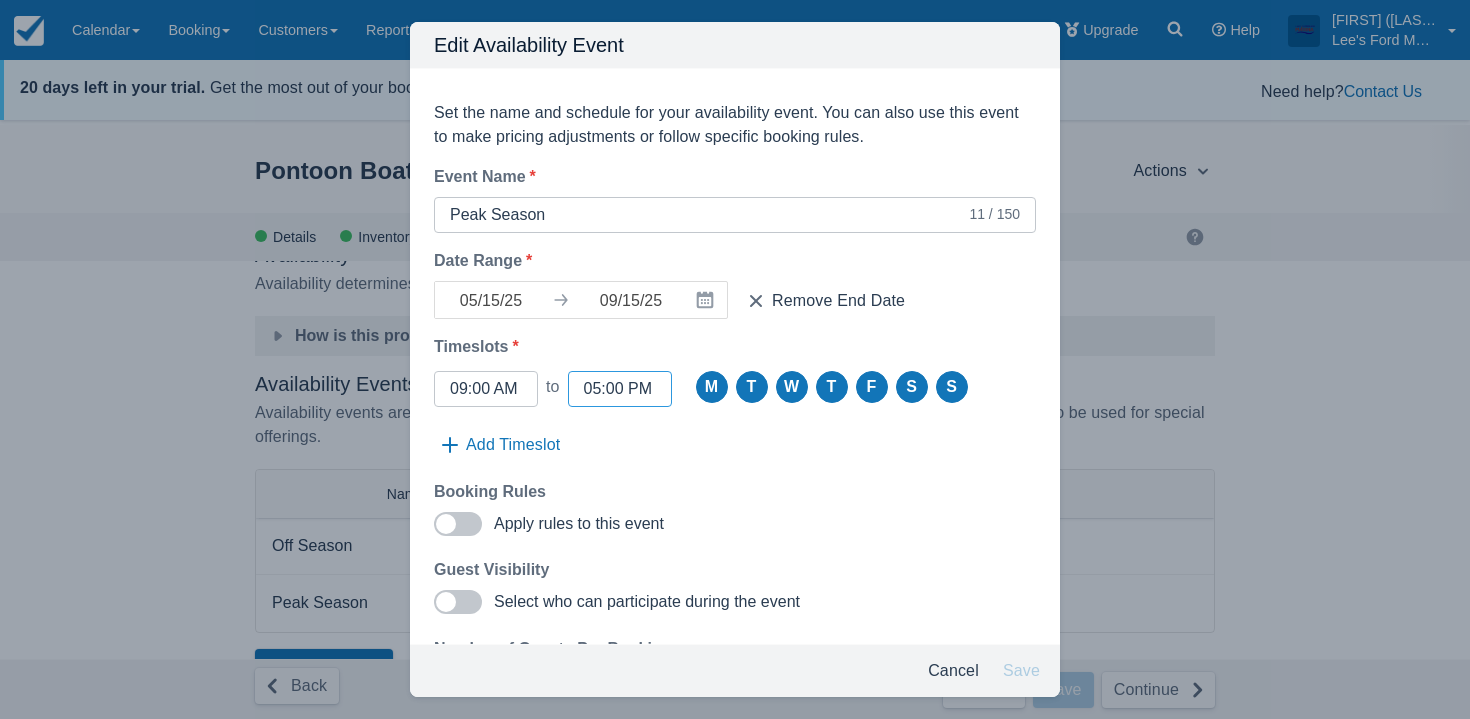 click on "05:00 PM" at bounding box center (620, 389) 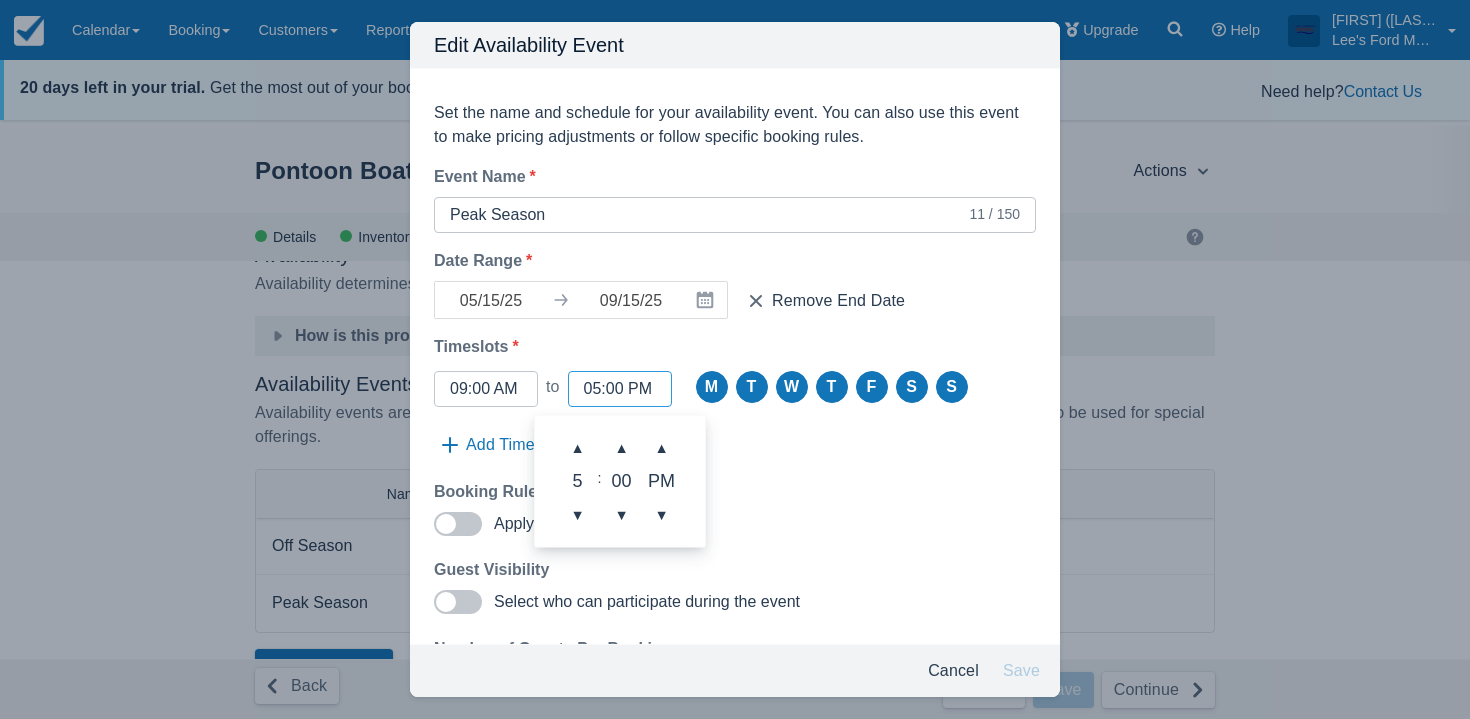 click on "05:00 PM" at bounding box center (620, 389) 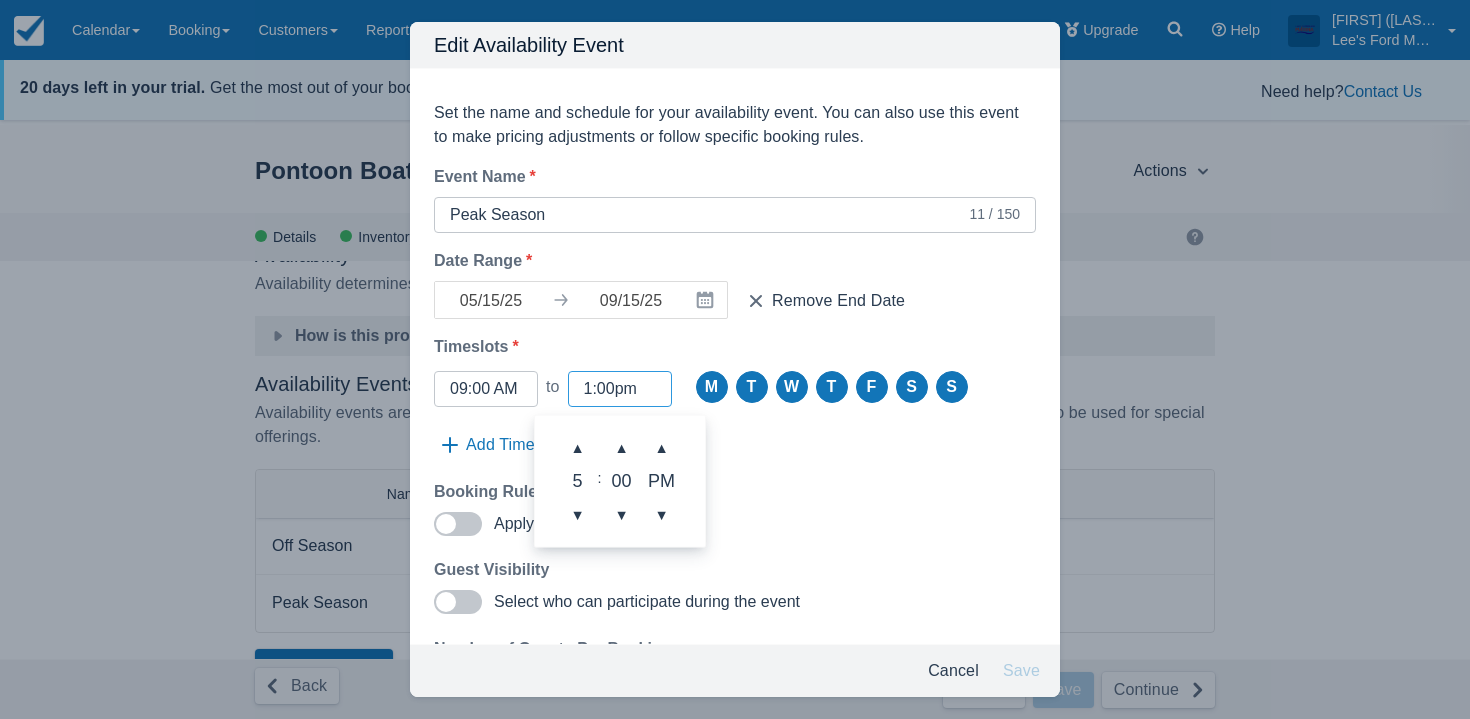 type on "01:00 PM" 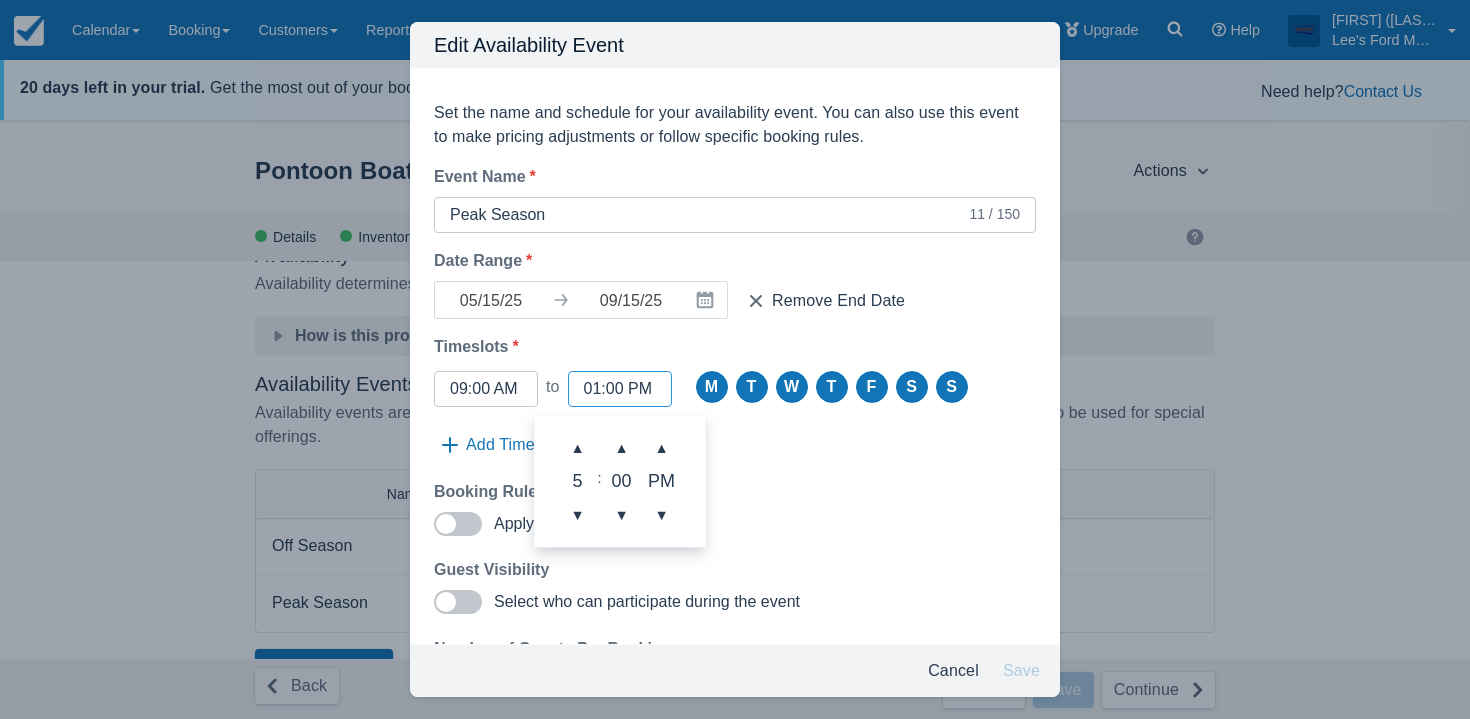 click on "Start Time 09:00 AM ▲ 9 ▼ : ▲ 00 ▼ ▲ AM ▼ to End Time 01:00 PM ▲ 5 ▼ : ▲ 00 ▼ ▲ PM ▼ When can this product be booked? M T W T F S S Add Timeslot" at bounding box center (735, 417) 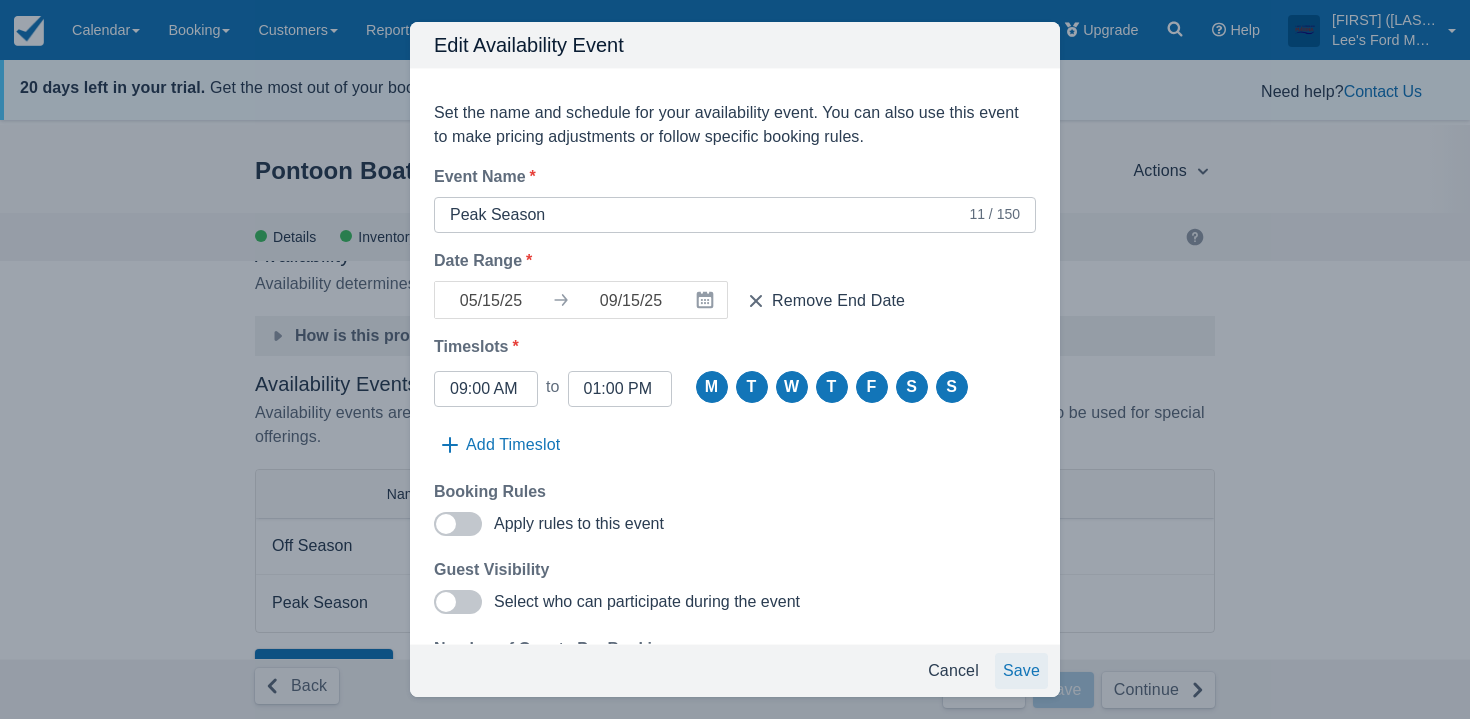 click on "Save" at bounding box center [1021, 671] 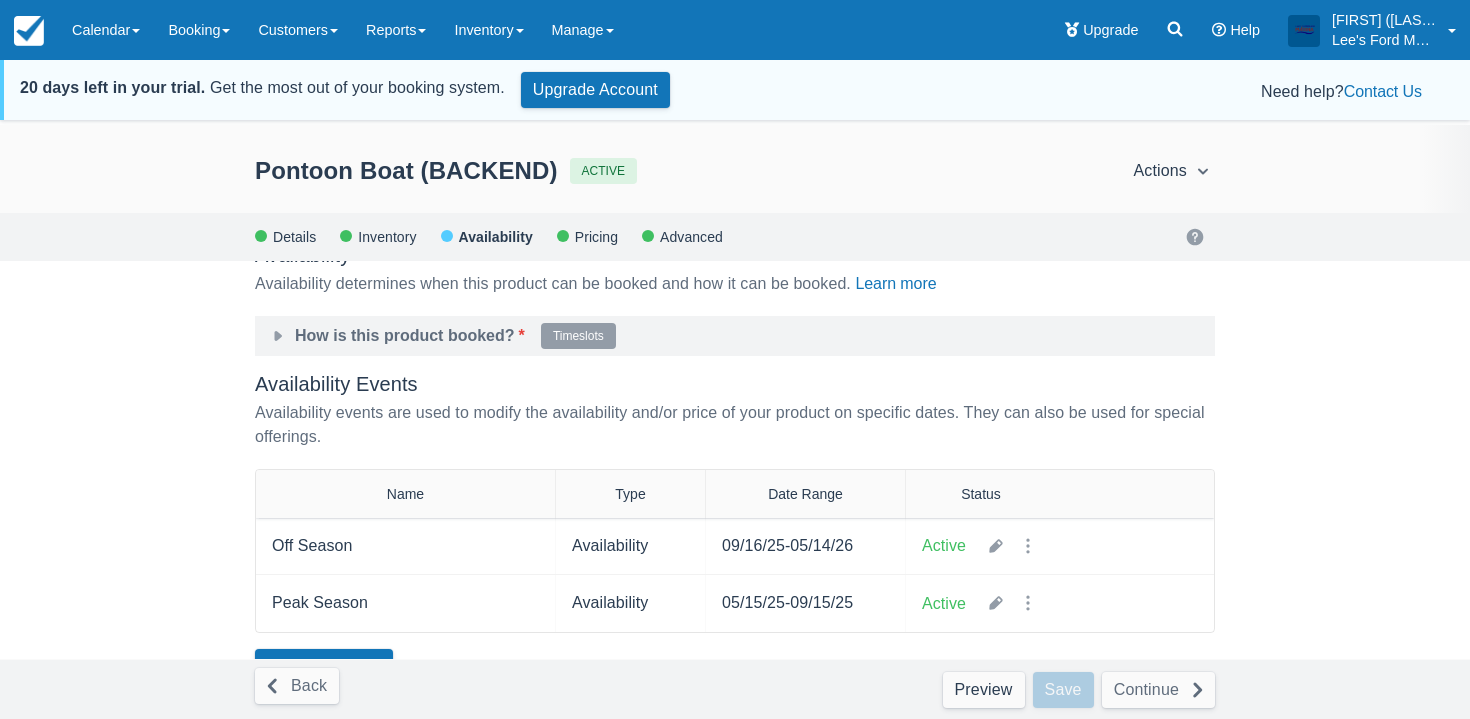 click on "Pontoon Boat (BACKEND) ACTIVE Actions Preview Copy Deactivate Archive Action not available with unsaved changes Details Inventory Availability Pricing Advanced Availability Availability determines when this product can be booked and how it can be booked.   Learn more How is this product booked? * Timeslots Availability Events Availability events are used to modify the availability and/or price of your product on specific dates. They can also be used for special offerings. Name Type Date Range Status Off Season Availability 09/16/25  -  05/14/26 Active Peak Season Availability 05/15/25  -  09/15/25 Active Create New Availability Closure Back Preview Upsell Products cannot be booked directly Save Unarchive this product to make changes Continue Product Preview View Booking Page Searching Availability... Close" at bounding box center [735, 454] 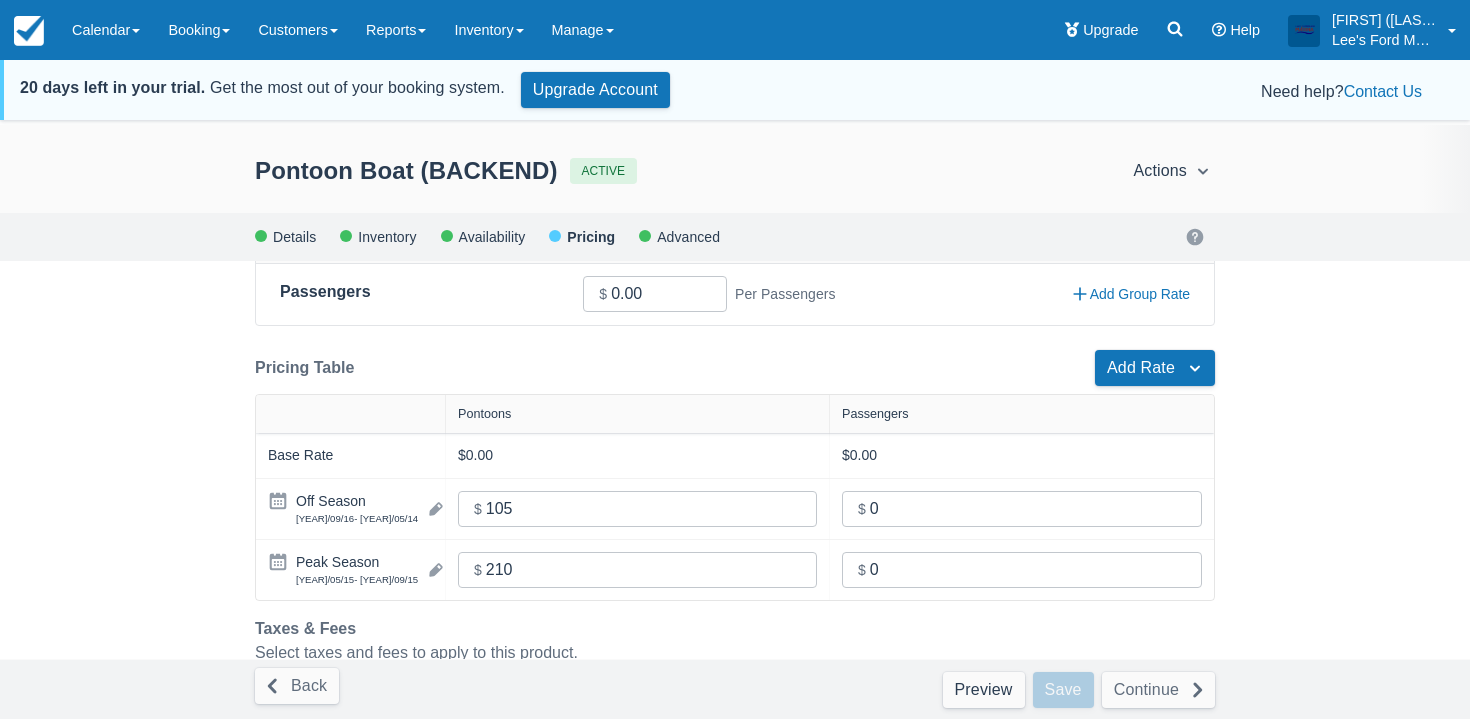 scroll, scrollTop: 407, scrollLeft: 0, axis: vertical 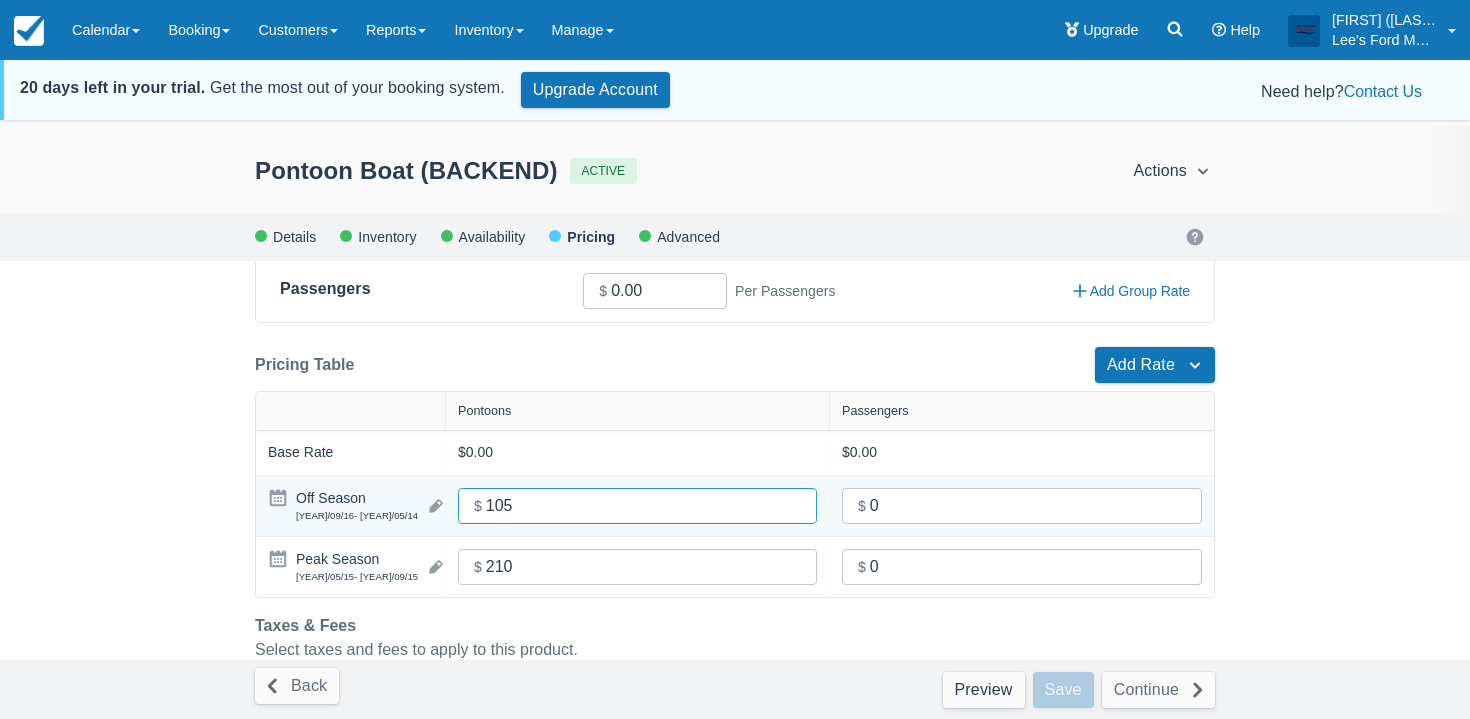 drag, startPoint x: 511, startPoint y: 505, endPoint x: 468, endPoint y: 502, distance: 43.104523 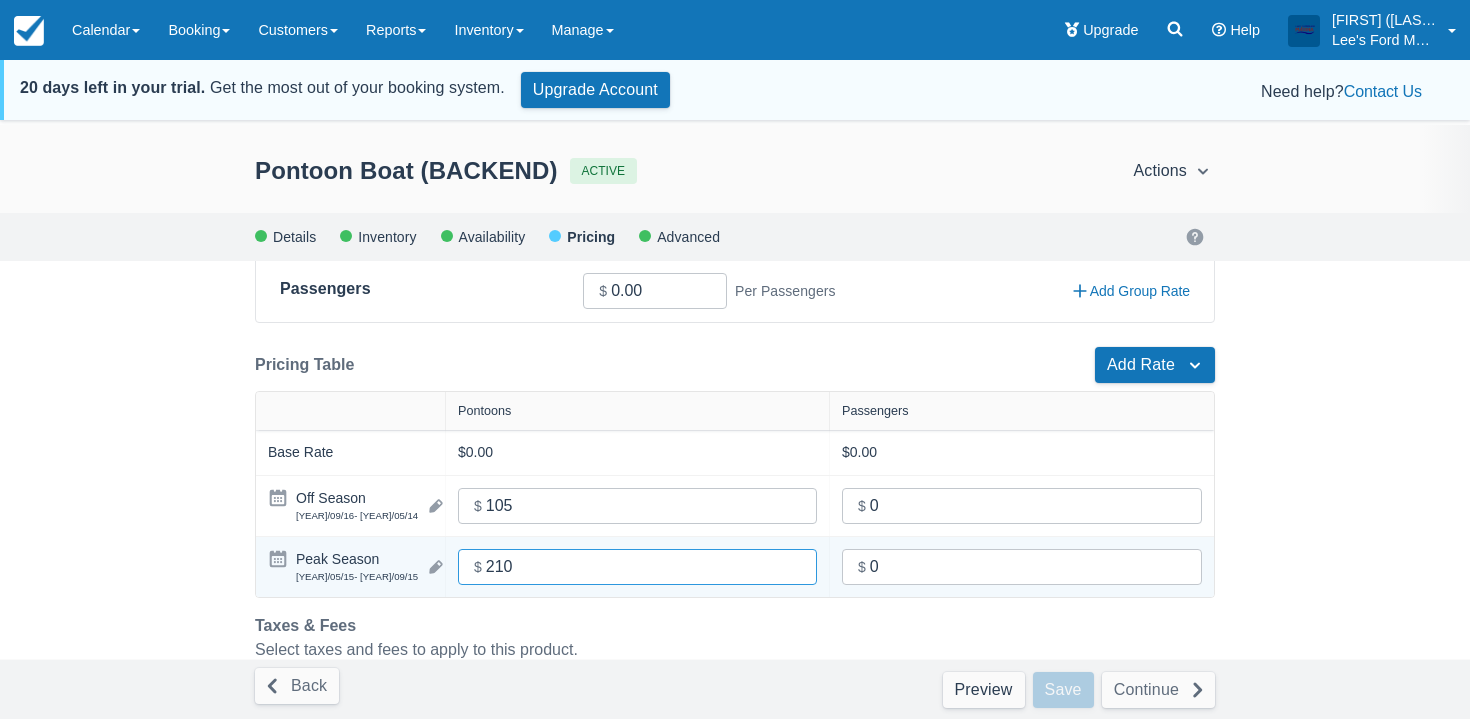 drag, startPoint x: 525, startPoint y: 572, endPoint x: 464, endPoint y: 567, distance: 61.204575 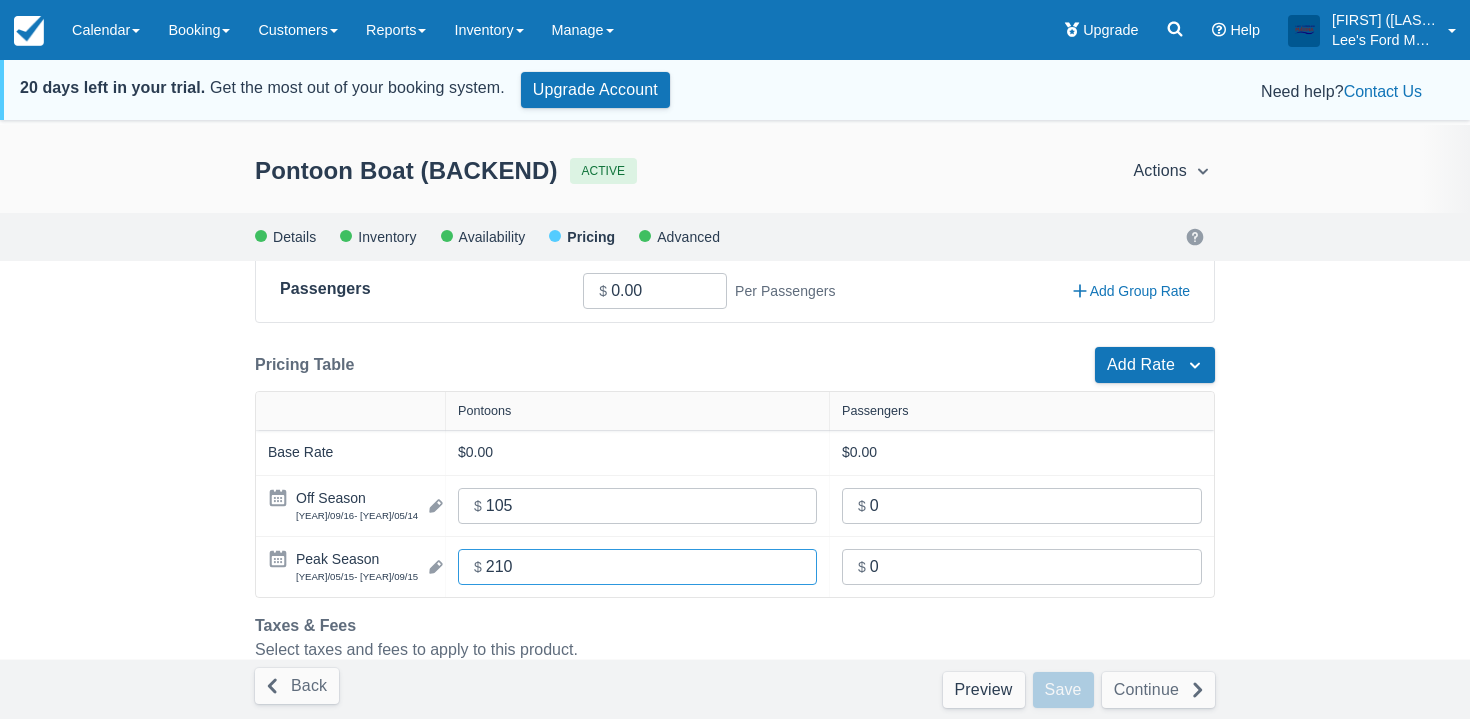 click on "Pontoon Boat (BACKEND) ACTIVE Actions Preview Copy Deactivate Archive Action not available with unsaved changes Details Inventory Availability Pricing Advanced Pricing Define how costs are calculated for this product, add deposit and commission settings, and more.   Learn more Rate Type * Define how the price is calculated when this product is added to a booking. Per Hour Per Timeslot Per 24 Hours Base Rate * Charge per product or per guest depending on inventory setup. If no base price is set, this product will be free. Product(s) Rate Pontoons Per   quantity Product Price * $ 0.00 Per   quantity Add Group Rate Guest(s) Rate Passengers Per   Passengers Guest Price Passengers * $ 0.00 Per   Passengers Add Group Rate Pricing Table Add Rate Availability Duration   Pontoons Passengers Base Rate $0.00 $0.00 Off Season 2025/09/16  -   2026/05/14 Custom Amount * $ 105 Custom Amount * $ 0 Peak Season 2025/05/15  -   2025/09/15 Custom Amount * $ 210 Custom Amount * $ 0 Duration Rate Name Date Range * 08/06/25 Hour 1" at bounding box center (735, 454) 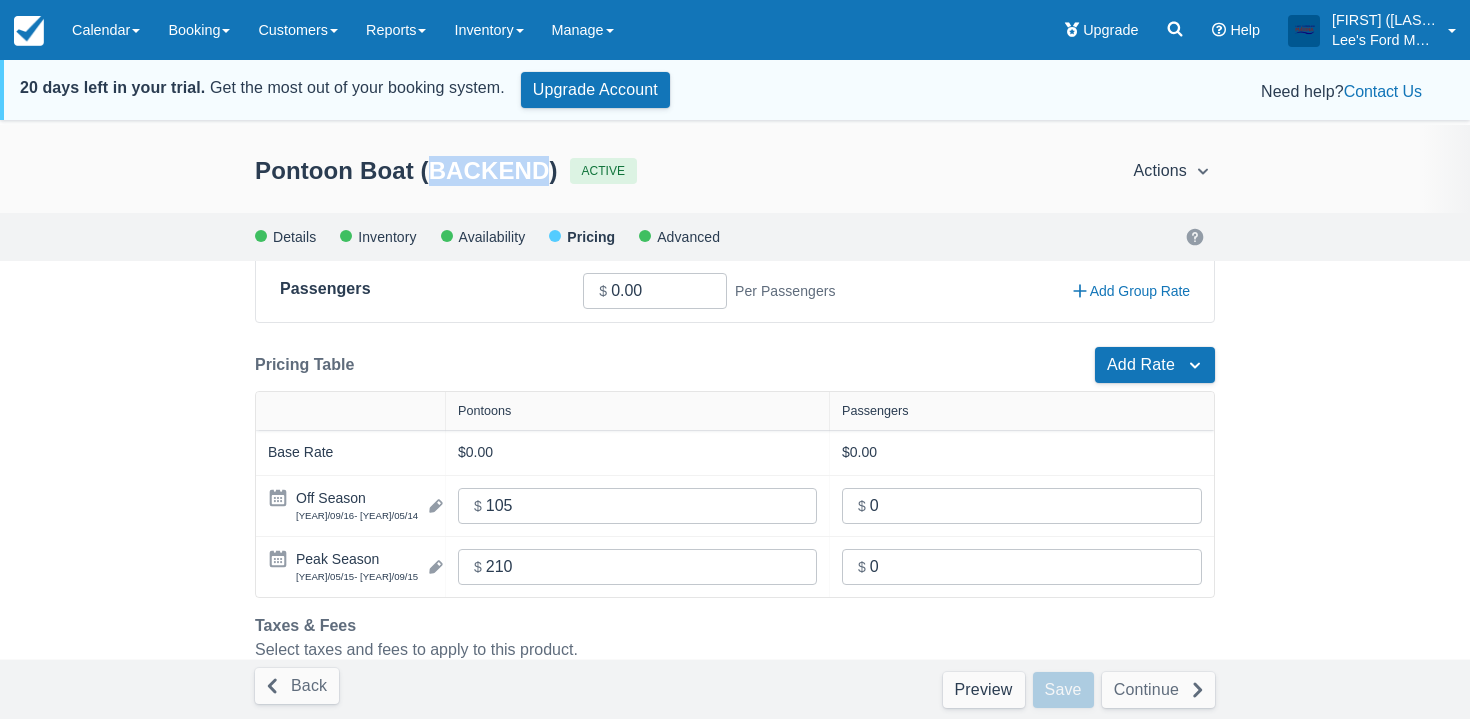 drag, startPoint x: 432, startPoint y: 172, endPoint x: 536, endPoint y: 172, distance: 104 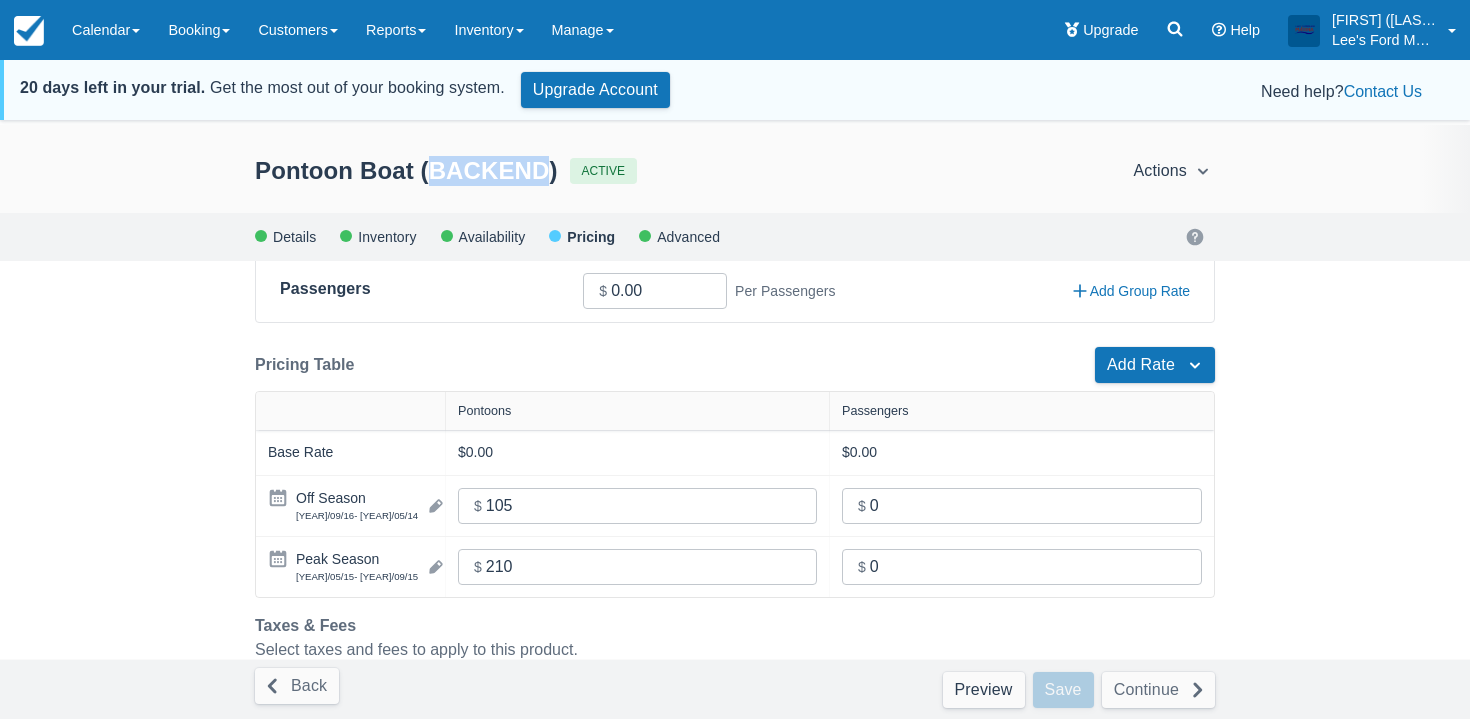 click on "Pontoon Boat (BACKEND)" at bounding box center (412, 171) 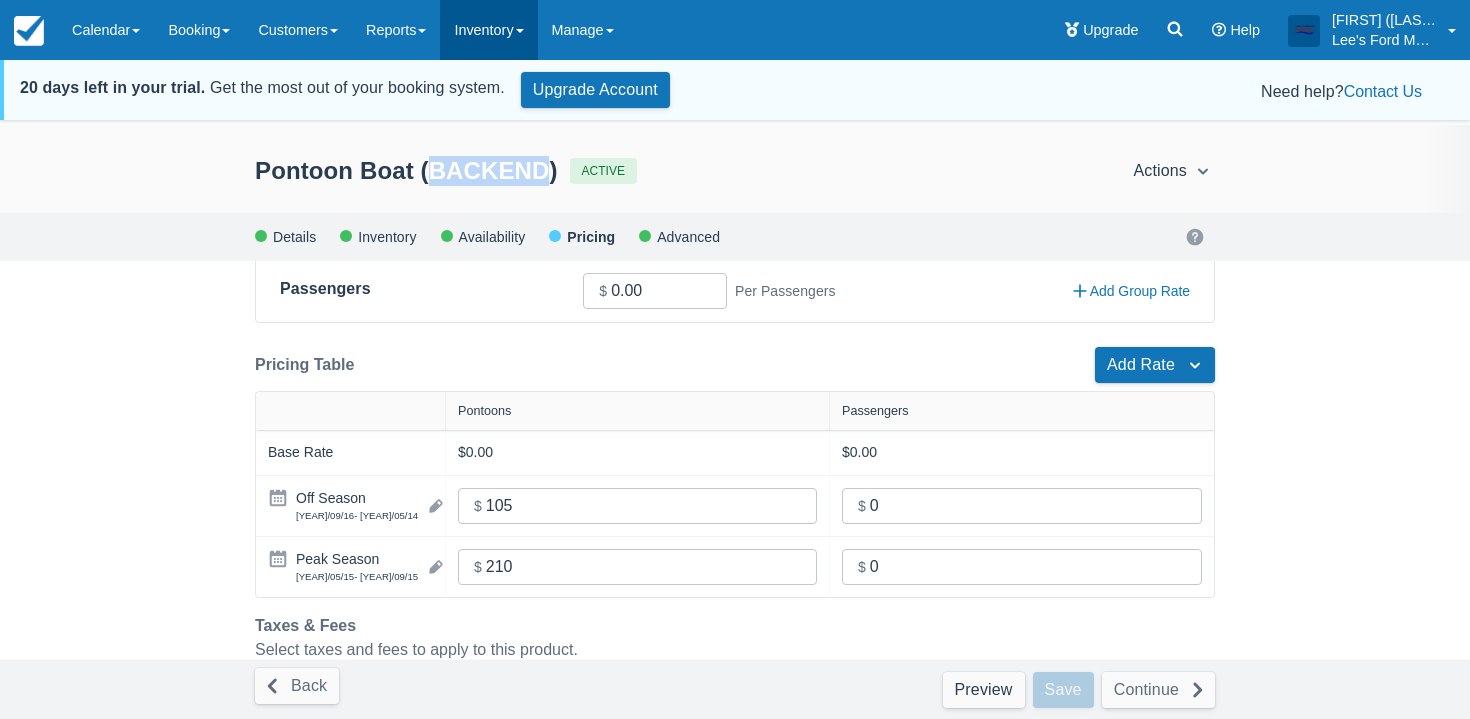 click on "Inventory" at bounding box center [488, 30] 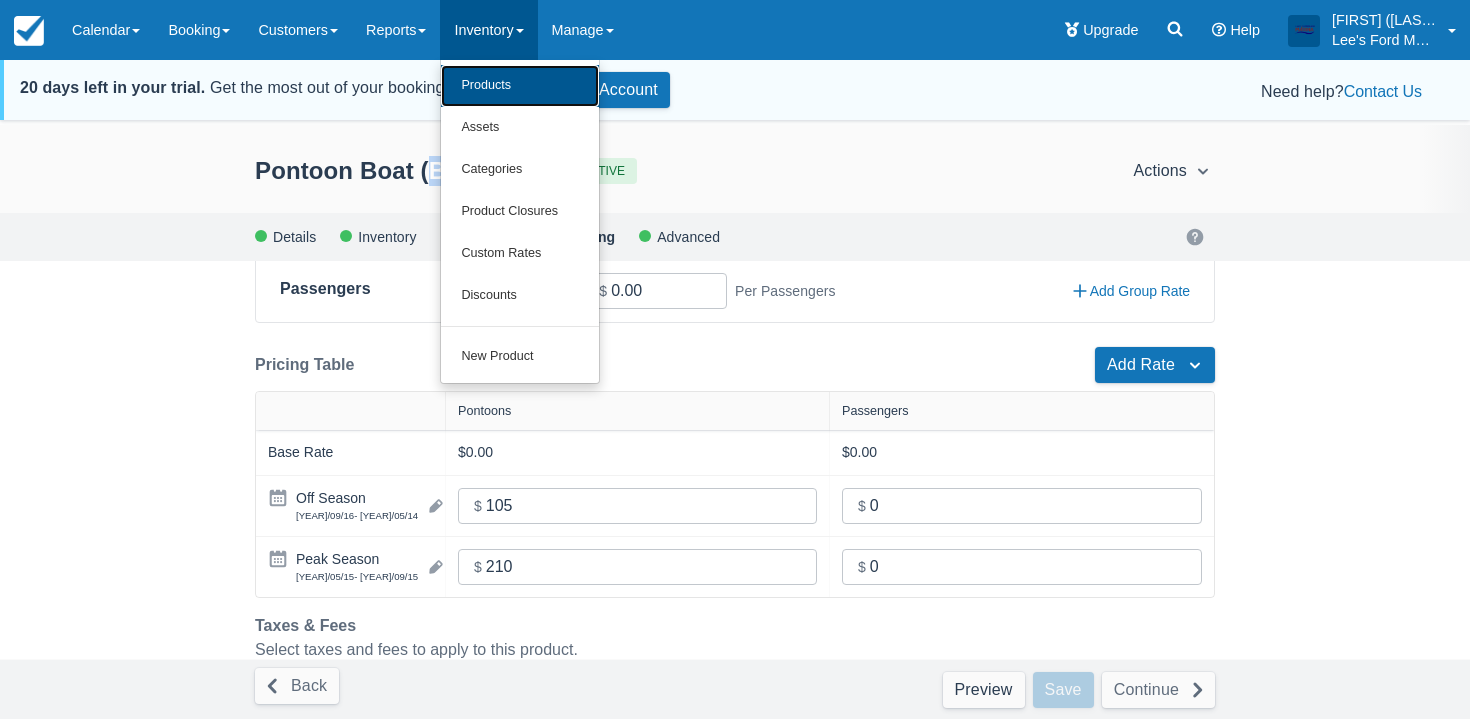 click on "Products" at bounding box center (520, 86) 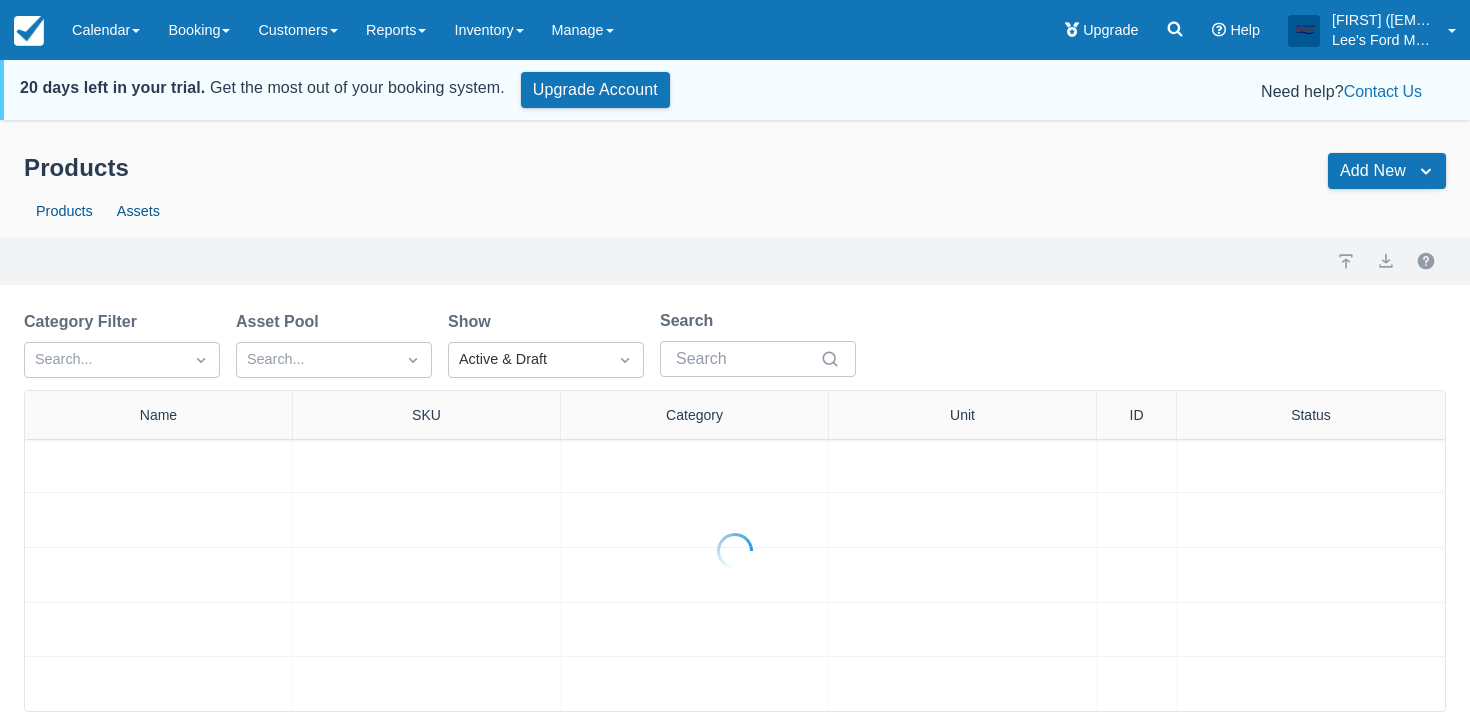 scroll, scrollTop: 0, scrollLeft: 0, axis: both 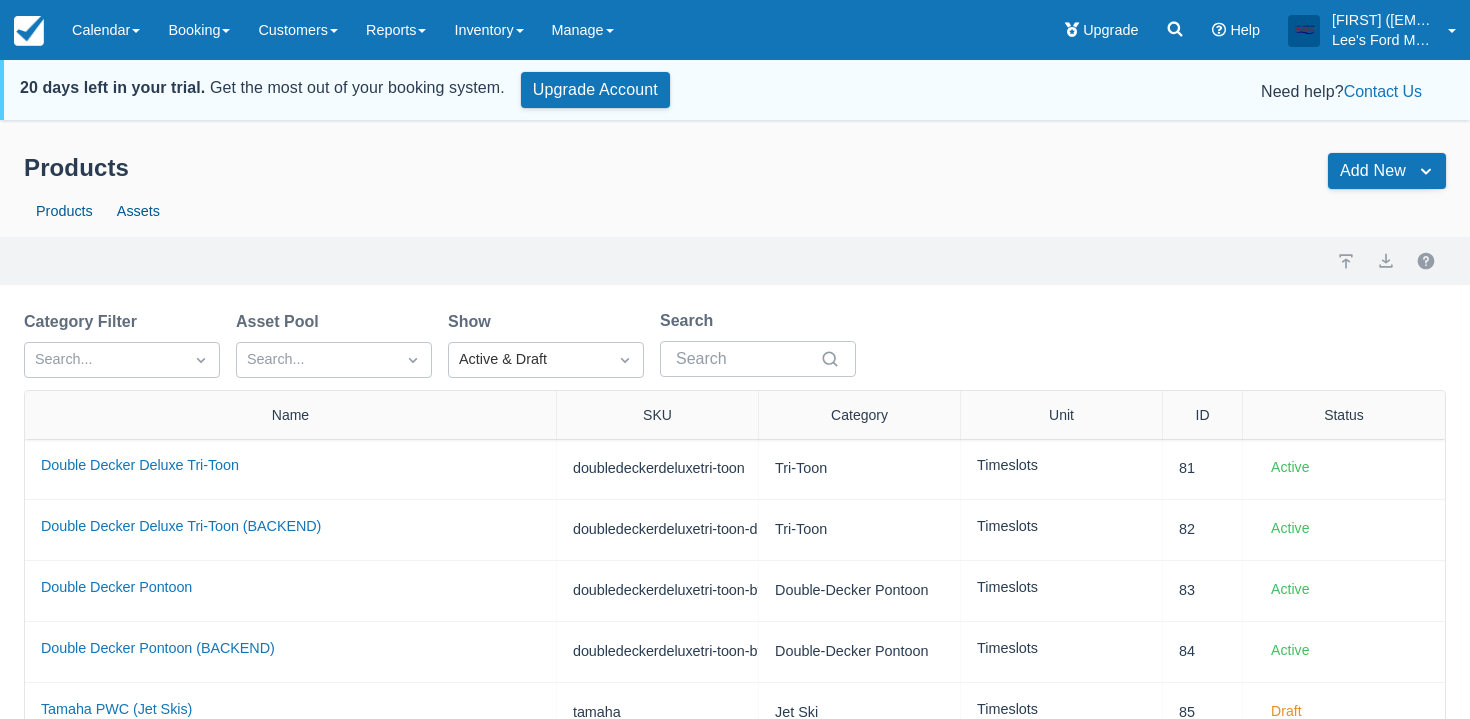 drag, startPoint x: 278, startPoint y: 426, endPoint x: 543, endPoint y: 397, distance: 266.58206 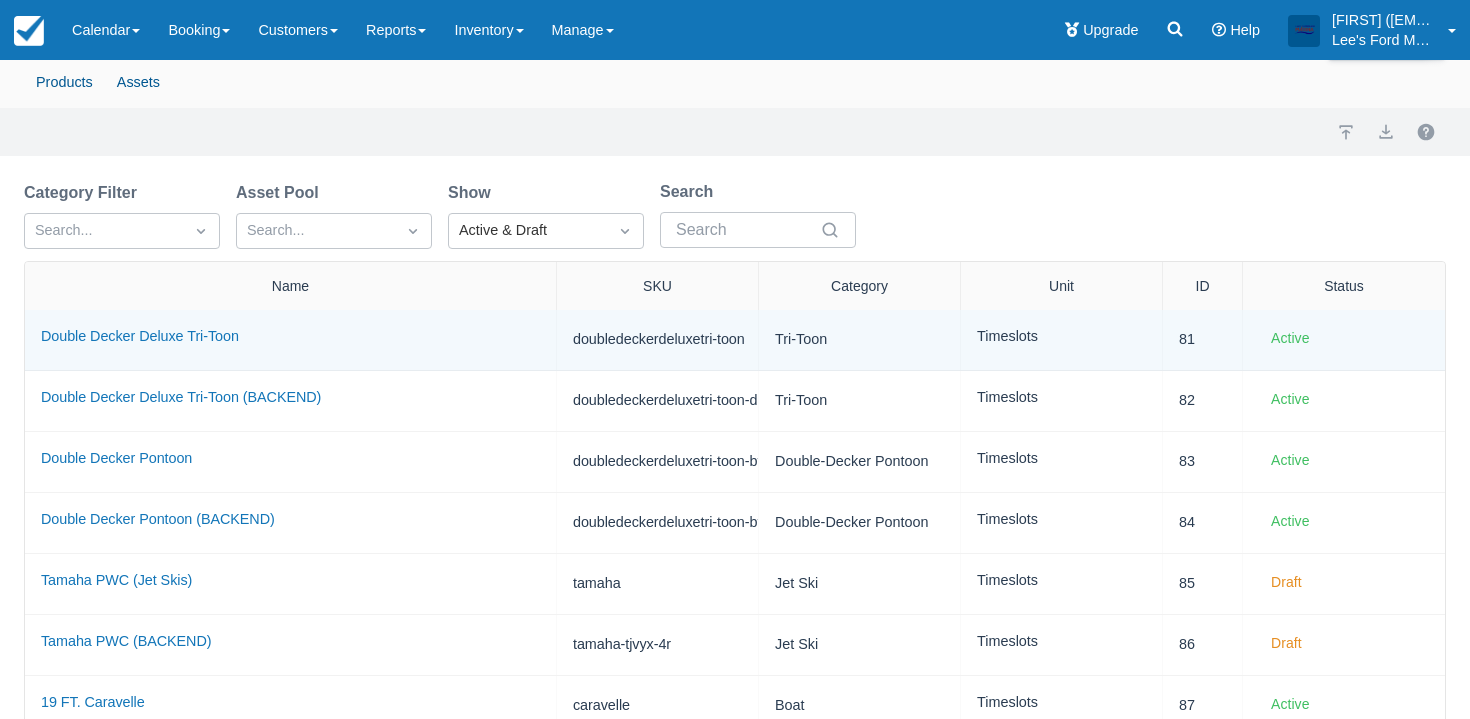 scroll, scrollTop: 195, scrollLeft: 0, axis: vertical 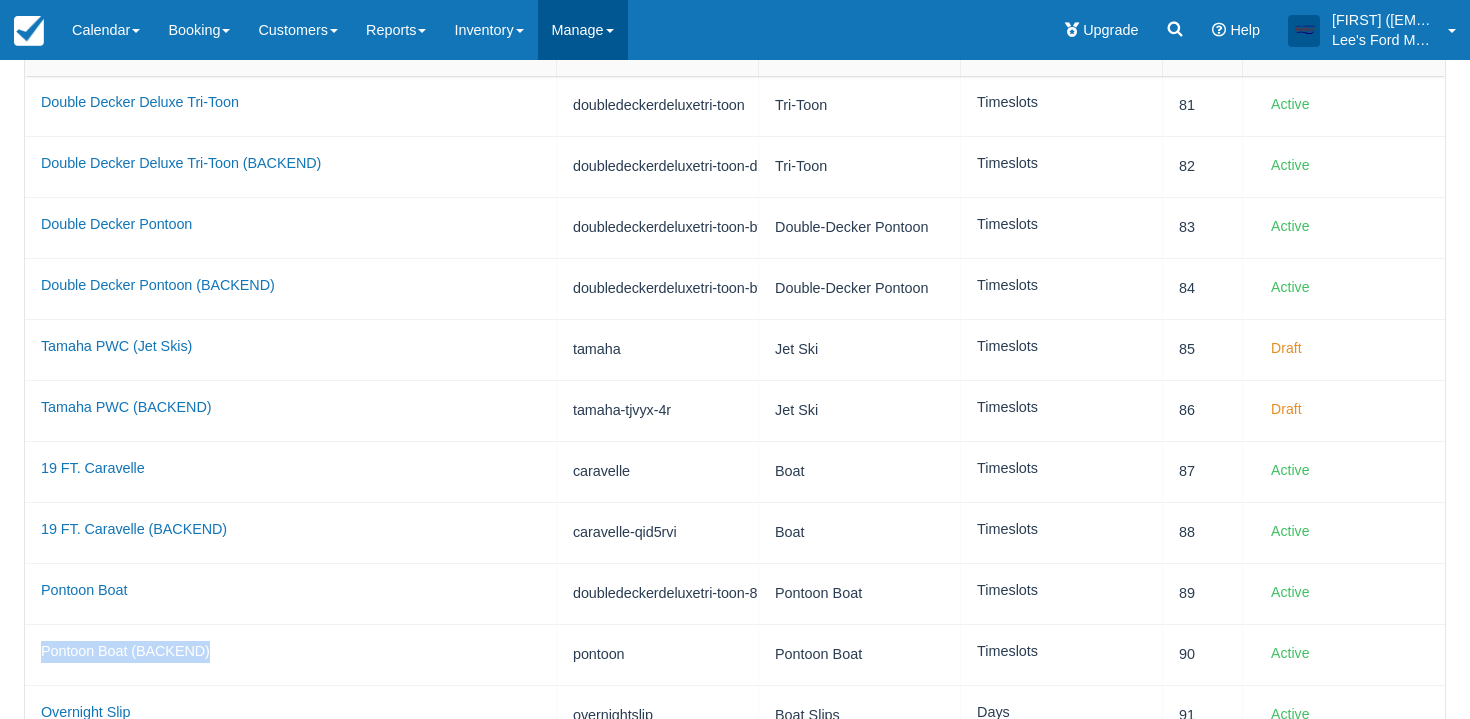 drag, startPoint x: 141, startPoint y: 654, endPoint x: 611, endPoint y: 29, distance: 782.0006 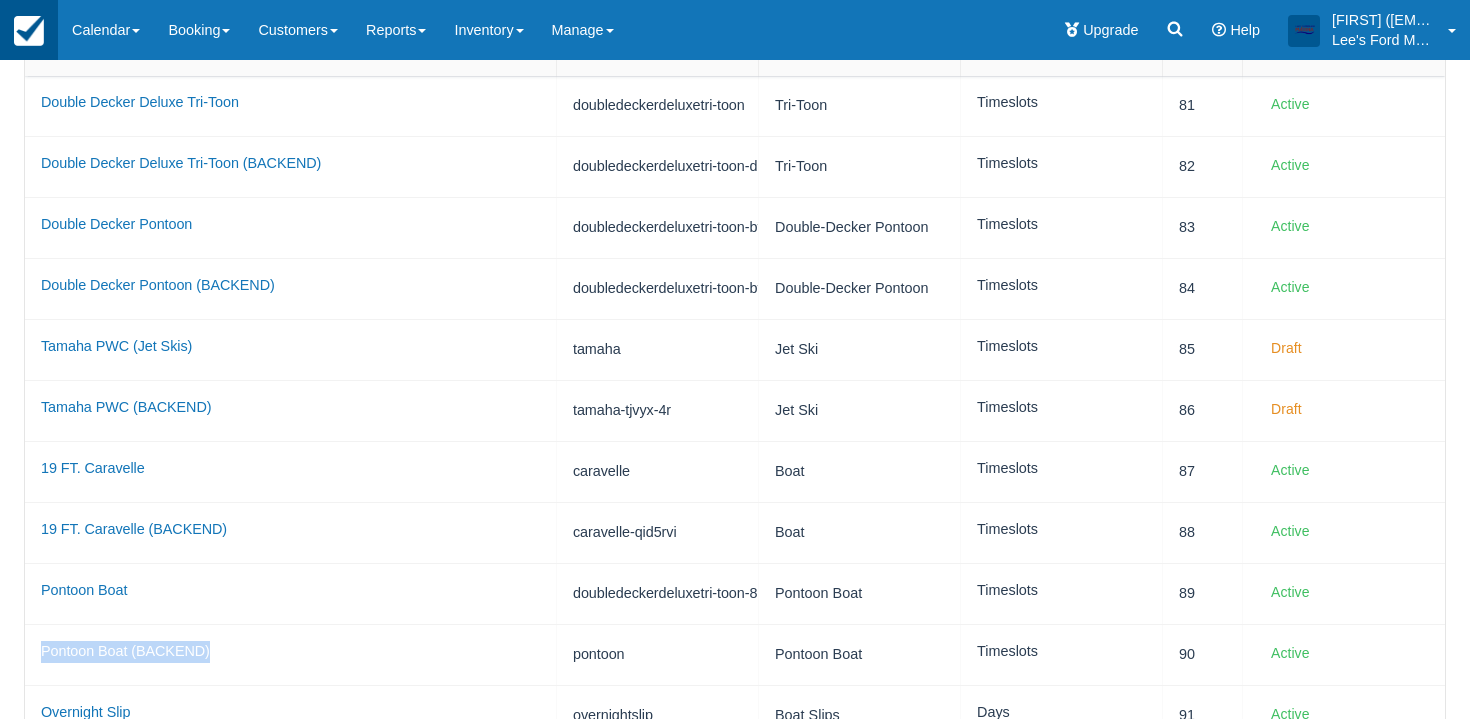 click at bounding box center (29, 30) 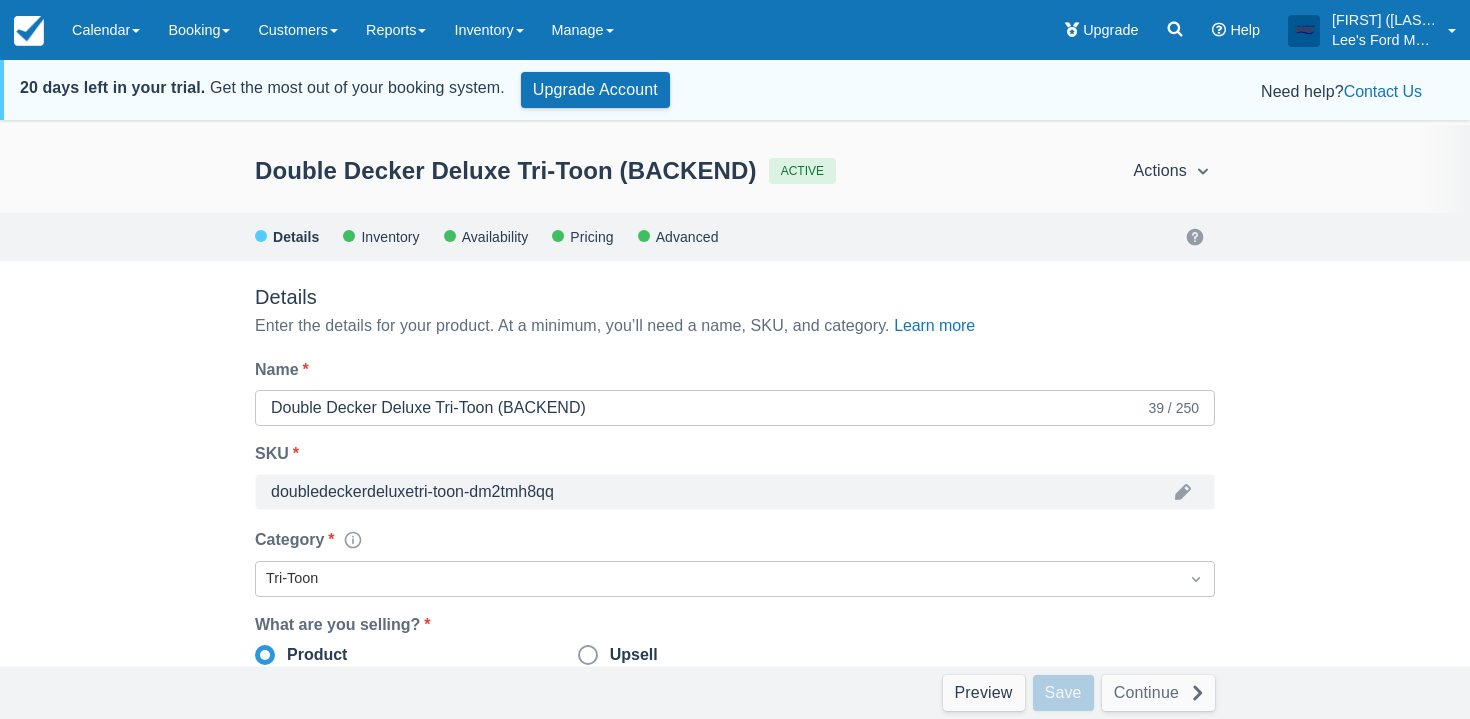 scroll, scrollTop: 0, scrollLeft: 0, axis: both 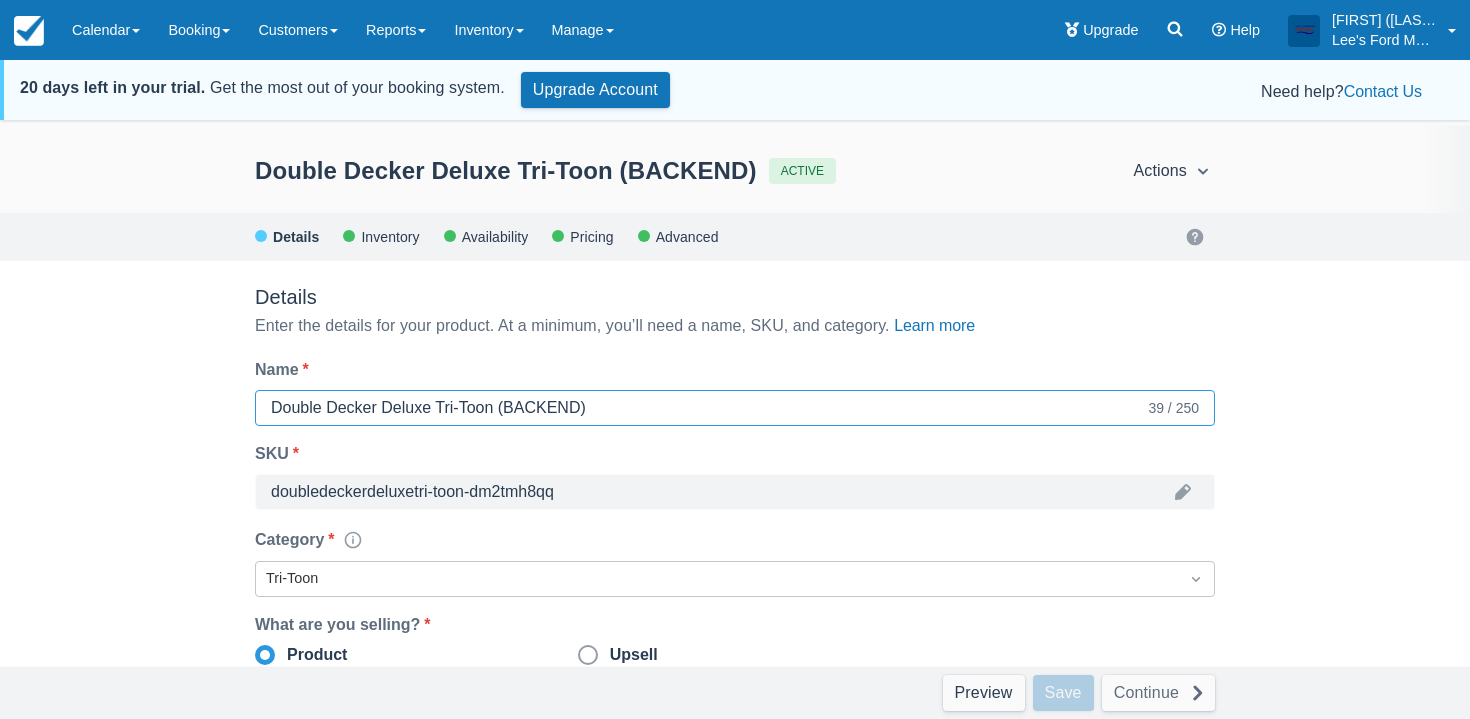 drag, startPoint x: 514, startPoint y: 407, endPoint x: 583, endPoint y: 406, distance: 69.00725 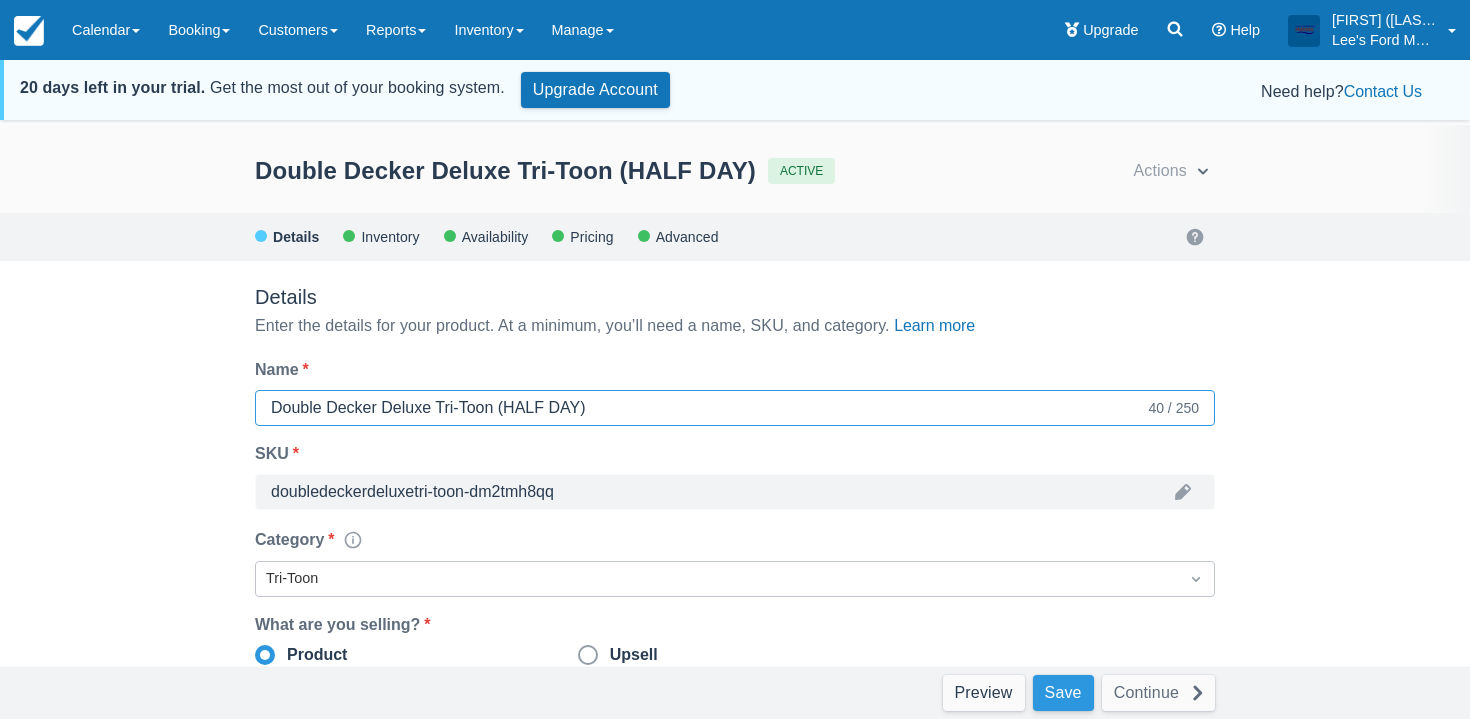 type on "Double Decker Deluxe Tri-Toon (HALF DAY)" 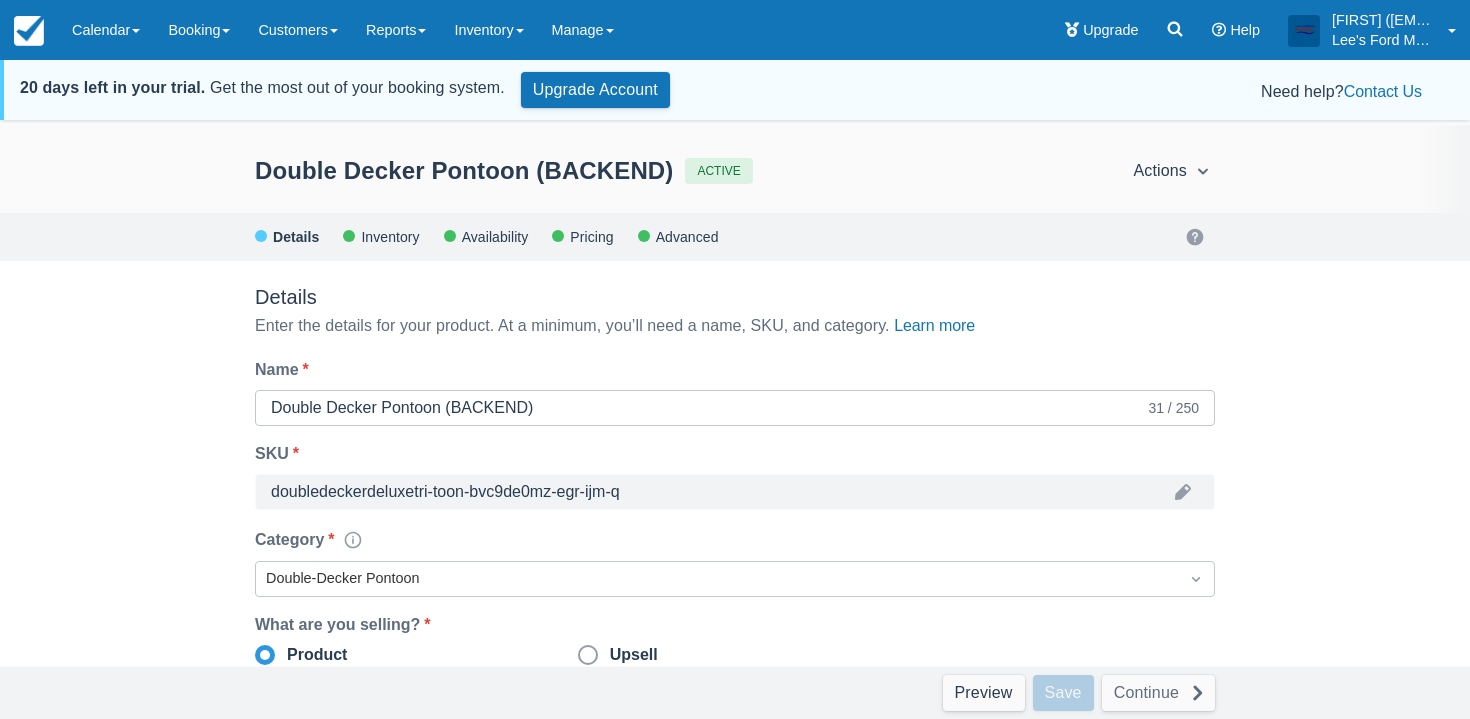 scroll, scrollTop: 0, scrollLeft: 0, axis: both 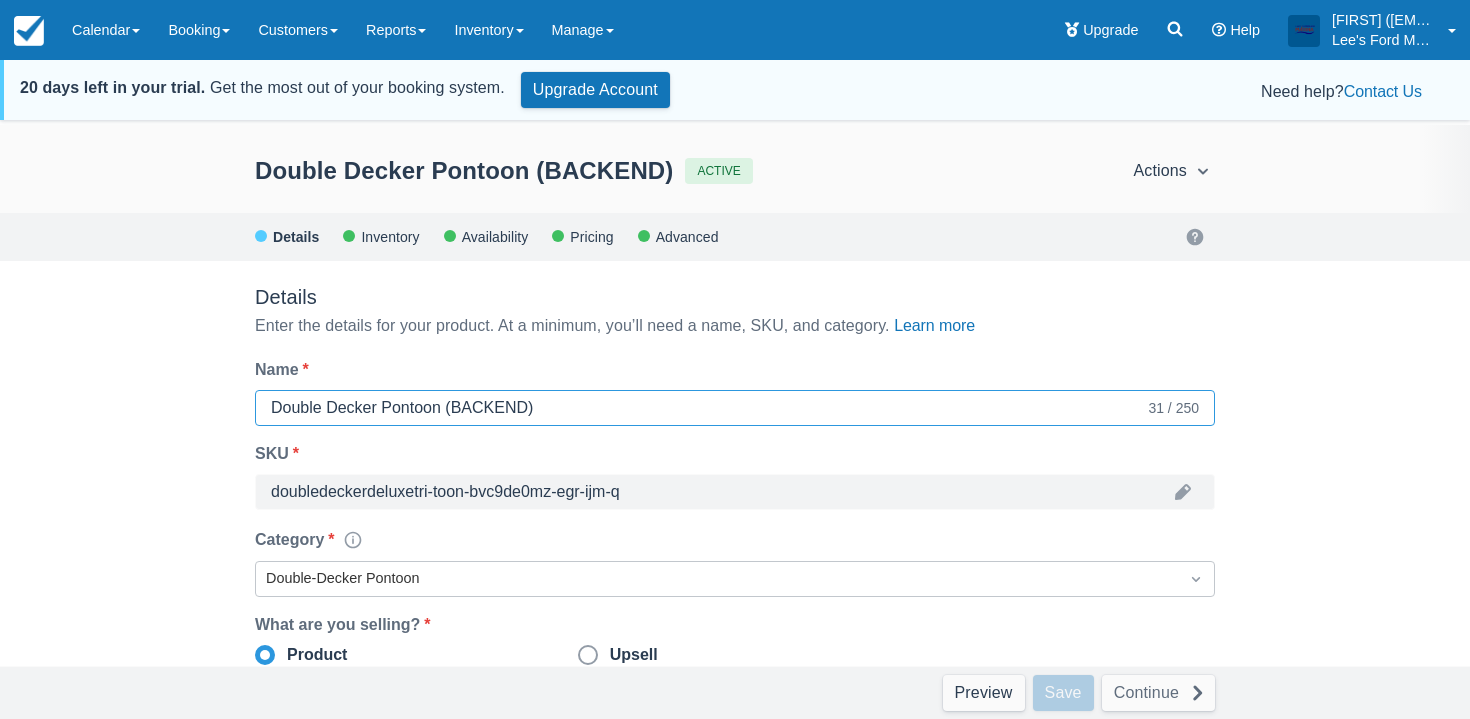 drag, startPoint x: 528, startPoint y: 408, endPoint x: 461, endPoint y: 408, distance: 67 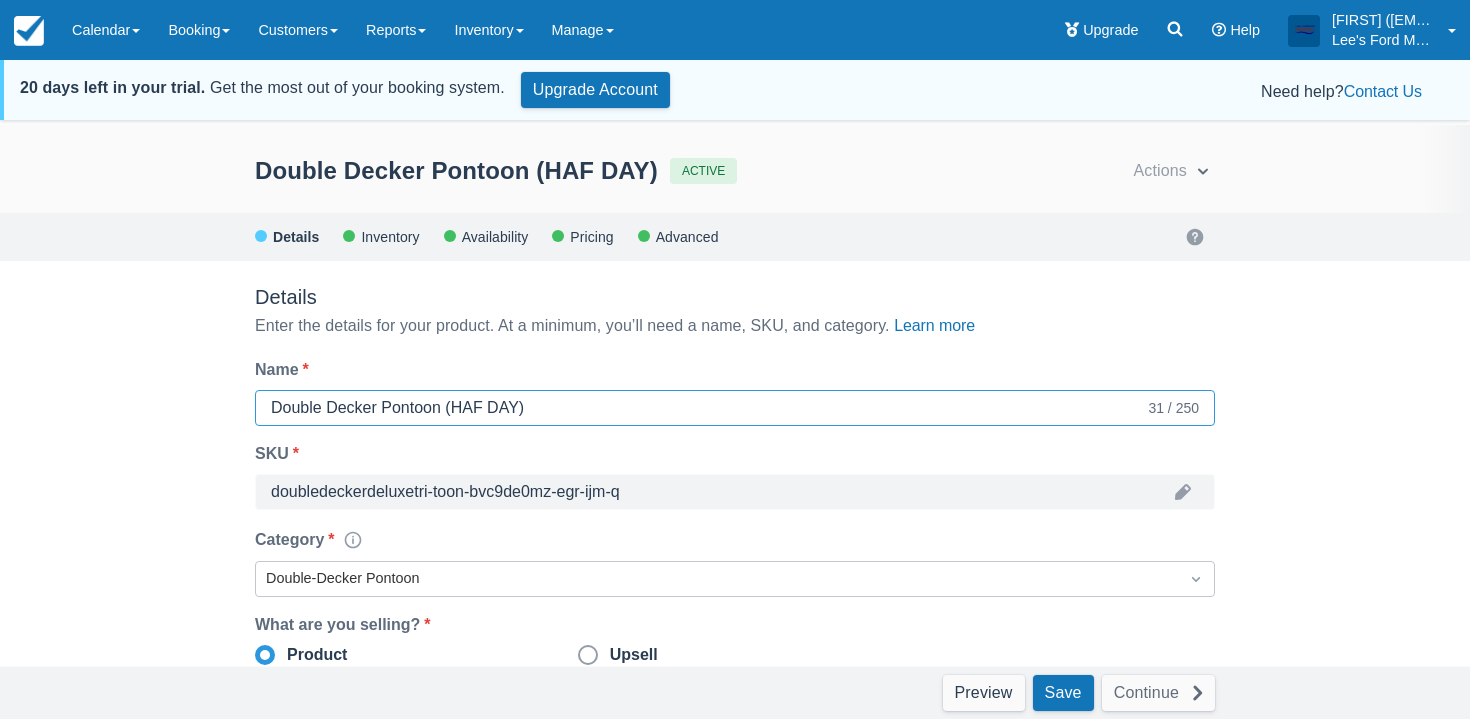 click on "Double Decker Pontoon (HAF DAY)" at bounding box center [707, 408] 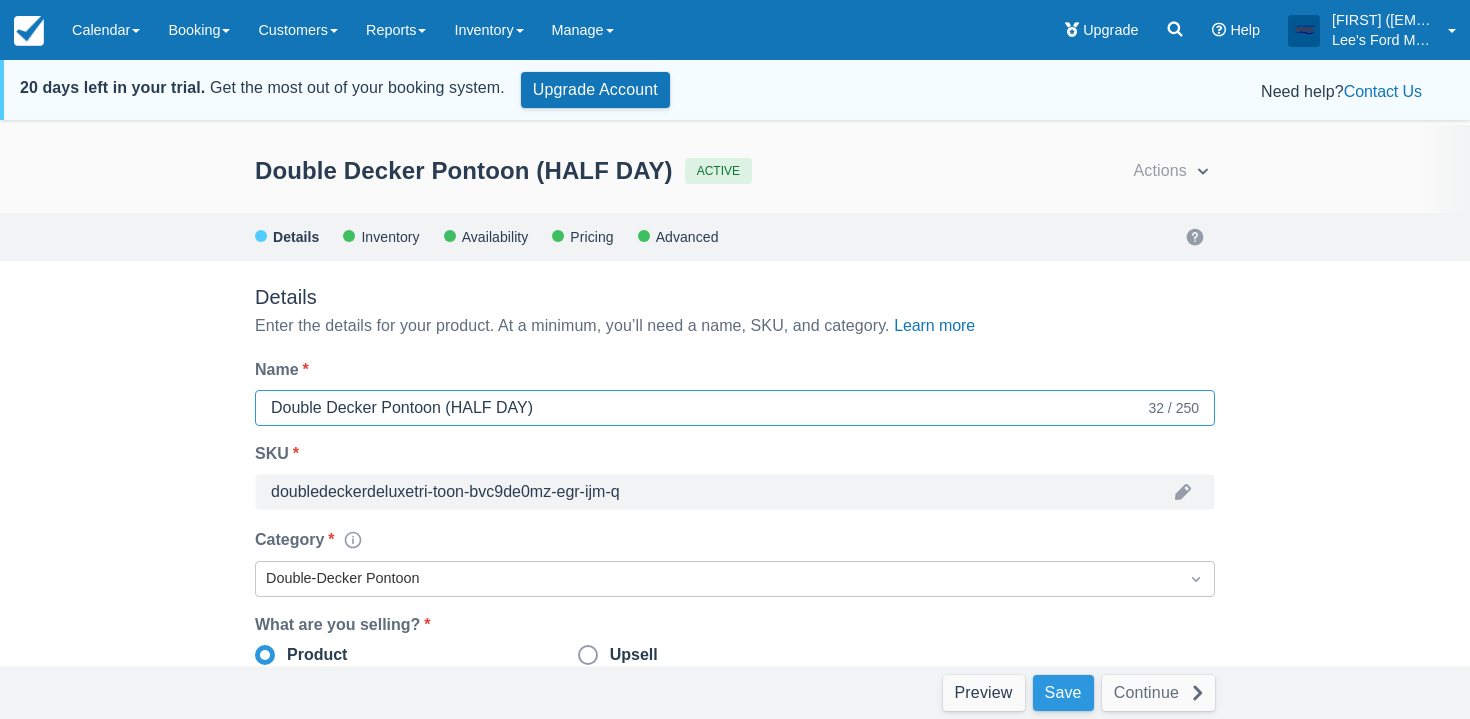 type on "Double Decker Pontoon (HALF DAY)" 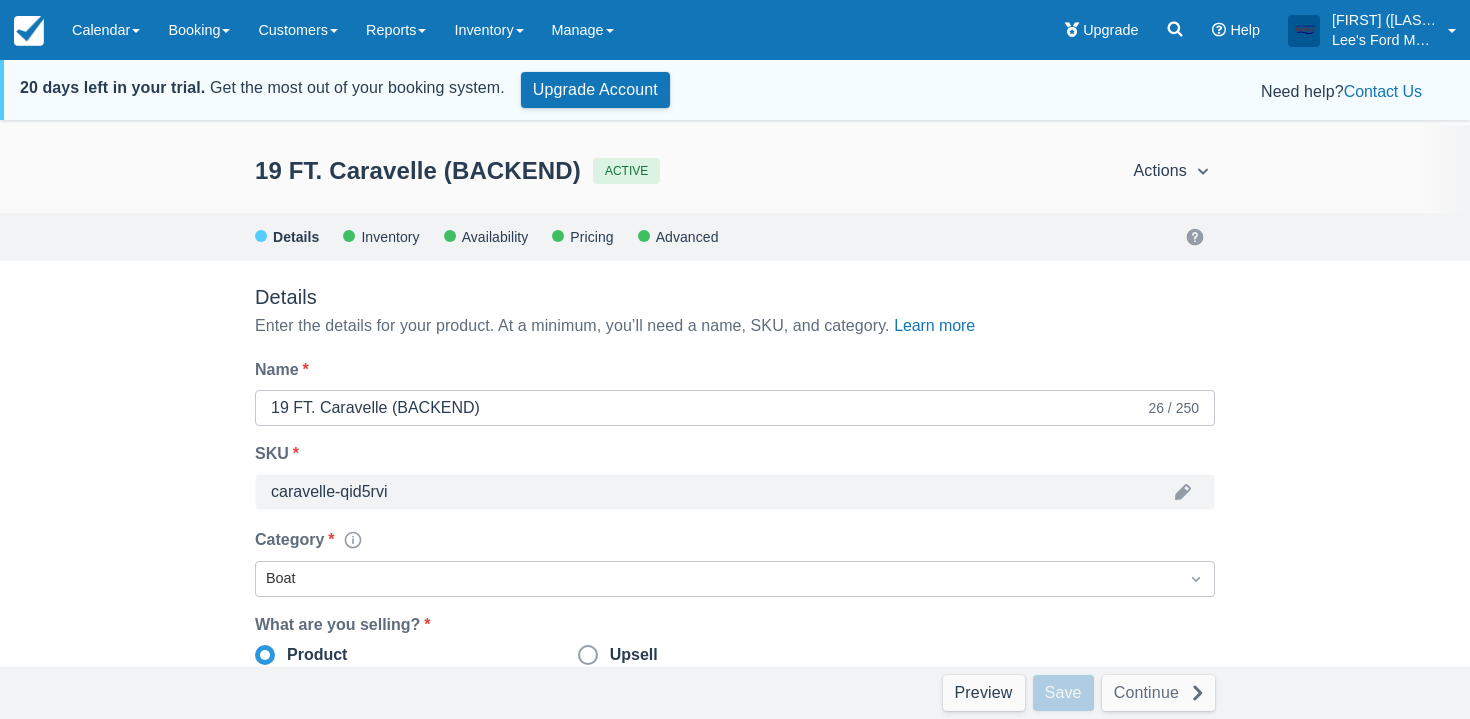 scroll, scrollTop: 0, scrollLeft: 0, axis: both 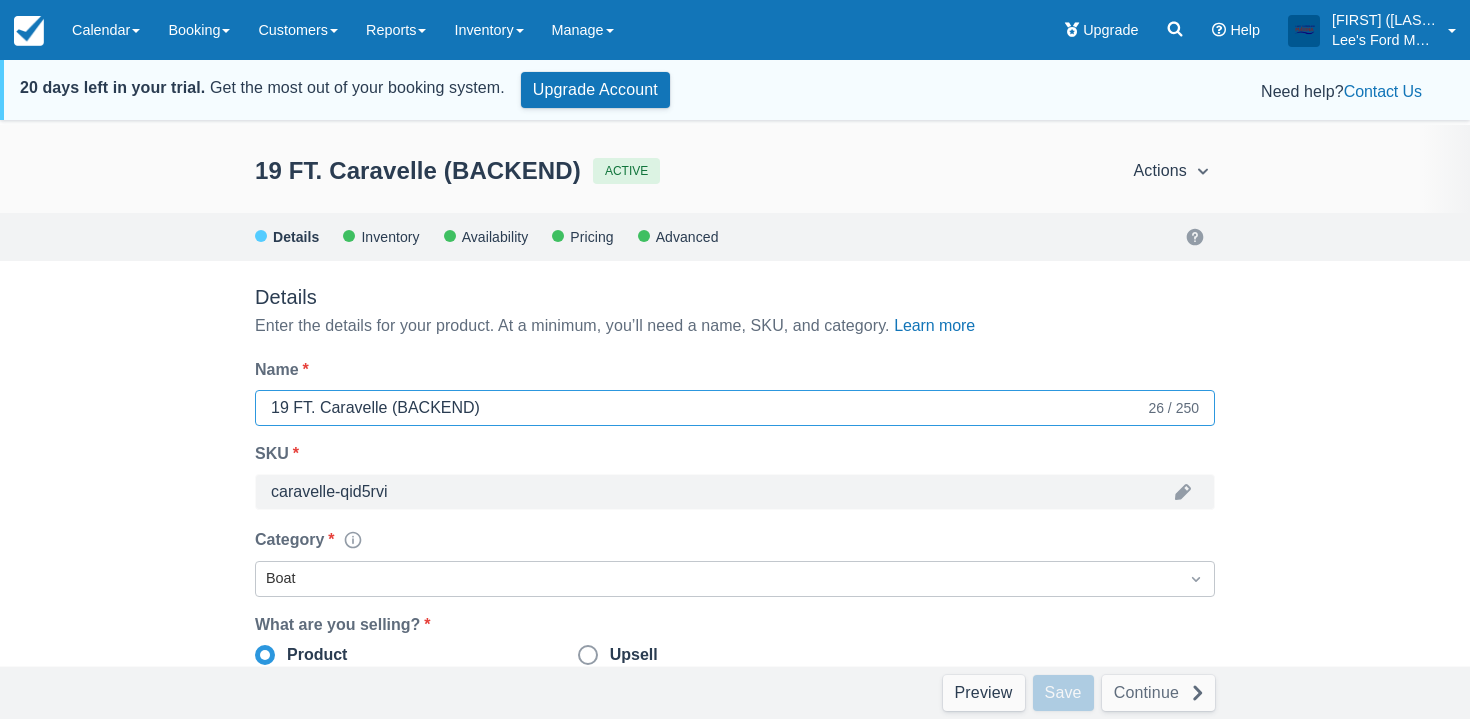 drag, startPoint x: 469, startPoint y: 408, endPoint x: 397, endPoint y: 408, distance: 72 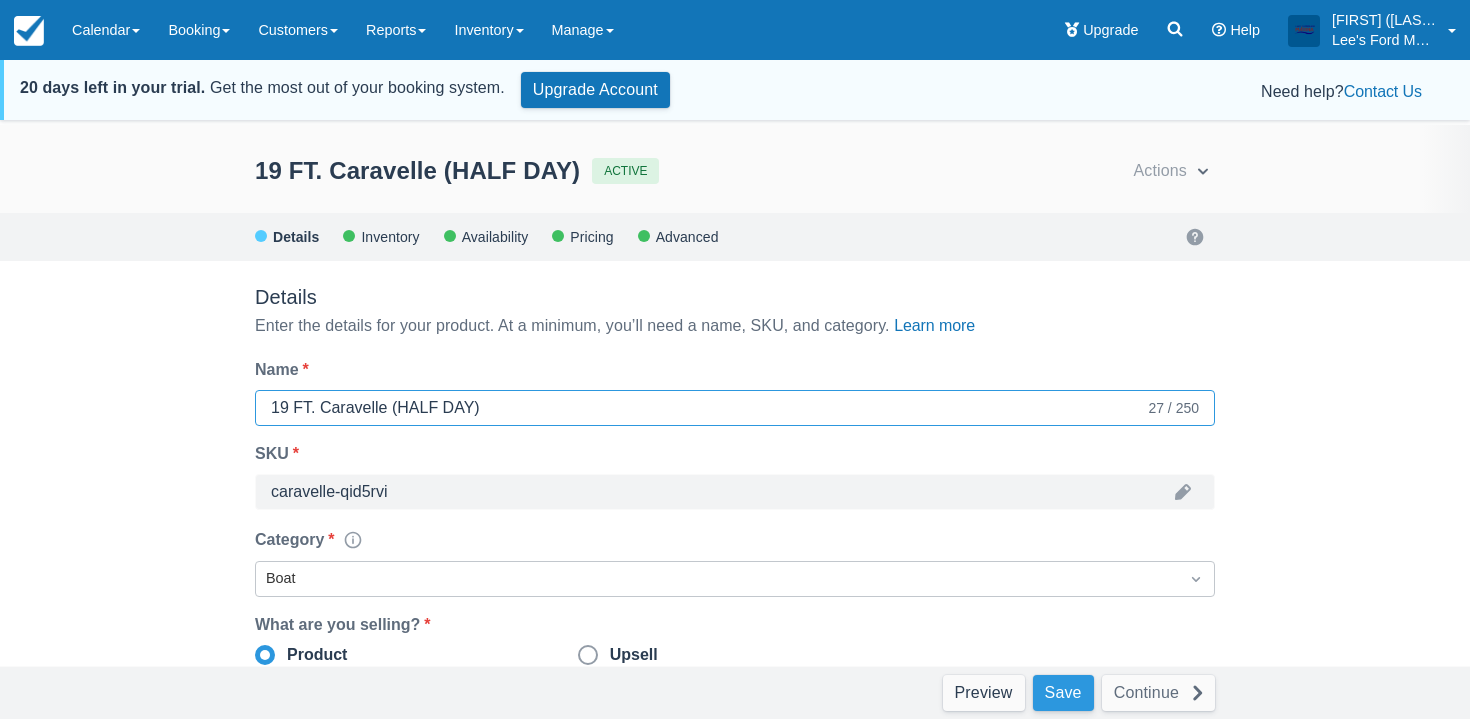 type on "19 FT. Caravelle (HALF DAY)" 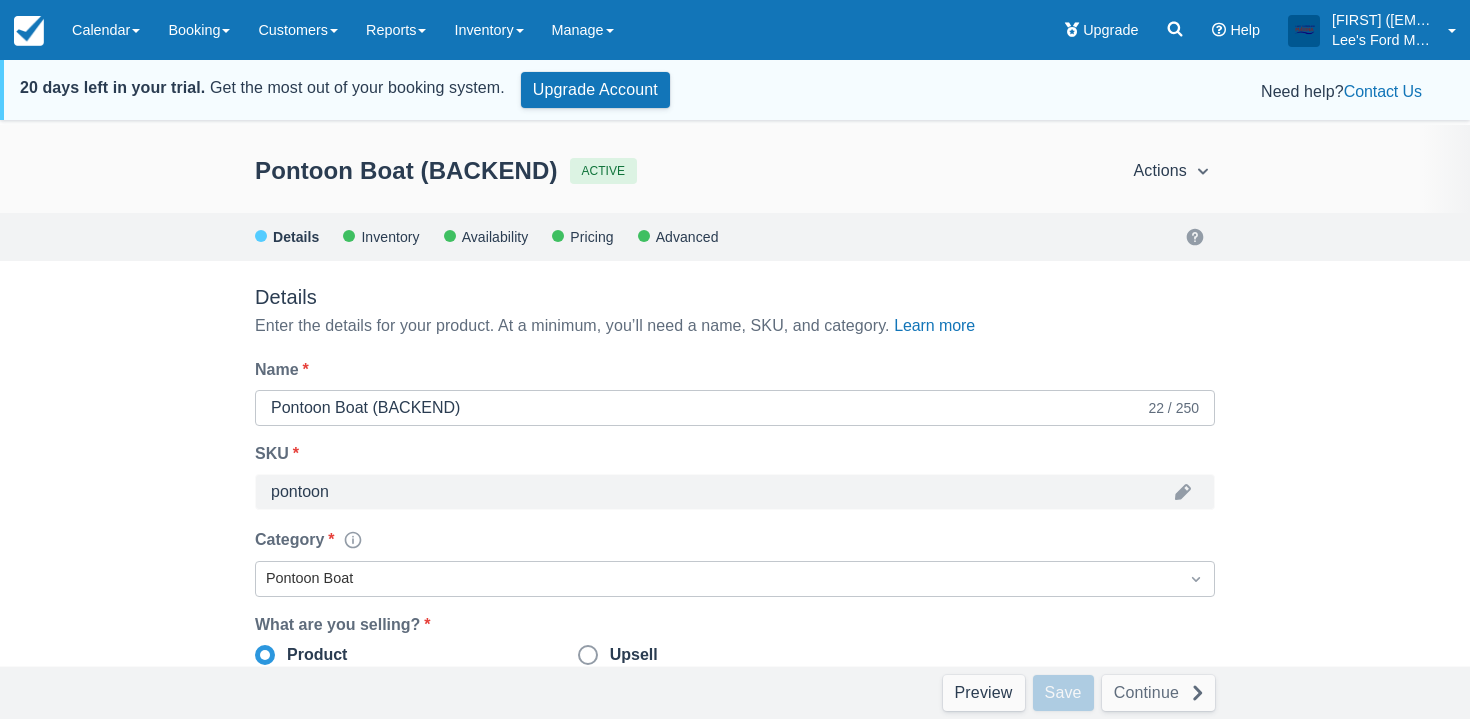 scroll, scrollTop: 0, scrollLeft: 0, axis: both 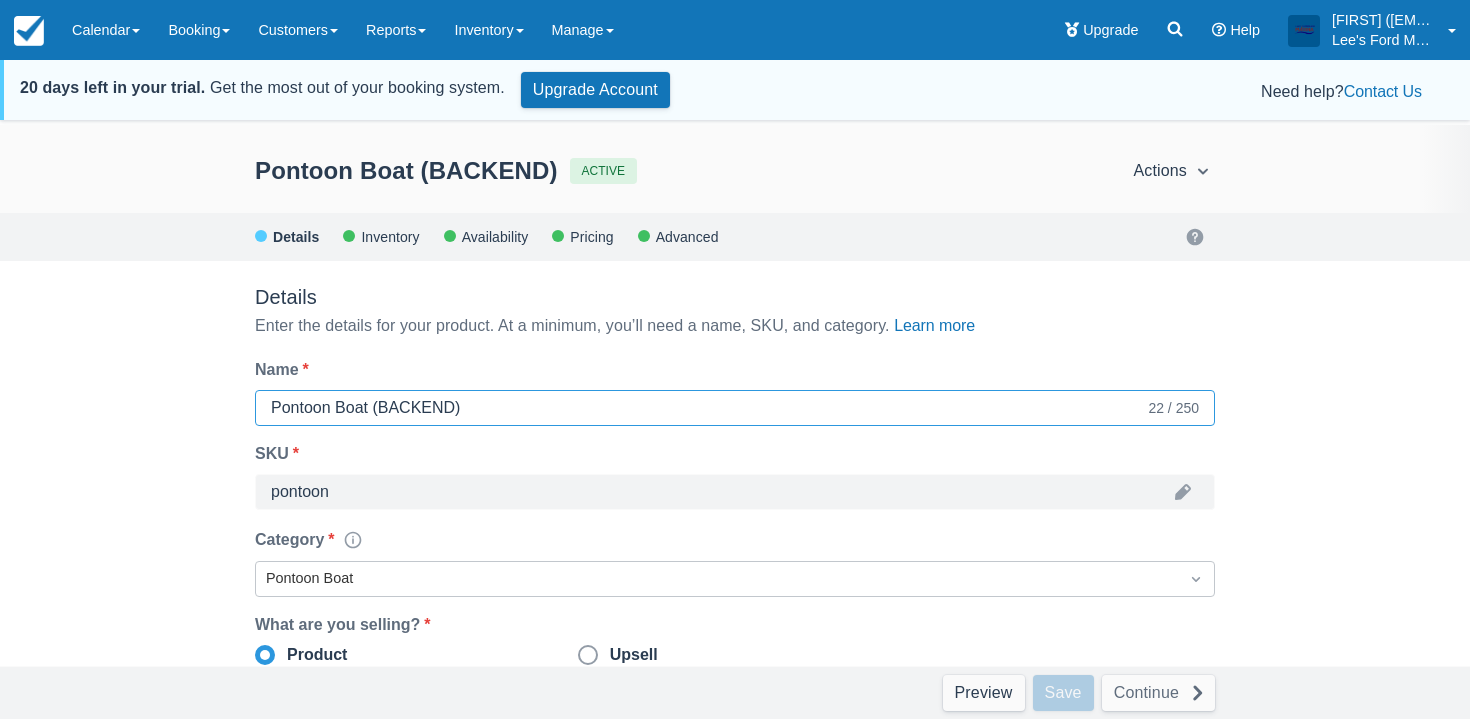 drag, startPoint x: 451, startPoint y: 403, endPoint x: 384, endPoint y: 402, distance: 67.00746 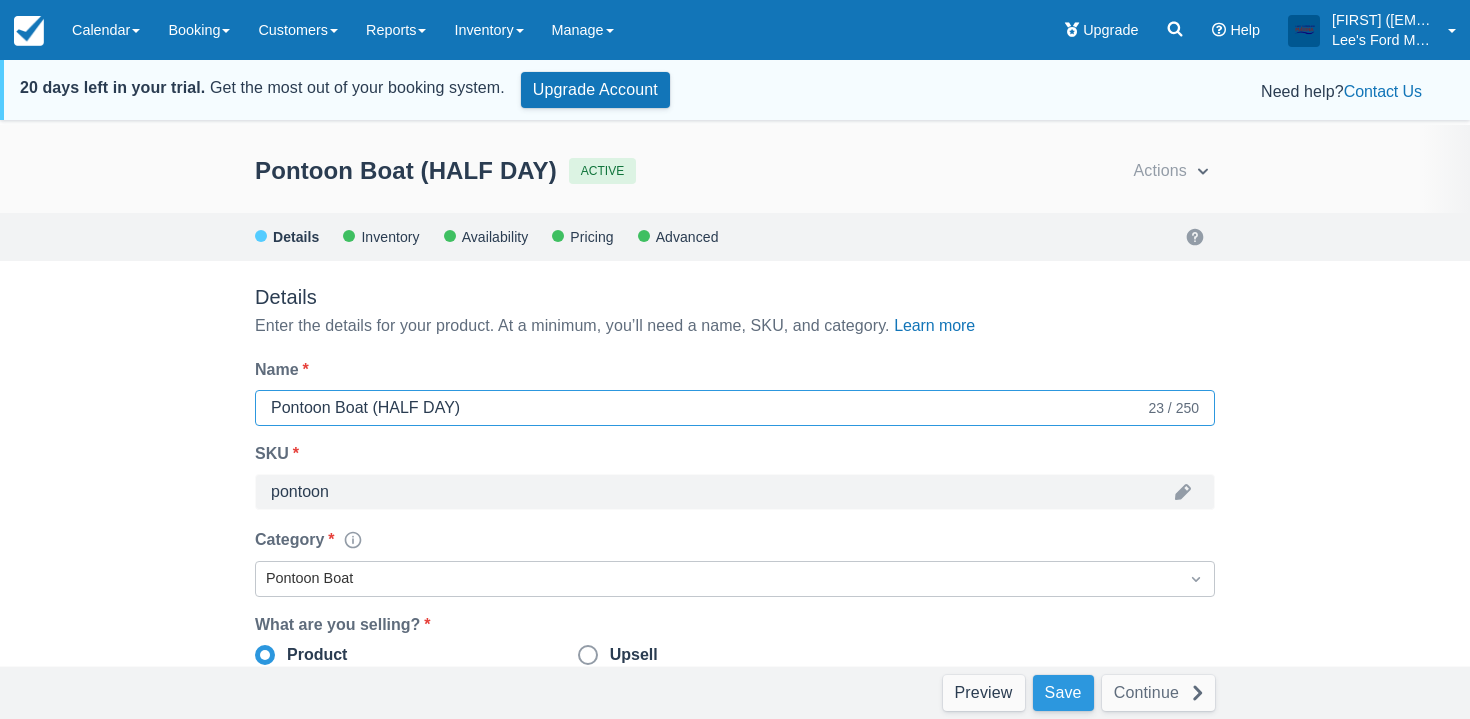 type on "Pontoon Boat (HALF DAY)" 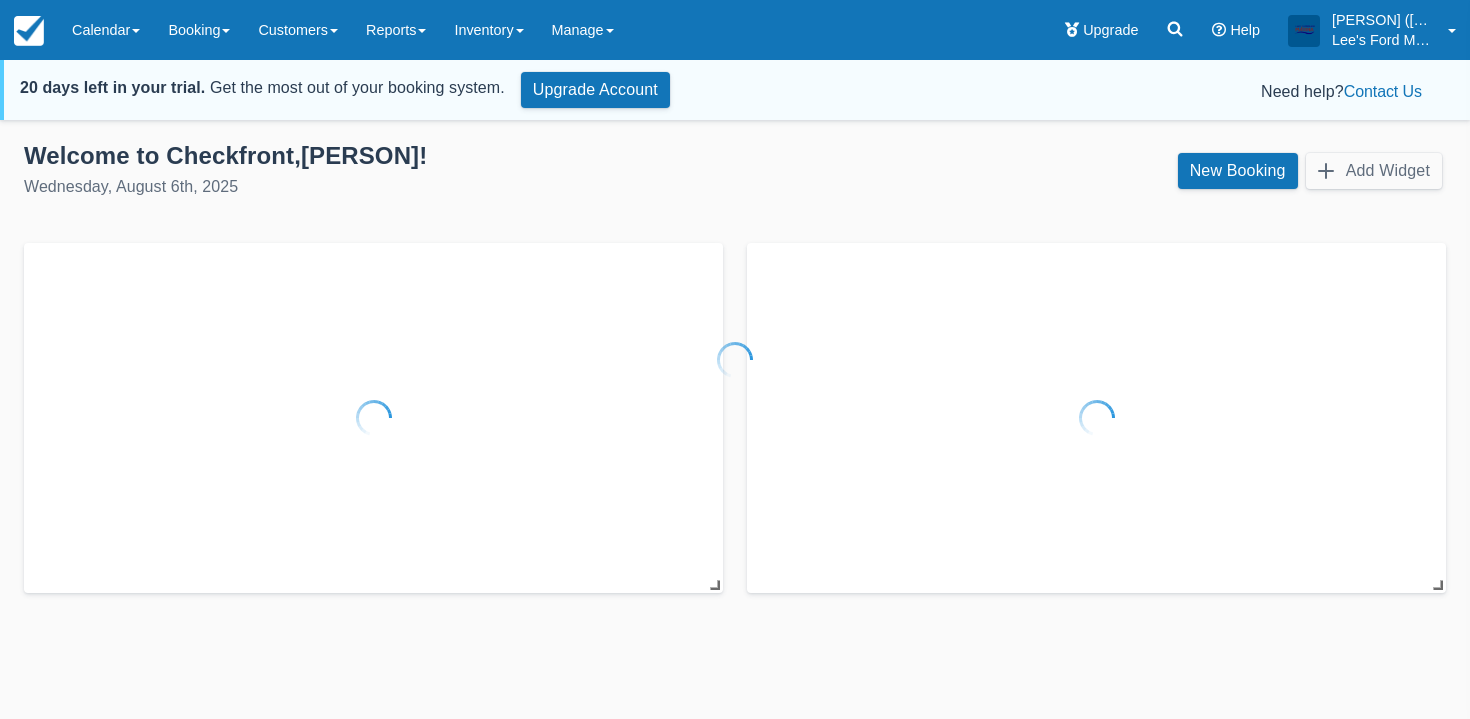 scroll, scrollTop: 0, scrollLeft: 0, axis: both 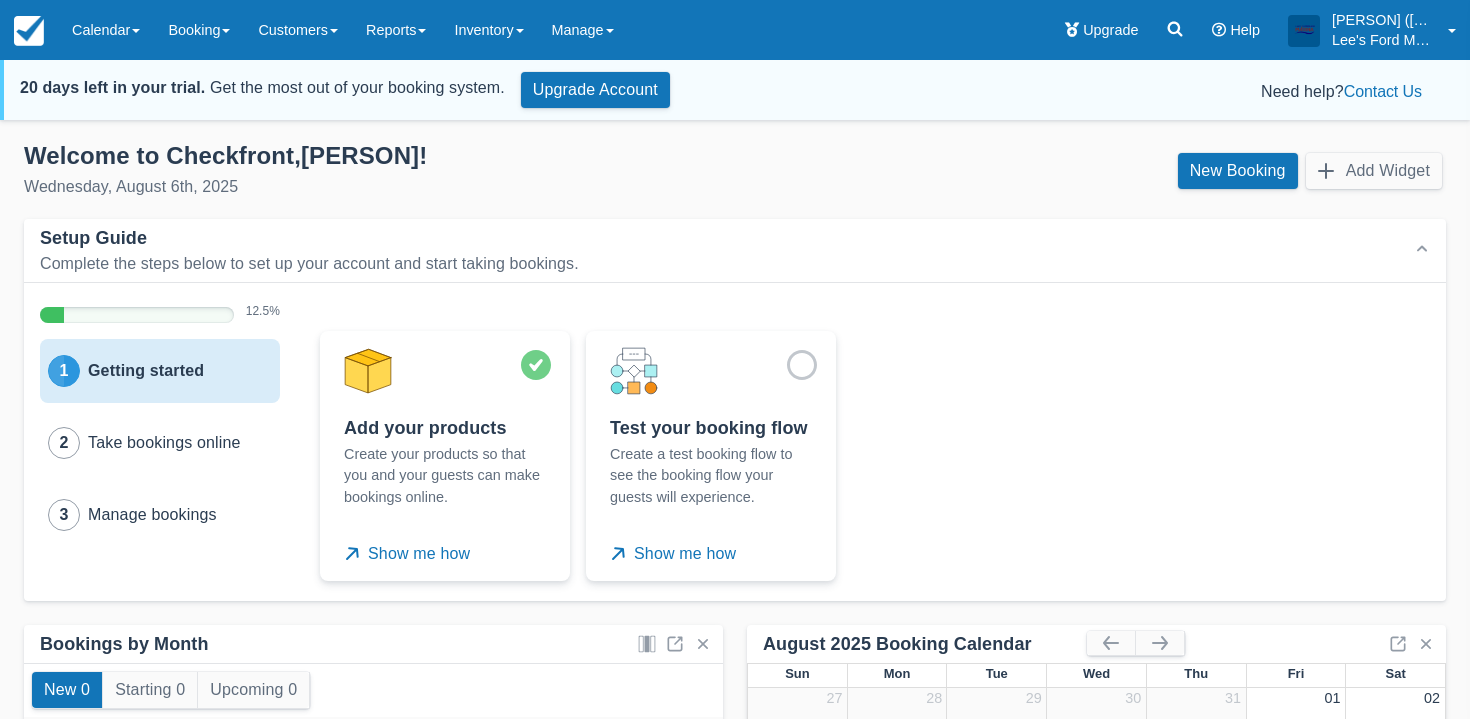 click on "Setup Guide Complete the steps below to set up your account and start taking bookings." at bounding box center (739, 250) 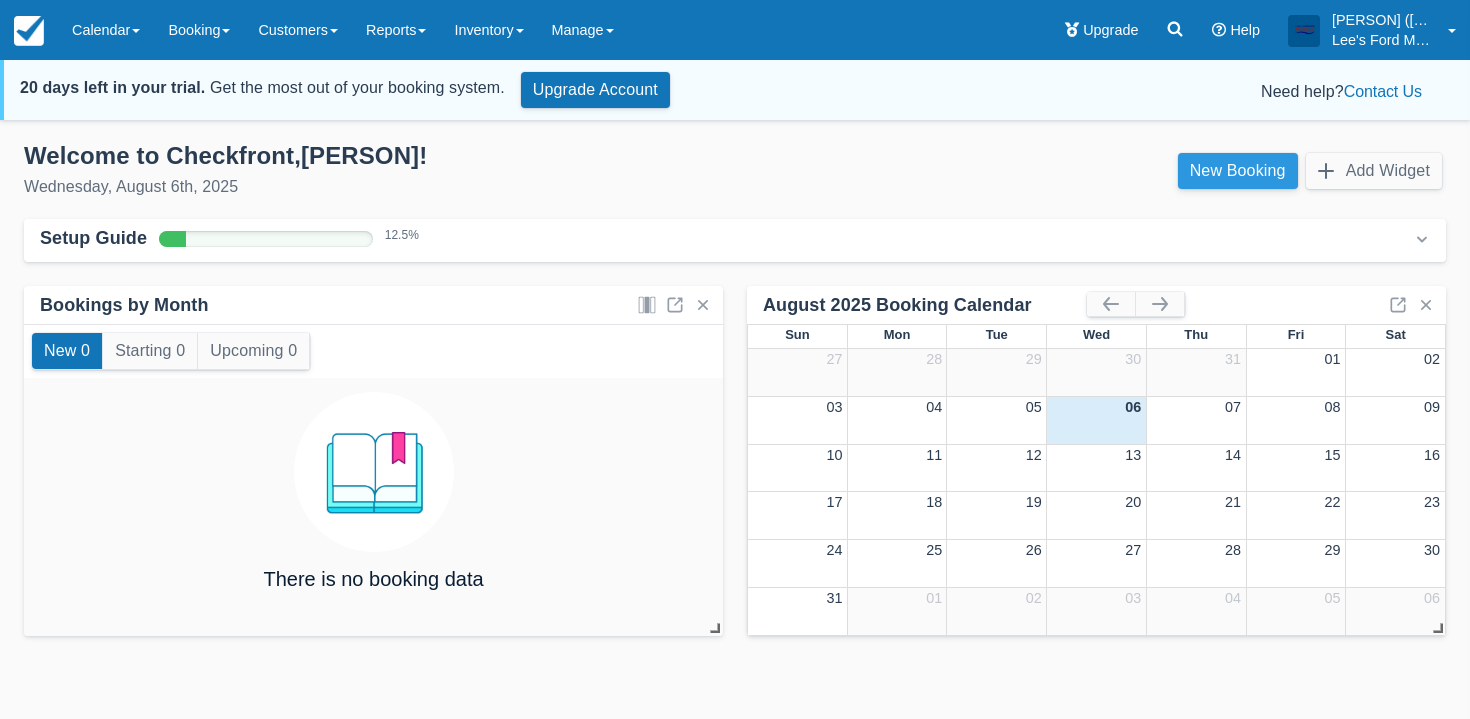 click on "New Booking" at bounding box center [1238, 171] 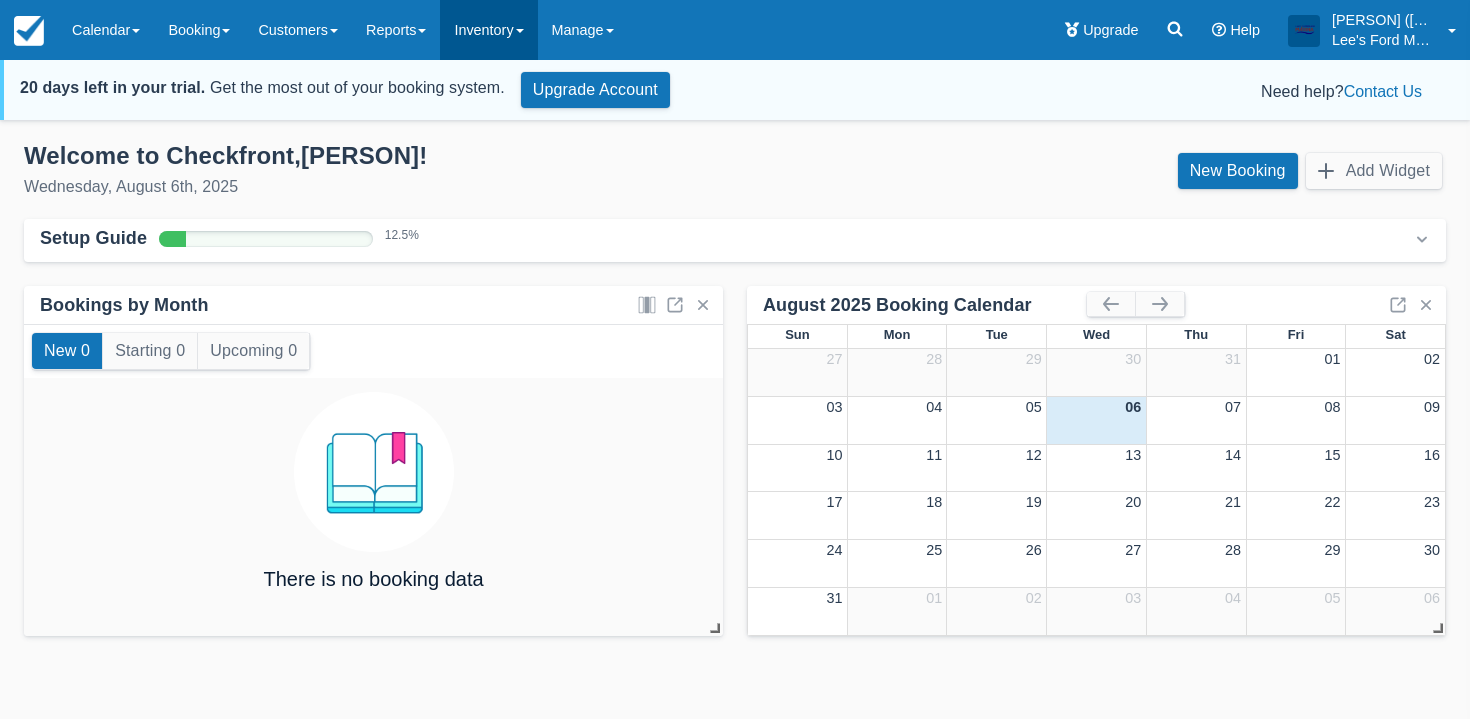click on "Inventory" at bounding box center (488, 30) 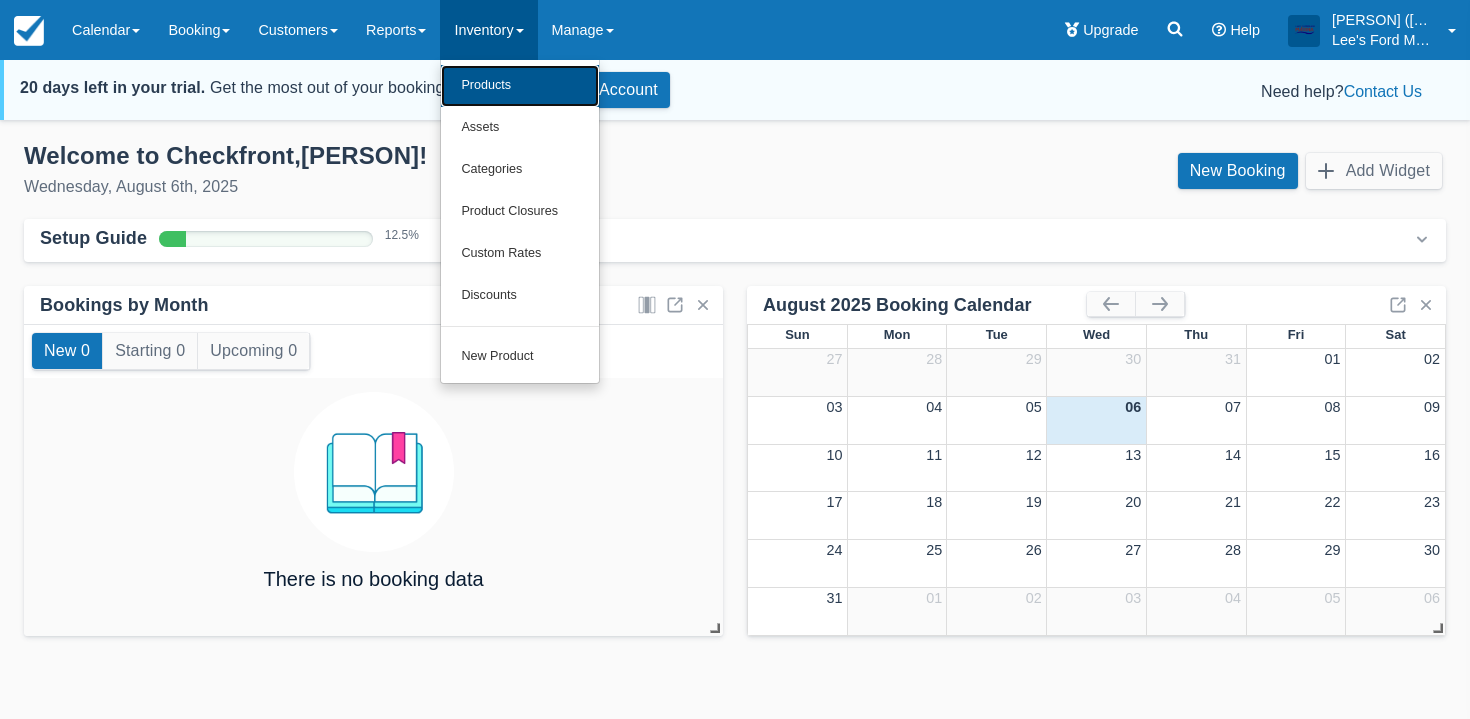 click on "Products" at bounding box center (520, 86) 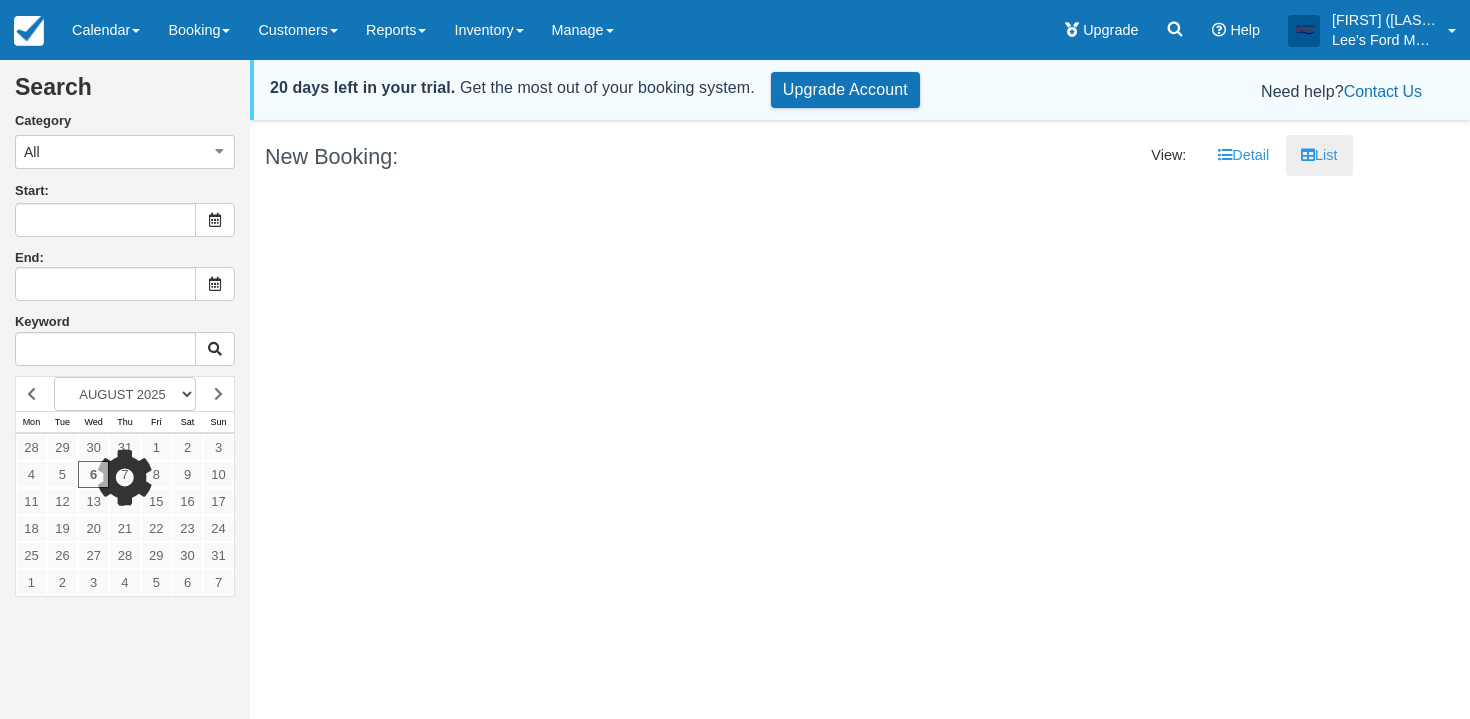 type on "08/07/25" 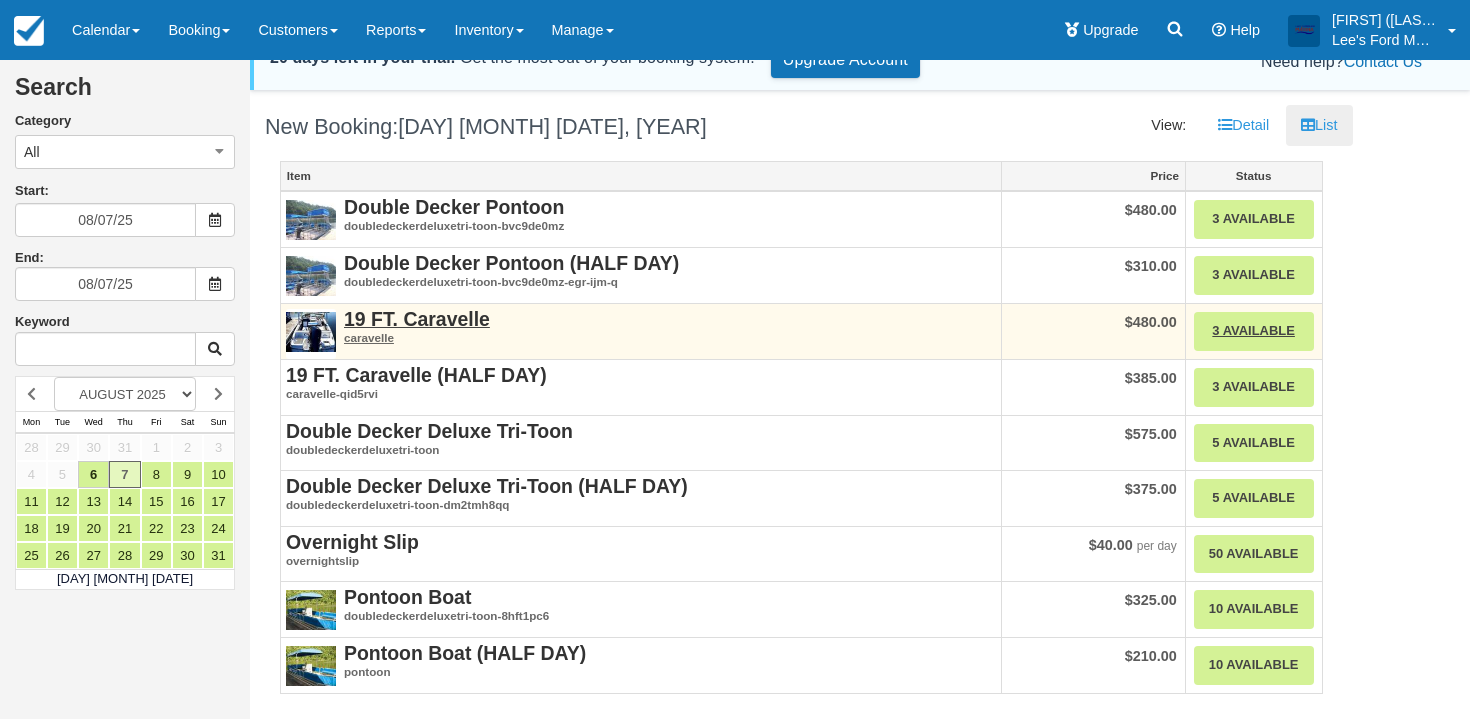 scroll, scrollTop: 65, scrollLeft: 0, axis: vertical 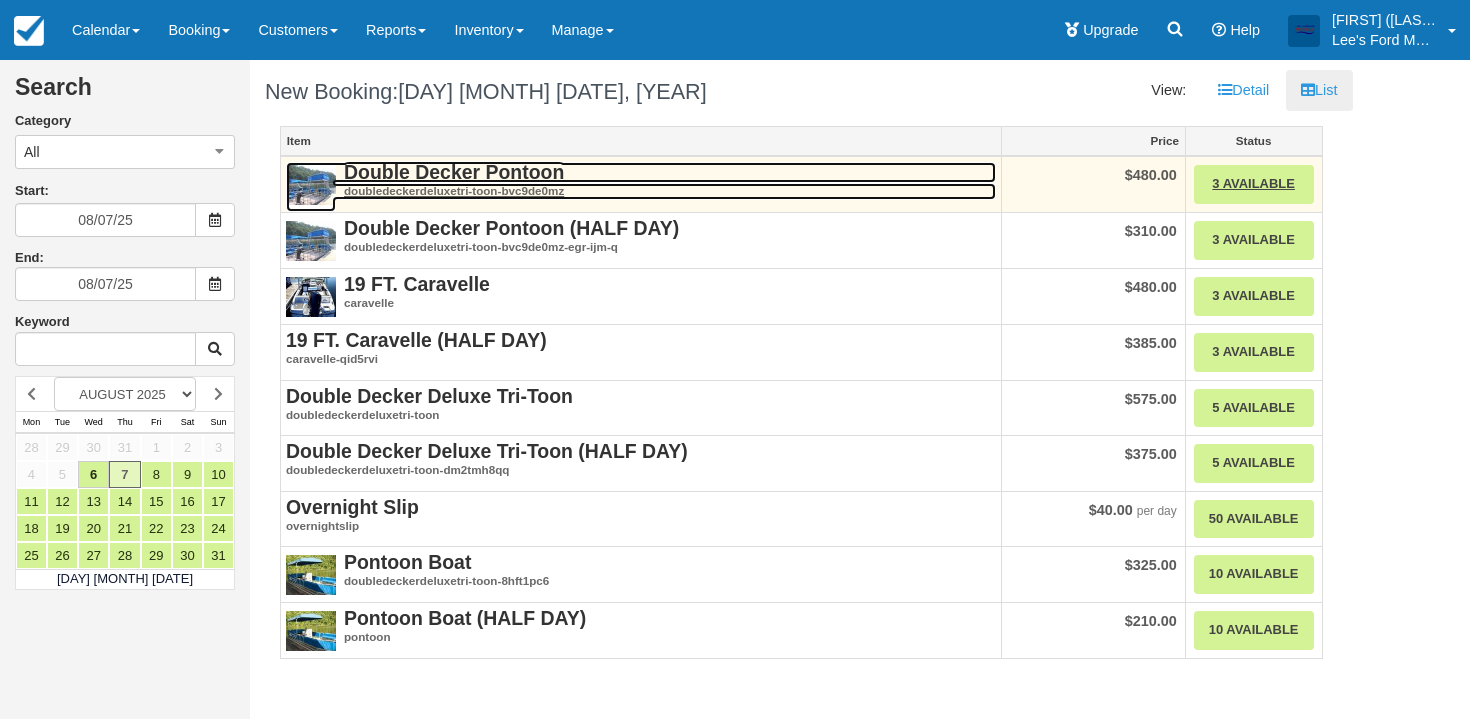 click on "Double Decker Pontoon" at bounding box center (454, 172) 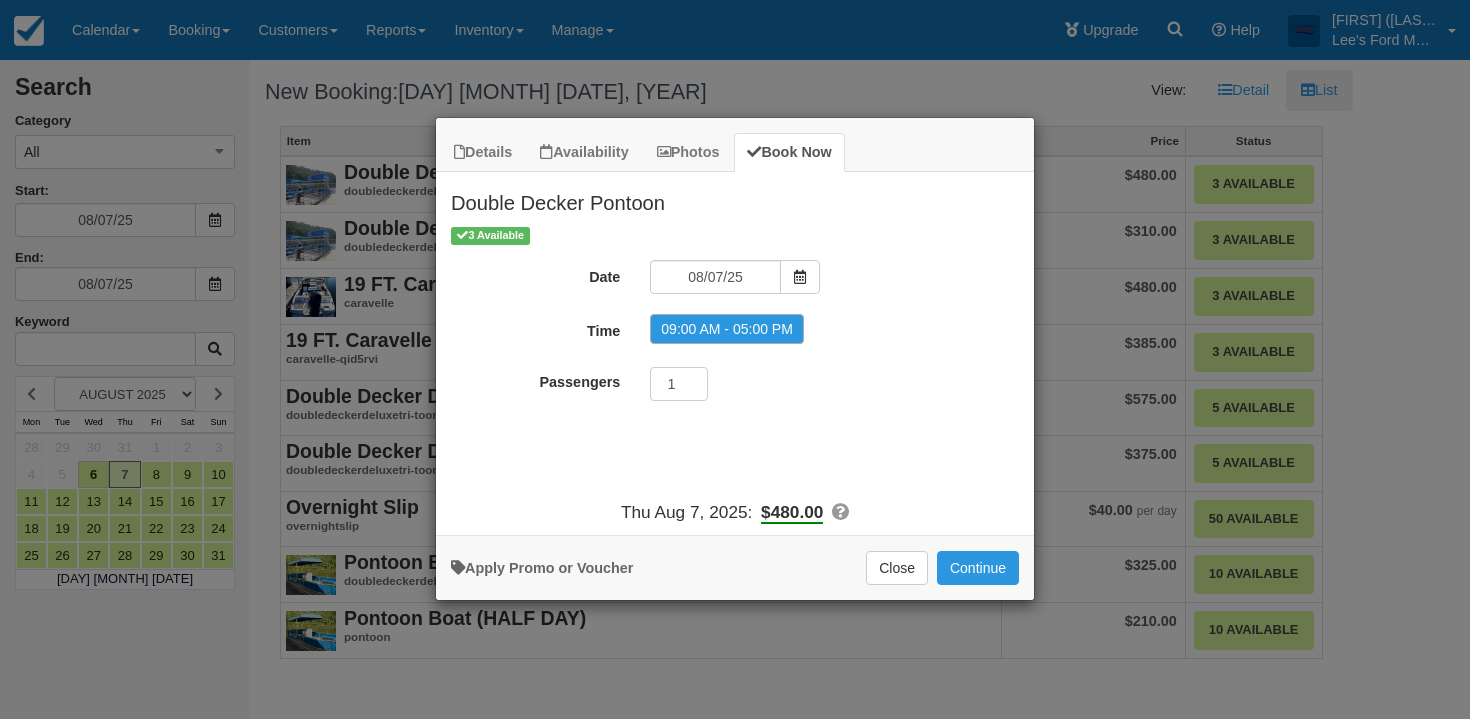 click on "Details
Availability
Photos
Book Now
Double Decker Pontoon
Come enjoy a day on the lake on one of our pontoon boats! You can grill lunch on the propane grill, and enjoy swimming, fishing, and boating with your family and friends. The pontoons are also pet friendly!
August 2025
Mon Monday Tue Tuesday Wed Wednesday Thu Thursday Fri Friday Sat Saturday Sun Sunday
28
29
30
31
1
2
3
4
5
6
7
8
9
10" at bounding box center [735, 359] 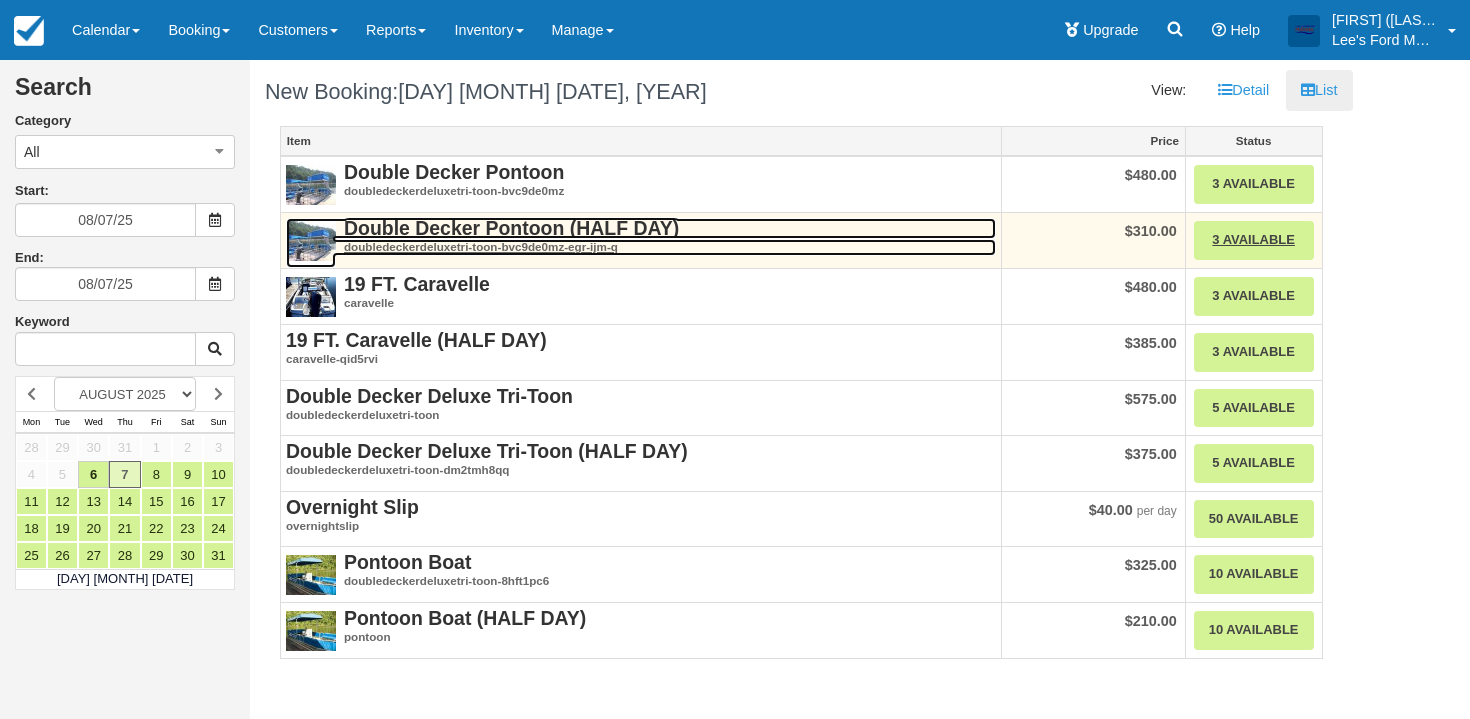 click on "Double Decker Pontoon (HALF DAY)" at bounding box center [511, 228] 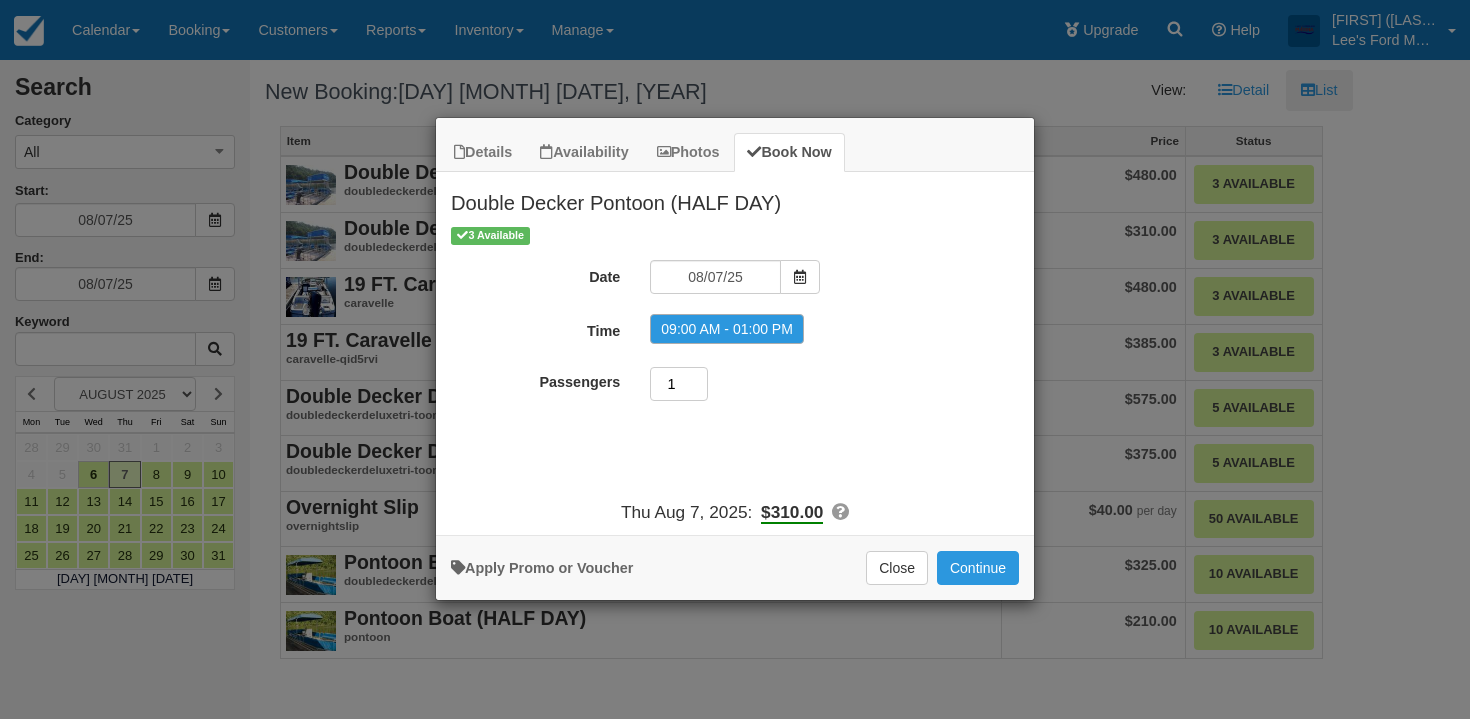 drag, startPoint x: 676, startPoint y: 386, endPoint x: 654, endPoint y: 383, distance: 22.203604 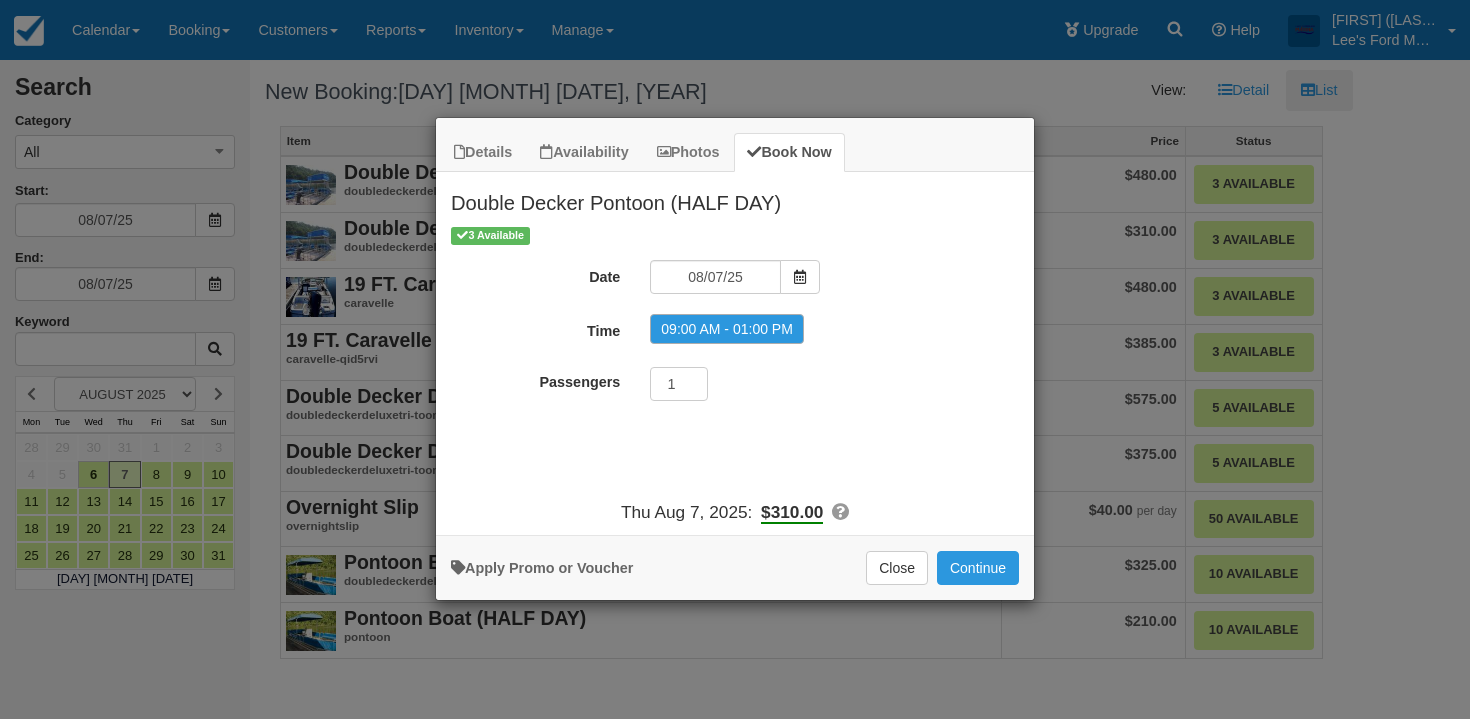 click on "Details
Availability
Photos
Book Now
Double Decker Pontoon (HALF DAY)
Come enjoy a day on the lake on one of our pontoon boats! You can grill lunch on the propane grill, and enjoy swimming, fishing, and boating with your family and friends. The pontoons are also pet friendly!
August 2025
Mon Monday Tue Tuesday Wed Wednesday Thu Thursday Fri Friday Sat Saturday Sun Sunday
28
29
30
31
1
2
3
4
5
6
7
8
9" at bounding box center (735, 359) 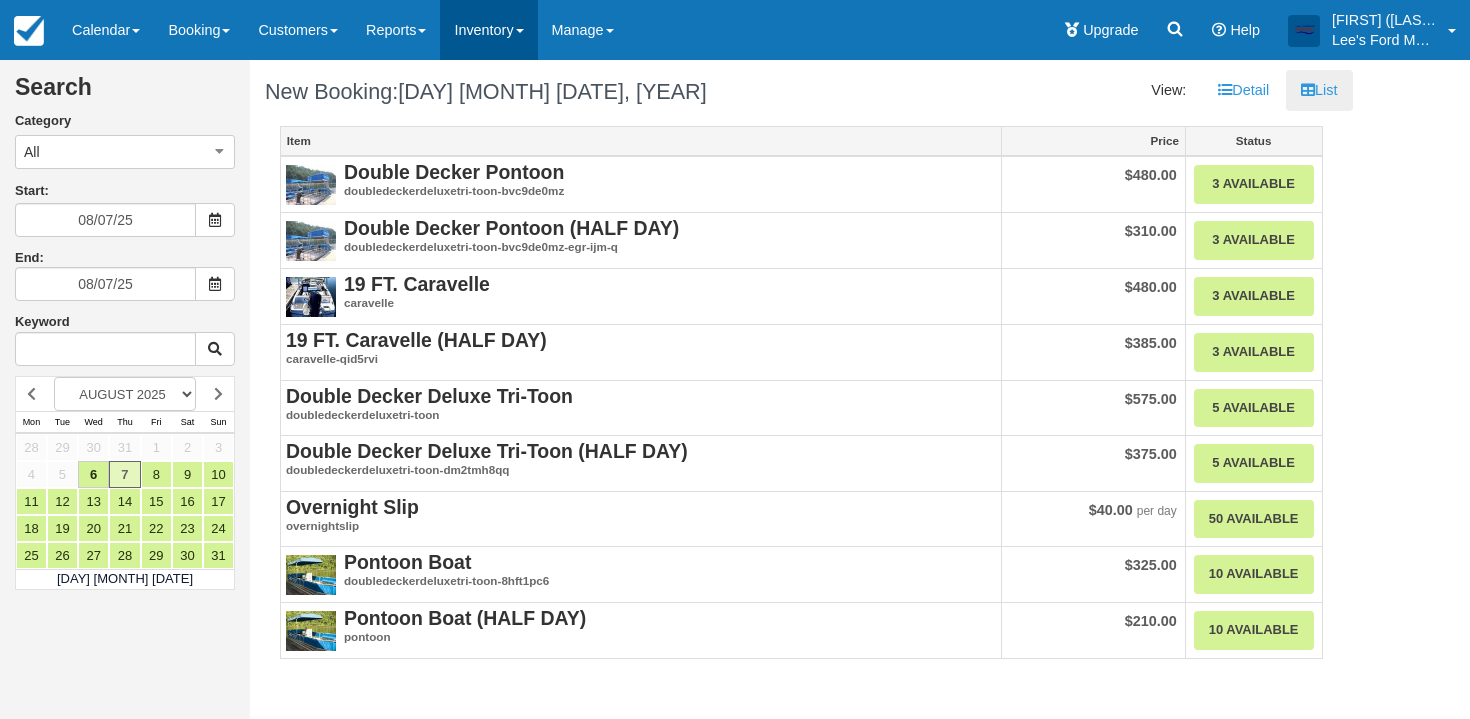 click on "Inventory" at bounding box center (488, 30) 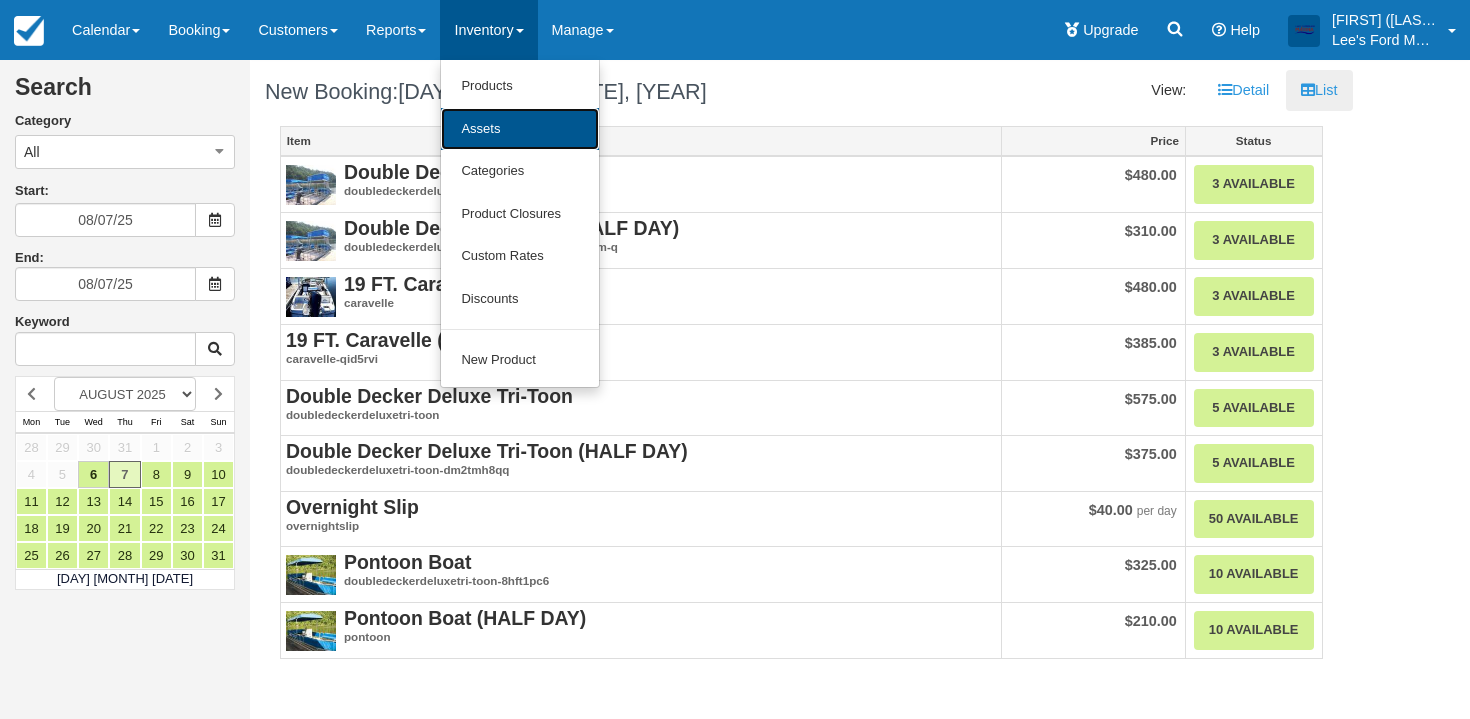 click on "Assets" at bounding box center [520, 129] 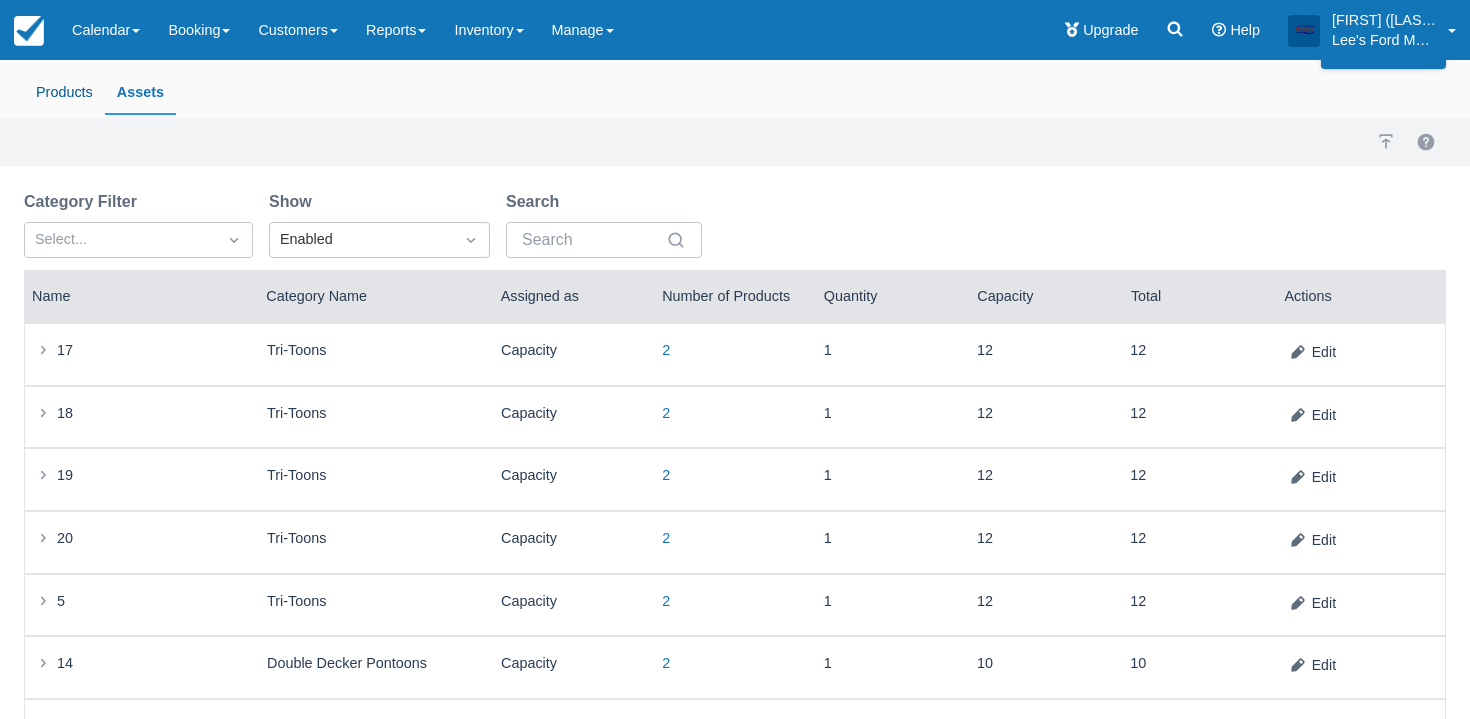 scroll, scrollTop: 0, scrollLeft: 0, axis: both 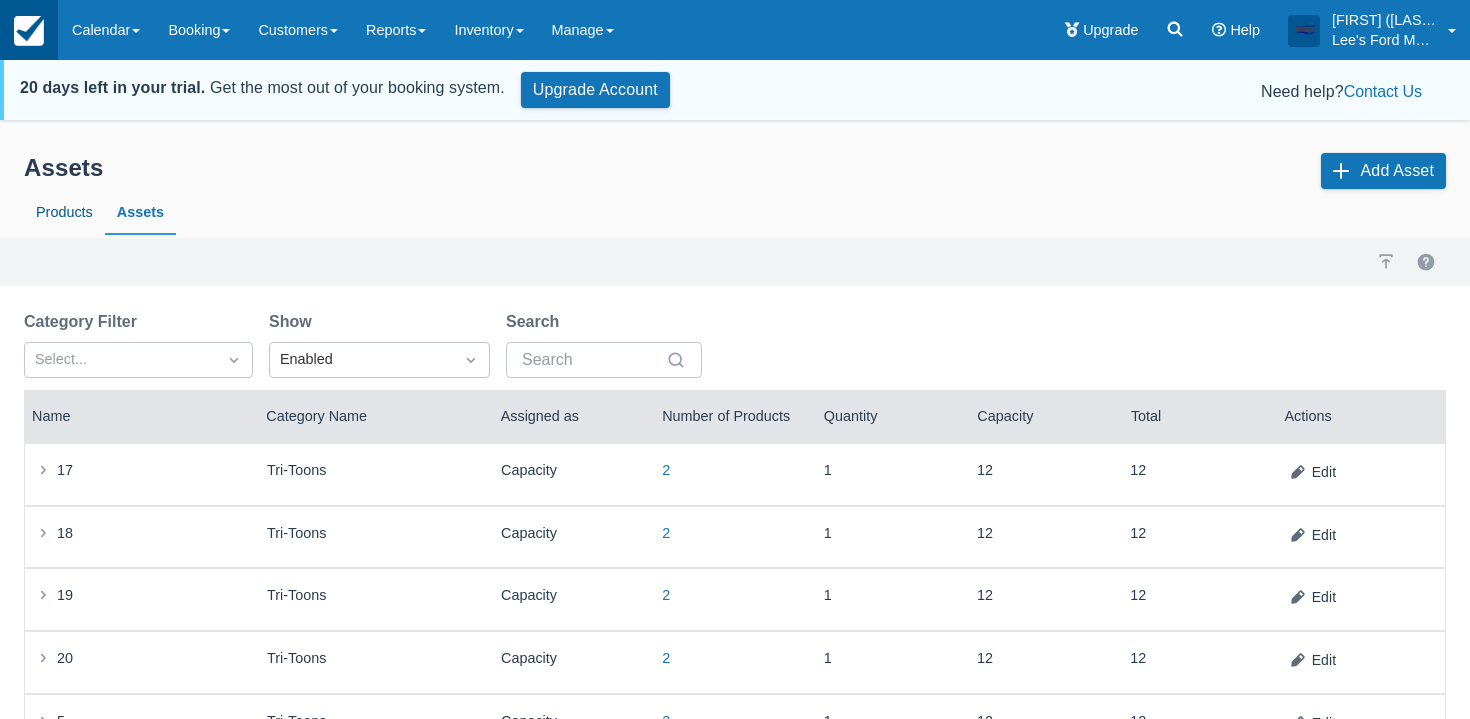 click at bounding box center (29, 31) 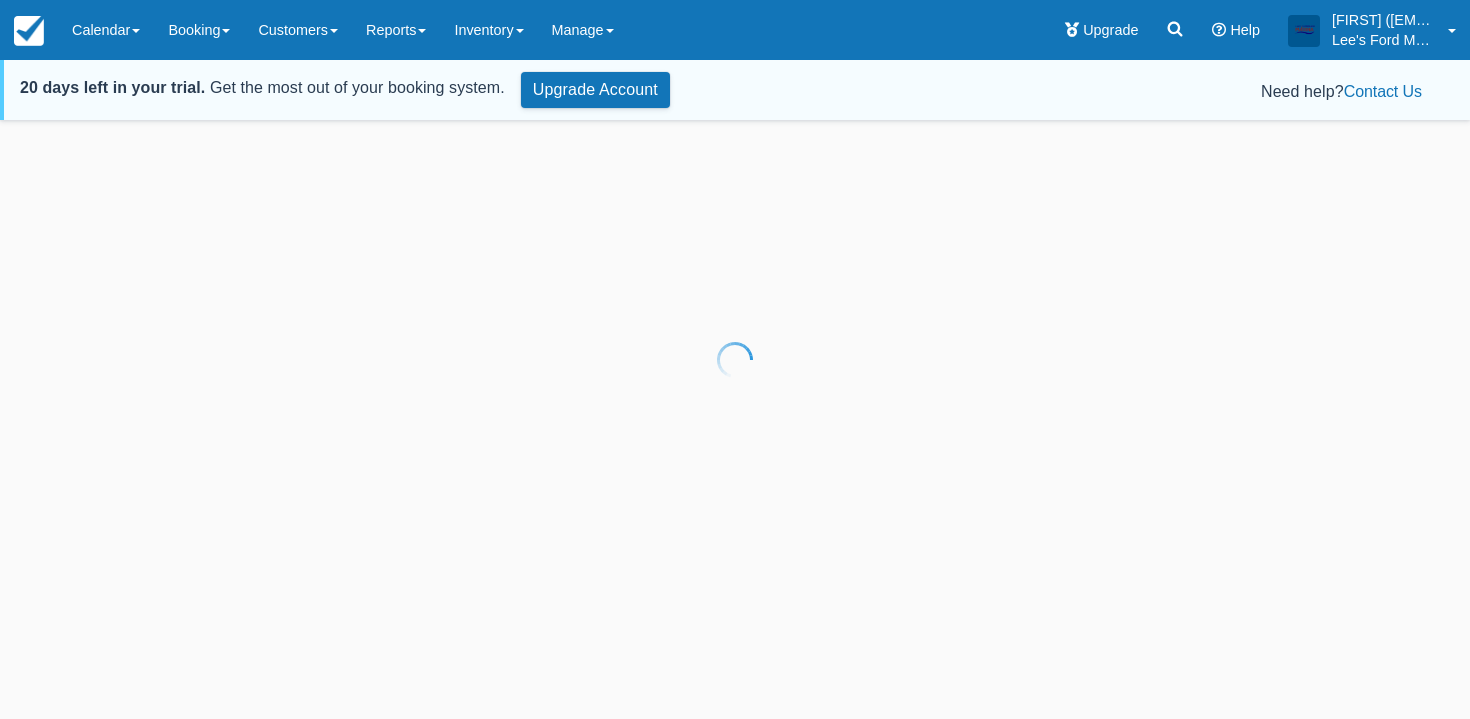 scroll, scrollTop: 0, scrollLeft: 0, axis: both 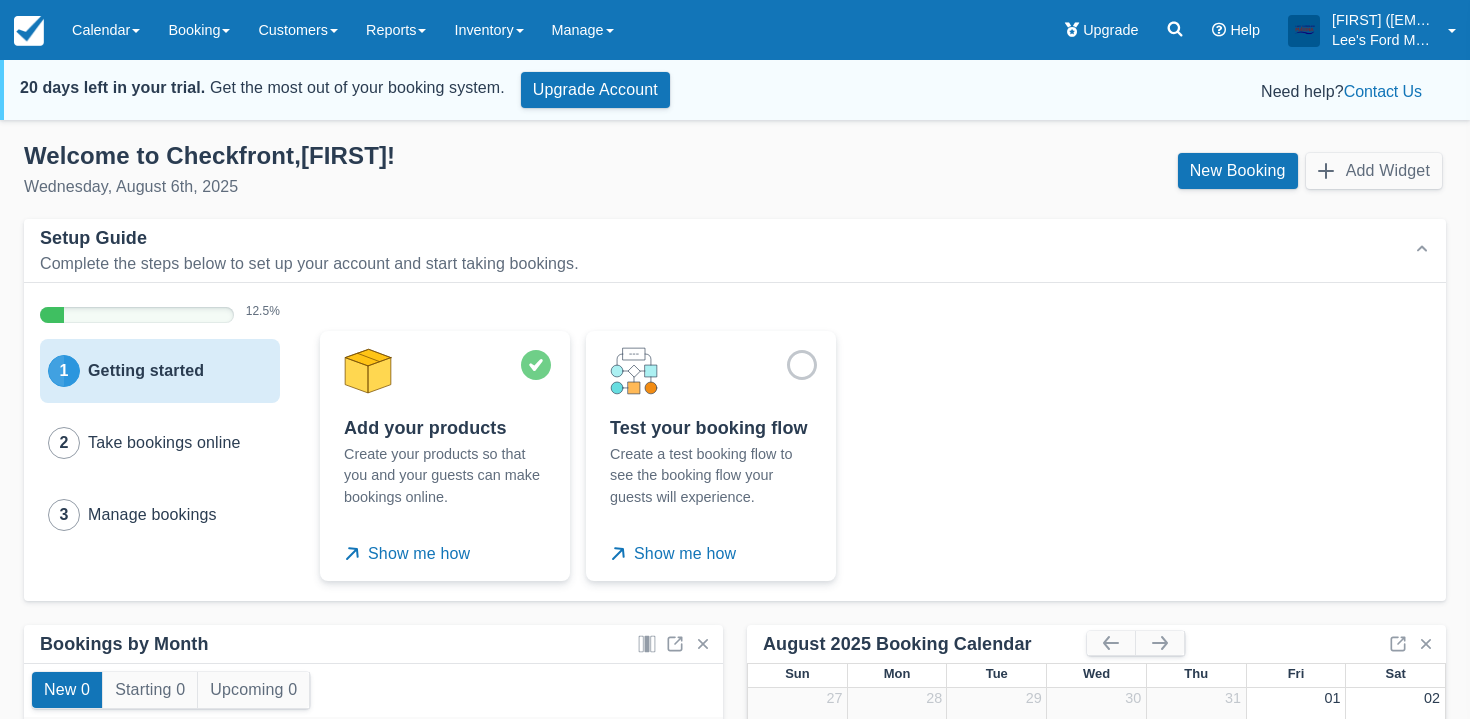 click on "Setup Guide Complete the steps below to set up your account and start taking bookings." at bounding box center [739, 250] 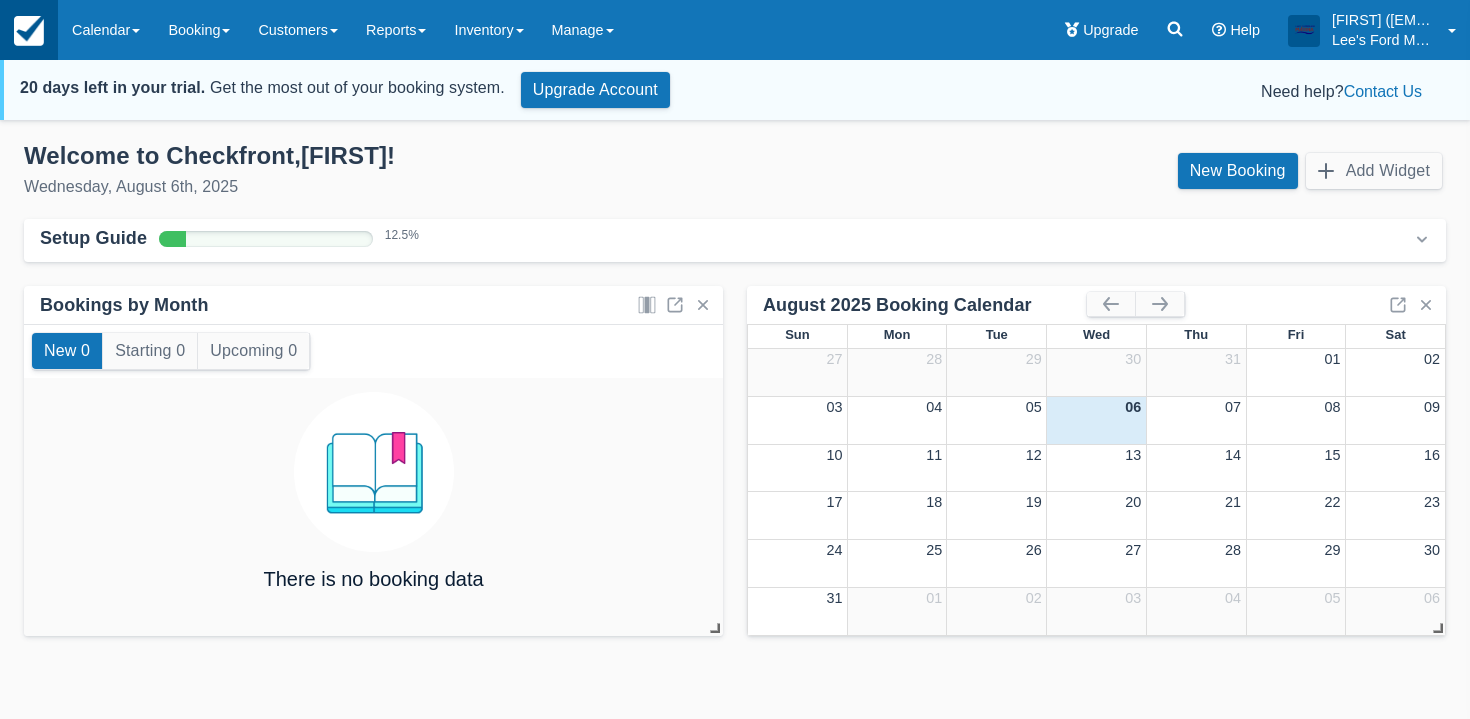 click at bounding box center (29, 31) 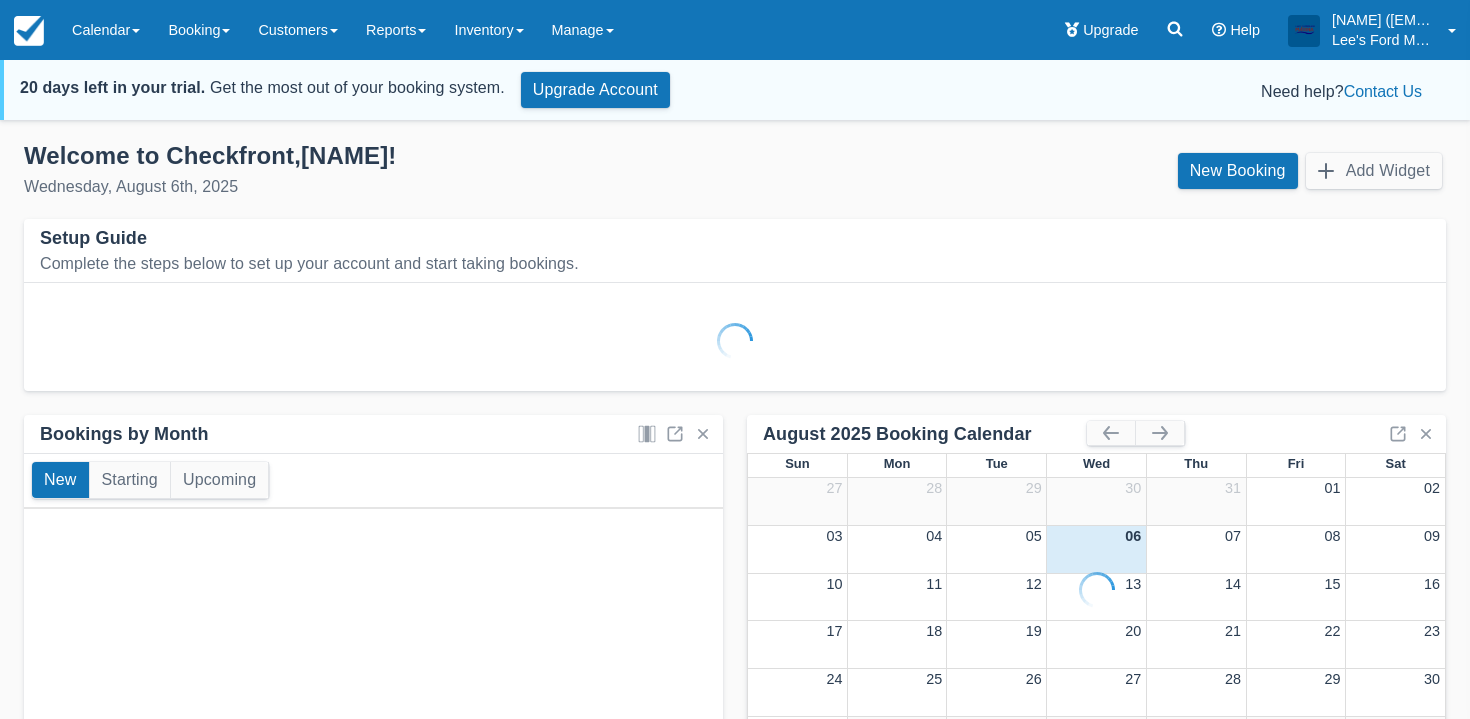 scroll, scrollTop: 0, scrollLeft: 0, axis: both 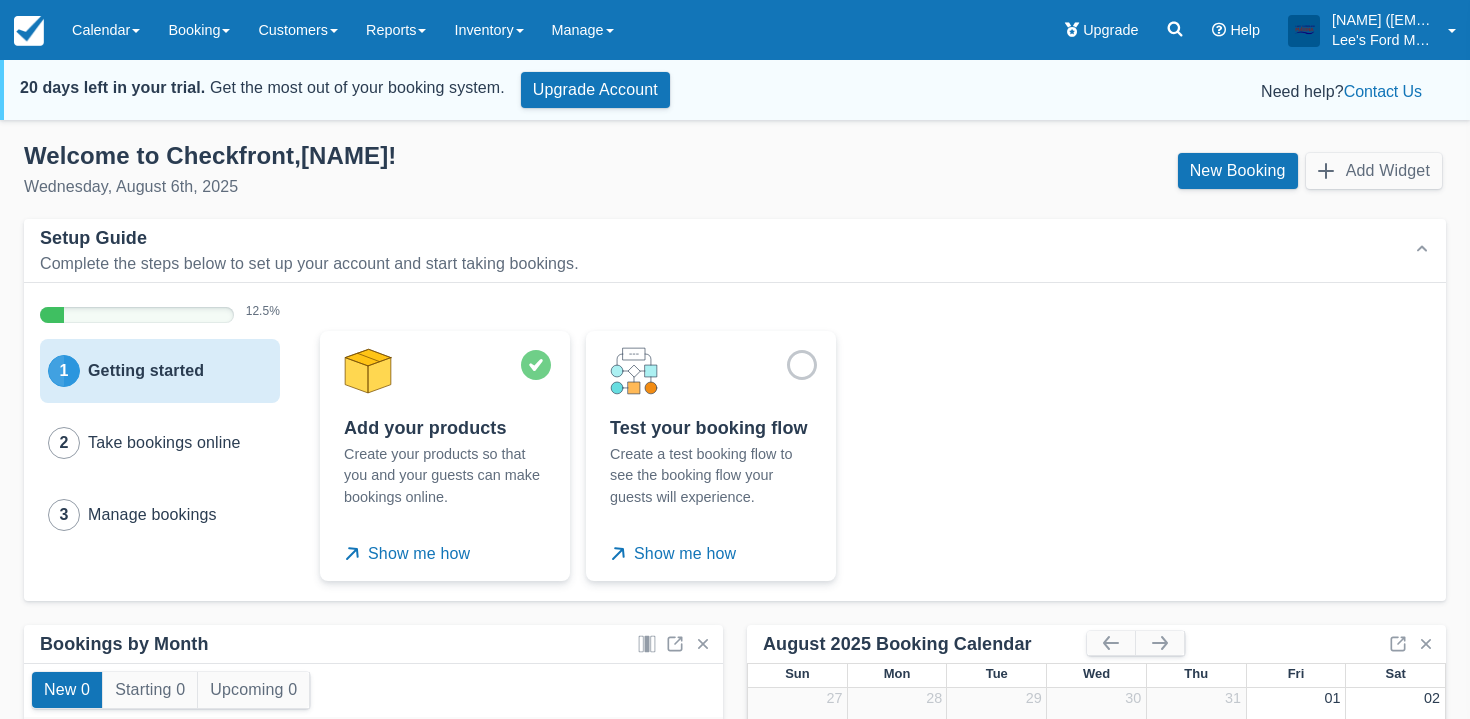 click on "Setup Guide" at bounding box center [322, 238] 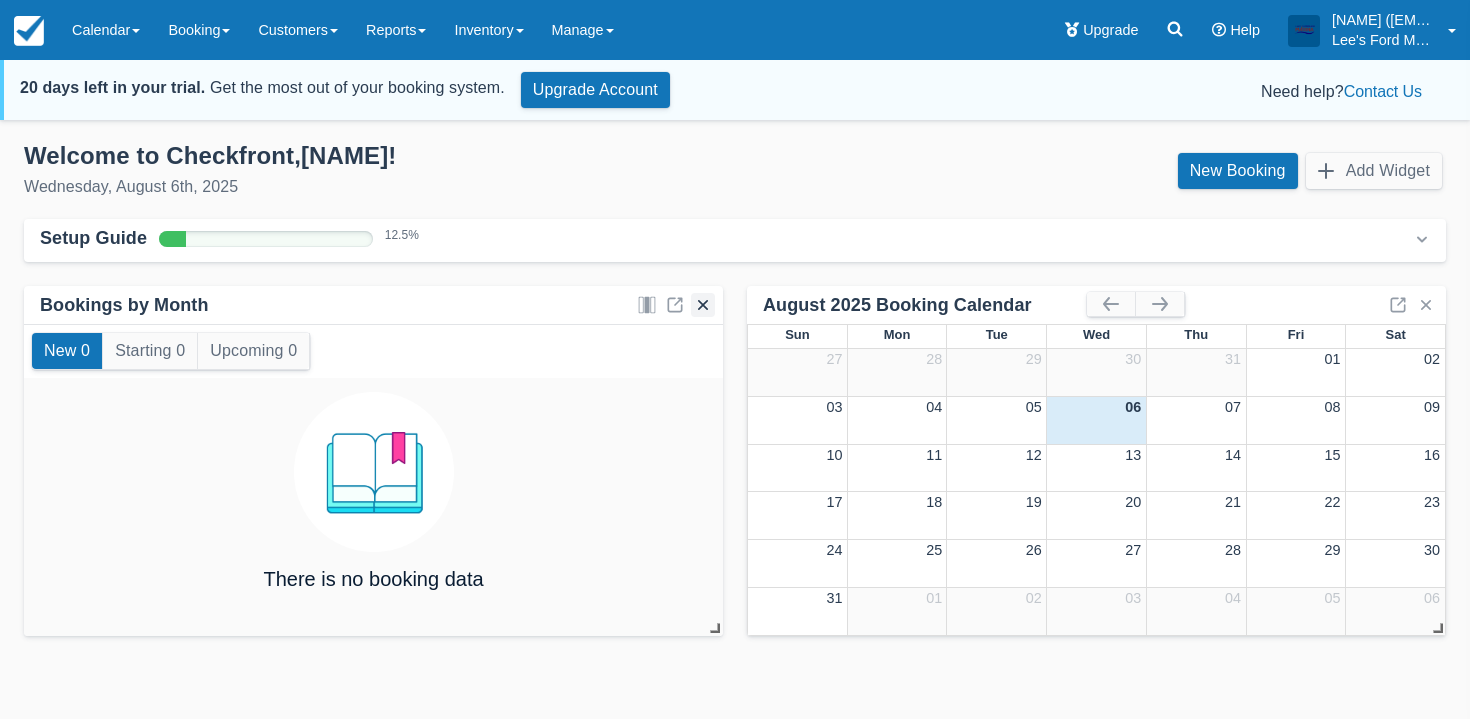 click at bounding box center (703, 305) 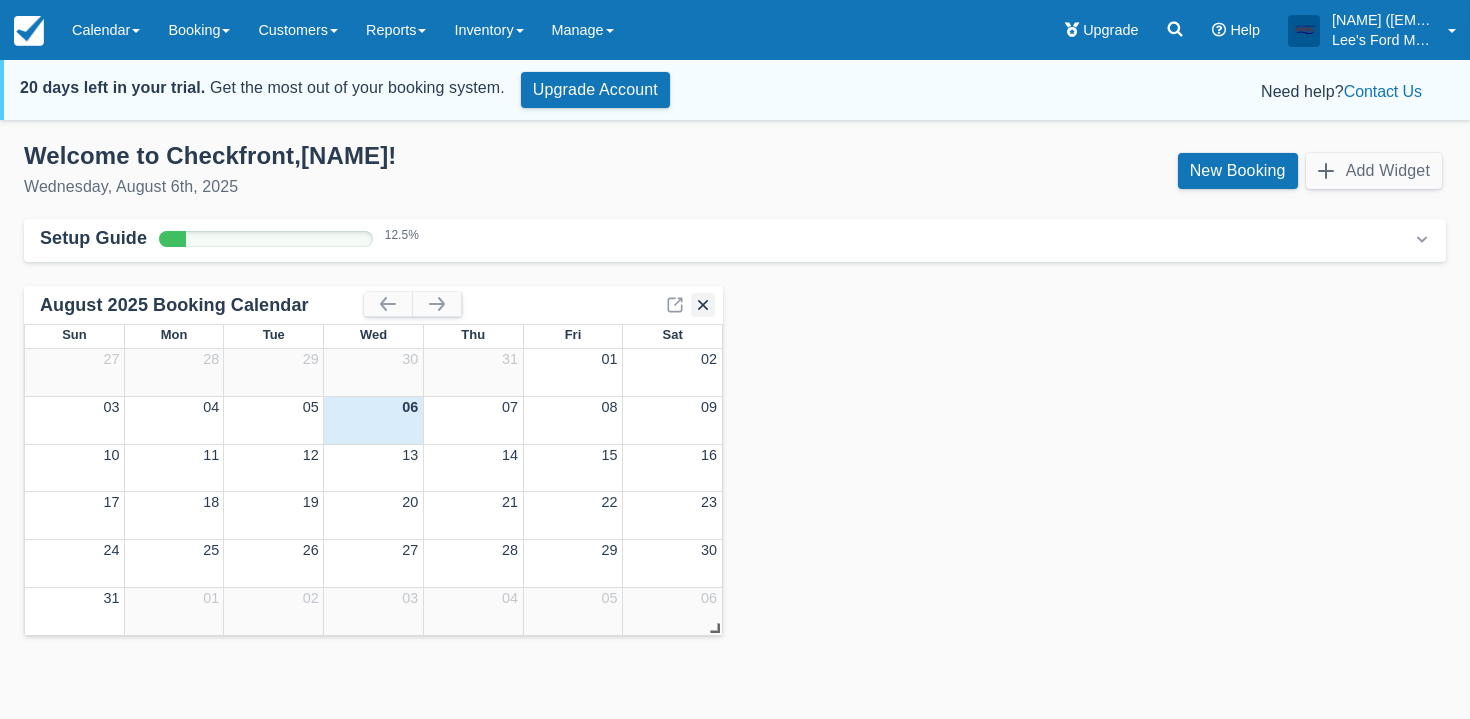 click at bounding box center (703, 305) 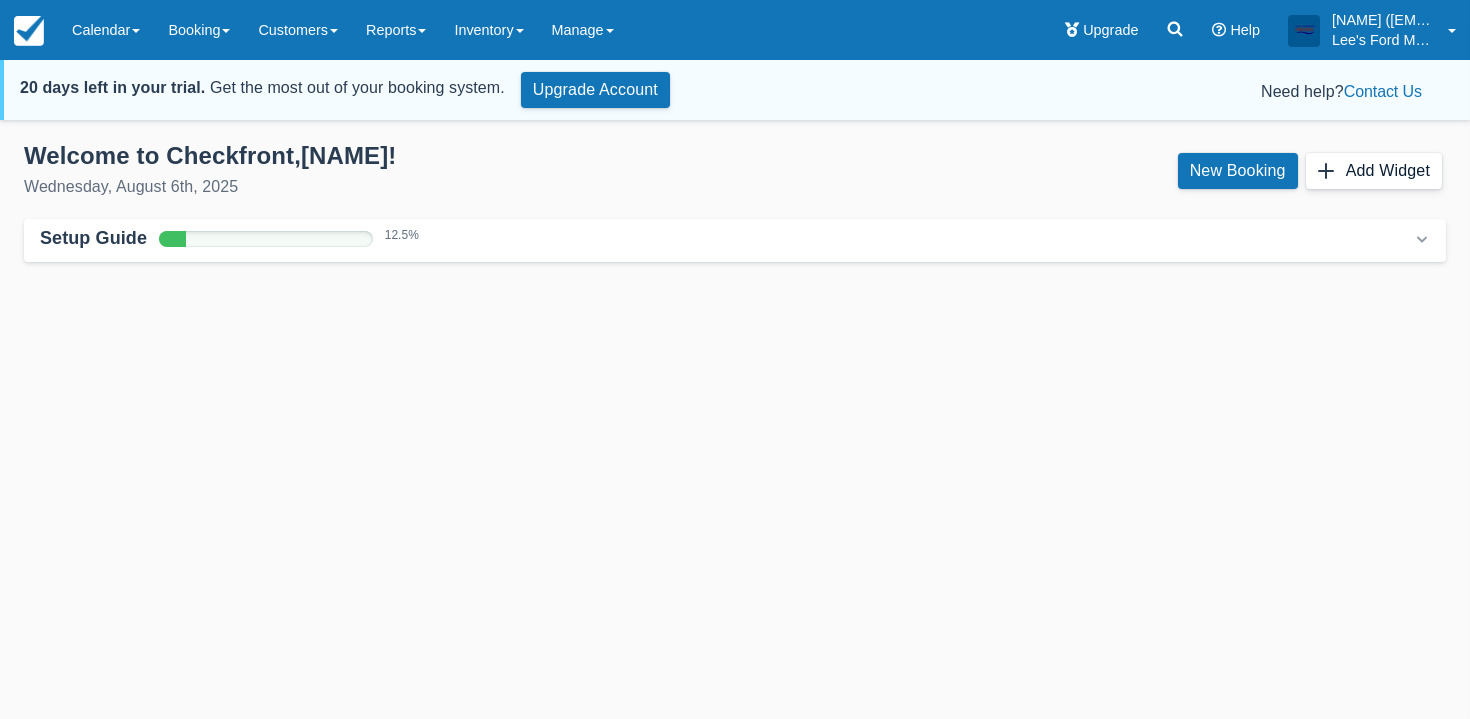 click on "Add Widget" at bounding box center (1374, 171) 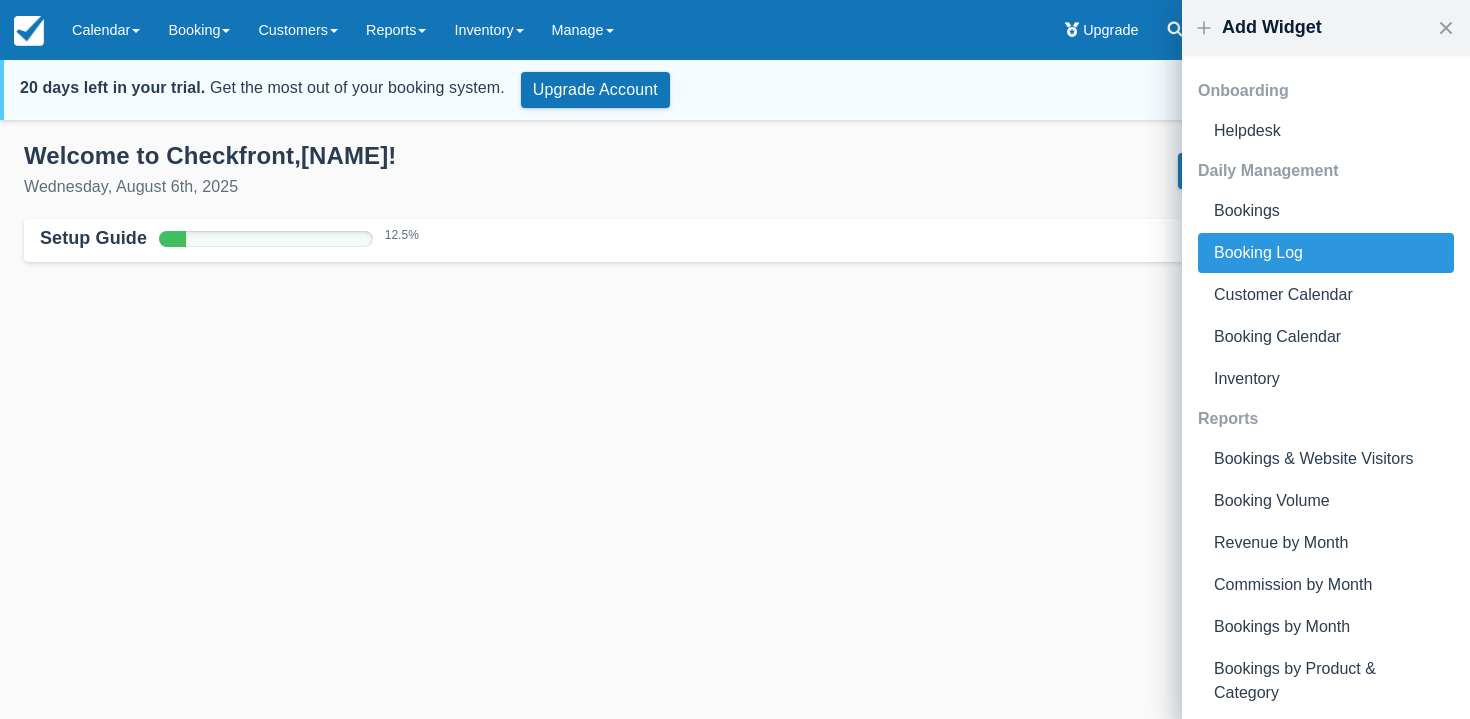 click on "Booking Log" at bounding box center (1326, 253) 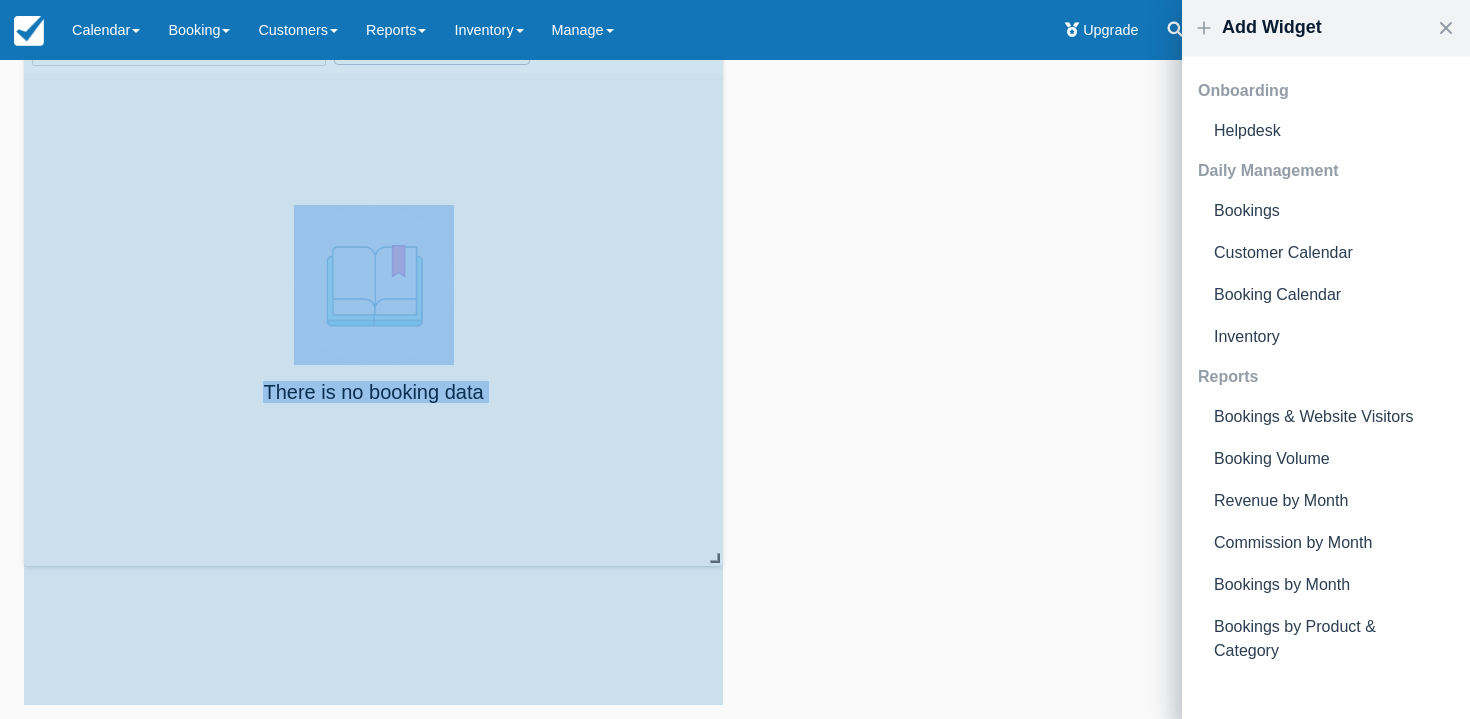 scroll, scrollTop: 65, scrollLeft: 0, axis: vertical 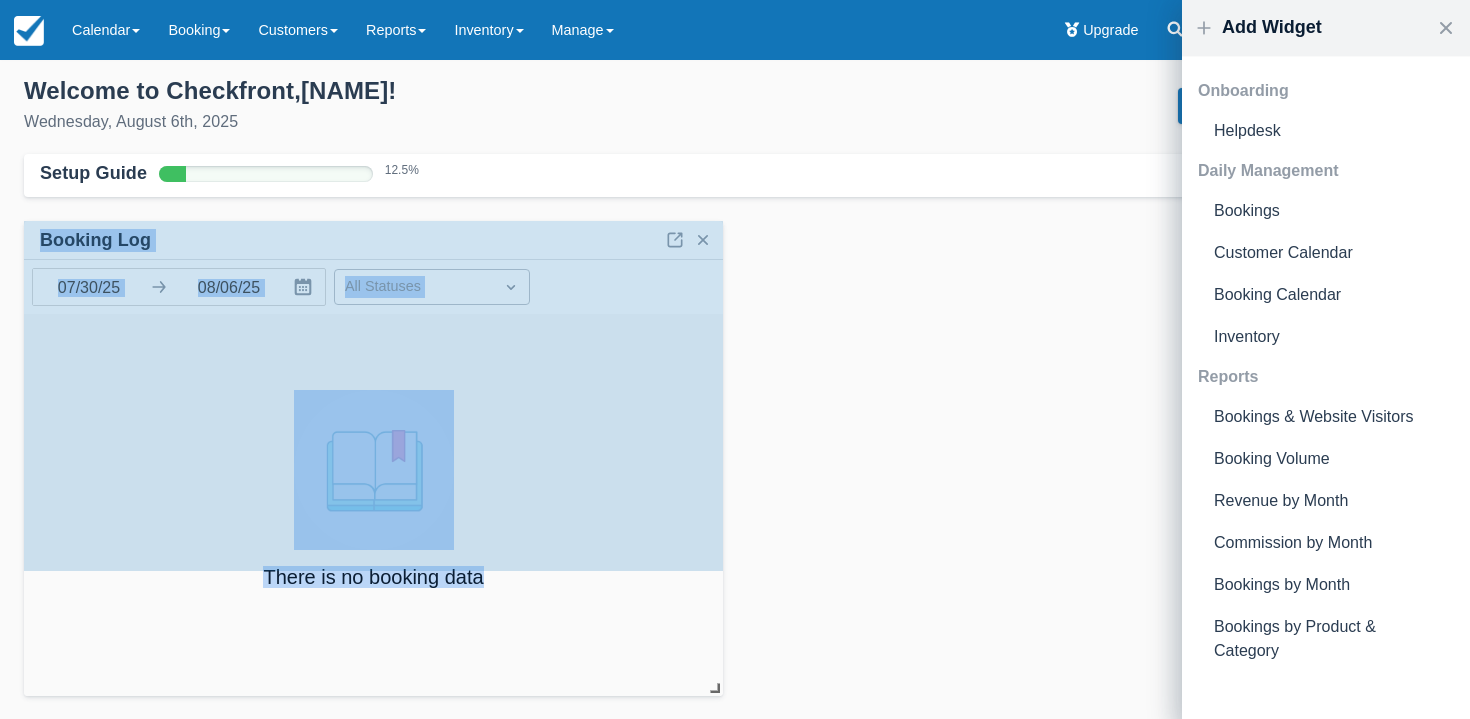 drag, startPoint x: 717, startPoint y: 628, endPoint x: 690, endPoint y: 683, distance: 61.269894 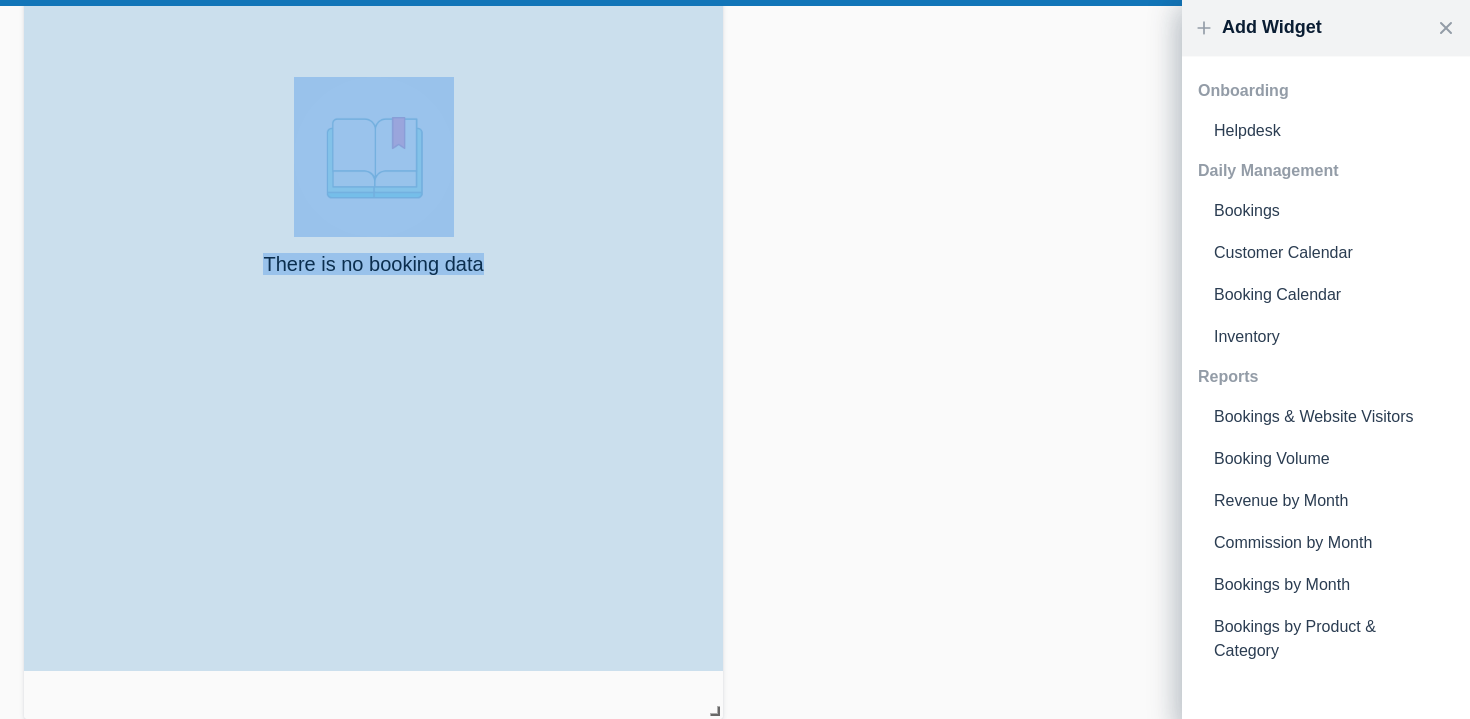 drag, startPoint x: 717, startPoint y: 564, endPoint x: 698, endPoint y: 666, distance: 103.75452 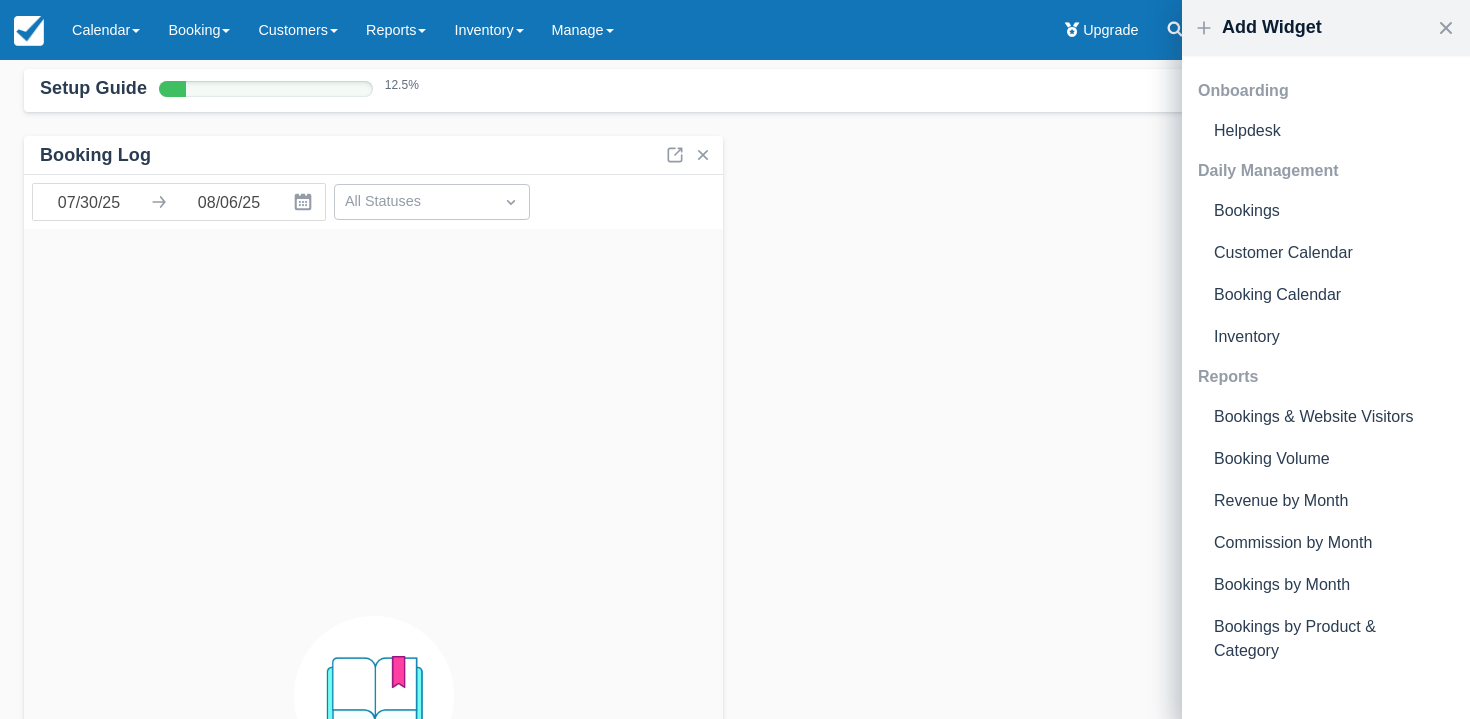 scroll, scrollTop: 0, scrollLeft: 0, axis: both 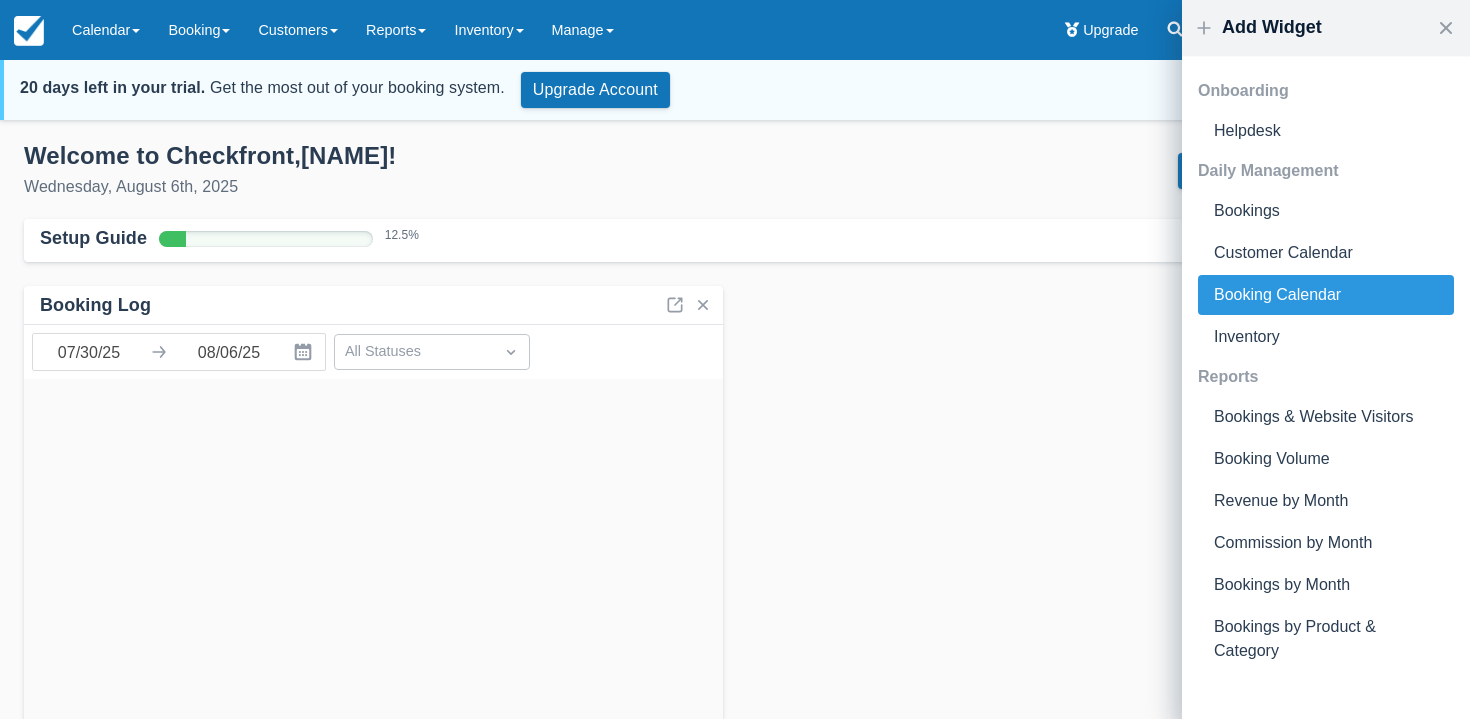 click on "Booking Calendar" at bounding box center [1326, 295] 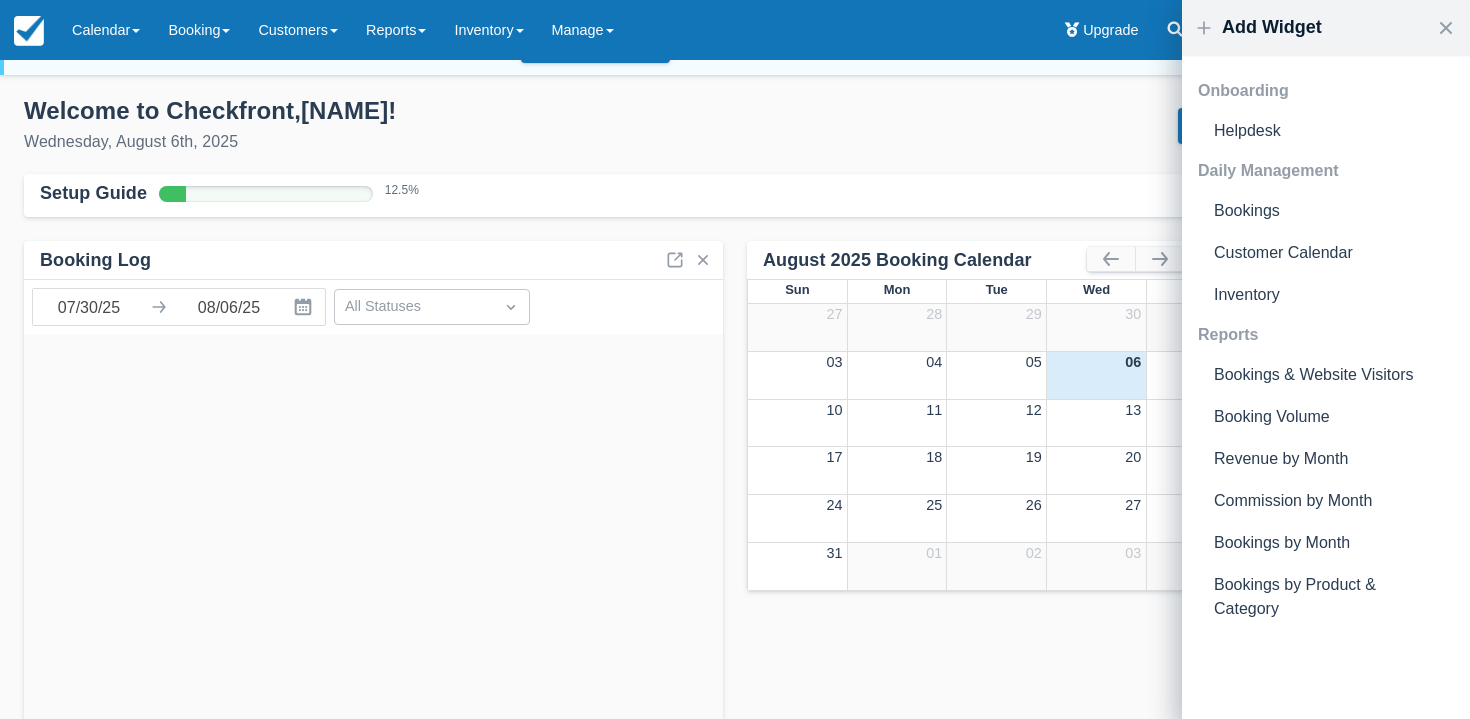 scroll, scrollTop: 50, scrollLeft: 0, axis: vertical 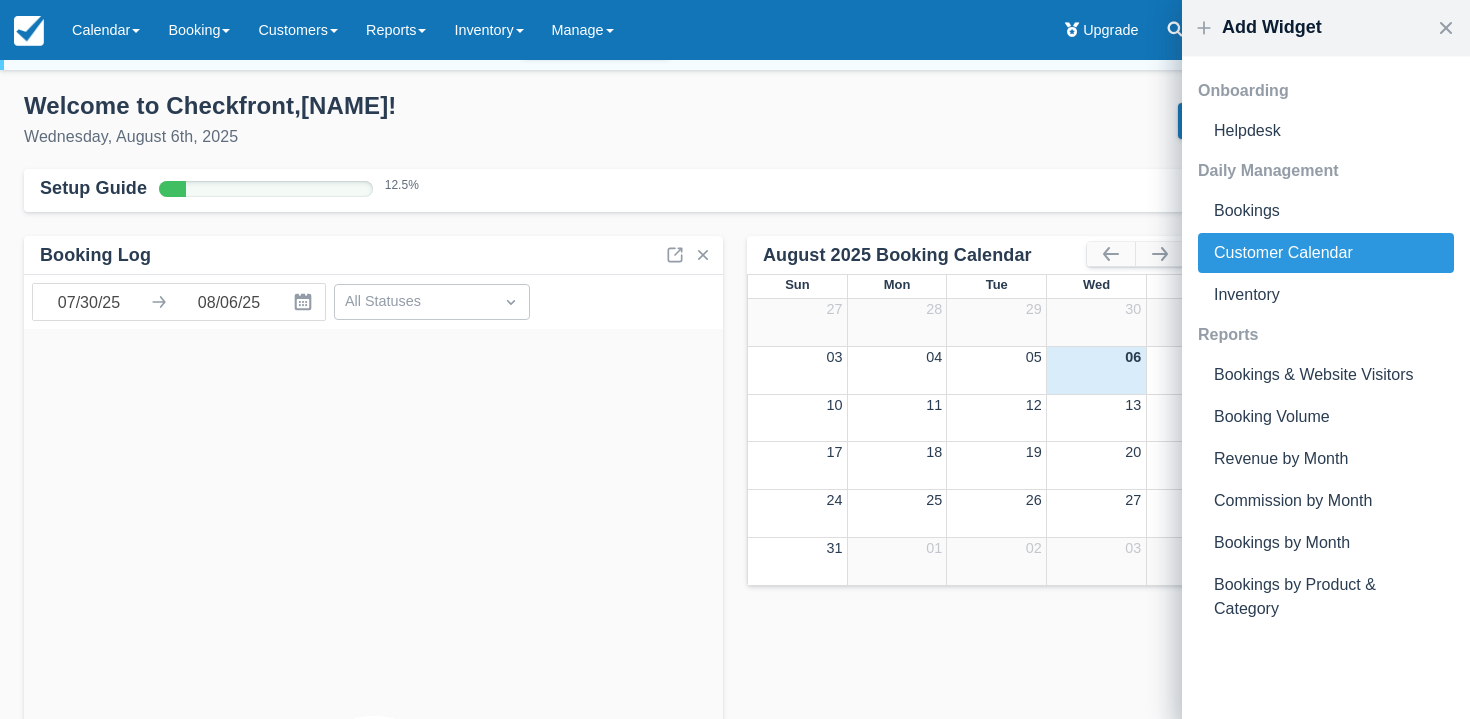 click on "Customer Calendar" at bounding box center (1326, 253) 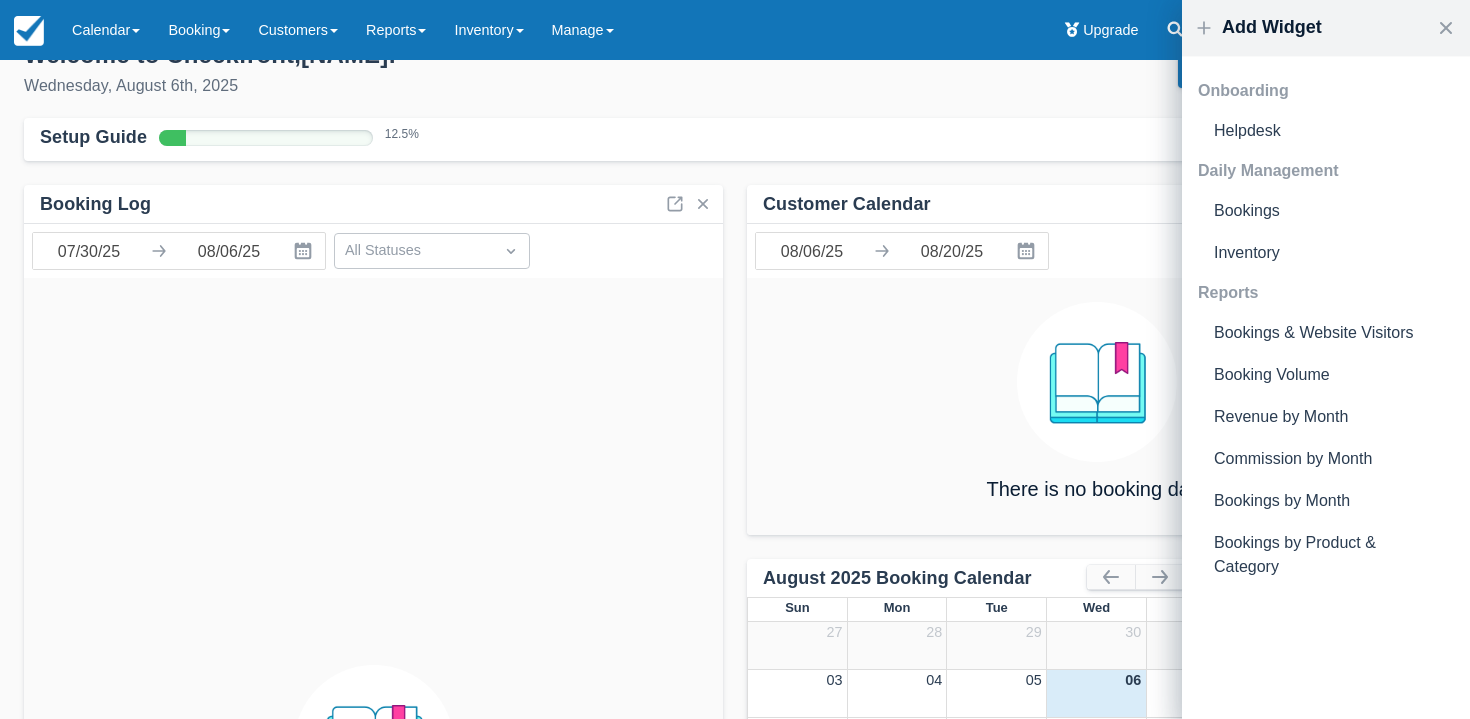 scroll, scrollTop: 102, scrollLeft: 0, axis: vertical 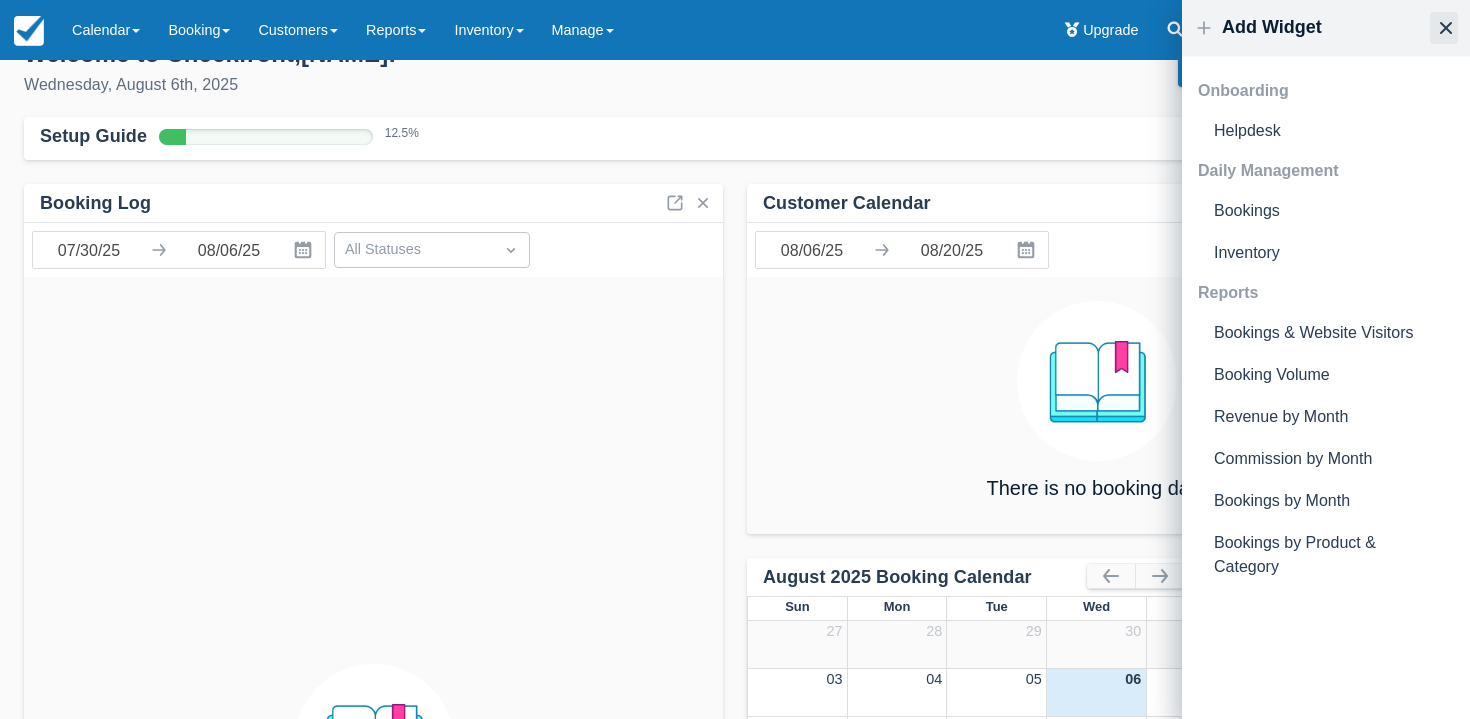 click at bounding box center [1444, 28] 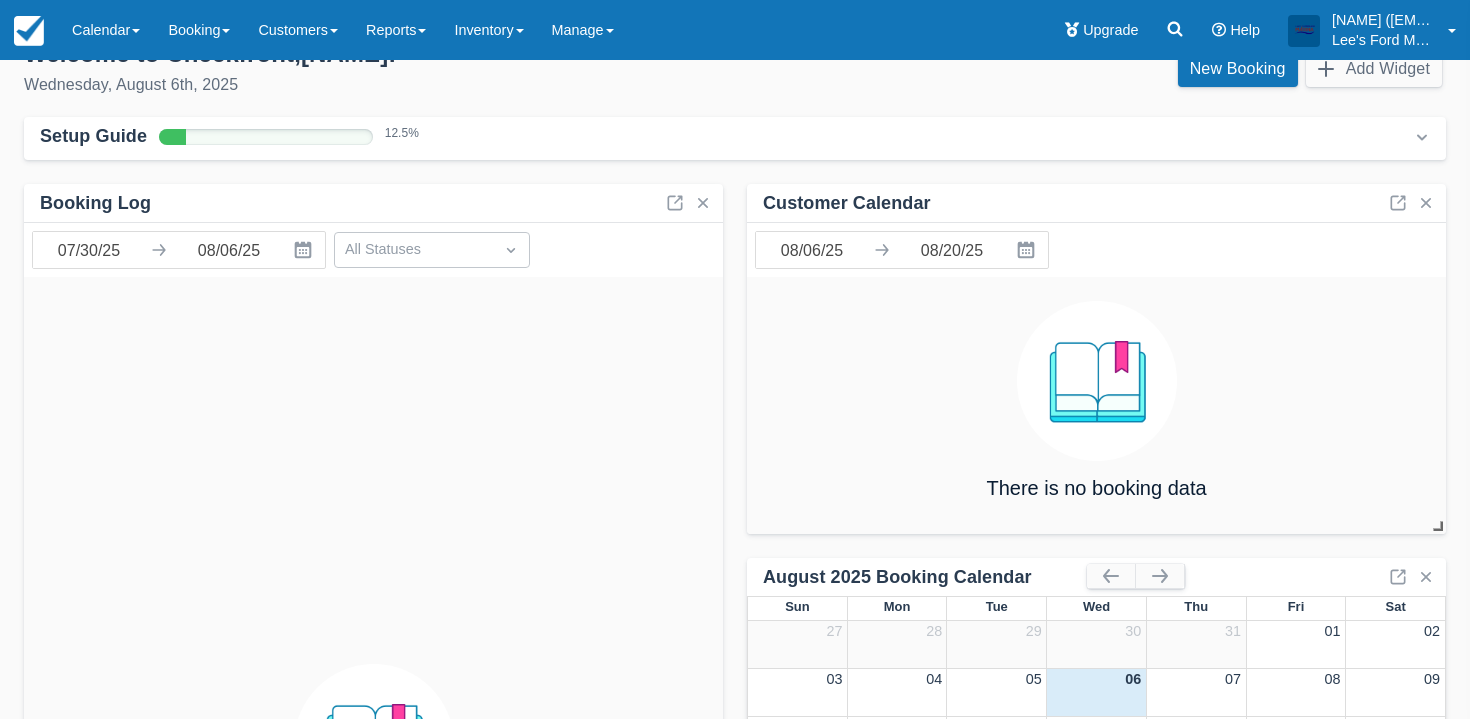 scroll, scrollTop: 0, scrollLeft: 0, axis: both 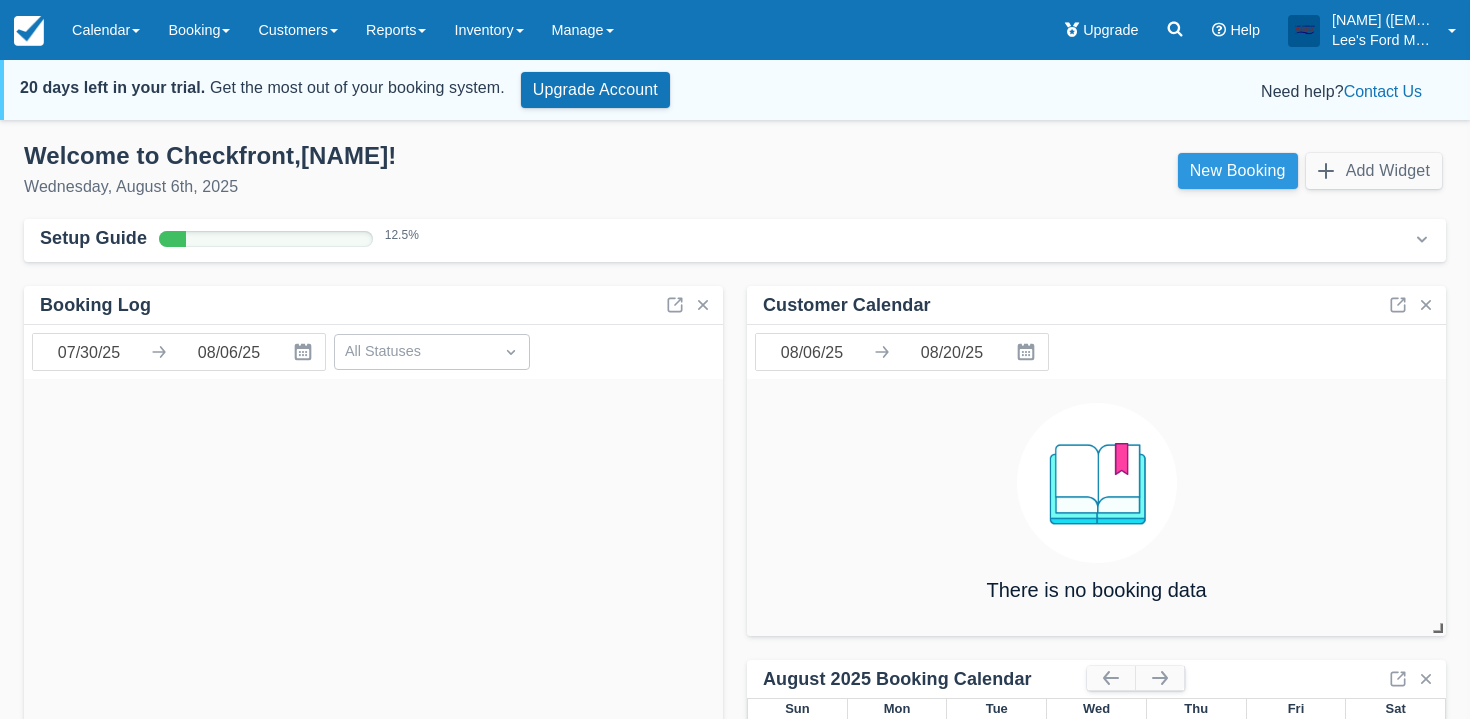click on "New Booking" at bounding box center [1238, 171] 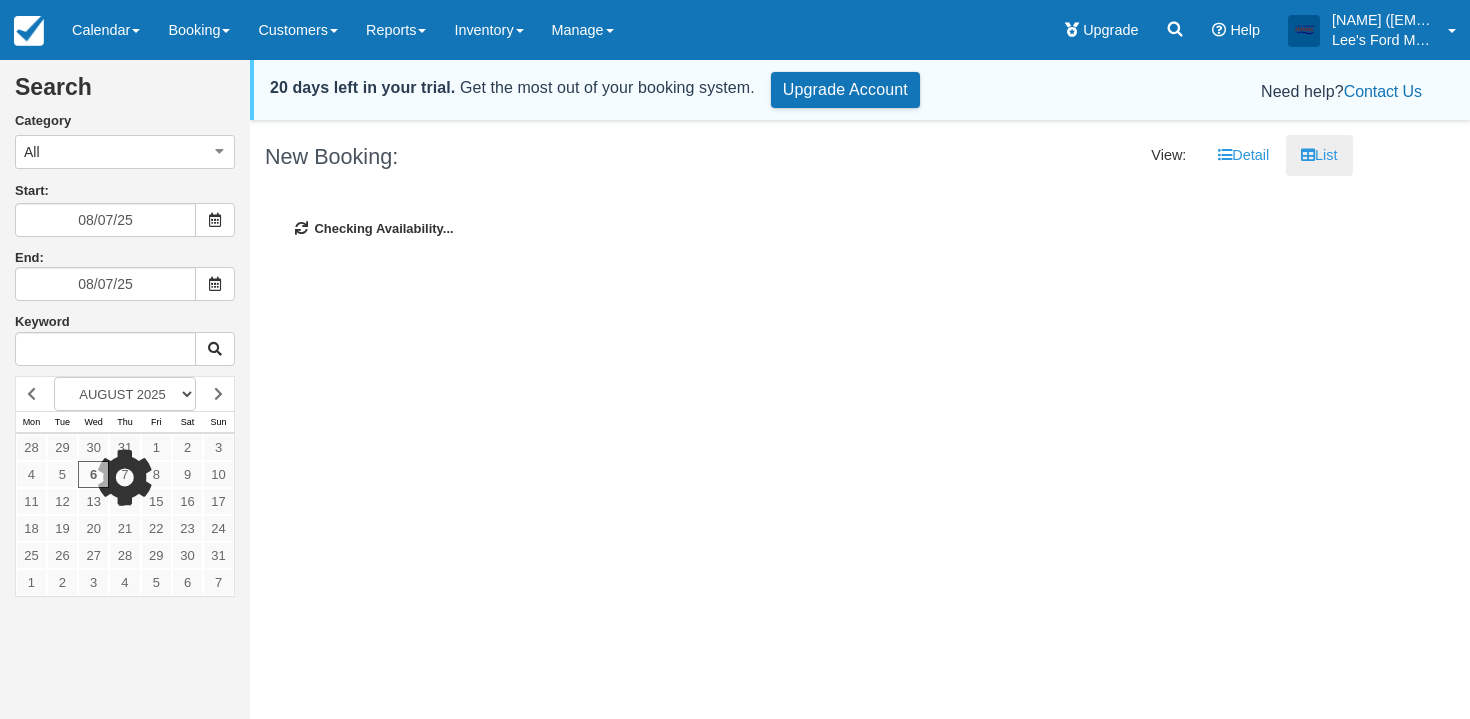 scroll, scrollTop: 0, scrollLeft: 0, axis: both 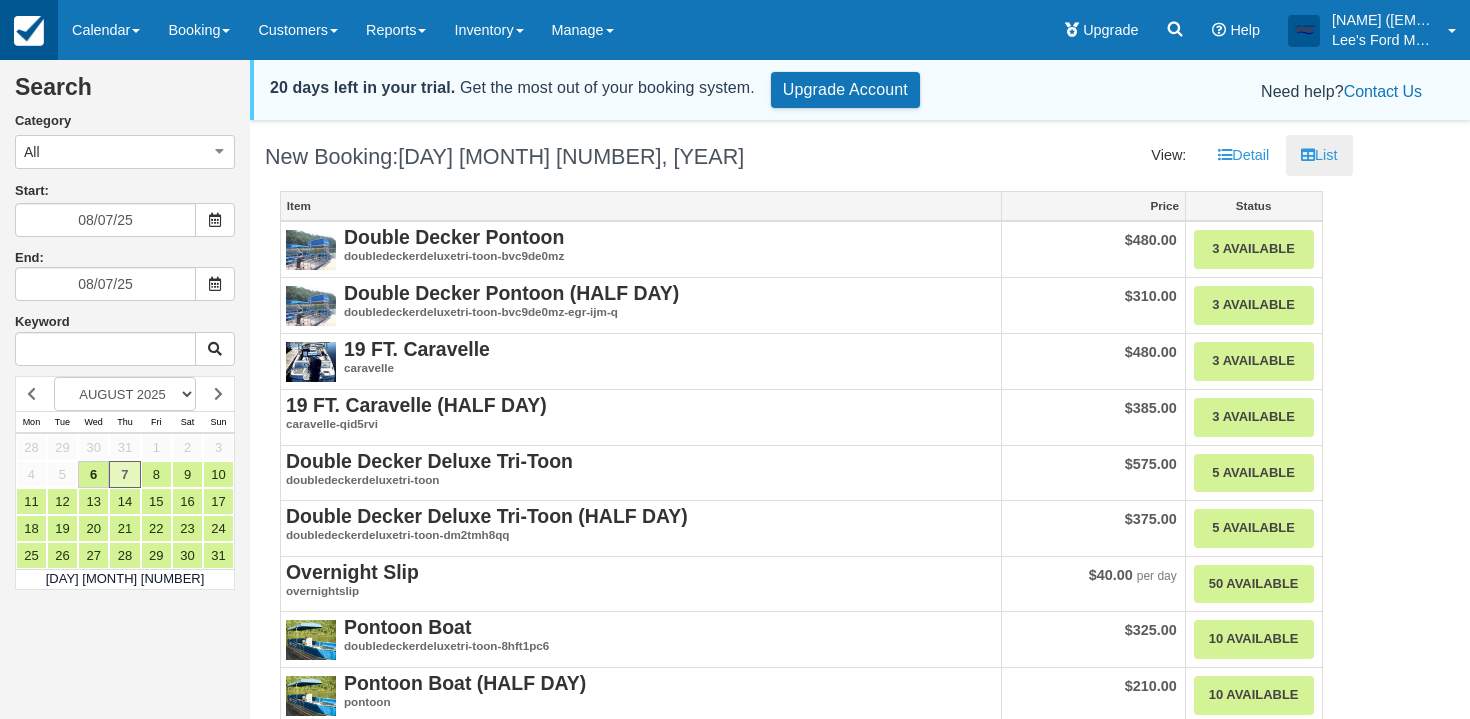 click at bounding box center [29, 31] 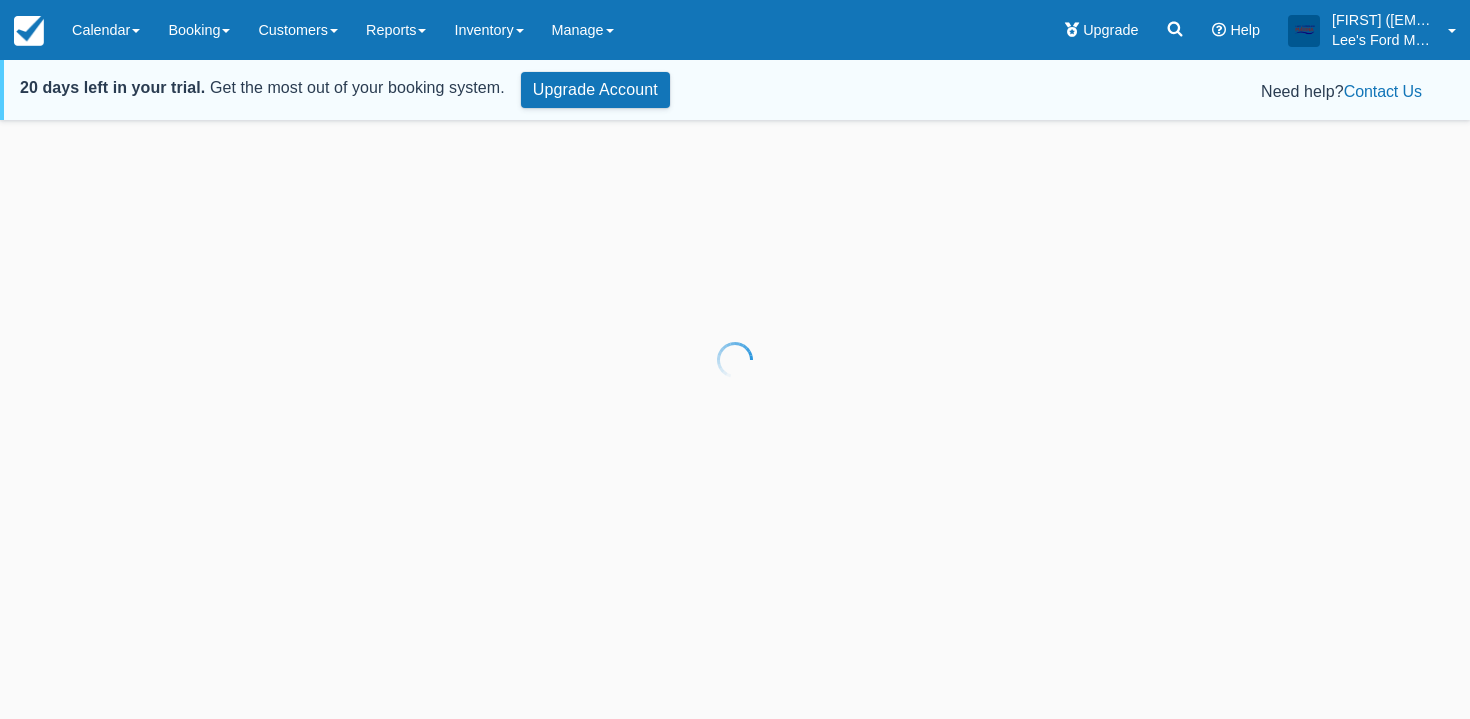 scroll, scrollTop: 0, scrollLeft: 0, axis: both 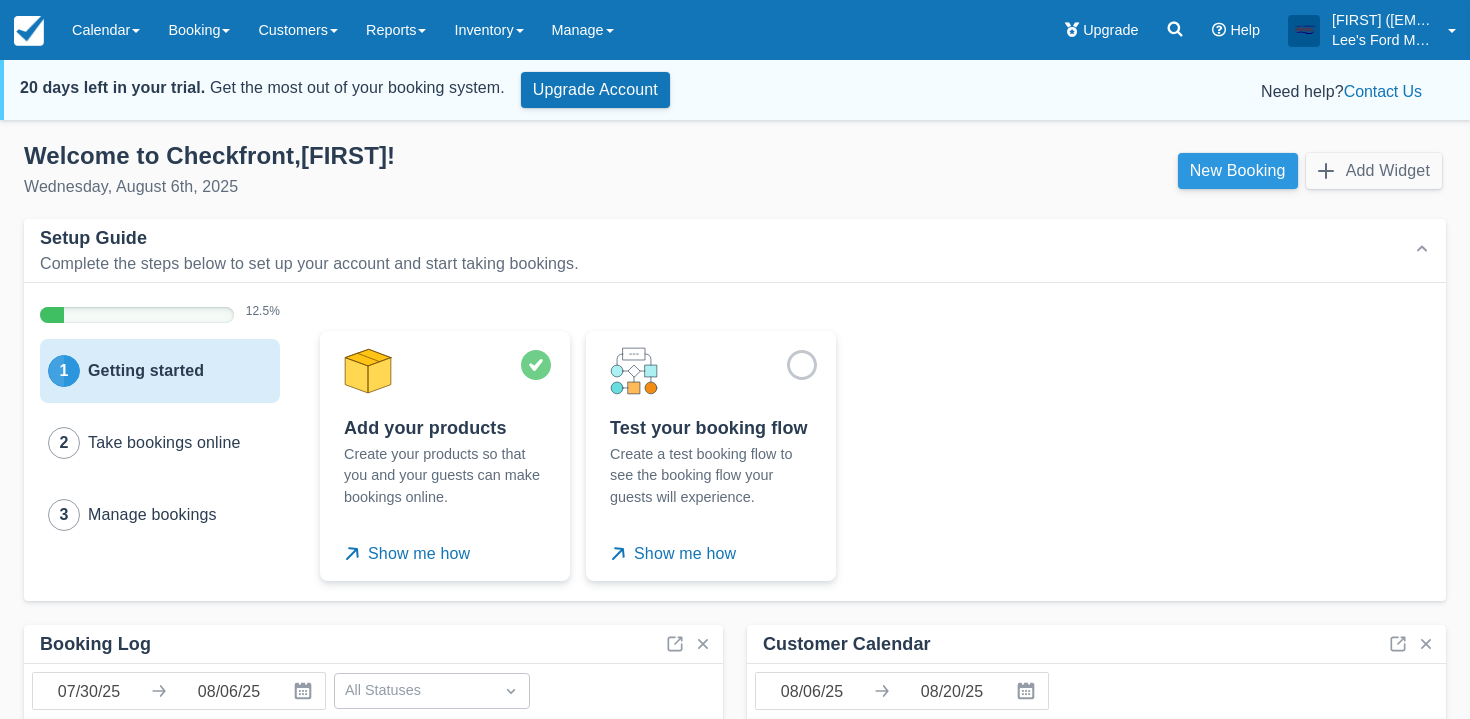 click on "New Booking" at bounding box center [1238, 171] 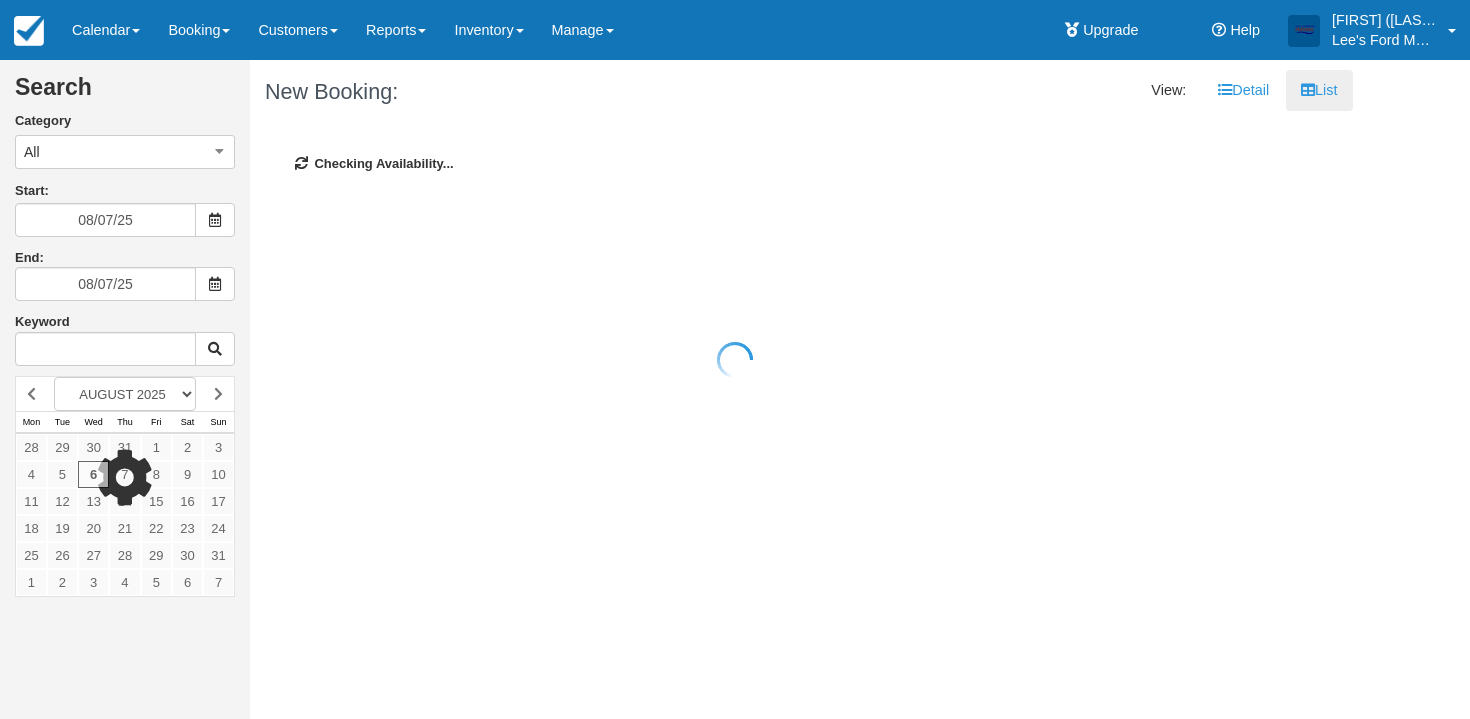 scroll, scrollTop: 0, scrollLeft: 0, axis: both 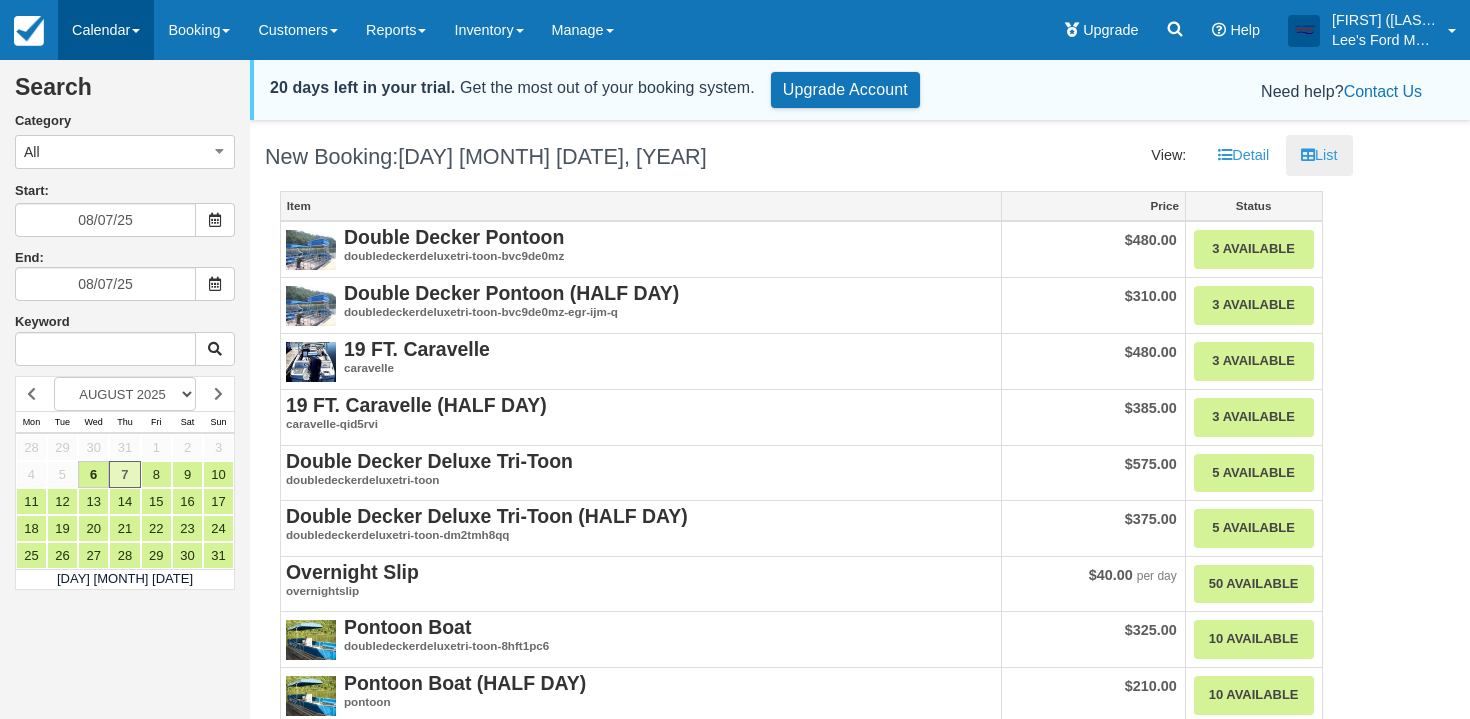 click on "Calendar" at bounding box center (106, 30) 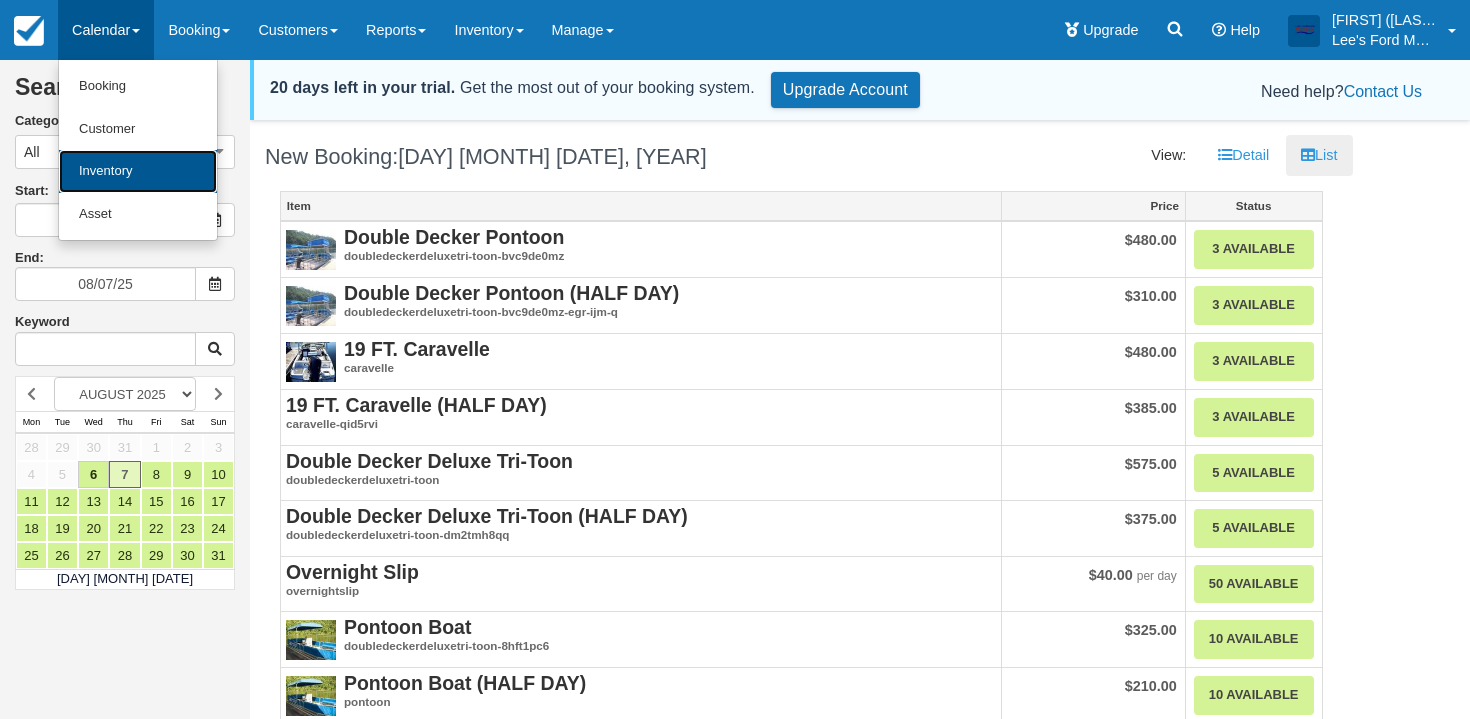click on "Inventory" at bounding box center [138, 171] 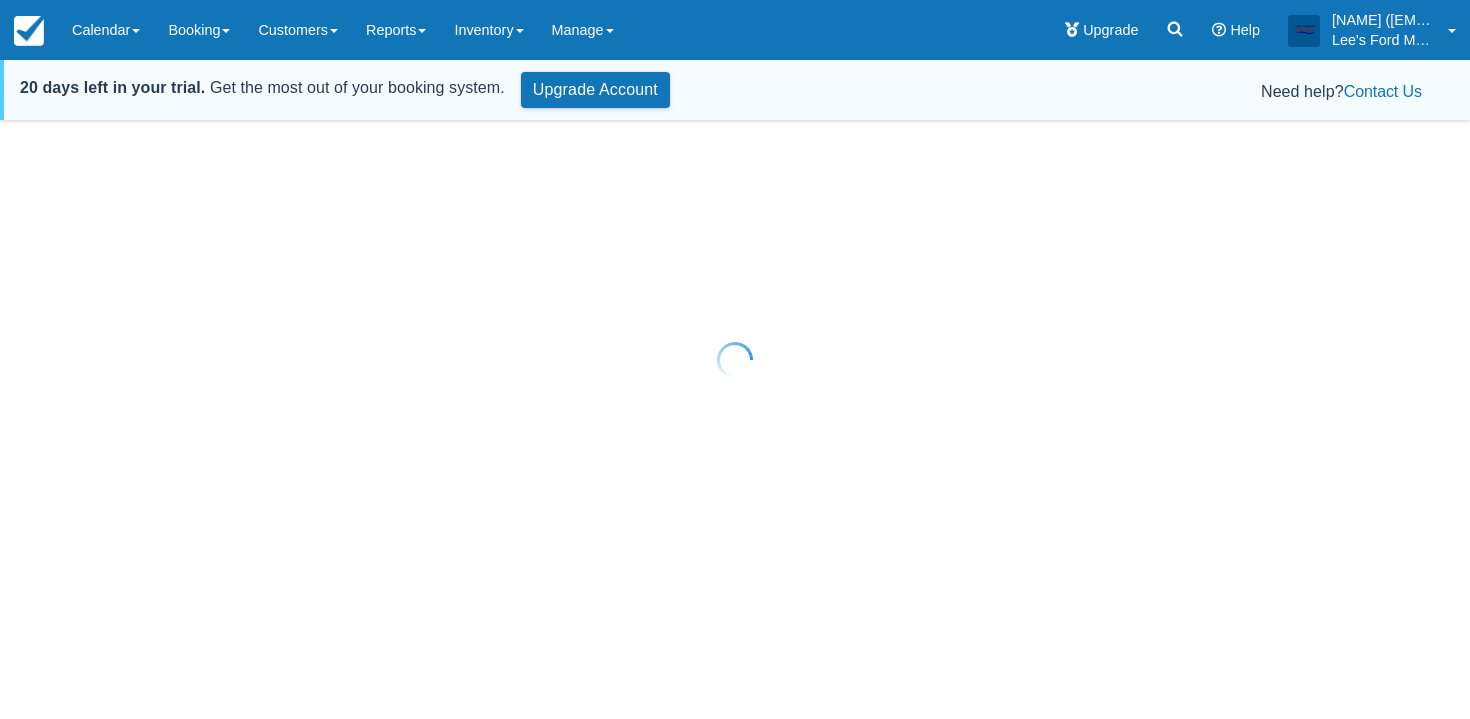 scroll, scrollTop: 0, scrollLeft: 0, axis: both 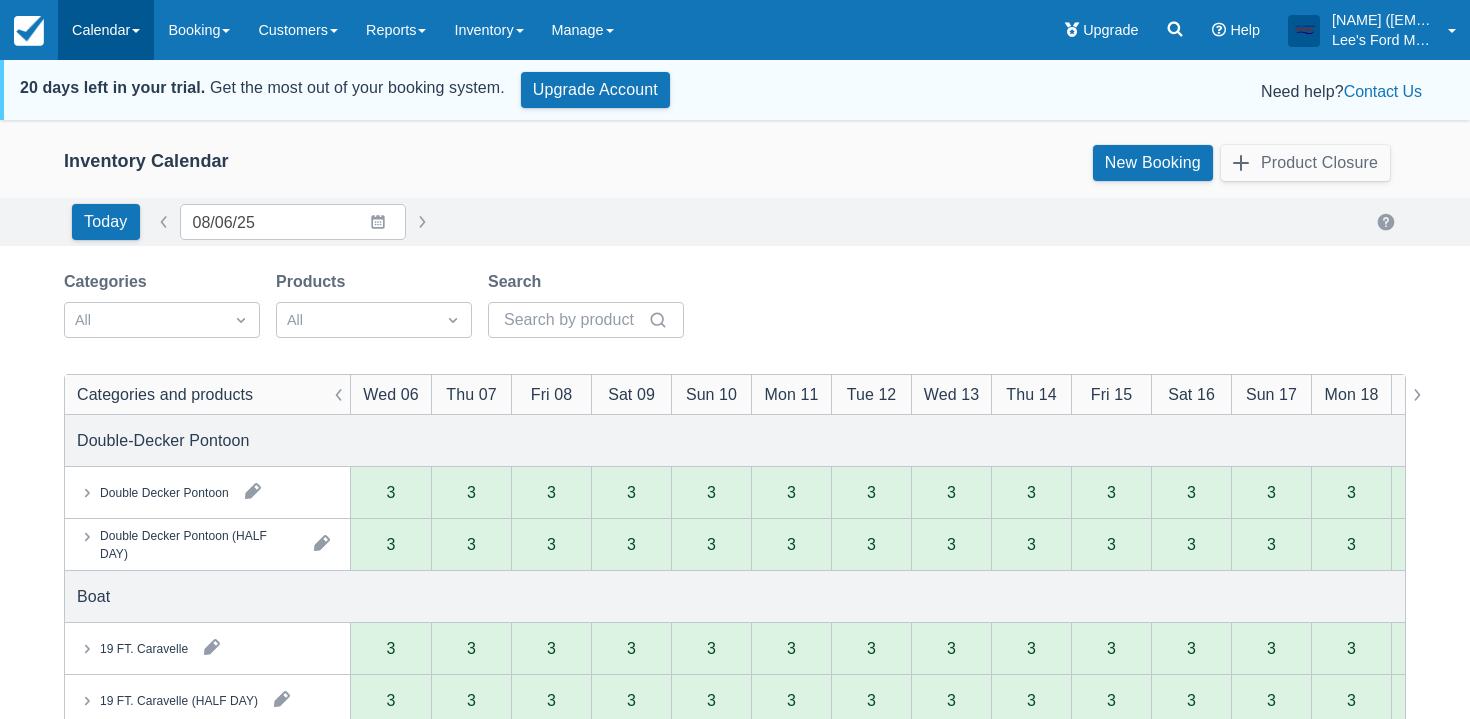 click on "Calendar" at bounding box center [106, 30] 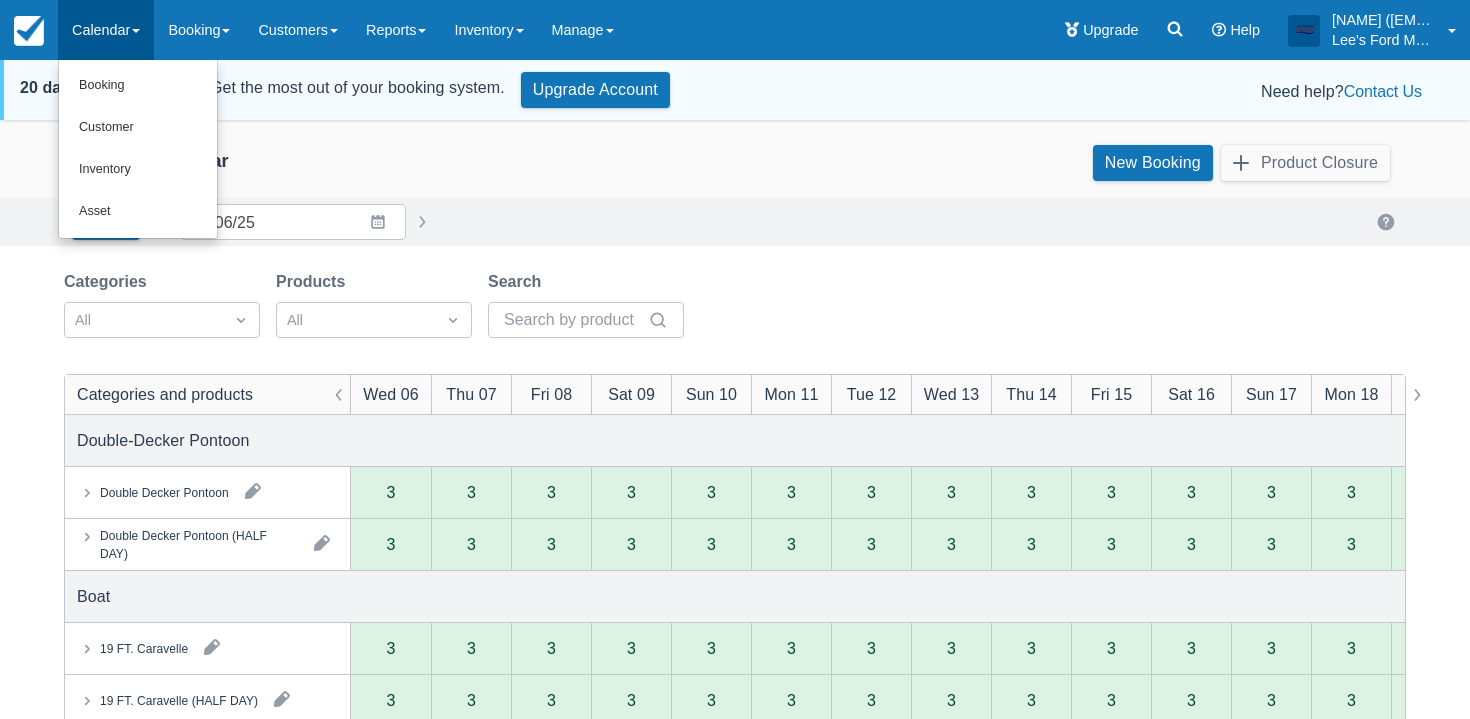 click on "Inventory Calendar New Booking Product Closure" at bounding box center [735, 163] 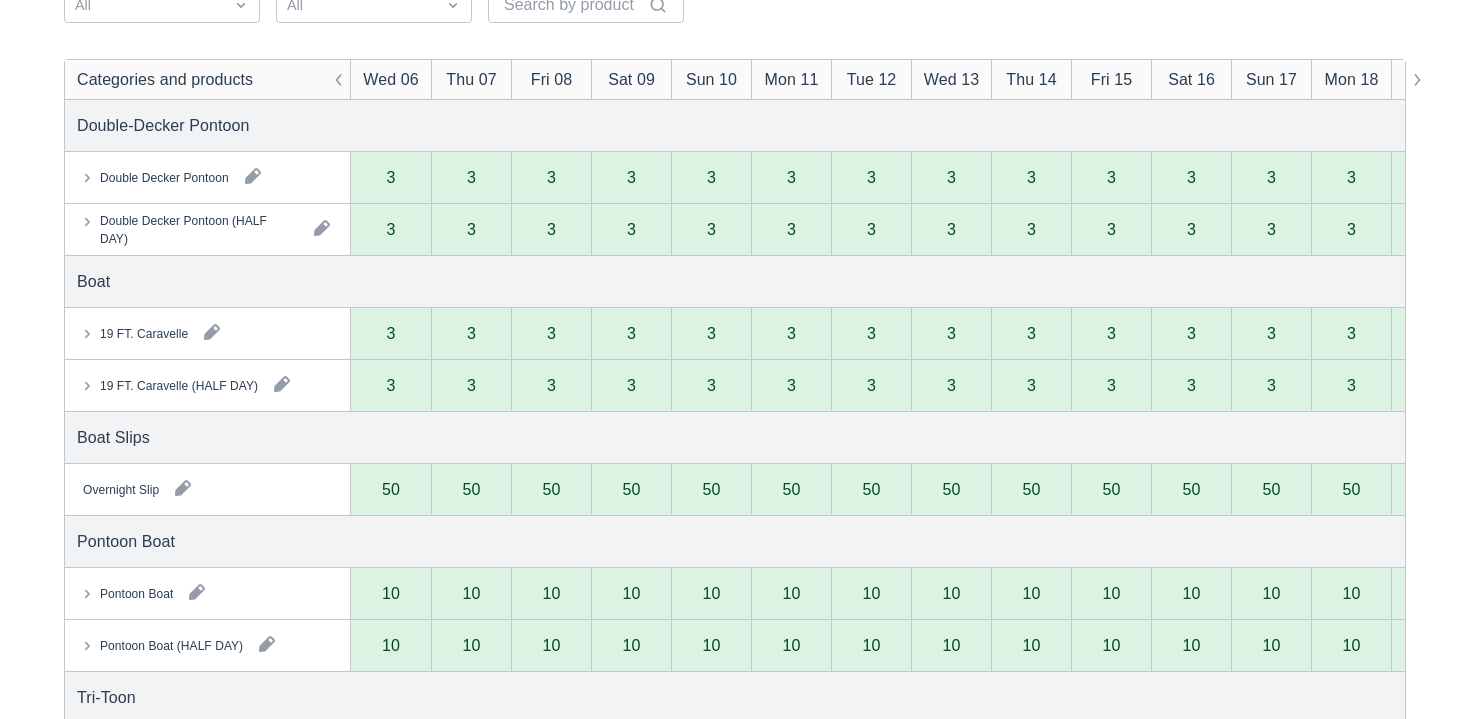 scroll, scrollTop: 319, scrollLeft: 0, axis: vertical 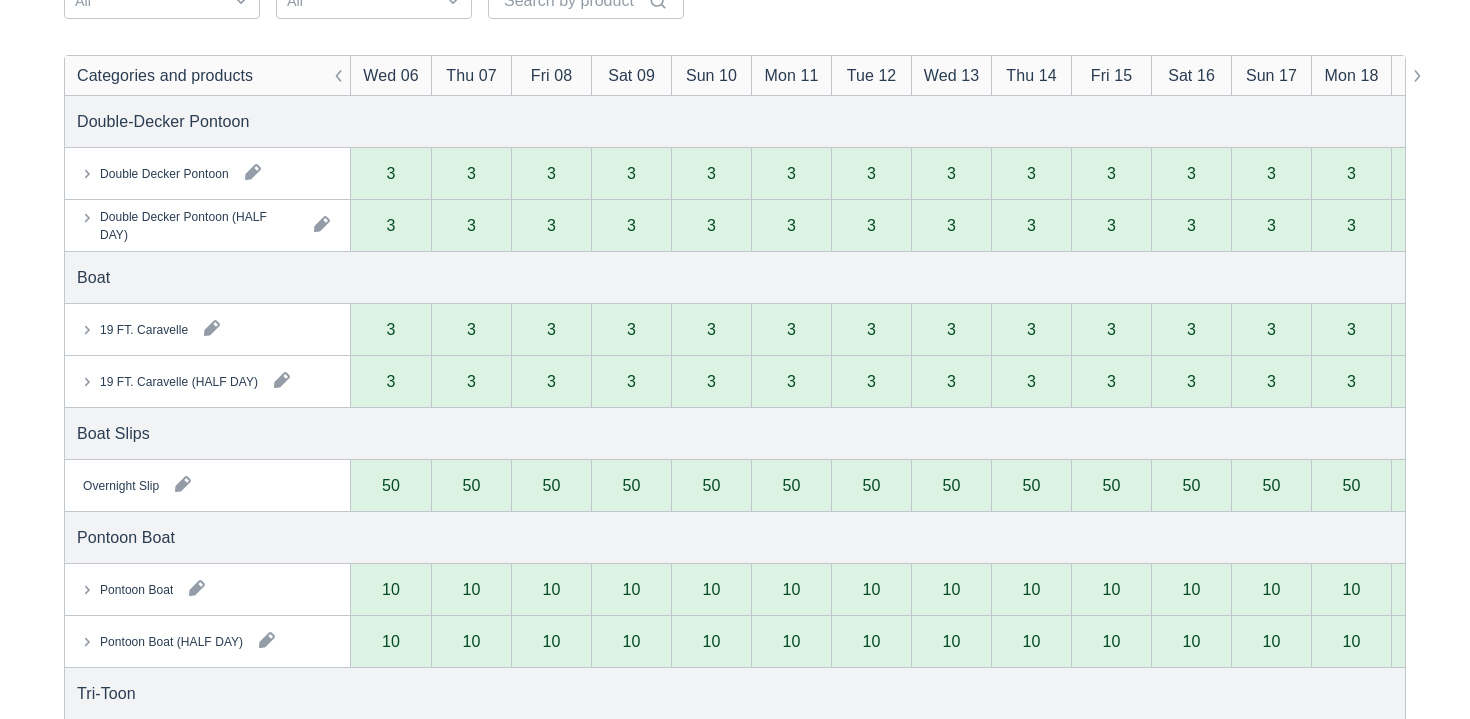click 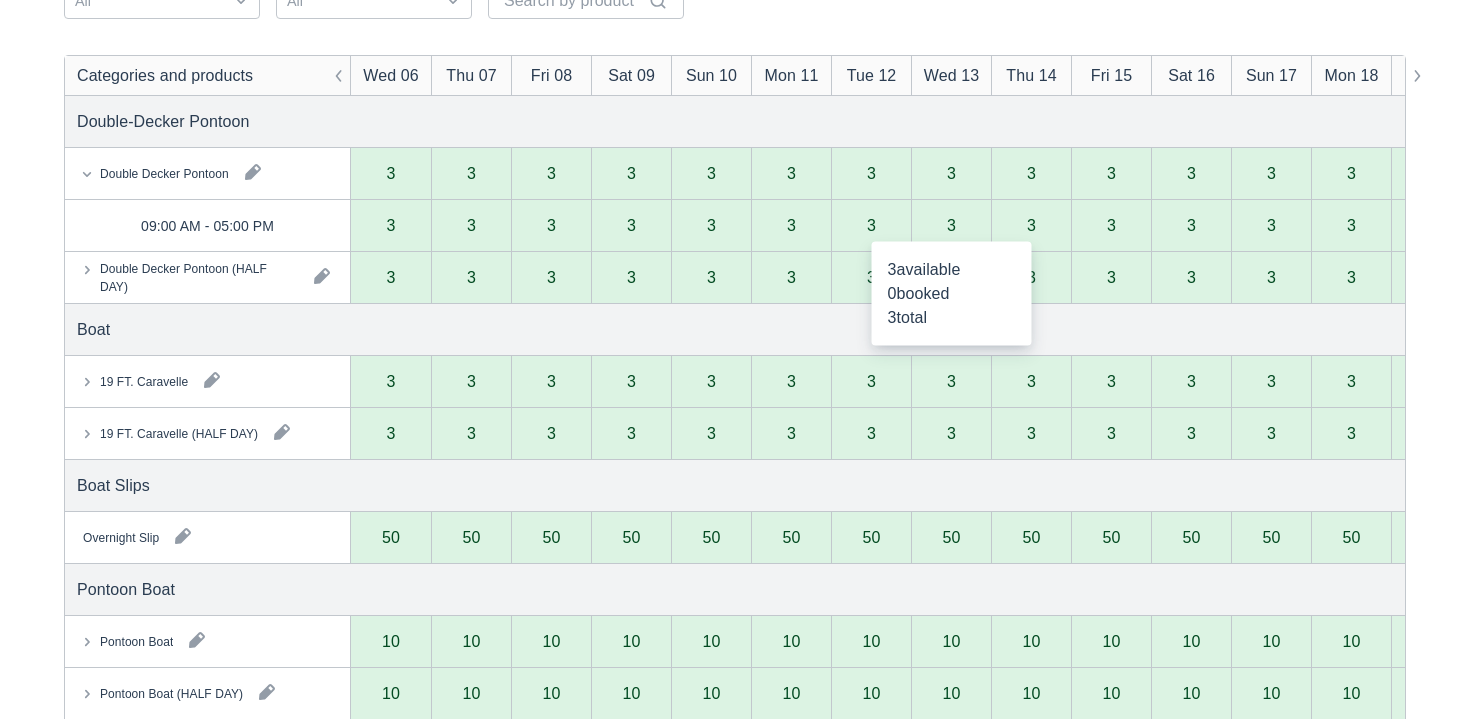 click on "3" at bounding box center (951, 226) 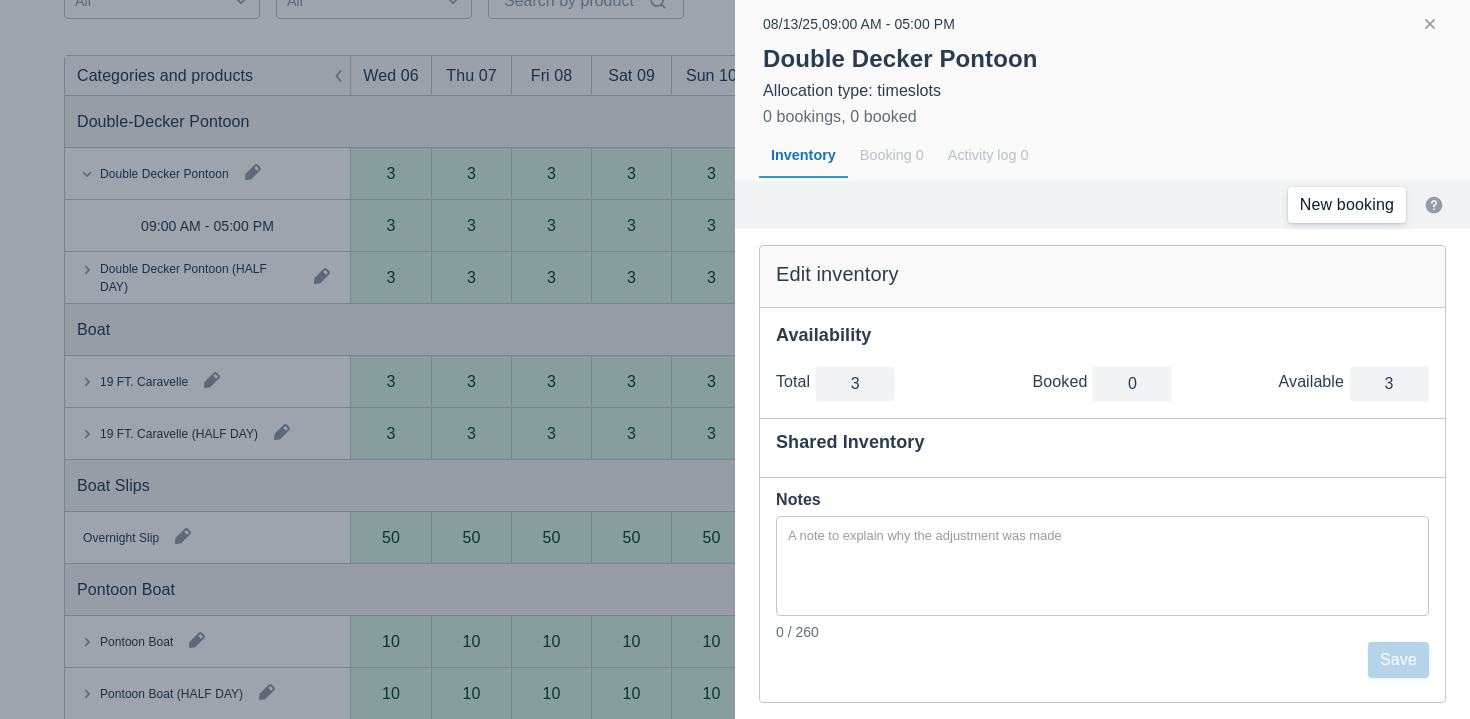 click on "New booking" 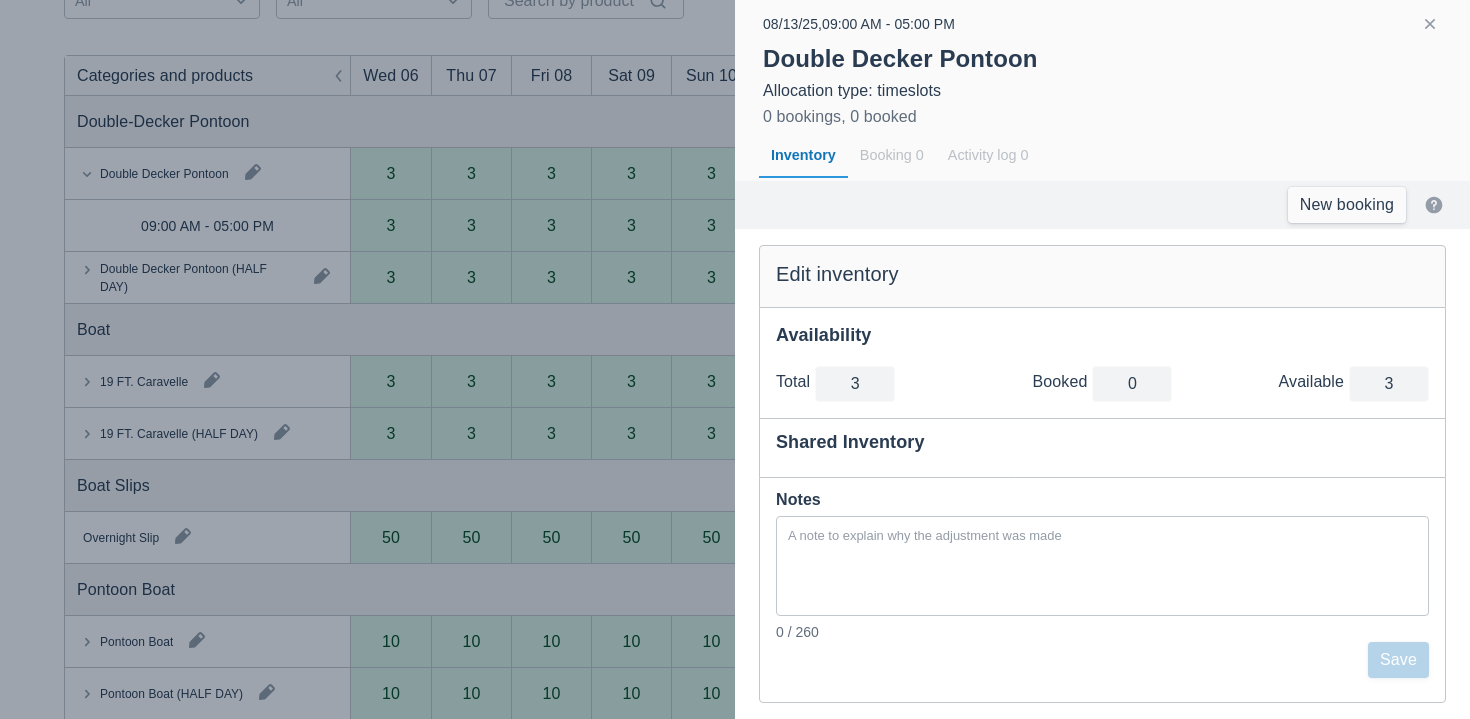 click at bounding box center (735, 359) 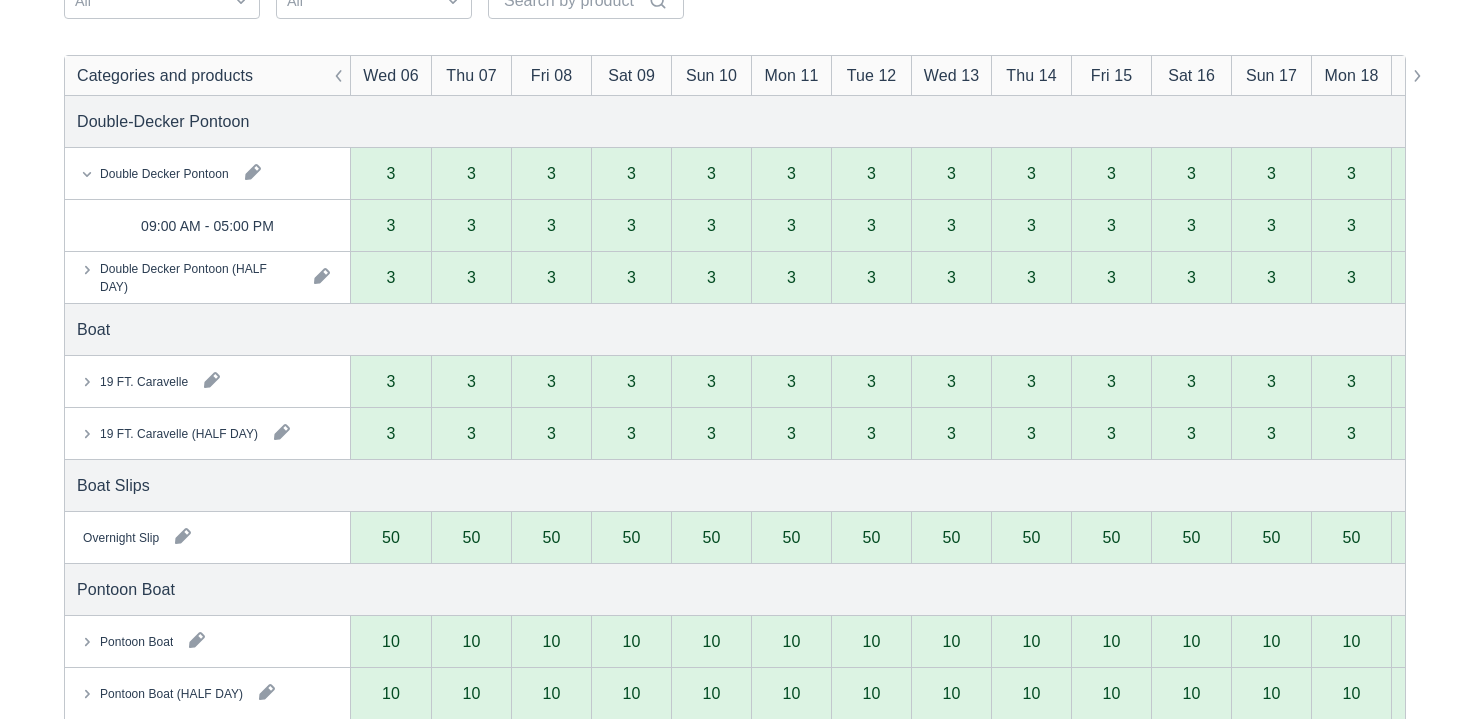 scroll, scrollTop: 0, scrollLeft: 0, axis: both 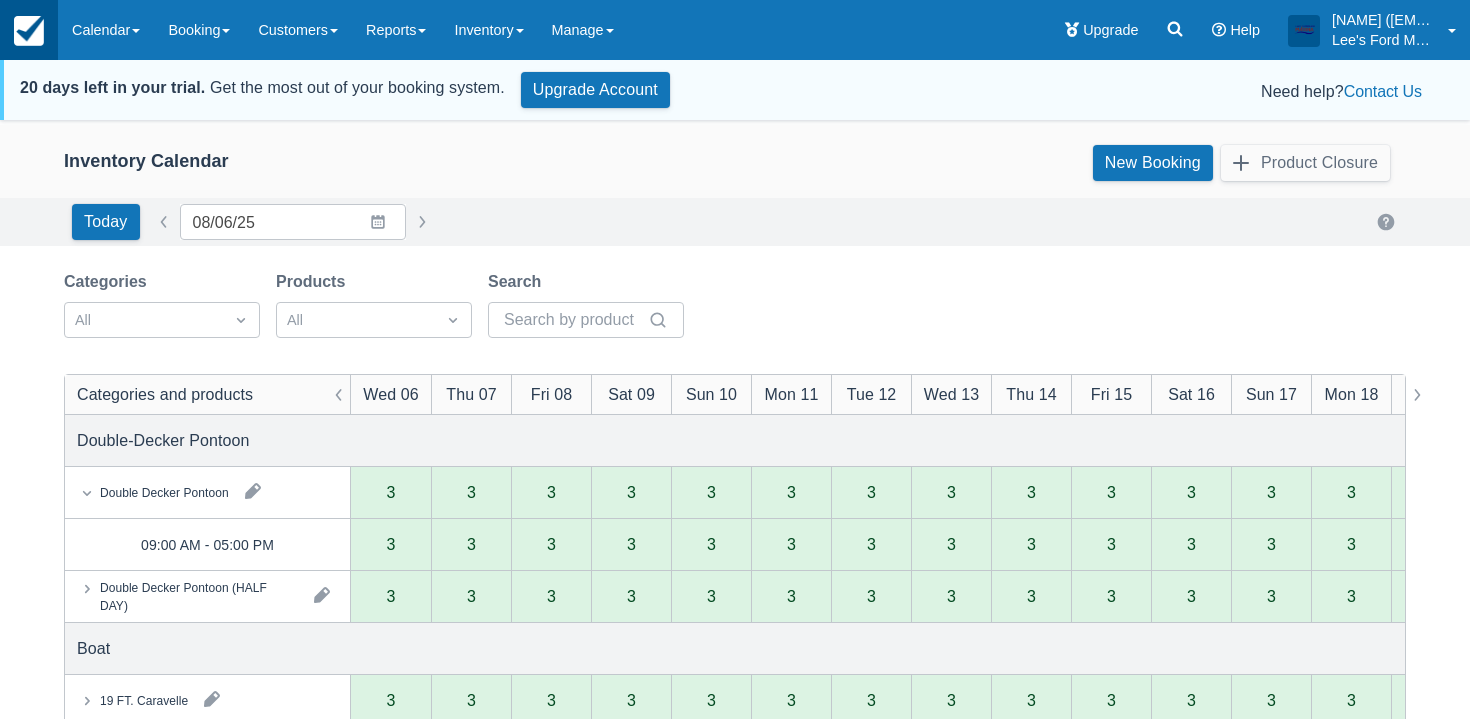 click at bounding box center [29, 30] 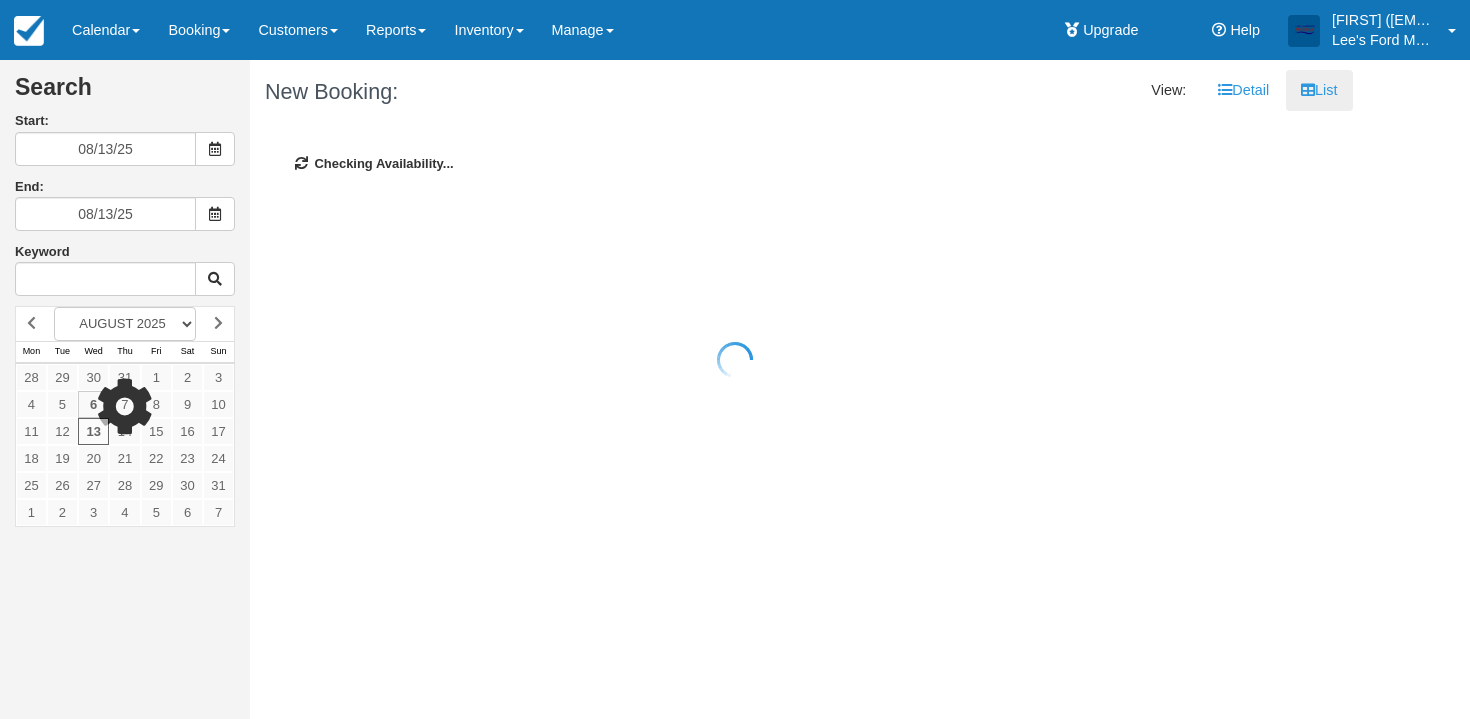 scroll, scrollTop: 0, scrollLeft: 0, axis: both 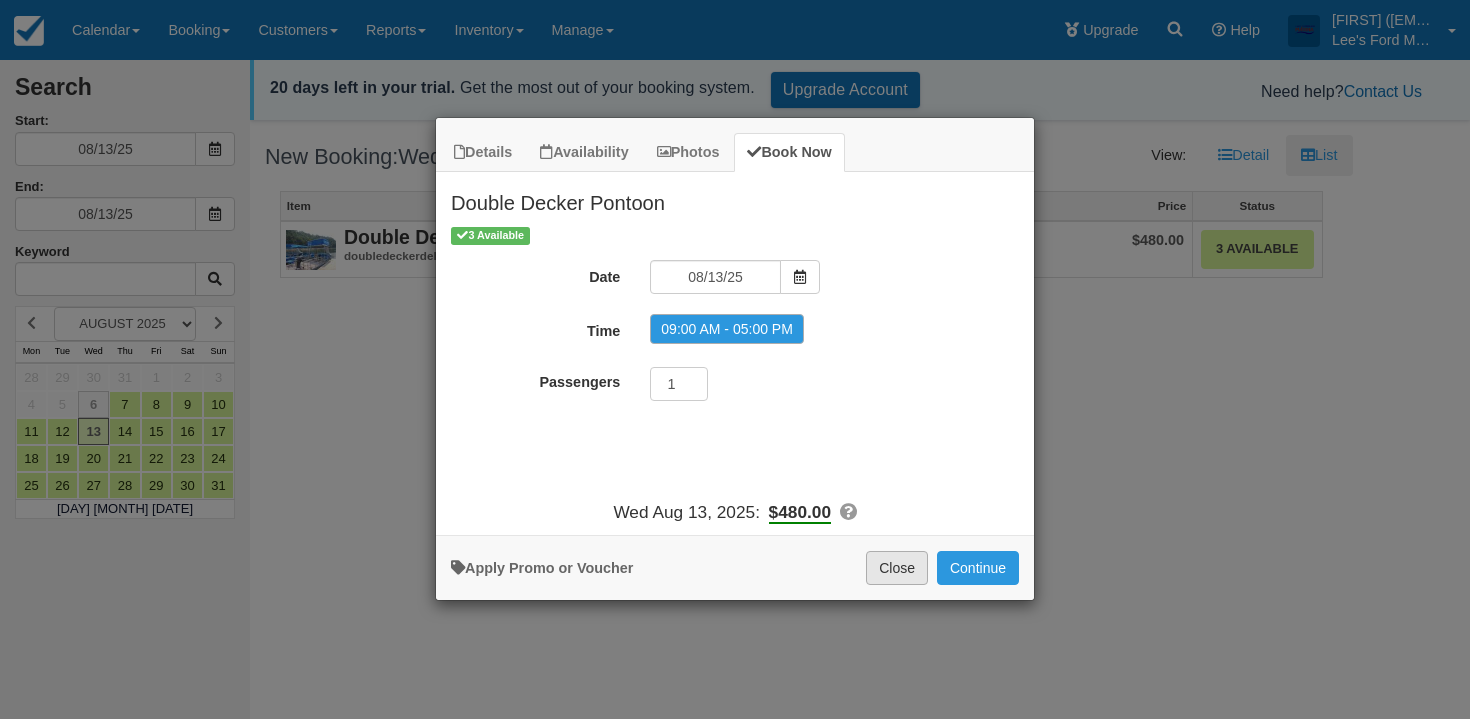 click on "Close" at bounding box center (897, 568) 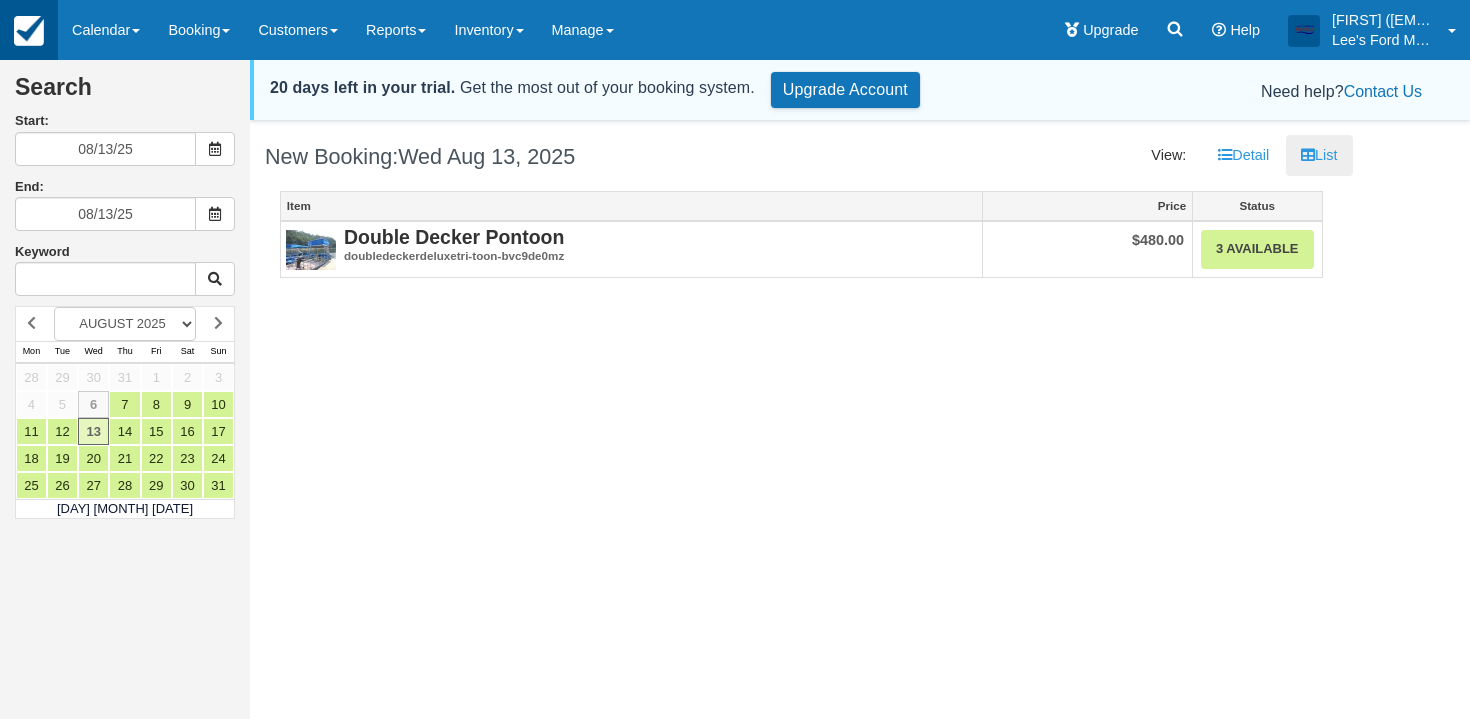 click at bounding box center [29, 31] 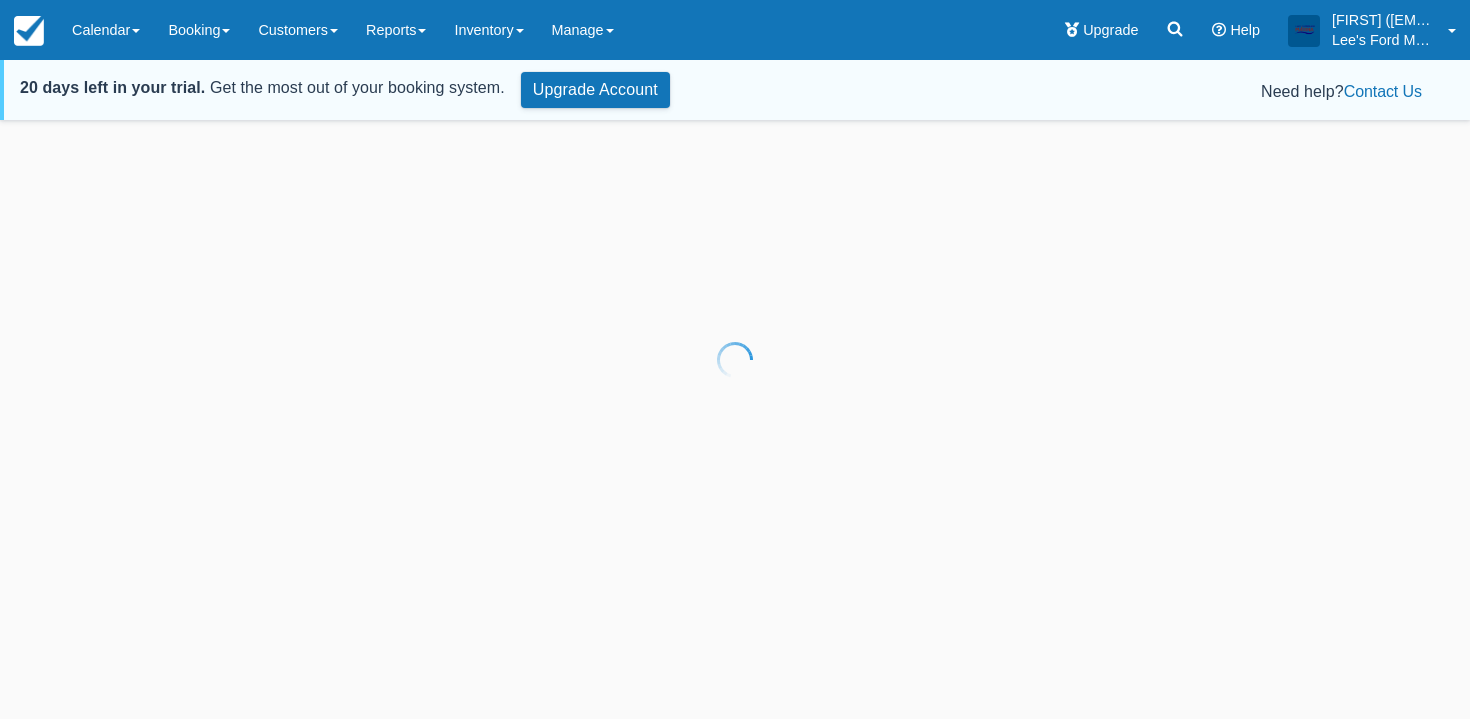 scroll, scrollTop: 0, scrollLeft: 0, axis: both 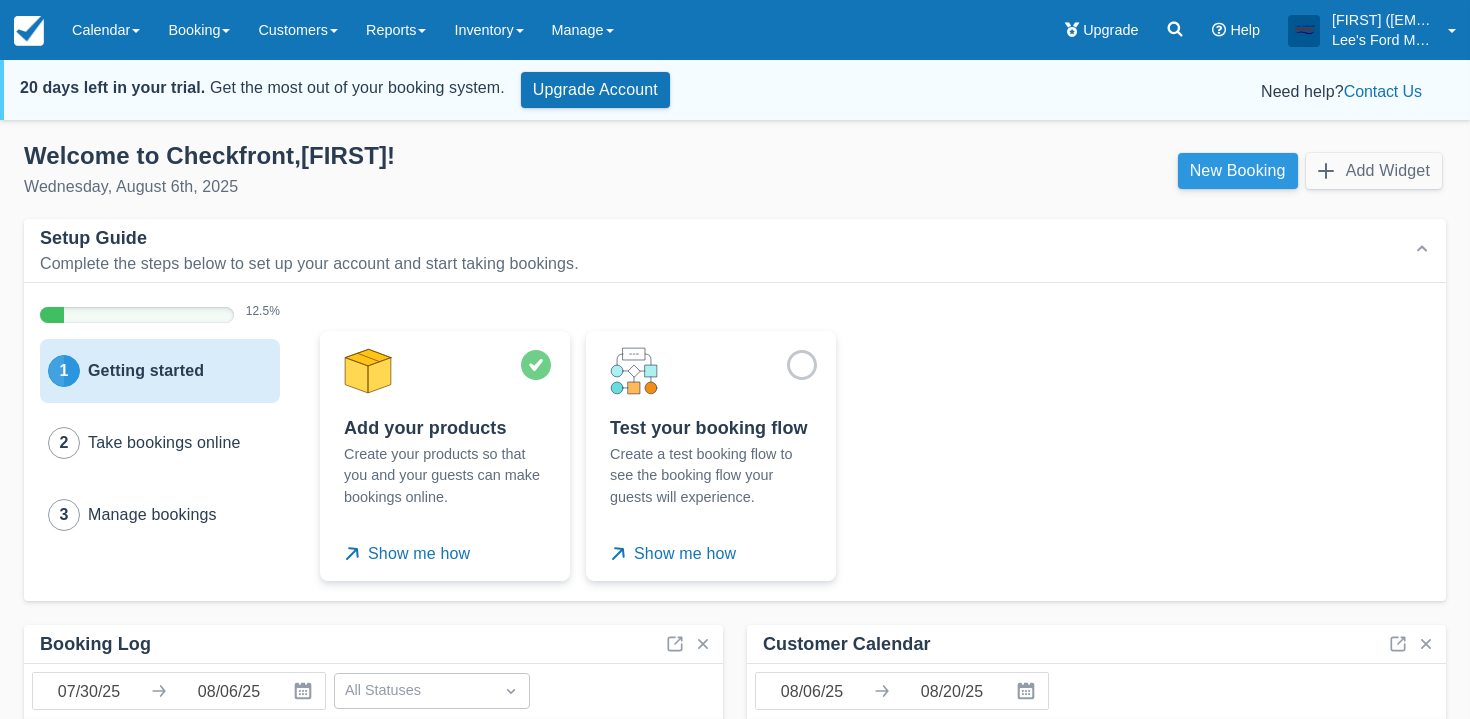 click on "New Booking" at bounding box center [1238, 171] 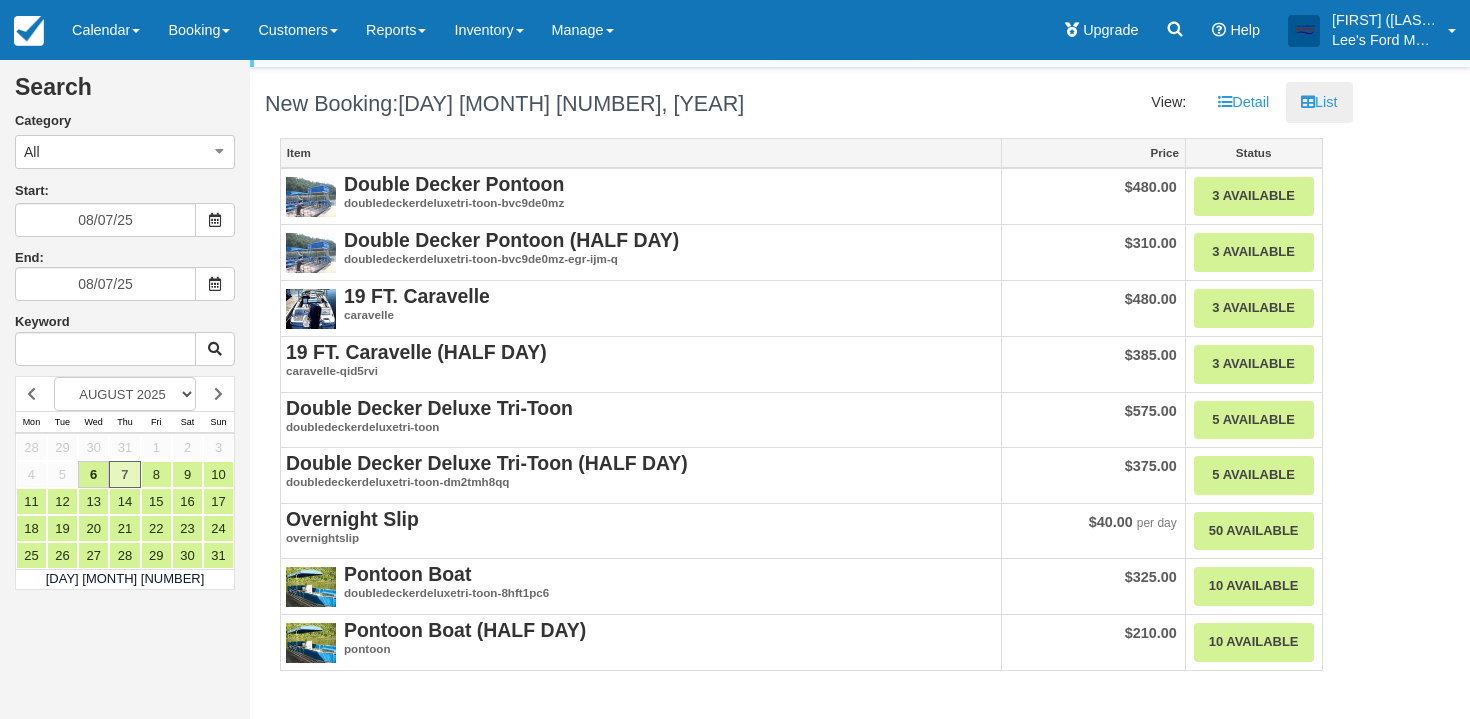 scroll, scrollTop: 55, scrollLeft: 0, axis: vertical 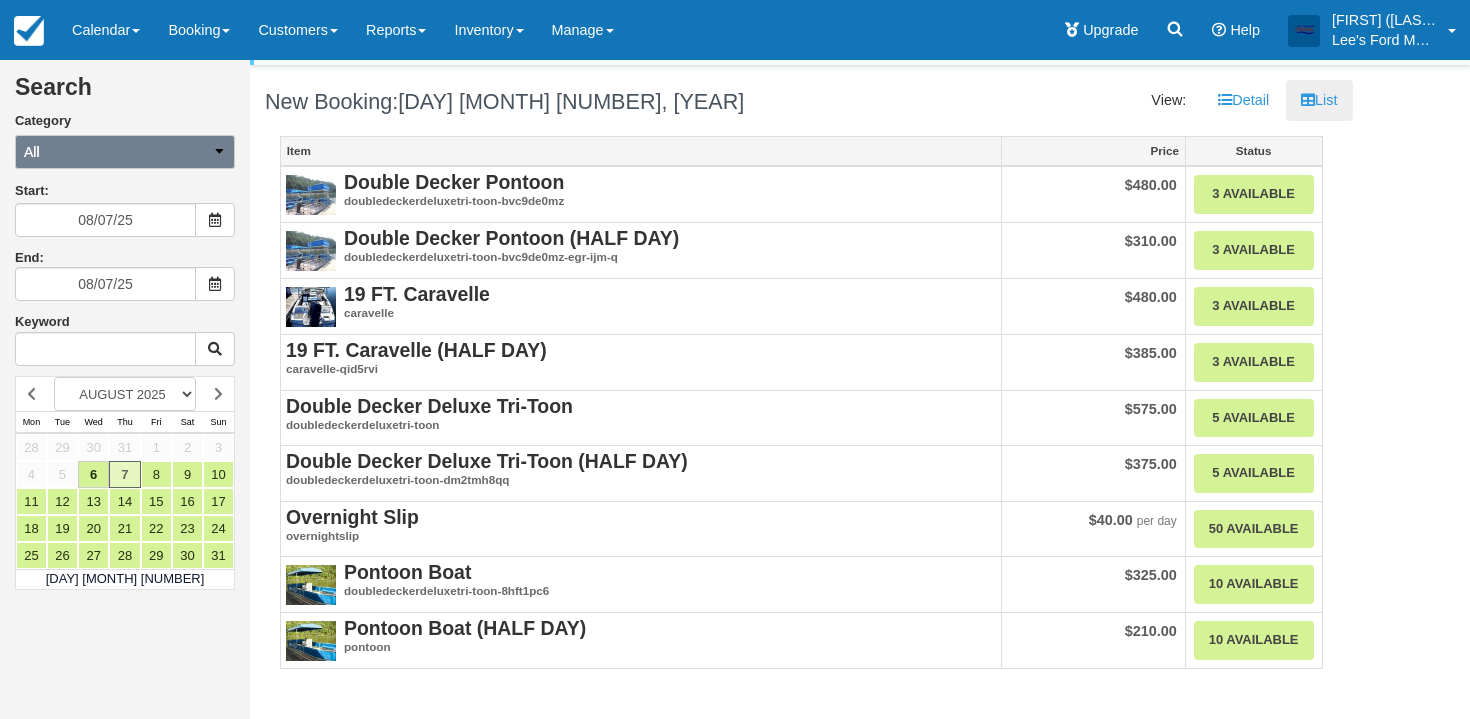 click on "All" at bounding box center [125, 152] 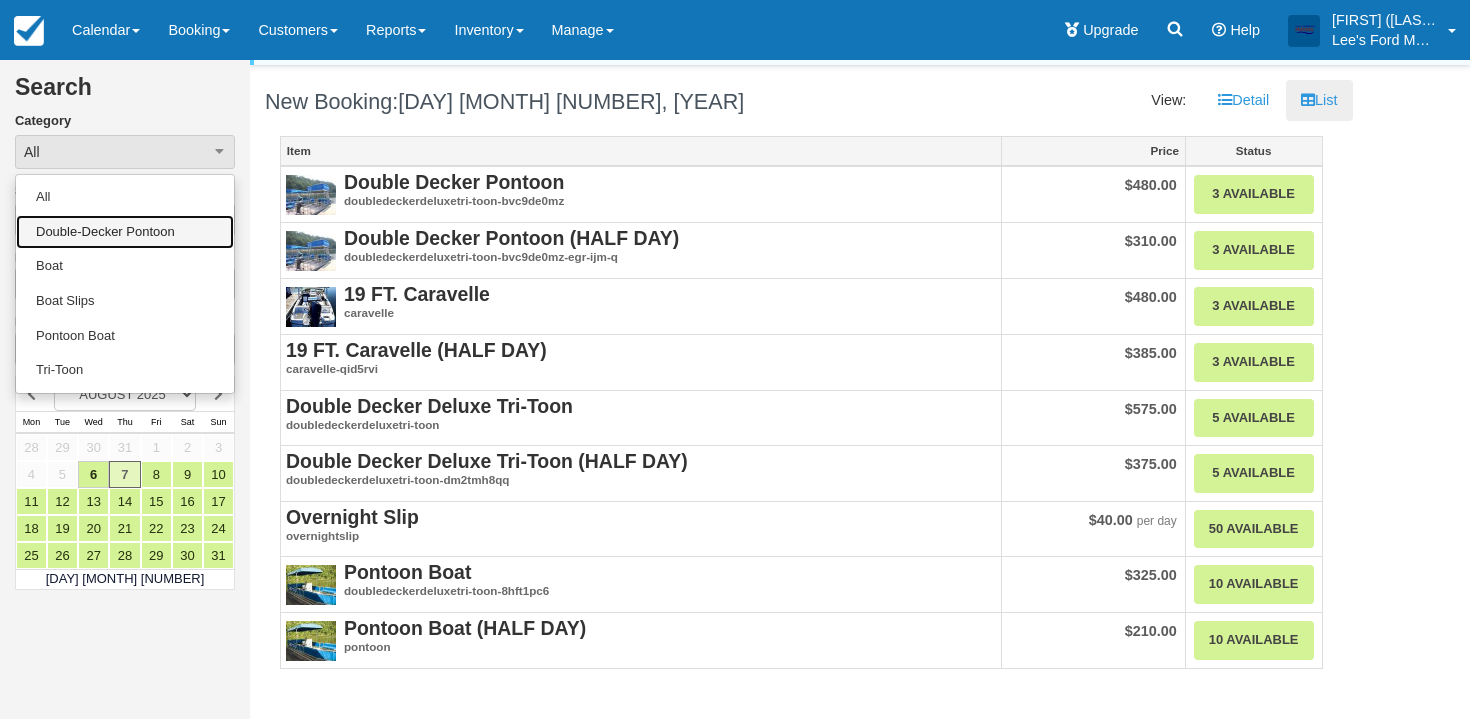 click on "Double-Decker Pontoon" at bounding box center [125, 232] 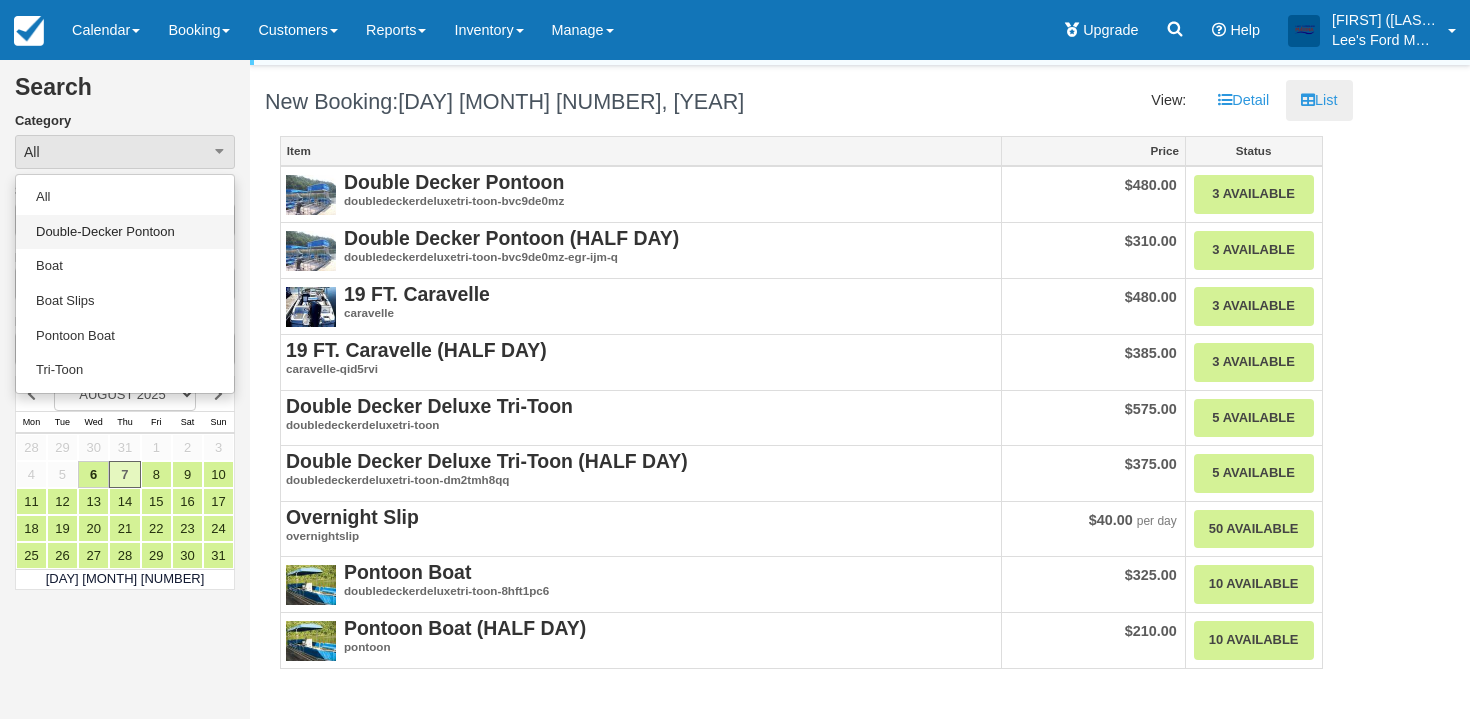 scroll, scrollTop: 0, scrollLeft: 0, axis: both 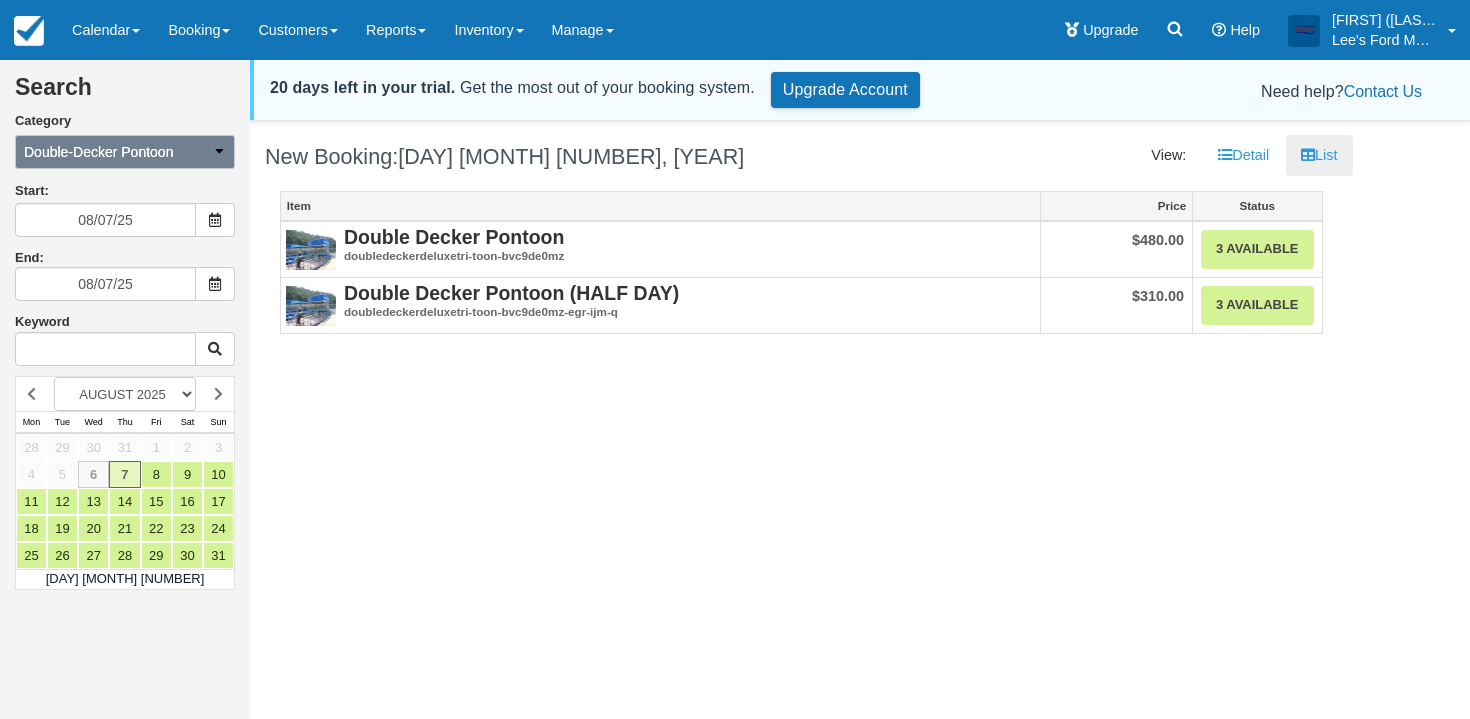 click on "Double-Decker Pontoon" at bounding box center [98, 152] 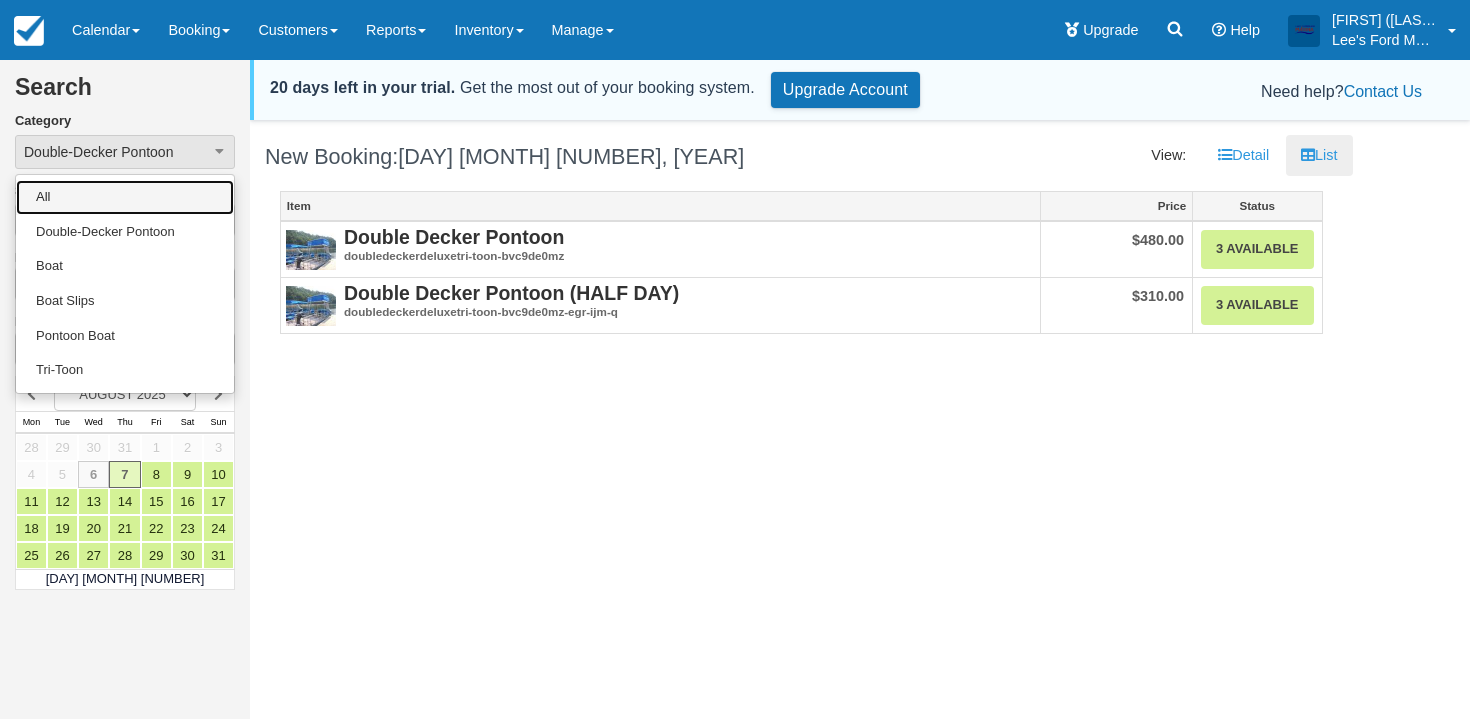 click on "All" at bounding box center (125, 197) 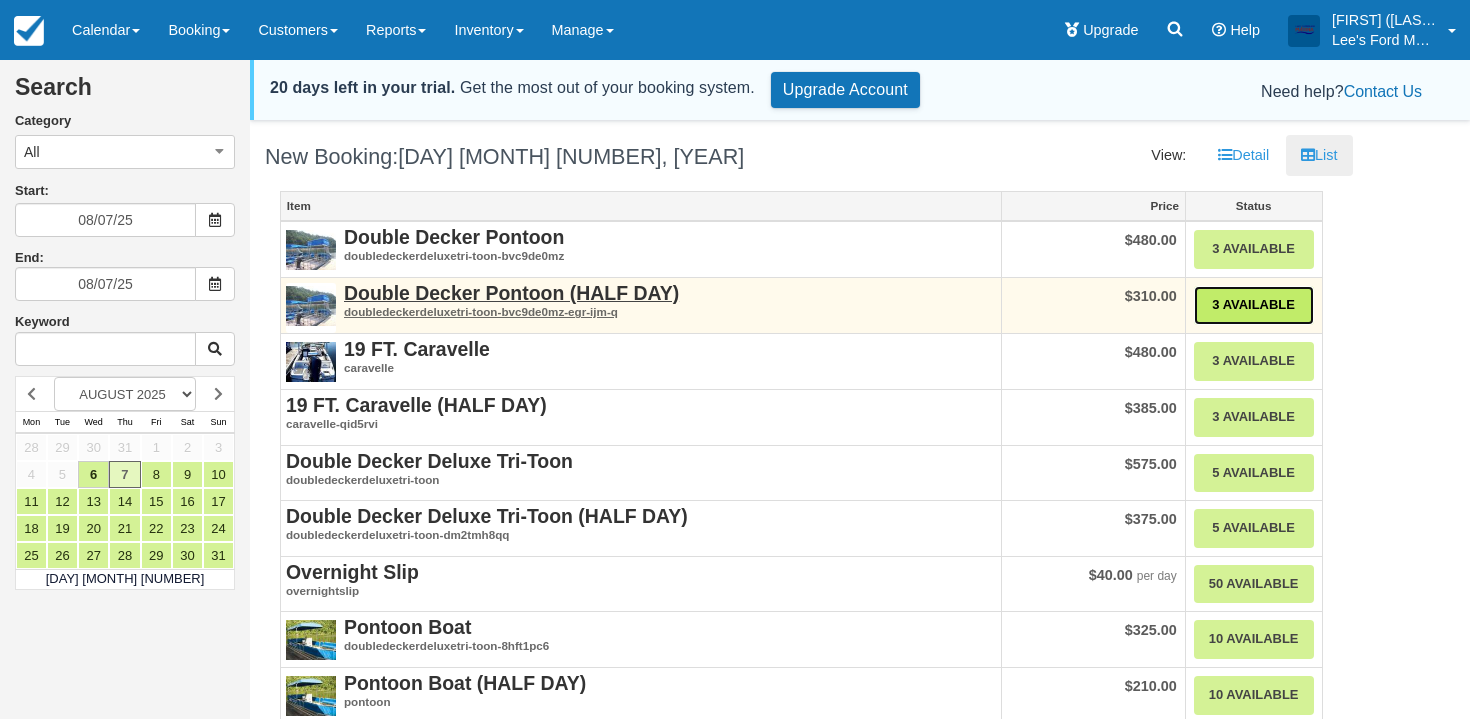 click on "3 Available" at bounding box center (1254, 305) 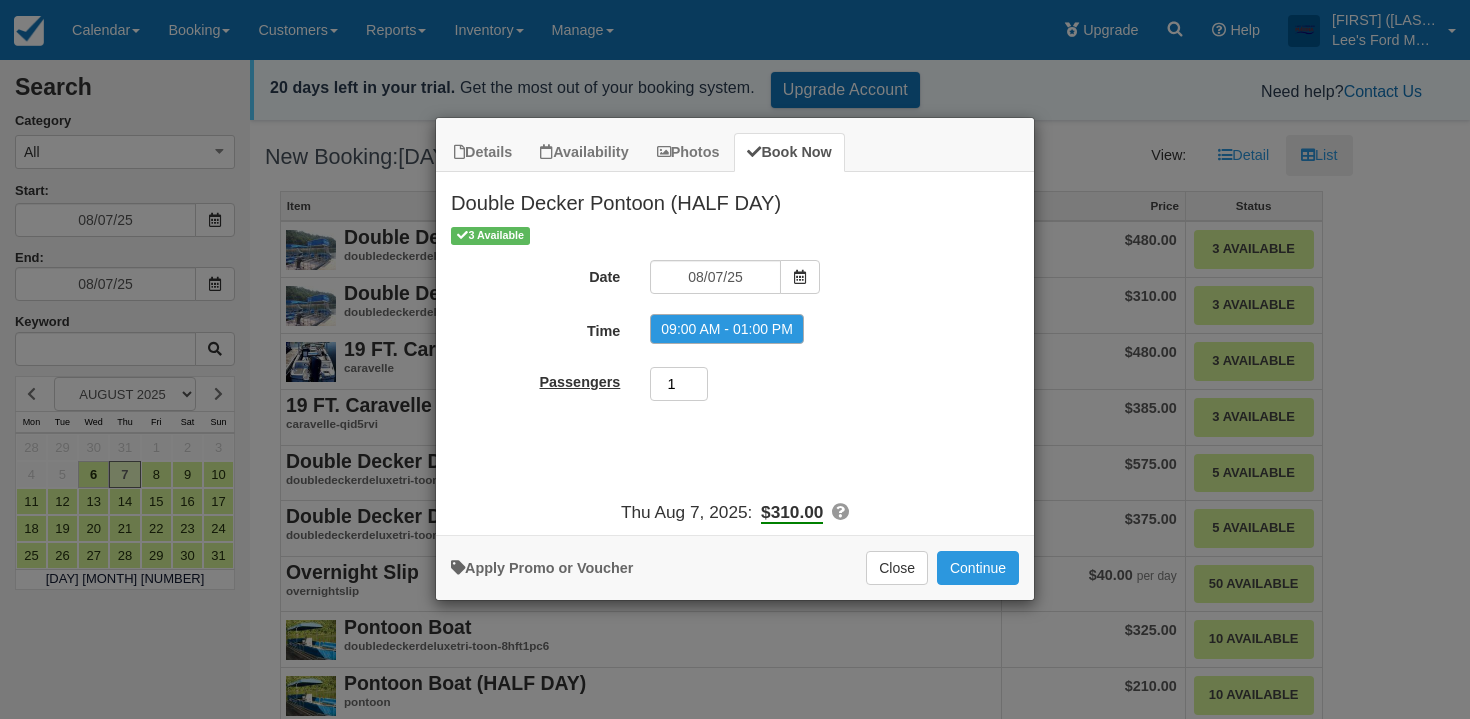 drag, startPoint x: 623, startPoint y: 381, endPoint x: 596, endPoint y: 381, distance: 27 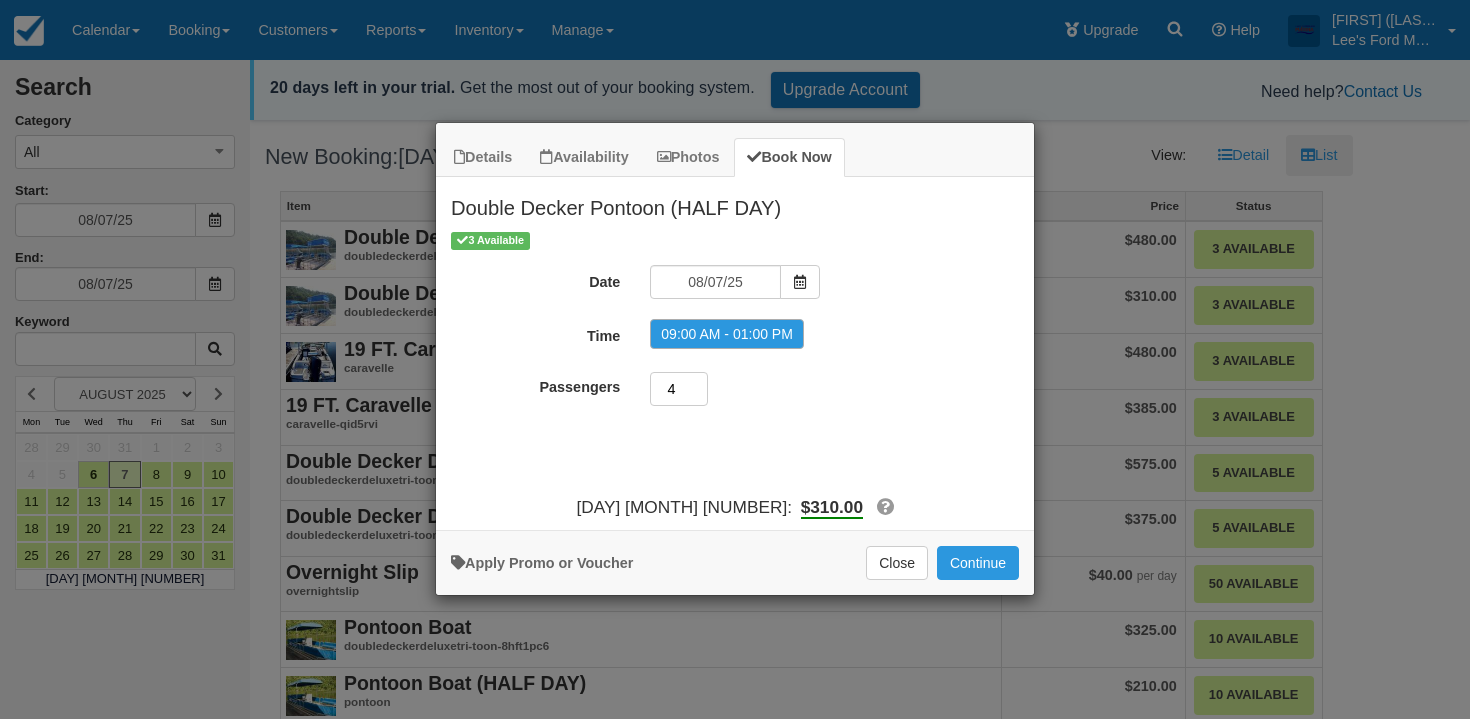 type on "4" 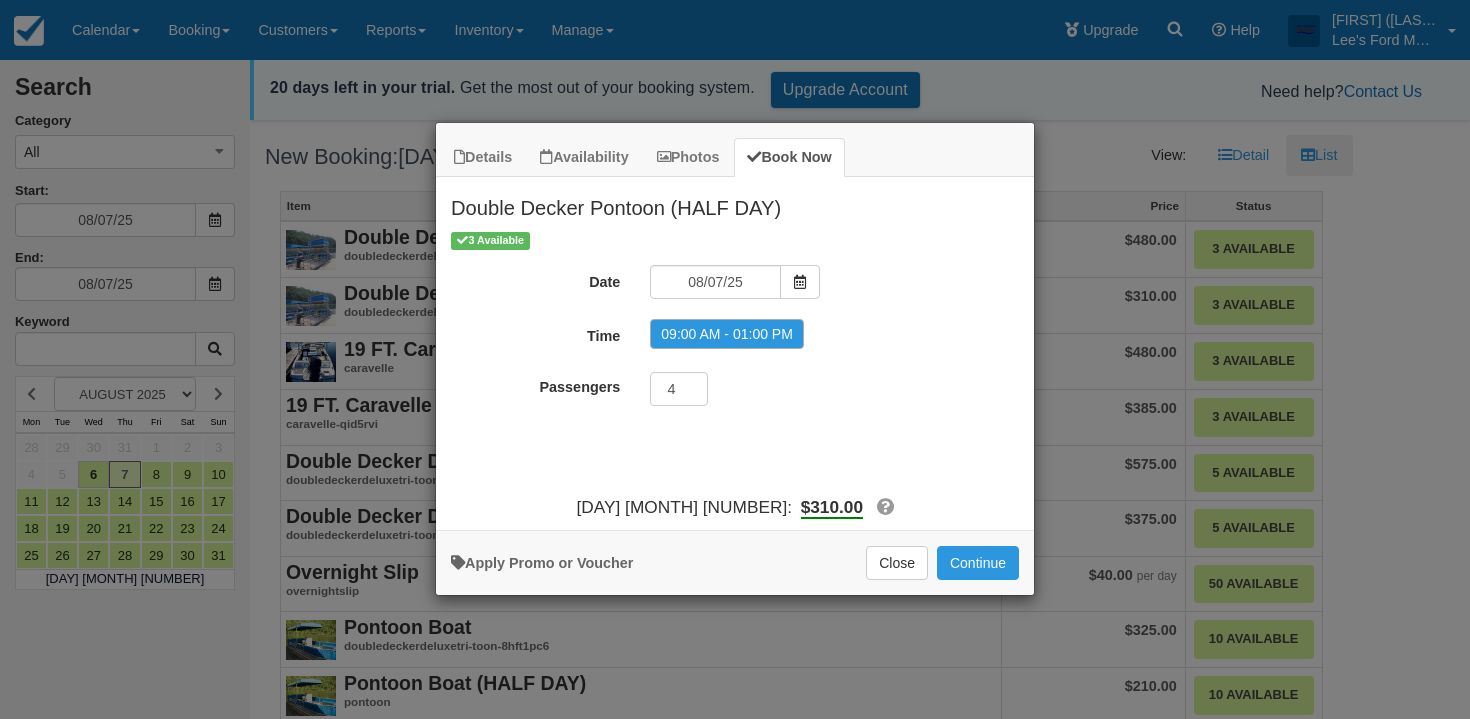 click on "3 Available
Date 08/07/25 Time 09:00 AM - 01:00 PM Passengers 4
Promo / Voucher
Applied to final balance.
Code applied
Apply
Invalid!" at bounding box center (735, 362) 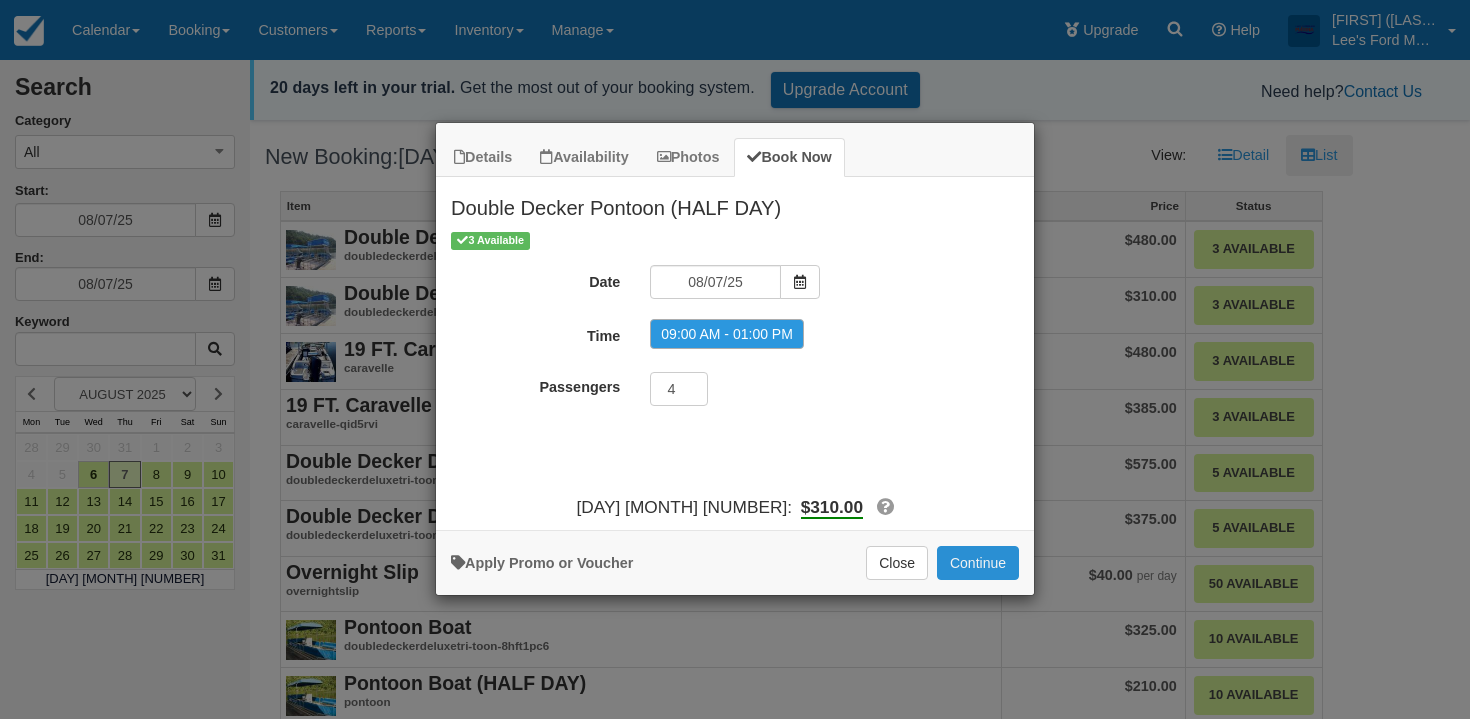 click on "Continue" at bounding box center [978, 563] 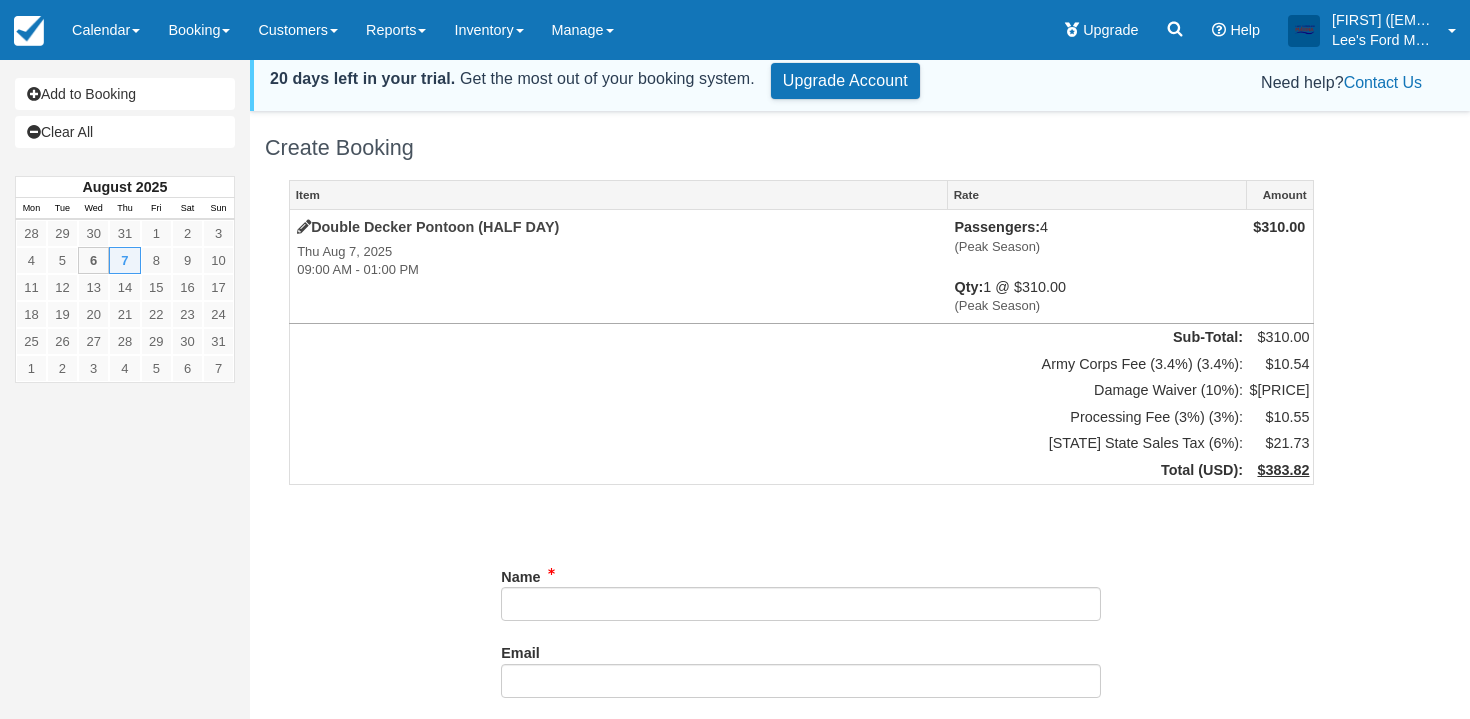scroll, scrollTop: 0, scrollLeft: 0, axis: both 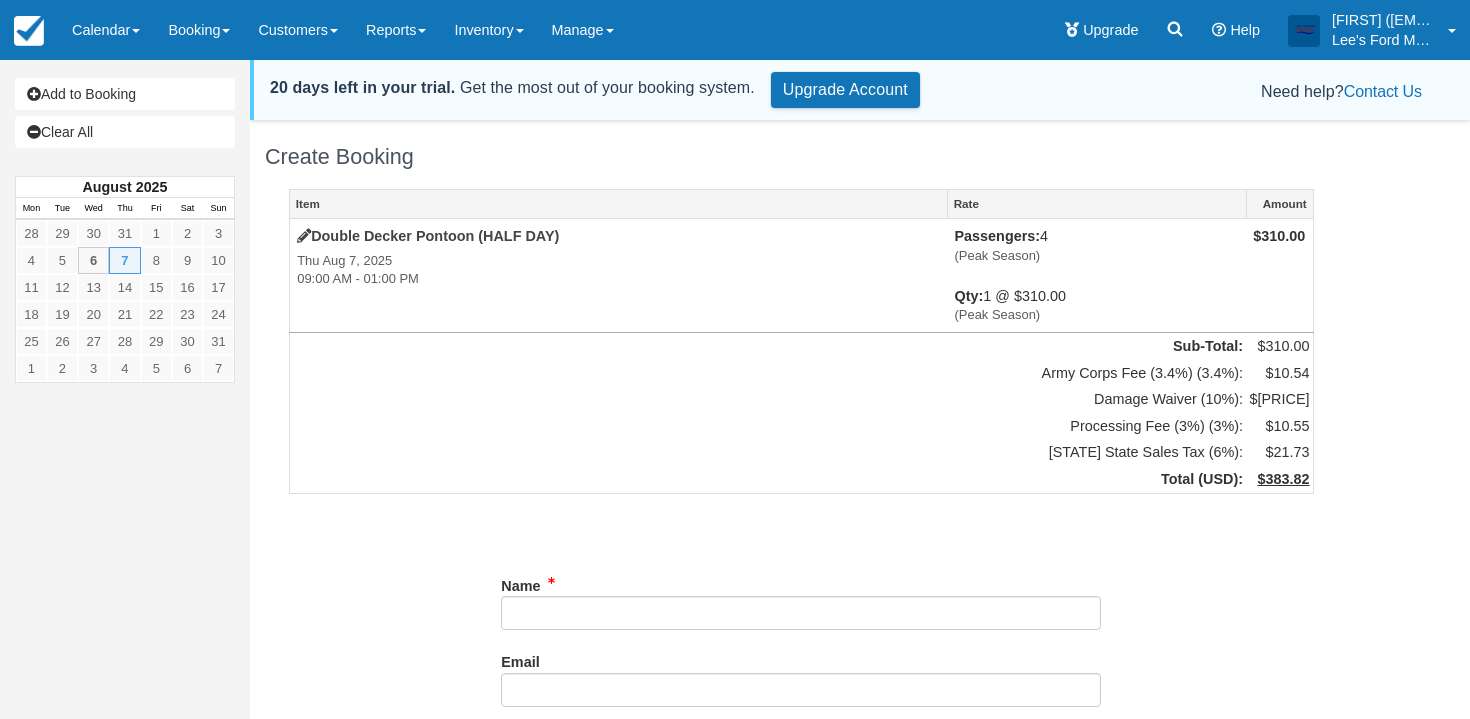 click on "Add to Booking
Clear All
August 2025 Mon Tue Wed Thu Fri Sat Sun
28
29
30
31
1
2
3
4
5
6
7
8
9
10
11
12
13
14
15
16
17
18
19
20
21
22
23
24
25
26
27
28
29
30" at bounding box center [735, 454] 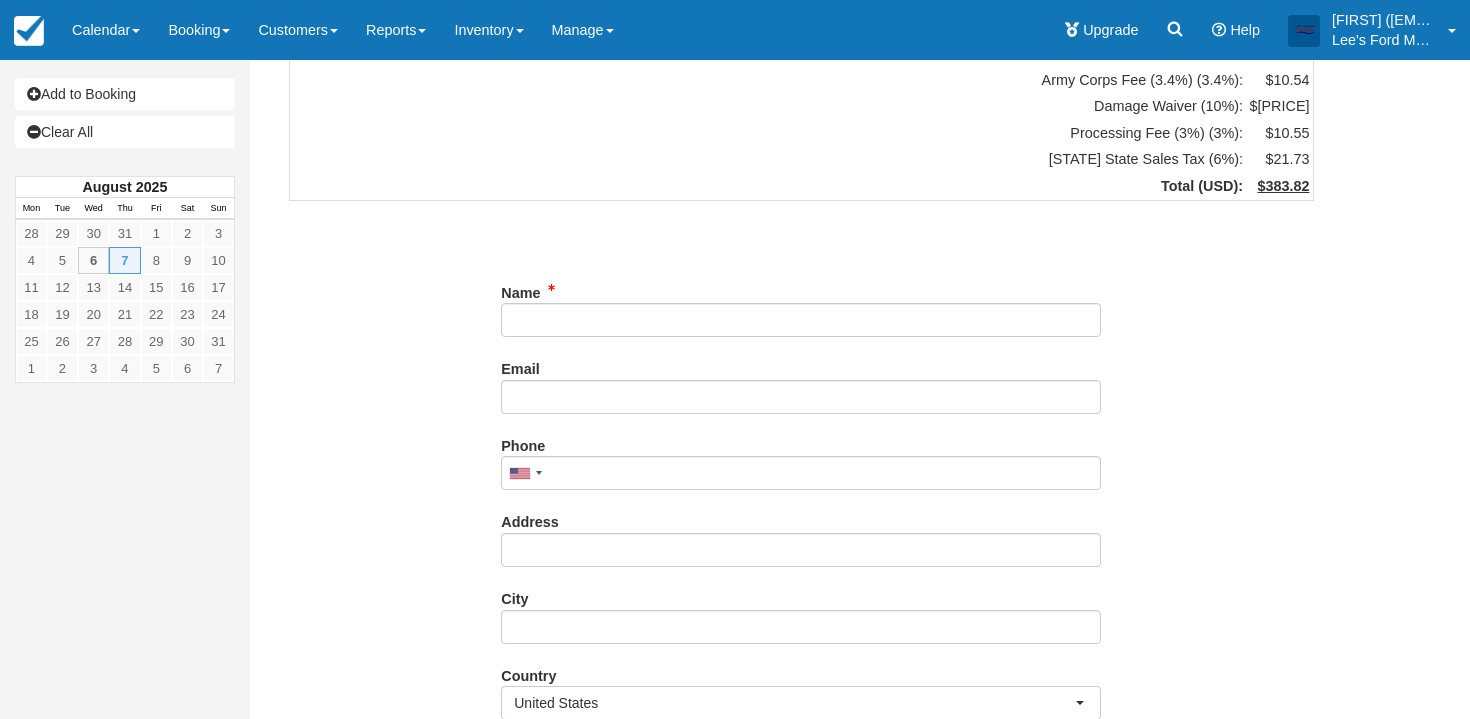 scroll, scrollTop: 296, scrollLeft: 0, axis: vertical 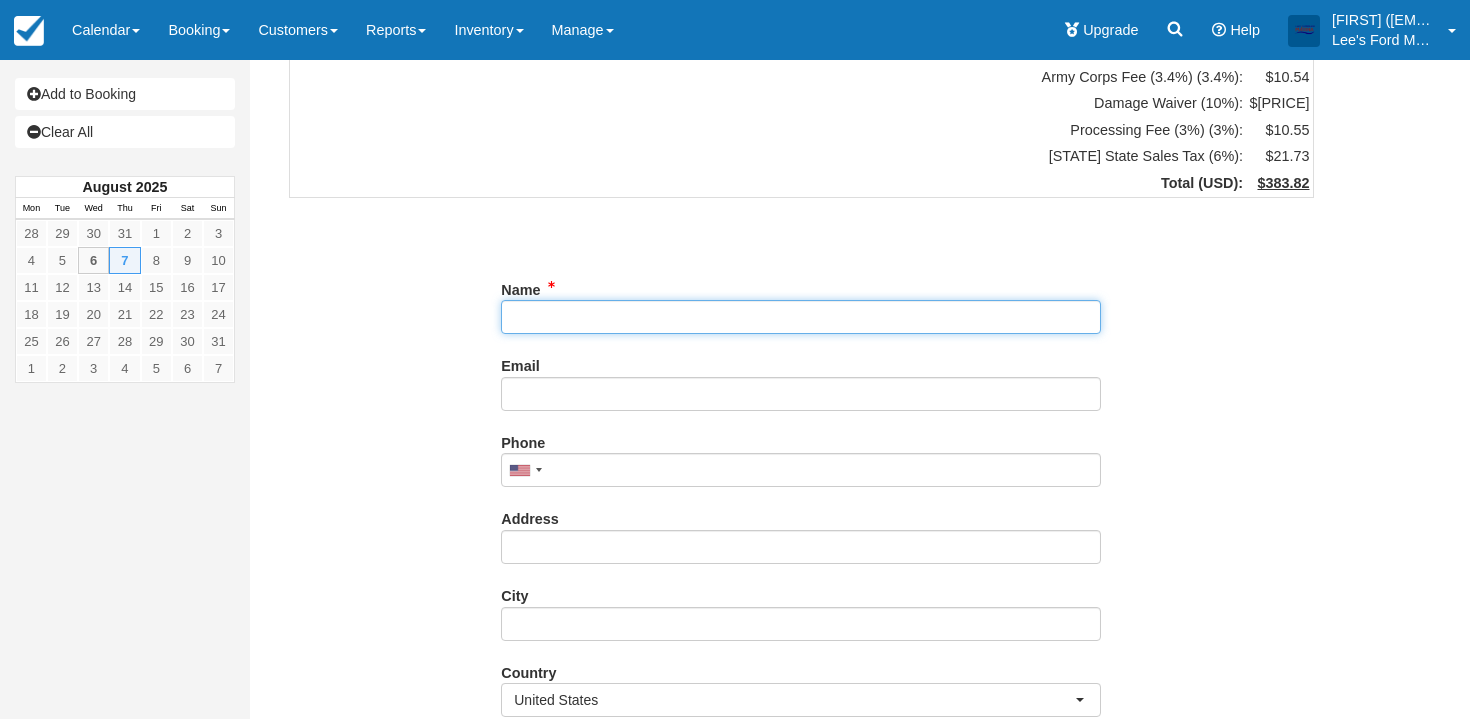 click on "Name" at bounding box center [801, 317] 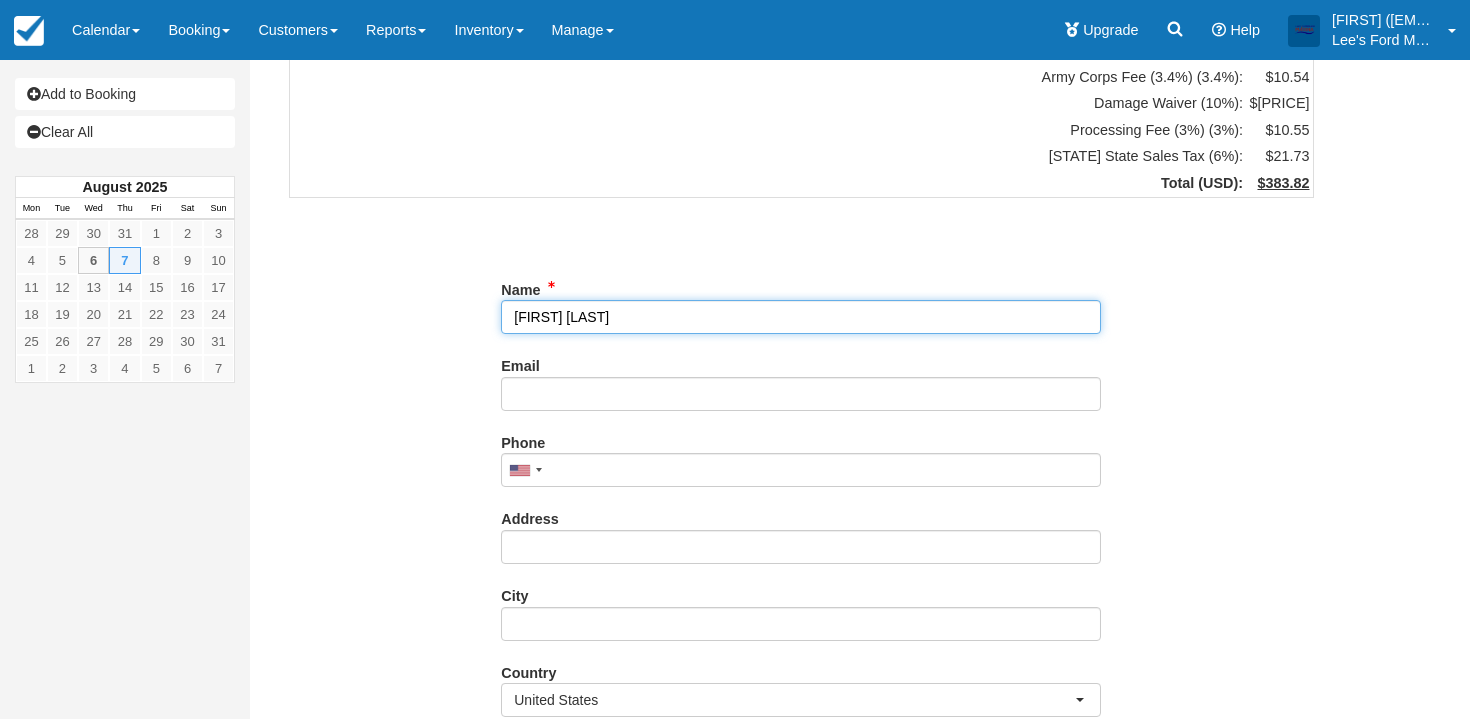 type on "Sal Test" 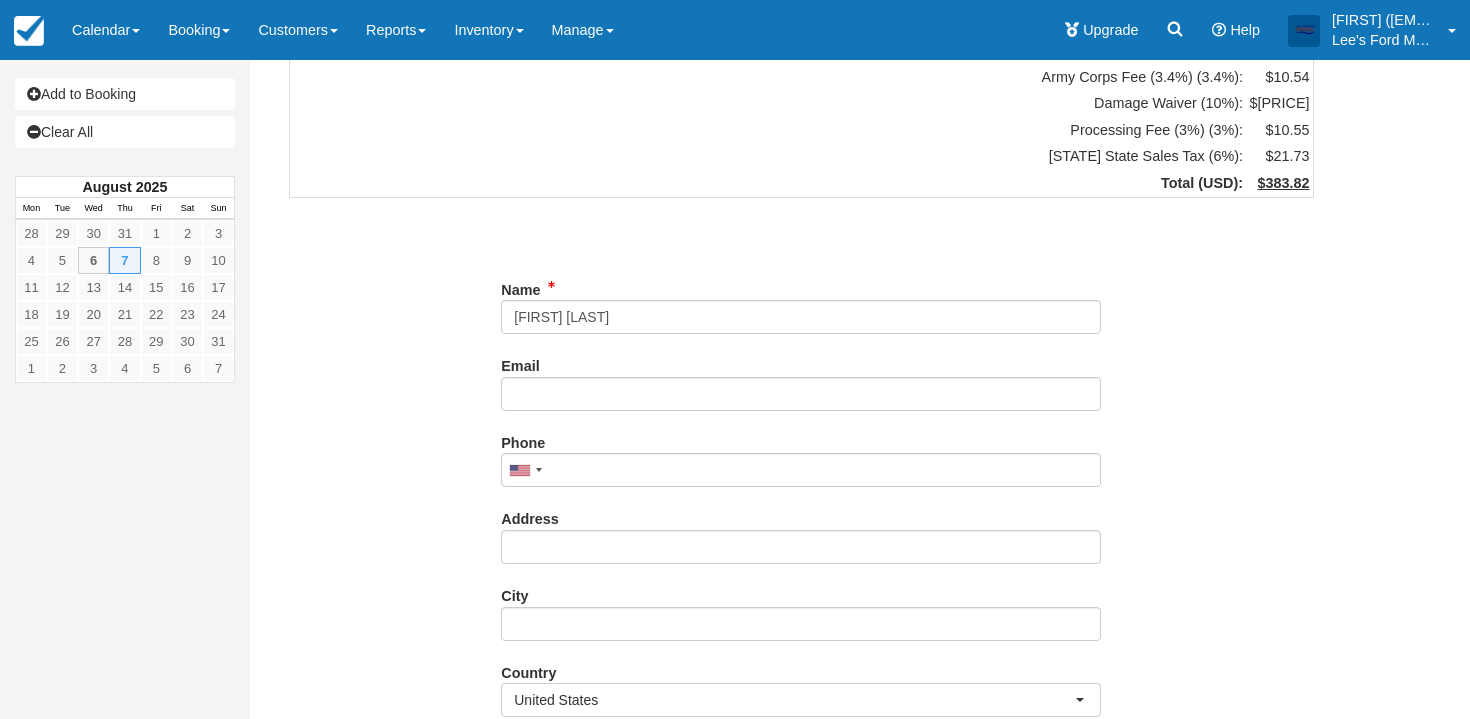 click on "Item
Rate
Amount
Double Decker Pontoon (HALF DAY)
Thu Aug 7, 2025 09:00 AM - 01:00 PM
Passengers:  4  (Peak Season)
Qty:  1 @ $310.00  (Peak Season)
$310.00
Sub-Total:
$310.00
Army Corps Fee (3.4%) (3.4%):
$10.54
Damage Waiver (10%):
$31.00
Processing Fee (3%) (3%):
$10.55
Kentucky Sate Sales Tax (6%):
$21.73
Total ( USD ):
$383.82
Unsaved Changes
Name
Email
Did you mean  ?
Phone
+1" at bounding box center (801, 437) 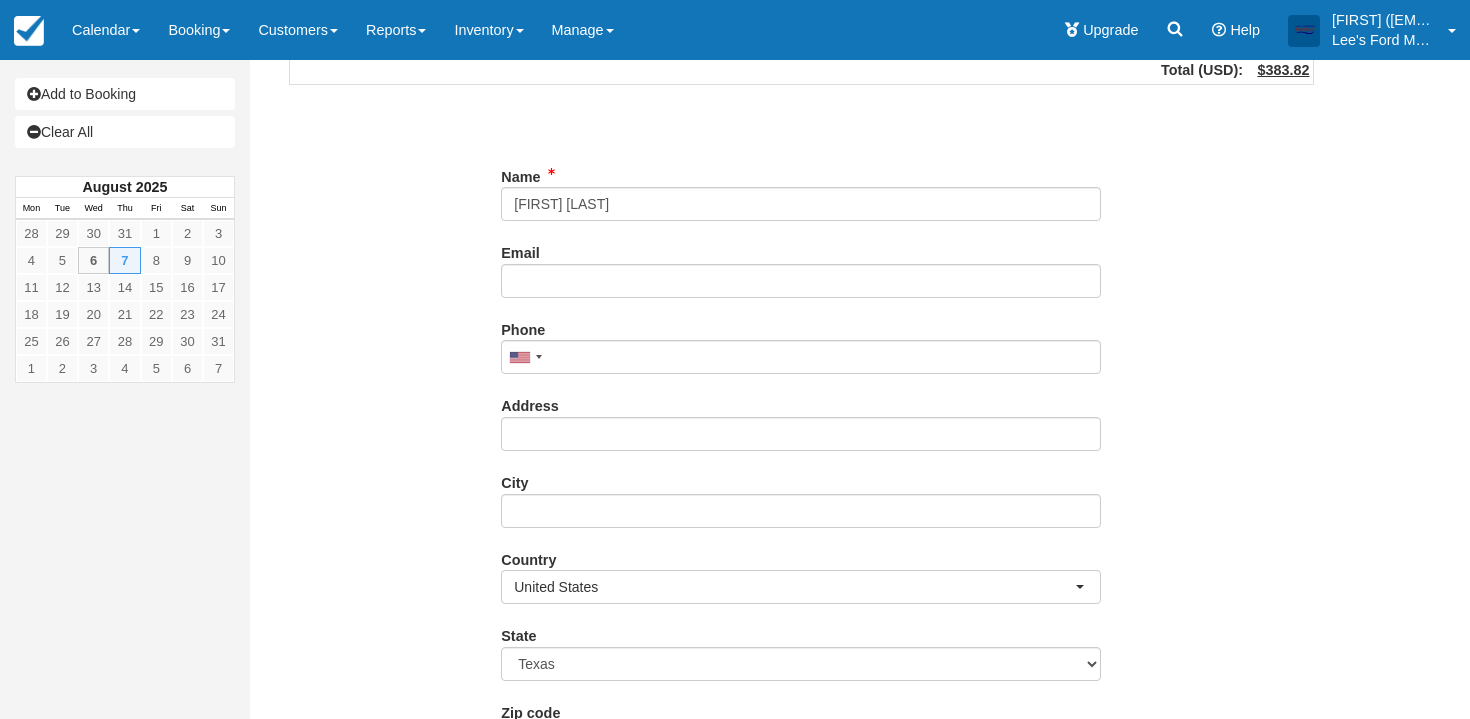 scroll, scrollTop: 423, scrollLeft: 0, axis: vertical 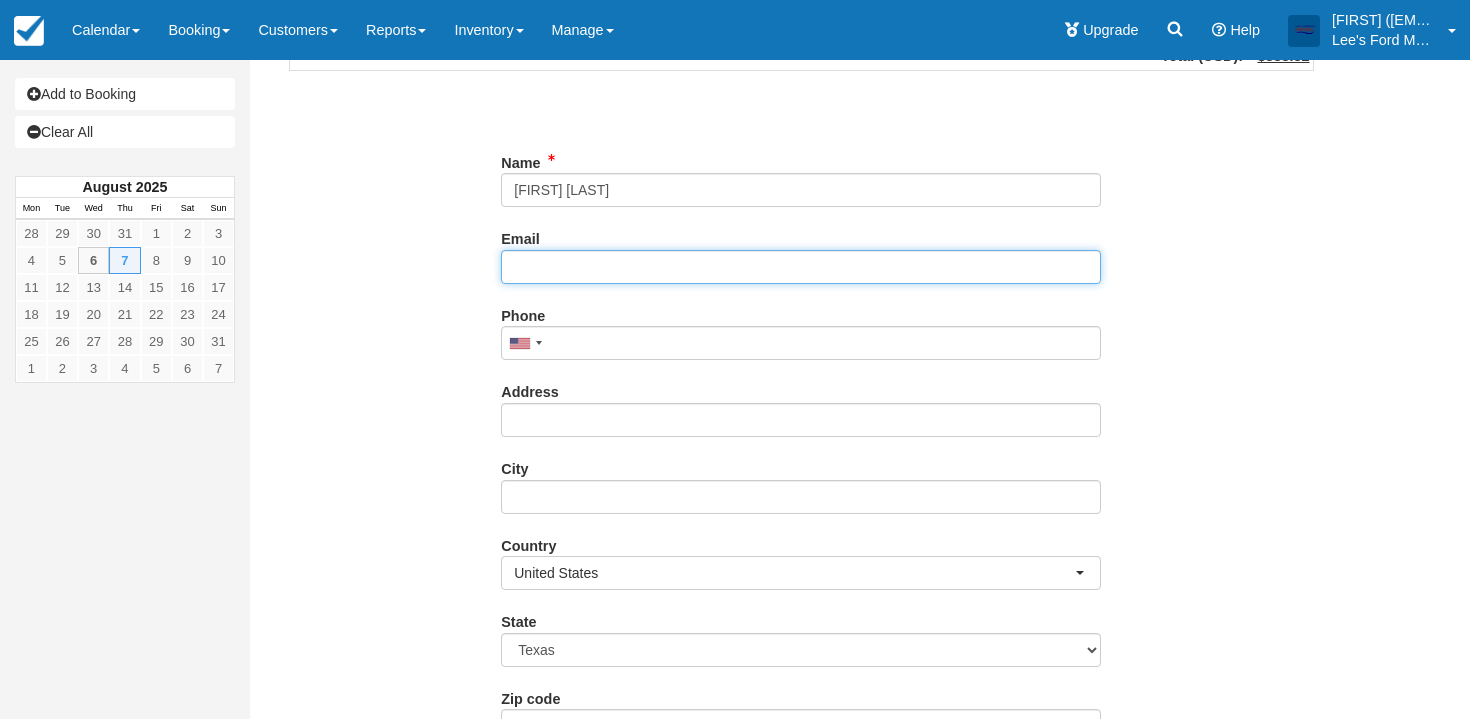 click on "Email" at bounding box center [801, 267] 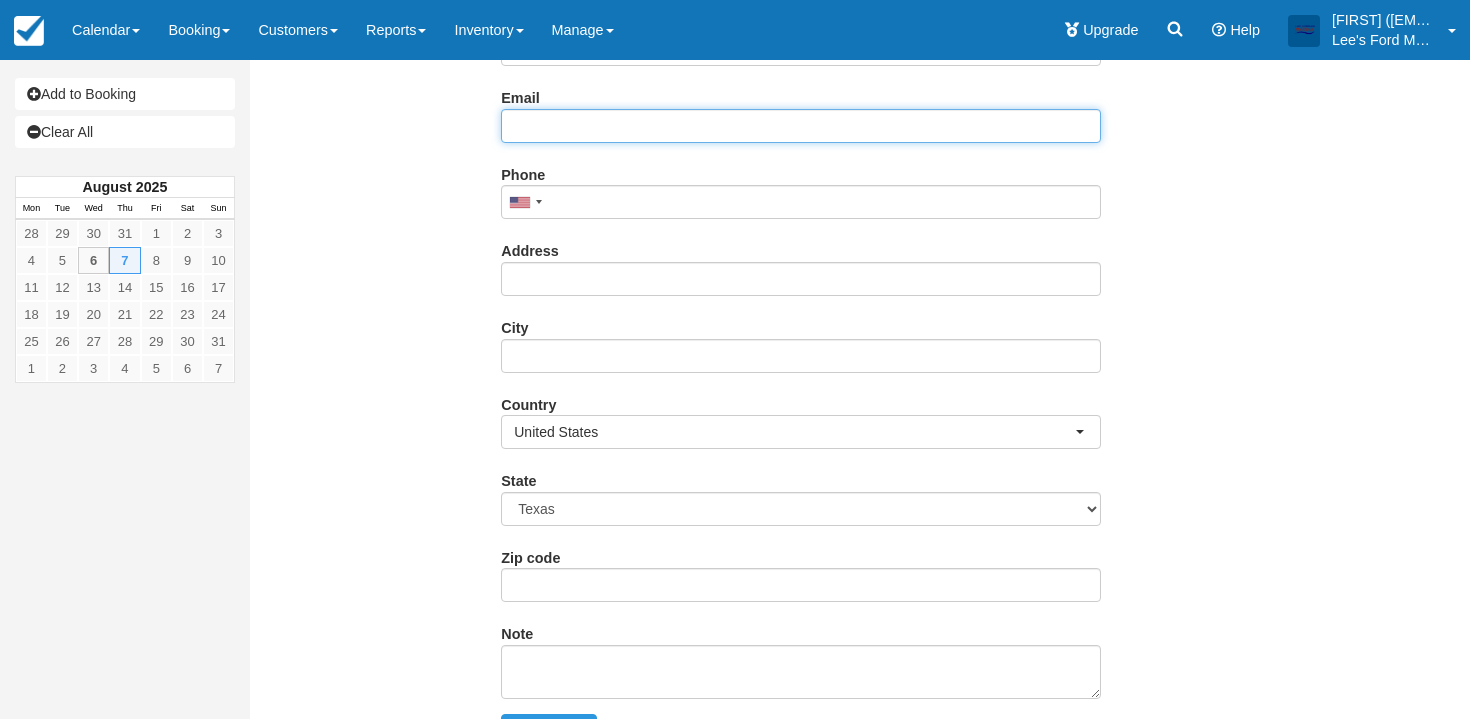 scroll, scrollTop: 607, scrollLeft: 0, axis: vertical 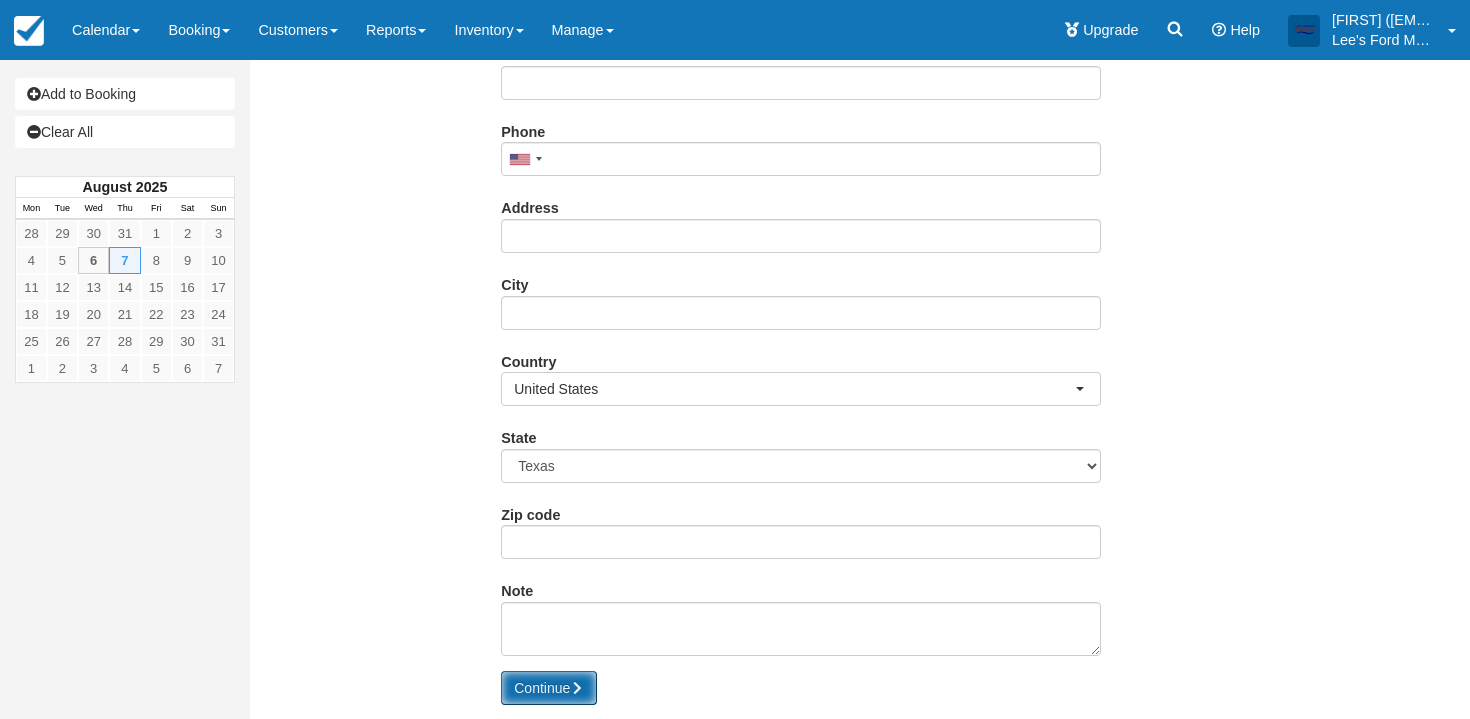 click at bounding box center [577, 688] 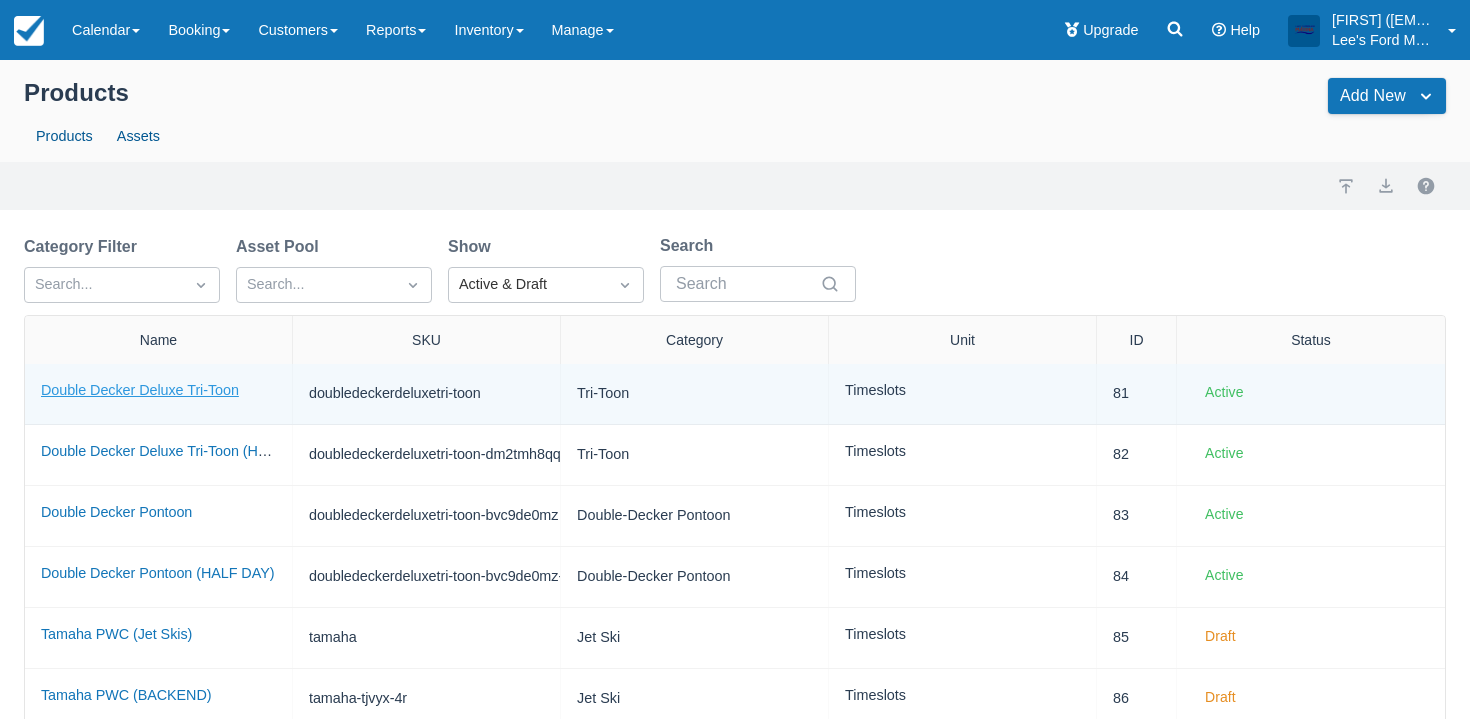 scroll, scrollTop: 78, scrollLeft: 0, axis: vertical 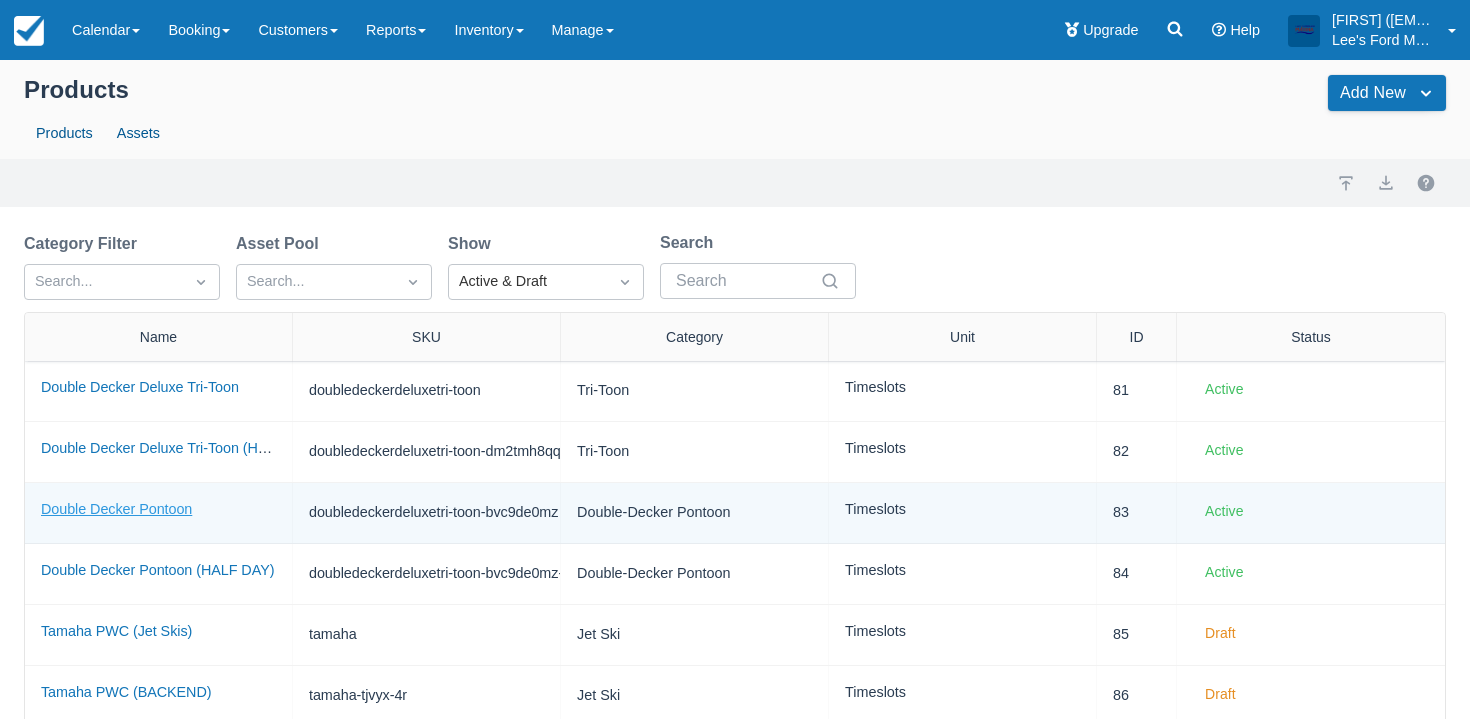 click on "Double Decker Pontoon" at bounding box center [116, 509] 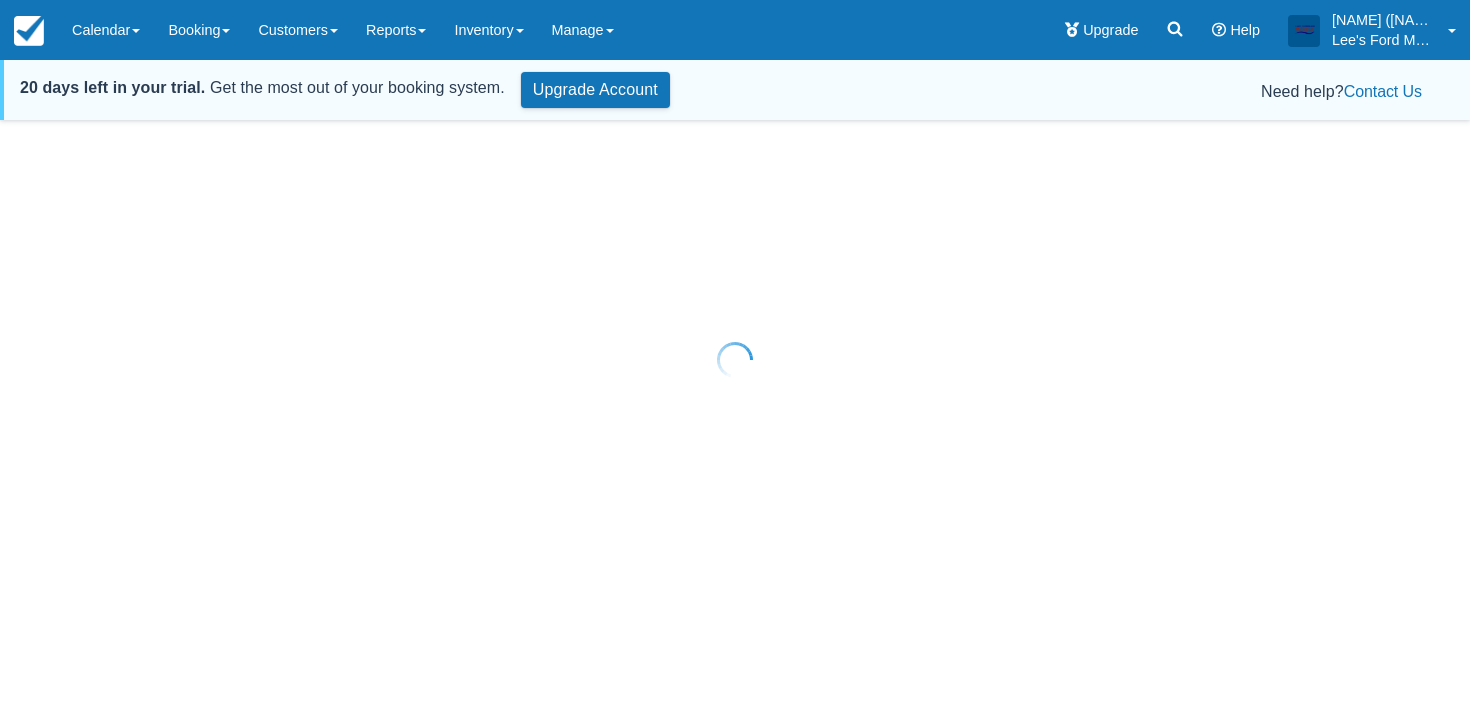 scroll, scrollTop: 0, scrollLeft: 0, axis: both 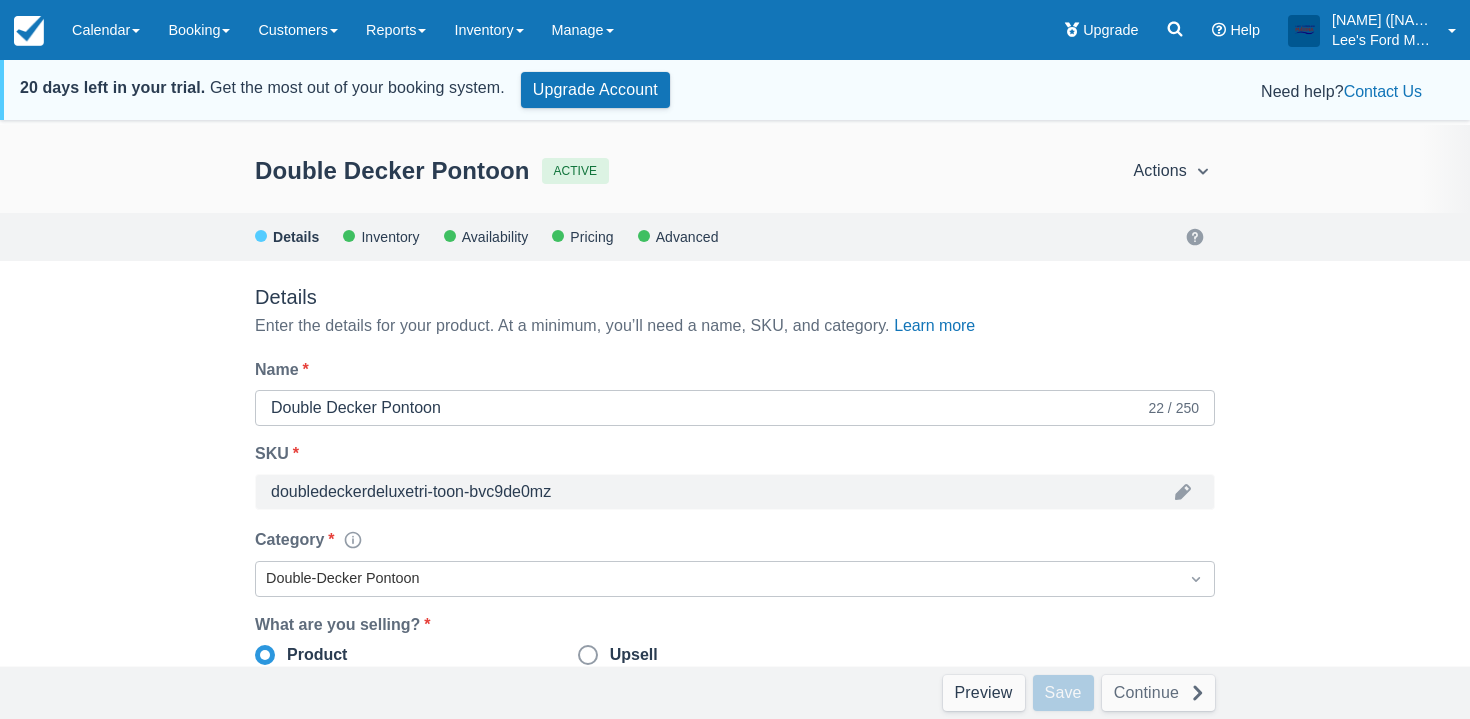 click on "Pricing" at bounding box center [590, 237] 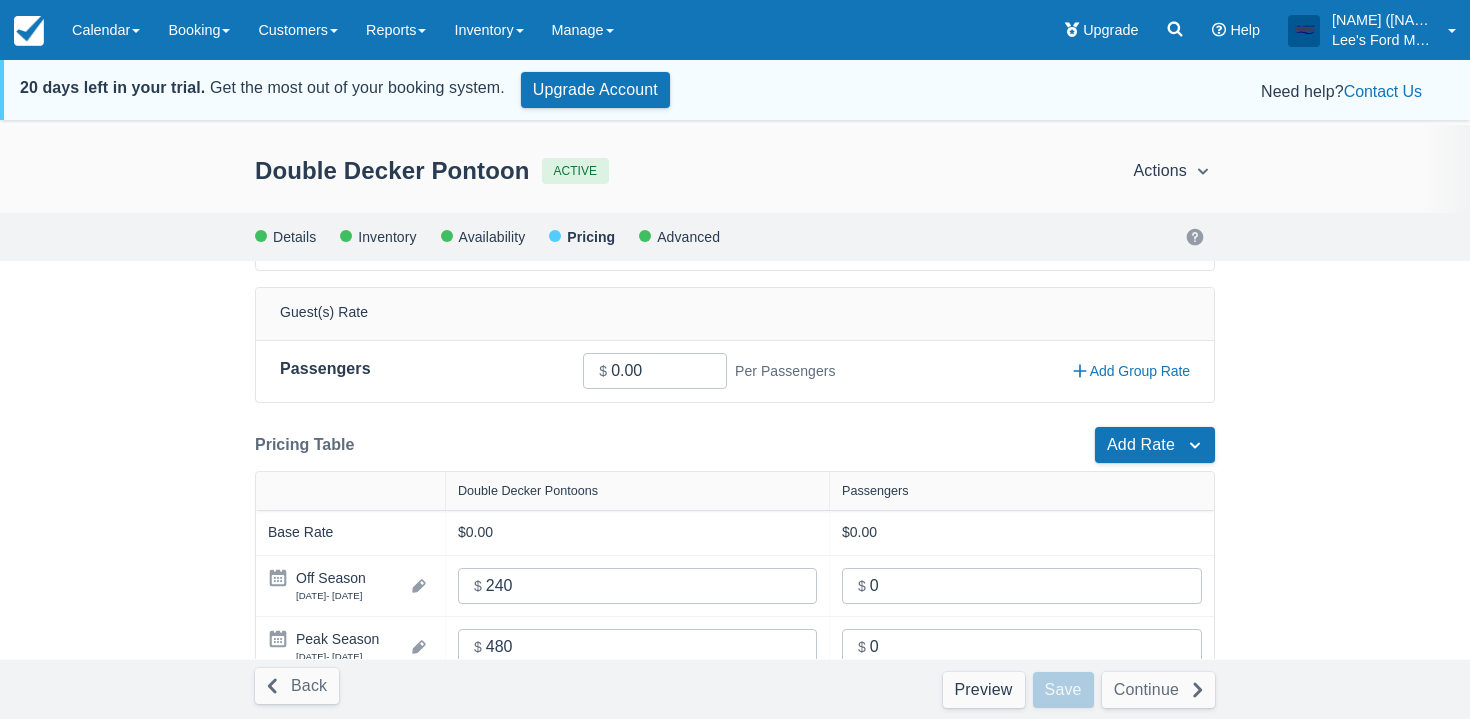 scroll, scrollTop: 429, scrollLeft: 0, axis: vertical 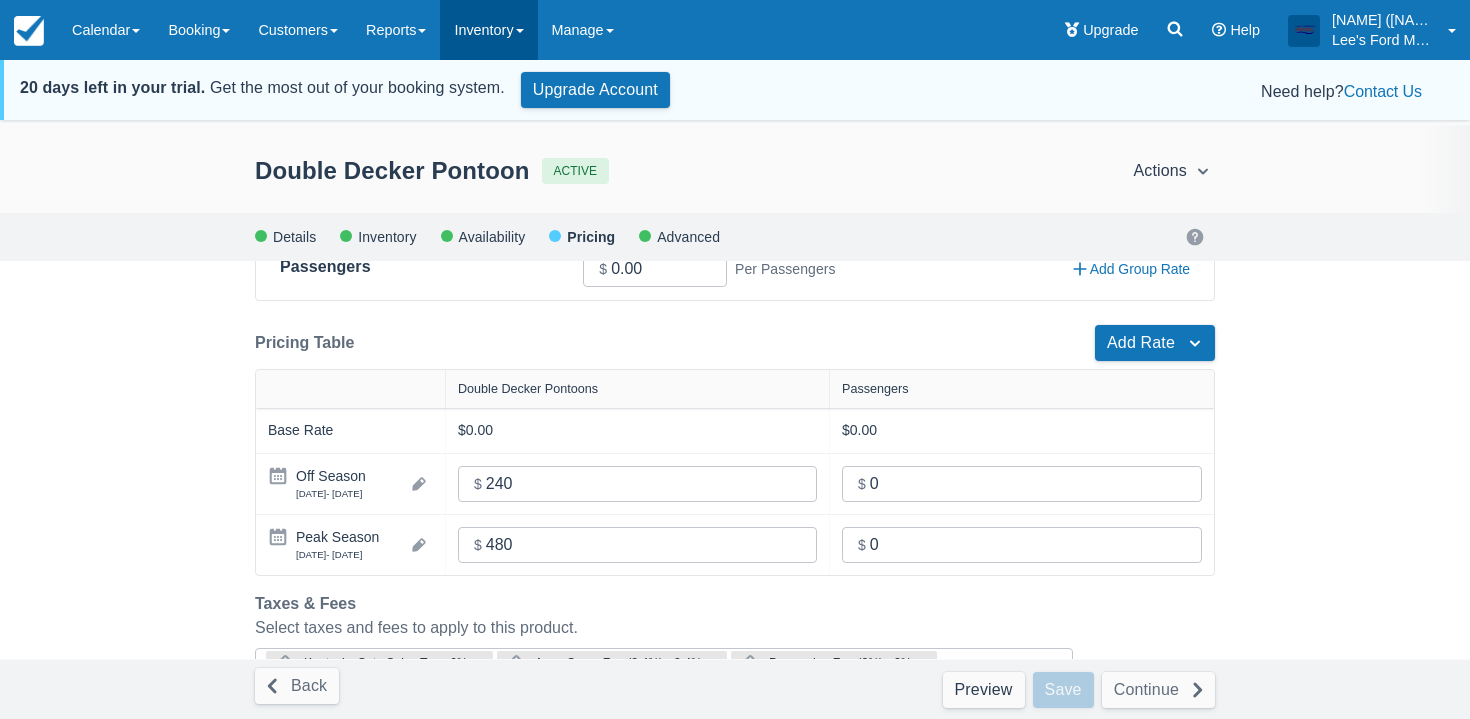 click on "Inventory" at bounding box center [488, 30] 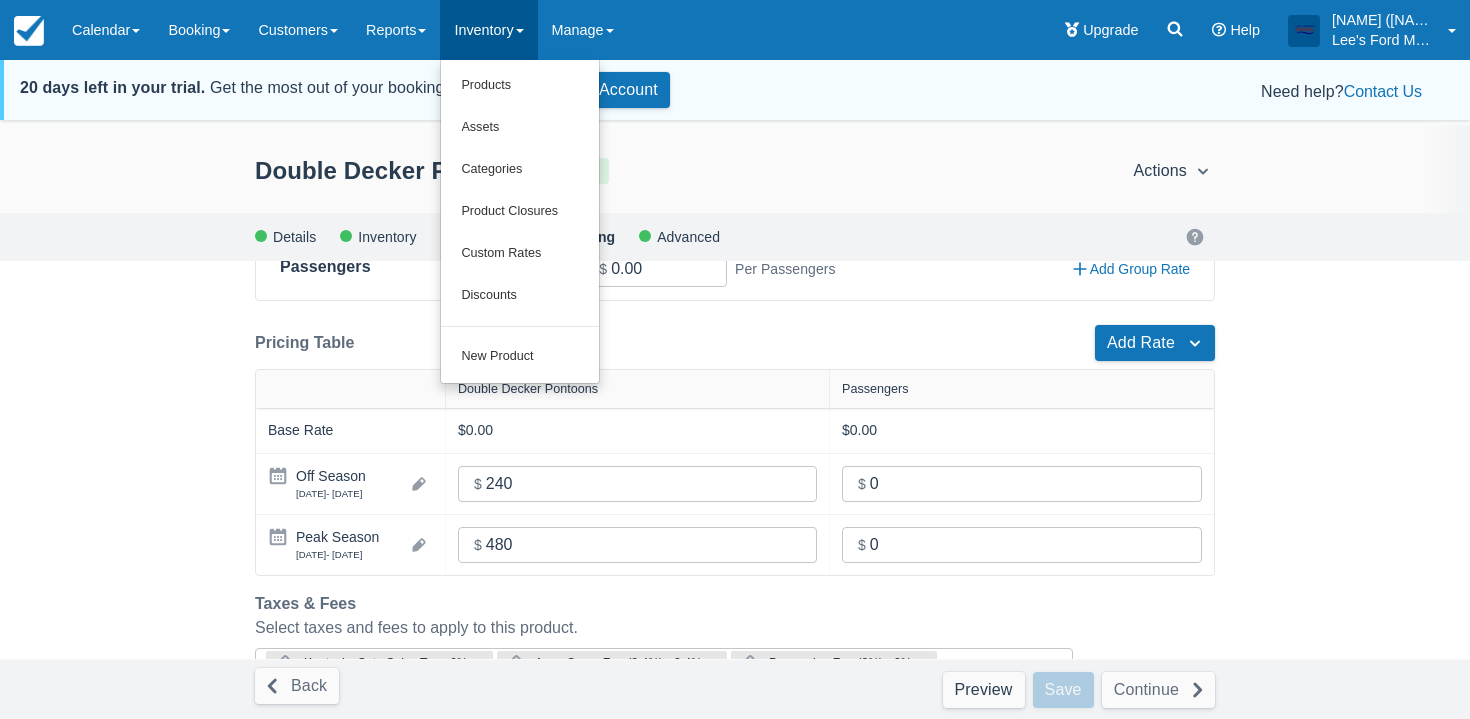 click on "Double Decker Pontoon  ACTIVE Actions Preview Copy Deactivate Archive Action not available with unsaved changes" at bounding box center (735, 169) 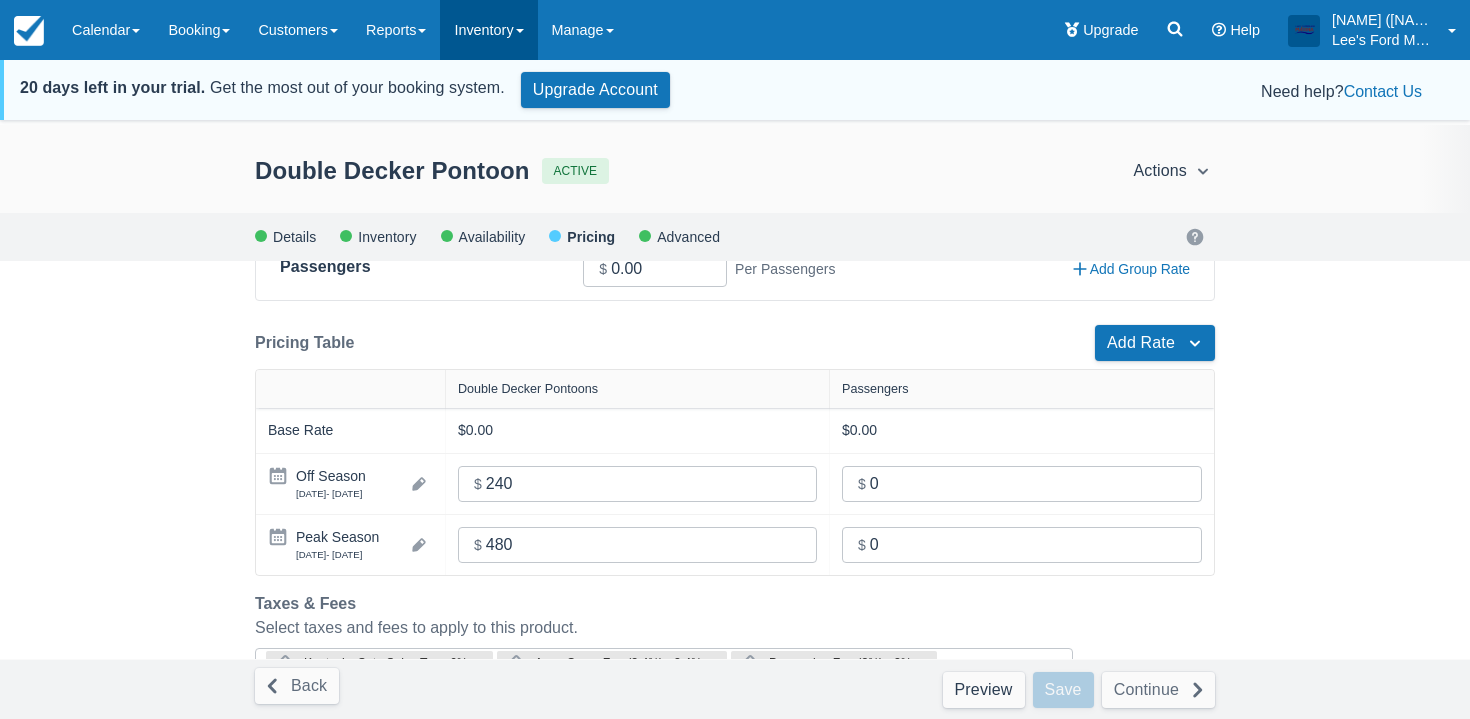 click on "Inventory" at bounding box center (488, 30) 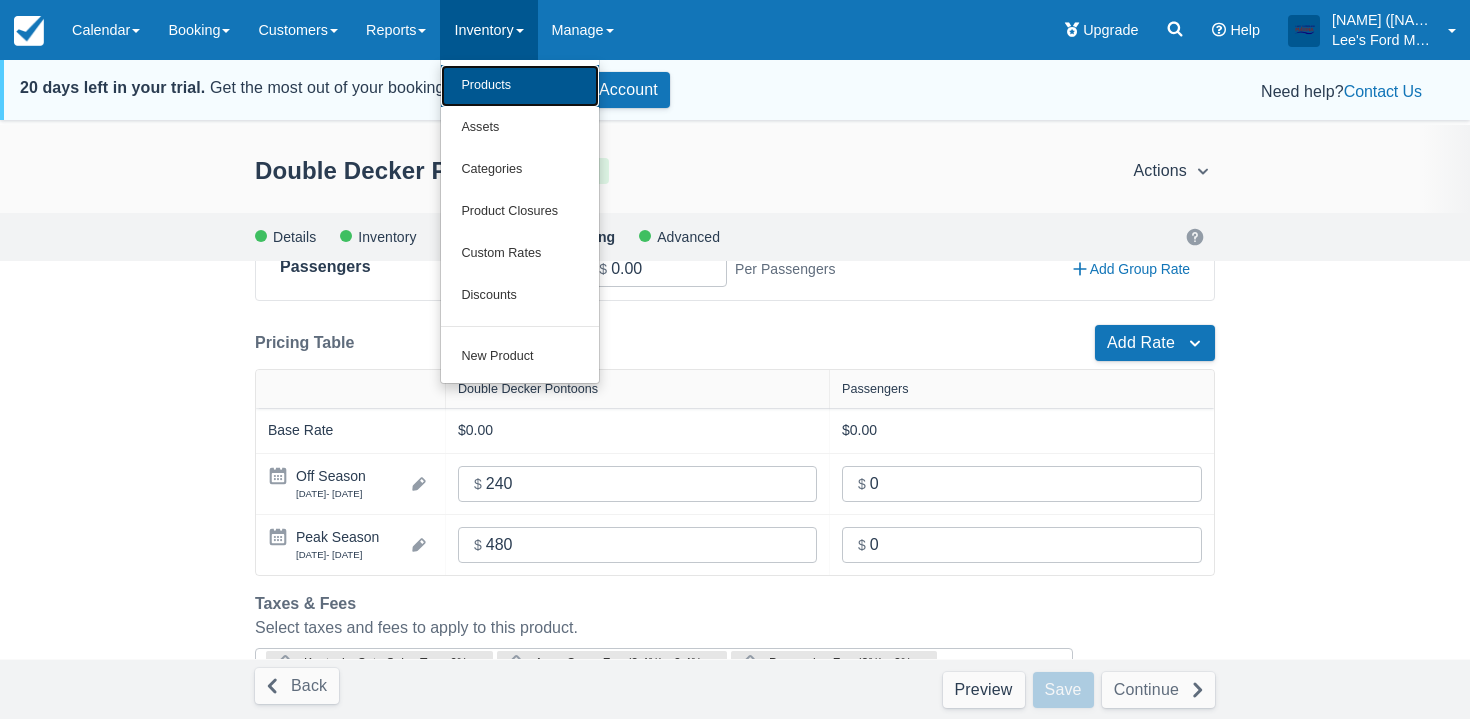 click on "Products" at bounding box center [520, 86] 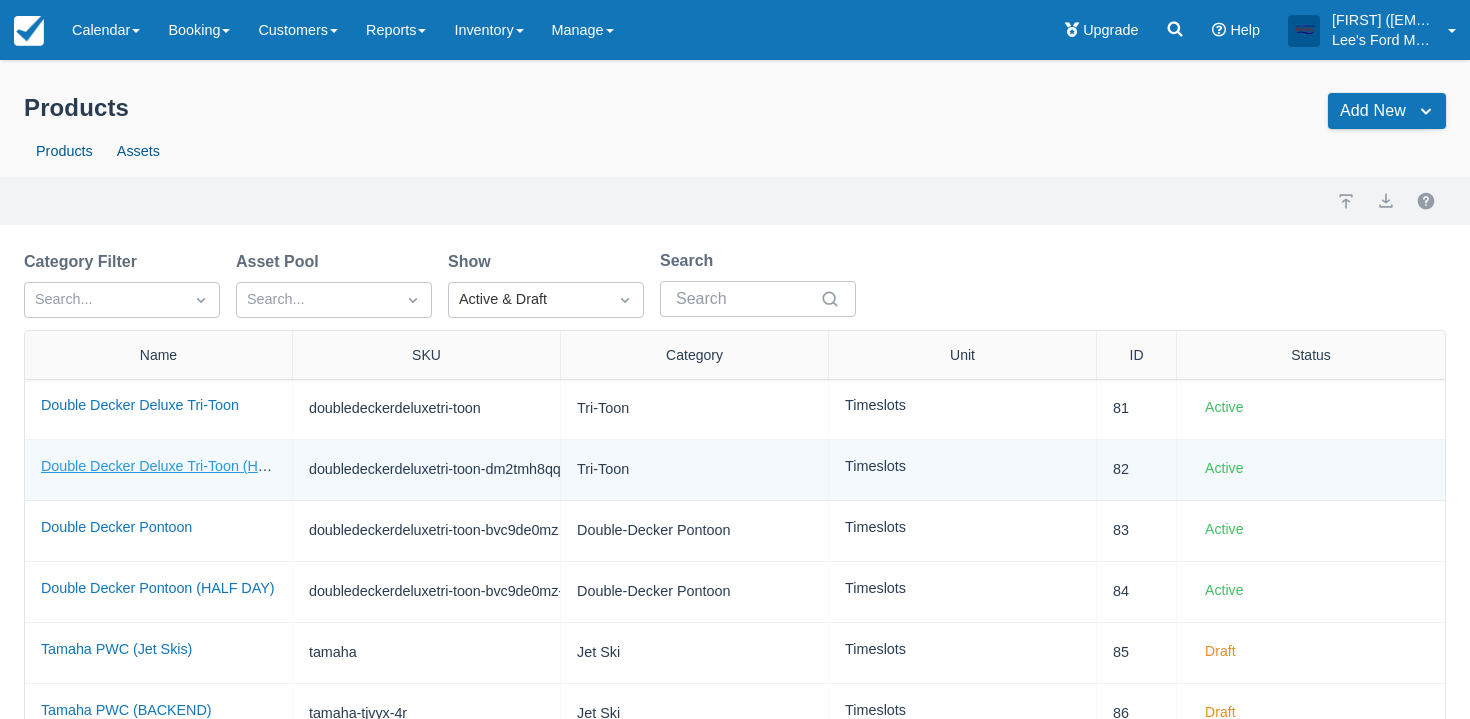 scroll, scrollTop: 61, scrollLeft: 0, axis: vertical 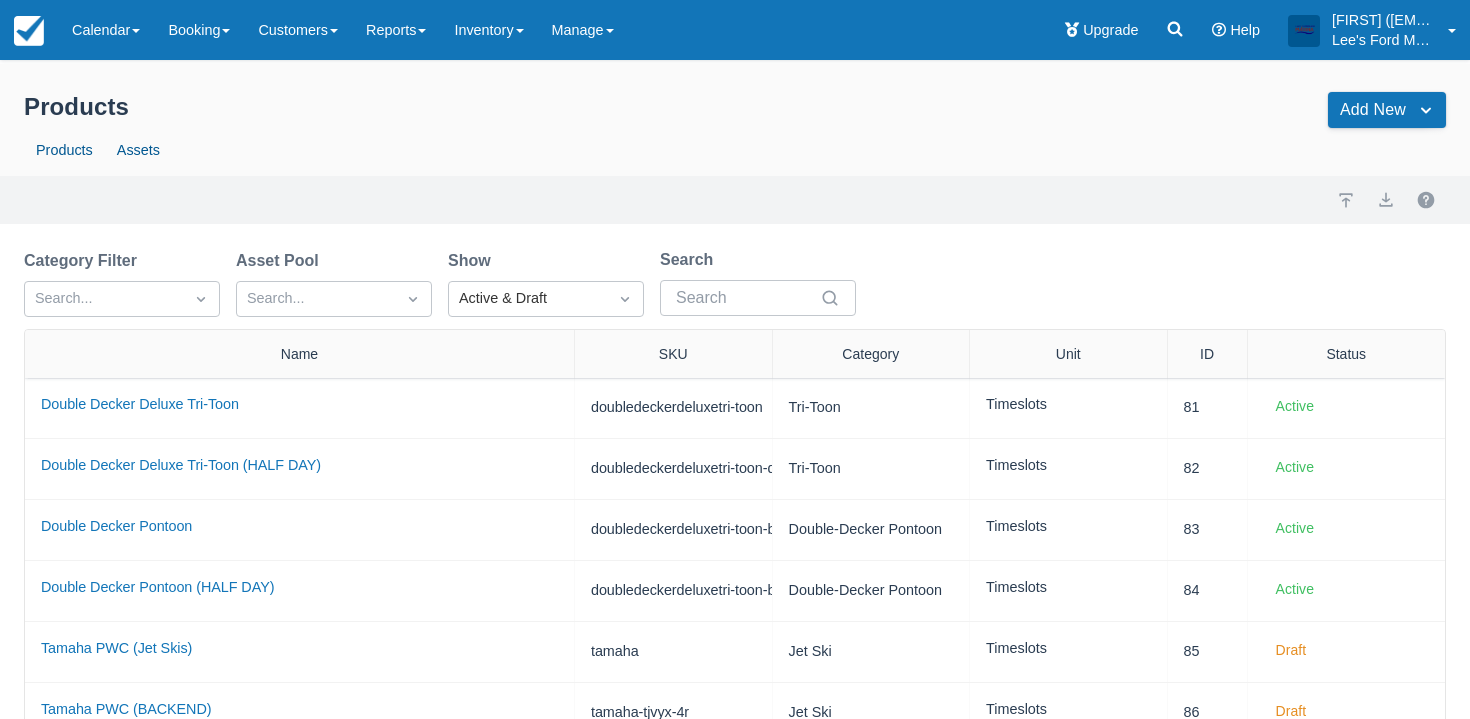 drag, startPoint x: 292, startPoint y: 359, endPoint x: 572, endPoint y: 339, distance: 280.71338 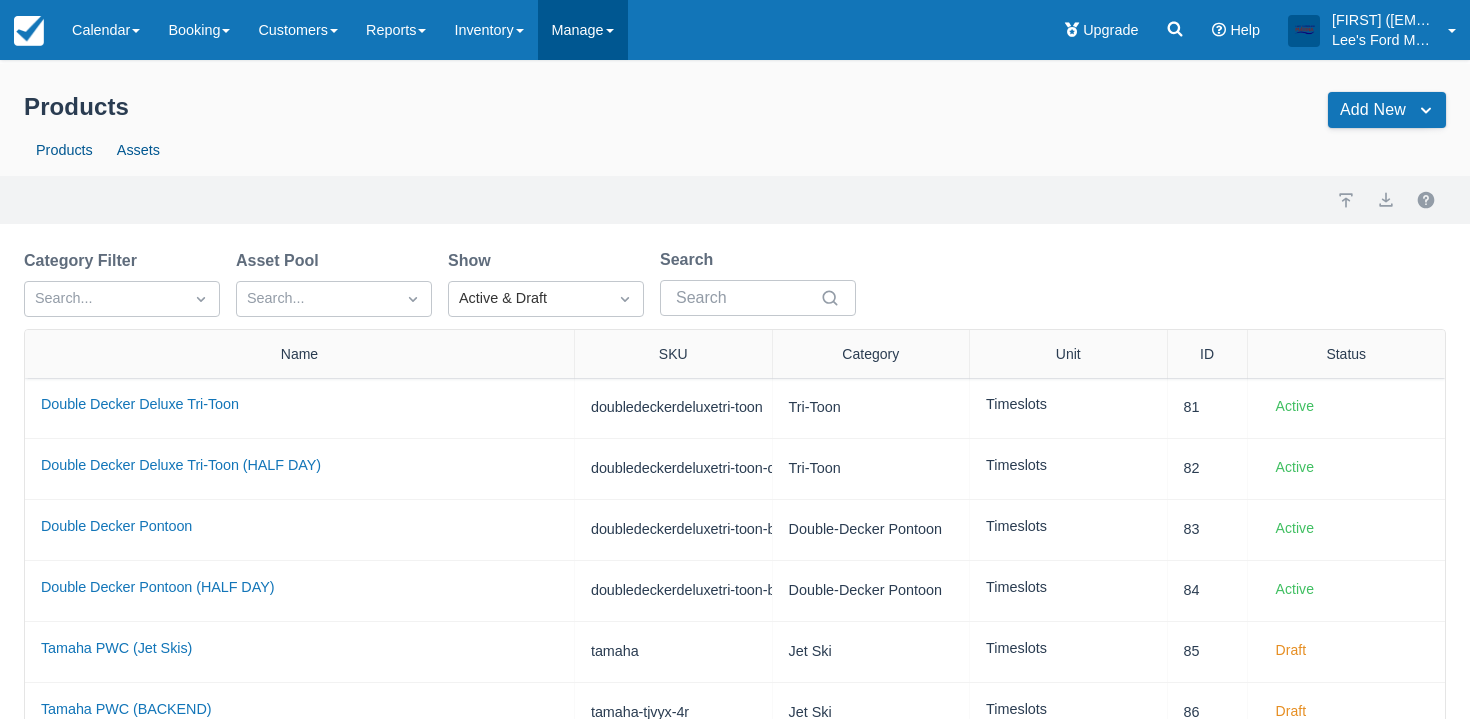 click at bounding box center [610, 31] 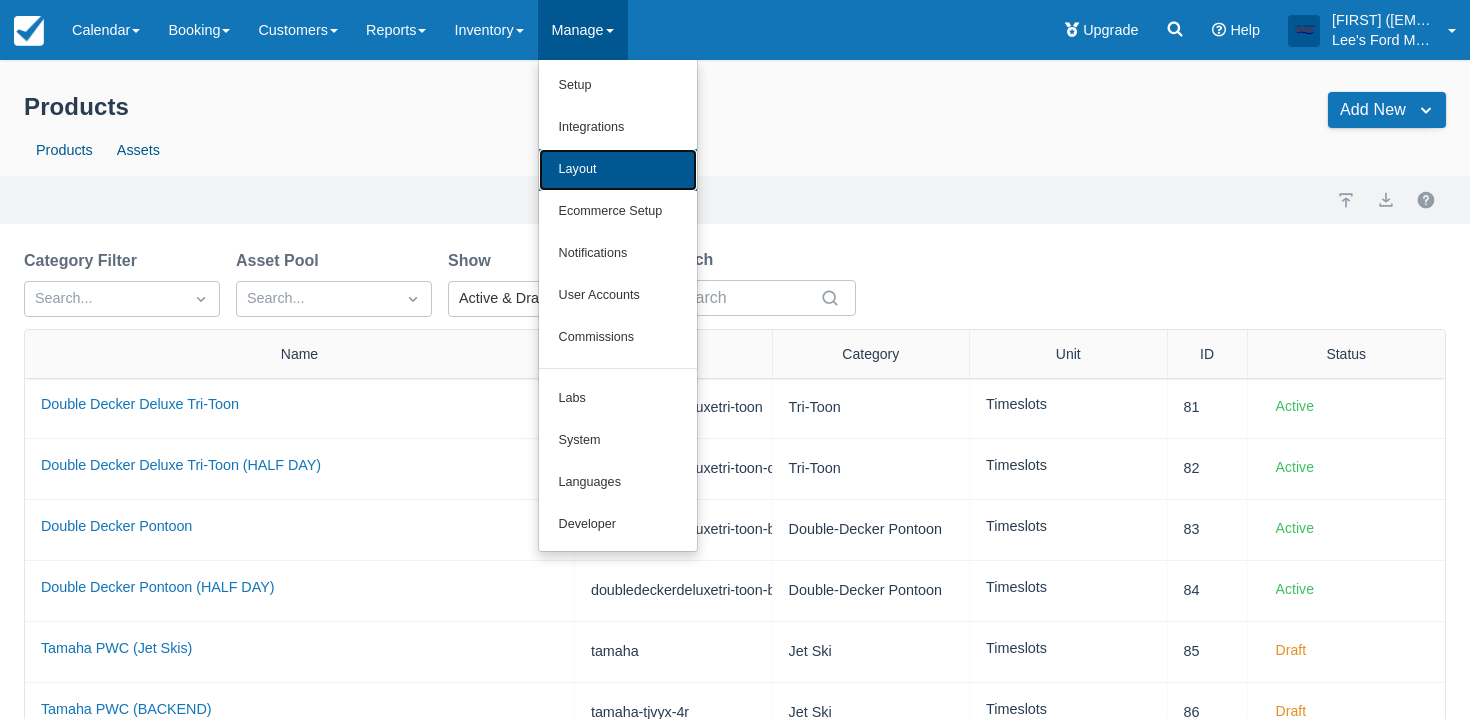 click on "Layout" at bounding box center [618, 170] 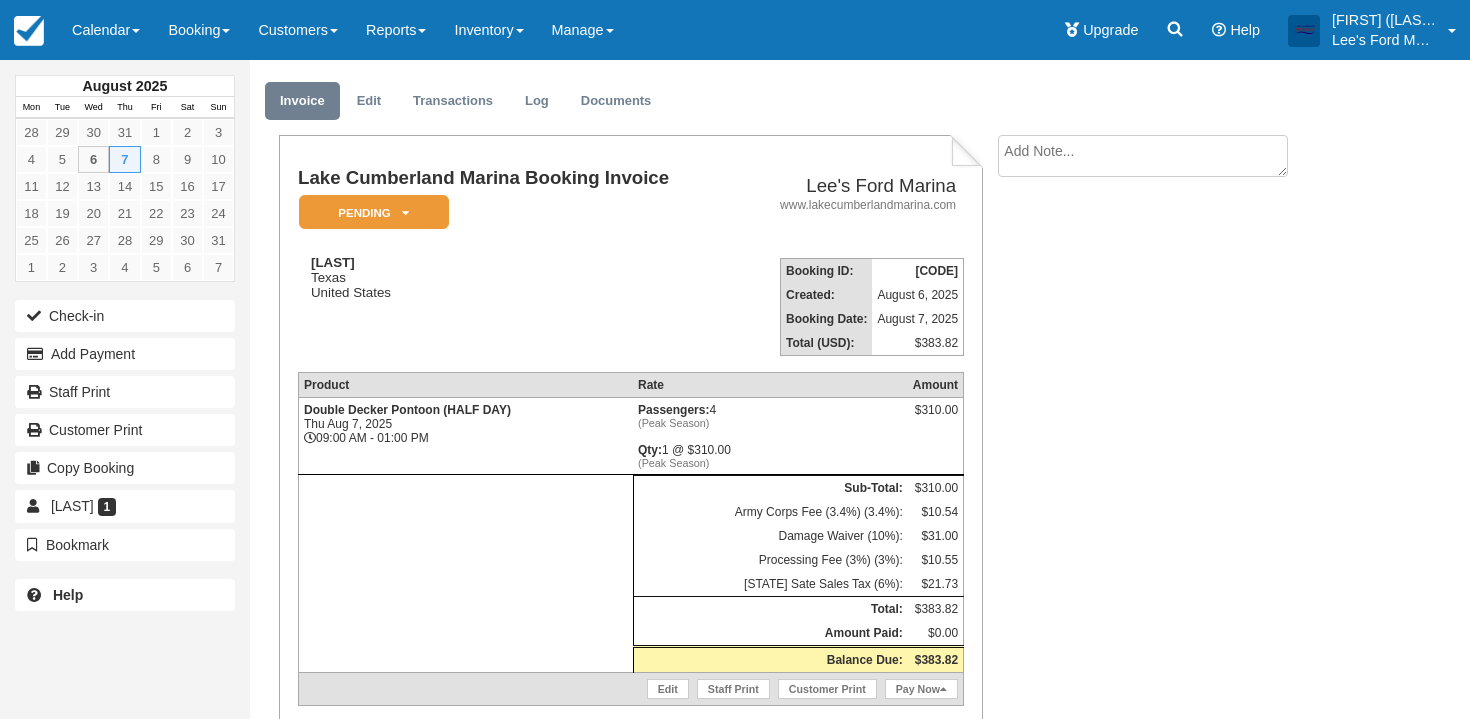 scroll, scrollTop: 111, scrollLeft: 0, axis: vertical 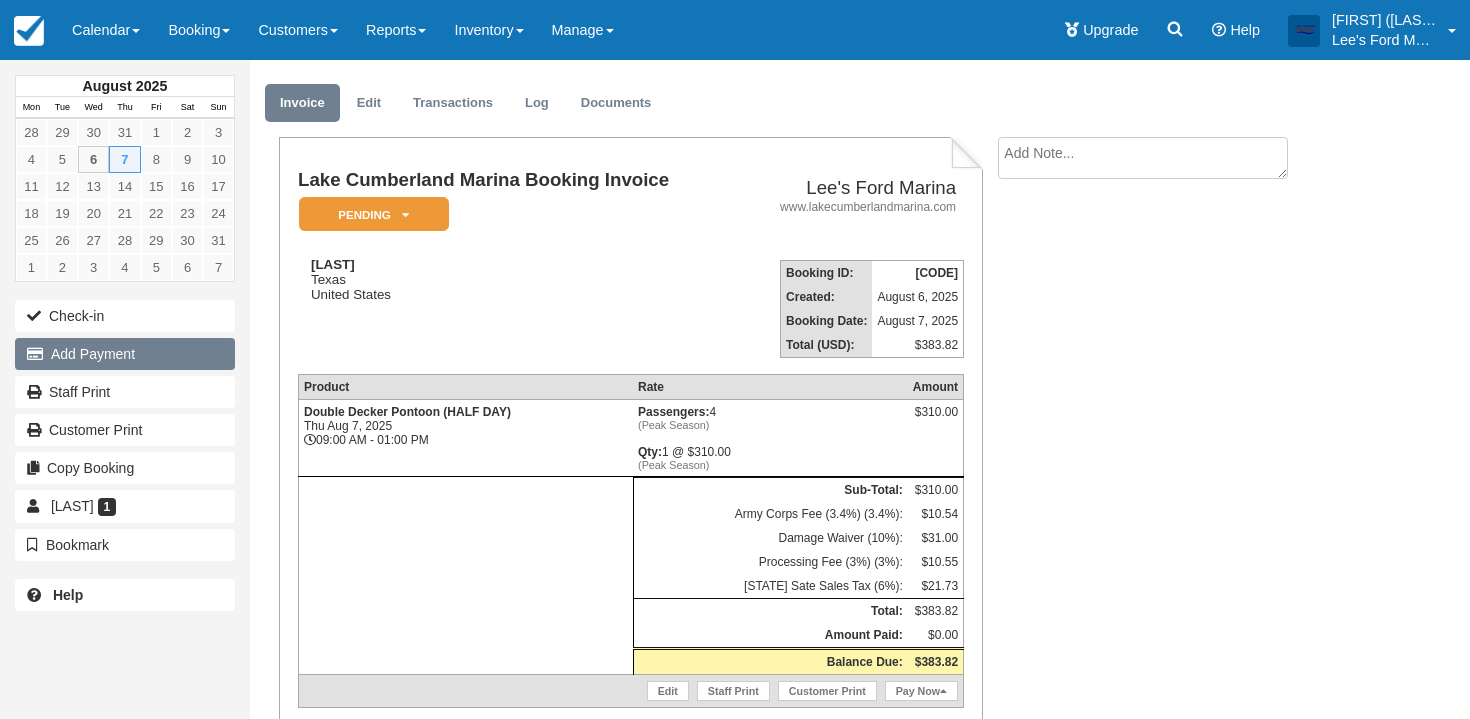 click on "Add Payment" at bounding box center (125, 354) 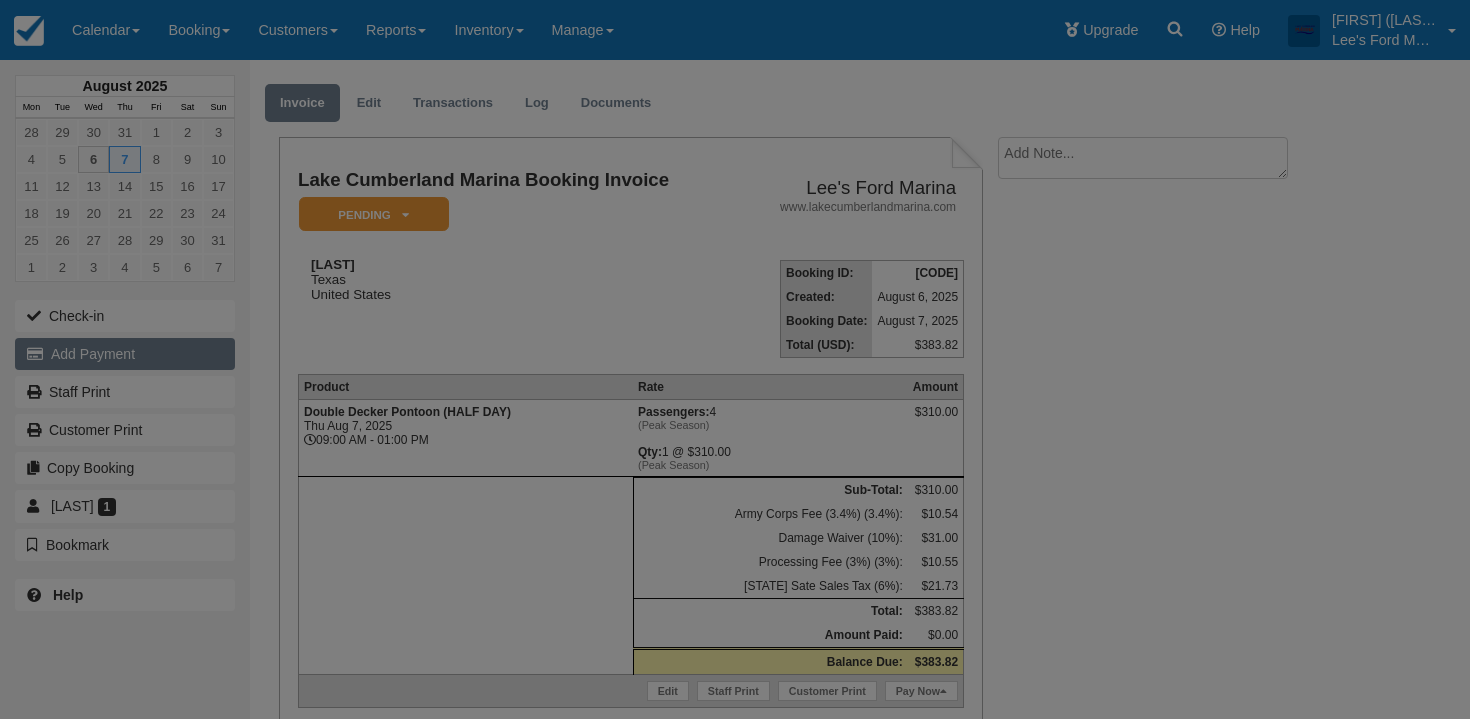 type on "08/06/25" 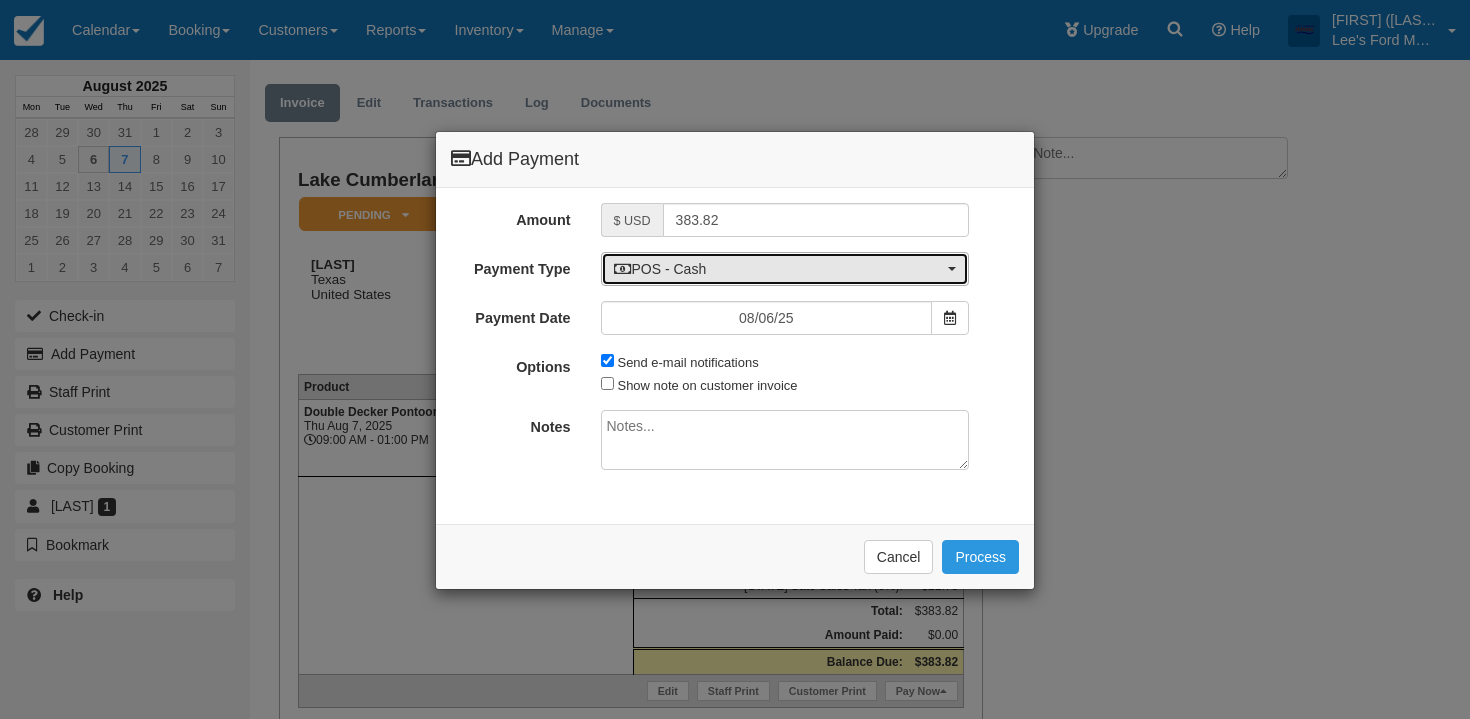 click on "POS - Cash" at bounding box center [779, 269] 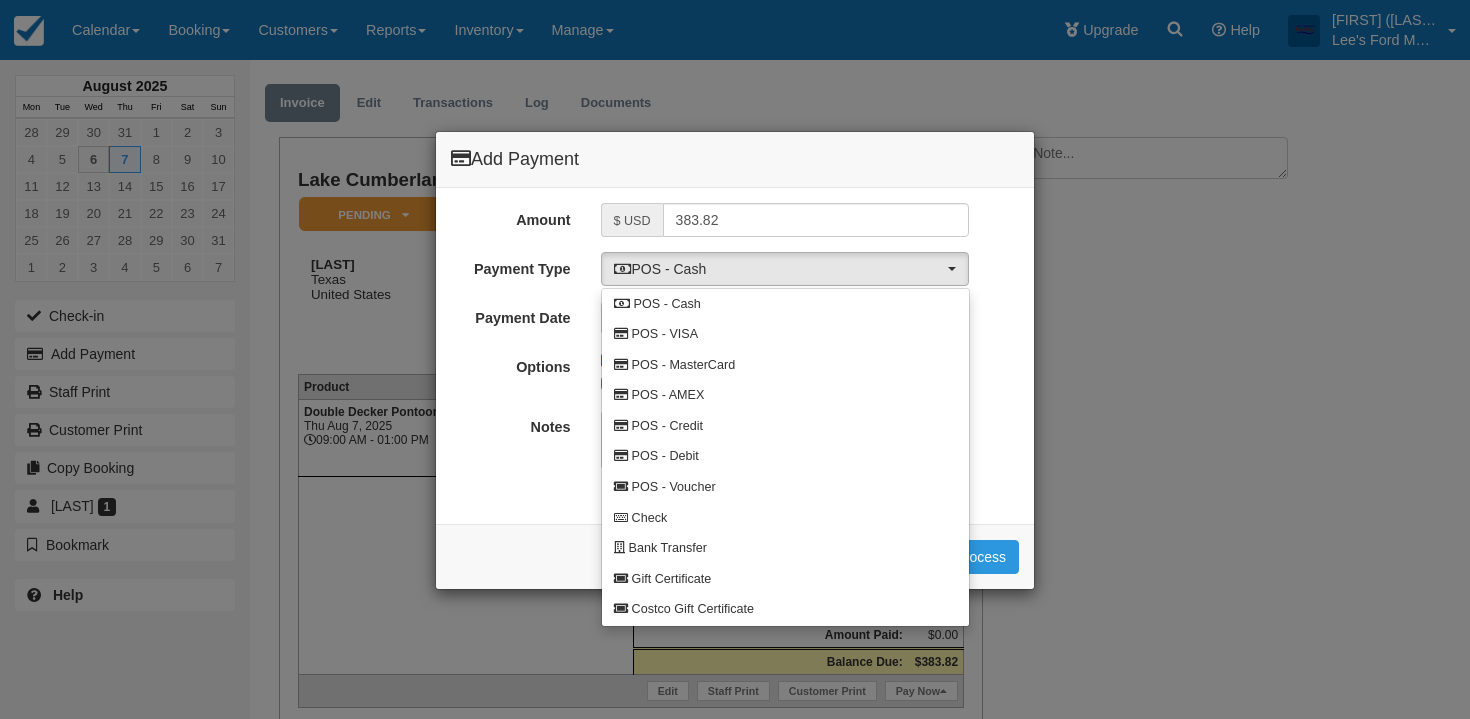 click on "Amount
$ USD
383.82" at bounding box center (735, 220) 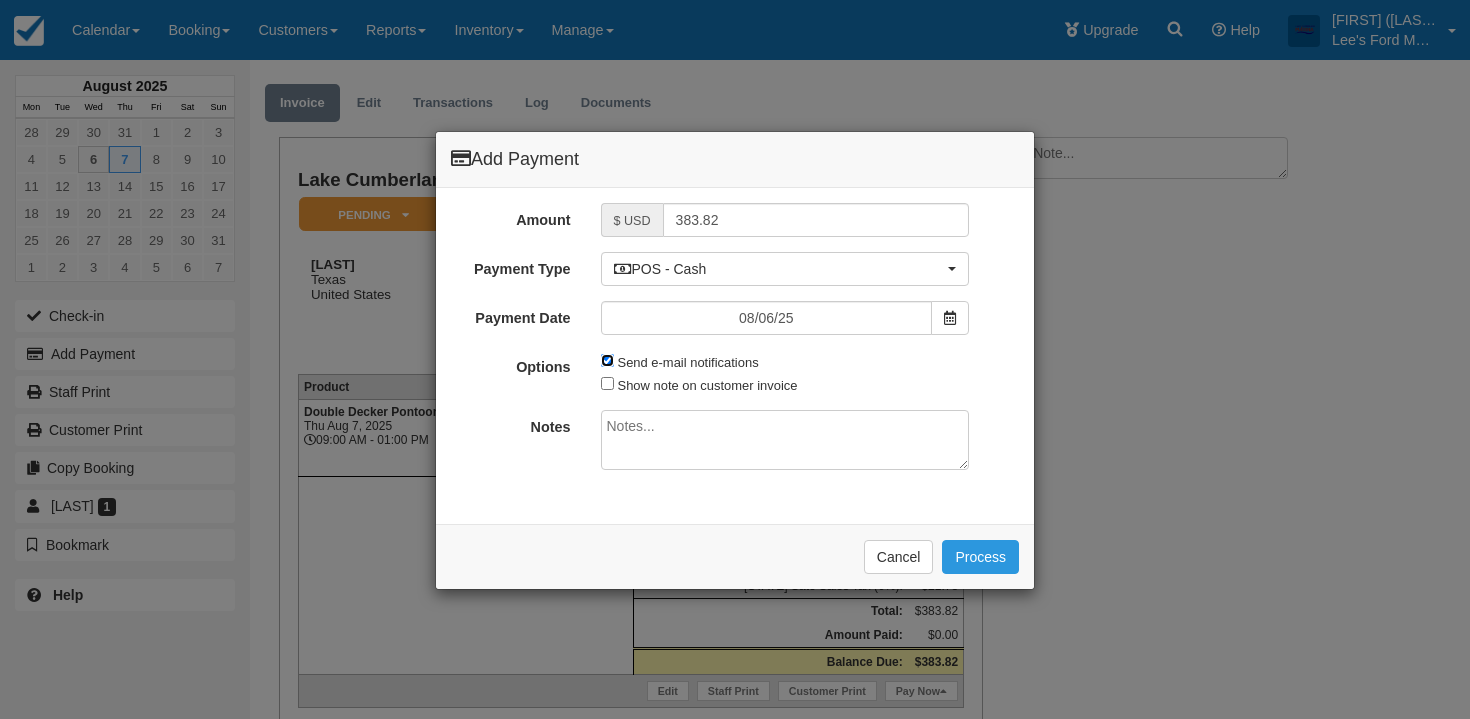 click on "Send e-mail notifications" at bounding box center (607, 360) 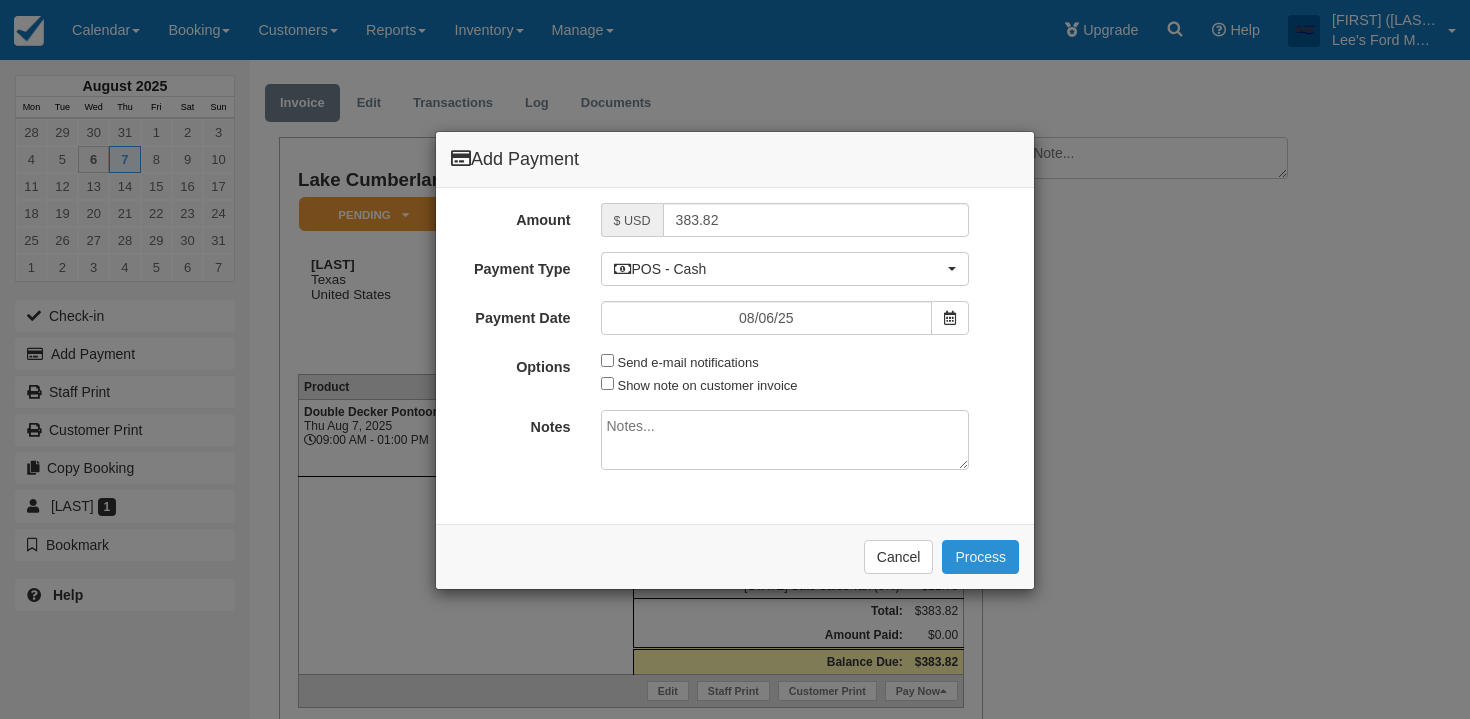 click on "Process" at bounding box center (980, 557) 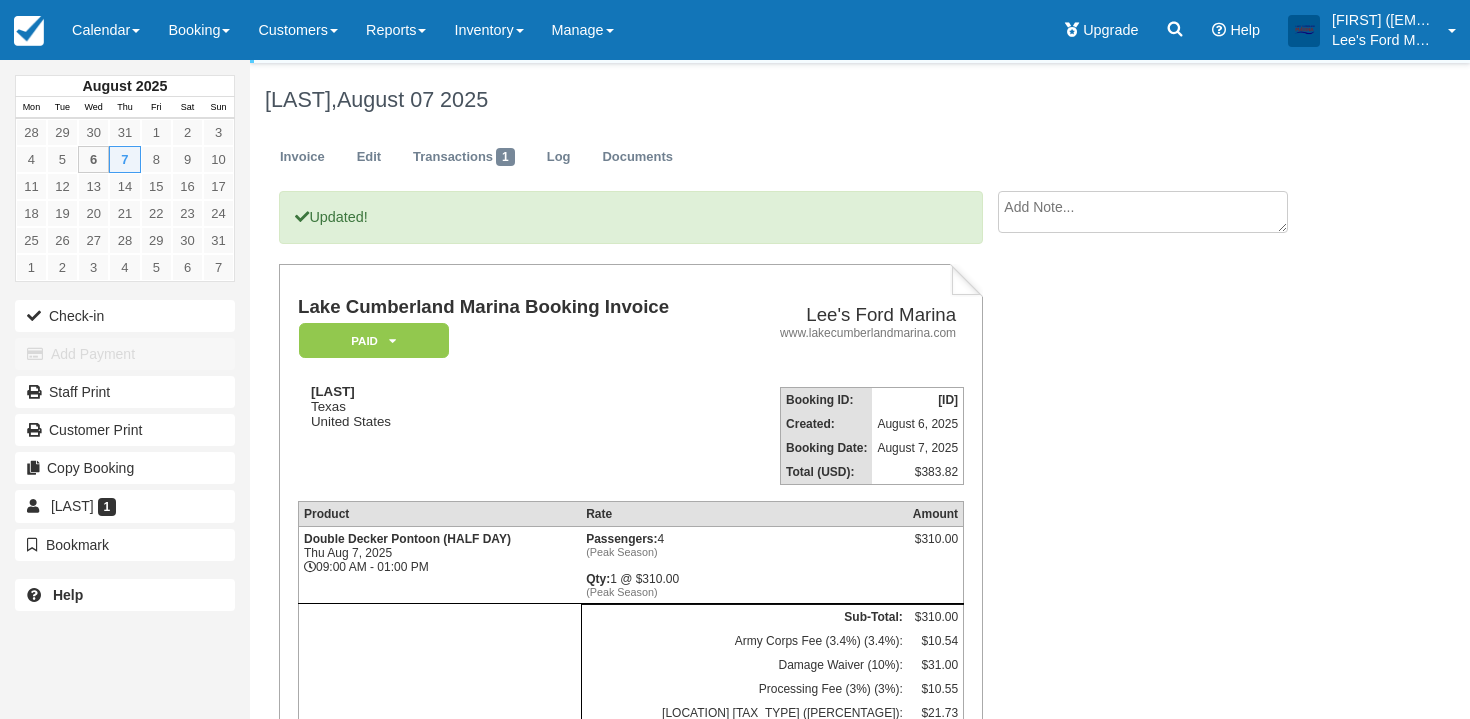 scroll, scrollTop: 65, scrollLeft: 0, axis: vertical 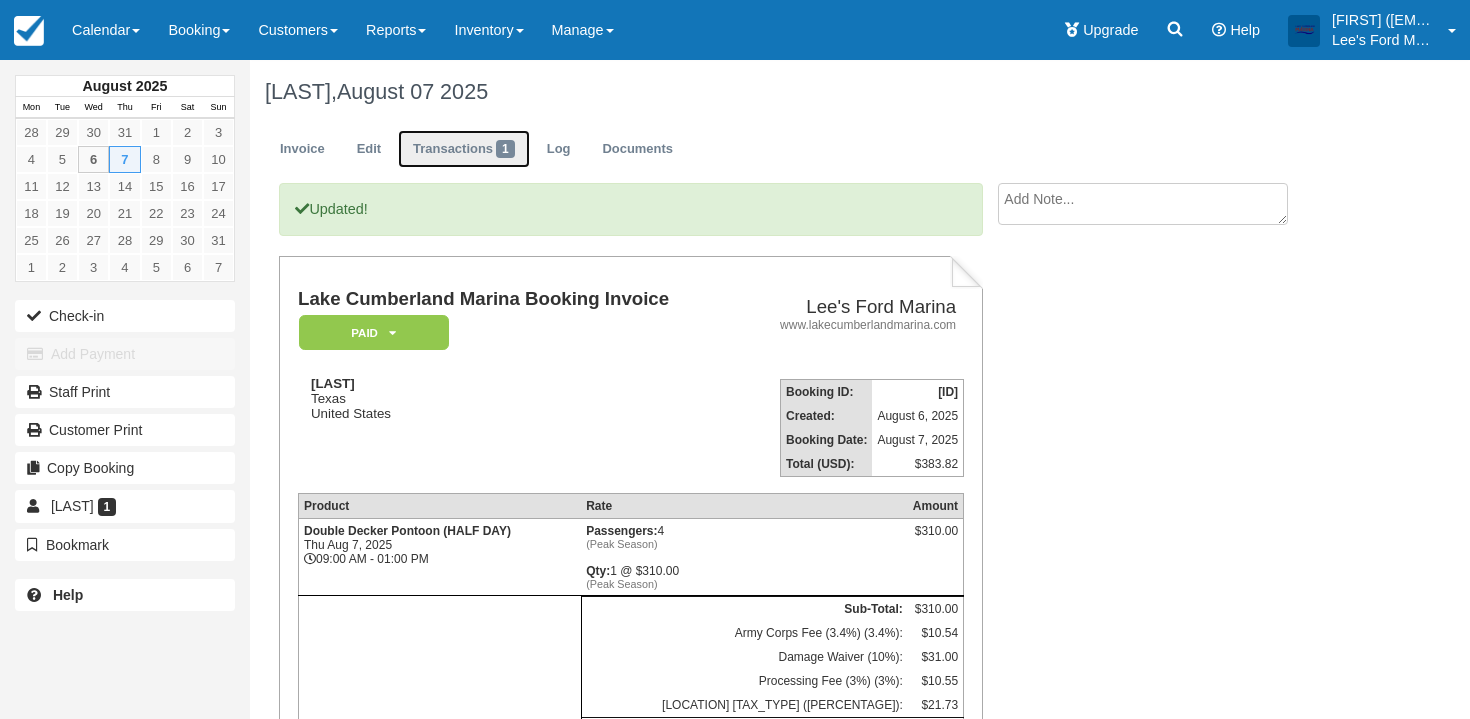 click on "Transactions  1" at bounding box center [464, 149] 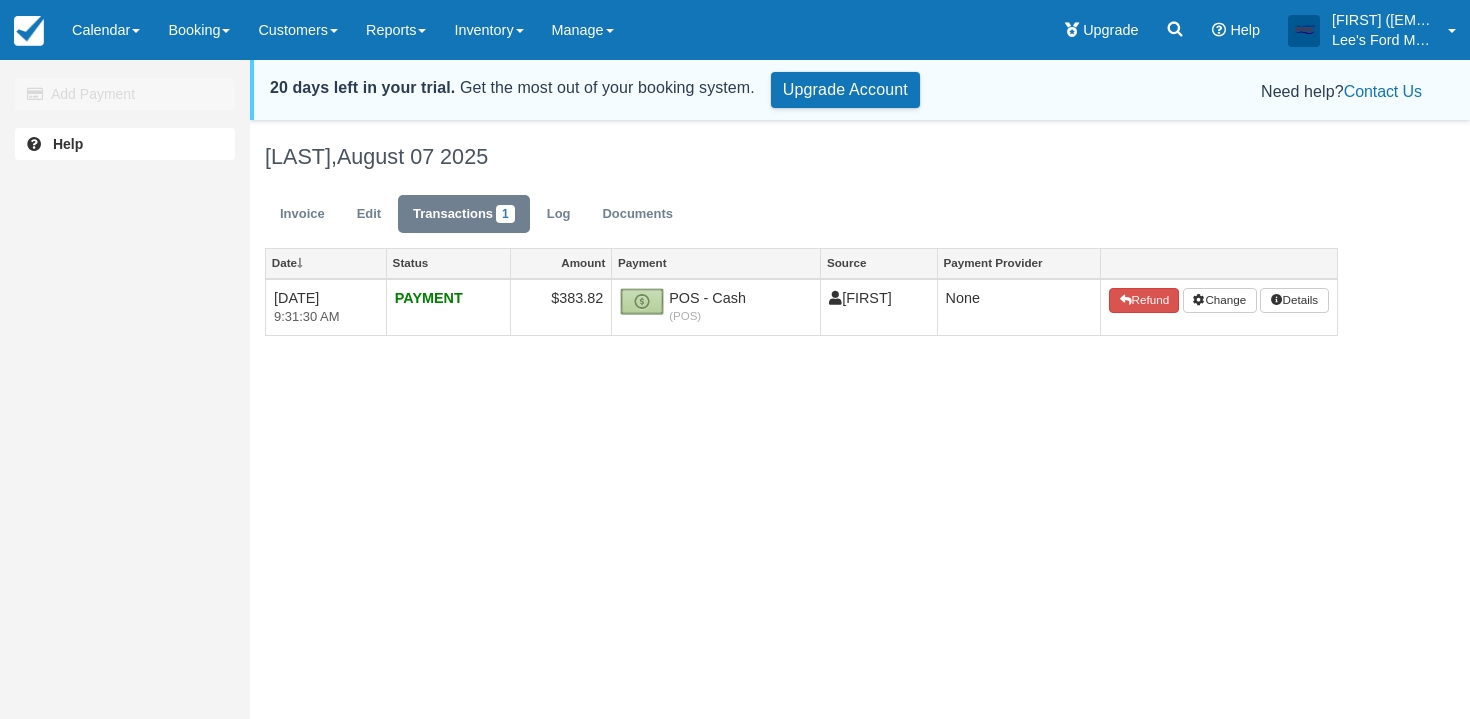 scroll, scrollTop: 0, scrollLeft: 0, axis: both 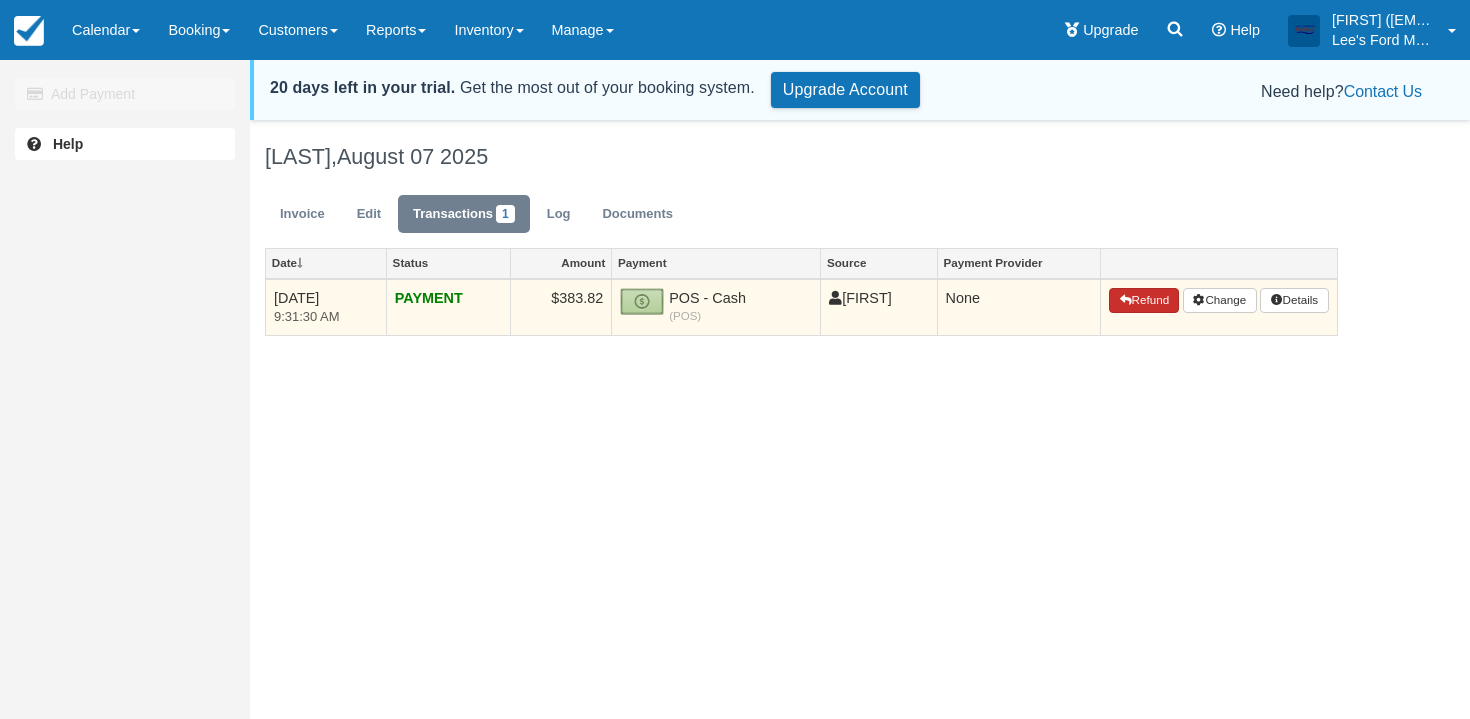 click on "Refund" at bounding box center (1144, 301) 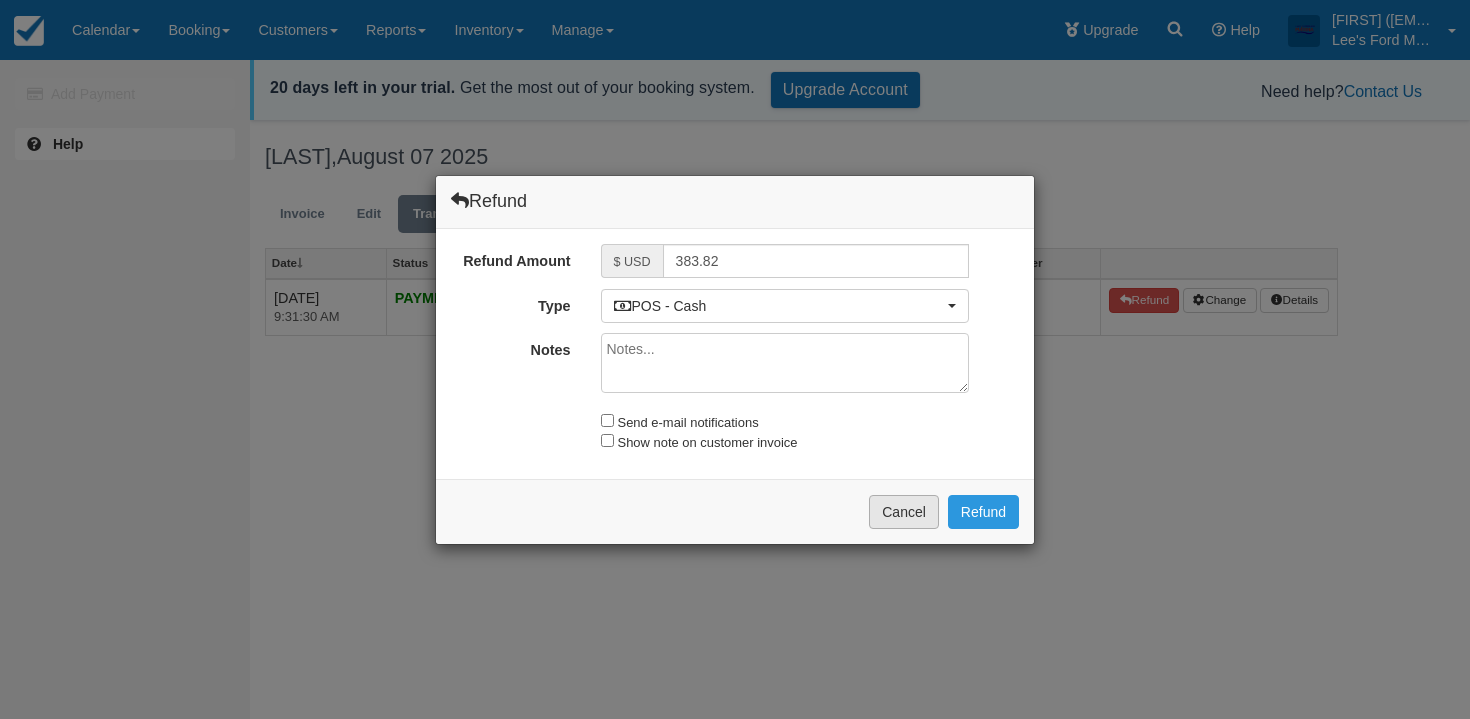 click on "Cancel" at bounding box center (904, 512) 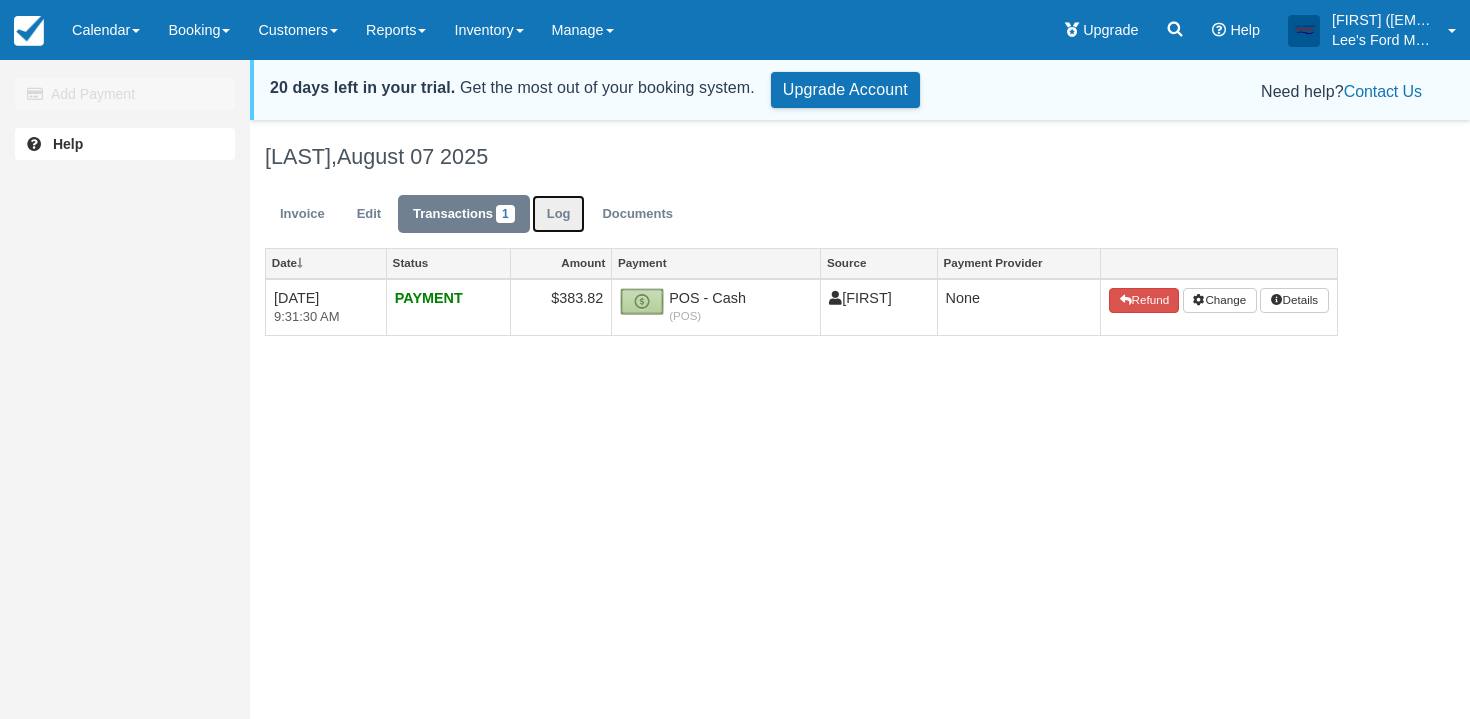 click on "Log" at bounding box center (559, 214) 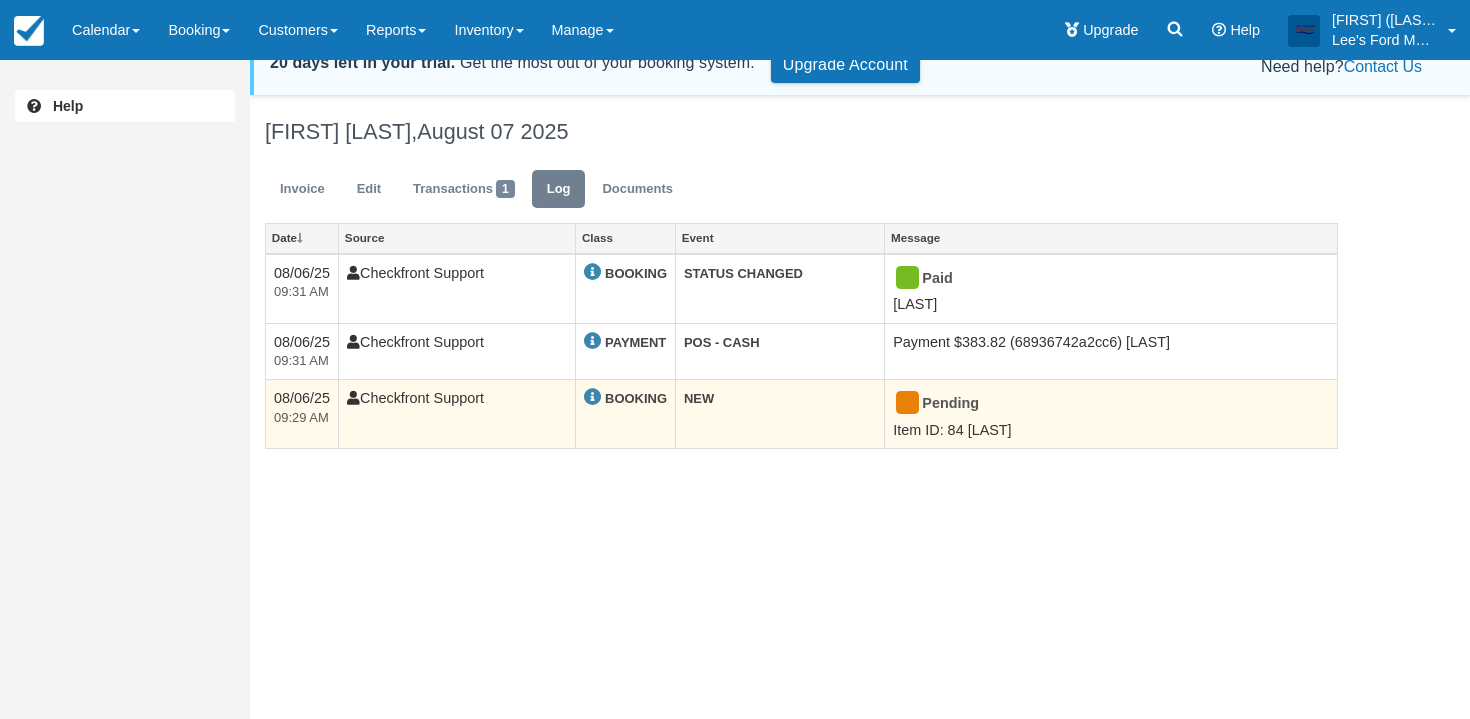 scroll, scrollTop: 0, scrollLeft: 0, axis: both 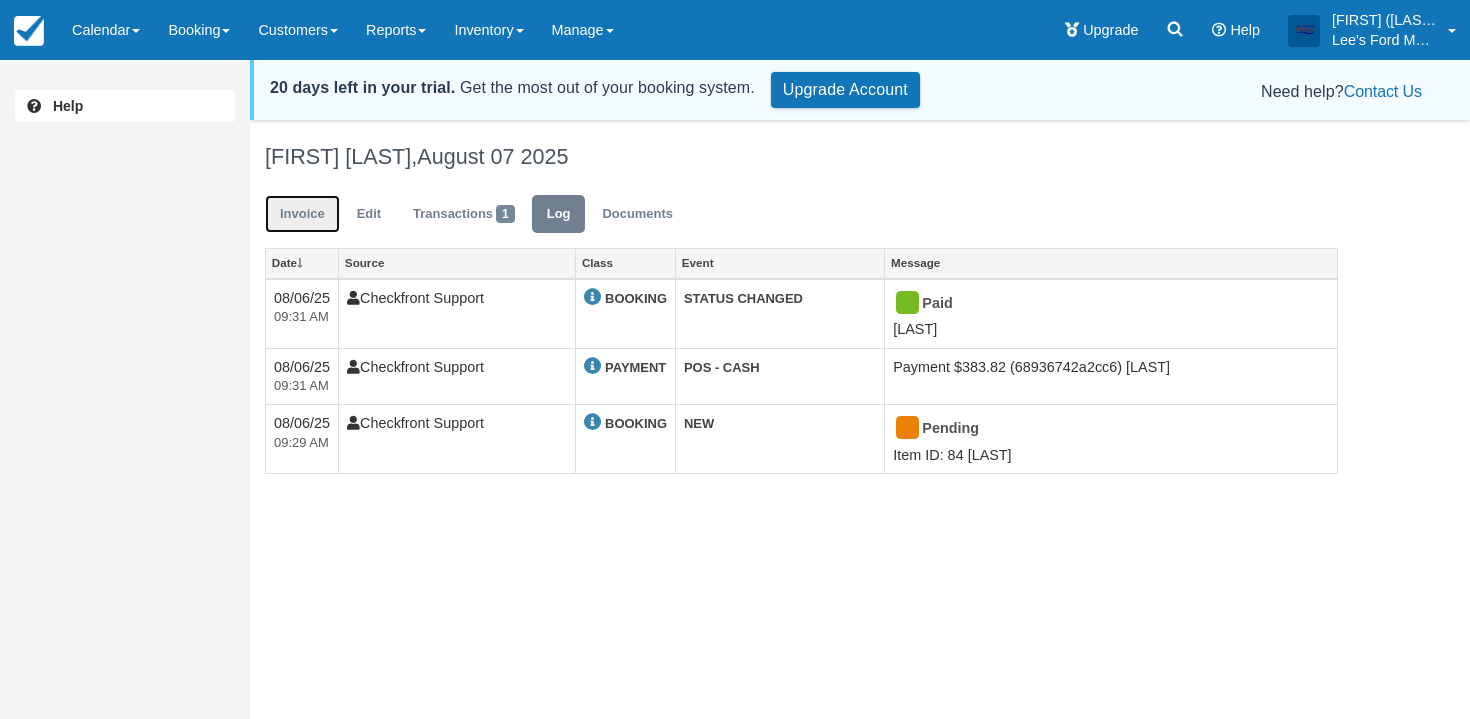 click on "Invoice" at bounding box center (302, 214) 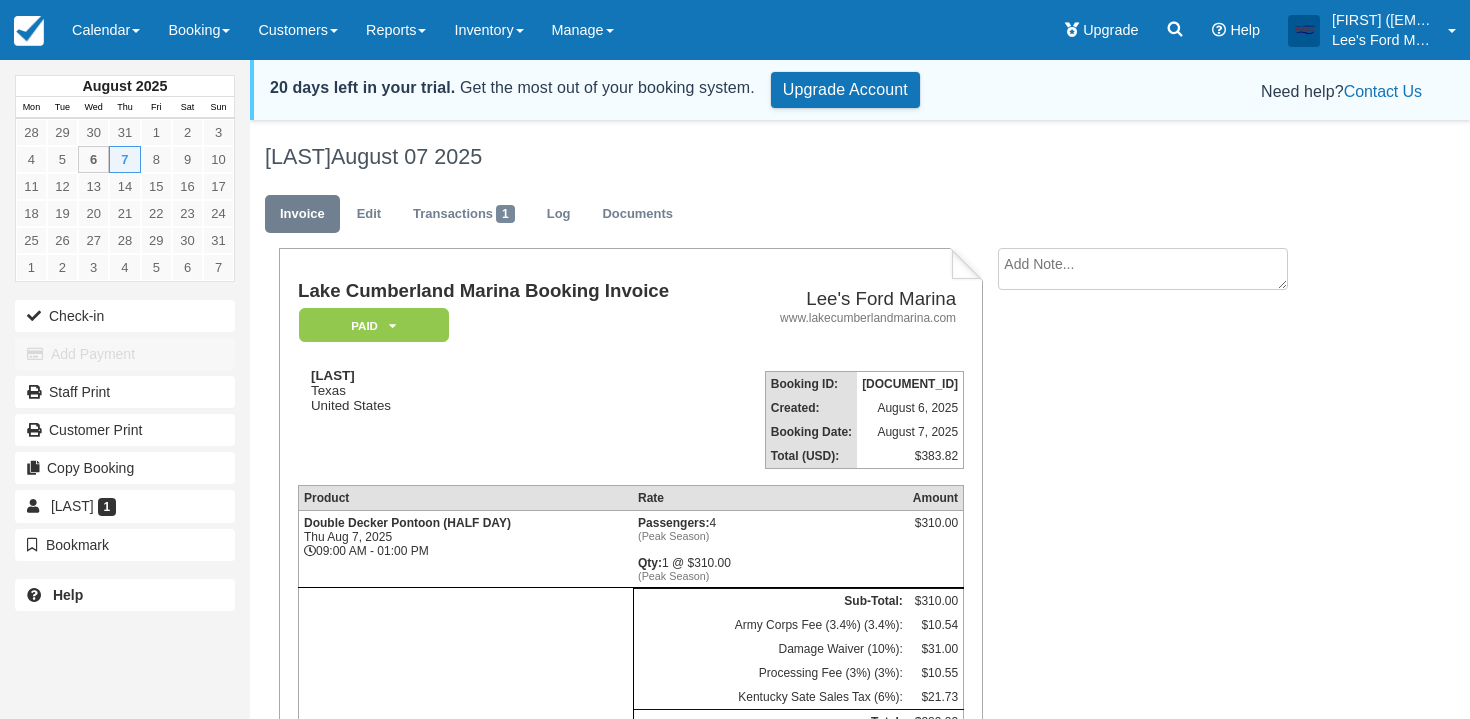scroll, scrollTop: 0, scrollLeft: 0, axis: both 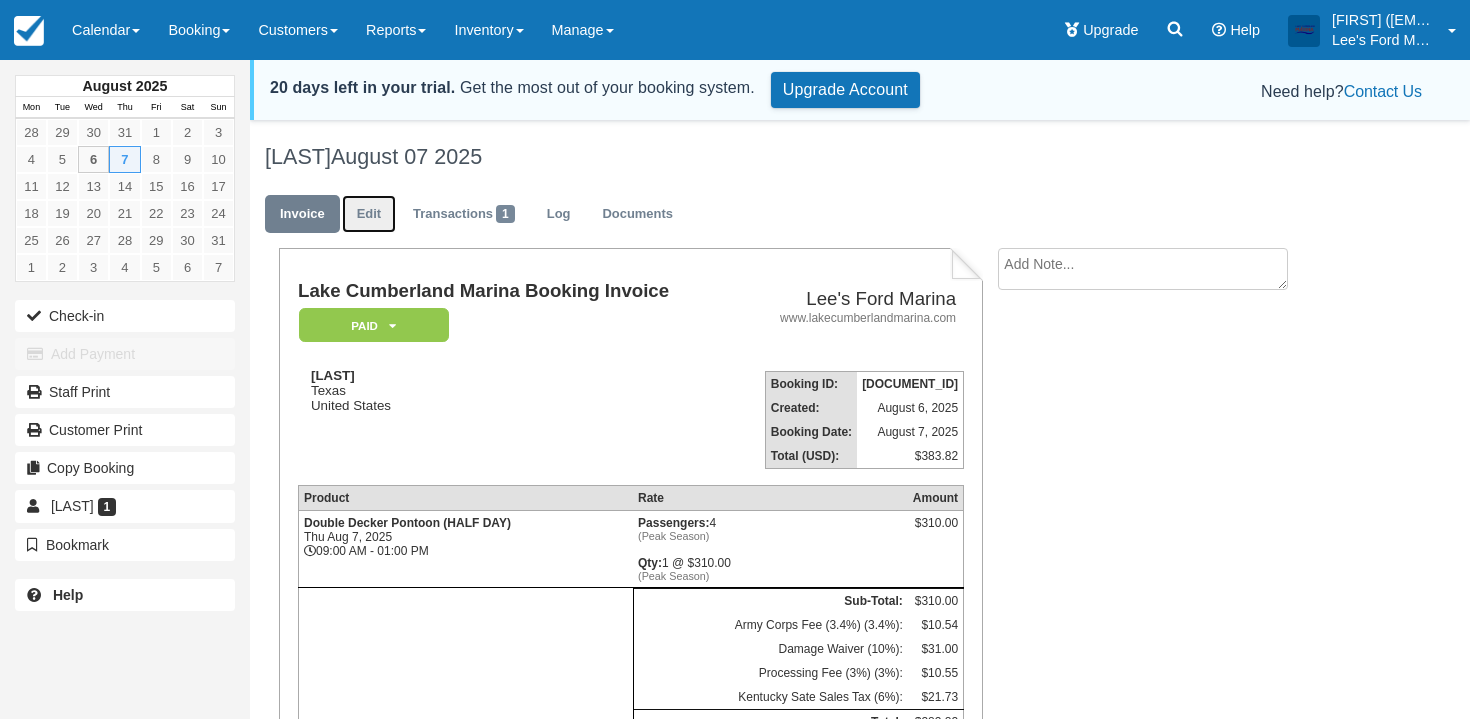 click on "Edit" at bounding box center [369, 214] 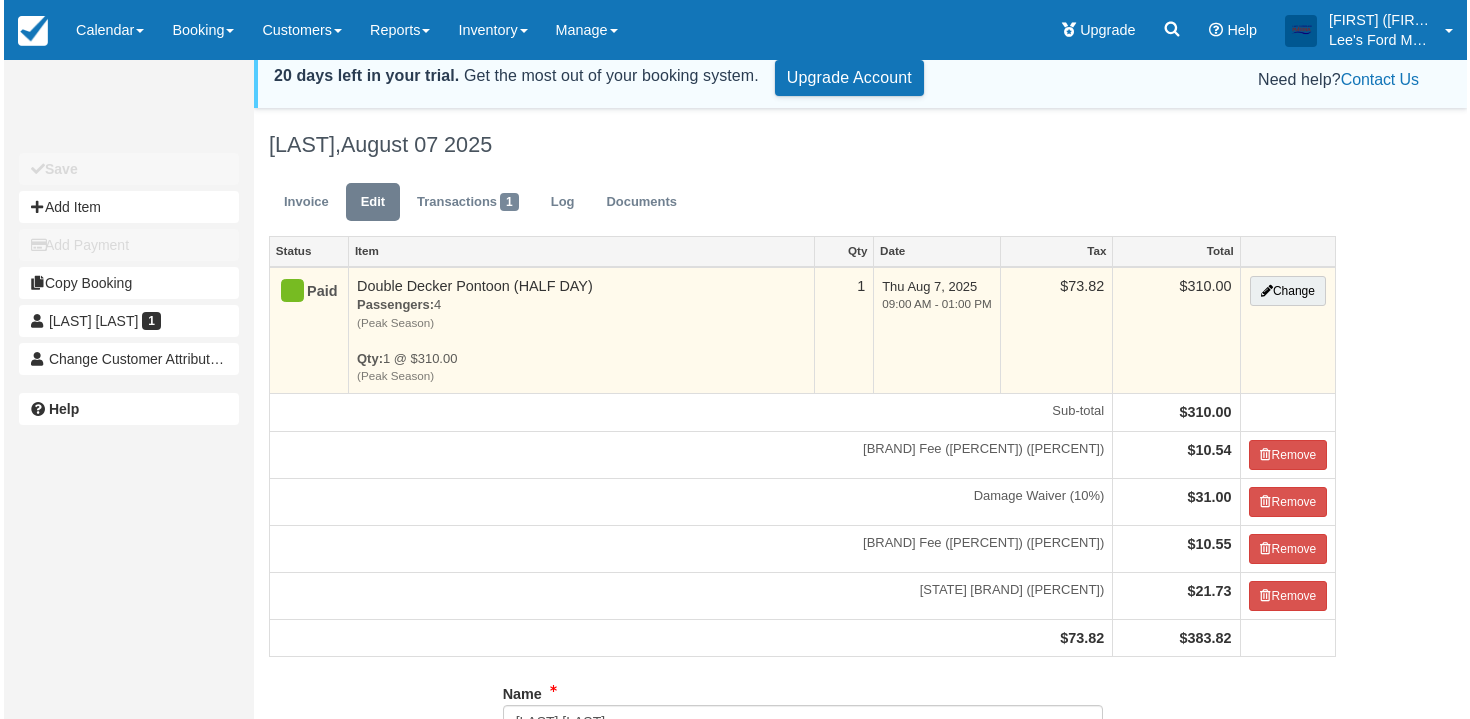 scroll, scrollTop: 0, scrollLeft: 0, axis: both 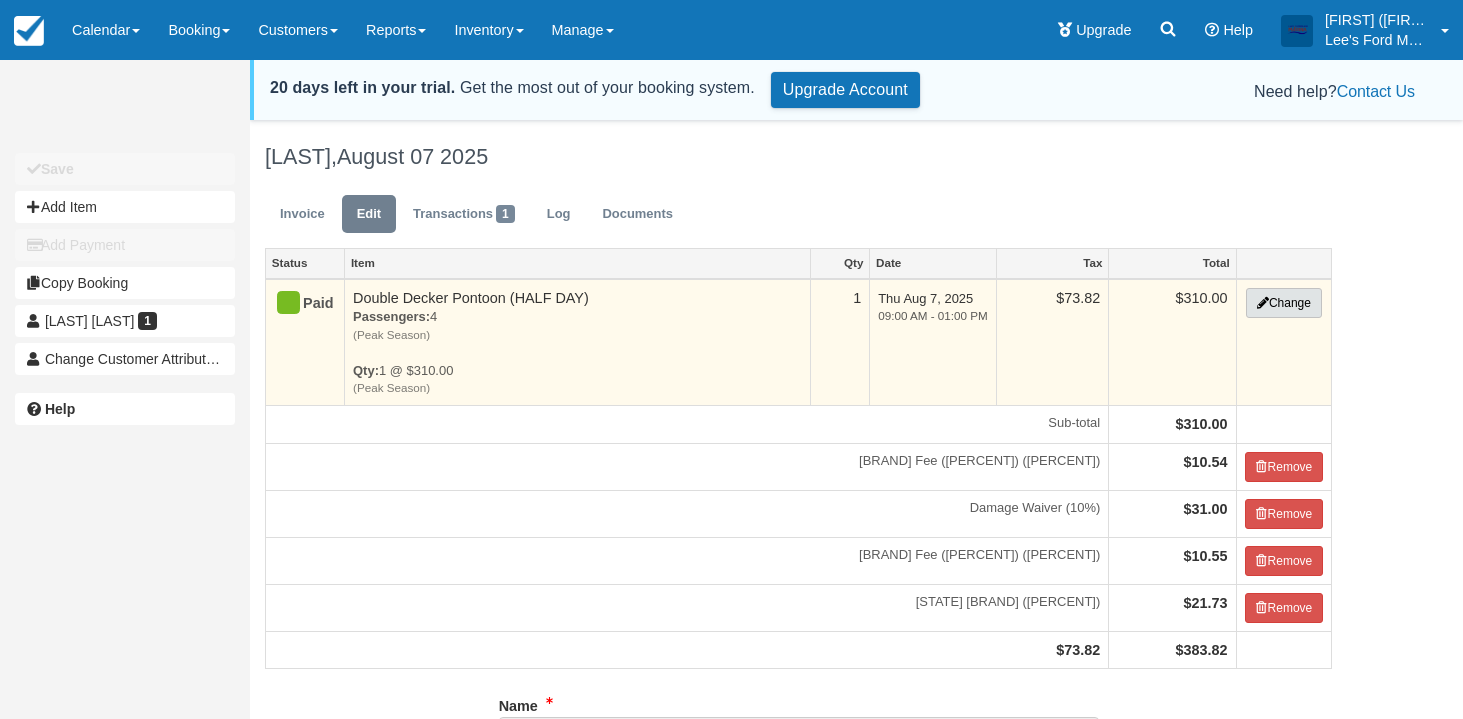 click on "Change" at bounding box center (1284, 303) 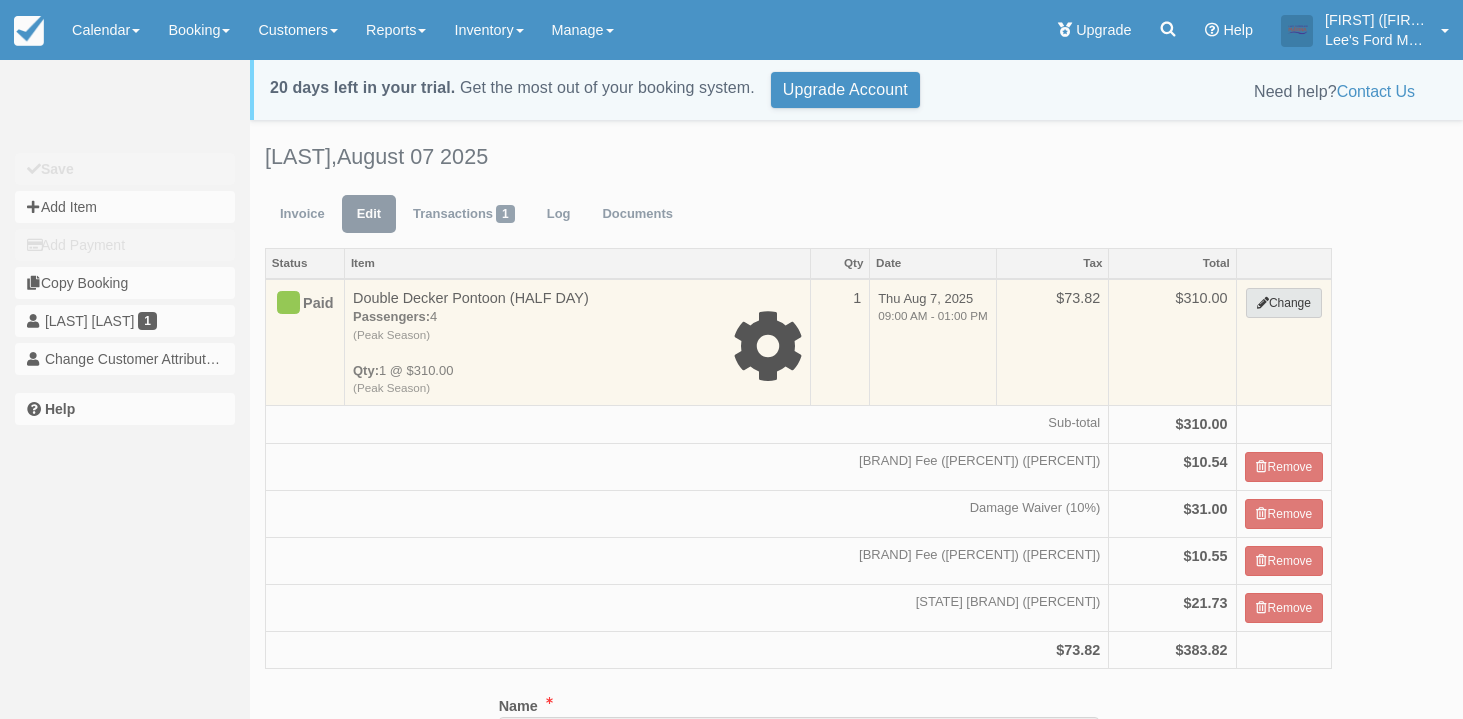 type on "310.00" 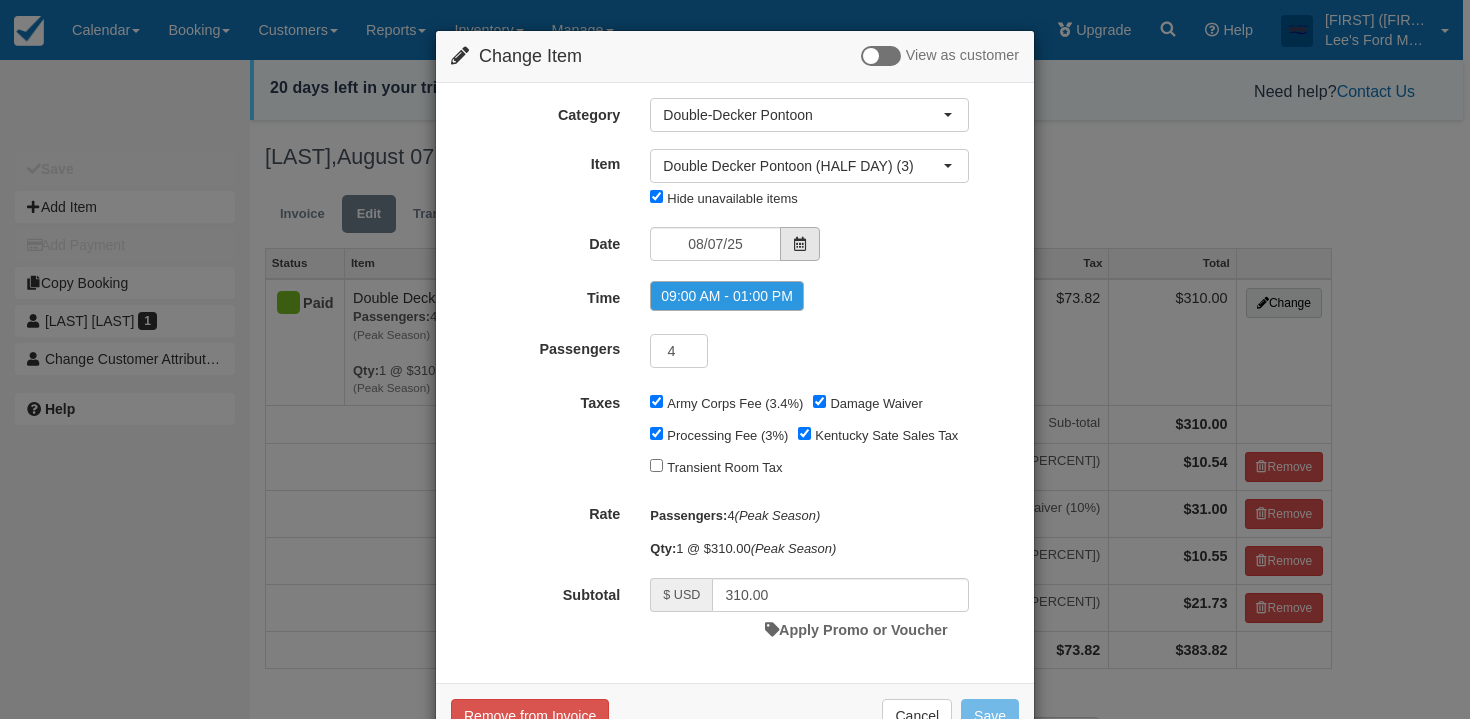 click at bounding box center [800, 244] 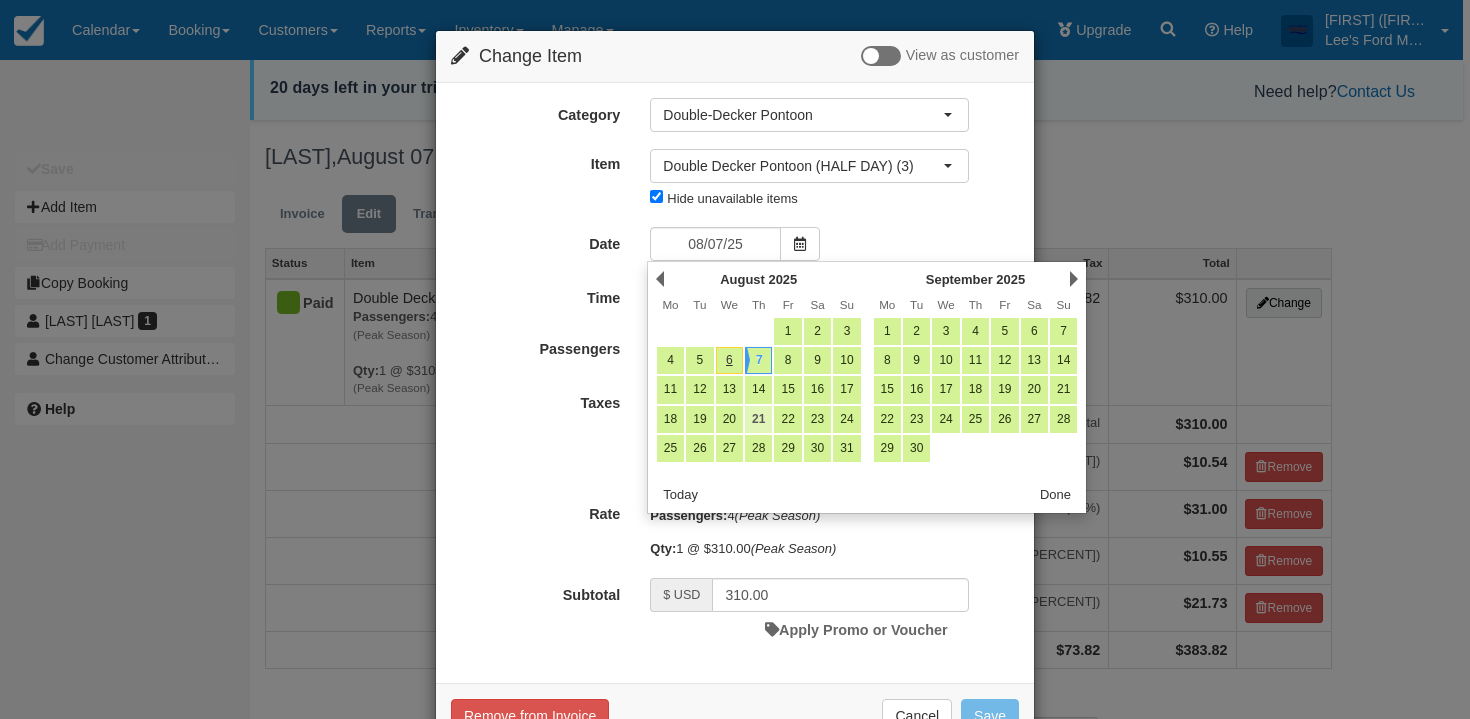 click on "21" at bounding box center [758, 419] 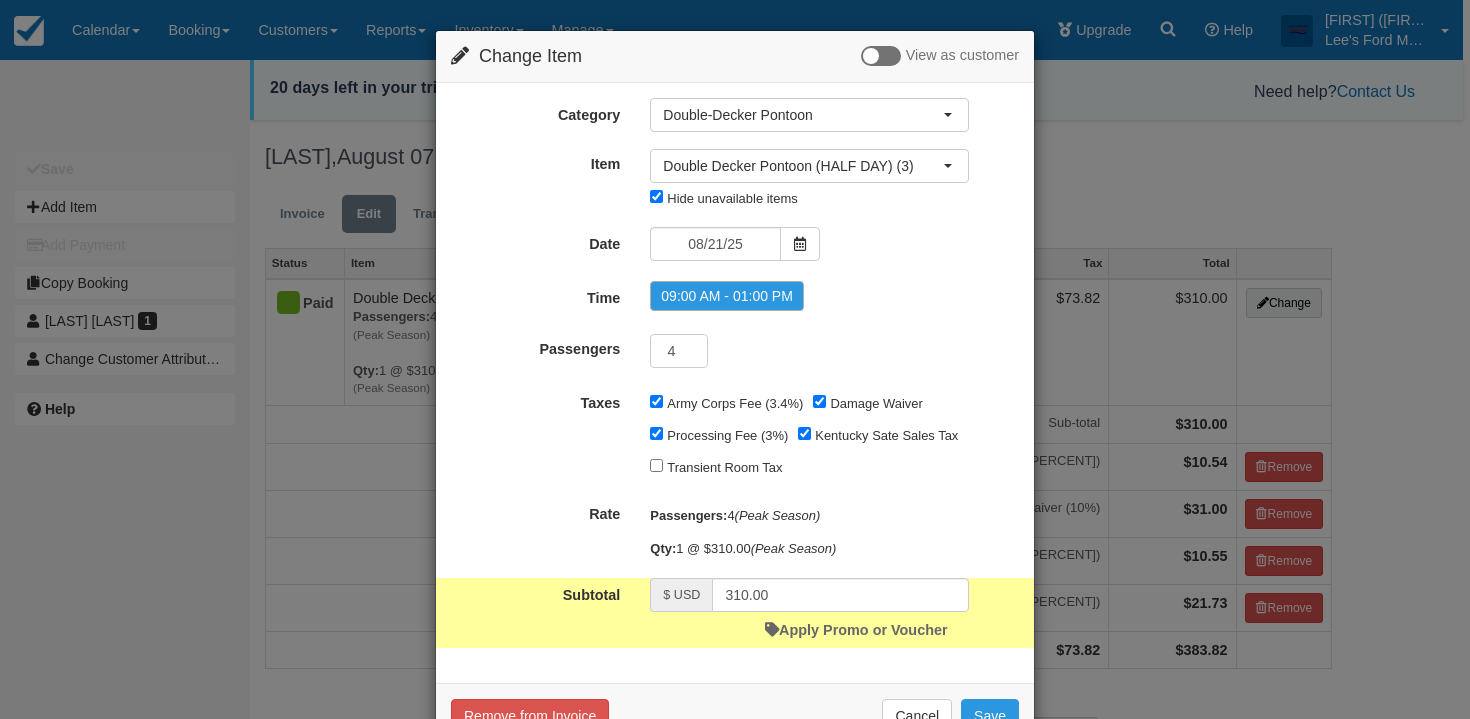scroll, scrollTop: 61, scrollLeft: 0, axis: vertical 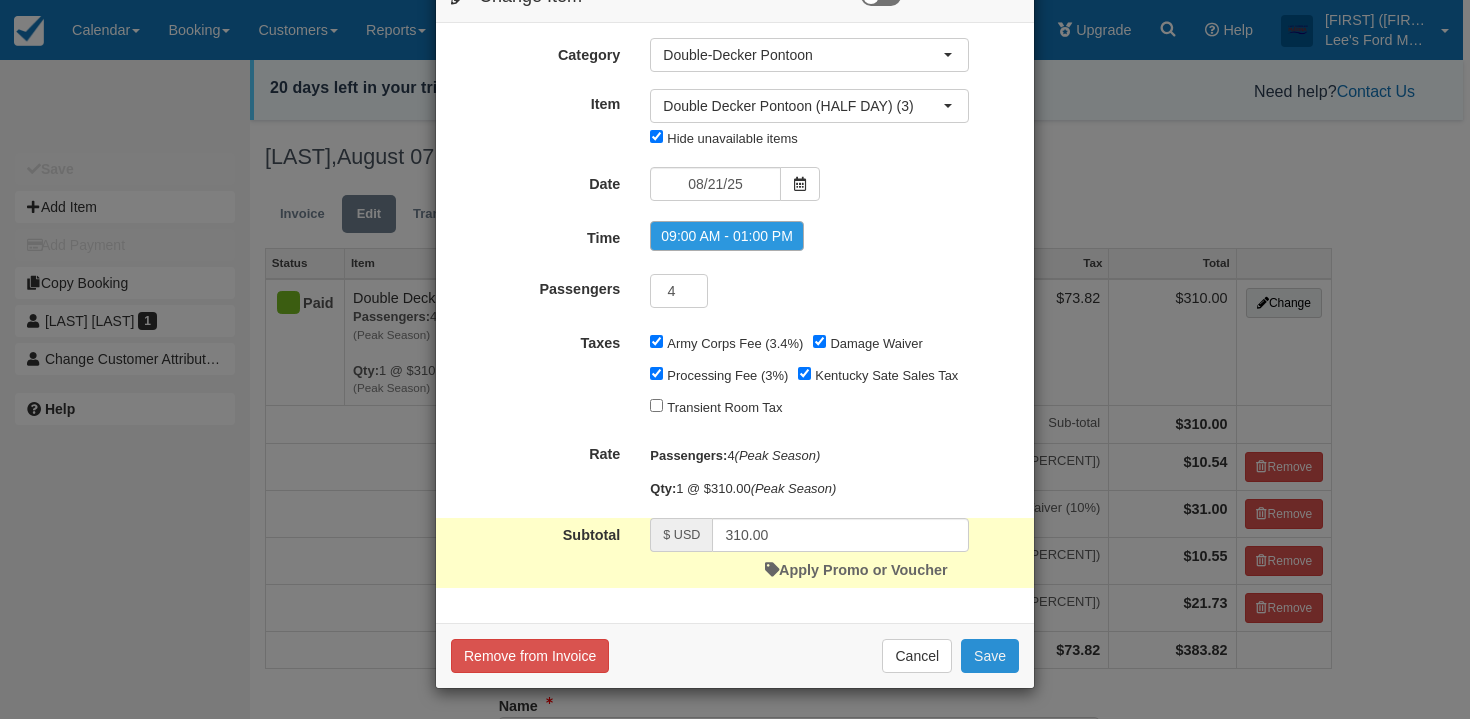 click on "Save" at bounding box center [990, 656] 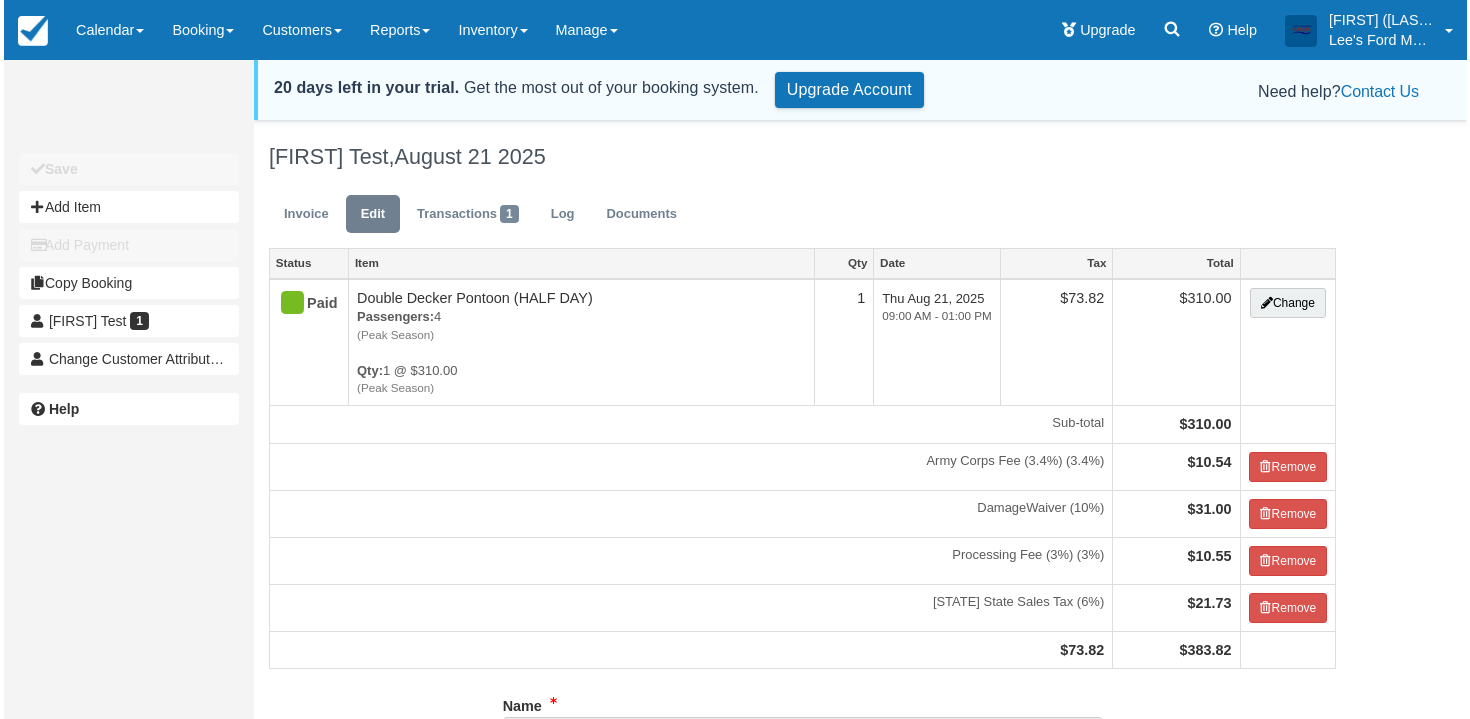 scroll, scrollTop: 0, scrollLeft: 0, axis: both 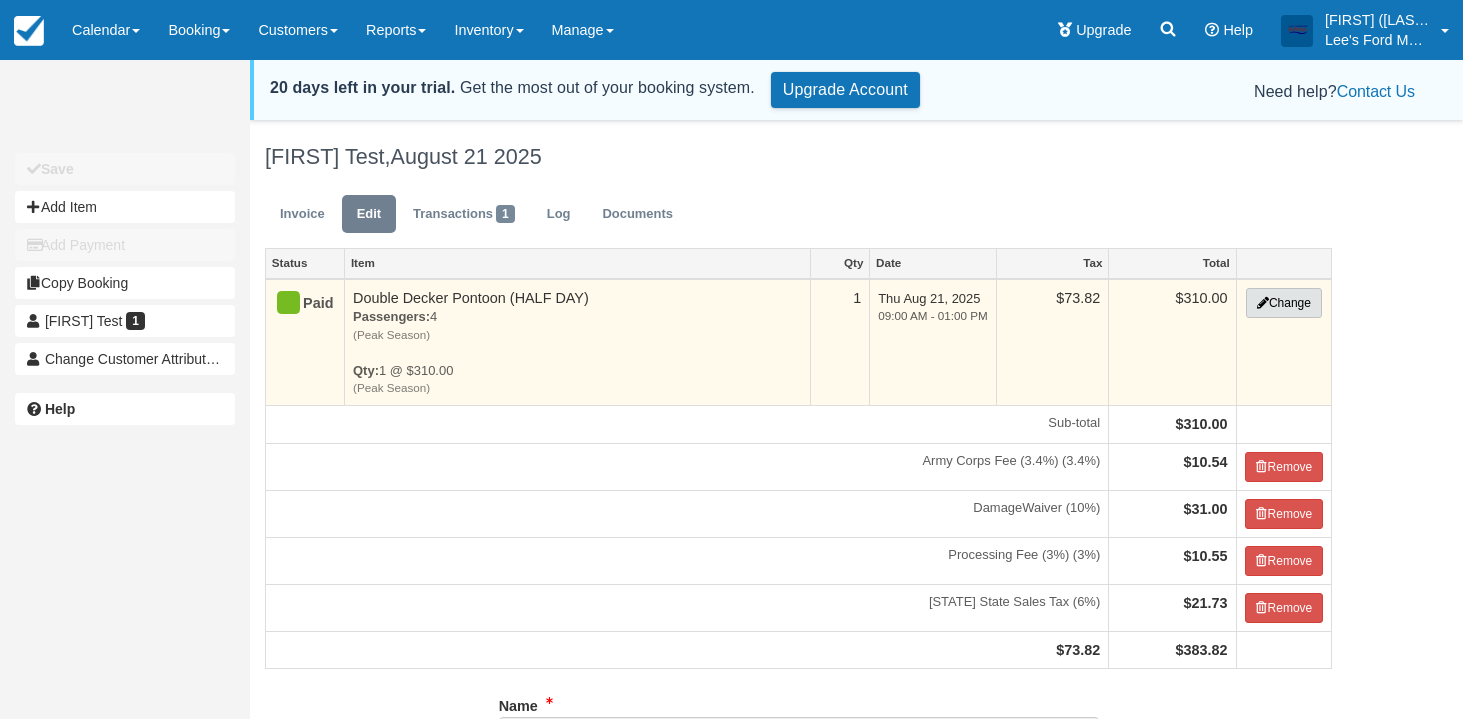 click on "Change" at bounding box center [1284, 303] 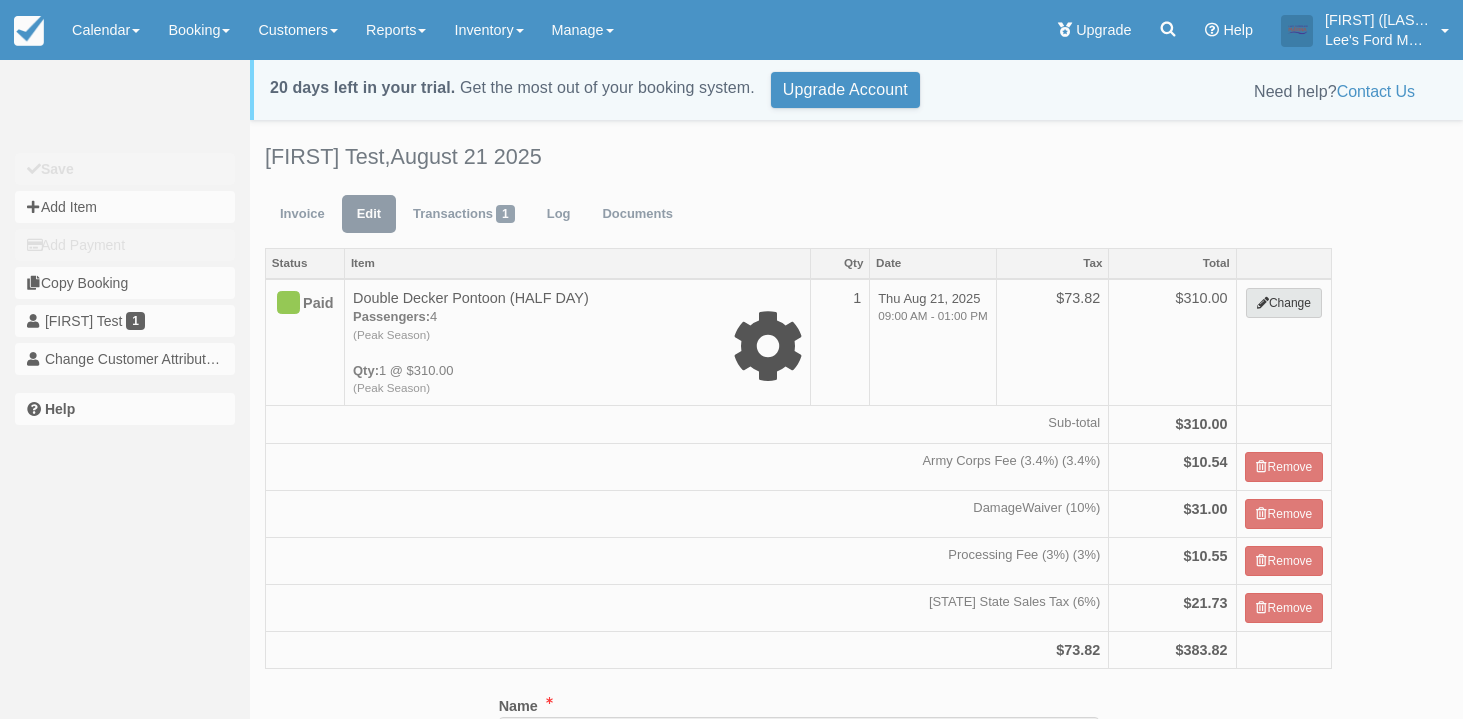 type on "310.00" 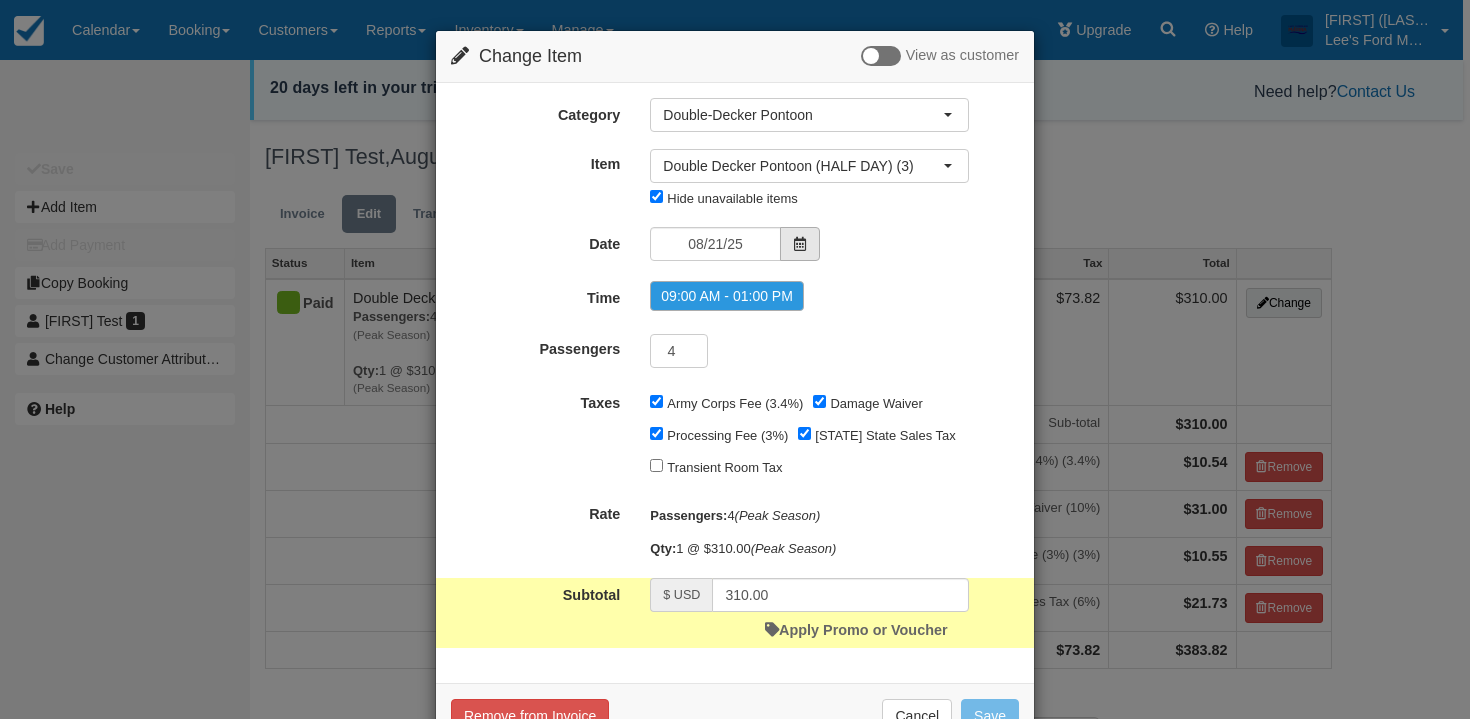 click at bounding box center [800, 244] 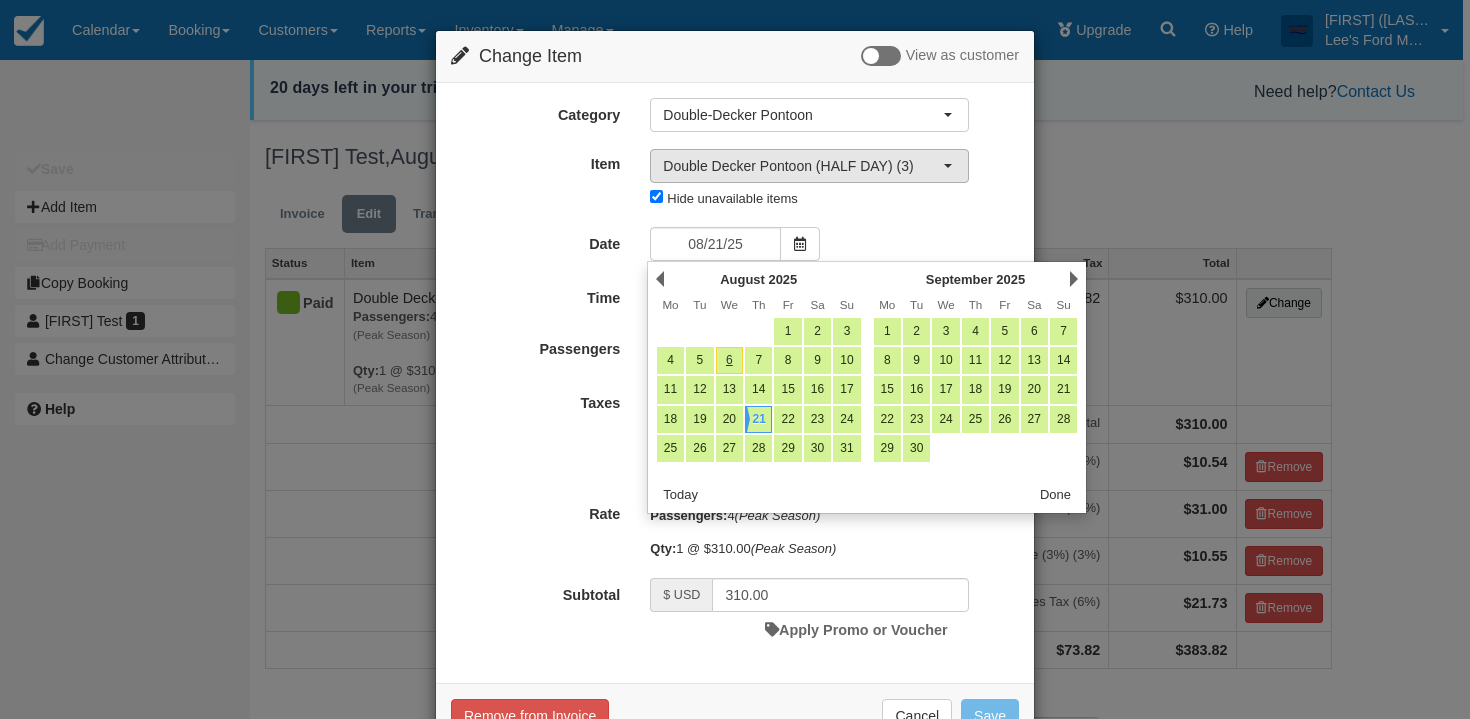 click on "Double Decker Pontoon (HALF DAY) (3)" at bounding box center (803, 166) 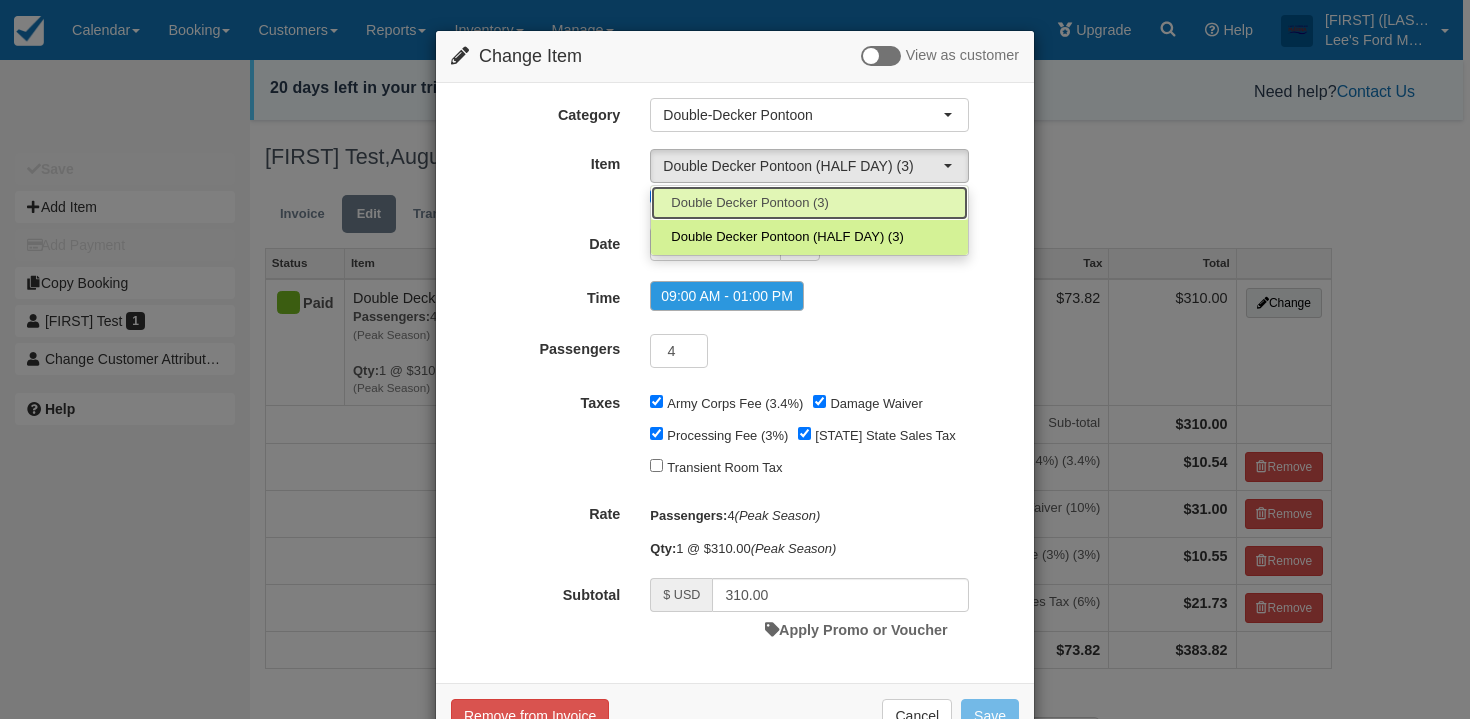 click on "Double Decker Pontoon  (3)" at bounding box center (750, 203) 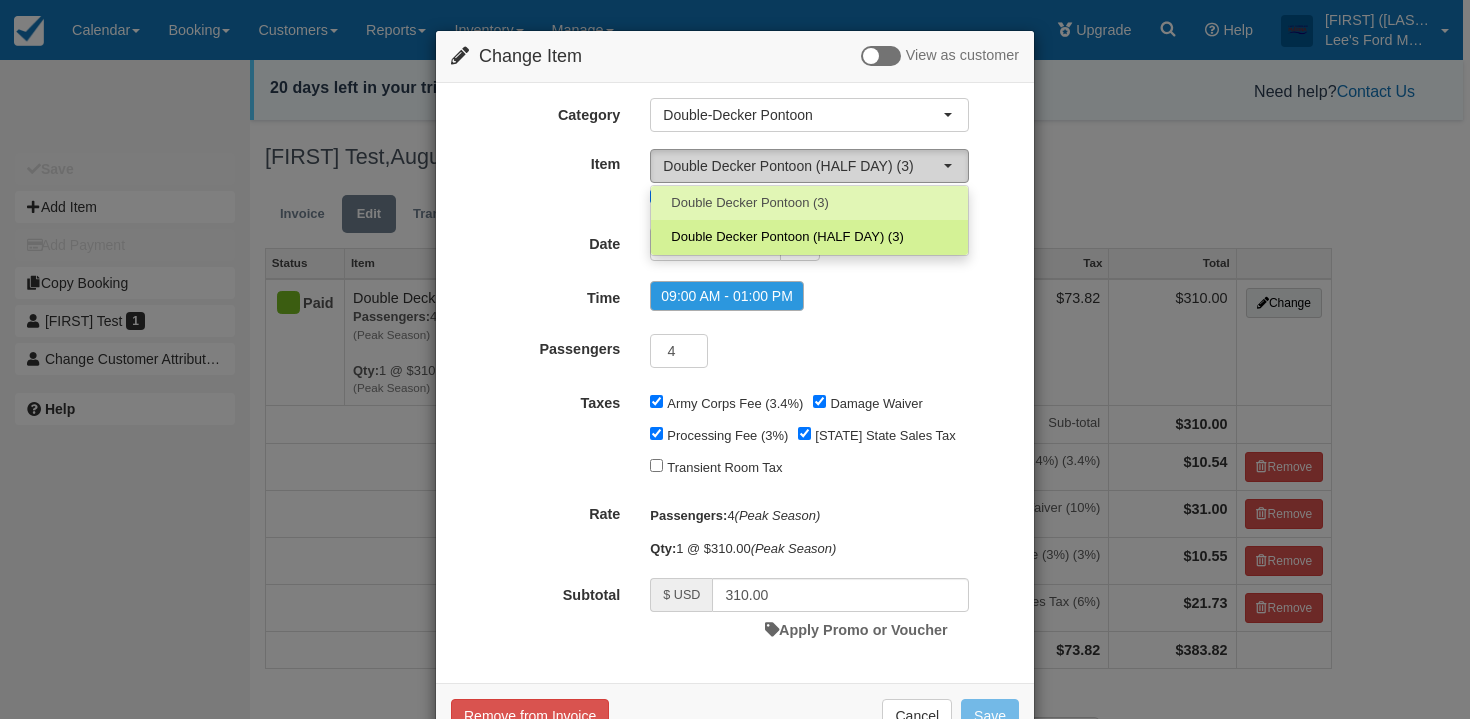 select on "83" 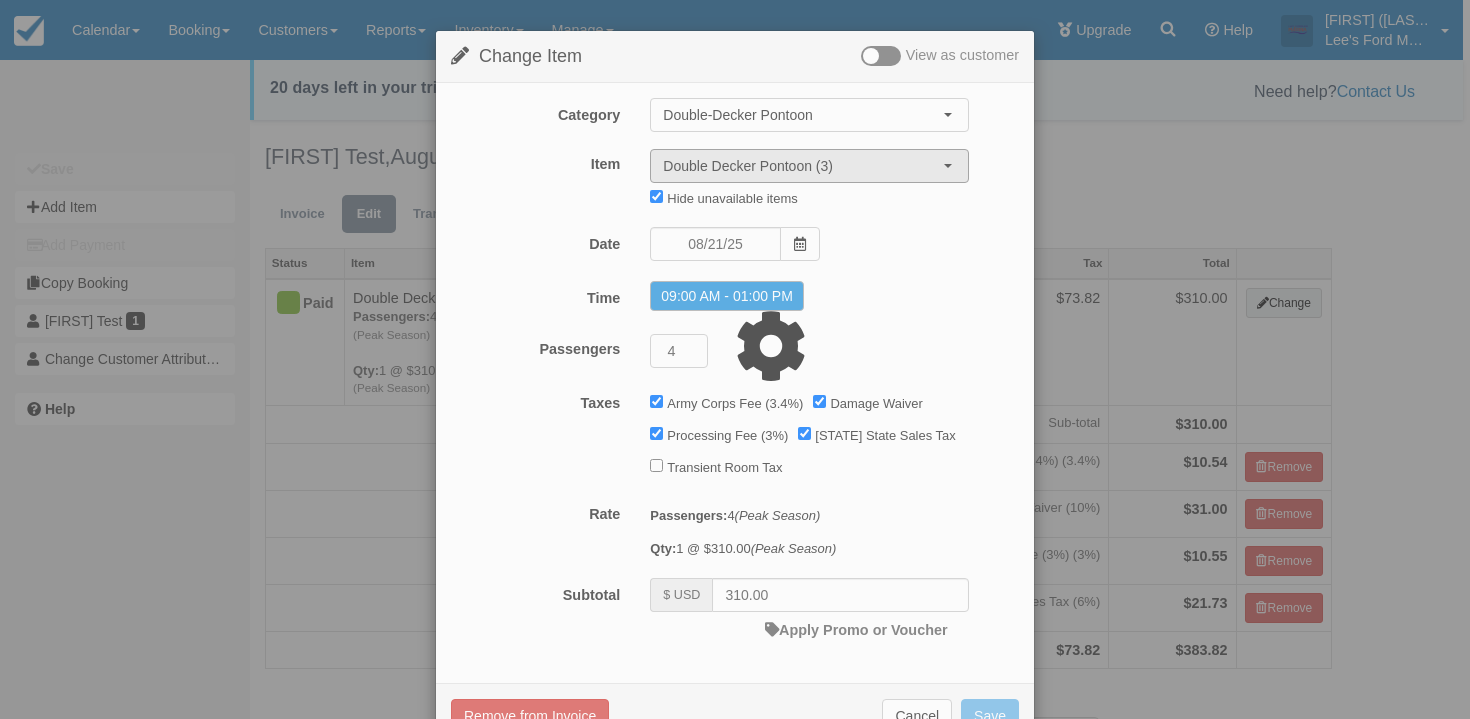 type on "480.00" 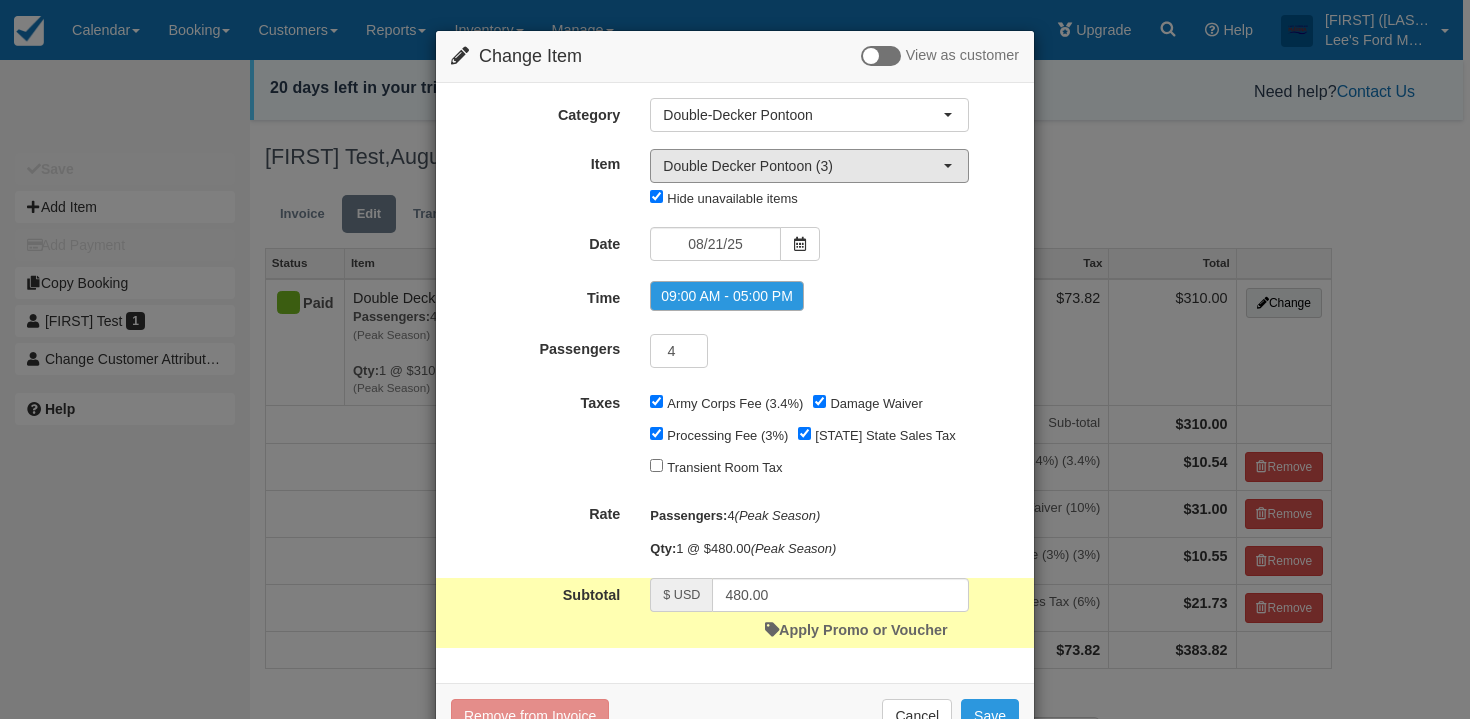 scroll, scrollTop: 61, scrollLeft: 0, axis: vertical 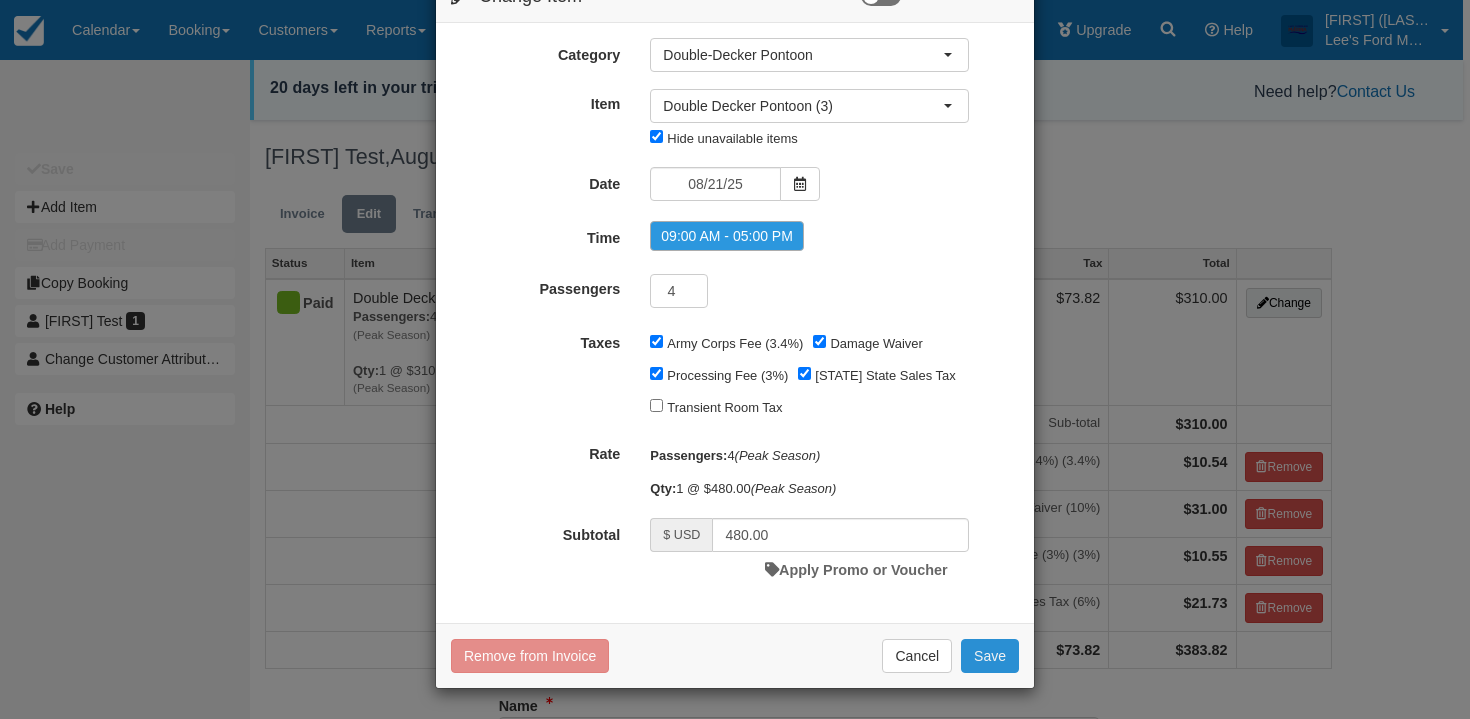 click on "Save" at bounding box center (990, 656) 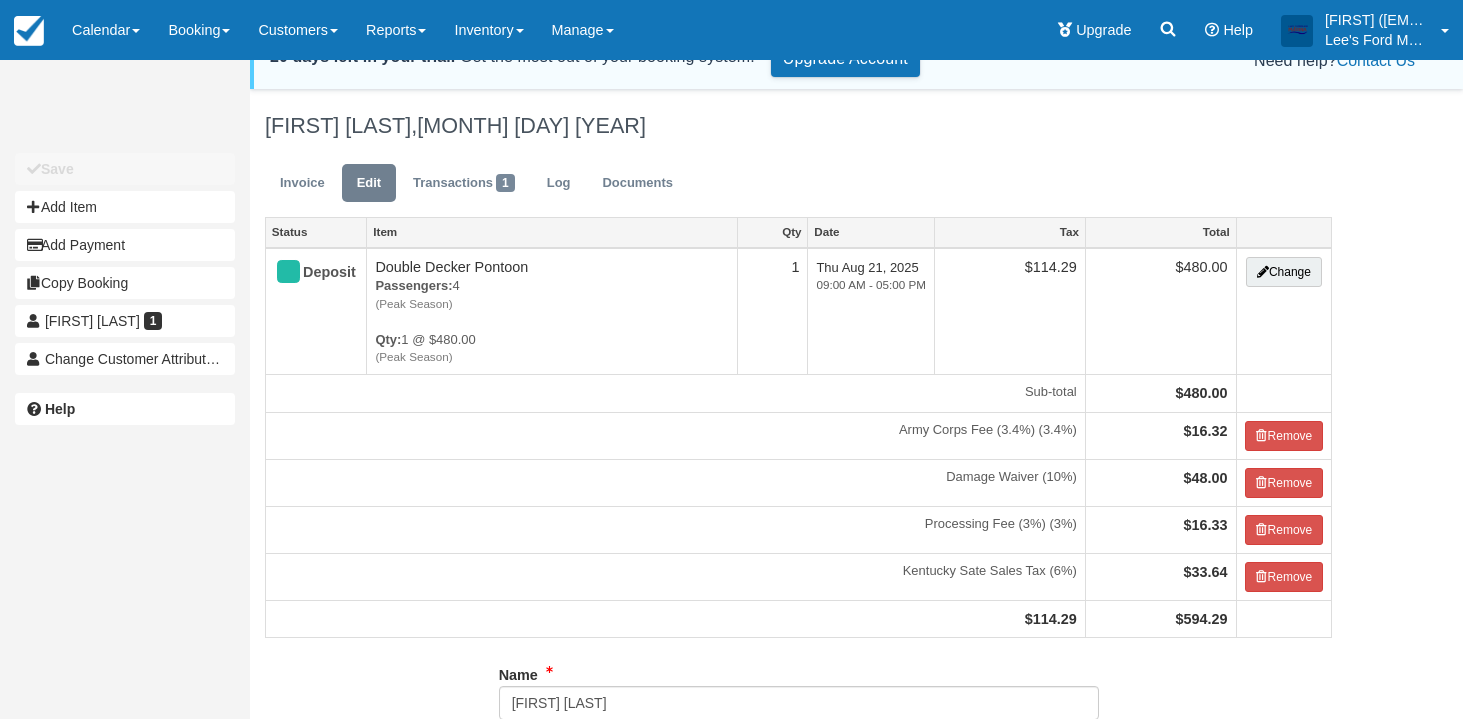 scroll, scrollTop: 39, scrollLeft: 0, axis: vertical 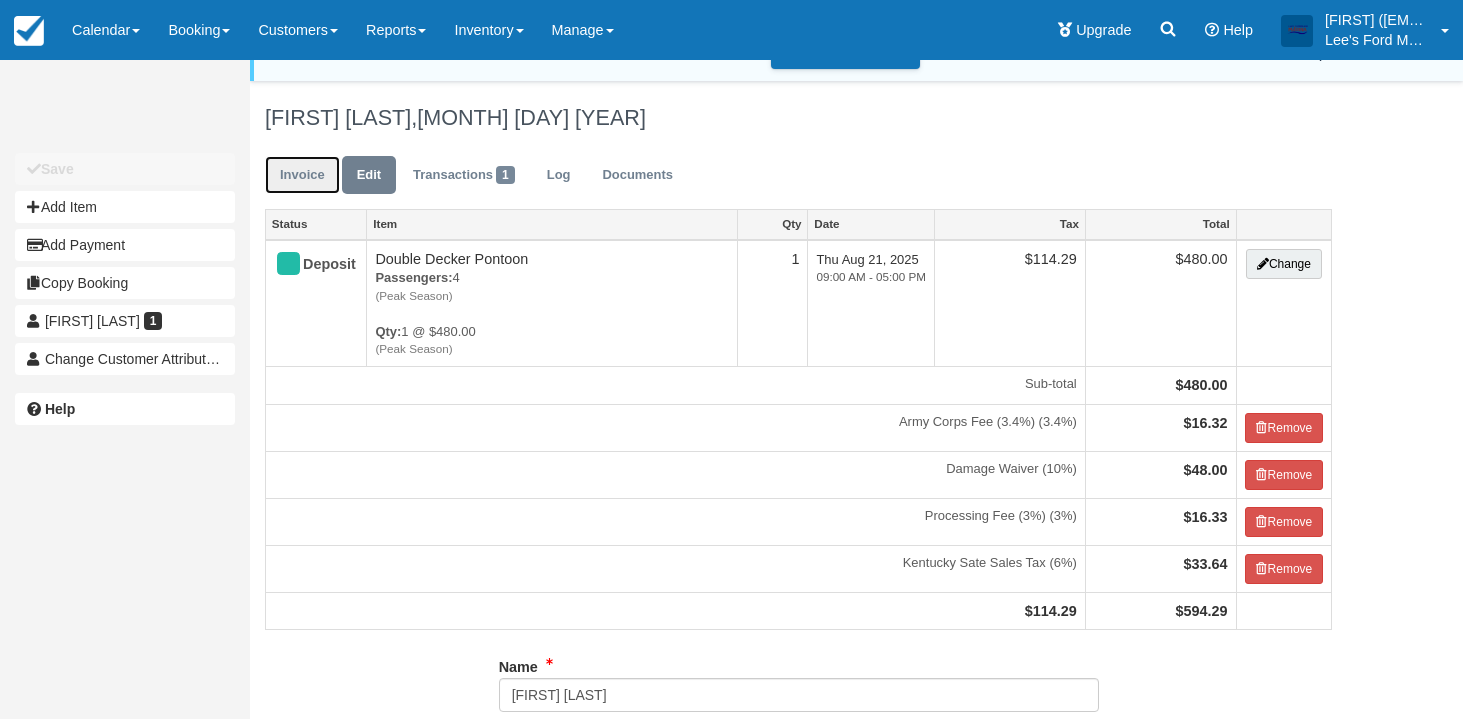 click on "Invoice" at bounding box center [302, 175] 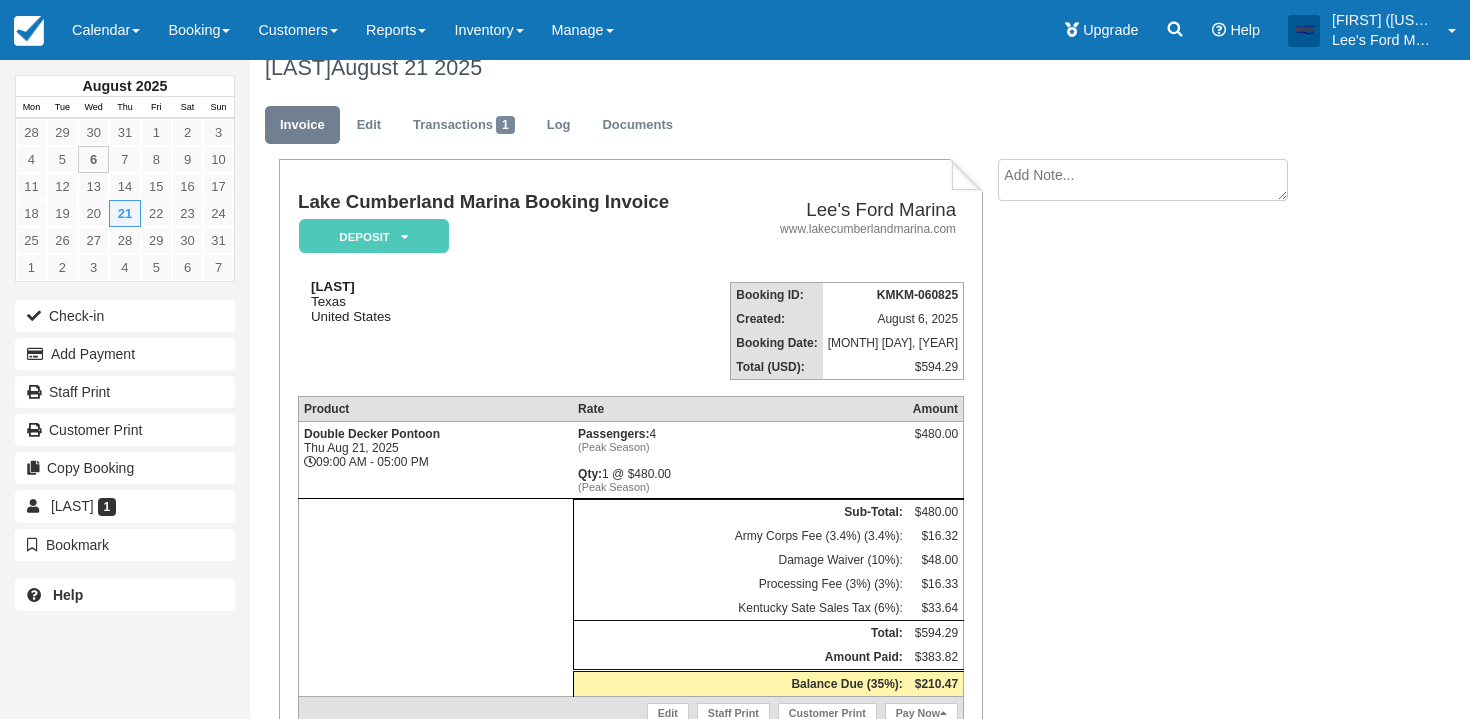 scroll, scrollTop: 79, scrollLeft: 0, axis: vertical 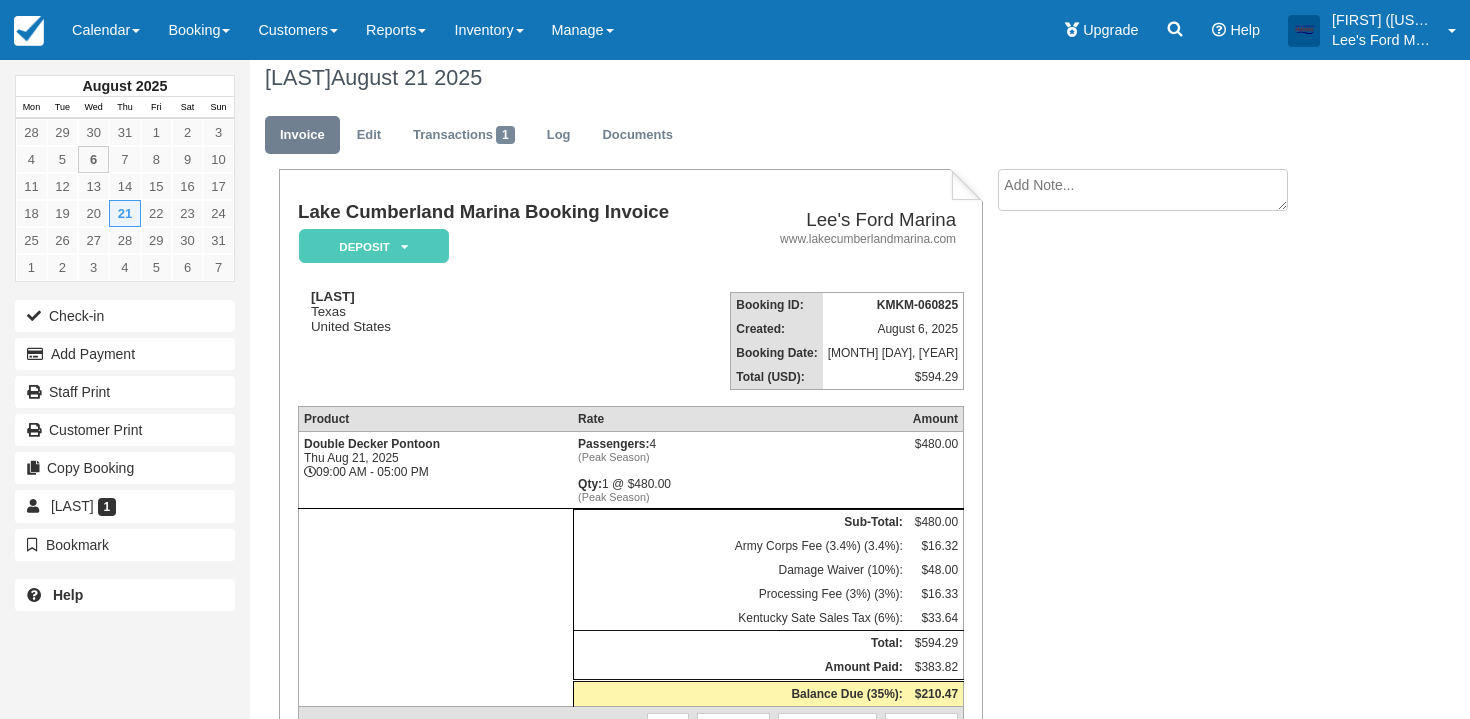 click on "[LAST], [MONTH] [DAY] [YEAR]" at bounding box center (801, 78) 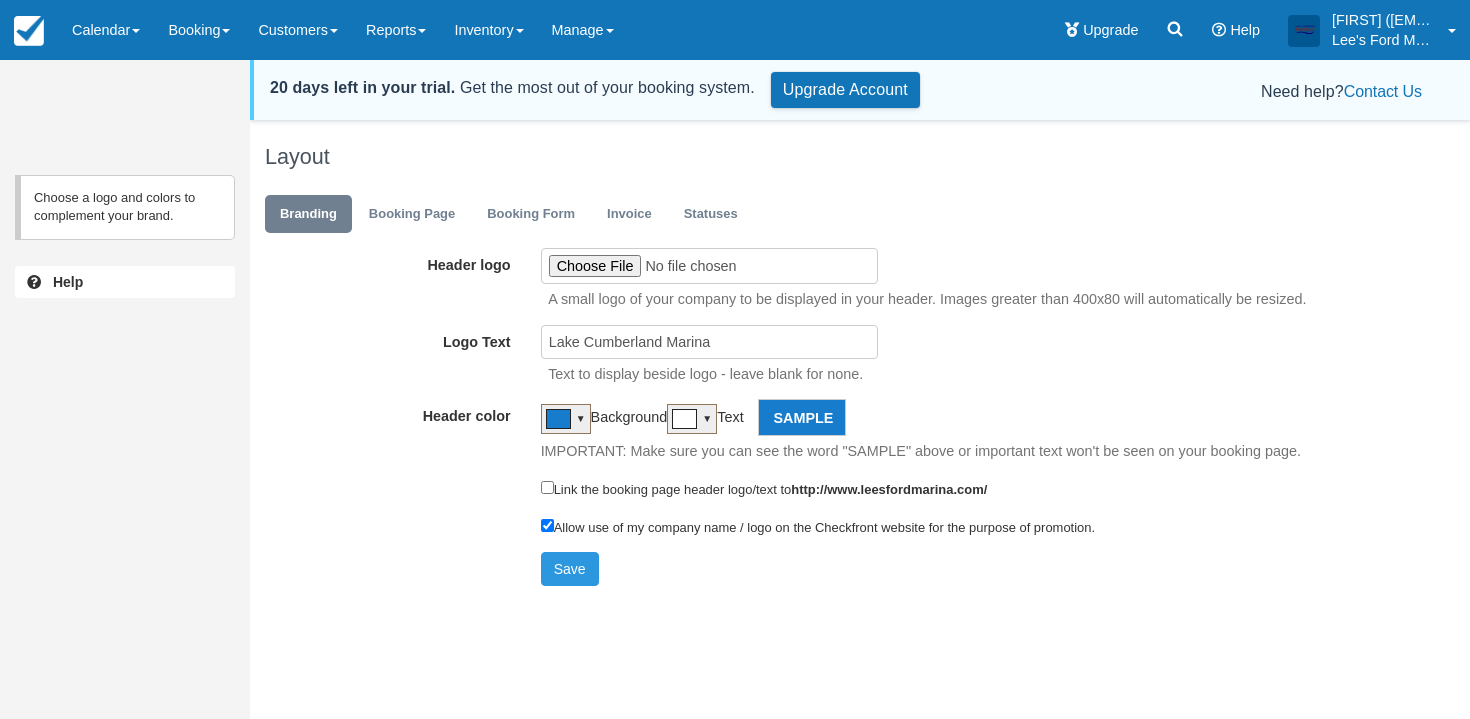 scroll, scrollTop: 0, scrollLeft: 0, axis: both 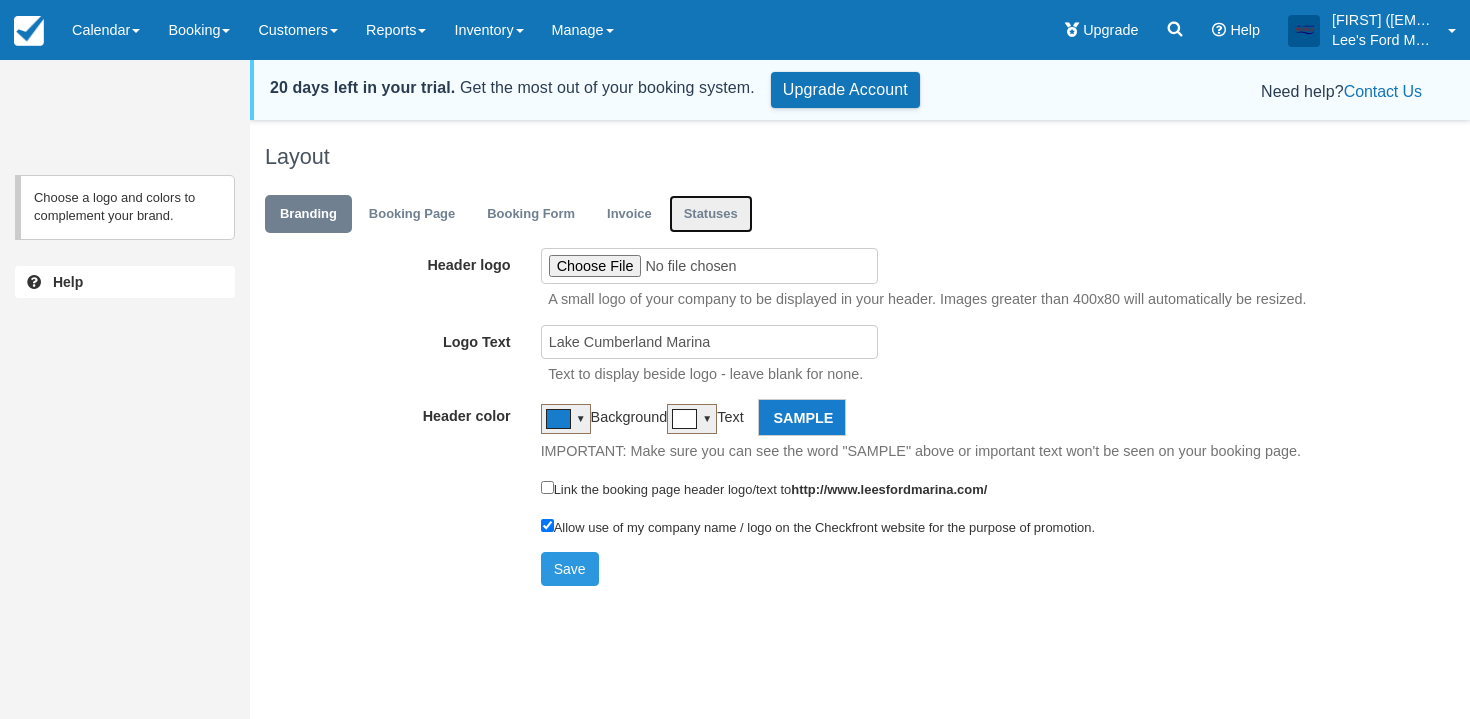 click on "Statuses" at bounding box center (711, 214) 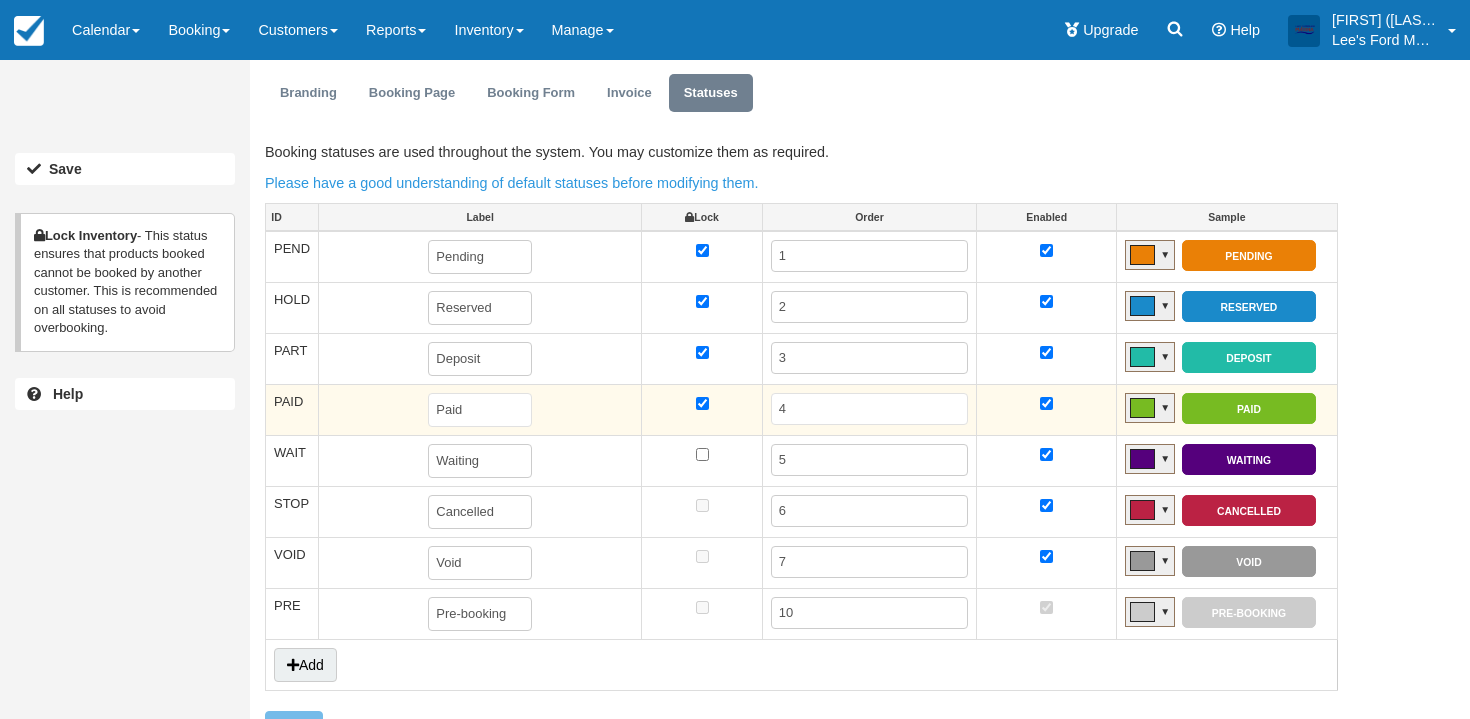 scroll, scrollTop: 123, scrollLeft: 0, axis: vertical 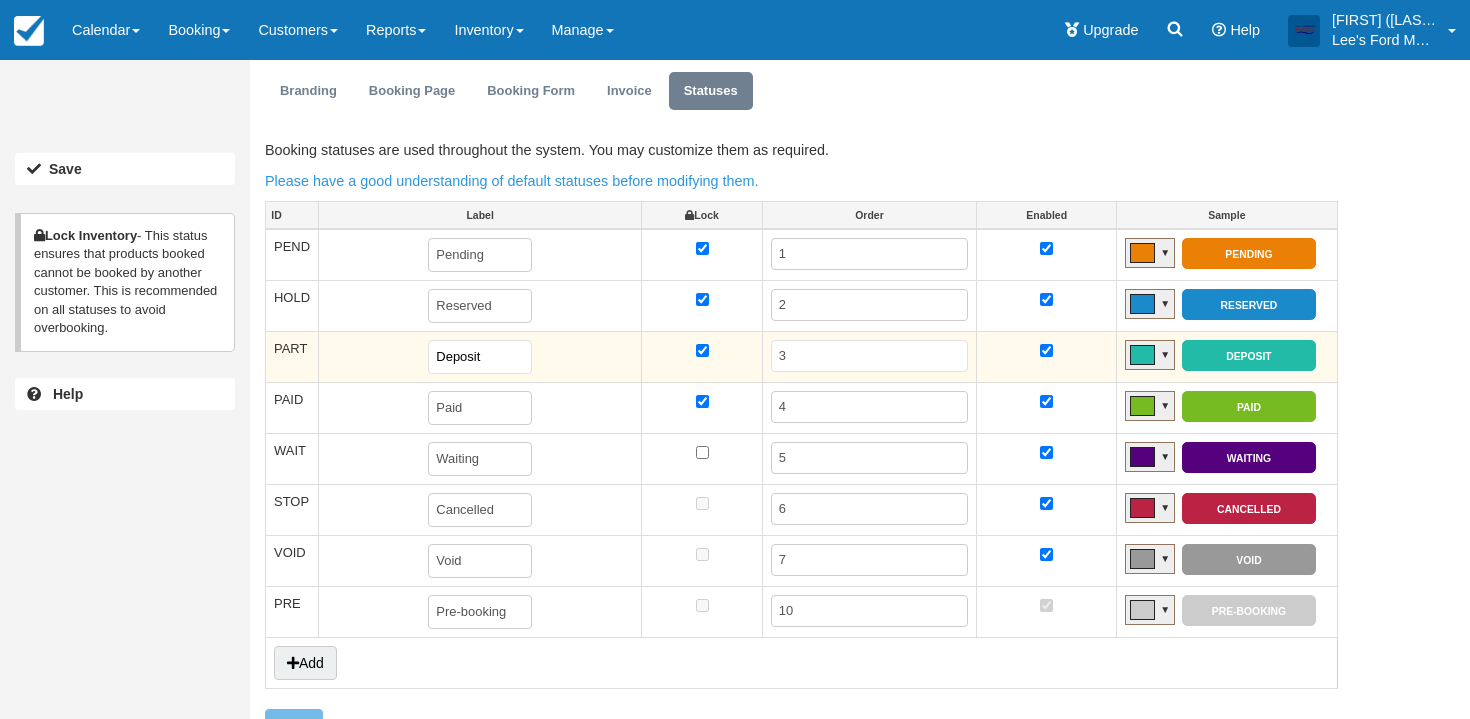 click on "Deposit" at bounding box center (480, 357) 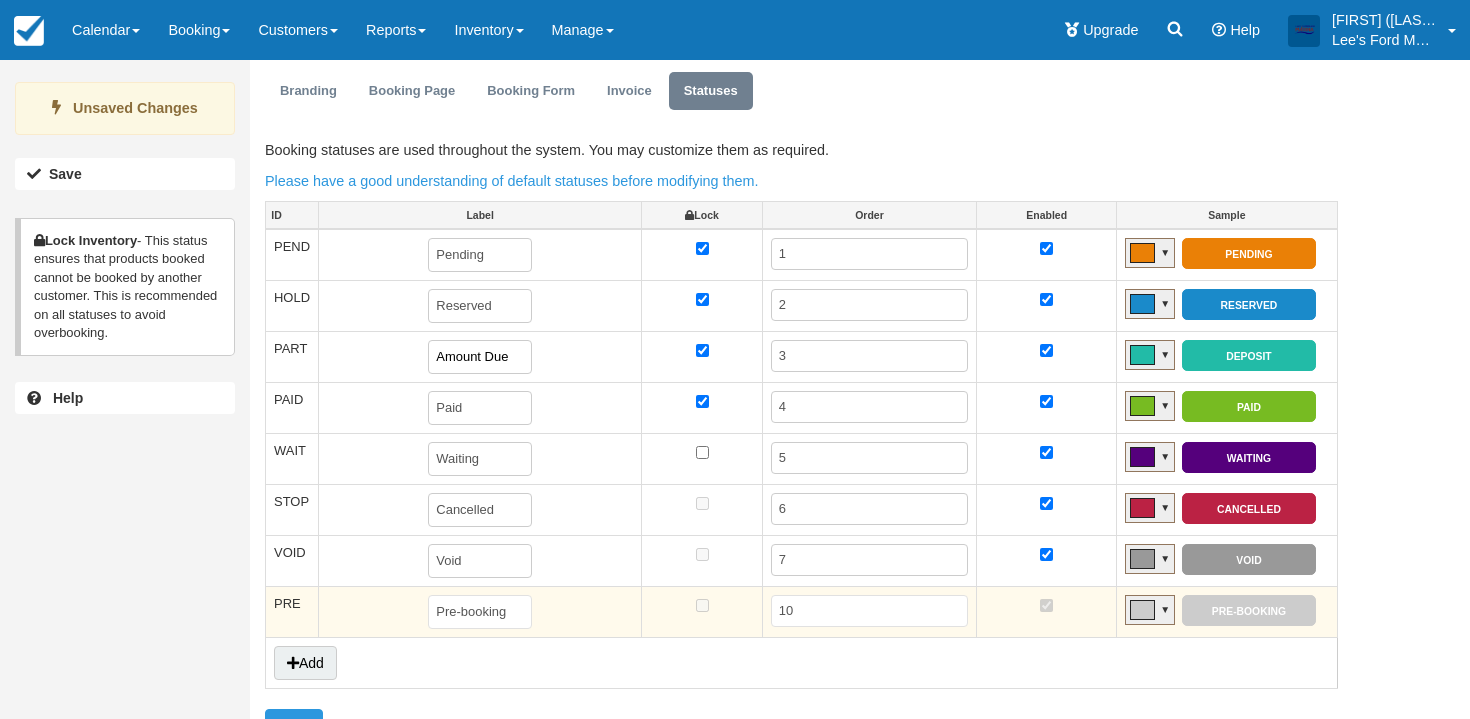scroll, scrollTop: 147, scrollLeft: 0, axis: vertical 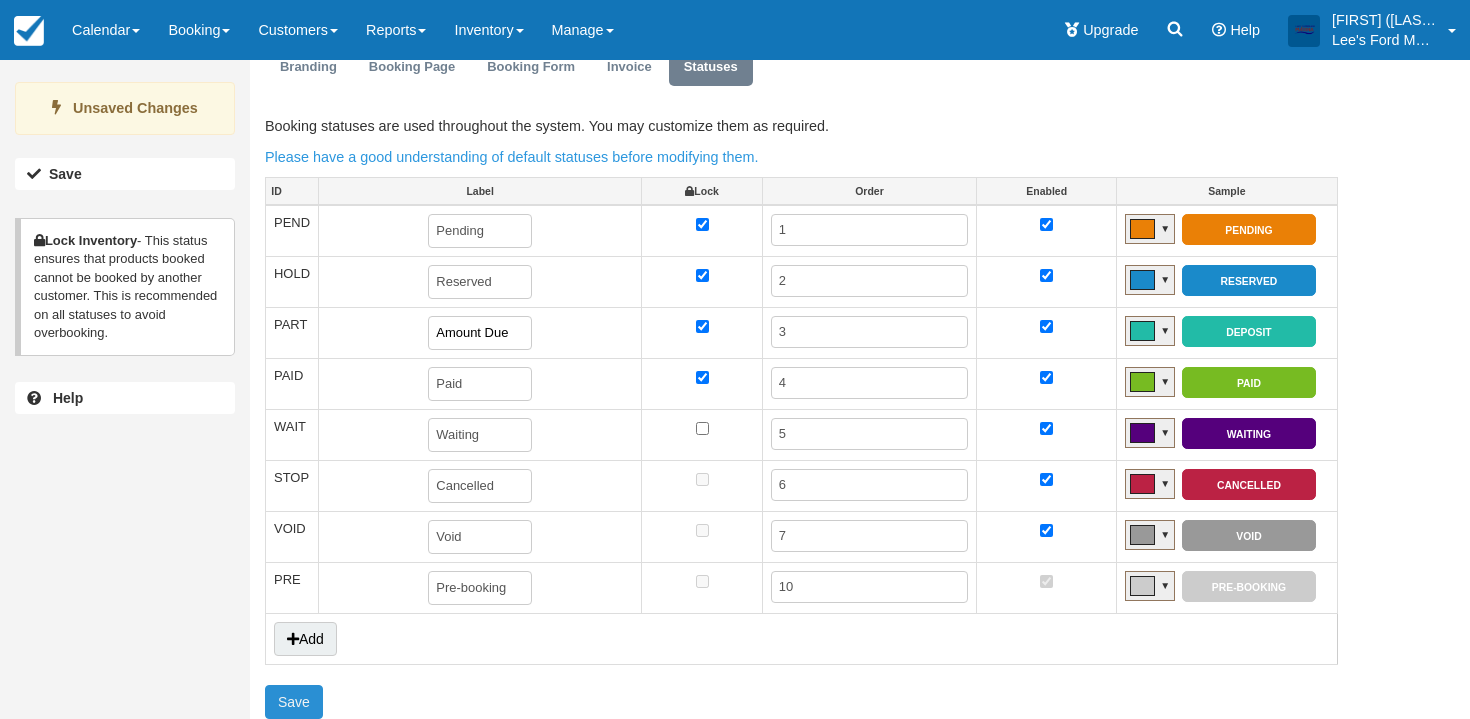 type on "Amount Due" 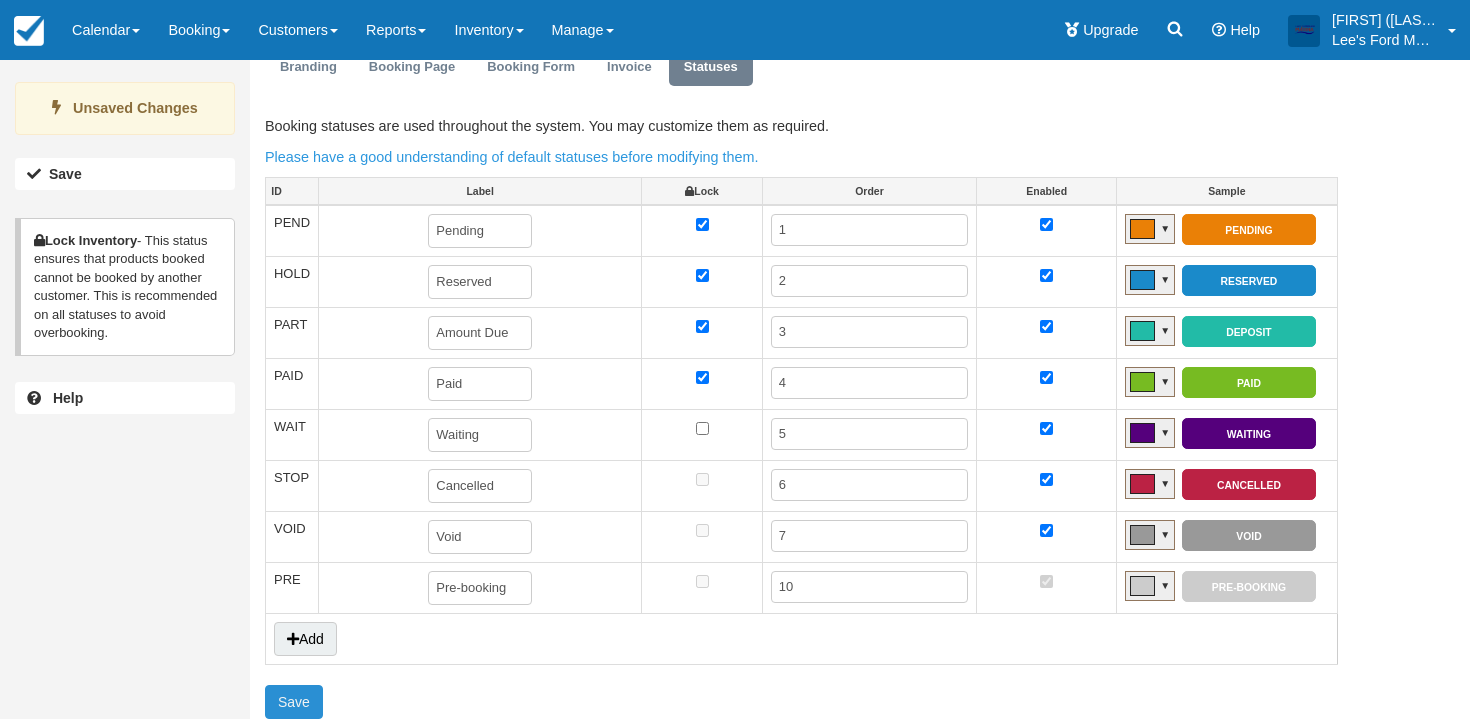 click on "Save" at bounding box center [294, 702] 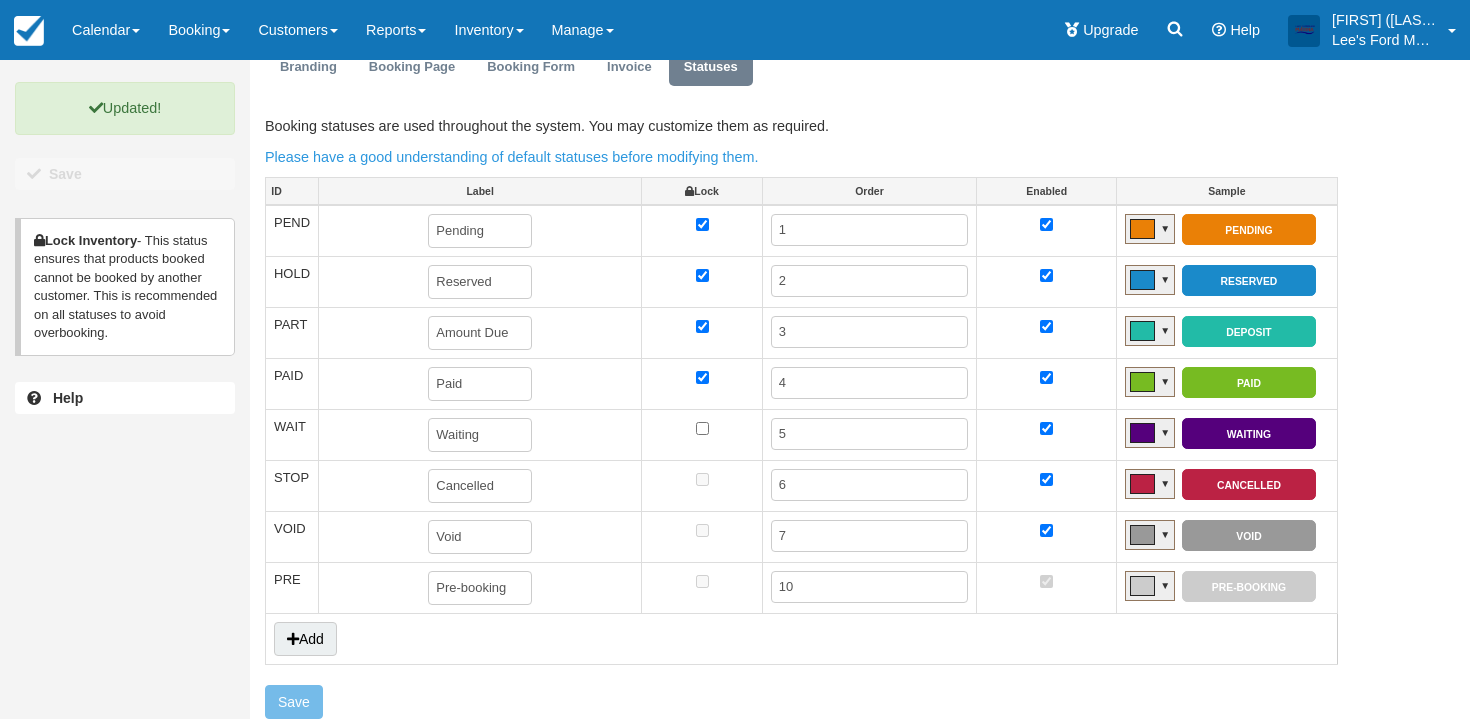 scroll, scrollTop: 0, scrollLeft: 0, axis: both 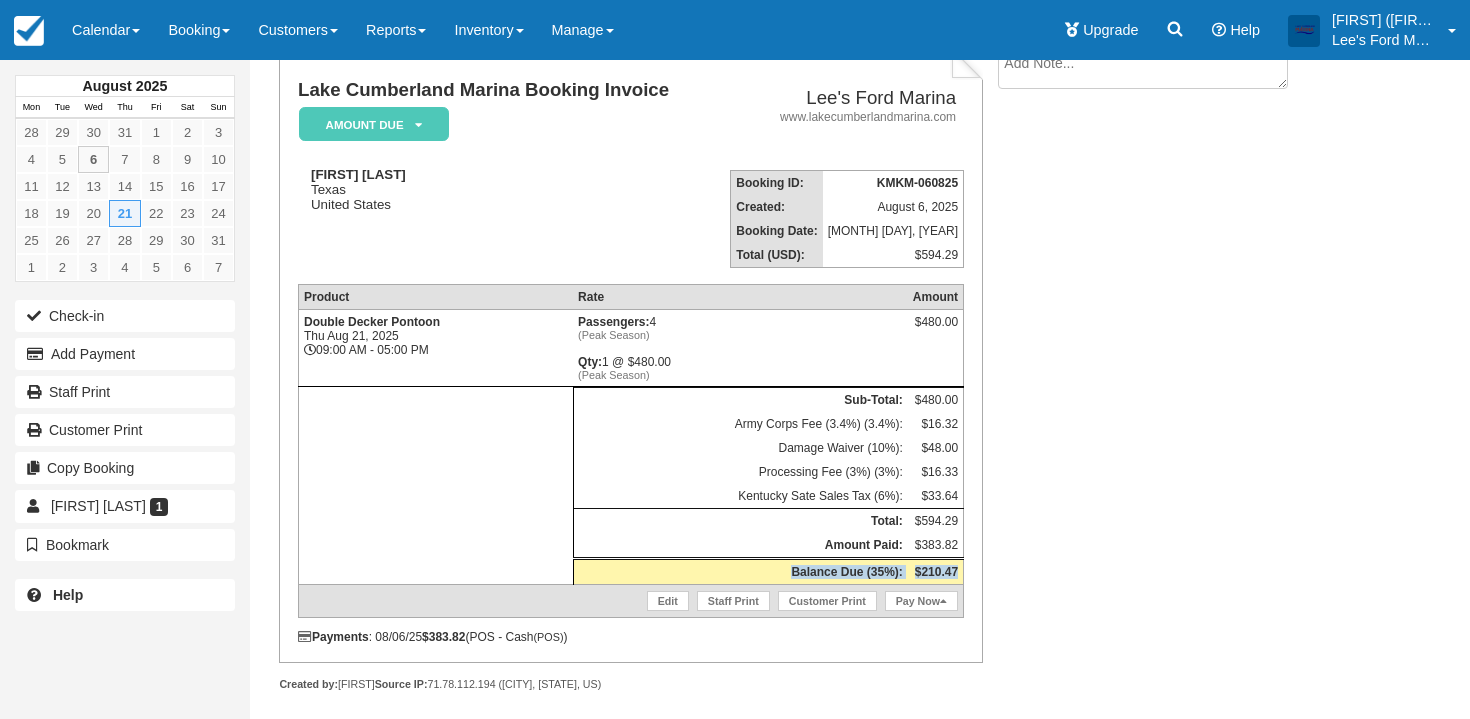 drag, startPoint x: 790, startPoint y: 588, endPoint x: 962, endPoint y: 588, distance: 172 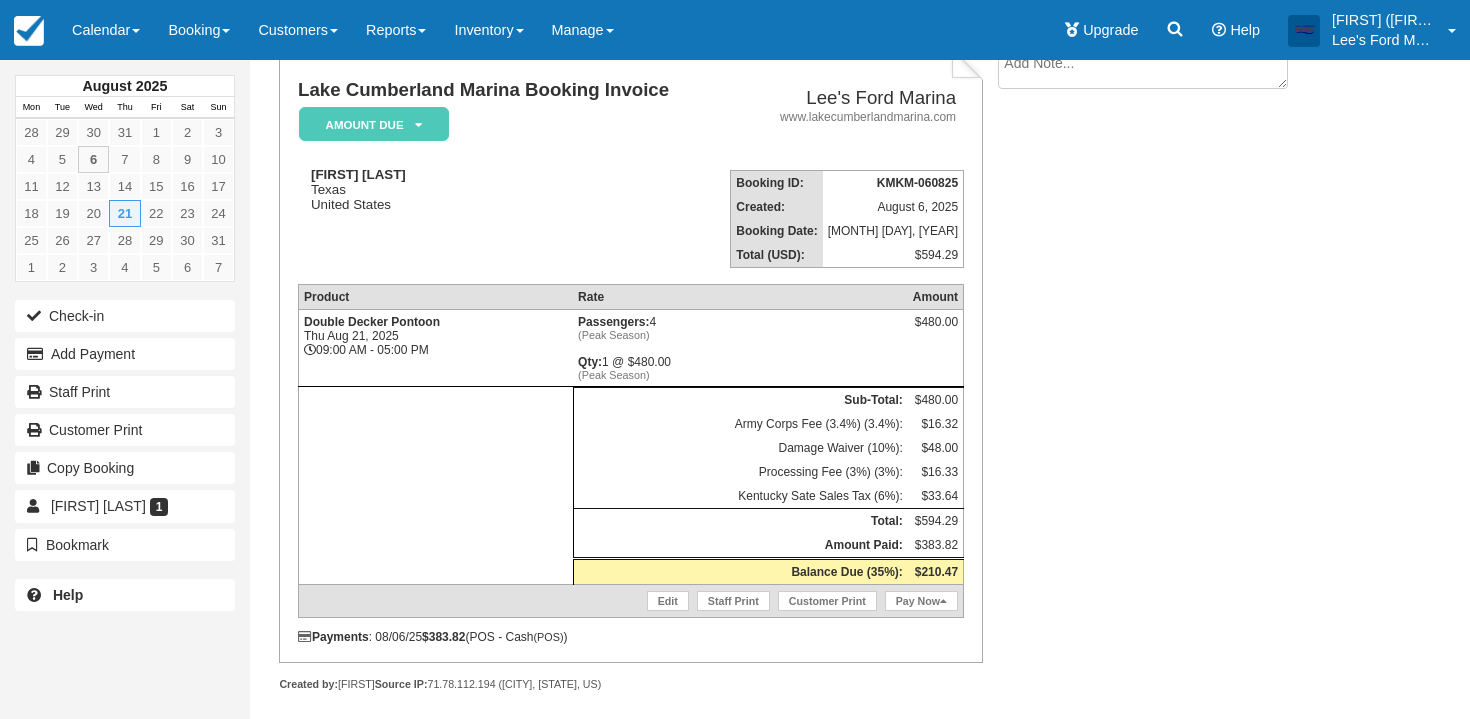 click on "Lake Cumberland Marina Booking Invoice
Amount Due   Pending Reserved Paid Waiting Cancelled Void
Lee's Ford Marina
www.lakecumberlandmarina.com
[FIRST] [LAST] [STATE] United States
Booking ID:
KMKM-060825
Created:
[MONTH] [DAY], [YEAR]
Booking Date:
[MONTH] [DAY], [YEAR]
Total (USD):
$594.29
Product
Rate
Amount
Double Decker Pontoon
[DAY] [MONTH] [DAY], [YEAR]
09:00 AM - 05:00 PM
Passengers:  4  (Peak Season)
Qty:  1 @ $480.00  (Peak Season)
$480.00" at bounding box center [800, 391] 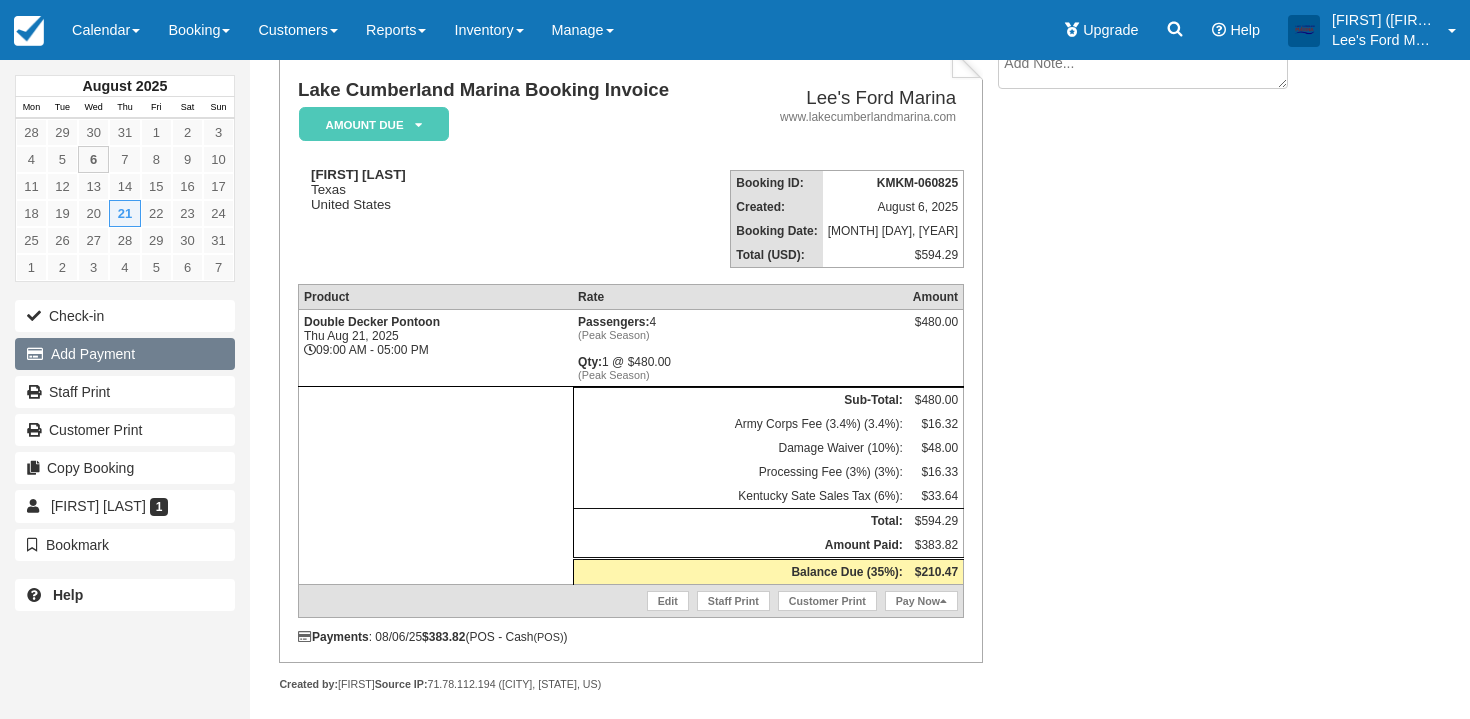click on "Add Payment" at bounding box center [125, 354] 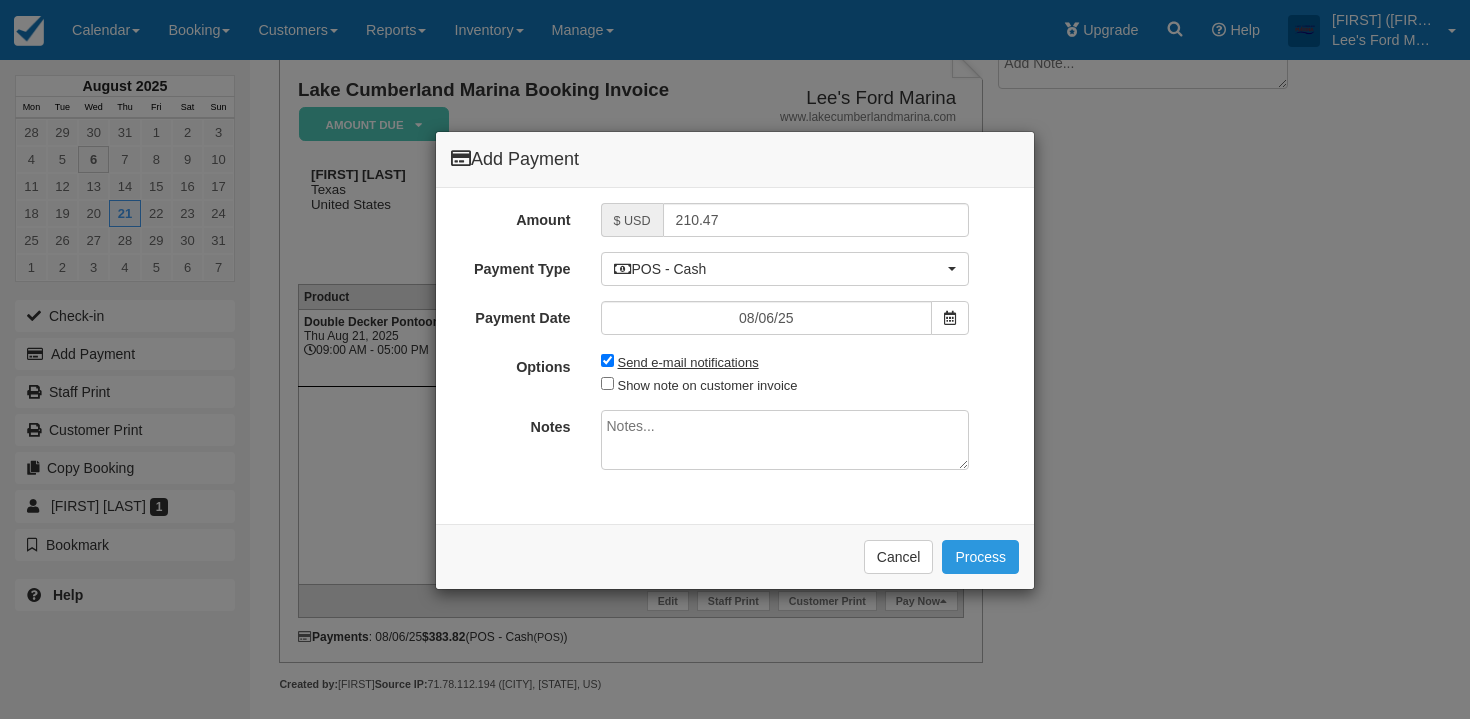 click on "Send e-mail notifications" at bounding box center [688, 362] 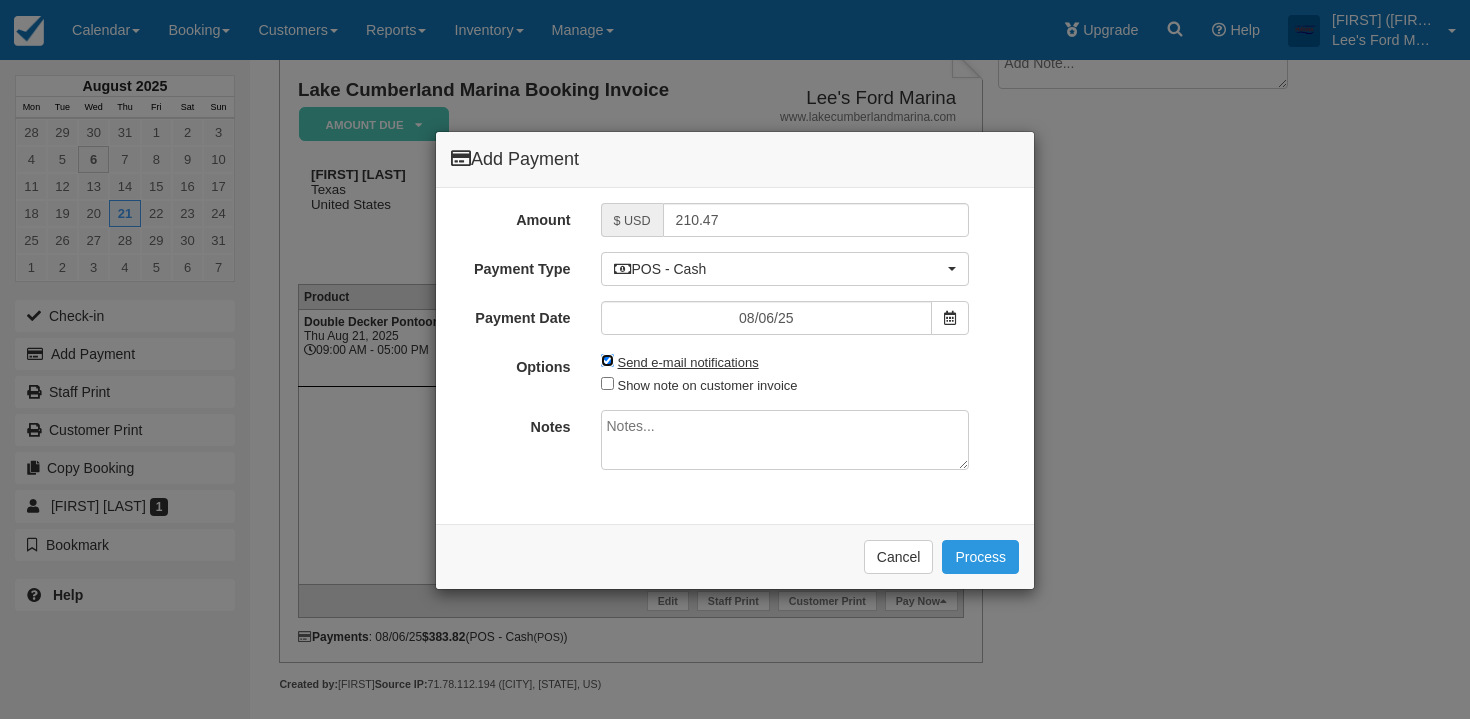click on "Send e-mail notifications" at bounding box center [607, 360] 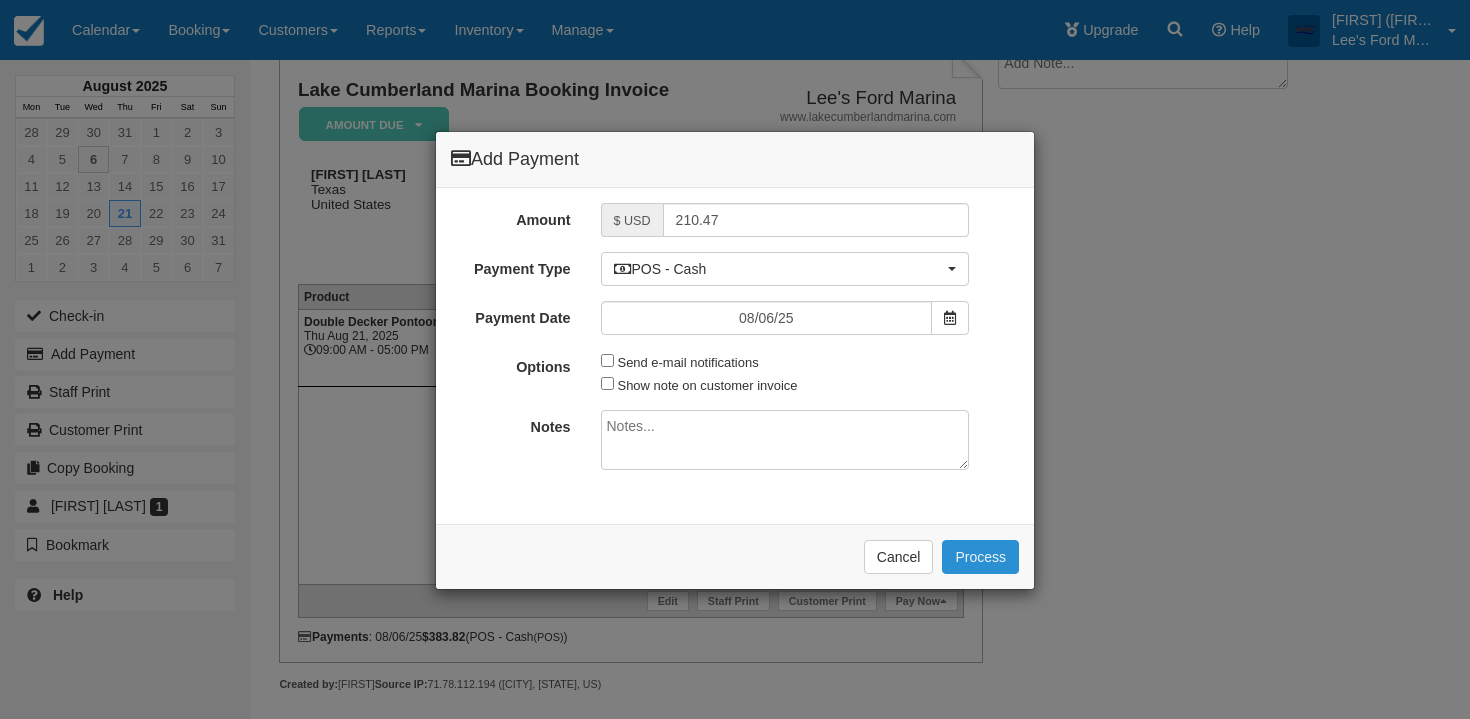 click on "Process" at bounding box center [980, 557] 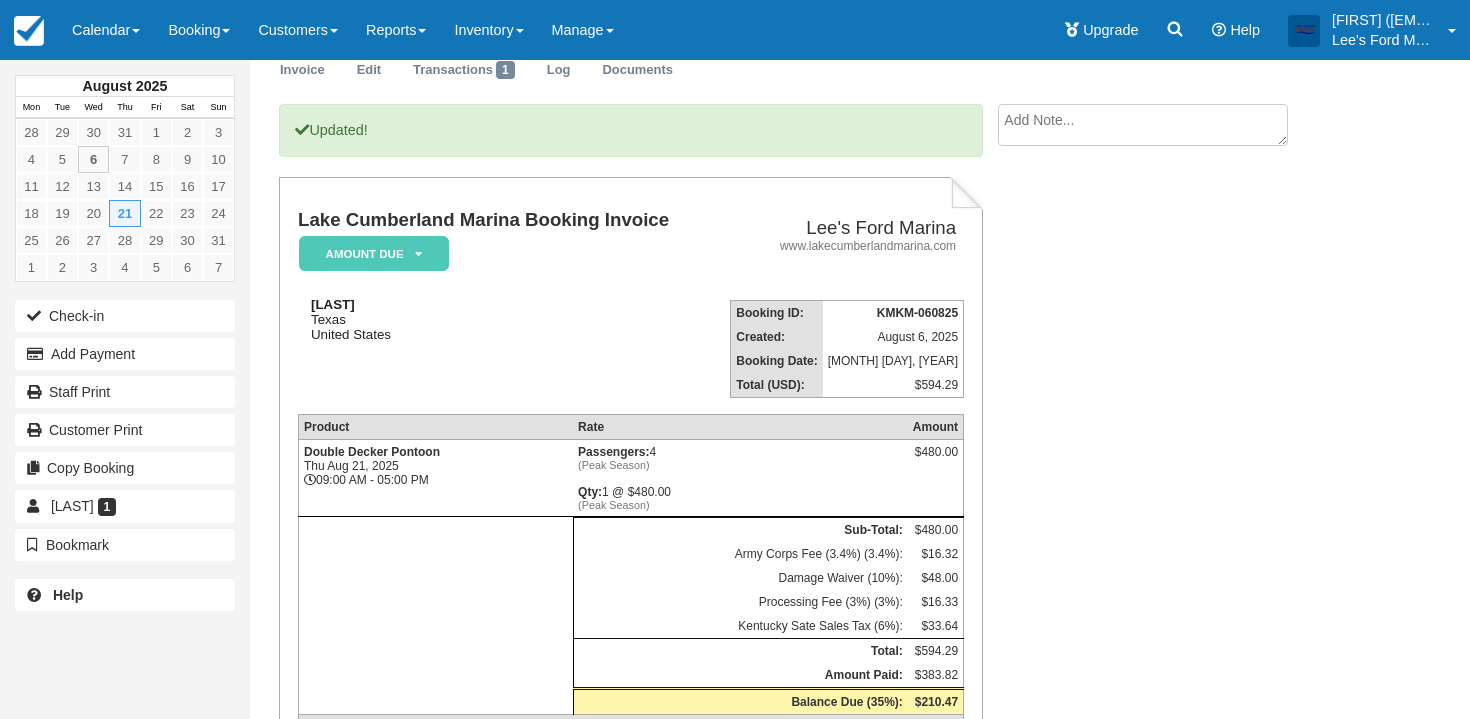 scroll, scrollTop: 143, scrollLeft: 0, axis: vertical 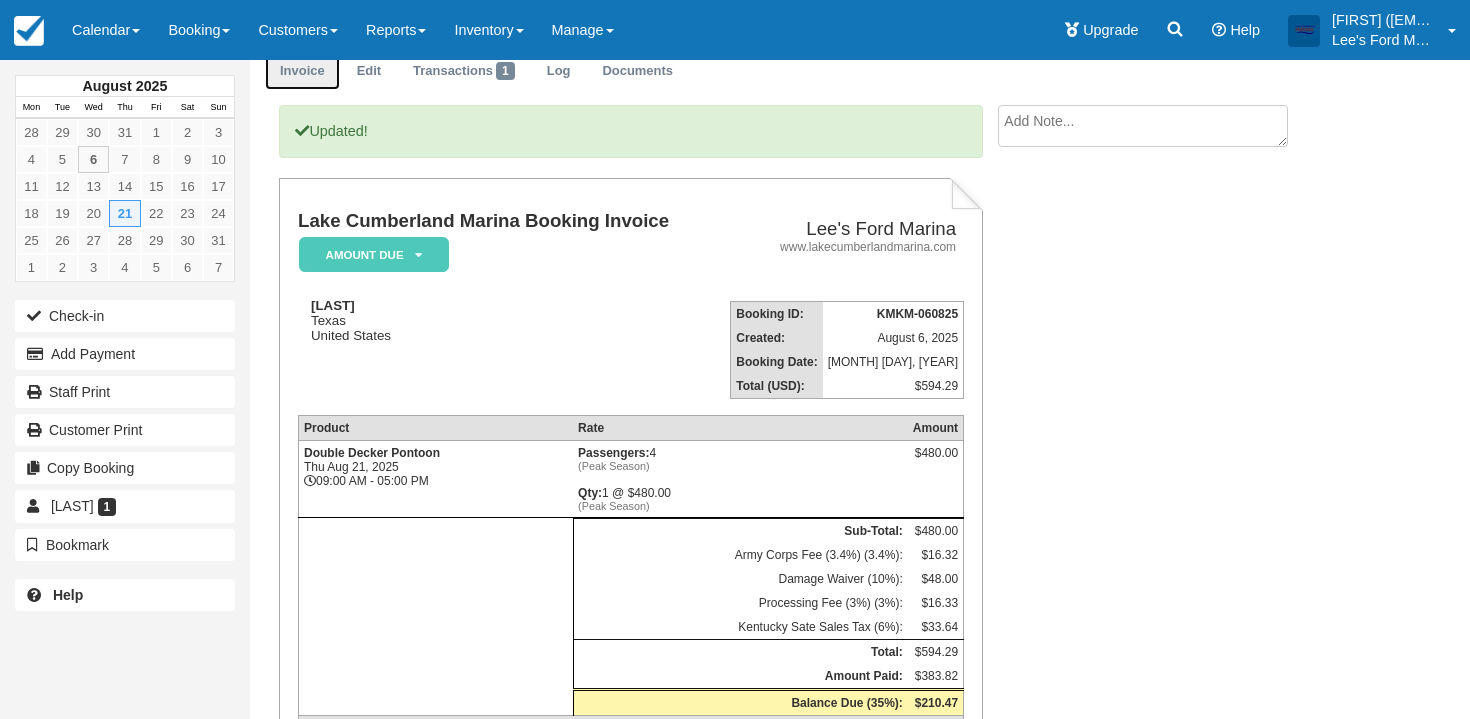 click on "Invoice" at bounding box center (302, 71) 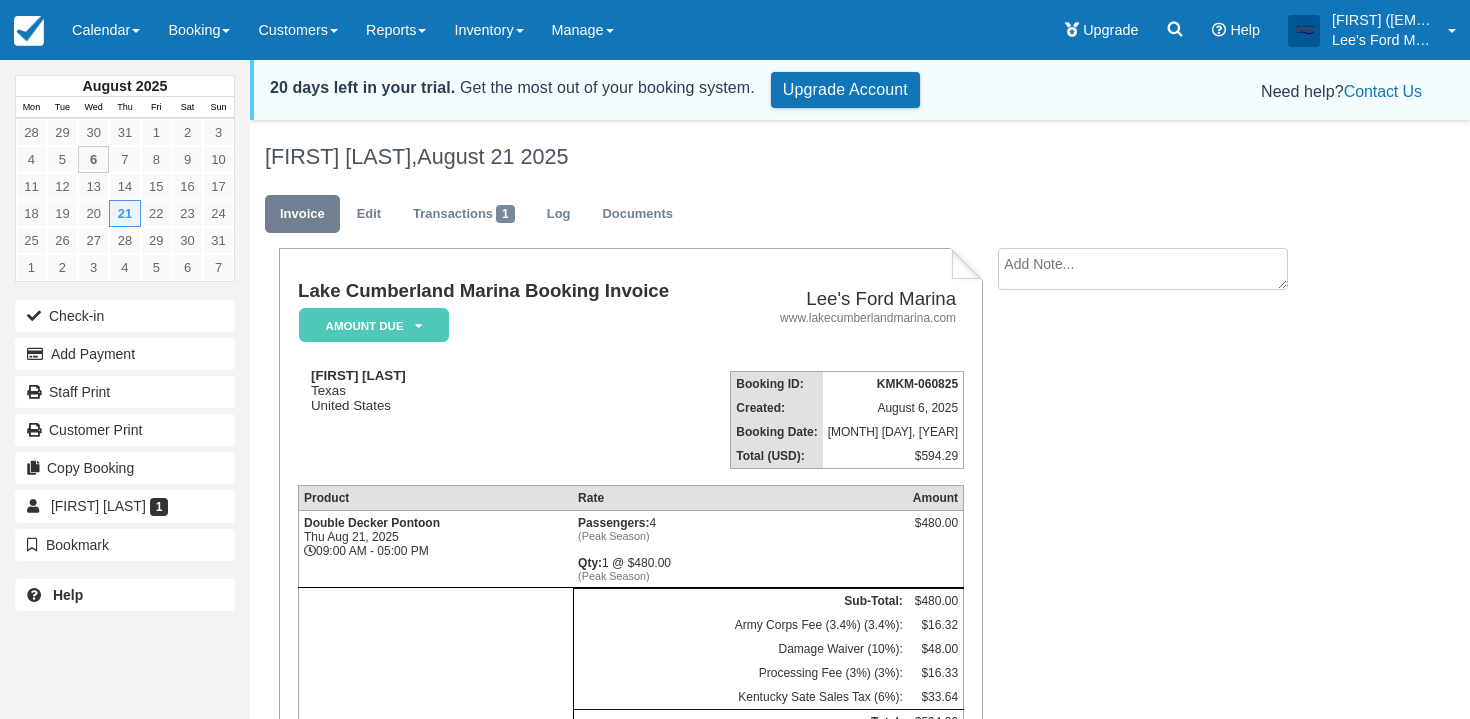 scroll, scrollTop: 0, scrollLeft: 0, axis: both 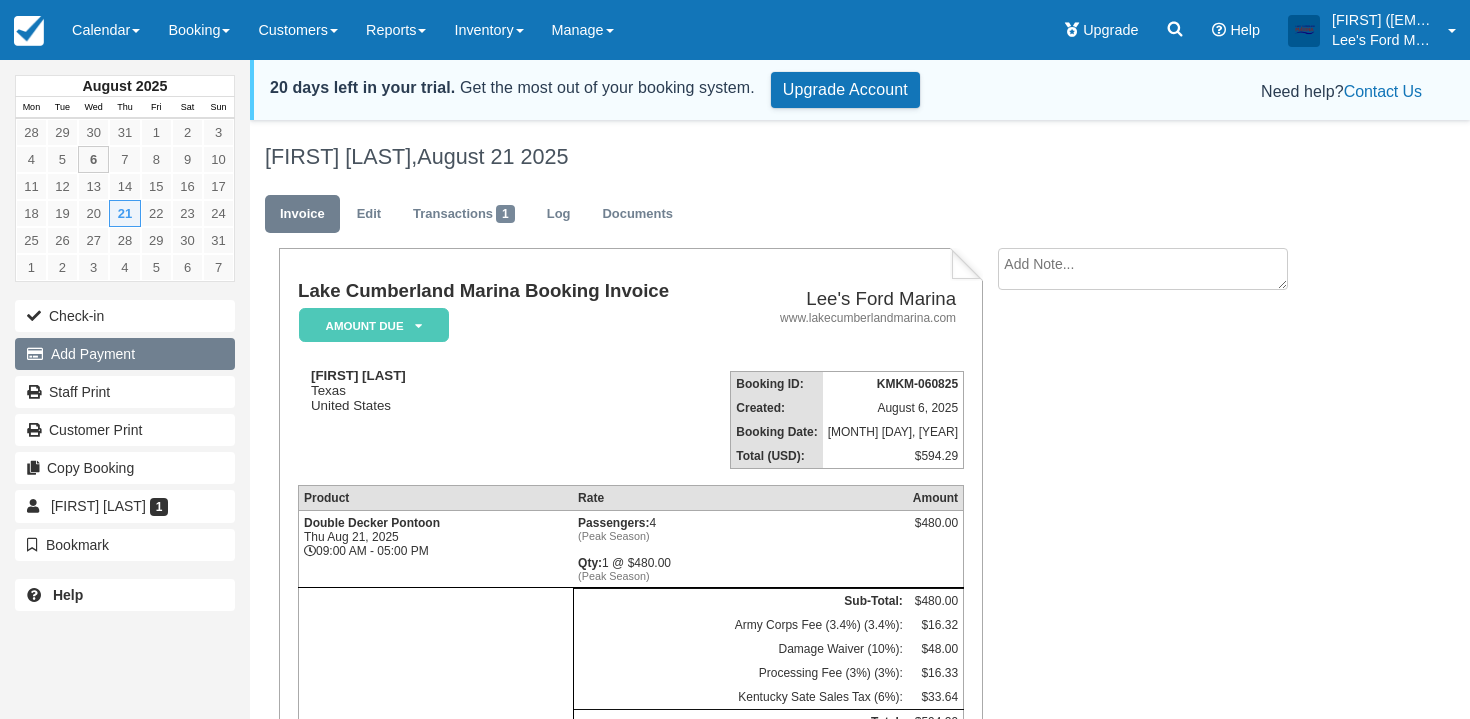 click on "Add Payment" at bounding box center [125, 354] 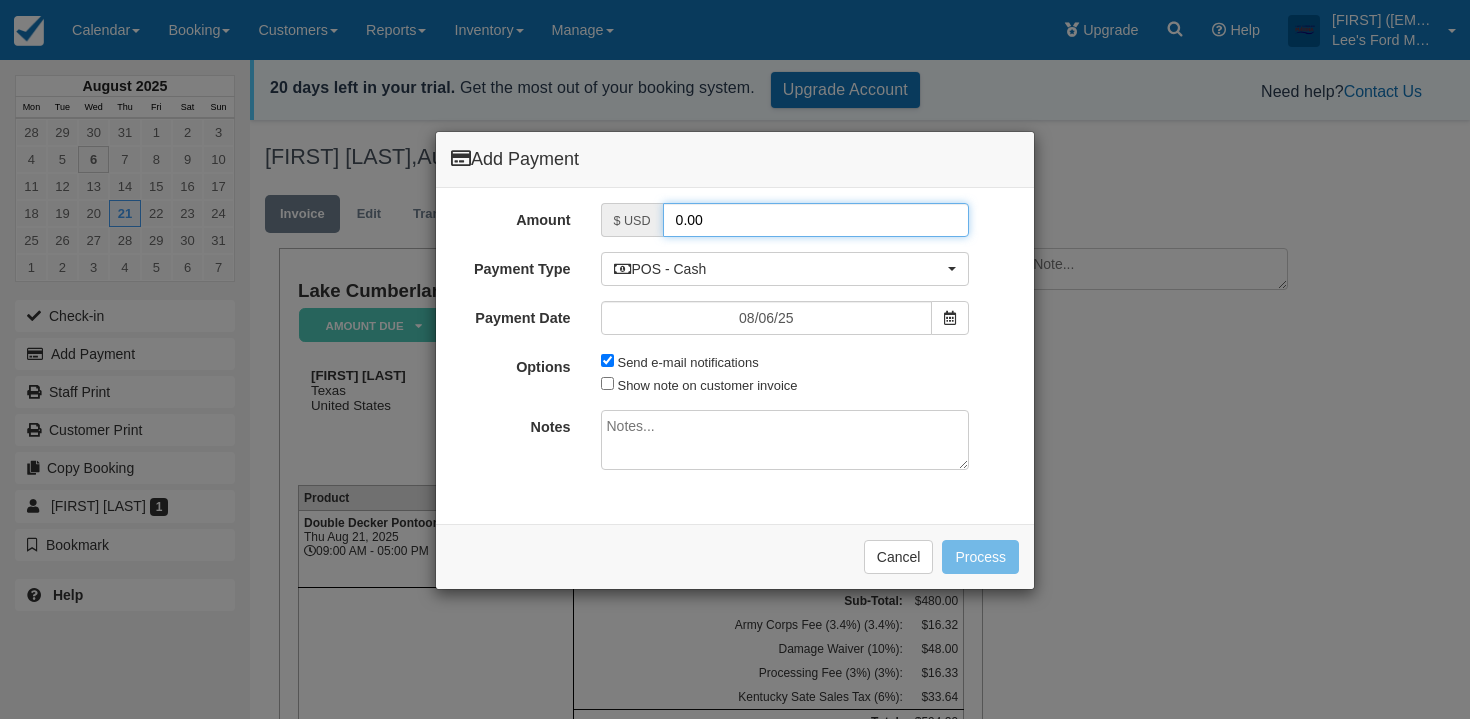 click on "0.00" at bounding box center (816, 220) 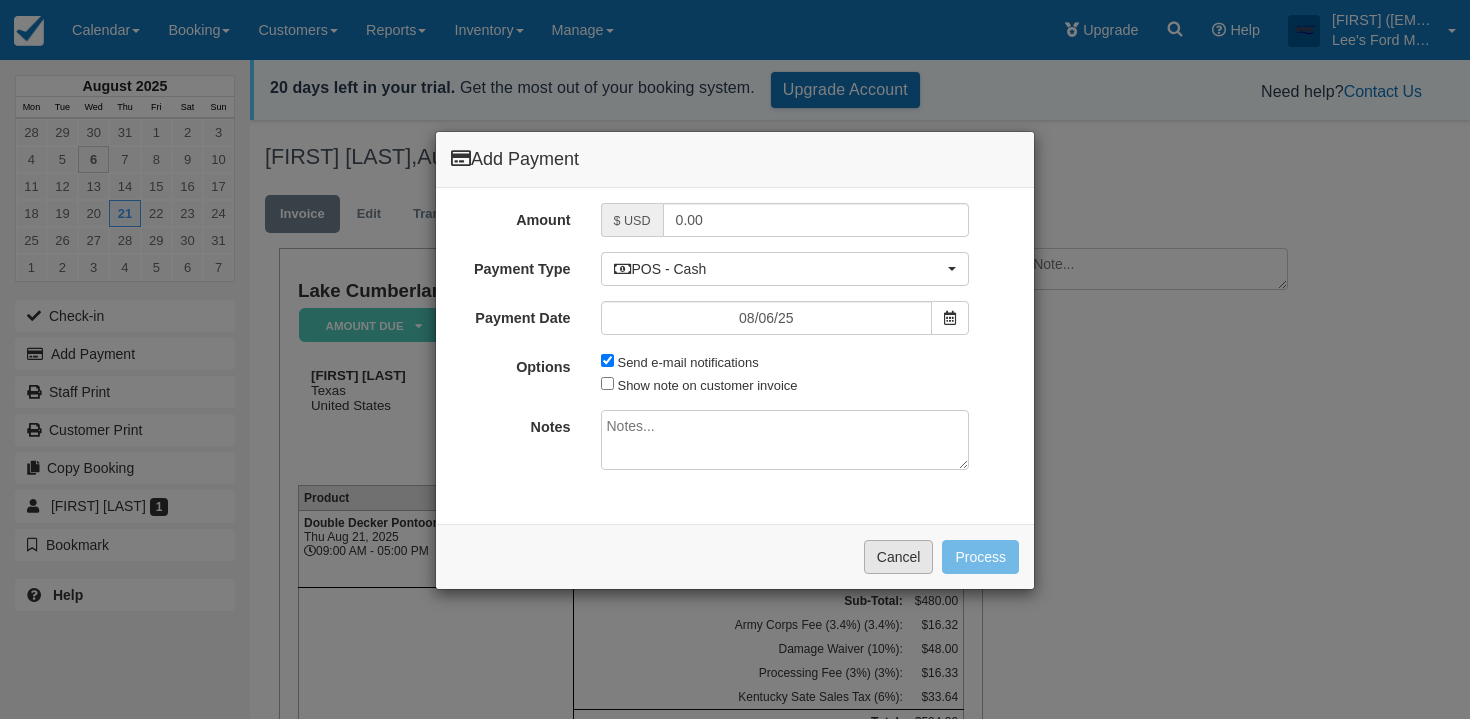click on "Cancel" at bounding box center [899, 557] 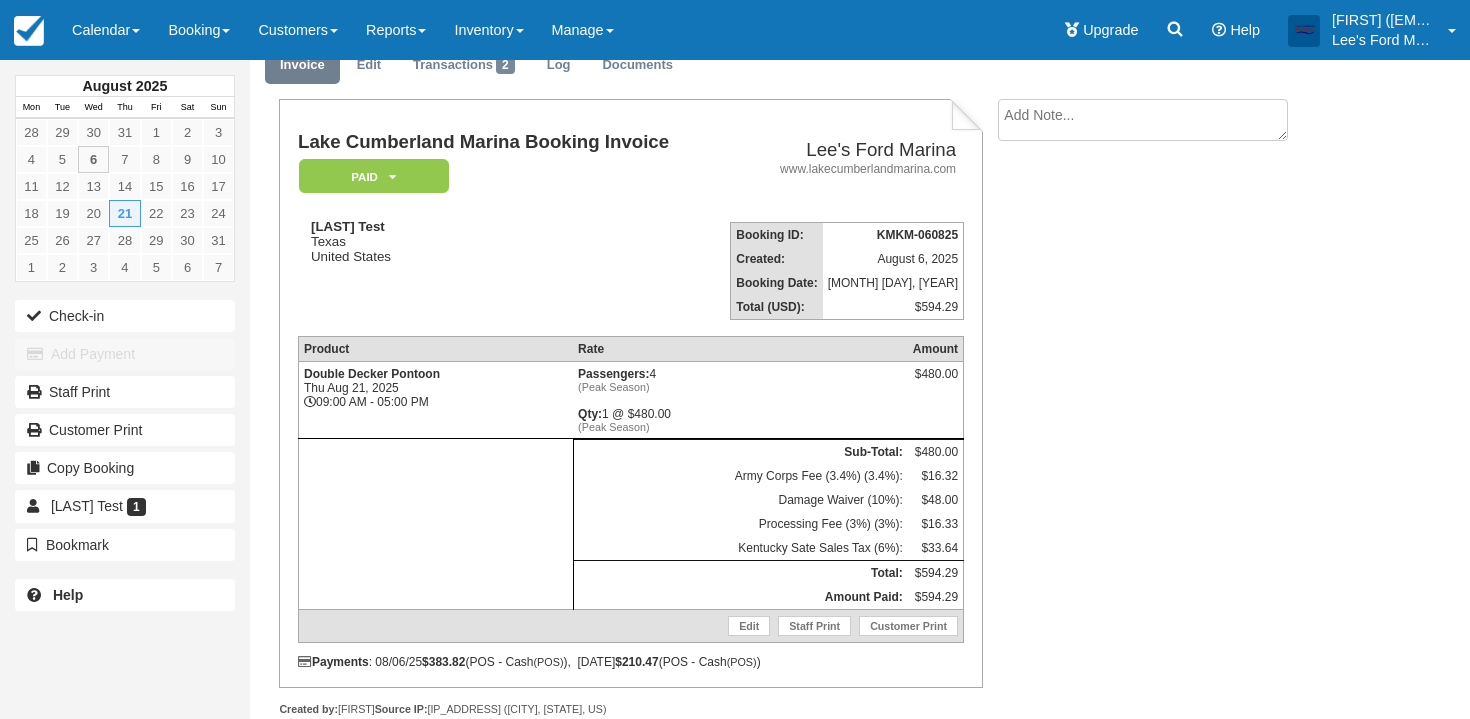 scroll, scrollTop: 97, scrollLeft: 0, axis: vertical 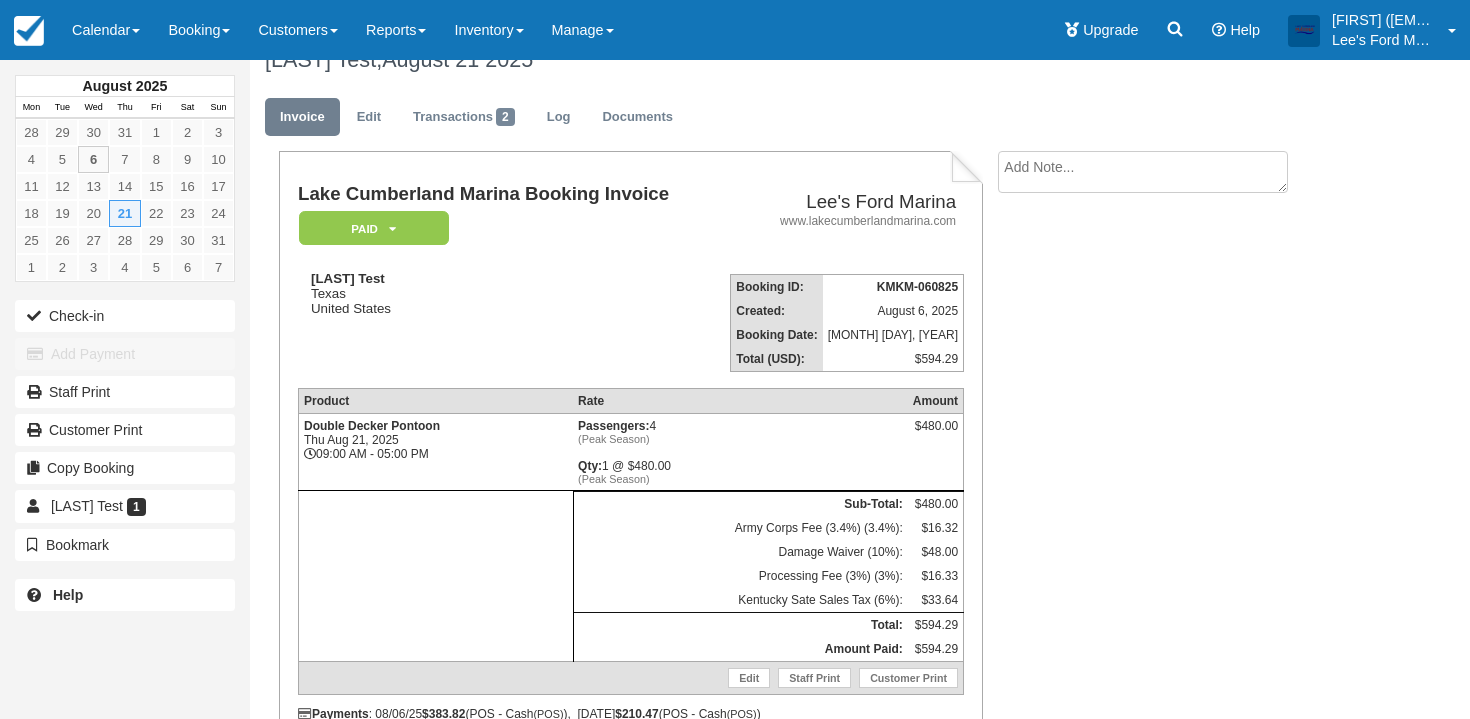 drag, startPoint x: 952, startPoint y: 663, endPoint x: 741, endPoint y: 528, distance: 250.49152 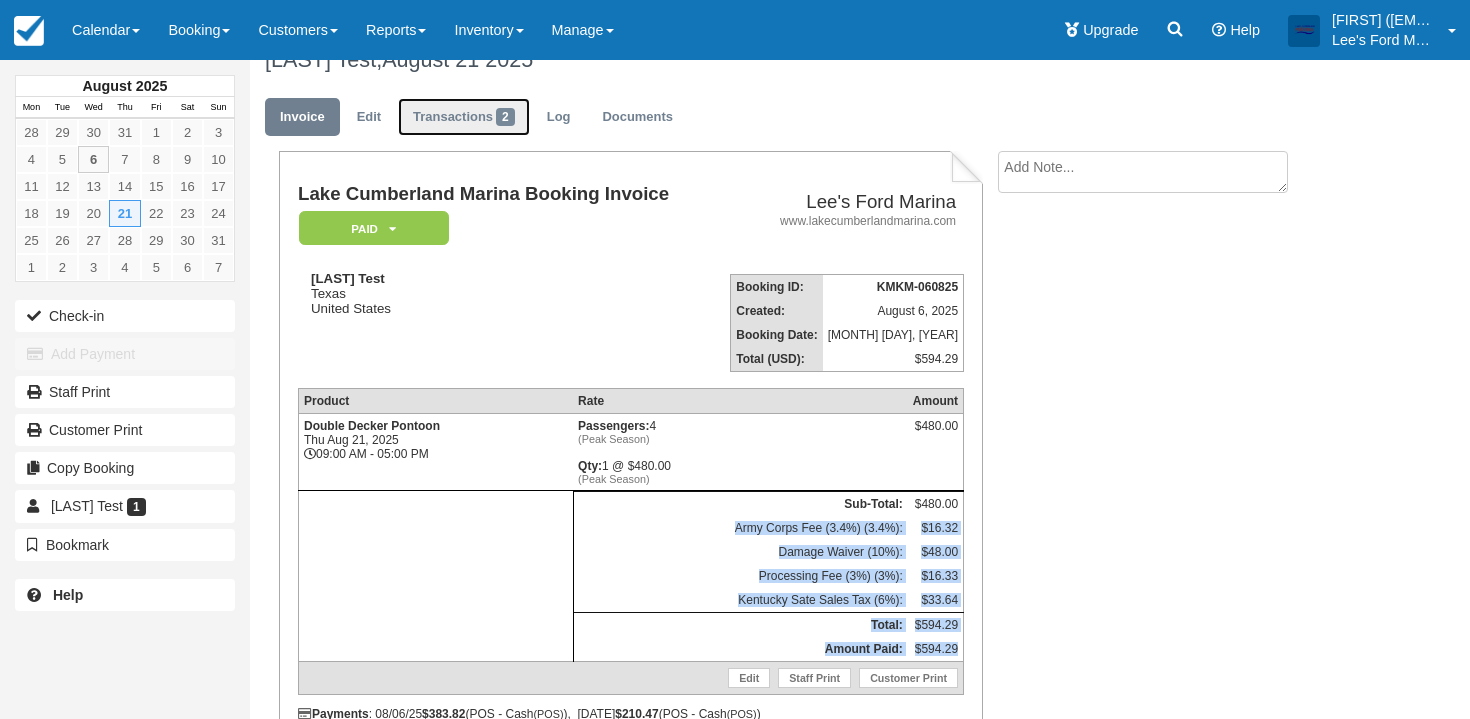 click on "Transactions  2" at bounding box center (464, 117) 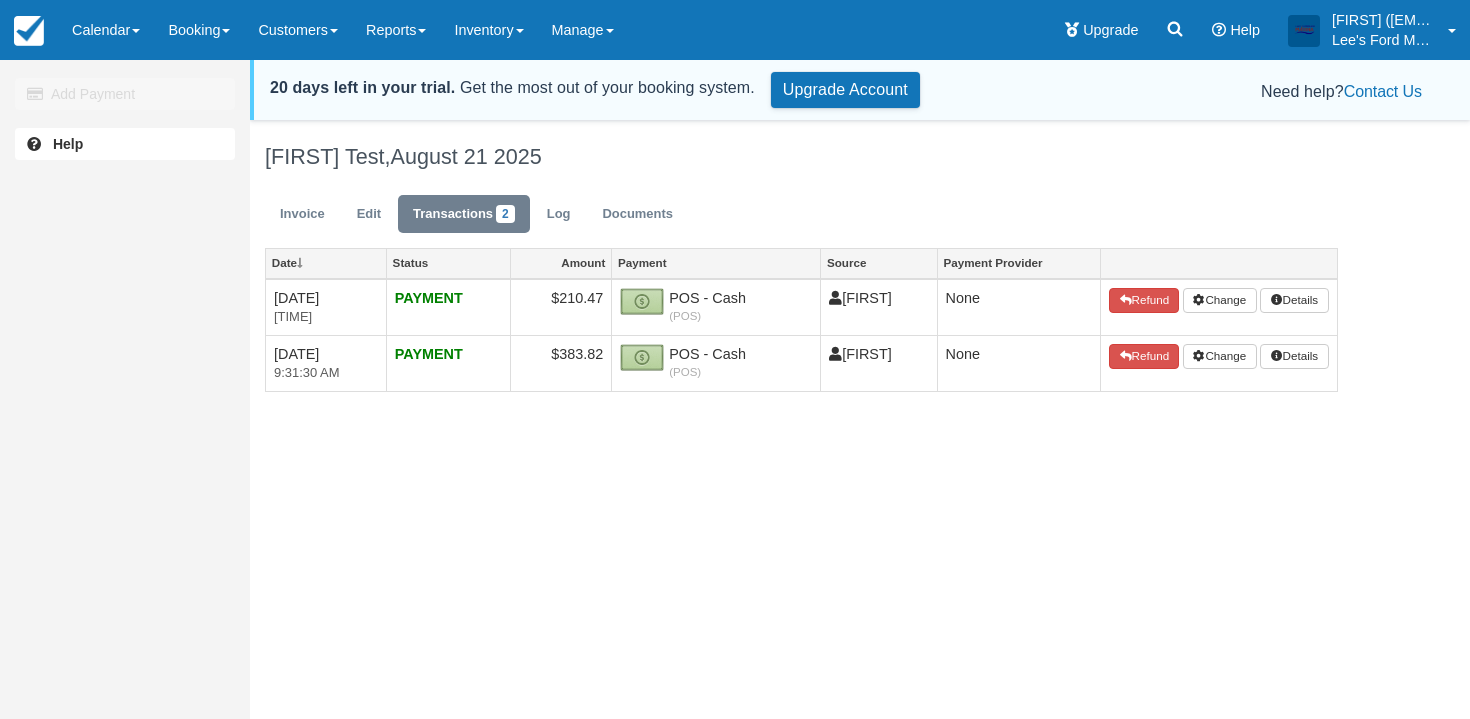 scroll, scrollTop: 0, scrollLeft: 0, axis: both 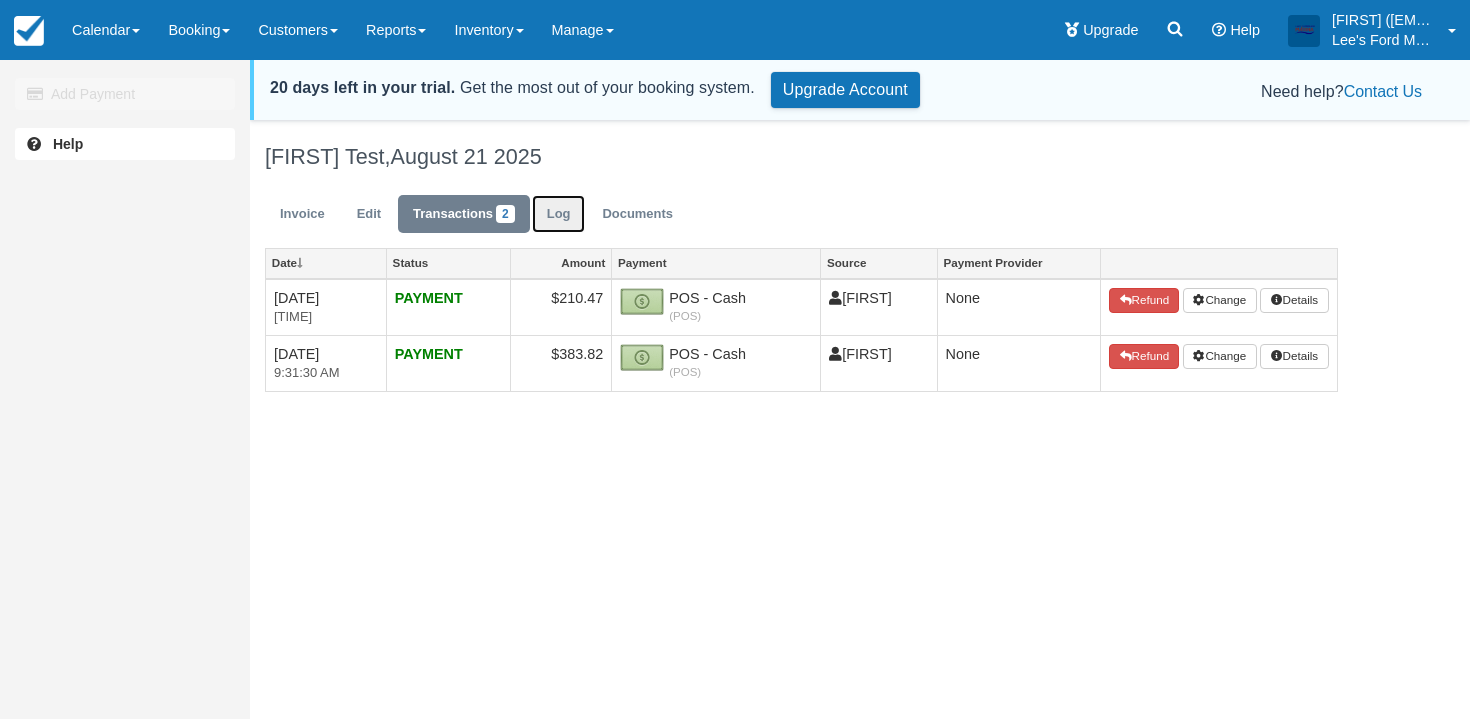 click on "Log" at bounding box center (559, 214) 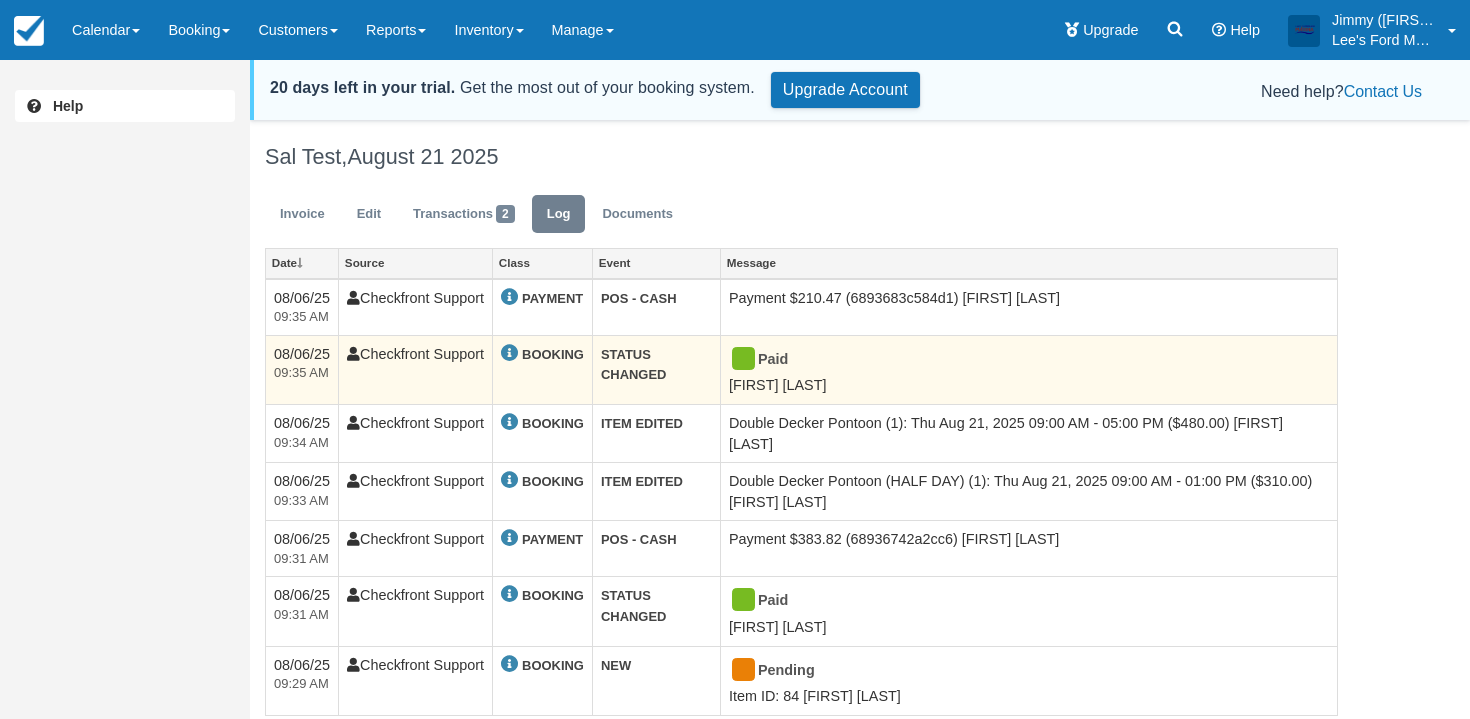 scroll, scrollTop: 65, scrollLeft: 0, axis: vertical 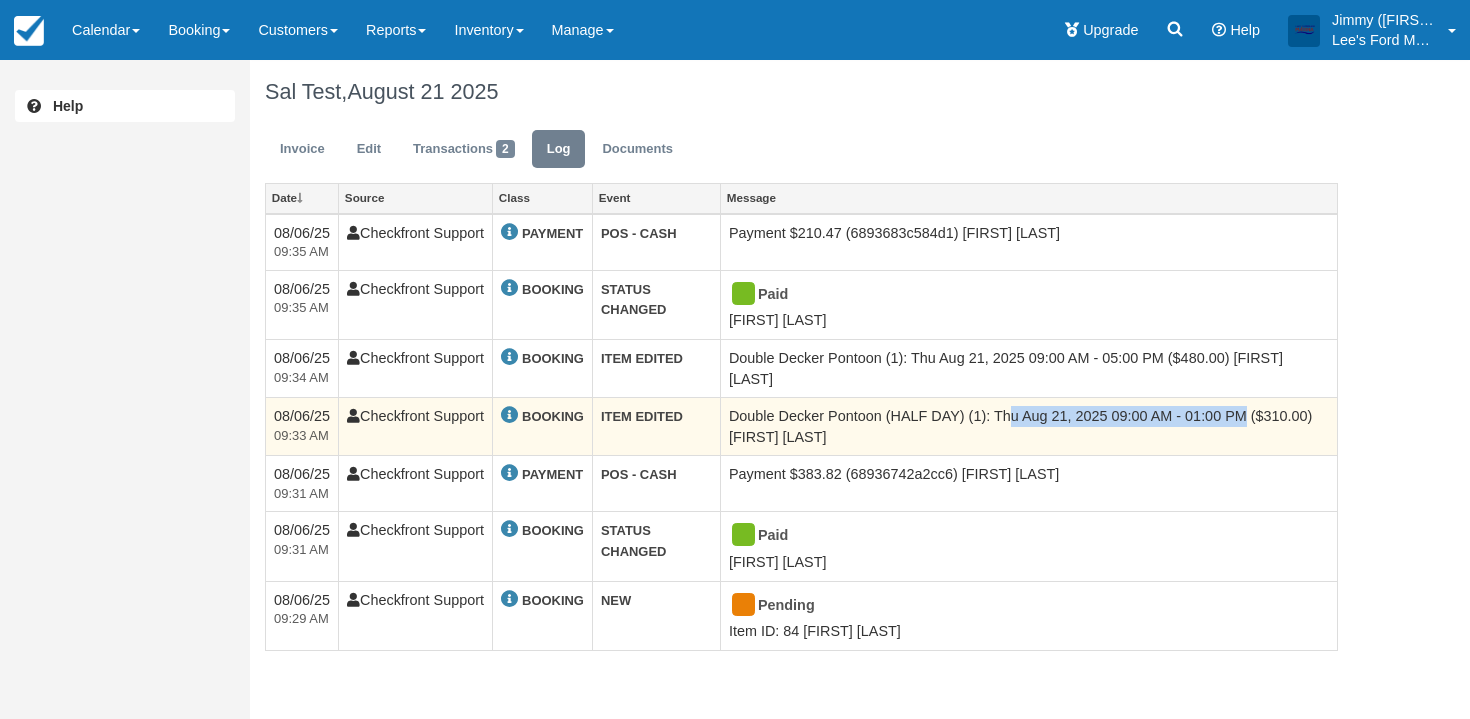 drag, startPoint x: 1012, startPoint y: 418, endPoint x: 1248, endPoint y: 419, distance: 236.00212 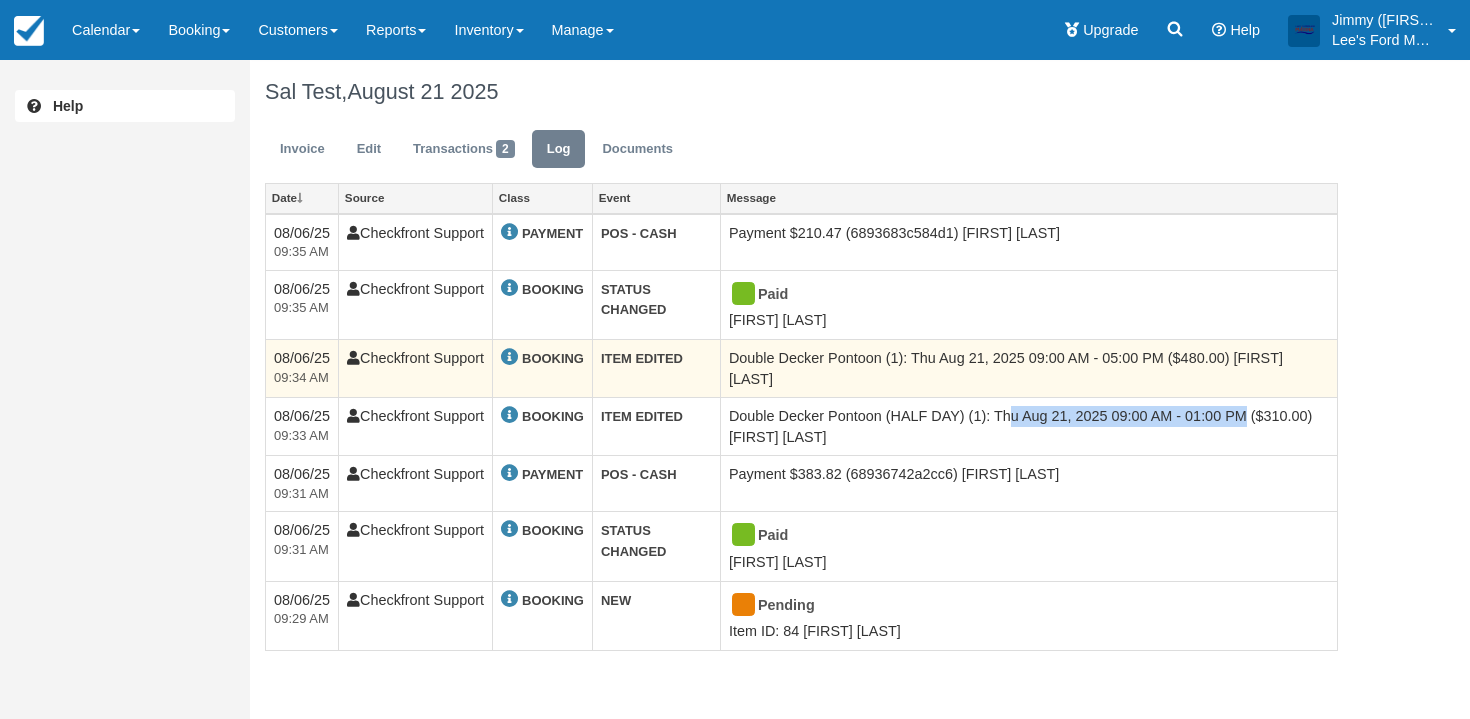 drag, startPoint x: 937, startPoint y: 358, endPoint x: 1236, endPoint y: 374, distance: 299.4278 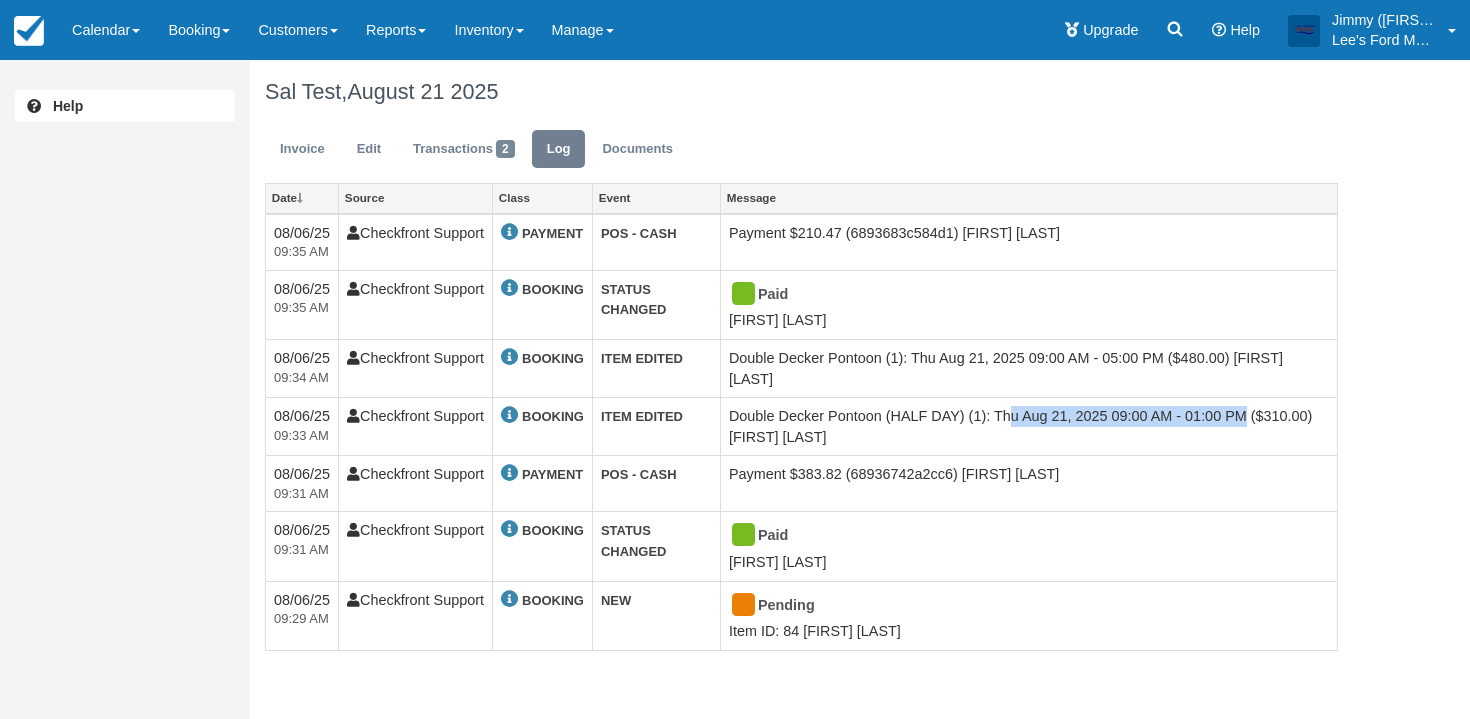 click on "Invoice
Edit
Transactions  2
Log
Documents" at bounding box center (801, 154) 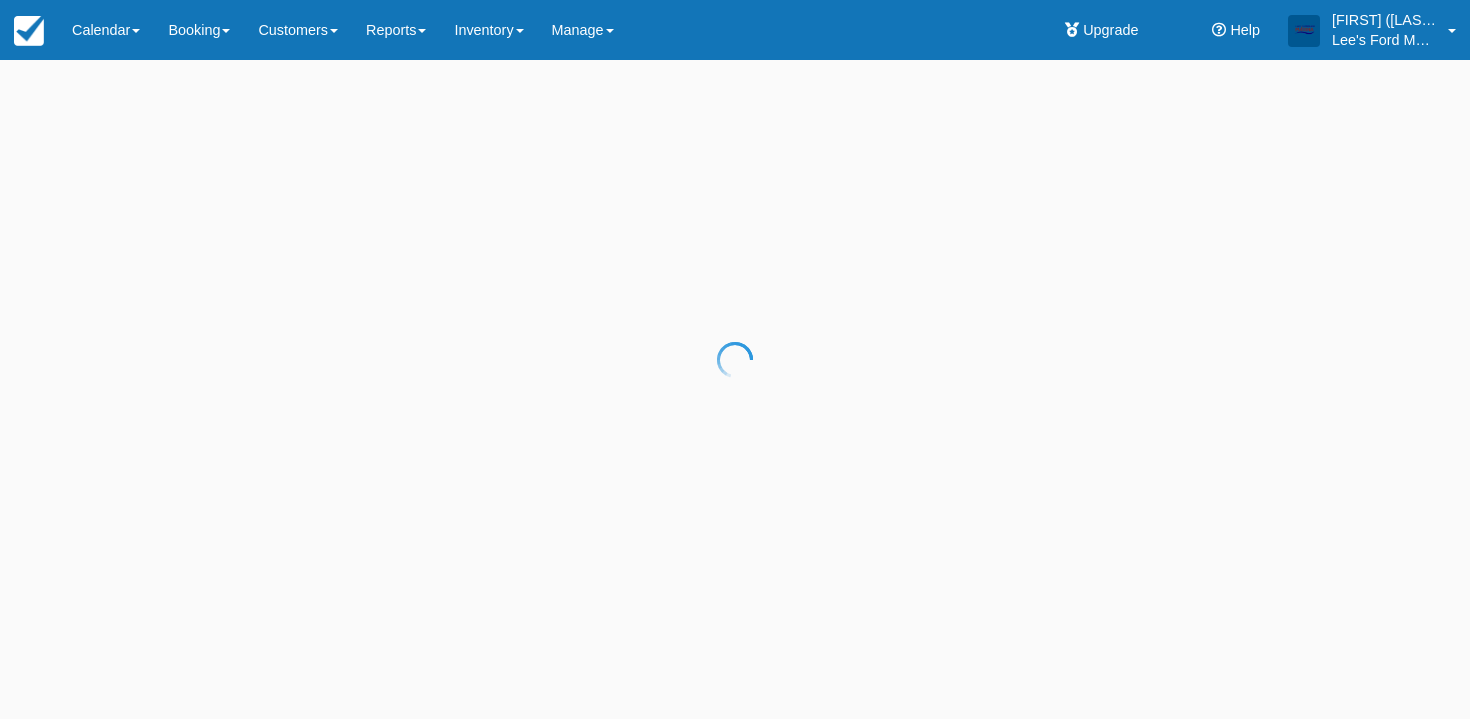 scroll, scrollTop: 0, scrollLeft: 0, axis: both 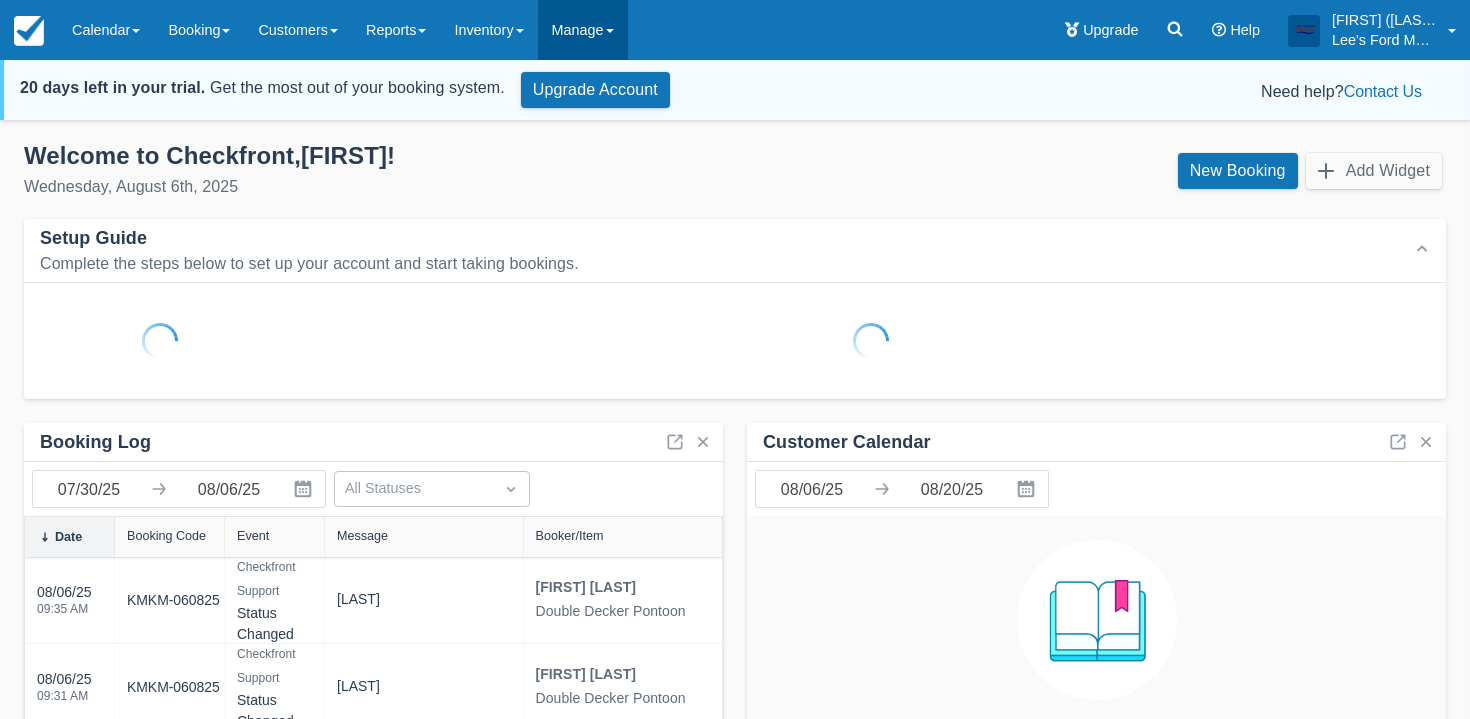 click at bounding box center [610, 31] 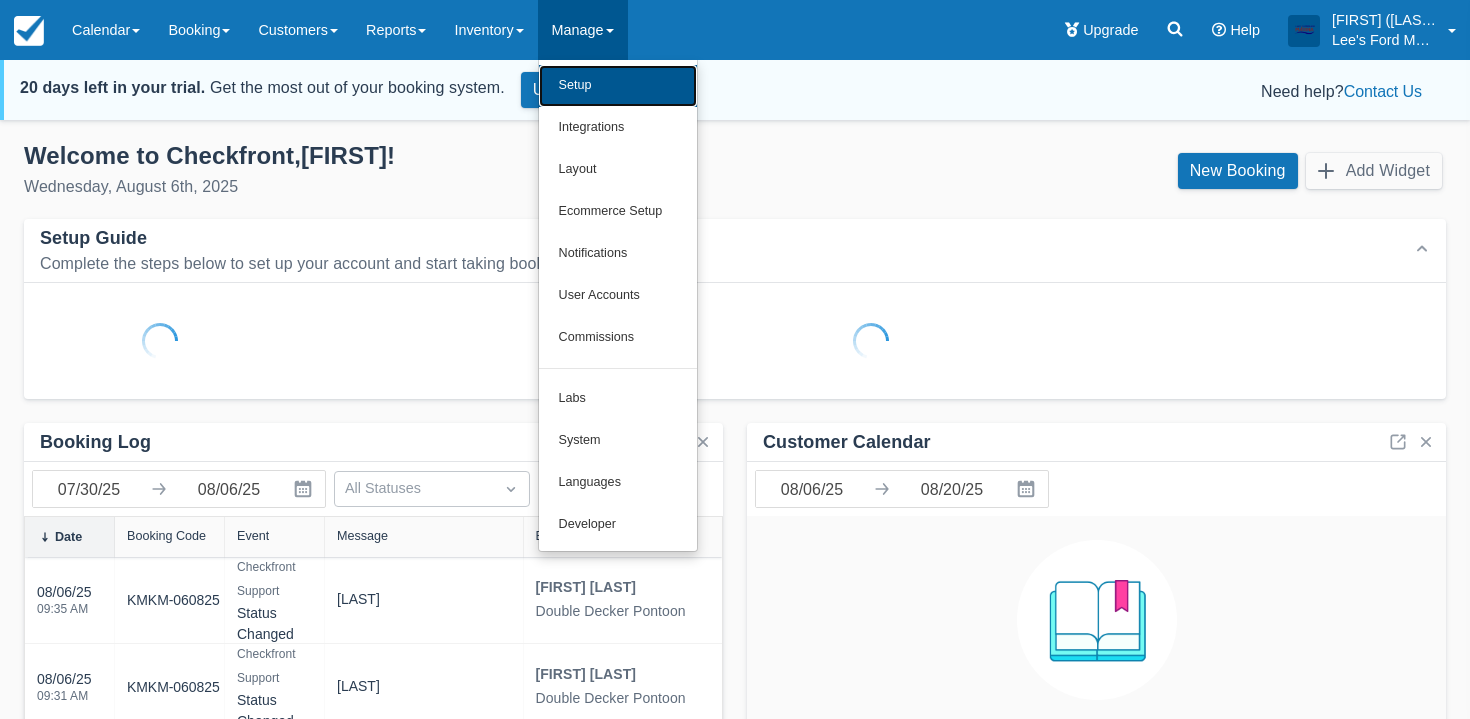 click on "Setup" at bounding box center (618, 86) 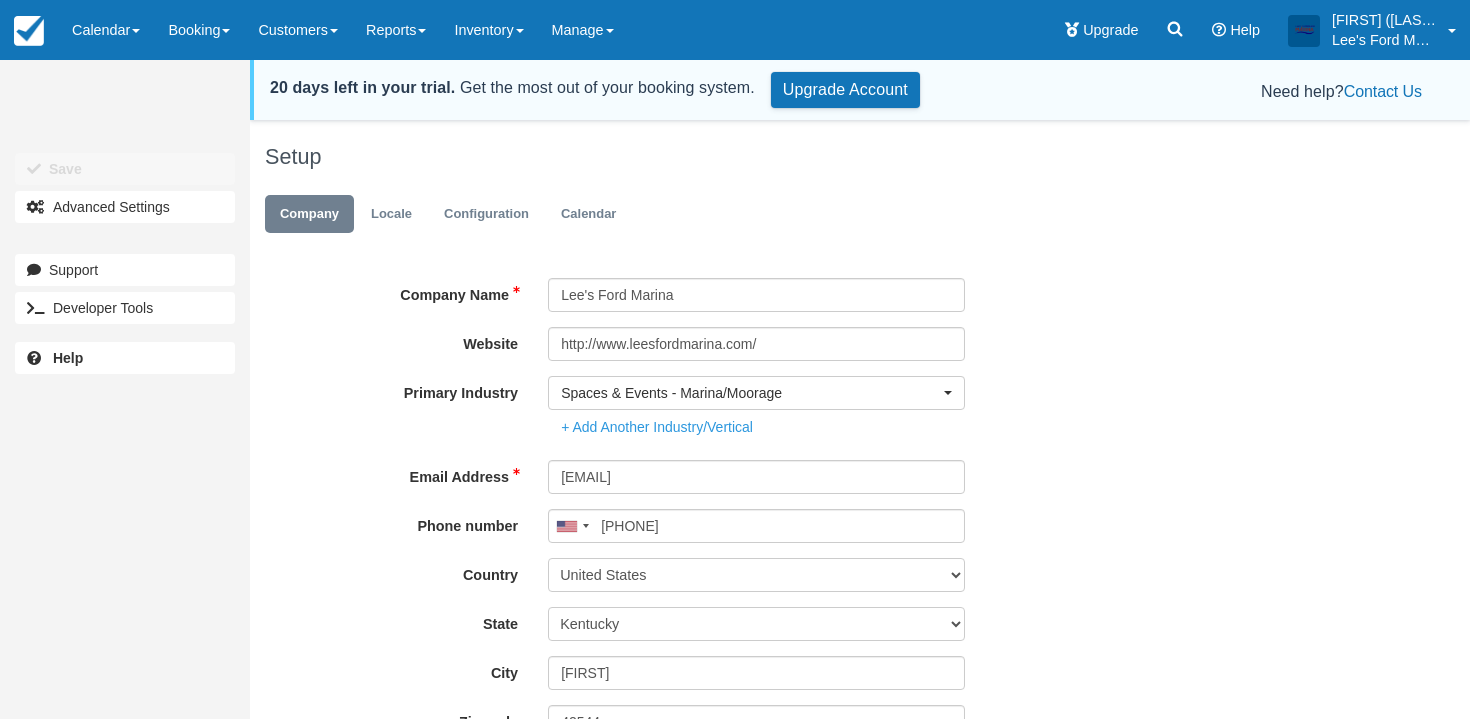scroll, scrollTop: 0, scrollLeft: 0, axis: both 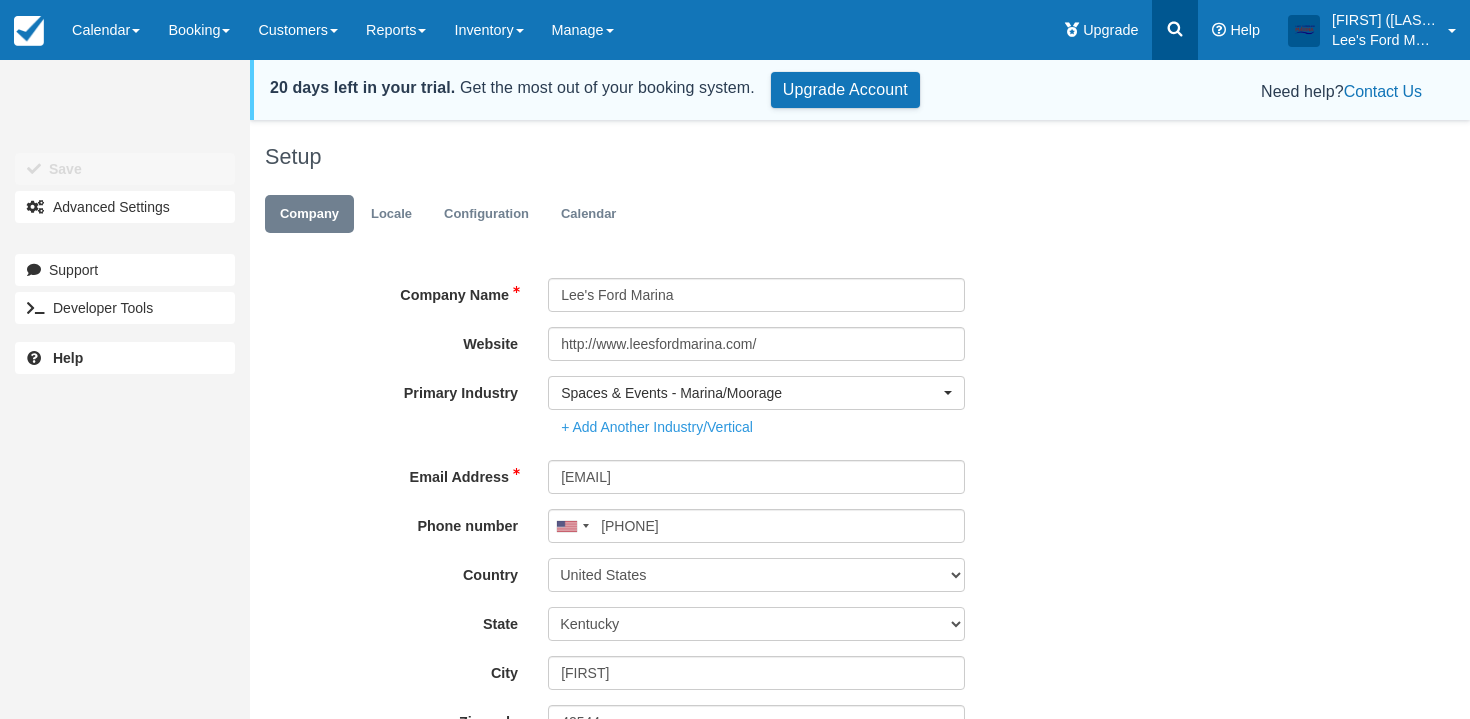 click at bounding box center [1175, 30] 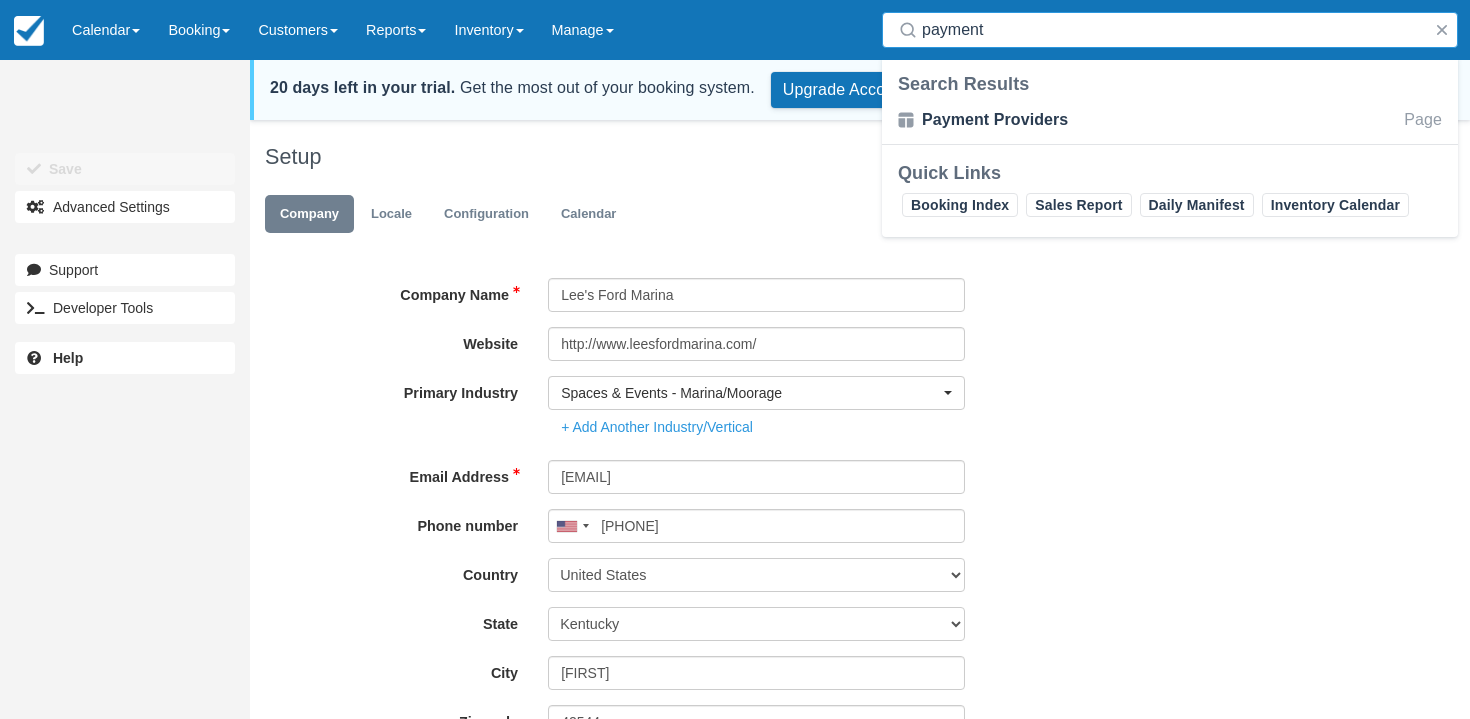 type on "payment" 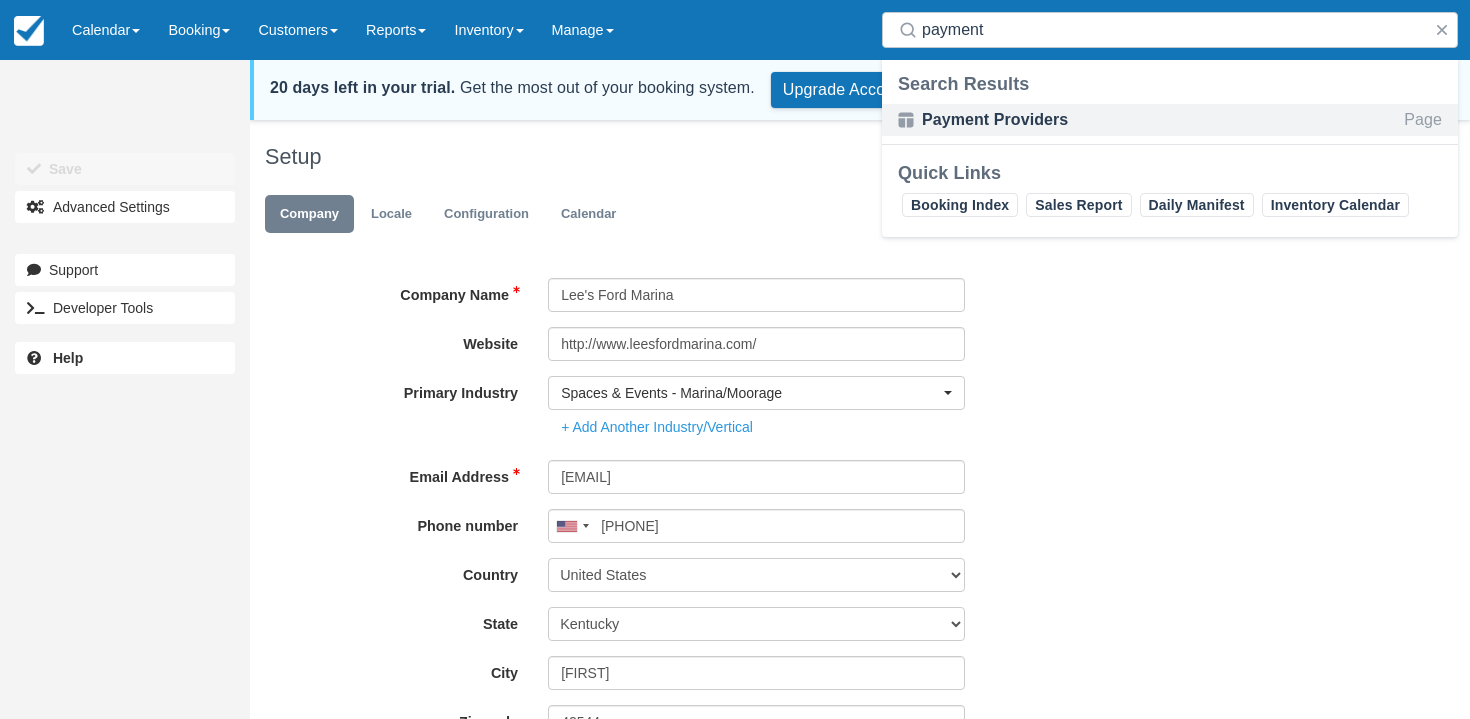 click on "Payment Providers" at bounding box center [1002, 120] 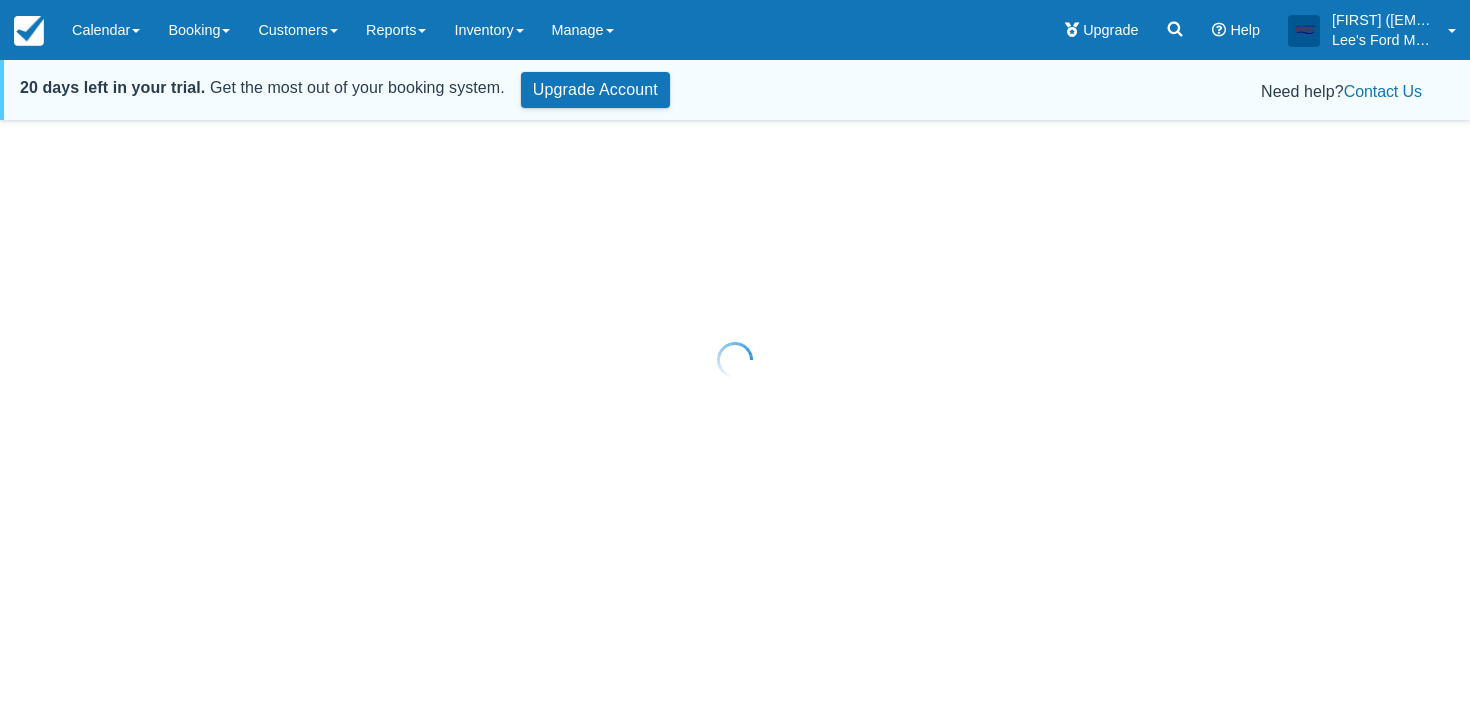 scroll, scrollTop: 0, scrollLeft: 0, axis: both 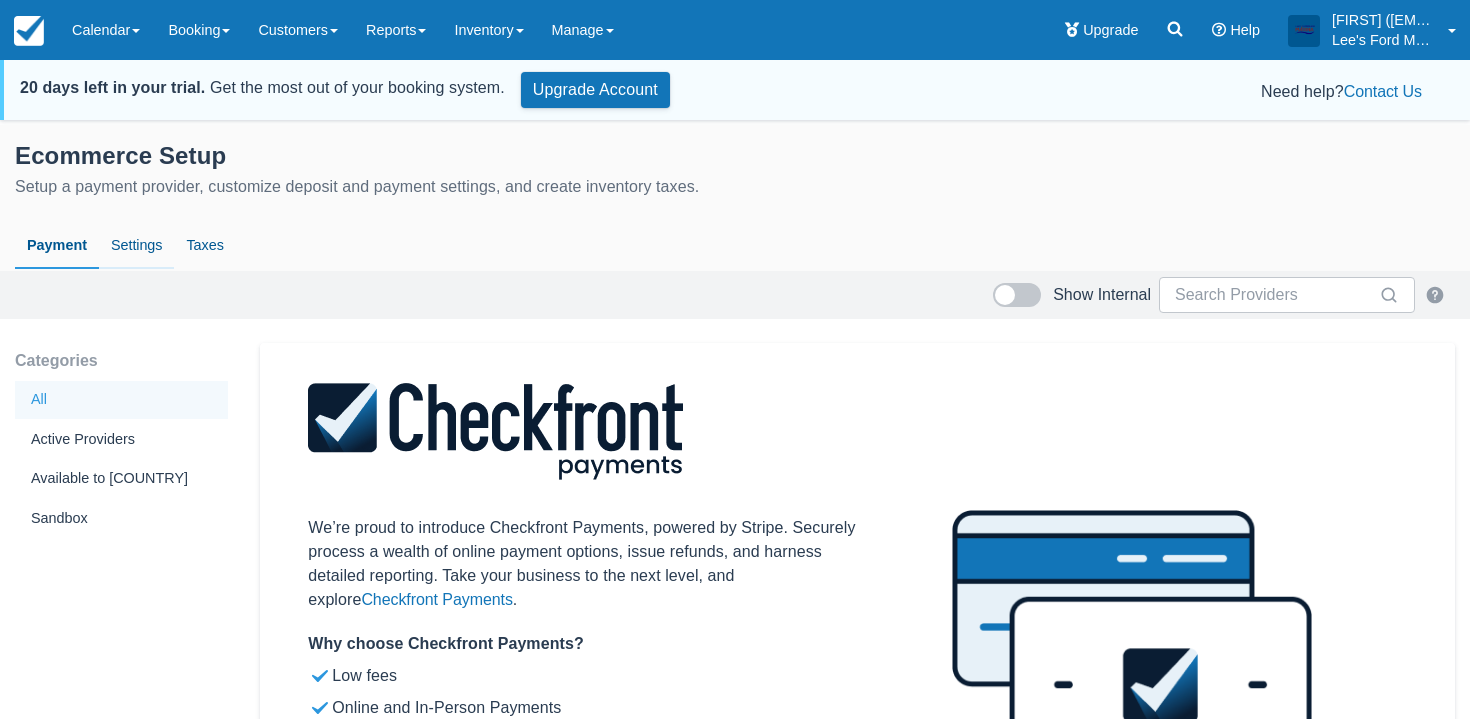 click on "Settings" at bounding box center (136, 246) 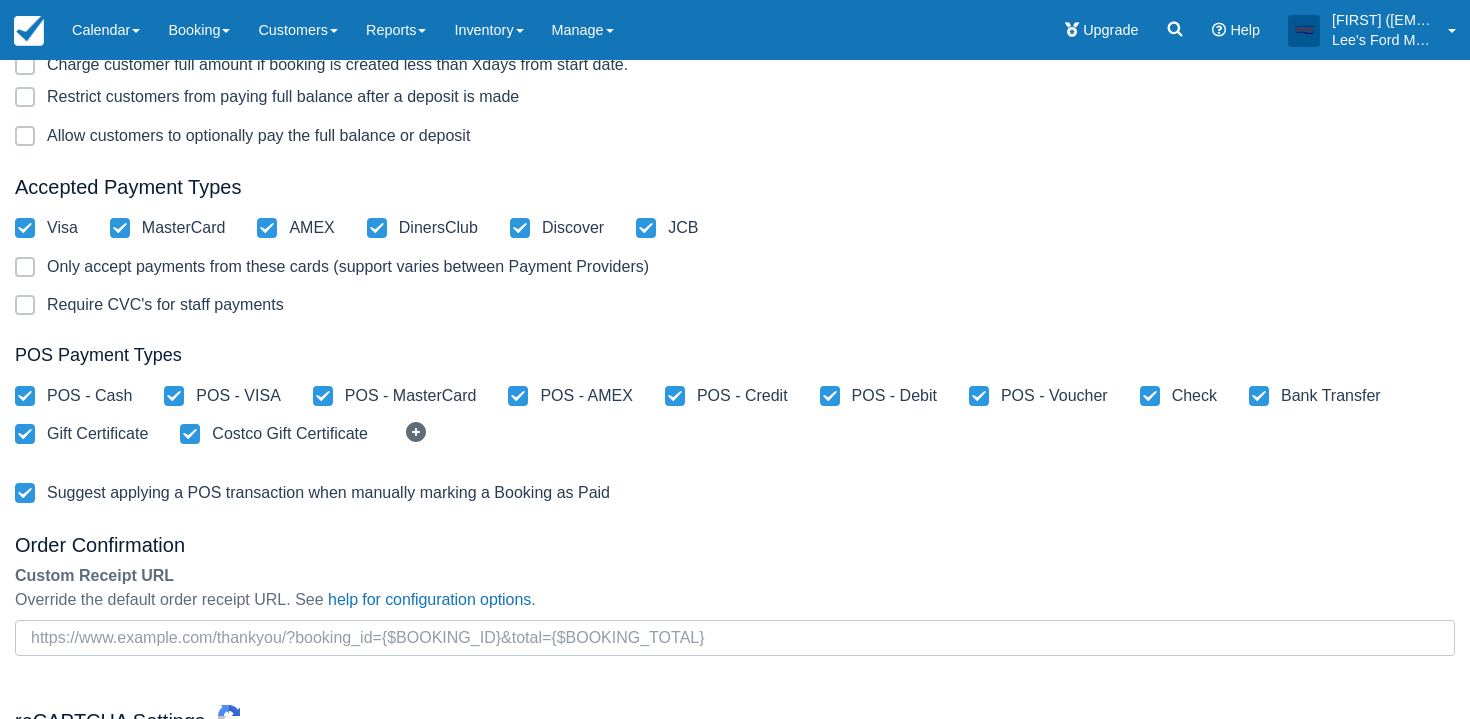 scroll, scrollTop: 473, scrollLeft: 0, axis: vertical 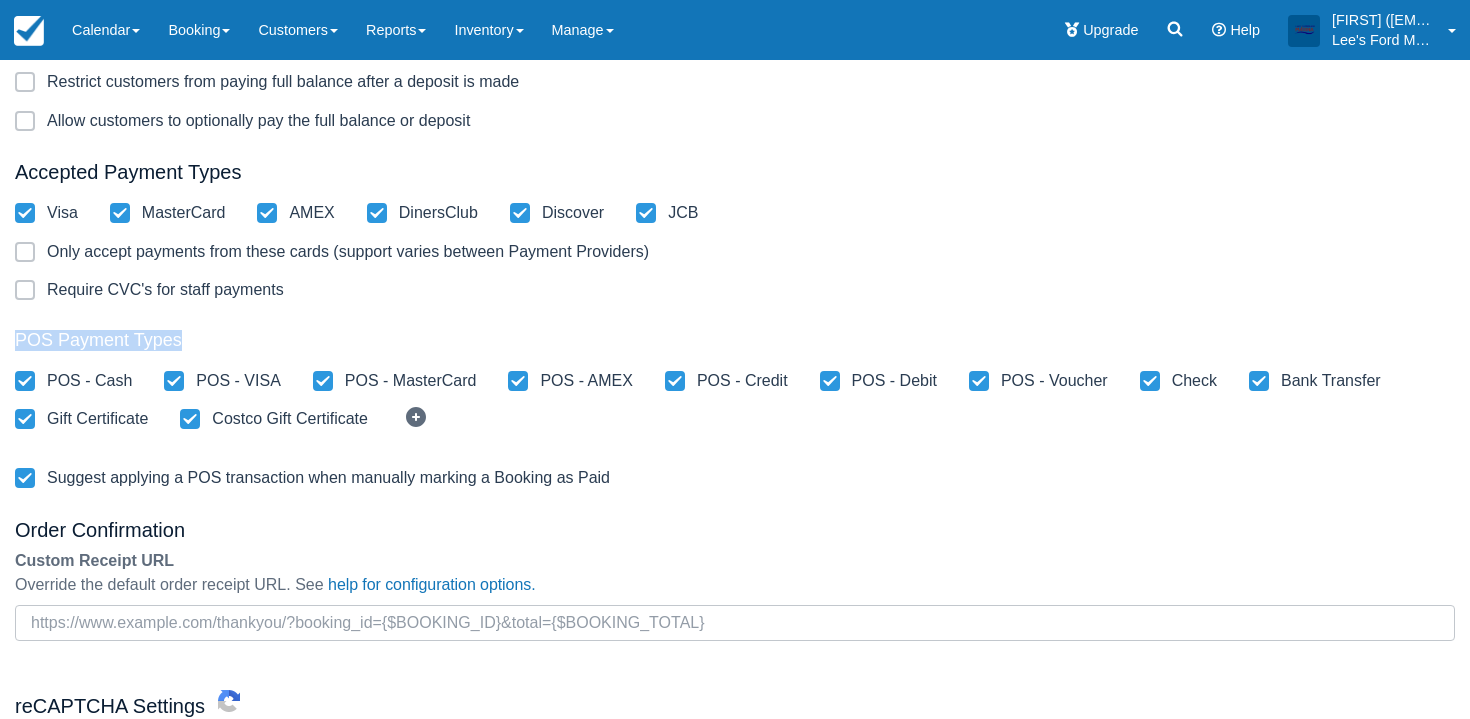 drag, startPoint x: 14, startPoint y: 336, endPoint x: 189, endPoint y: 336, distance: 175 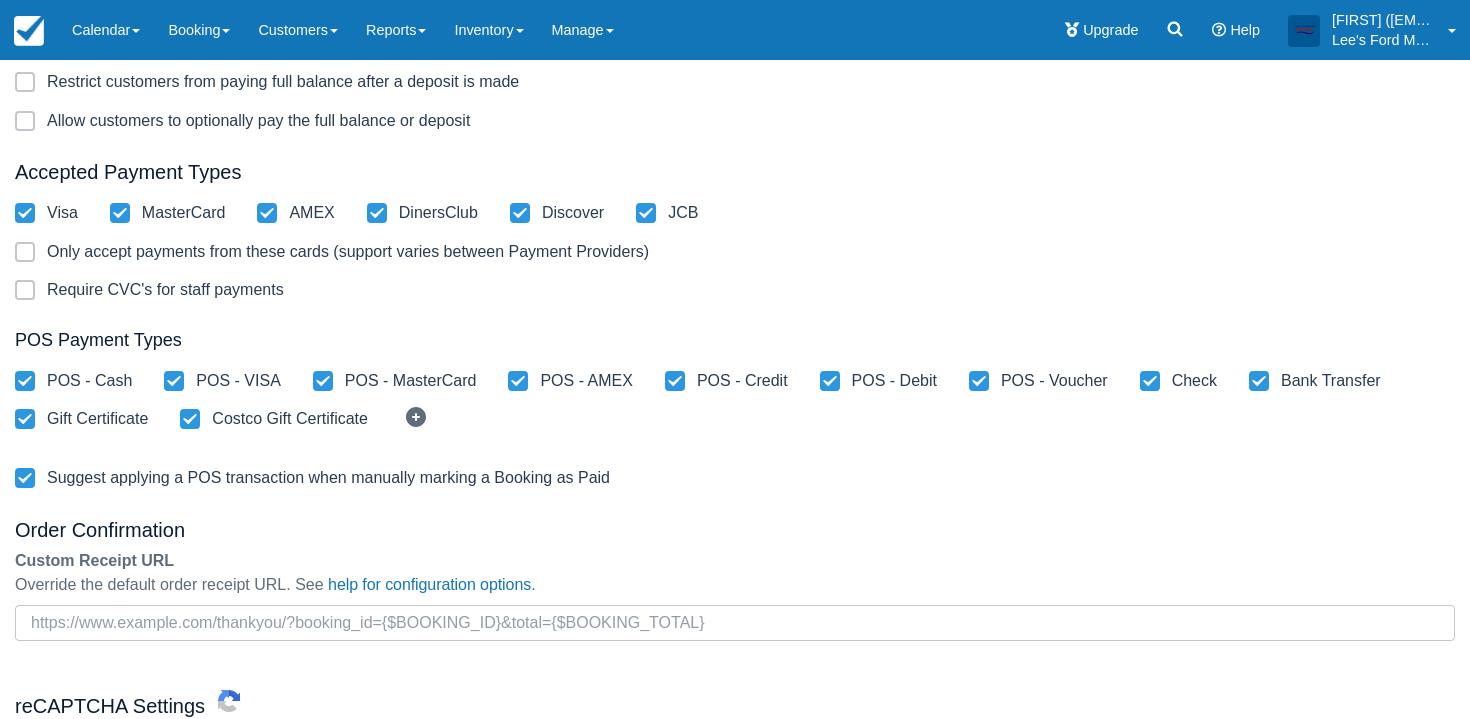 click 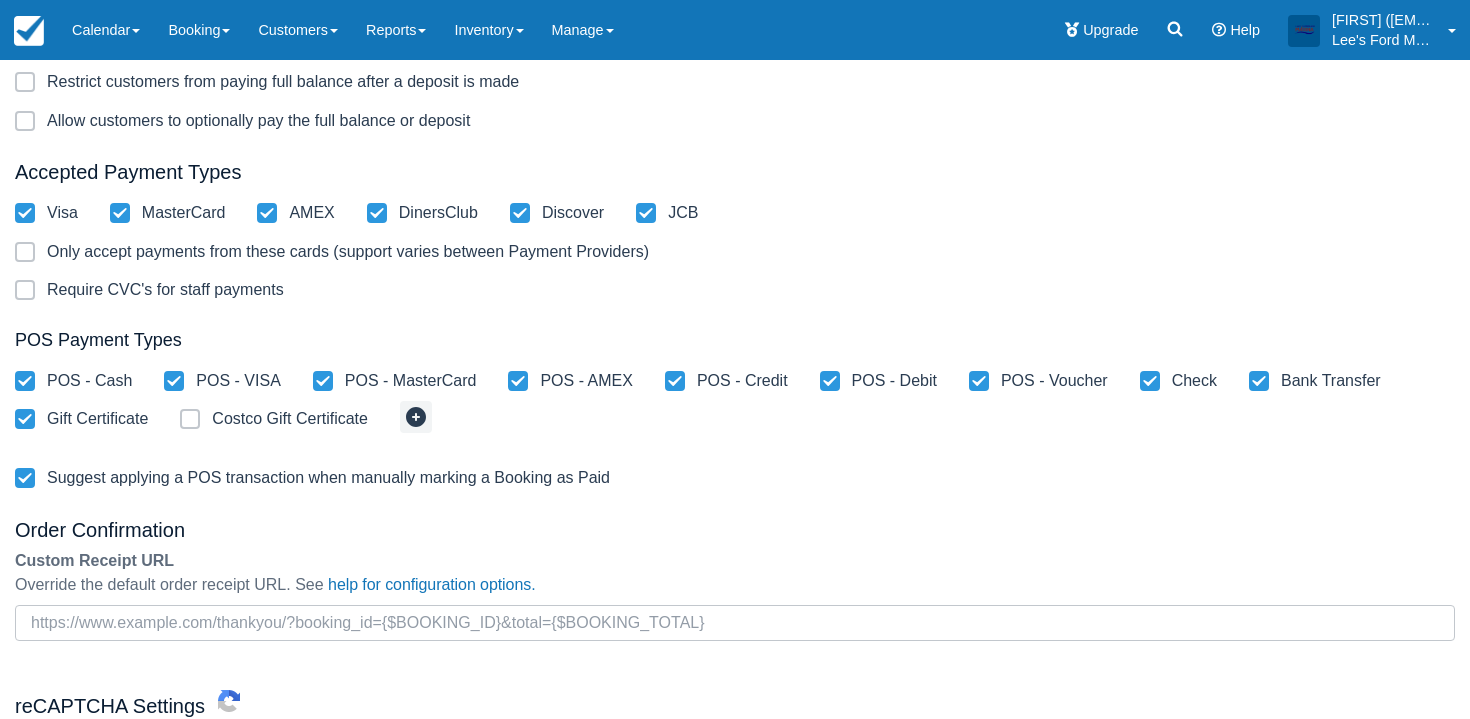 click at bounding box center (416, 417) 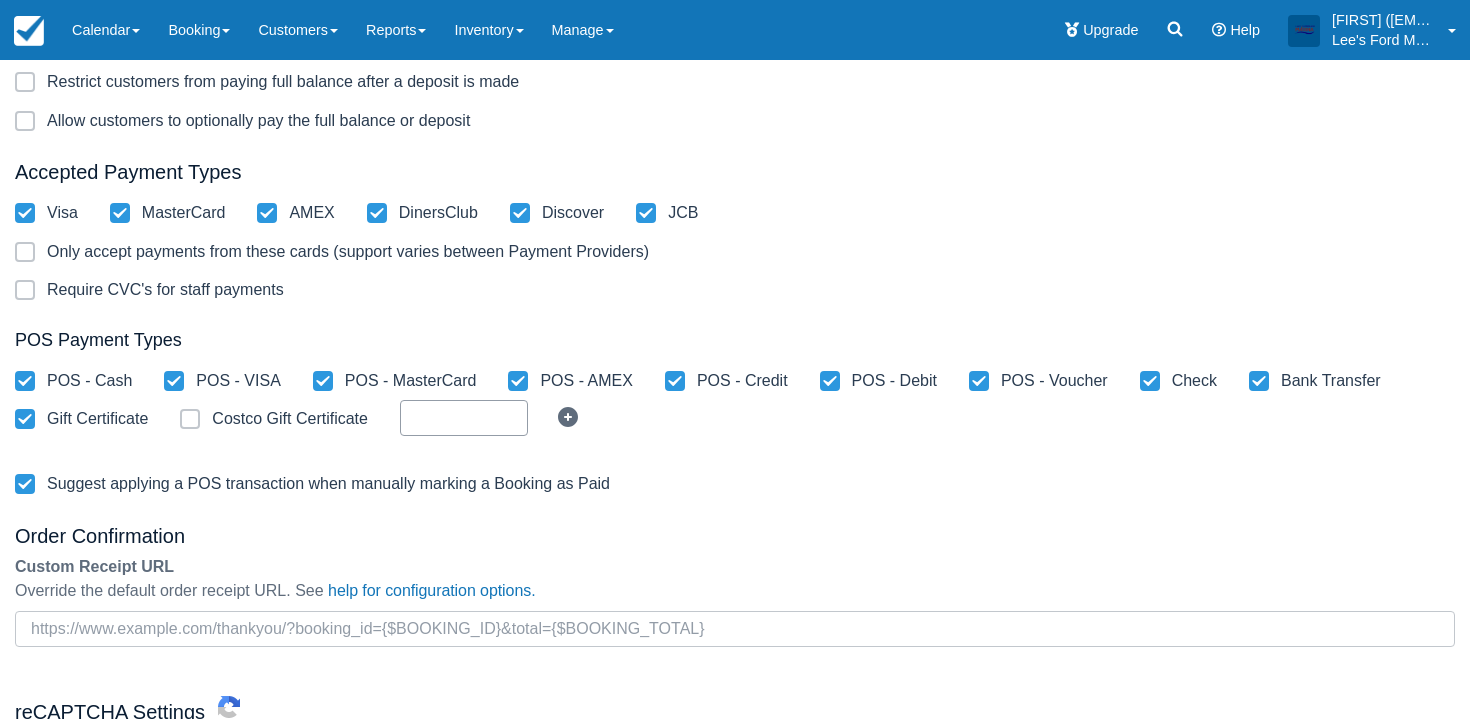 click on "New" at bounding box center (462, 418) 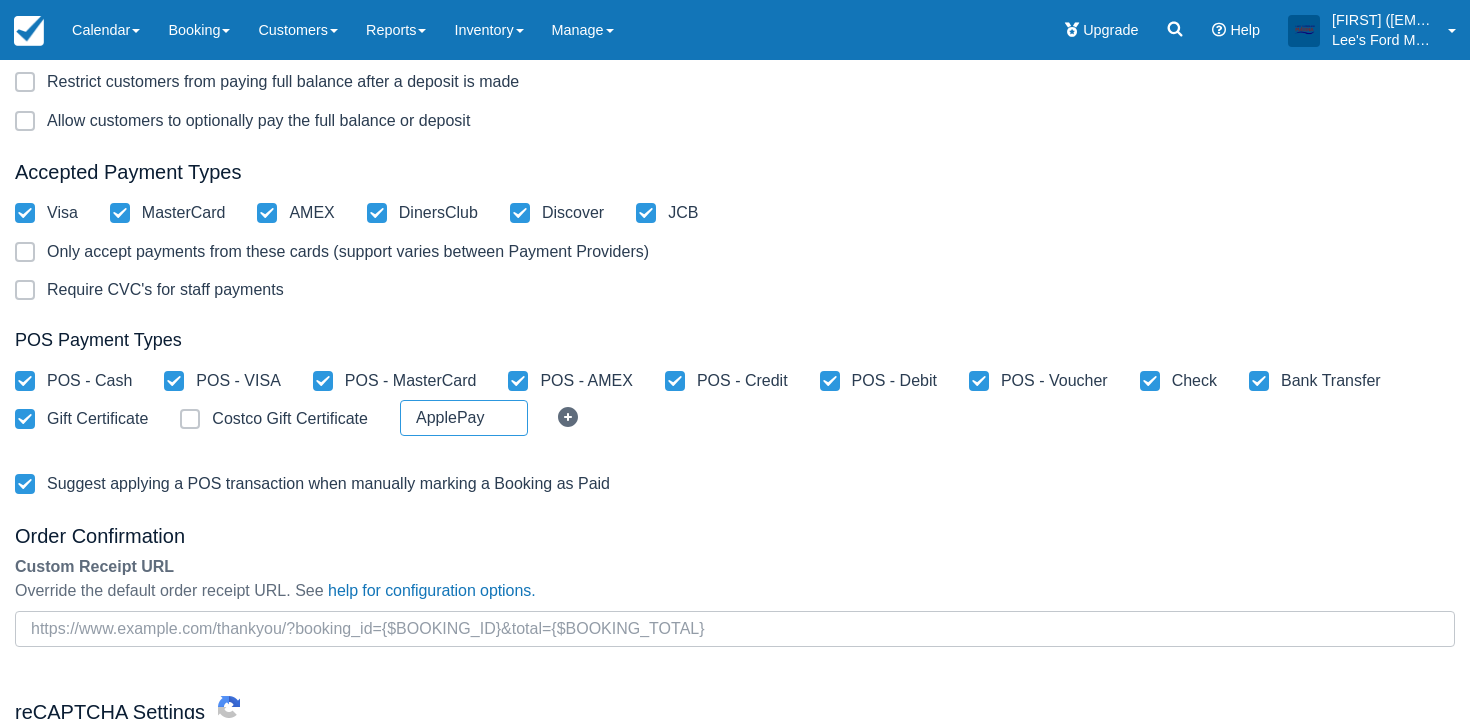click on "ApplePay" at bounding box center [462, 418] 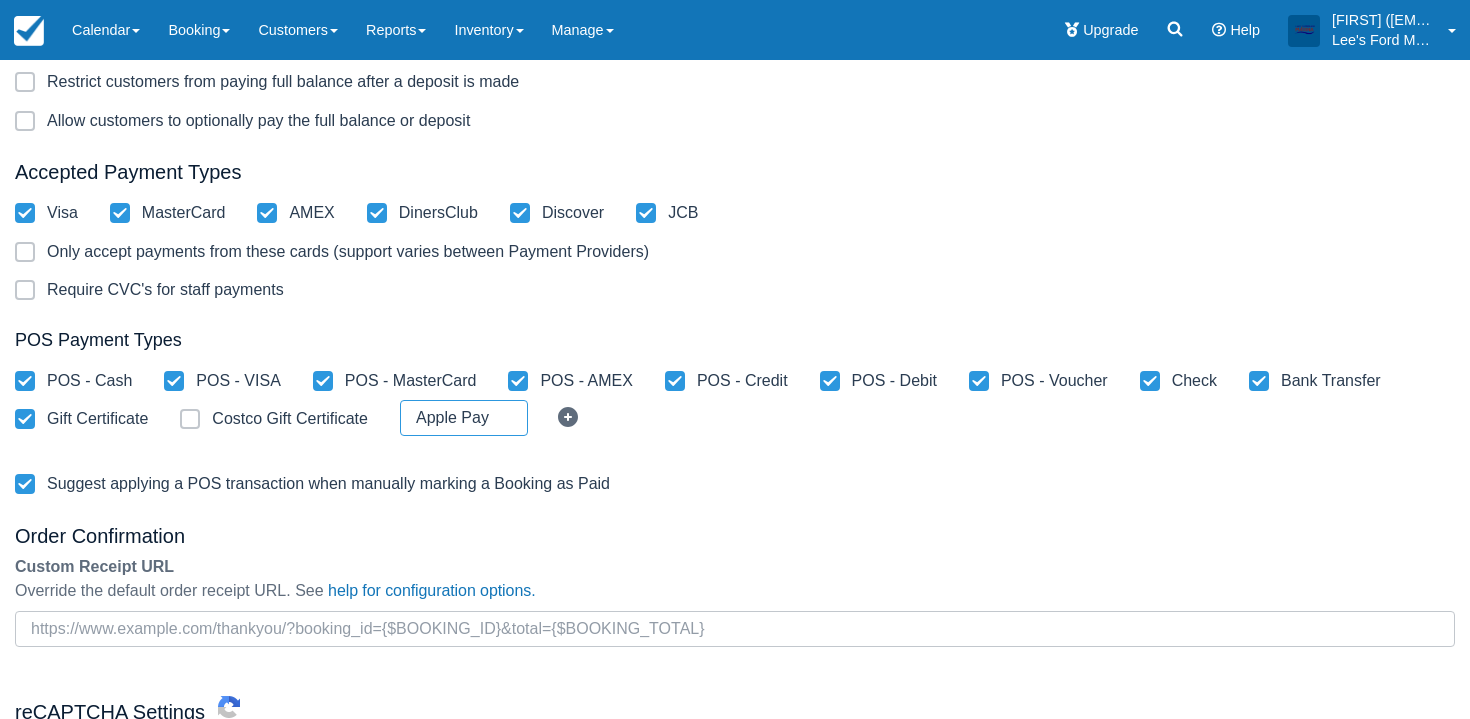 click on "POS Payment Types POS - Cash POS - VISA POS - MasterCard POS - AMEX POS - Credit POS - Debit POS - Voucher Check Bank Transfer Gift Certificate Costco Gift Certificate New Apple Pay Suggest applying a POS transaction when manually marking a Booking as Paid" at bounding box center (735, 416) 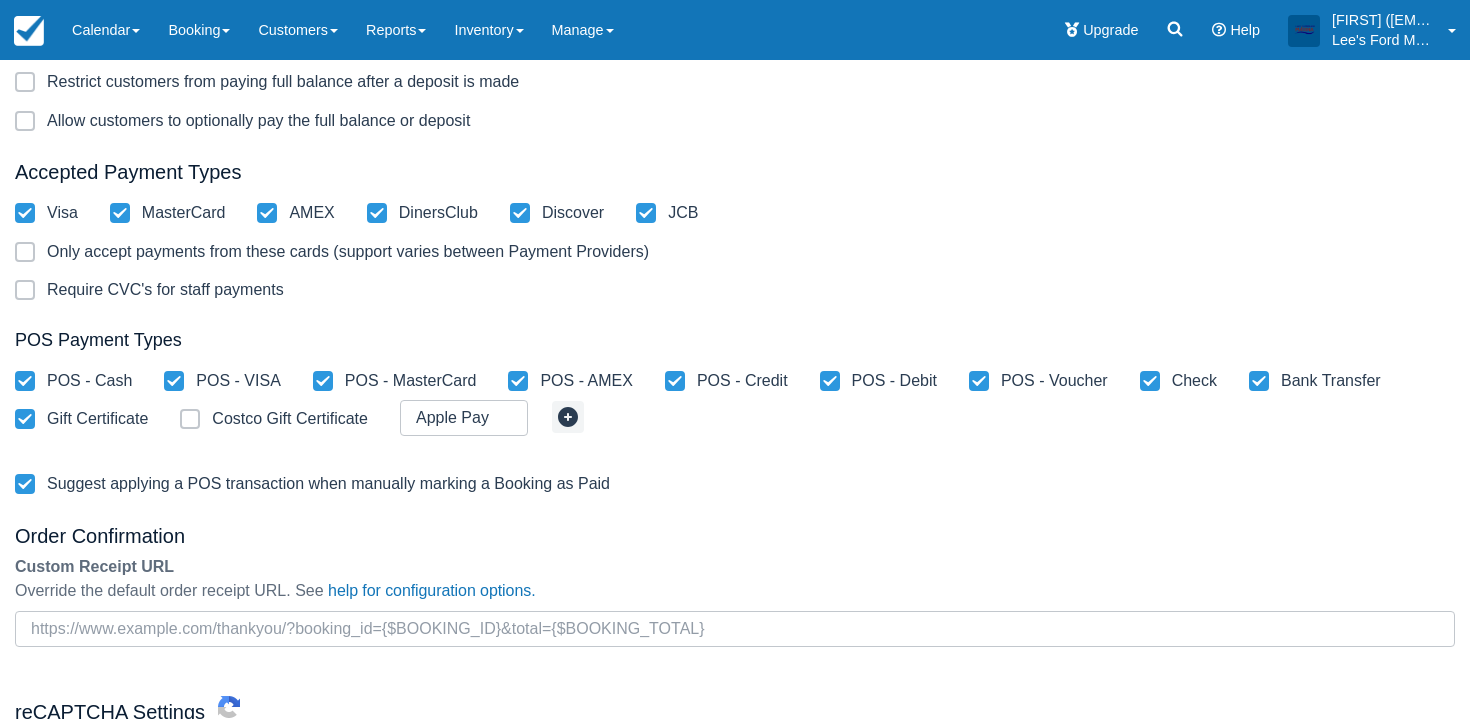click at bounding box center [568, 417] 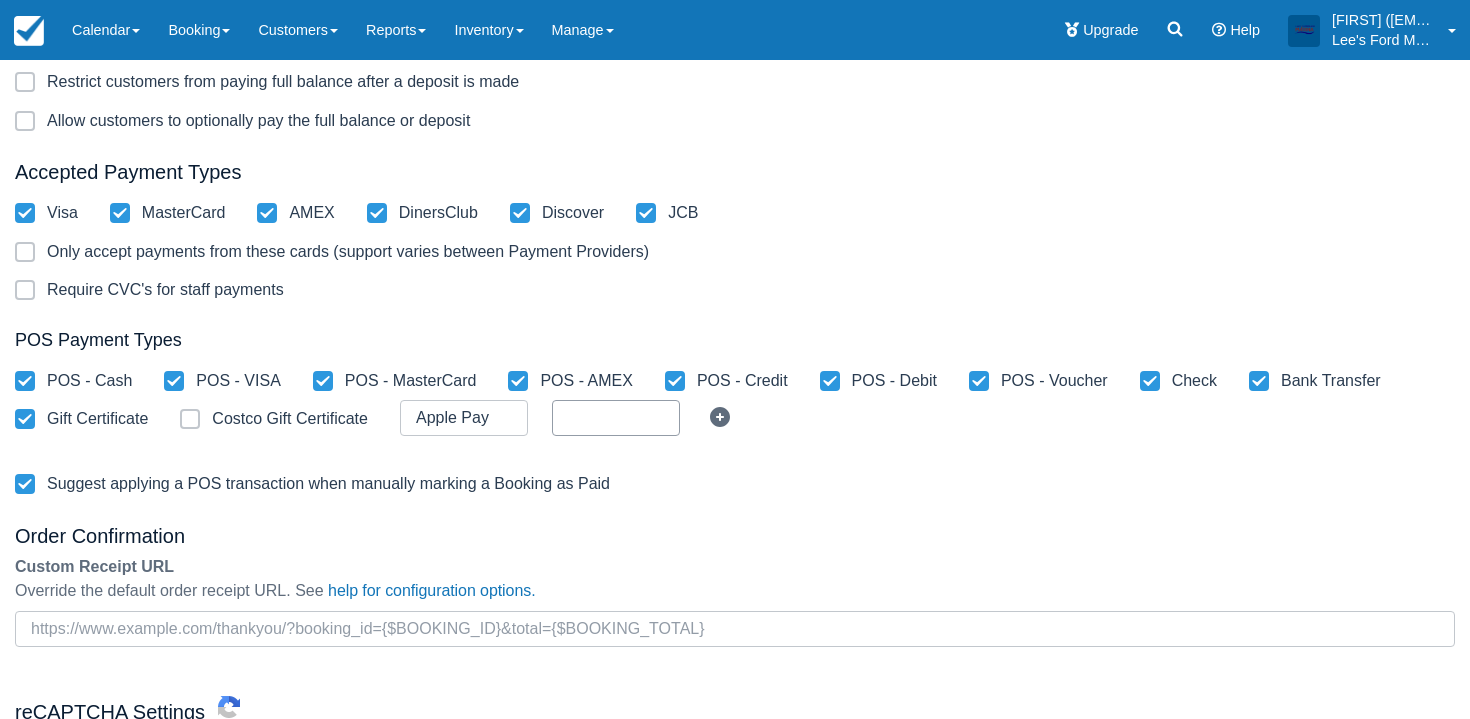 click on "New" at bounding box center [614, 418] 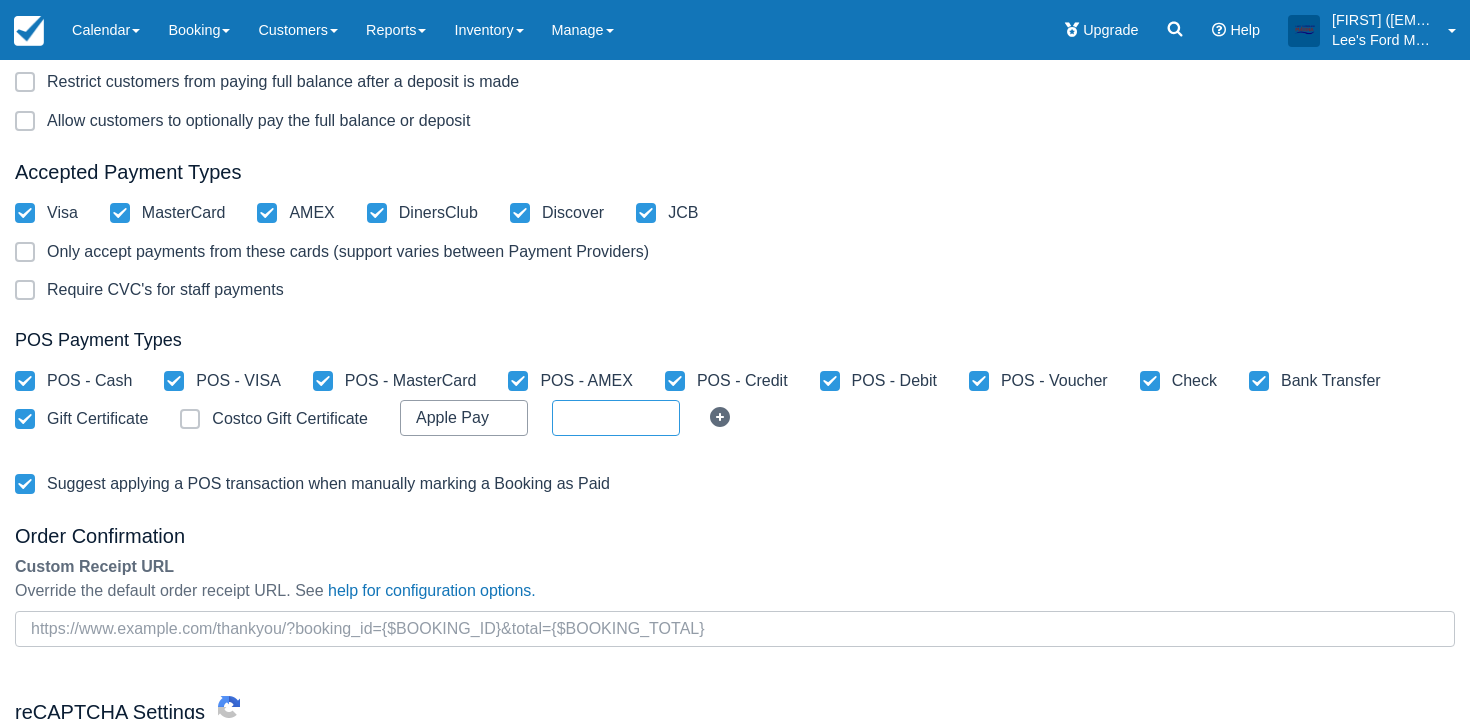 click on "Apple Pay" at bounding box center (462, 418) 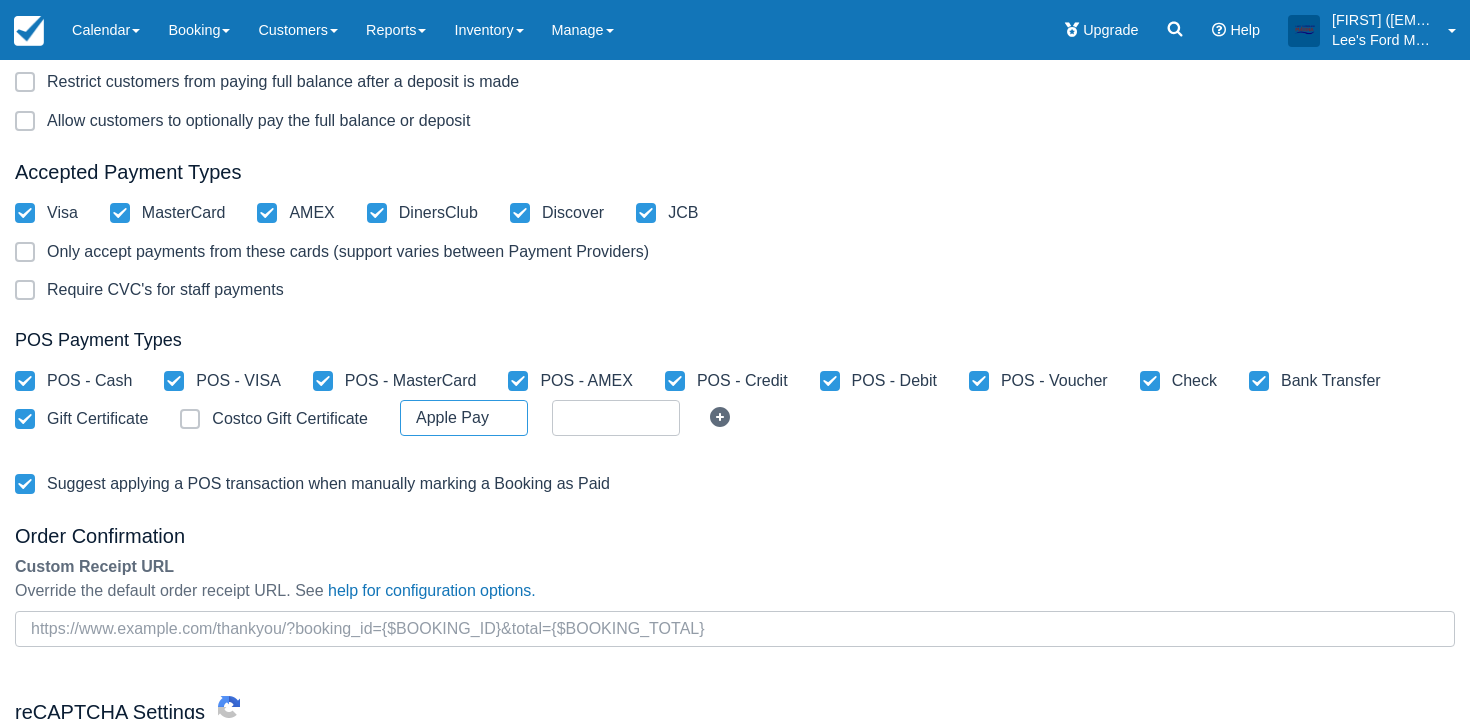 click on "Apple Pay" at bounding box center [462, 418] 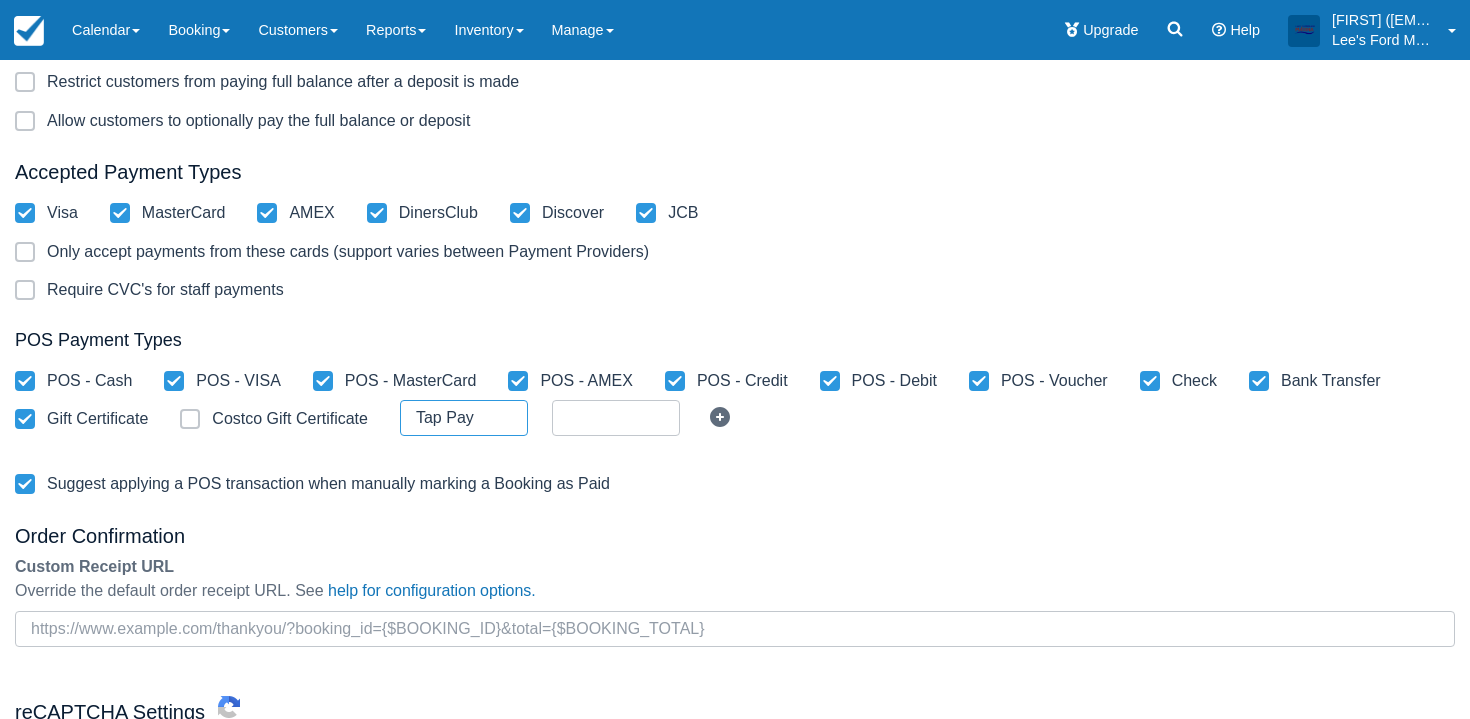 type on "Tap Pay" 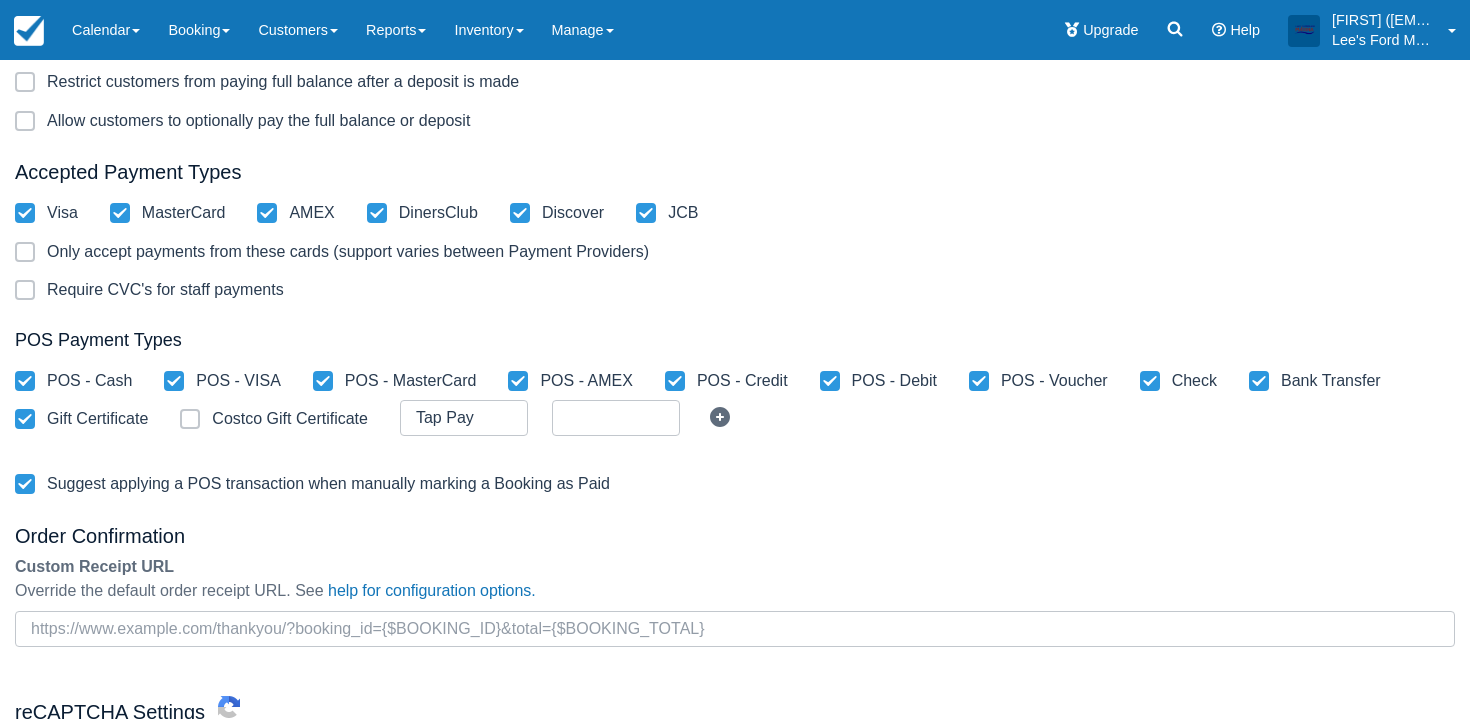 click on "Custom Receipt URL" at bounding box center [735, 567] 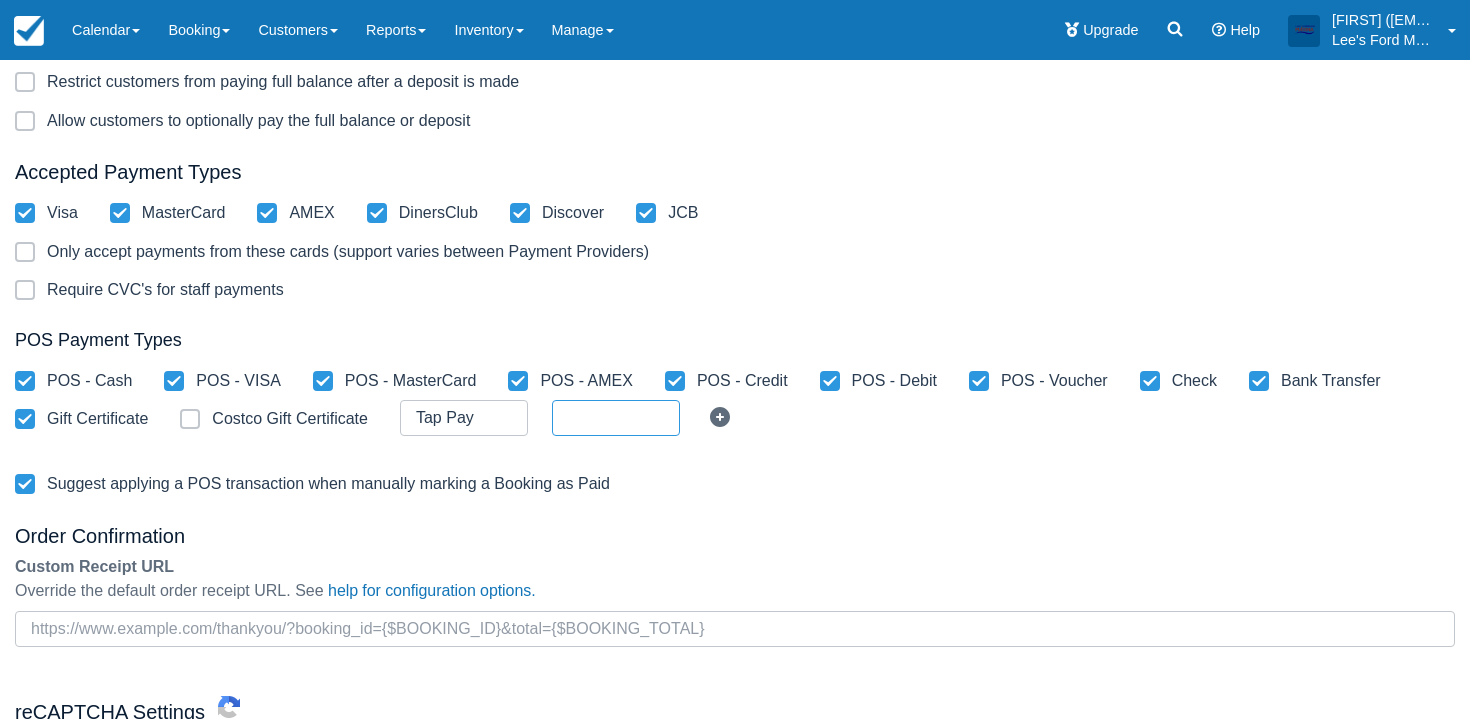 click on "New" at bounding box center (614, 418) 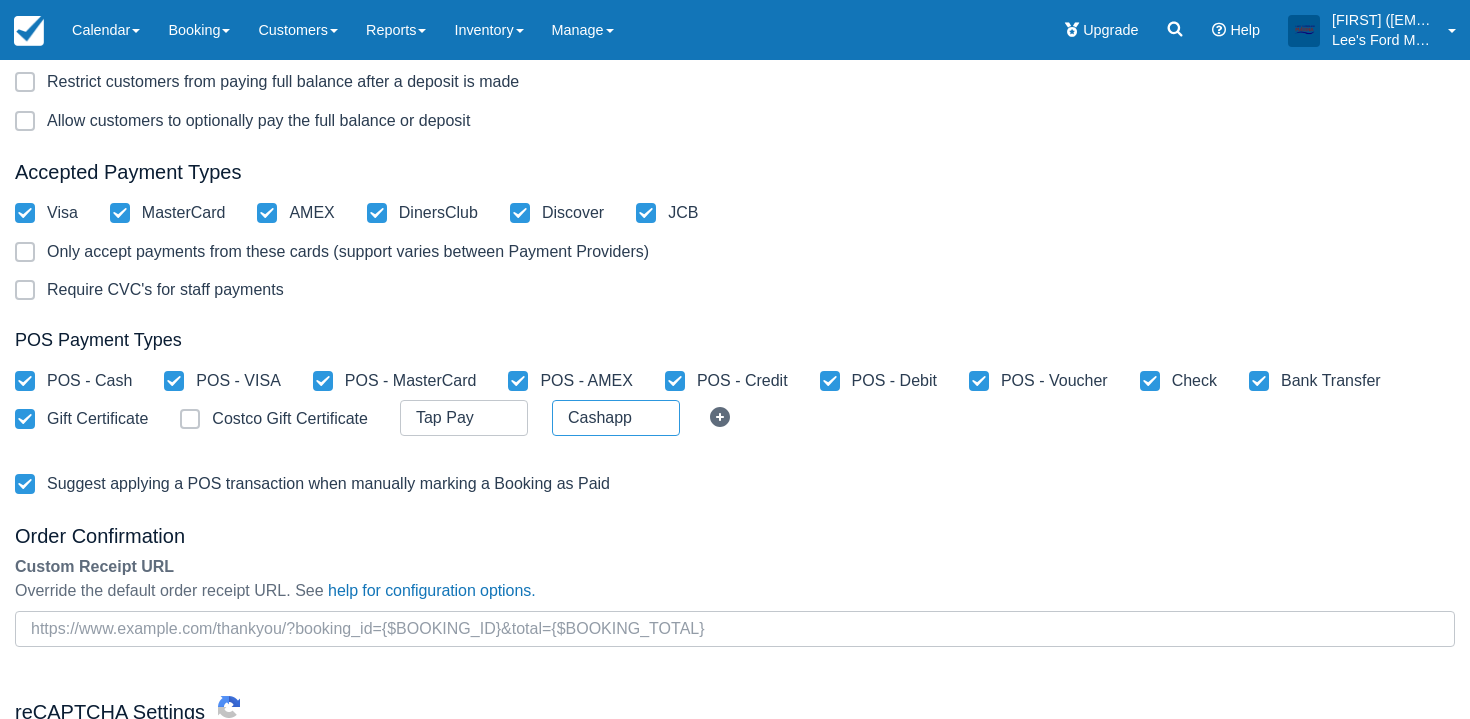 type on "Cashapp" 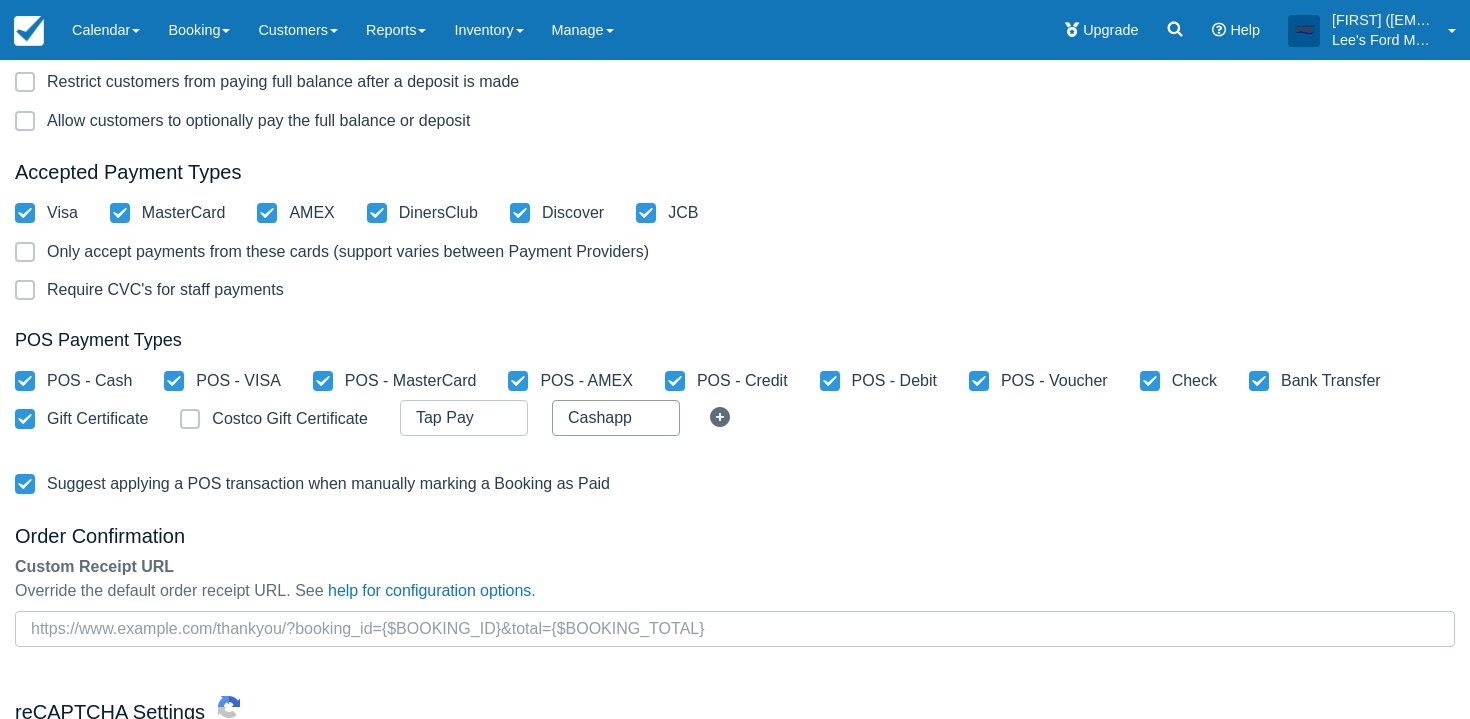 click on "Cashapp" at bounding box center (614, 418) 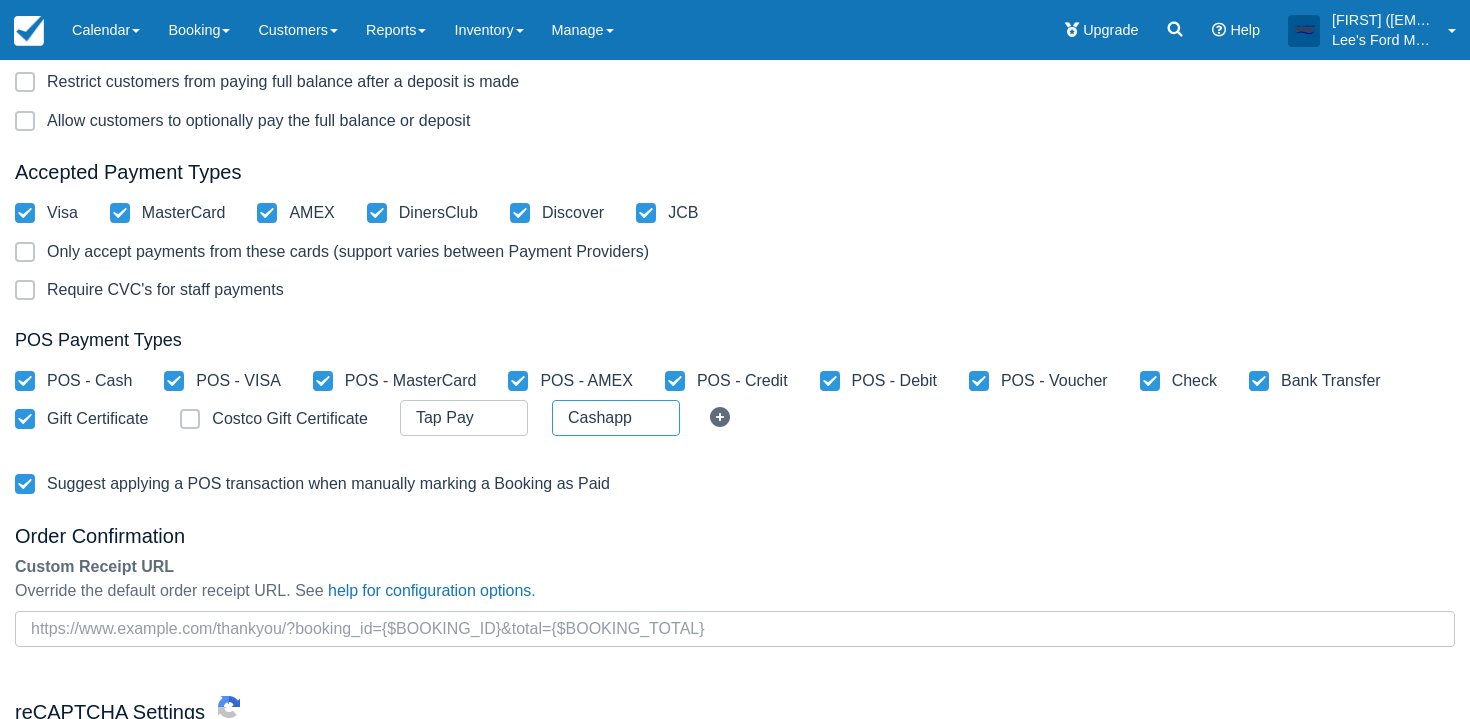 drag, startPoint x: 598, startPoint y: 400, endPoint x: 583, endPoint y: 402, distance: 15.132746 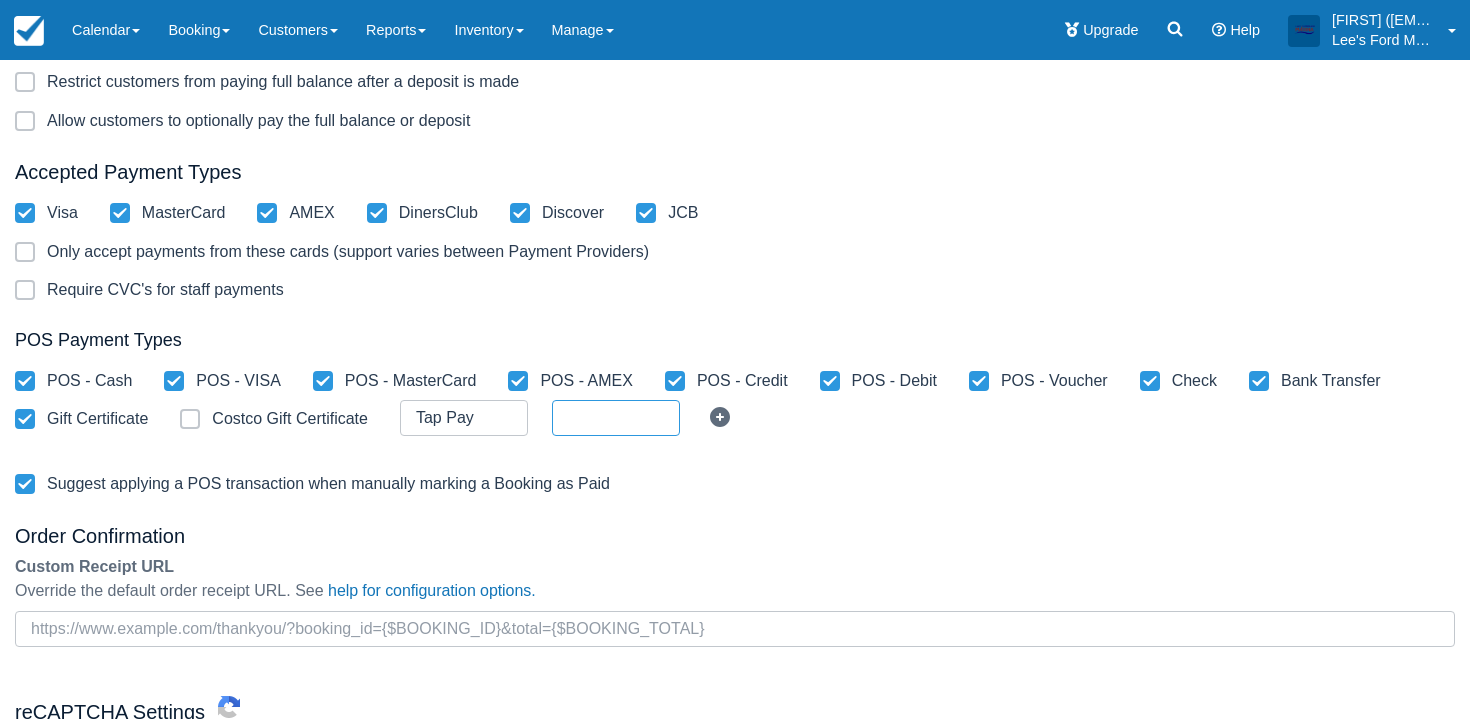 click on "POS Payment Types POS - Cash POS - VISA POS - MasterCard POS - AMEX POS - Credit POS - Debit POS - Voucher Check Bank Transfer Gift Certificate Costco Gift Certificate New Tap Pay New Suggest applying a POS transaction when manually marking a Booking as Paid" at bounding box center (735, 416) 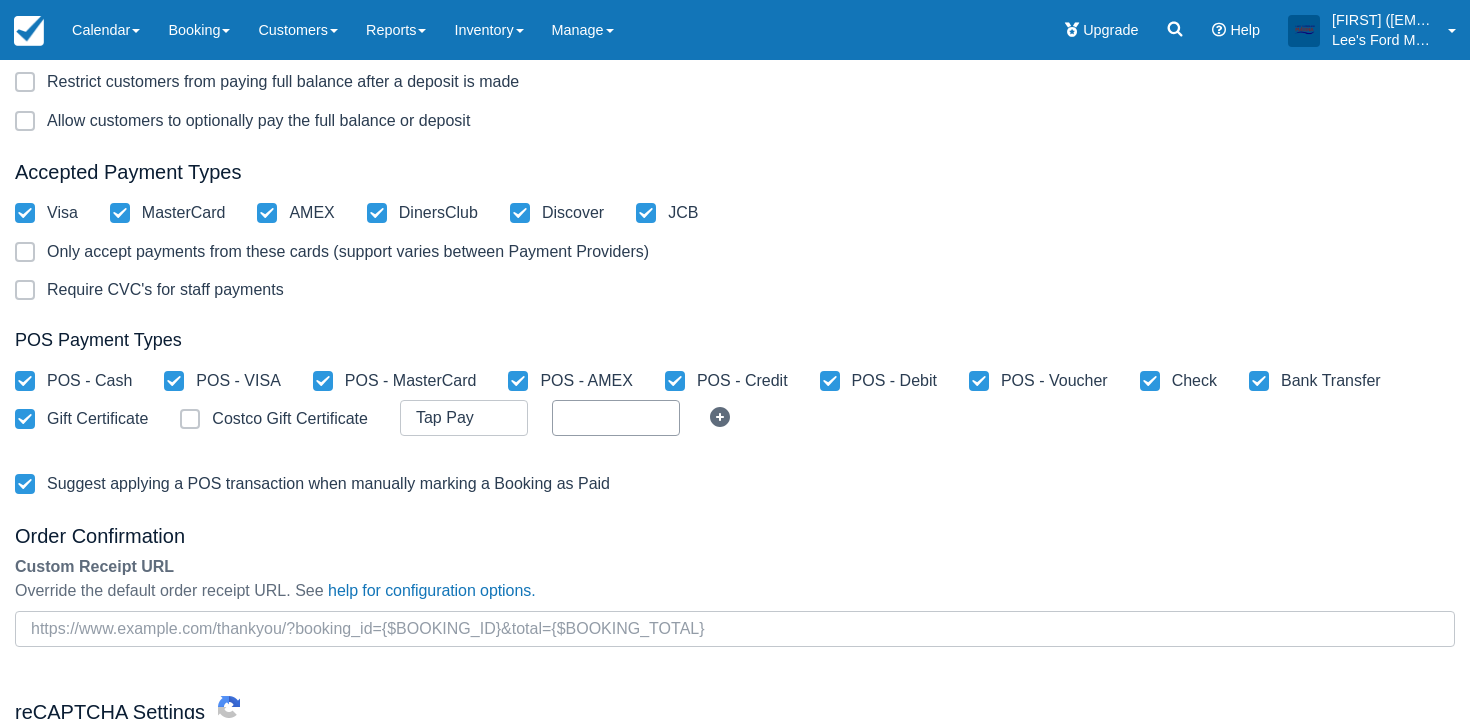 click on "New" at bounding box center (614, 418) 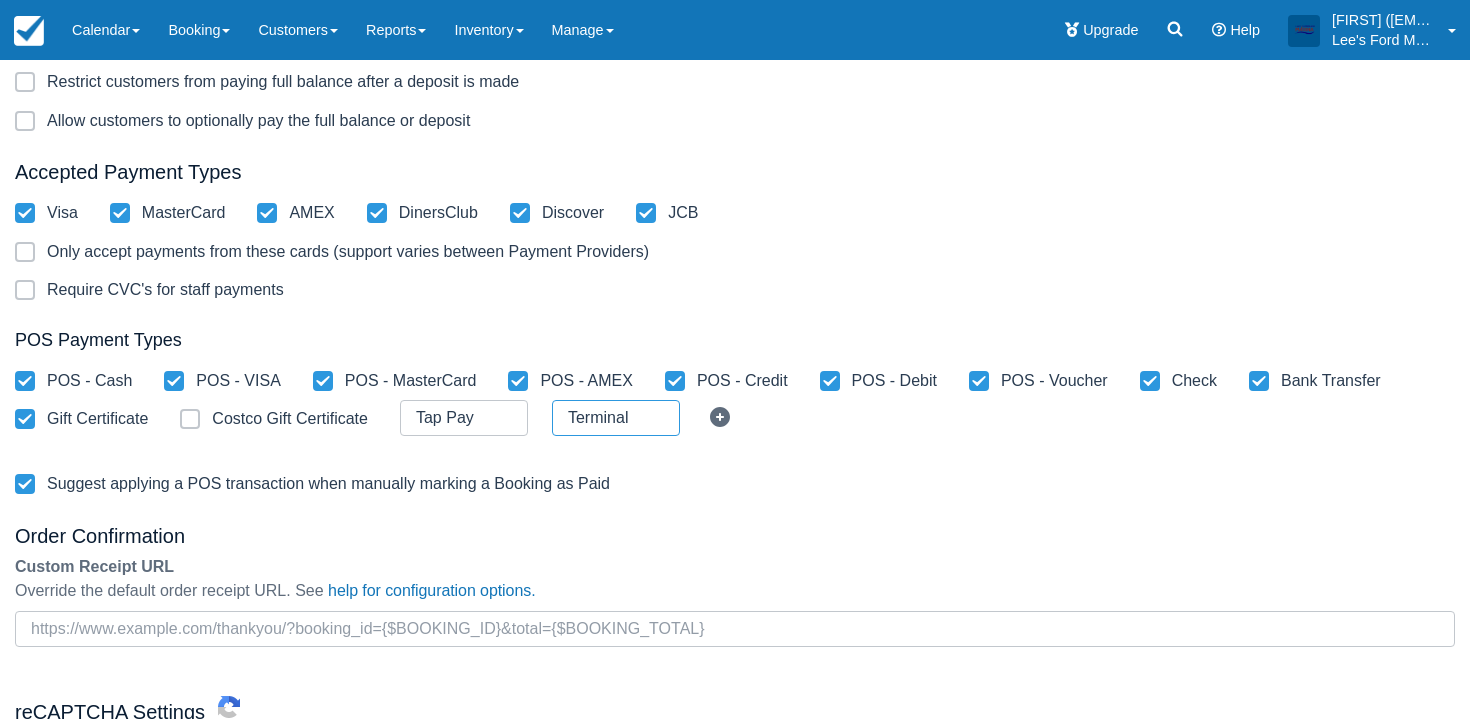 type on "Terminal" 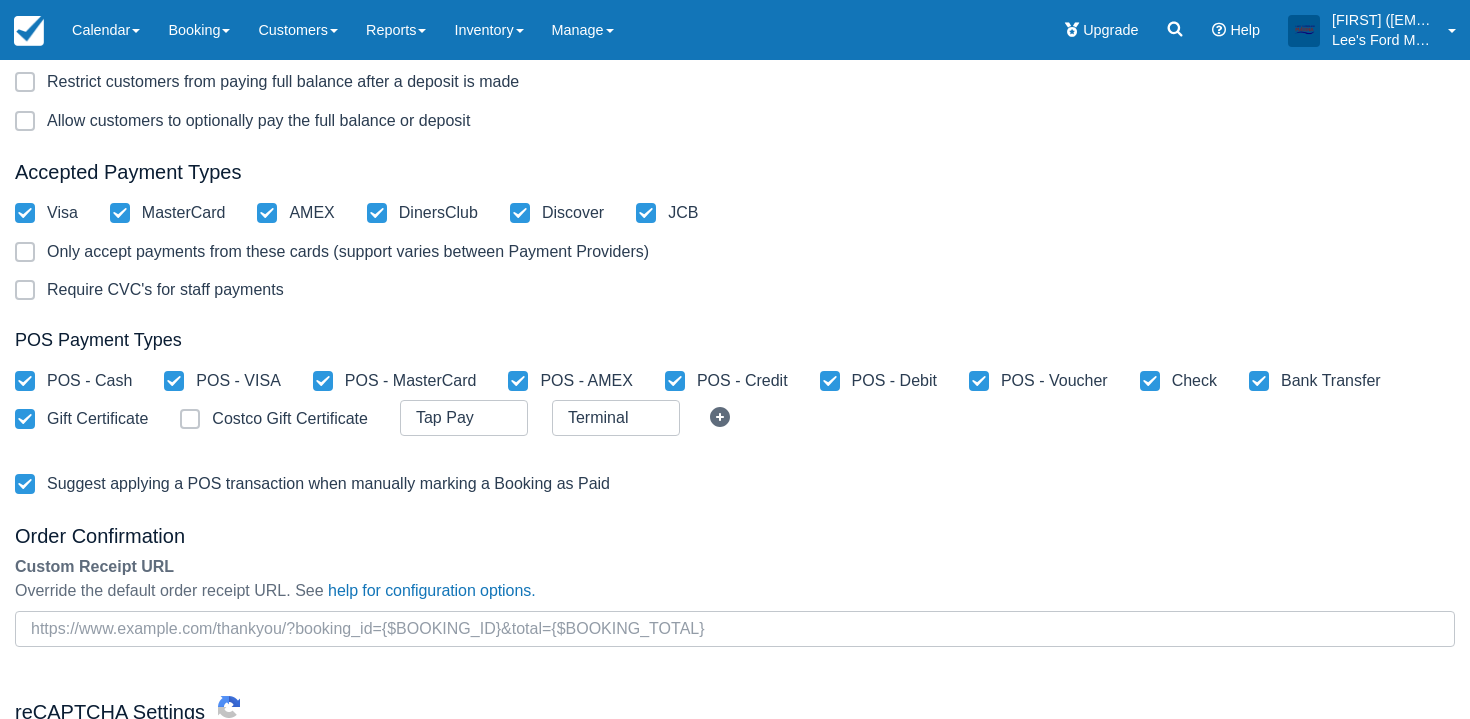 click on "To accept real payments, you must first   setup a Payment Provider. Customer Deposit Settings Deposit Mode Take a percentage deposit Percent 50 % Charge customer full amount if booking is created less than  X  days from start date. Restrict customers from paying full balance after a deposit is made Allow customers to optionally pay the full balance or deposit Accepted Payment Types Visa MasterCard AMEX DinersClub Discover JCB Only accept payments from these cards (support varies between Payment Providers) Require CVC's for staff payments POS Payment Types POS - Cash POS - VISA POS - MasterCard POS - AMEX POS - Credit POS - Debit POS - Voucher Check Bank Transfer Gift Certificate Costco Gift Certificate New Tap Pay New Terminal Suggest applying a POS transaction when manually marking a Booking as Paid Order Confirmation Custom Receipt URL Override the default order receipt URL. See   help for configuration options. reCAPTCHA Settings Enable reCAPTCHA for the payment page Save" at bounding box center (735, 362) 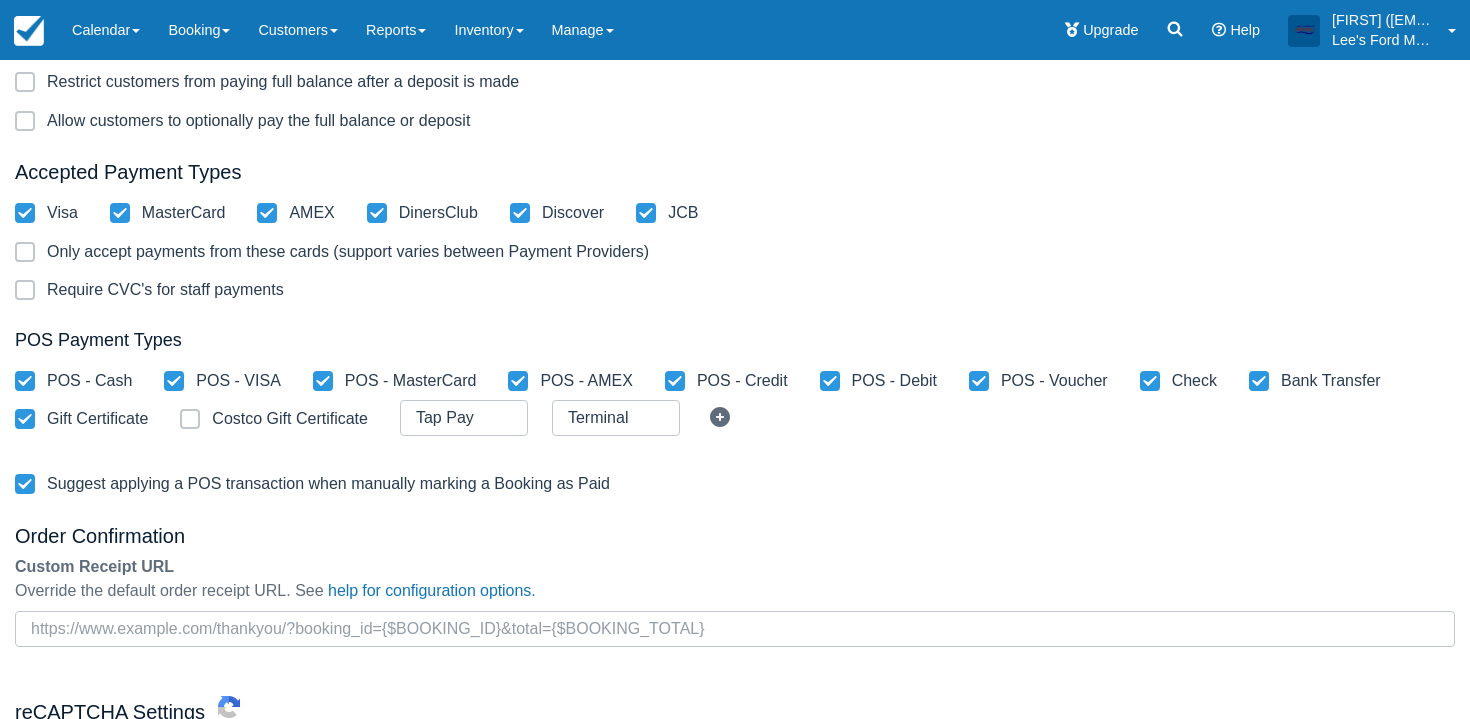 scroll, scrollTop: 646, scrollLeft: 0, axis: vertical 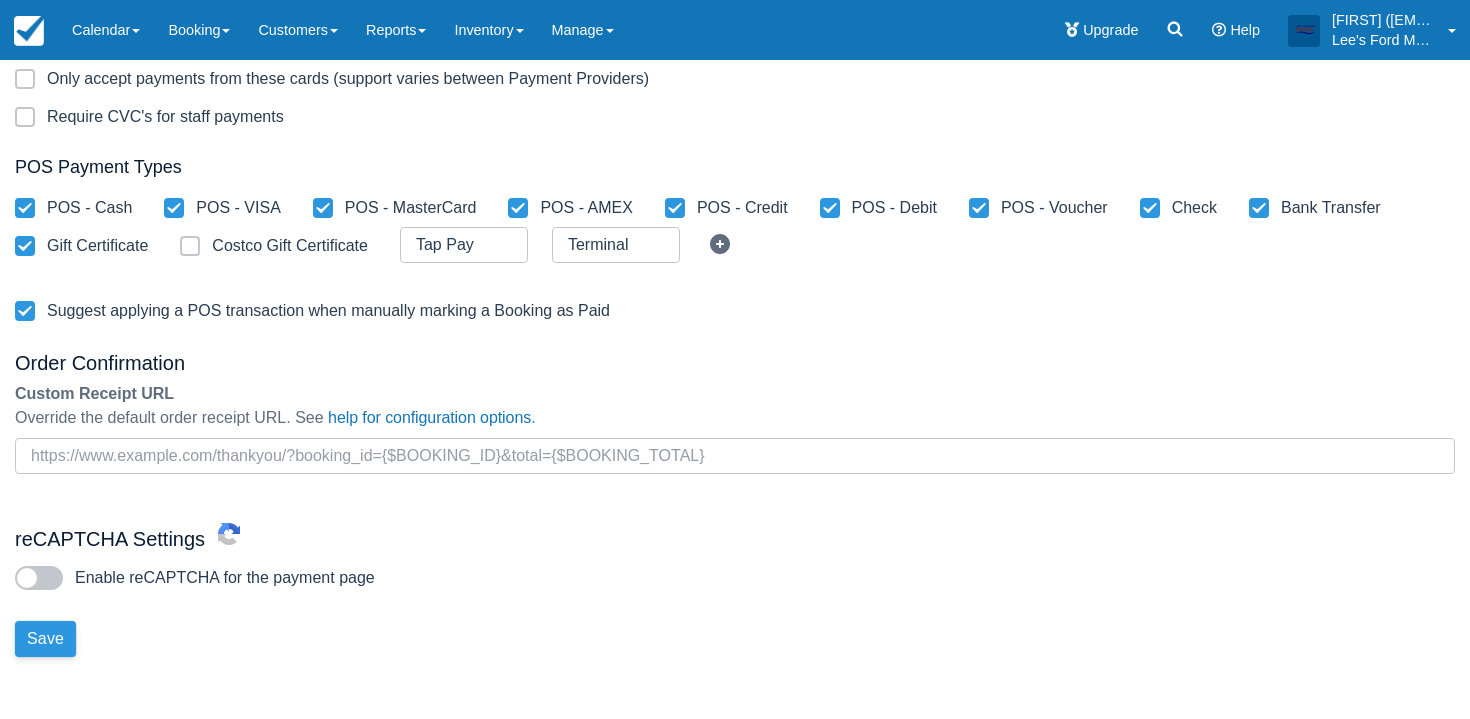 click on "Save" at bounding box center [45, 639] 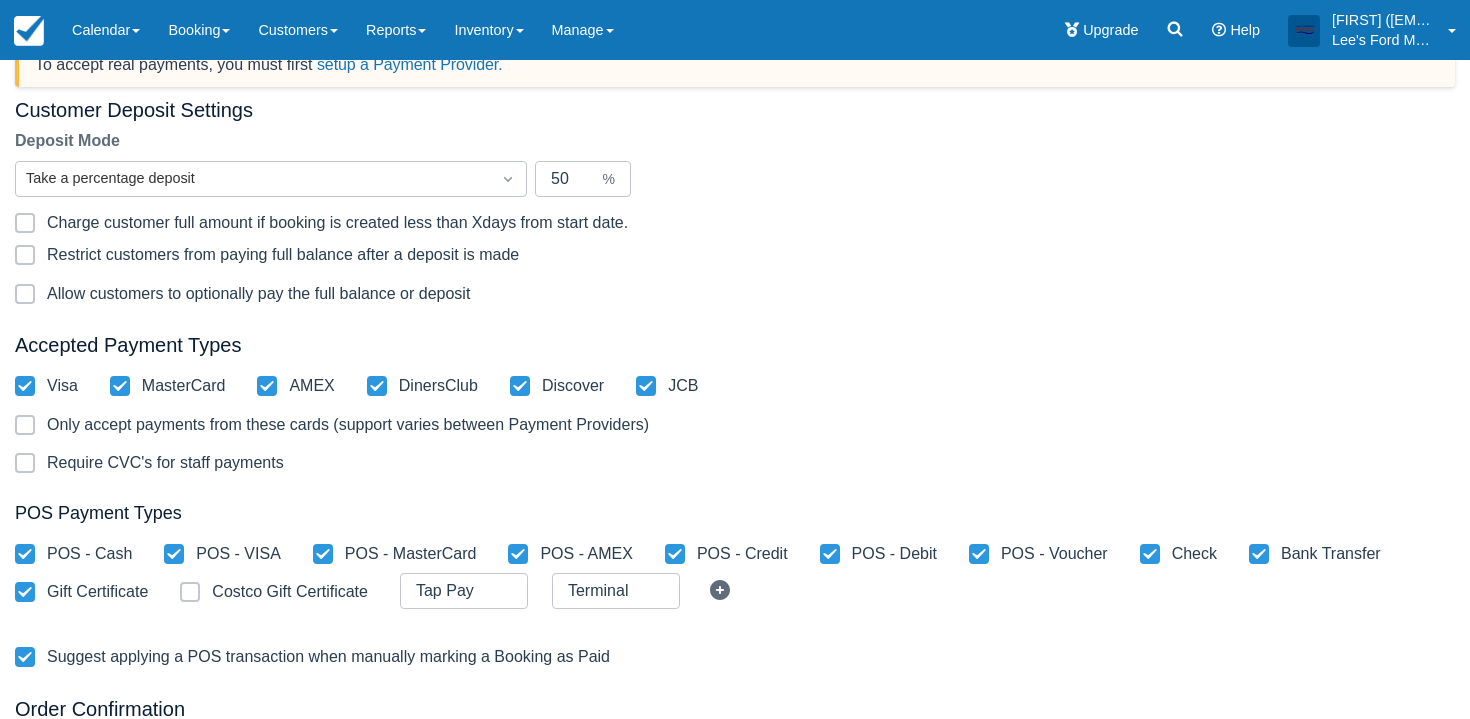 scroll, scrollTop: 0, scrollLeft: 0, axis: both 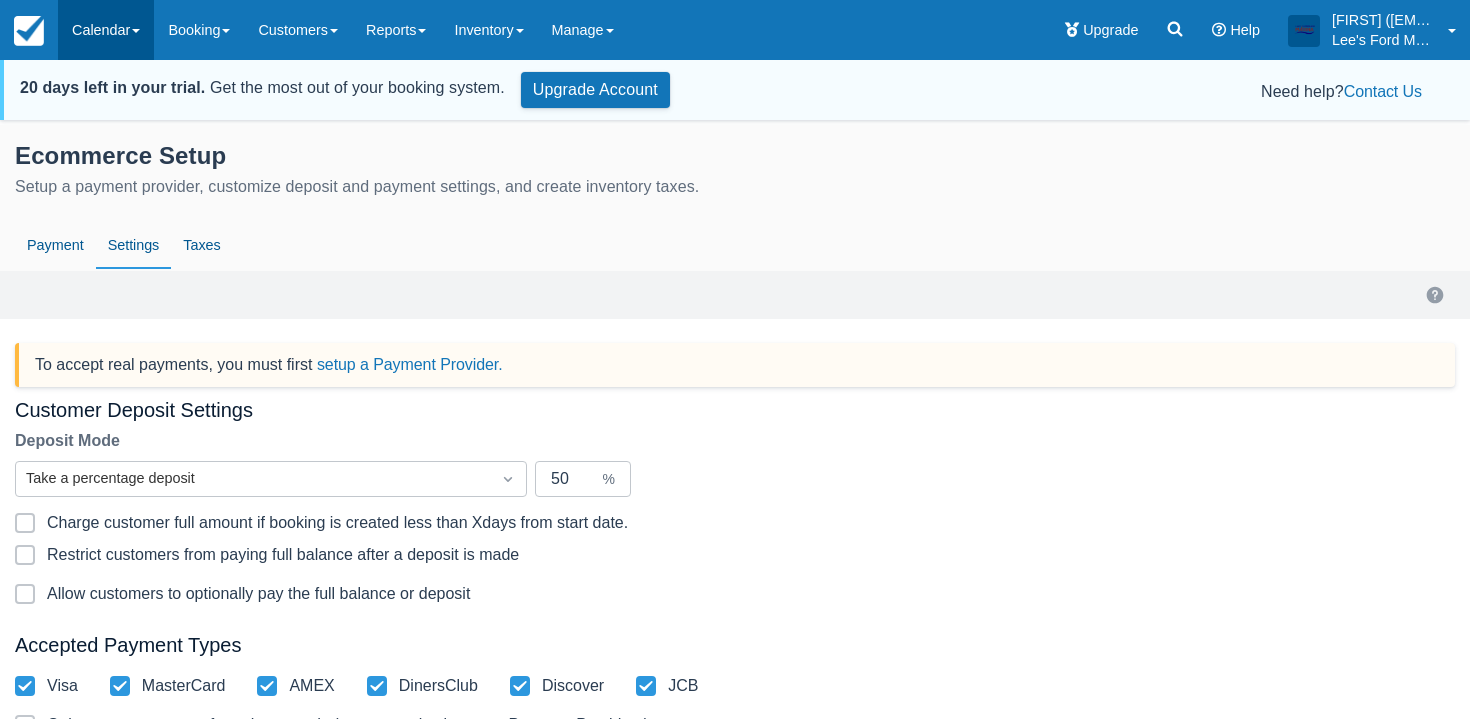 click on "Calendar" at bounding box center [106, 30] 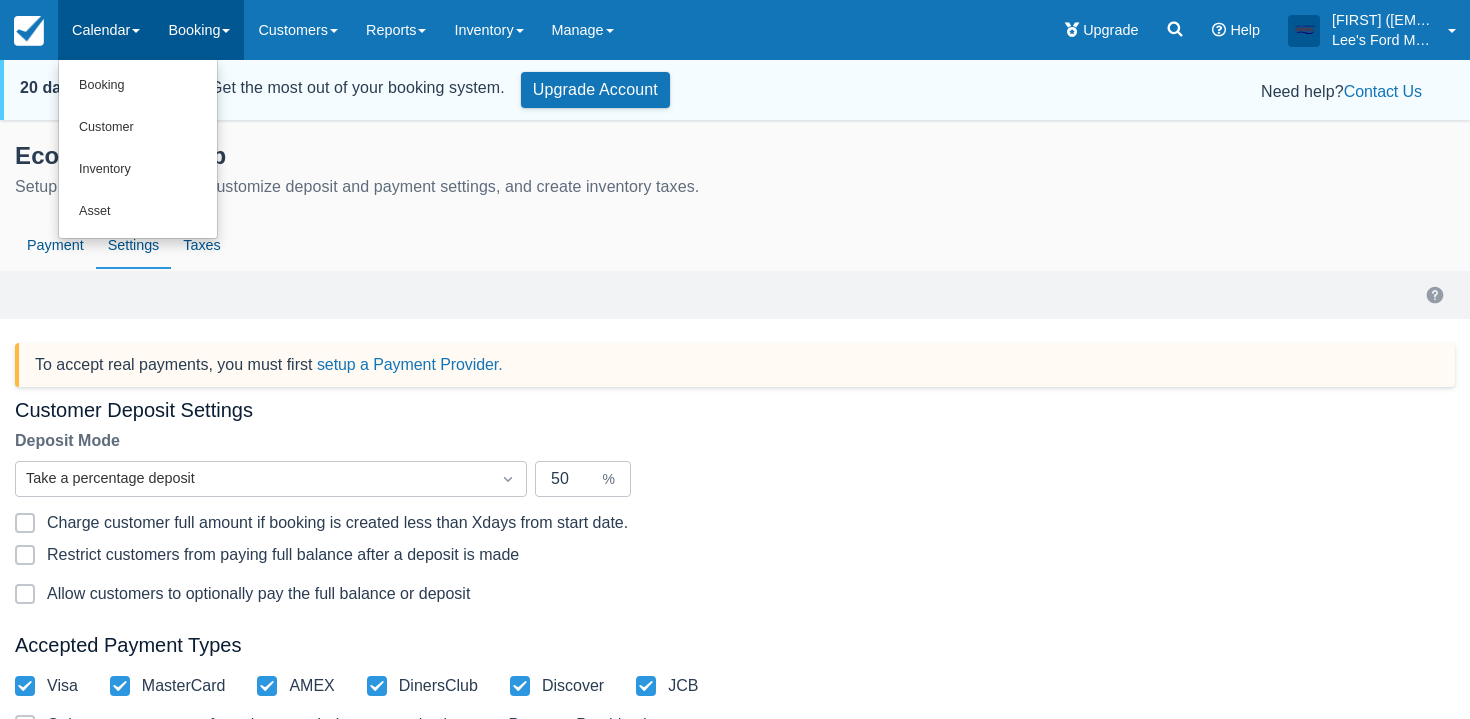 click on "Booking" at bounding box center [199, 30] 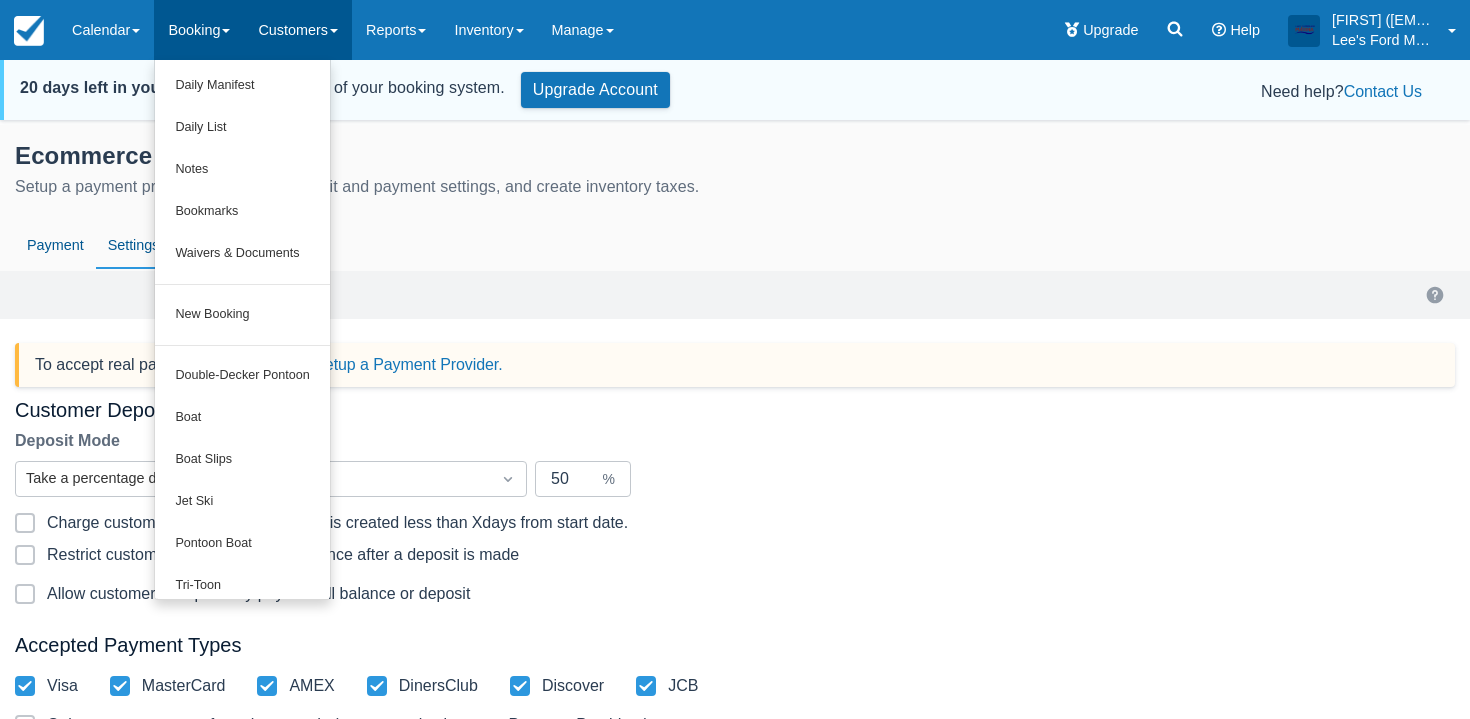 click on "Customers" at bounding box center (298, 30) 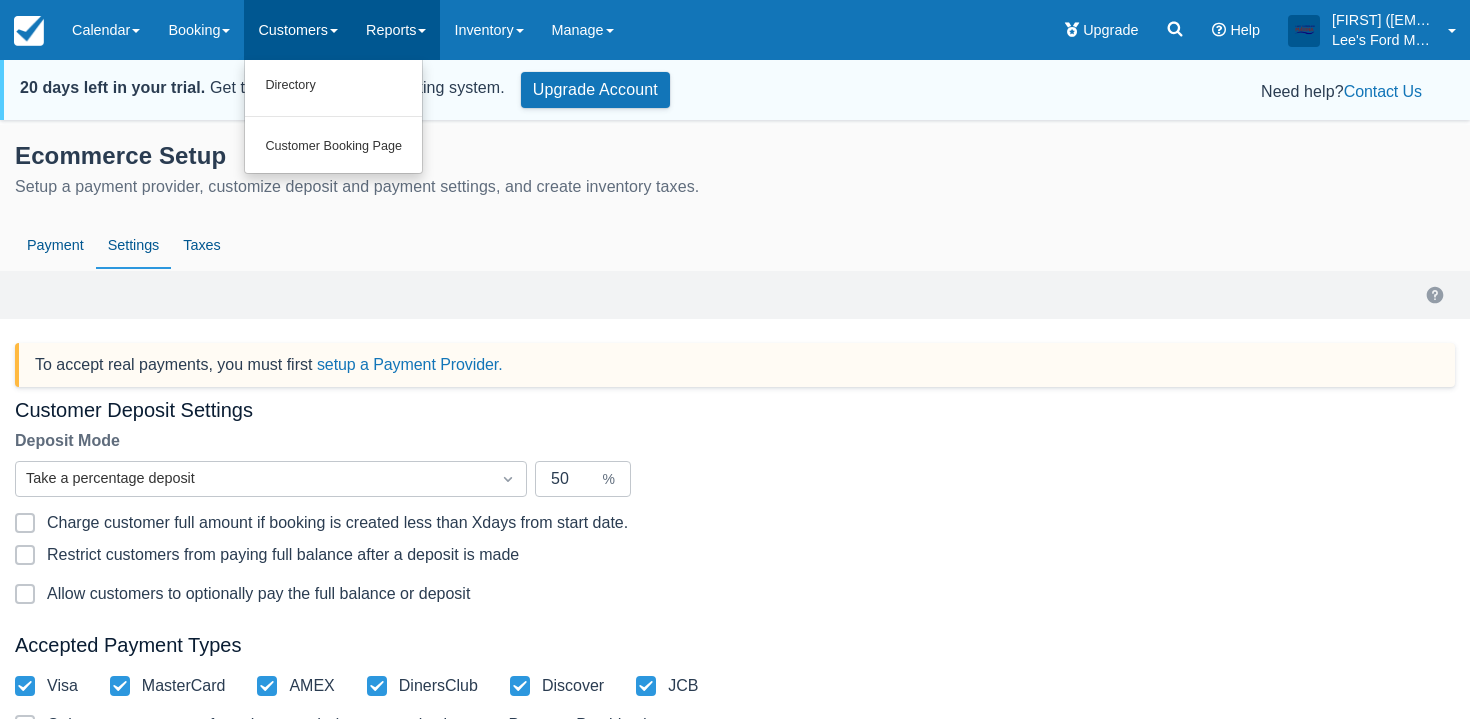 click on "Reports" at bounding box center [396, 30] 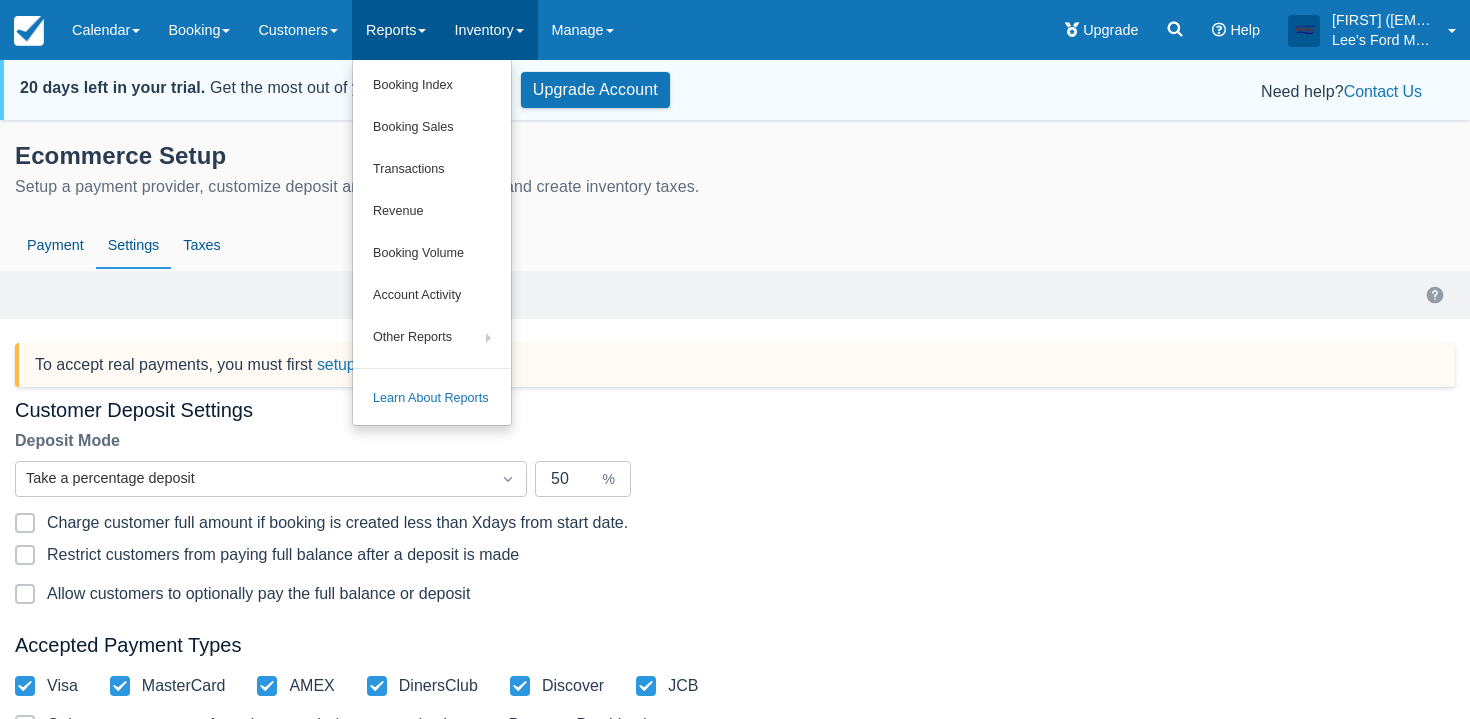 click on "Inventory" at bounding box center [488, 30] 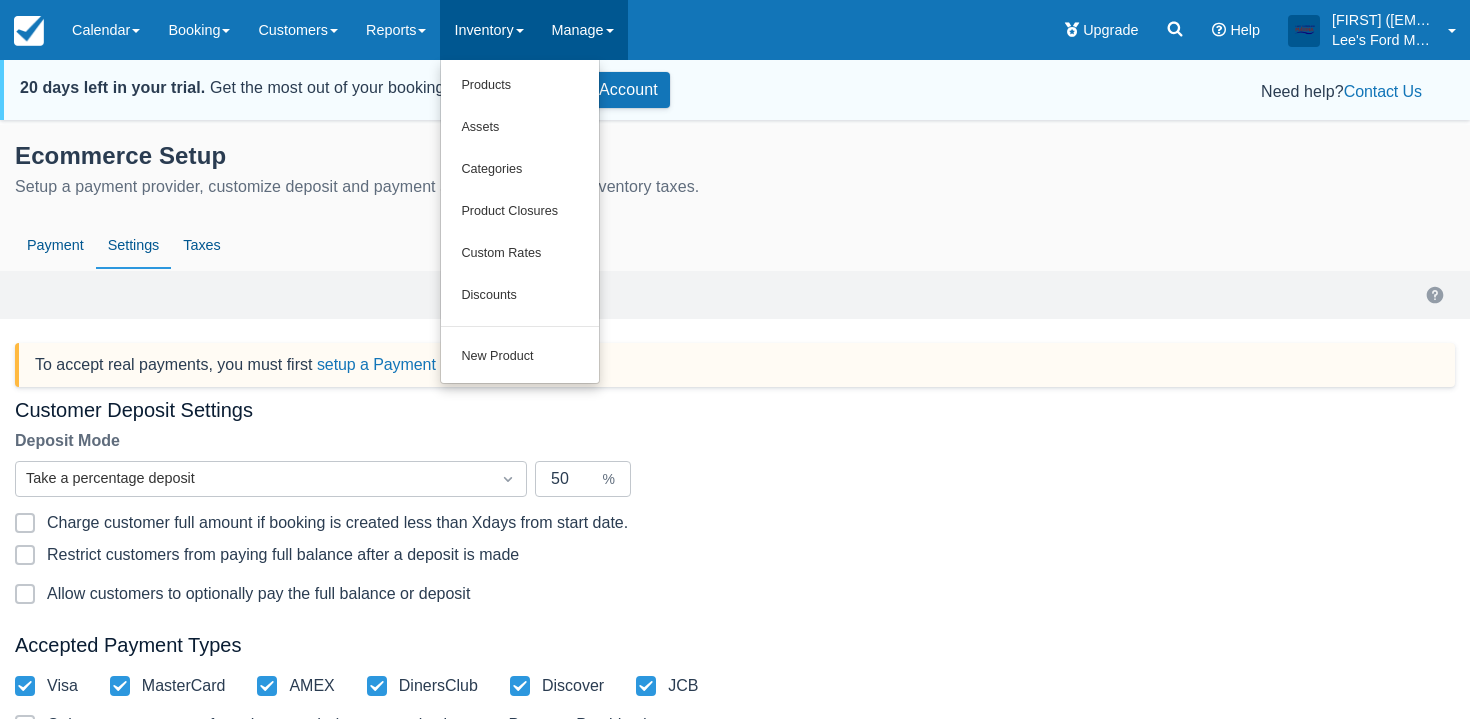 click on "Manage" at bounding box center (583, 30) 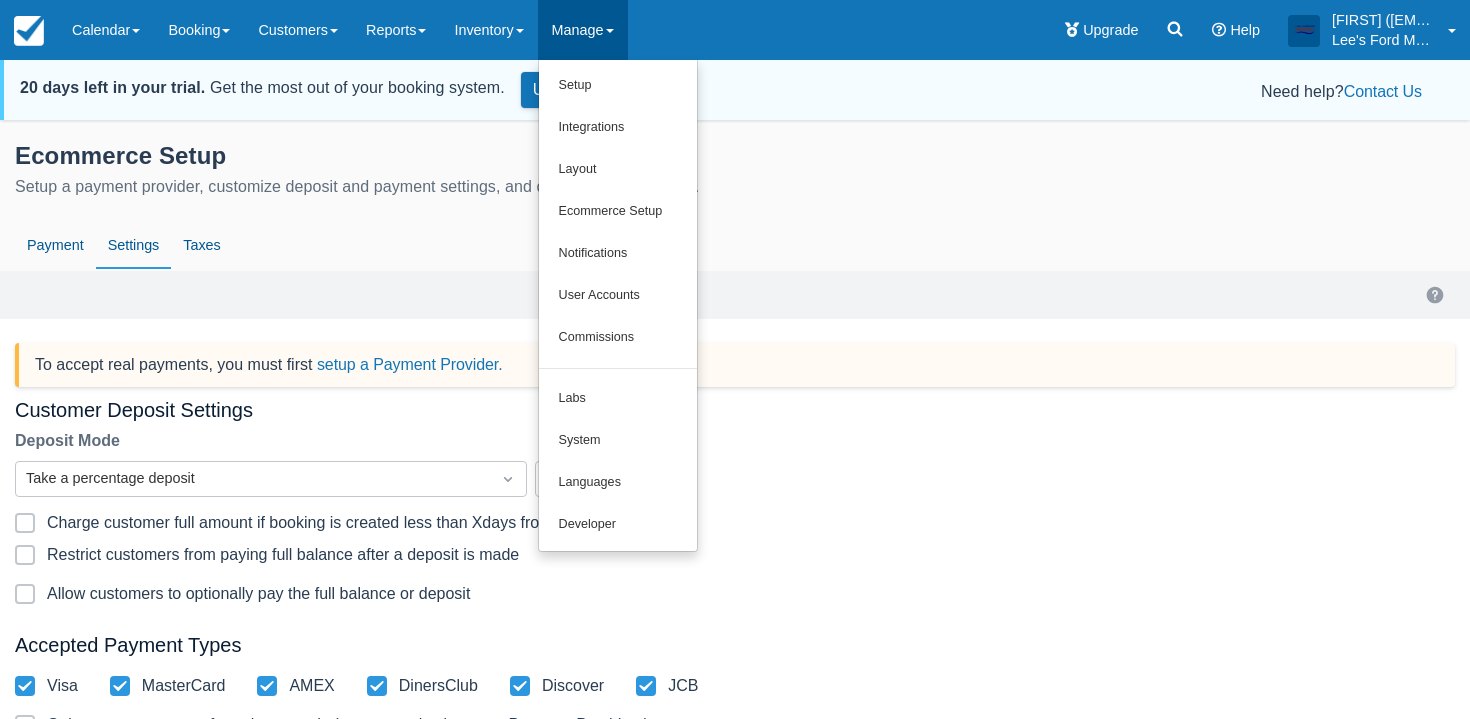 click on "Menu
Calendar
Booking
Customer
Inventory
Asset
Booking
Daily Manifest
Daily List
Notes
Bookmarks
Waivers & Documents
New Booking
Double-Decker Pontoon
Boat
Boat Slips
Jet Ski
Pontoon Boat" at bounding box center [735, 30] 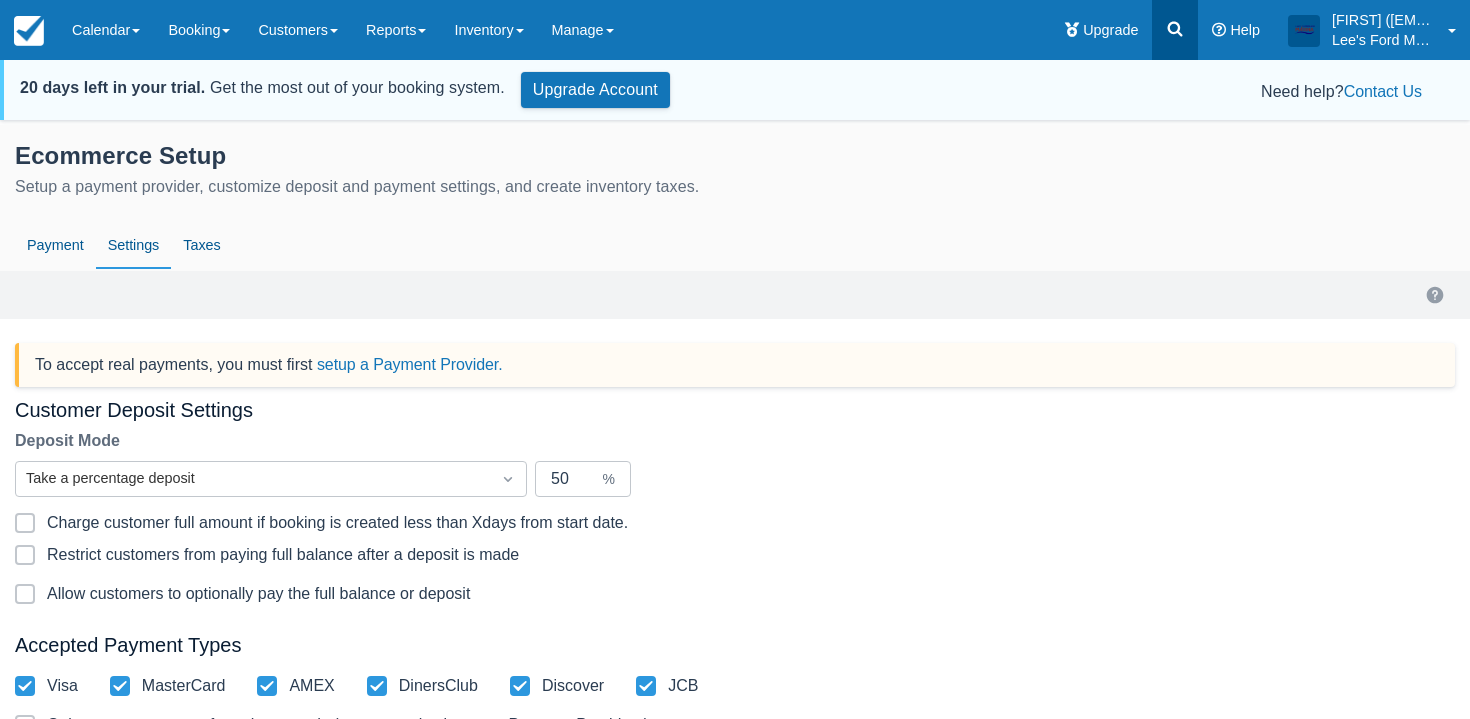 click 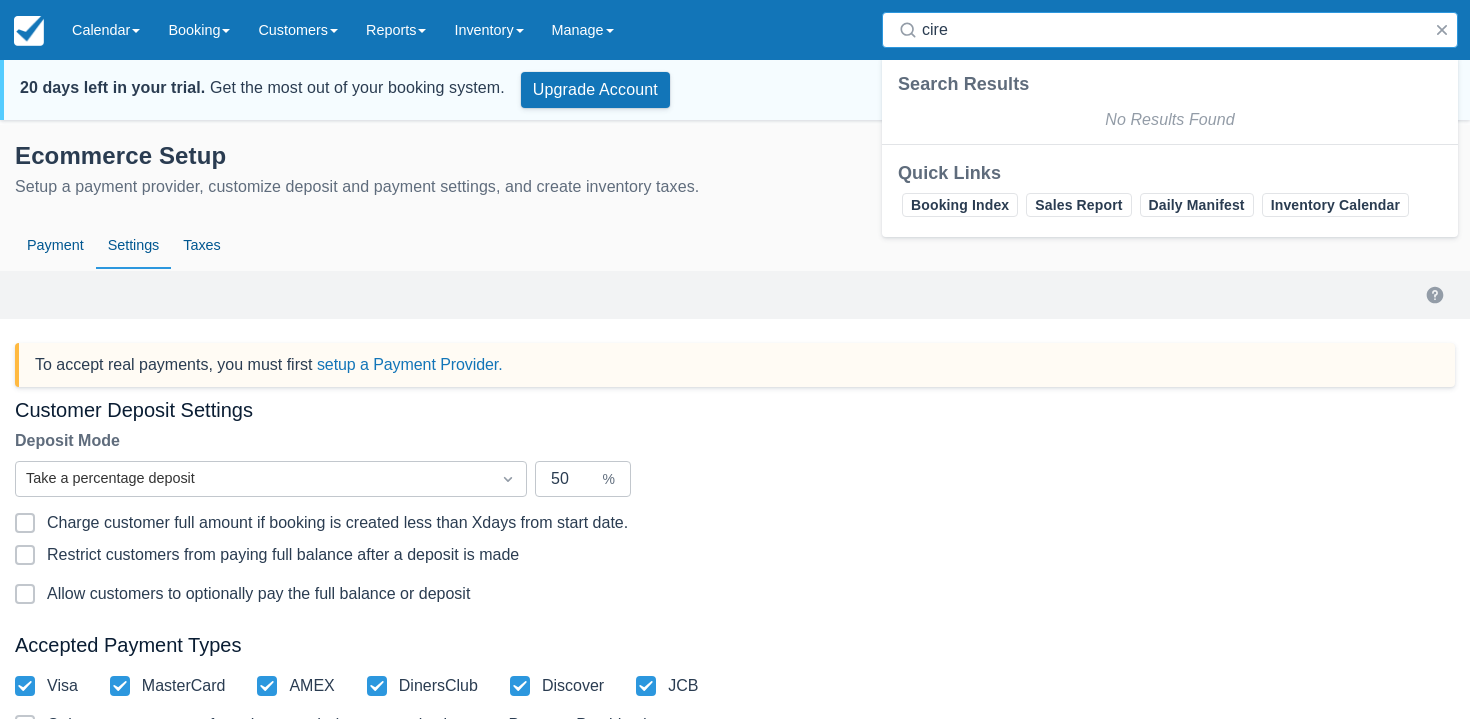 click on "cire" at bounding box center (1174, 30) 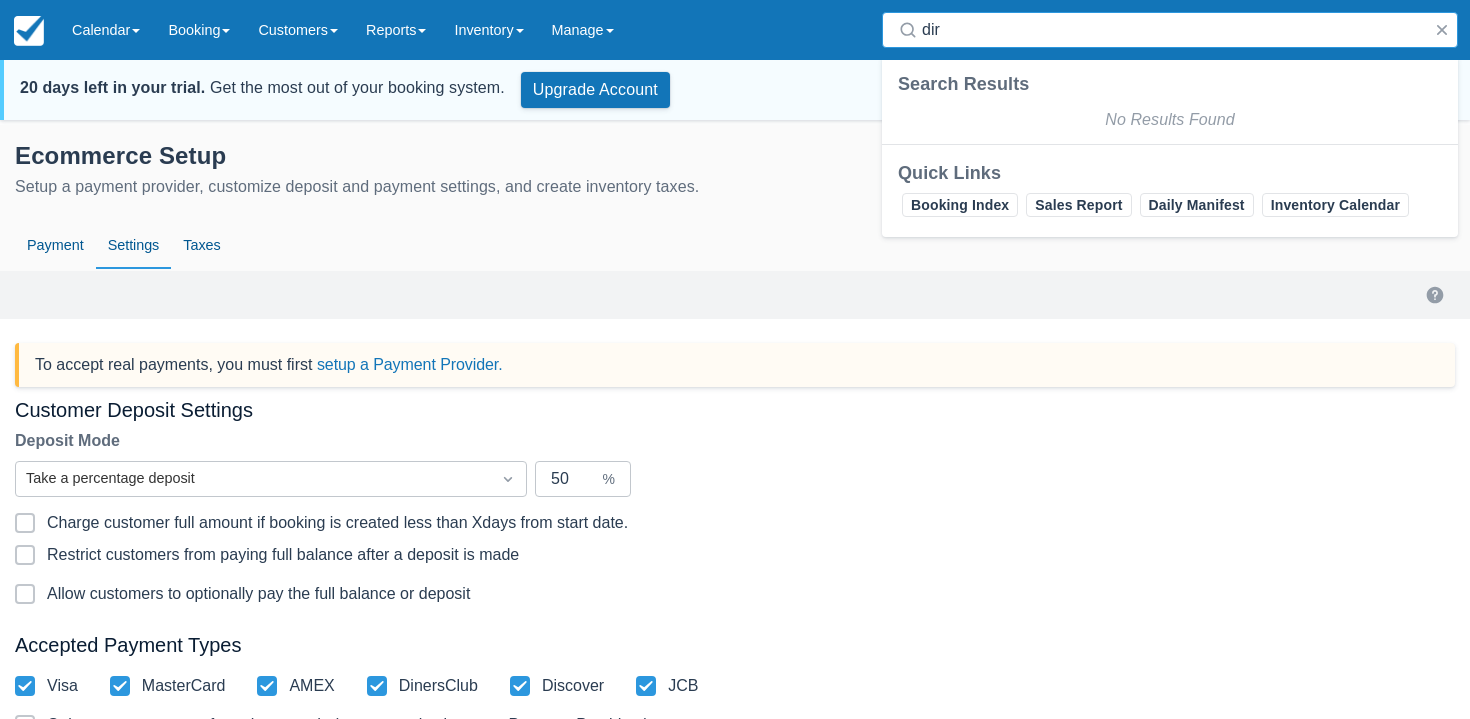 type on "dire" 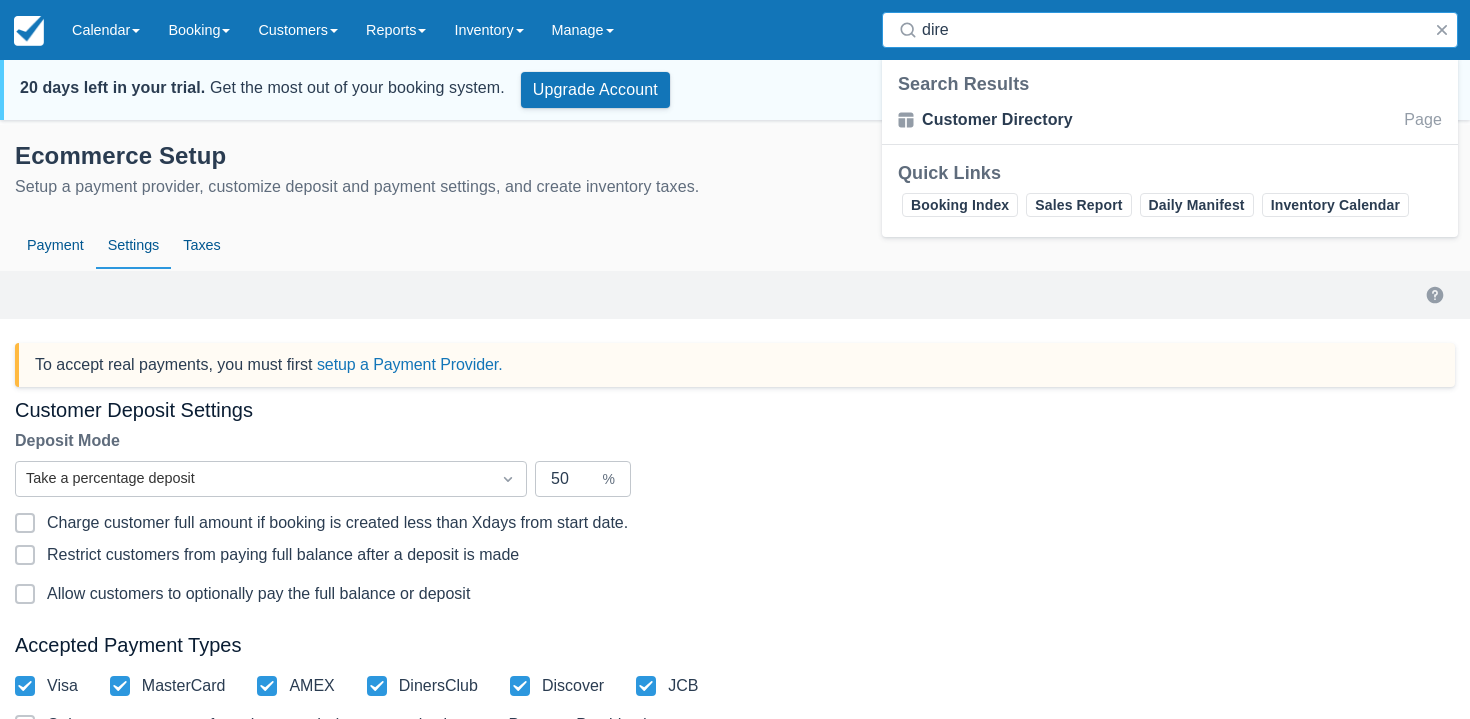 click on "dire" at bounding box center [1174, 30] 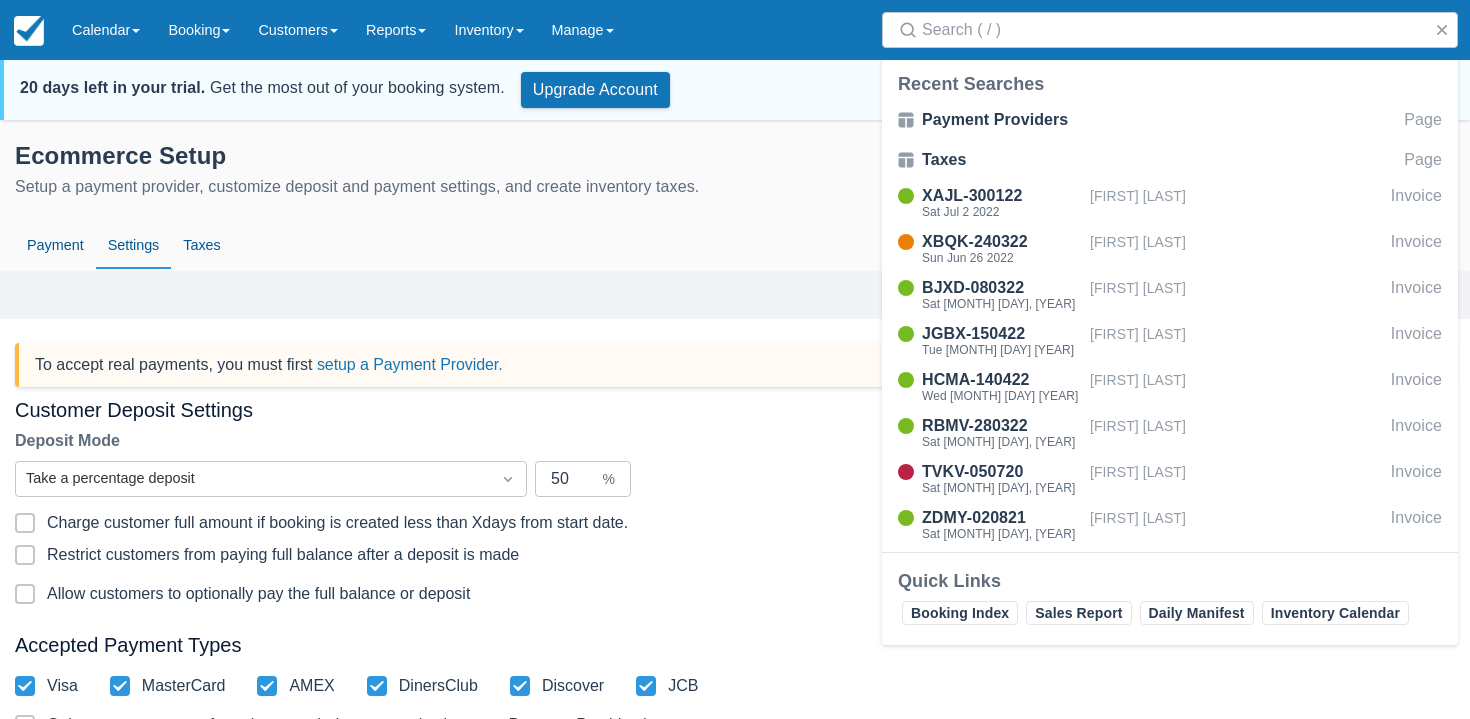 click on "Menu
Calendar
Booking
Customer
Inventory
Asset
Booking
Daily Manifest
Daily List
Notes
Bookmarks
Waivers & Documents
New Booking
Double-Decker Pontoon
Boat
Boat Slips
Jet Ski
Pontoon Boat" at bounding box center [735, 30] 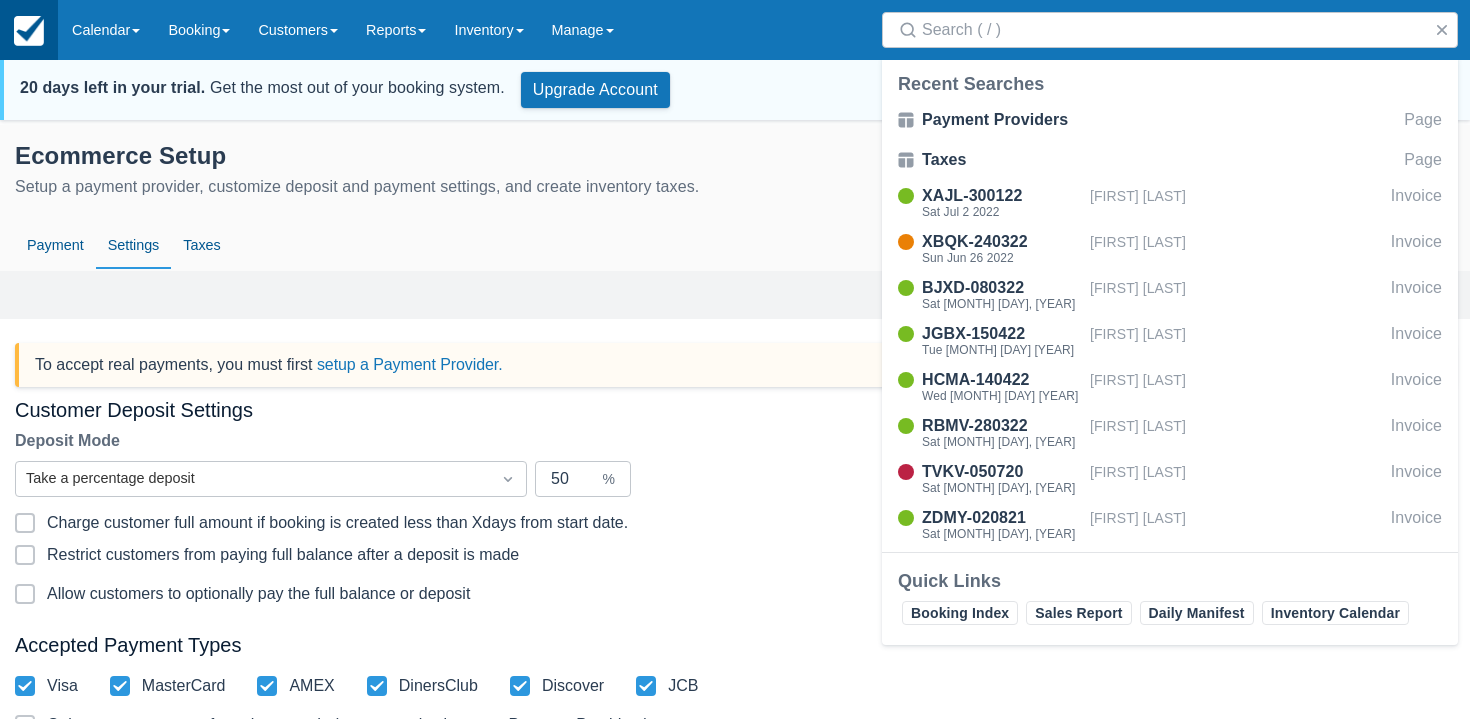 click at bounding box center [29, 31] 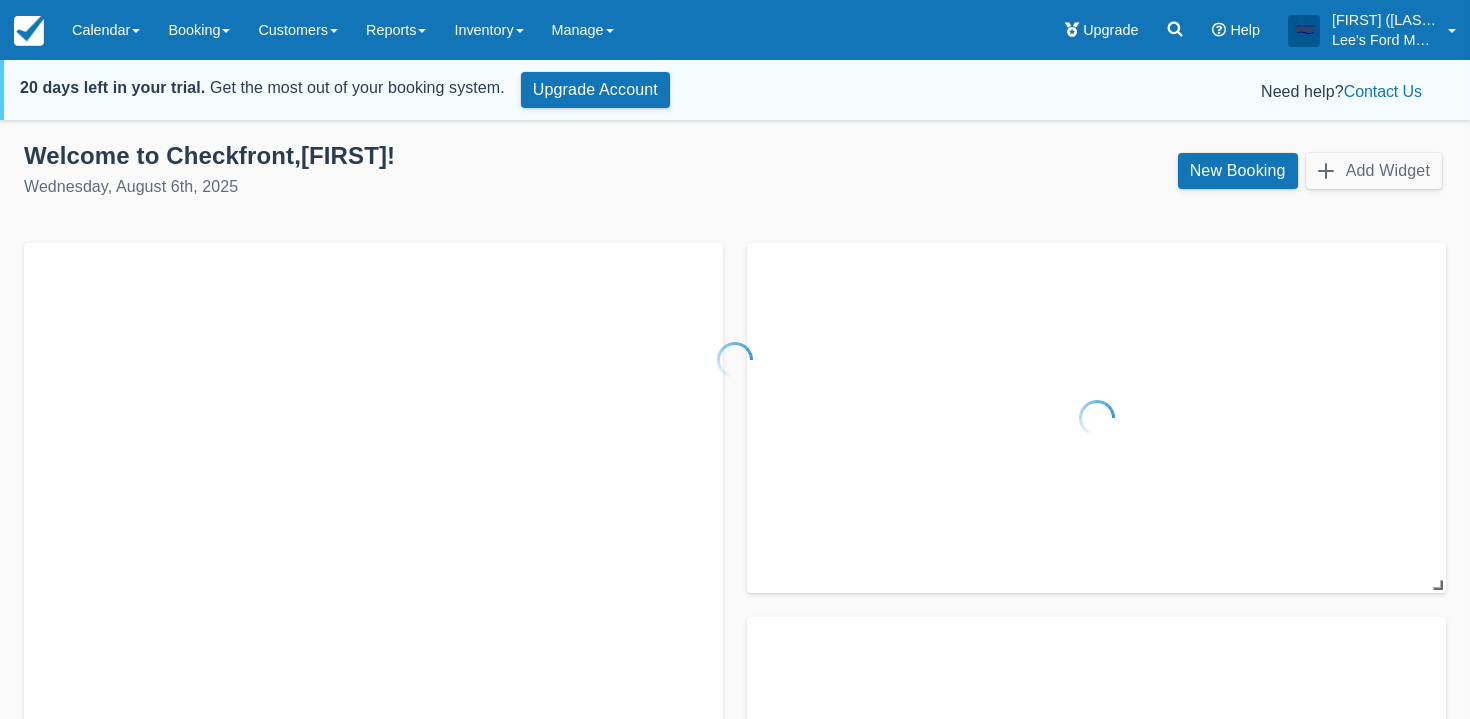 scroll, scrollTop: 0, scrollLeft: 0, axis: both 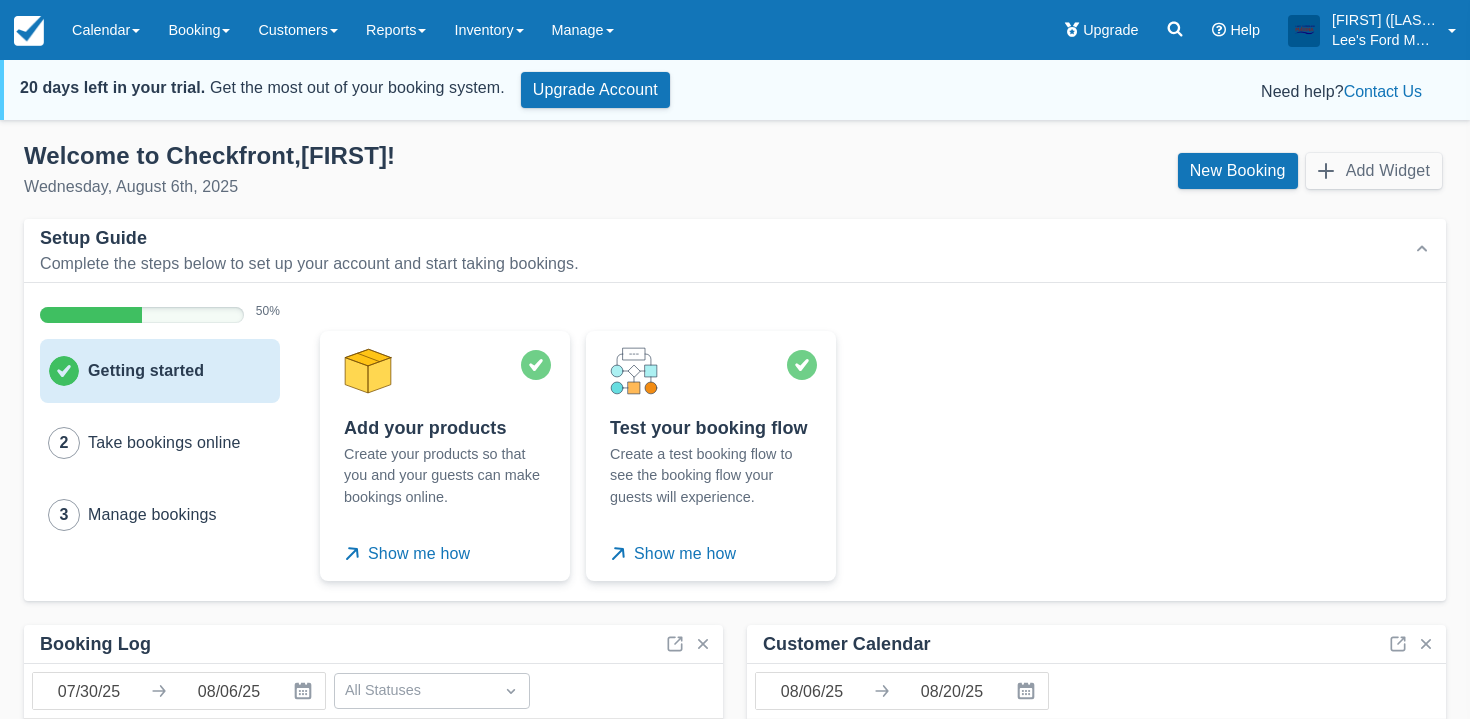 click on "Setup Guide Complete the steps below to set up your account and start taking bookings." at bounding box center (322, 250) 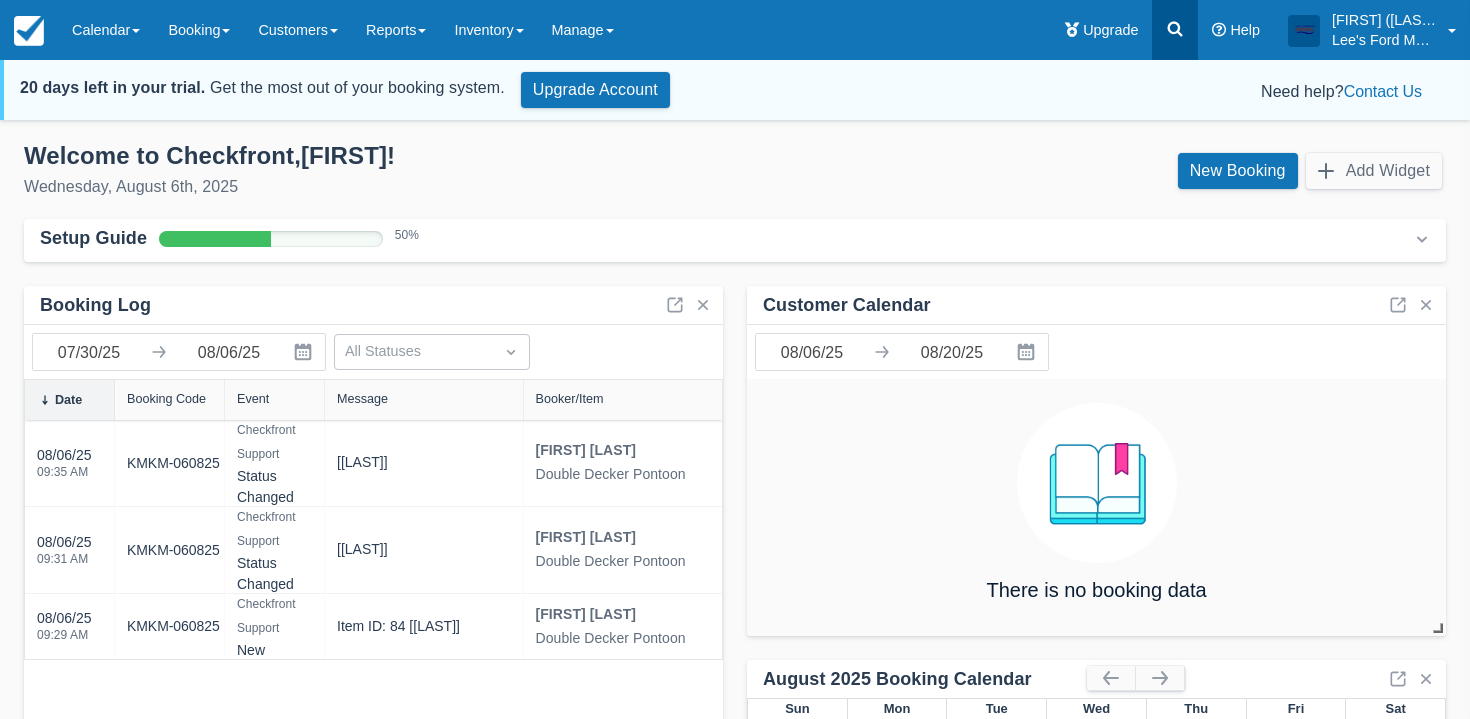 click 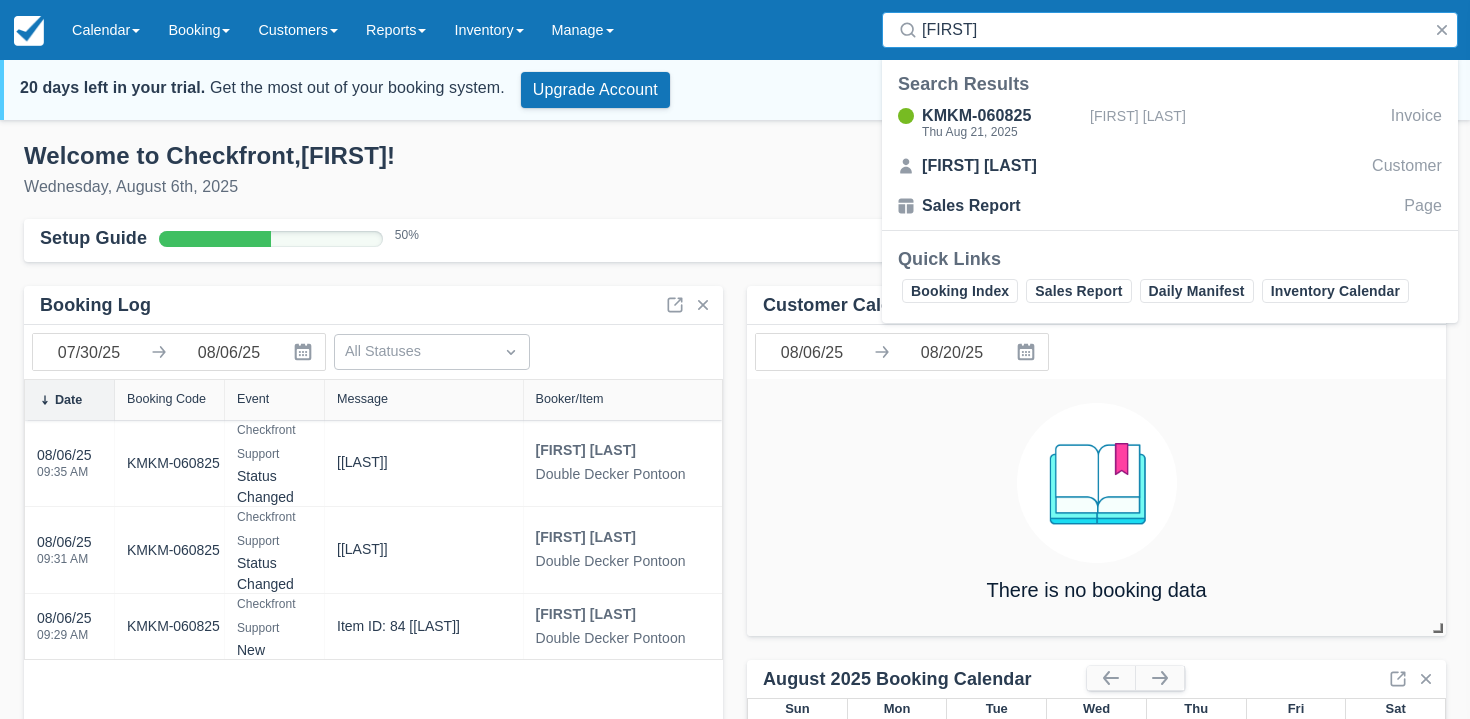 type on "sal" 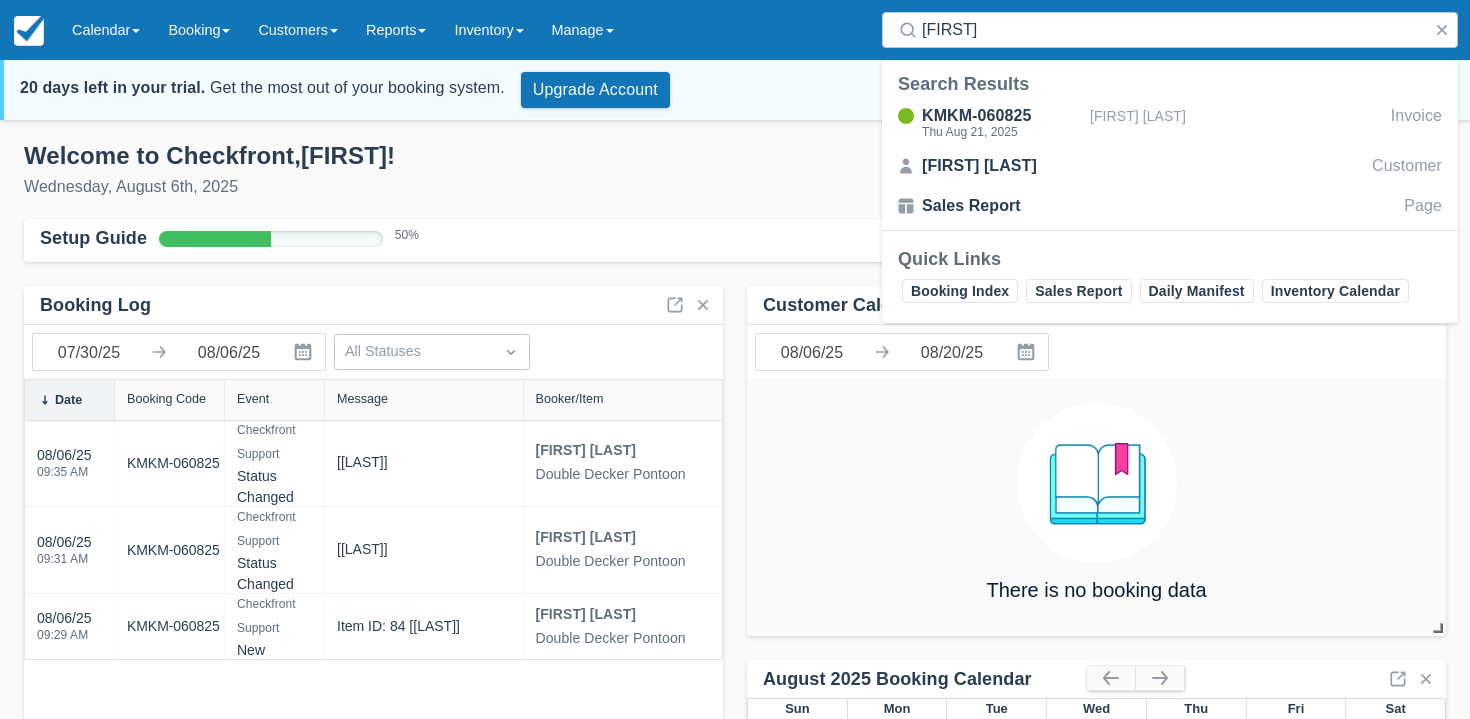 click on "20 days left in your trial.    Get the most out of your booking system. Upgrade Account Need help?  Contact Us" at bounding box center [735, 90] 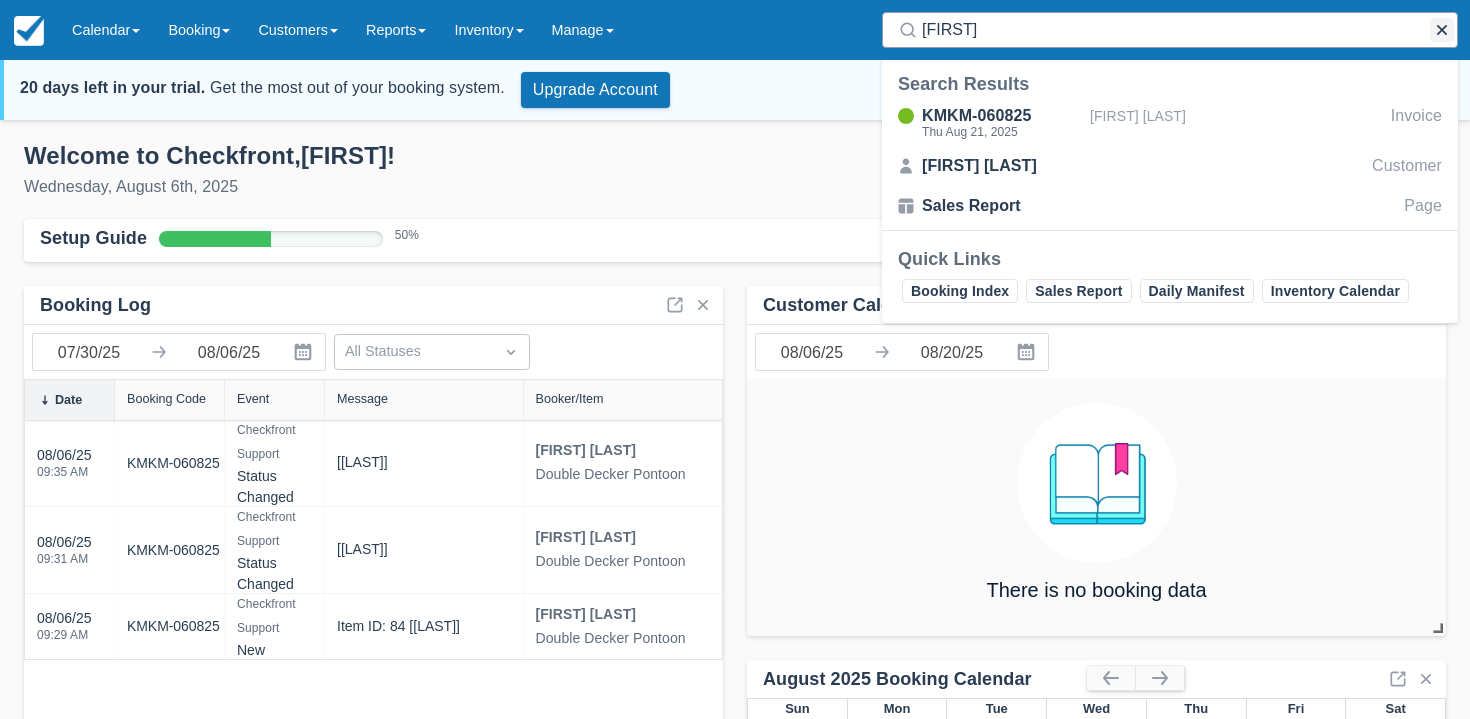 click at bounding box center [1442, 30] 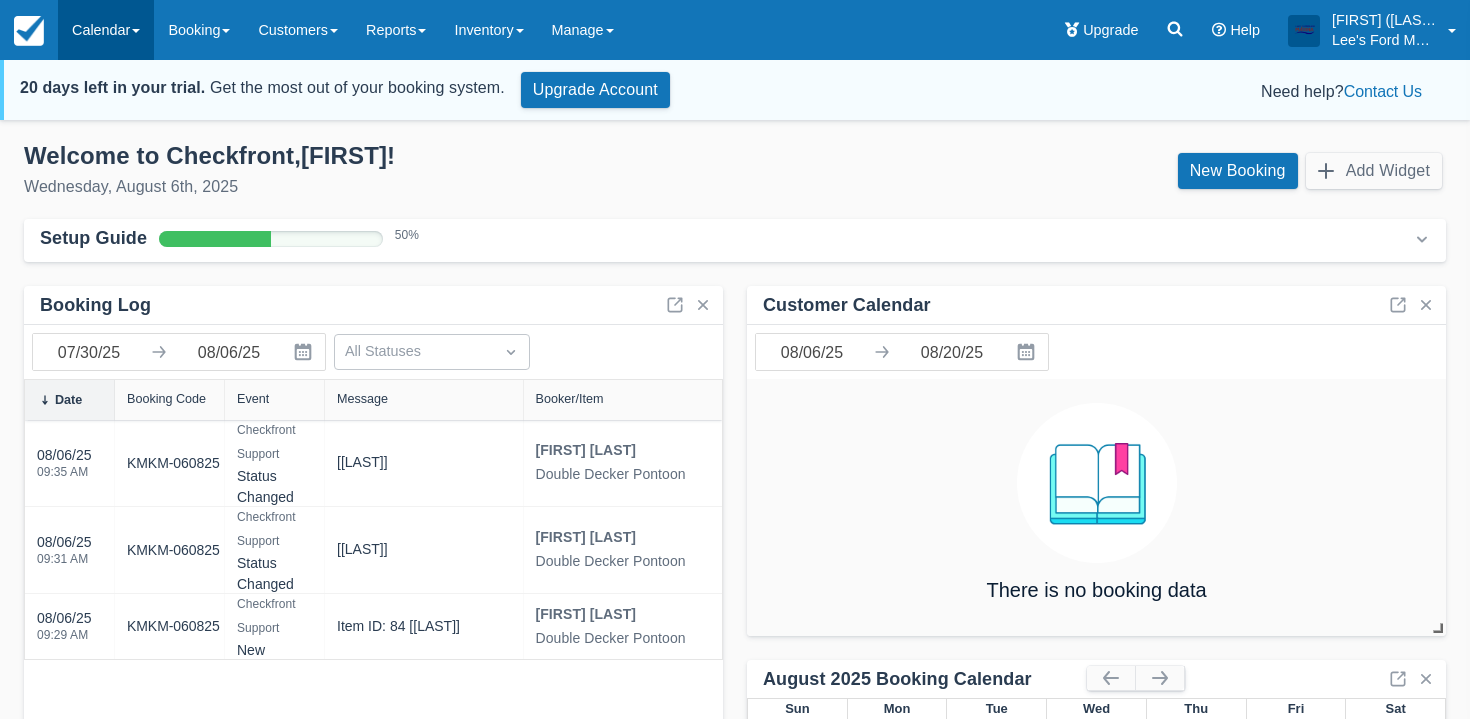 click on "Calendar" at bounding box center (106, 30) 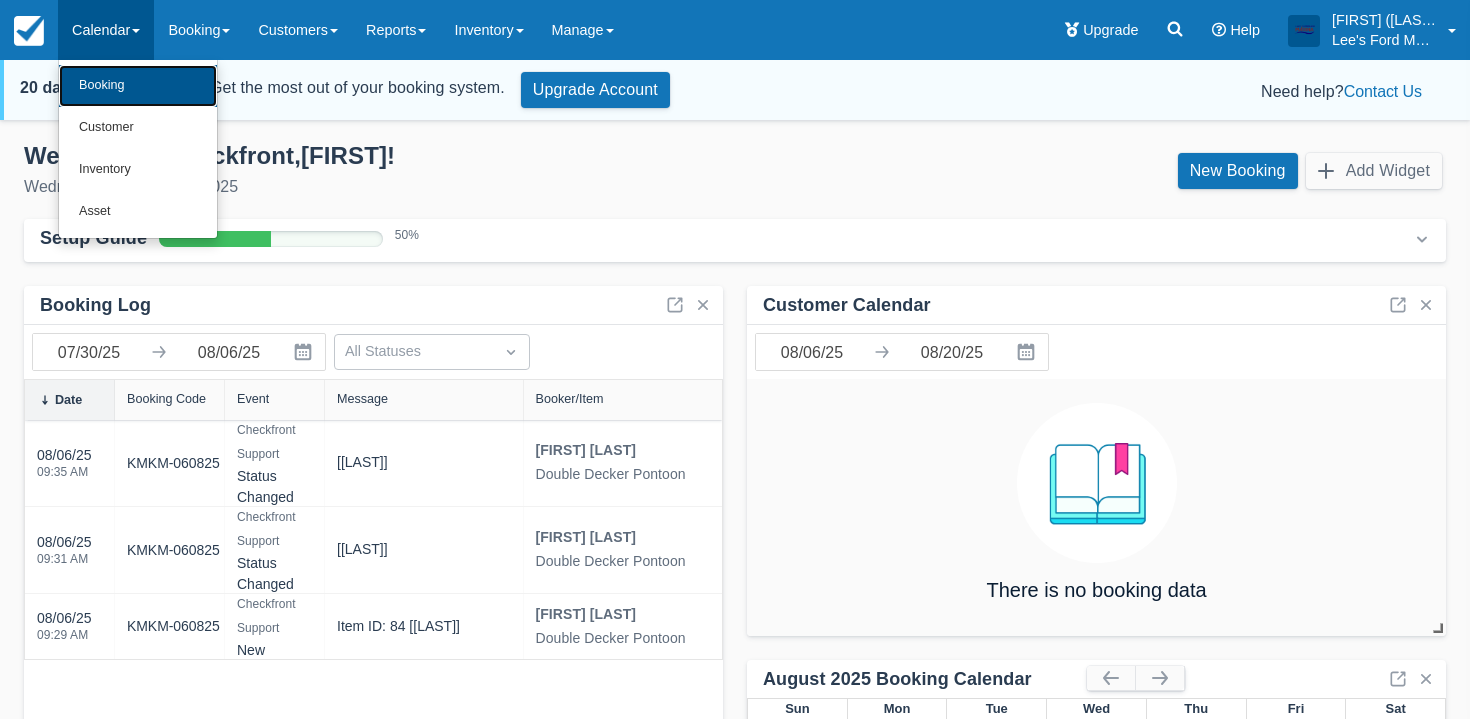 click on "Booking" at bounding box center (138, 86) 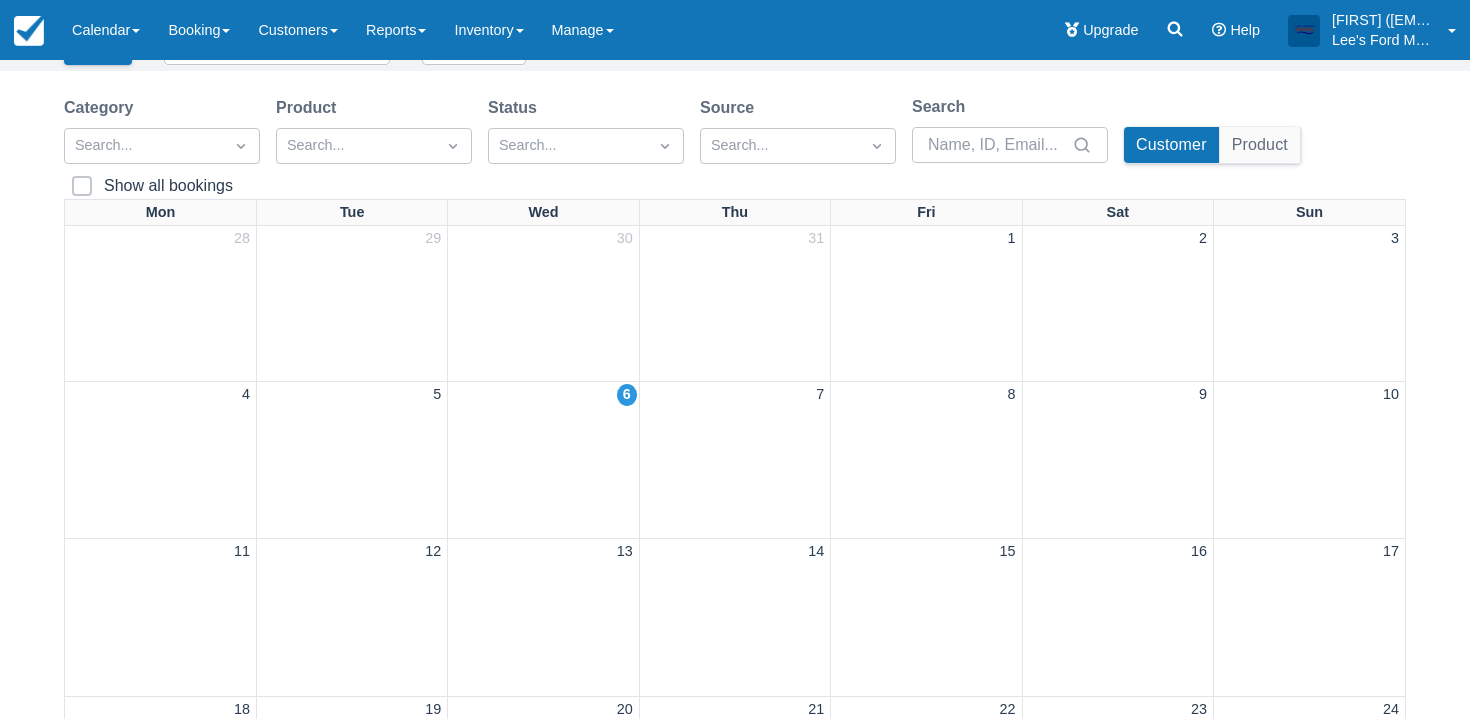 scroll, scrollTop: 161, scrollLeft: 0, axis: vertical 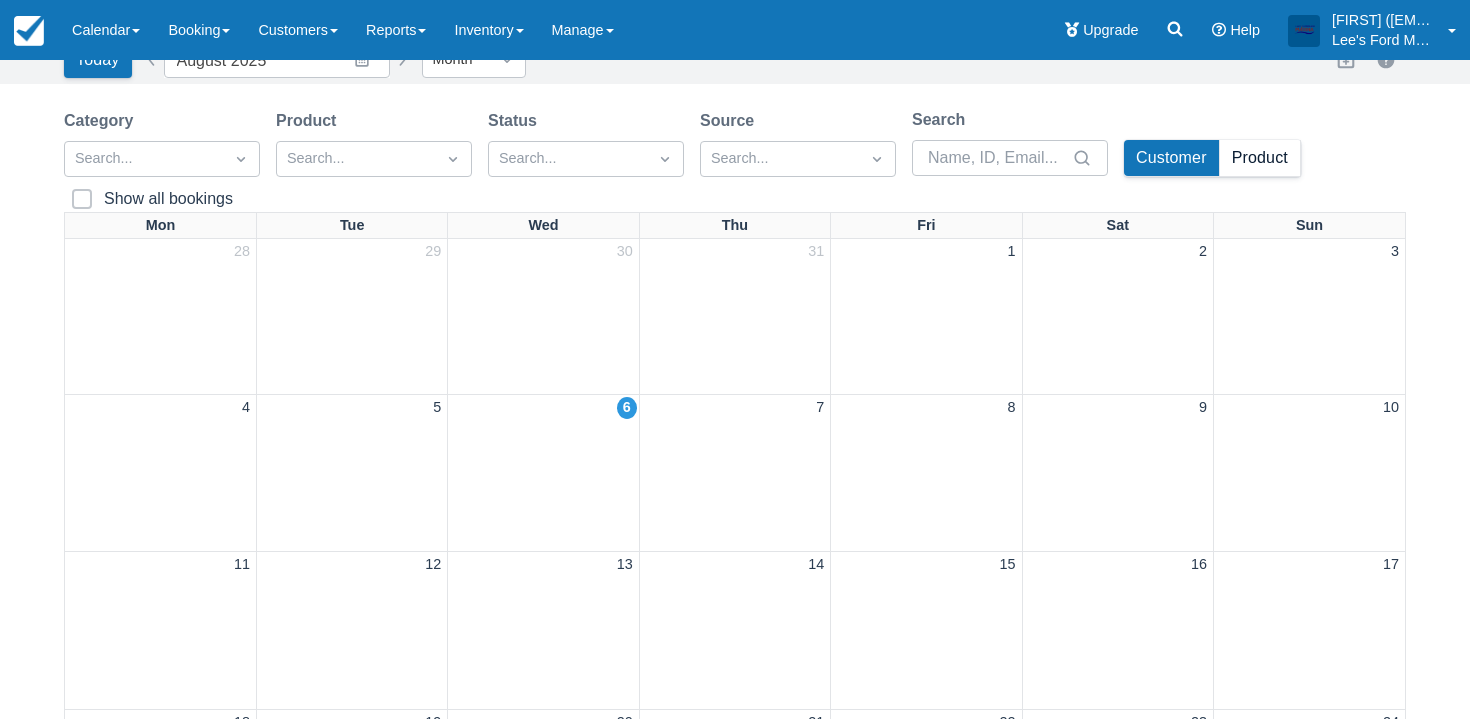 click on "Product" at bounding box center [1260, 158] 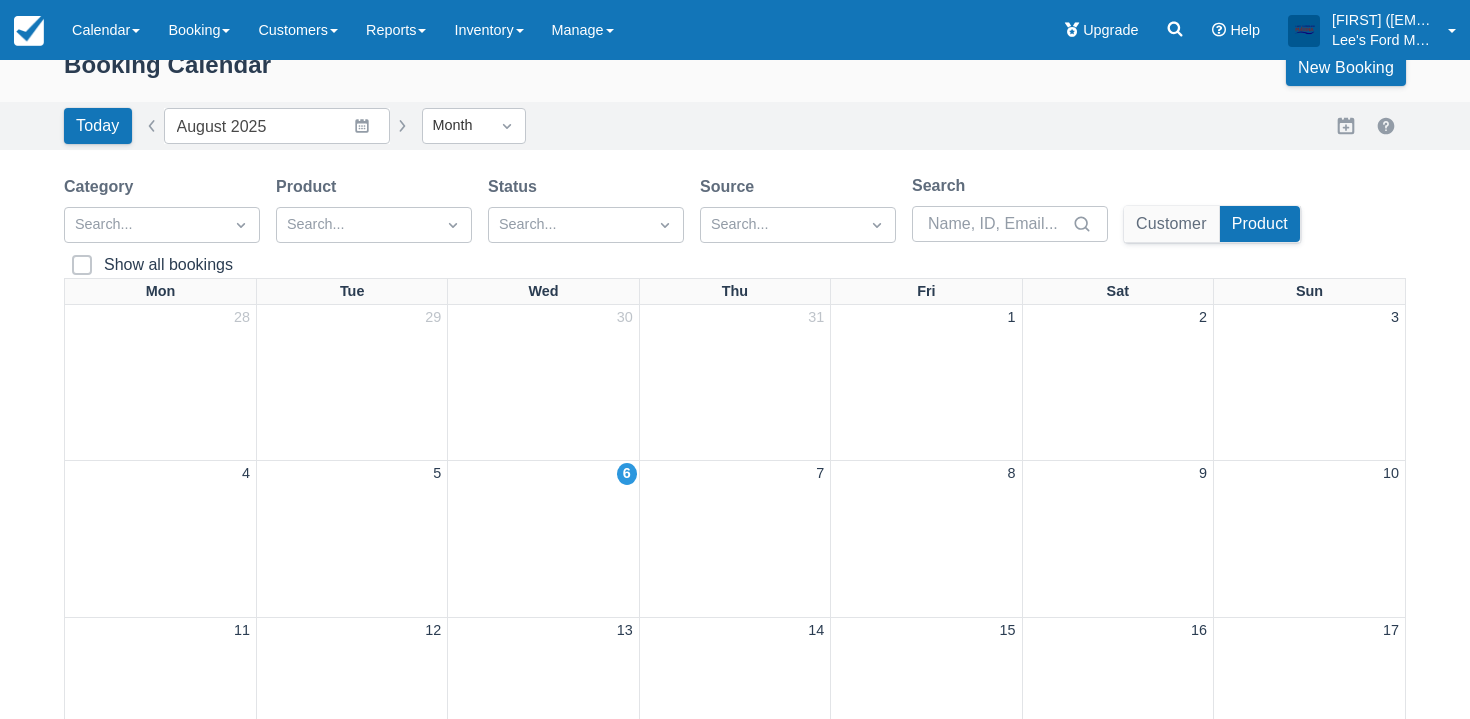 scroll, scrollTop: 92, scrollLeft: 0, axis: vertical 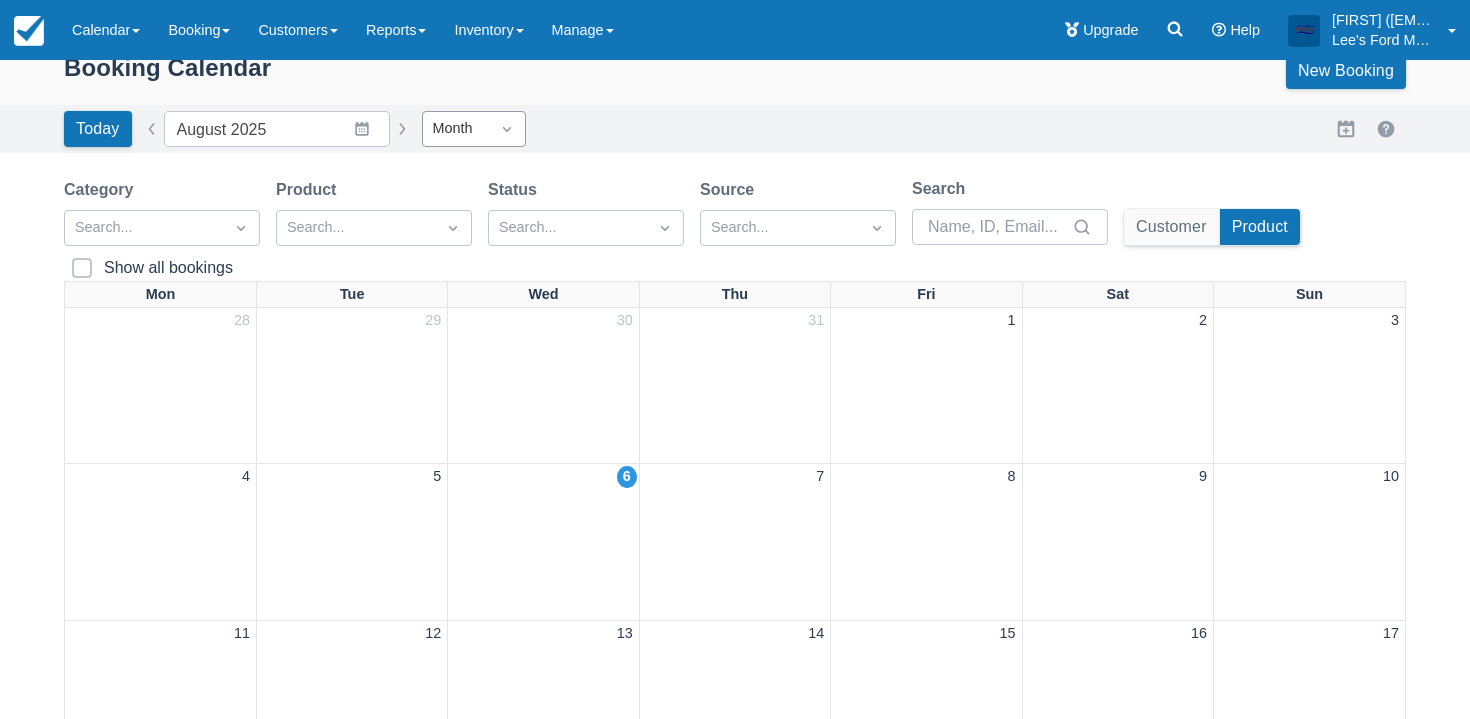 click on "Month" at bounding box center (456, 129) 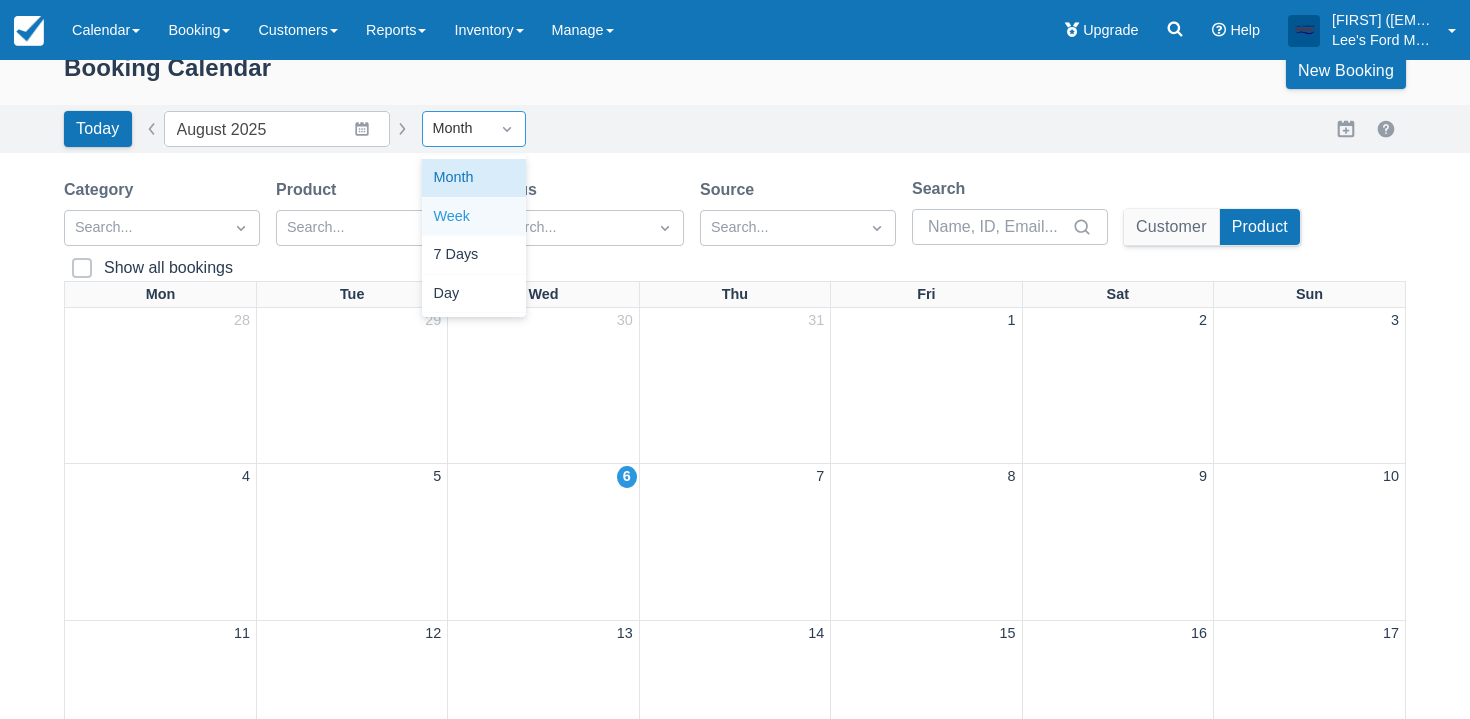 click on "Week" at bounding box center [474, 217] 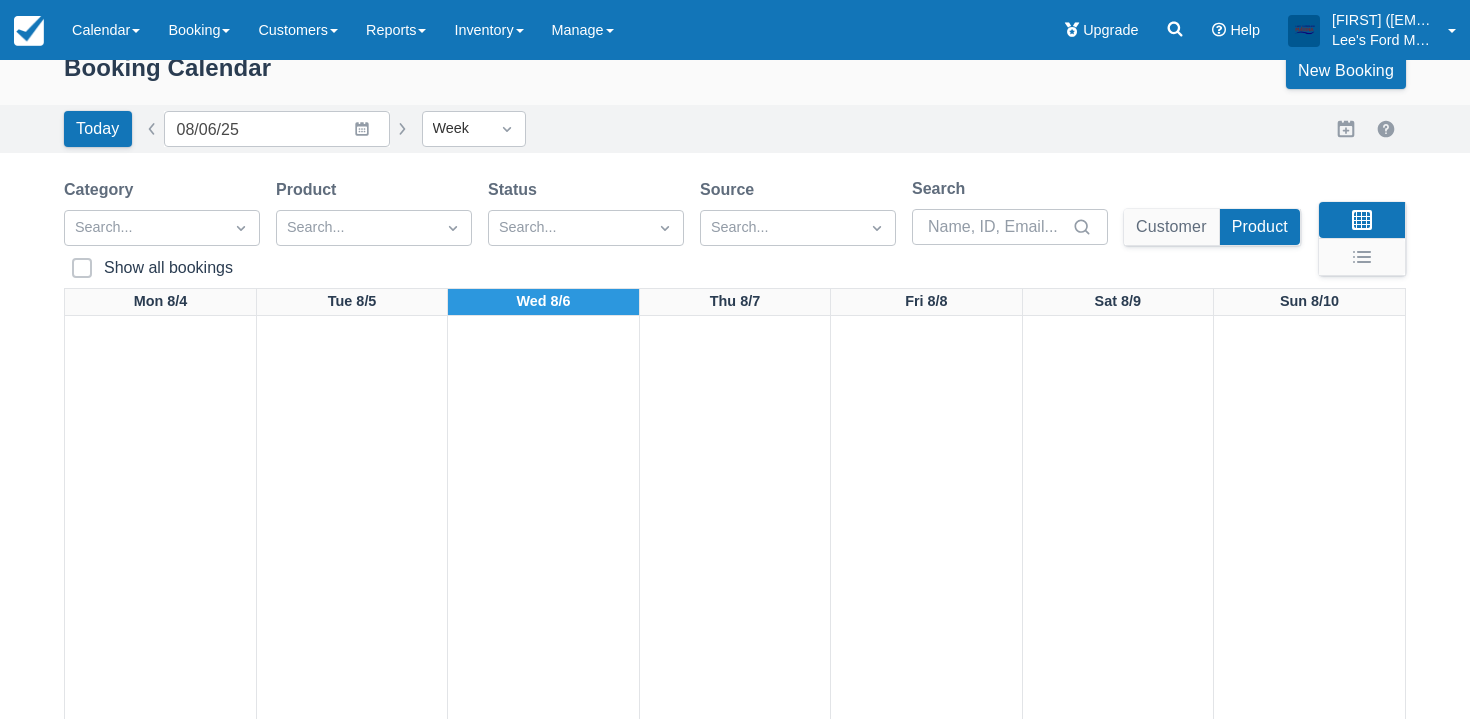 click on "Today  Date 08/06/25 Navigate forward to interact with the calendar and select a date. Press the question mark key to get the keyboard shortcuts for changing dates. 08/06/25 Date View Week Add to External Calendar" at bounding box center (735, 129) 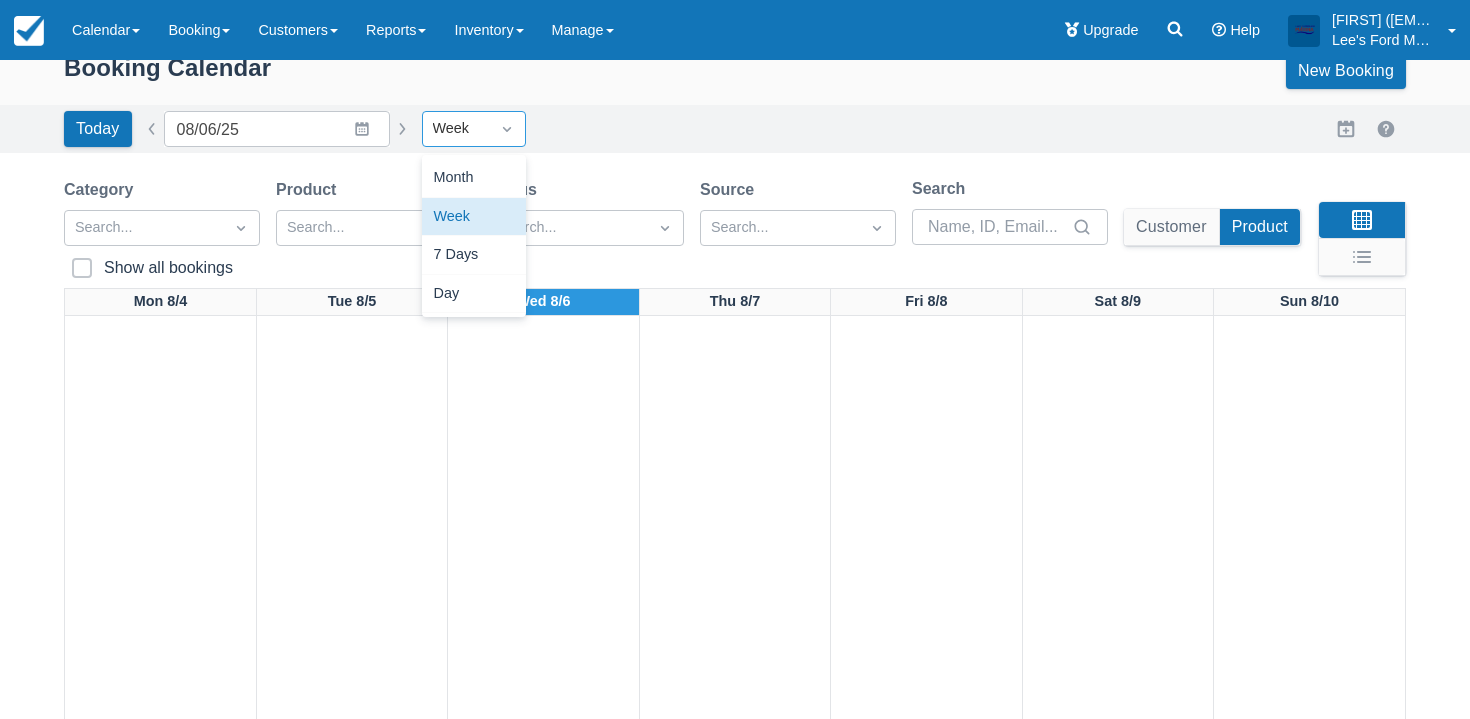 click on "Week" at bounding box center (456, 129) 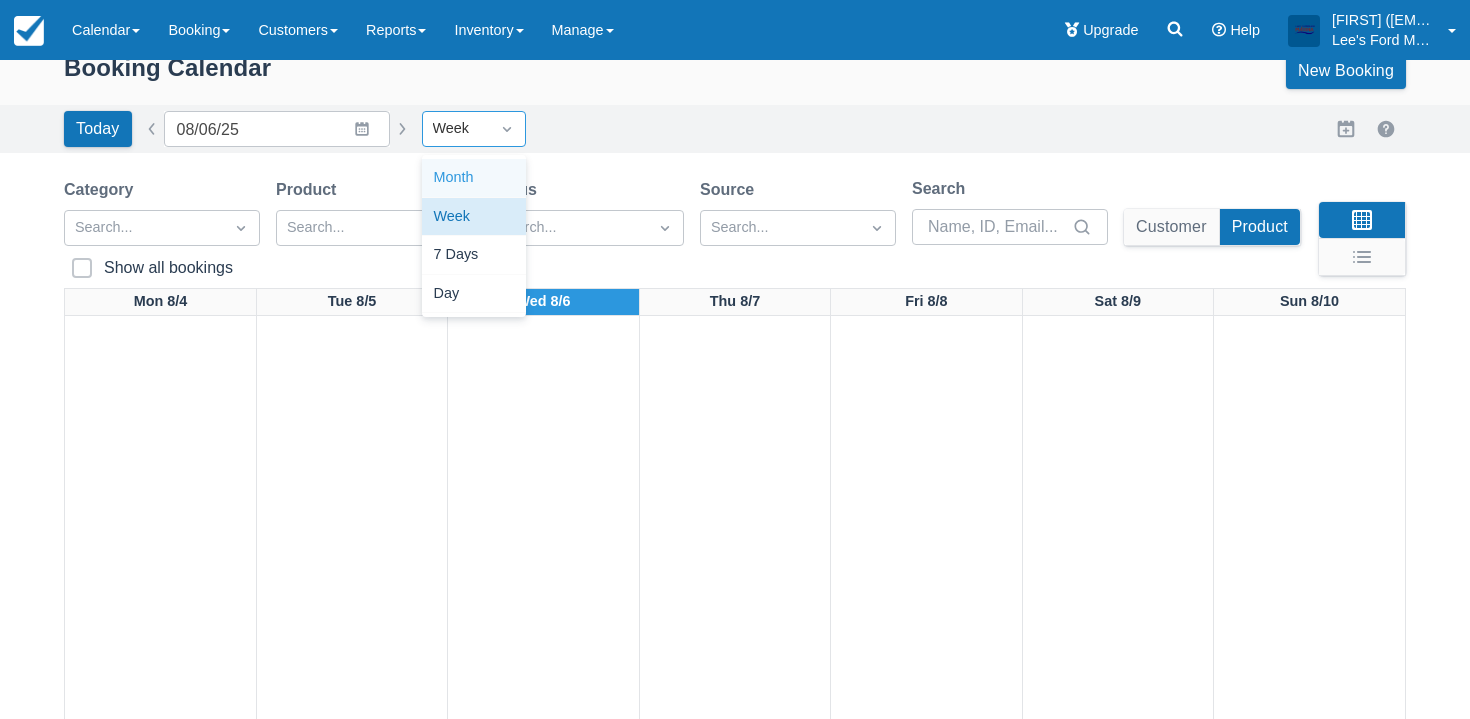 click on "Booking Calendar New Booking" at bounding box center (735, 75) 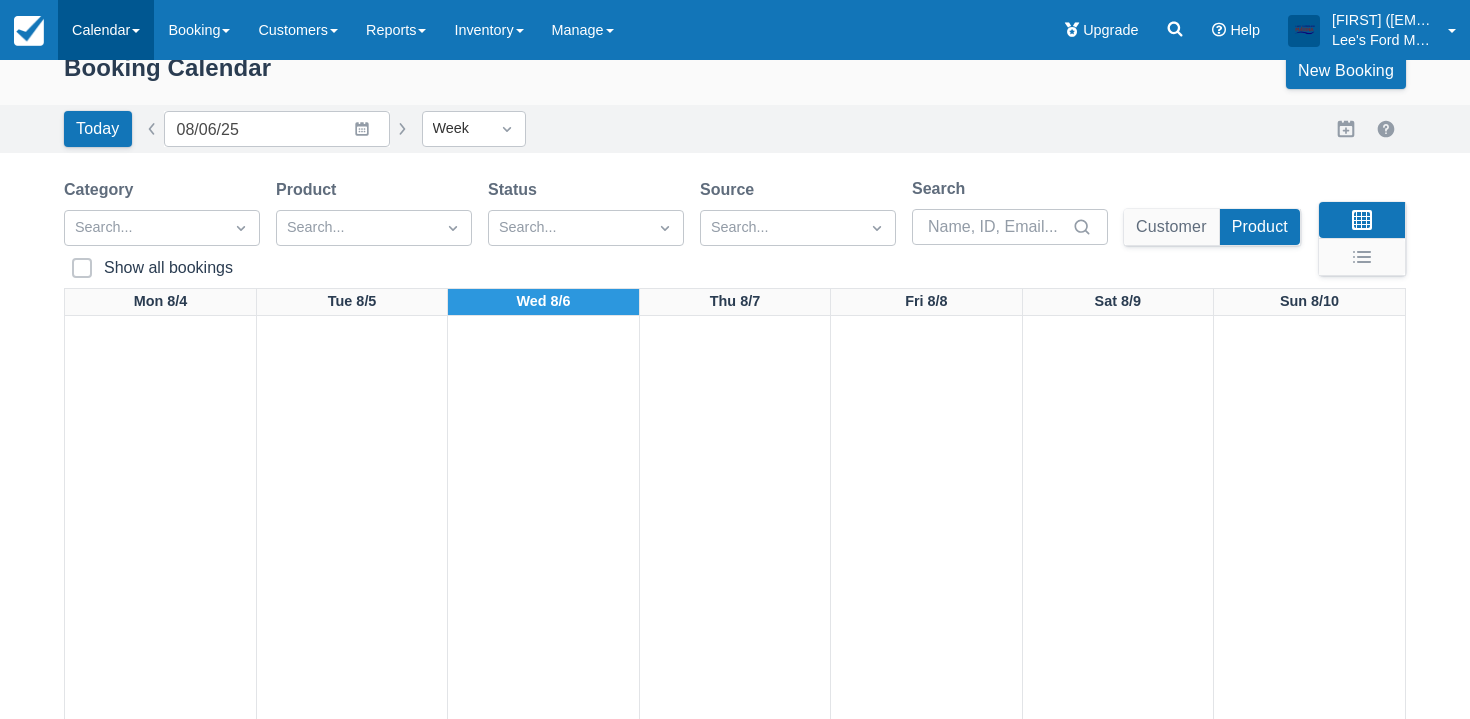 click on "Calendar" at bounding box center (106, 30) 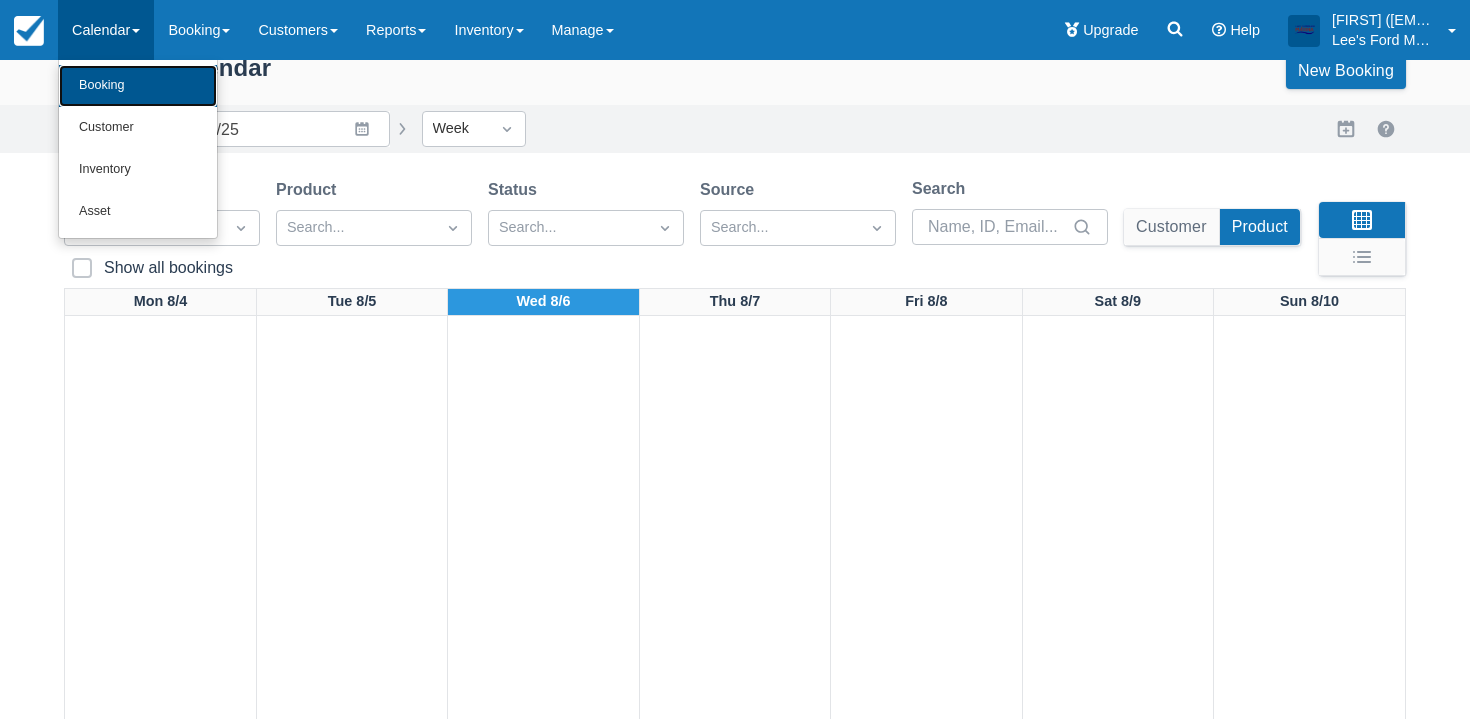 click on "Booking" at bounding box center [138, 86] 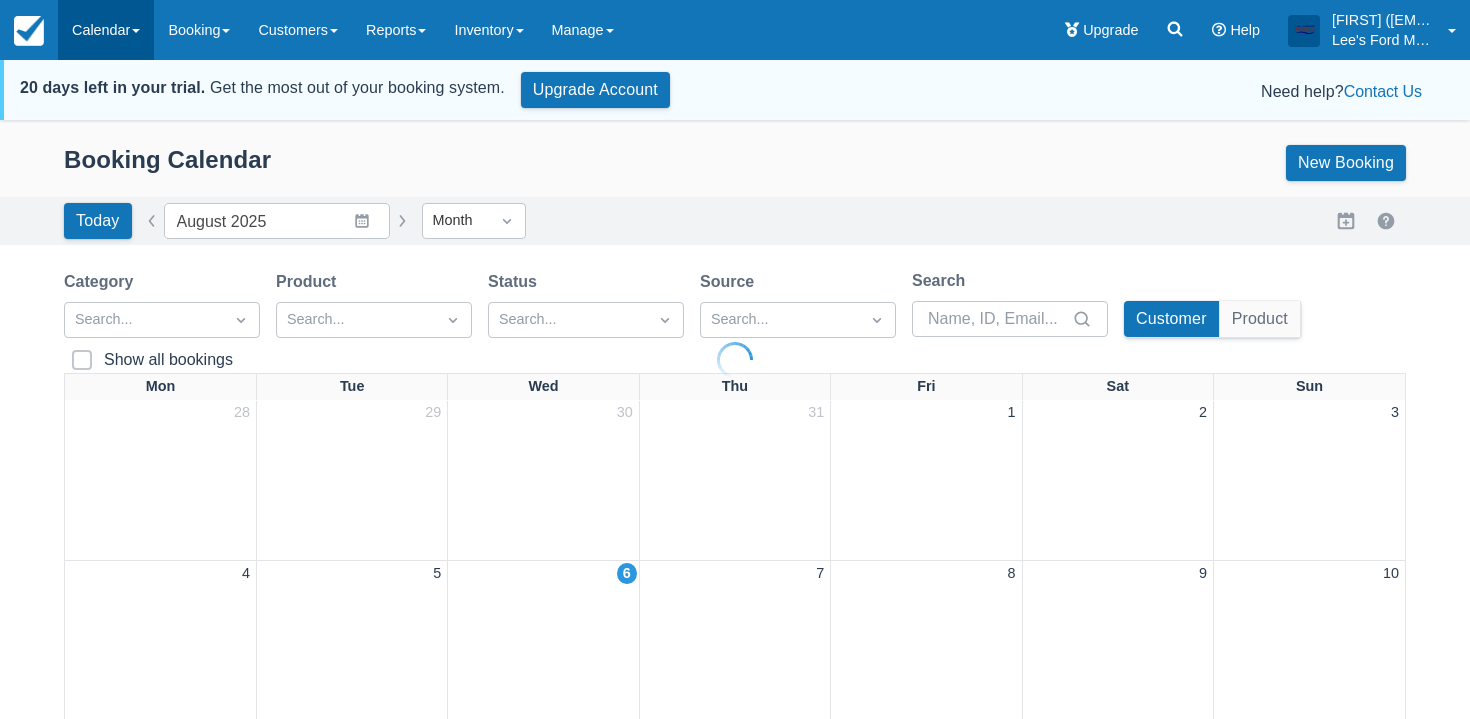 scroll, scrollTop: 0, scrollLeft: 0, axis: both 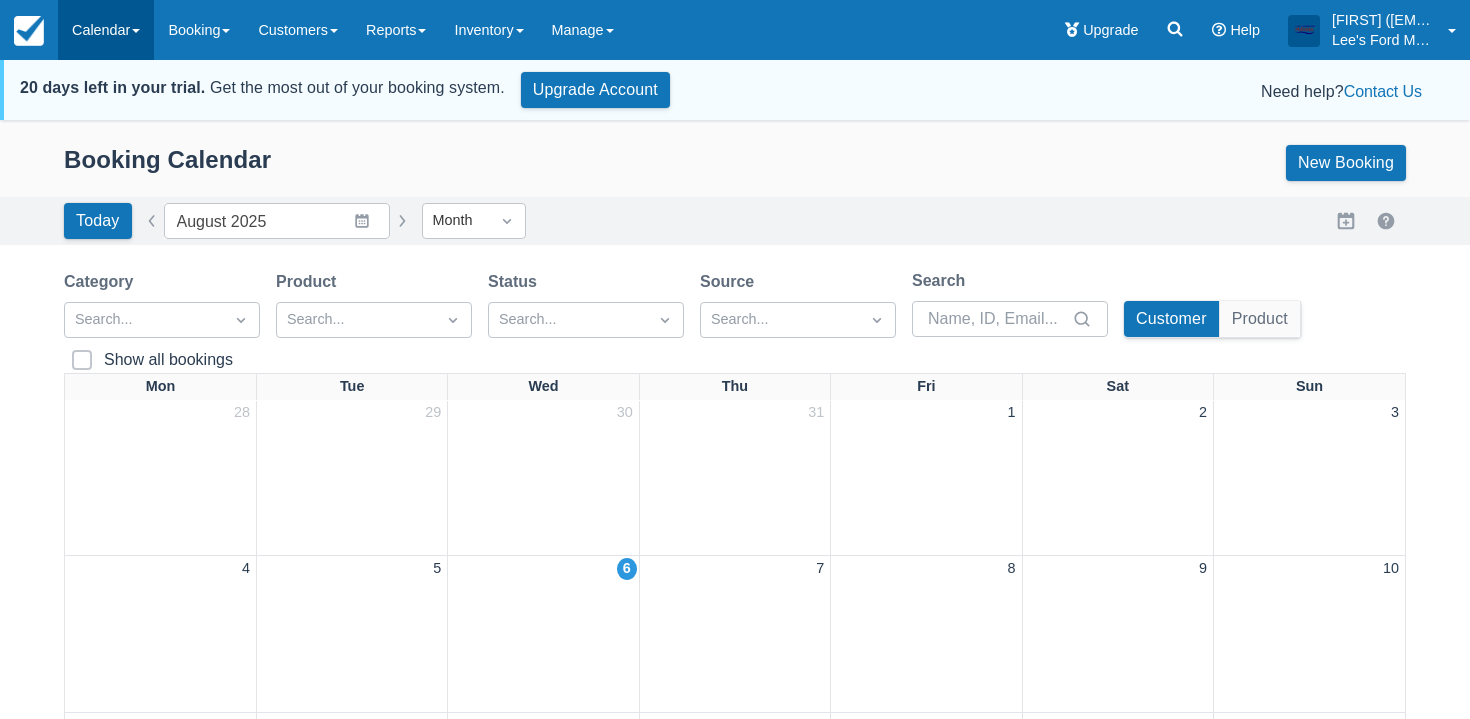 click on "Calendar" at bounding box center [106, 30] 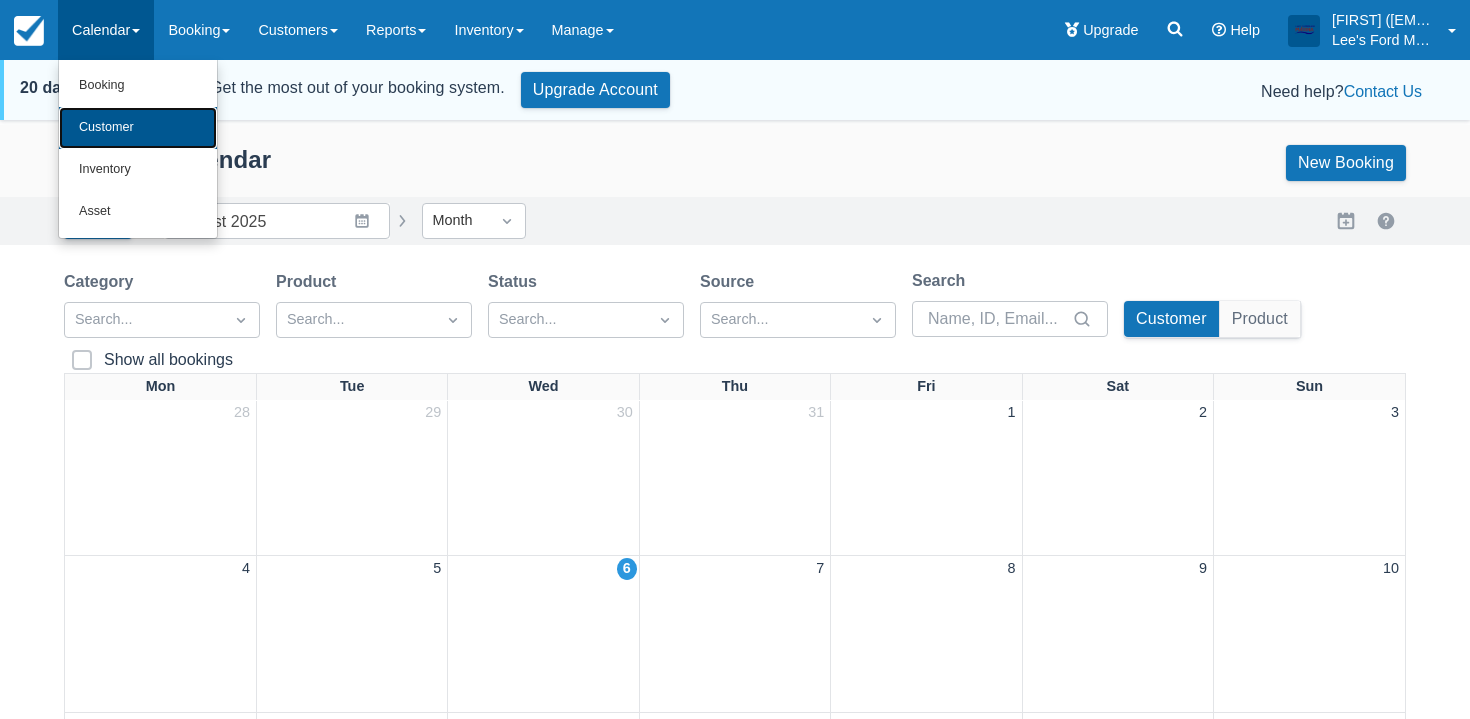 click on "Customer" at bounding box center [138, 128] 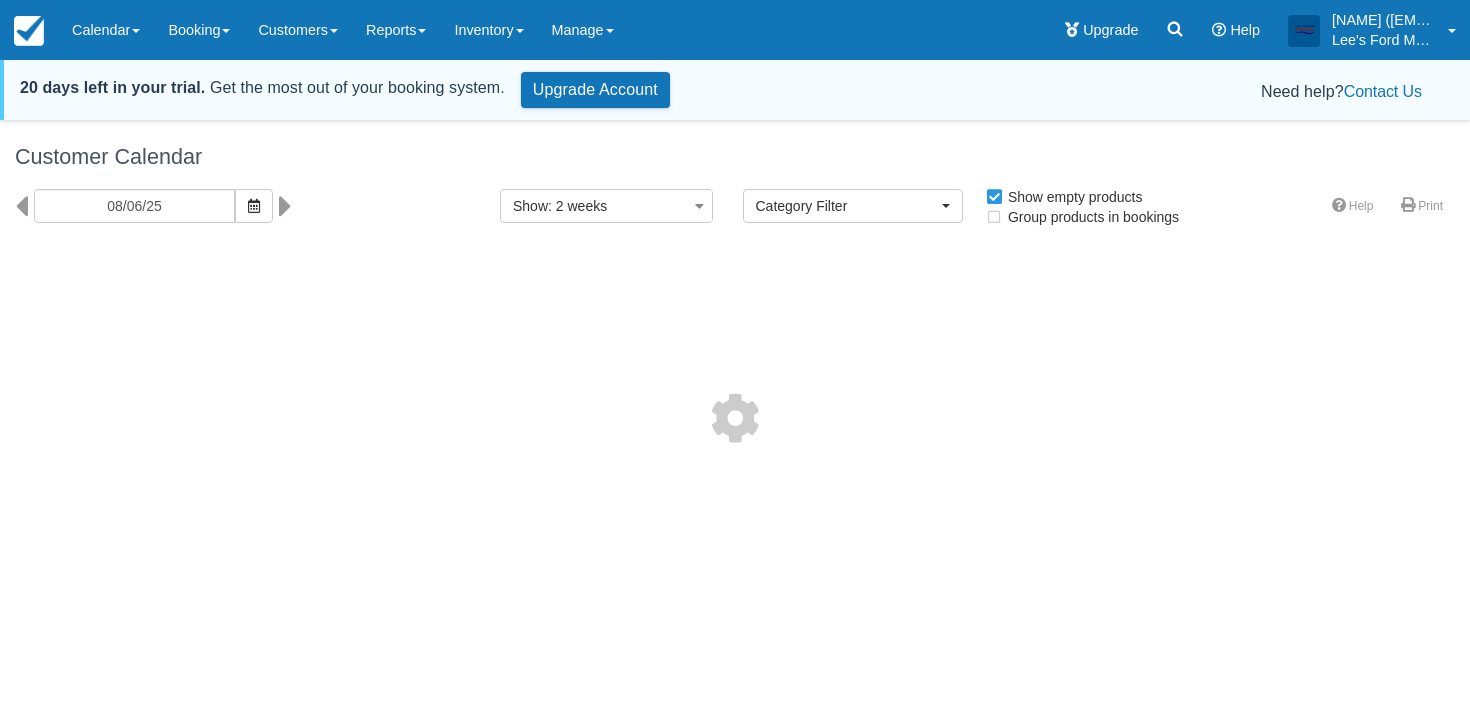 select 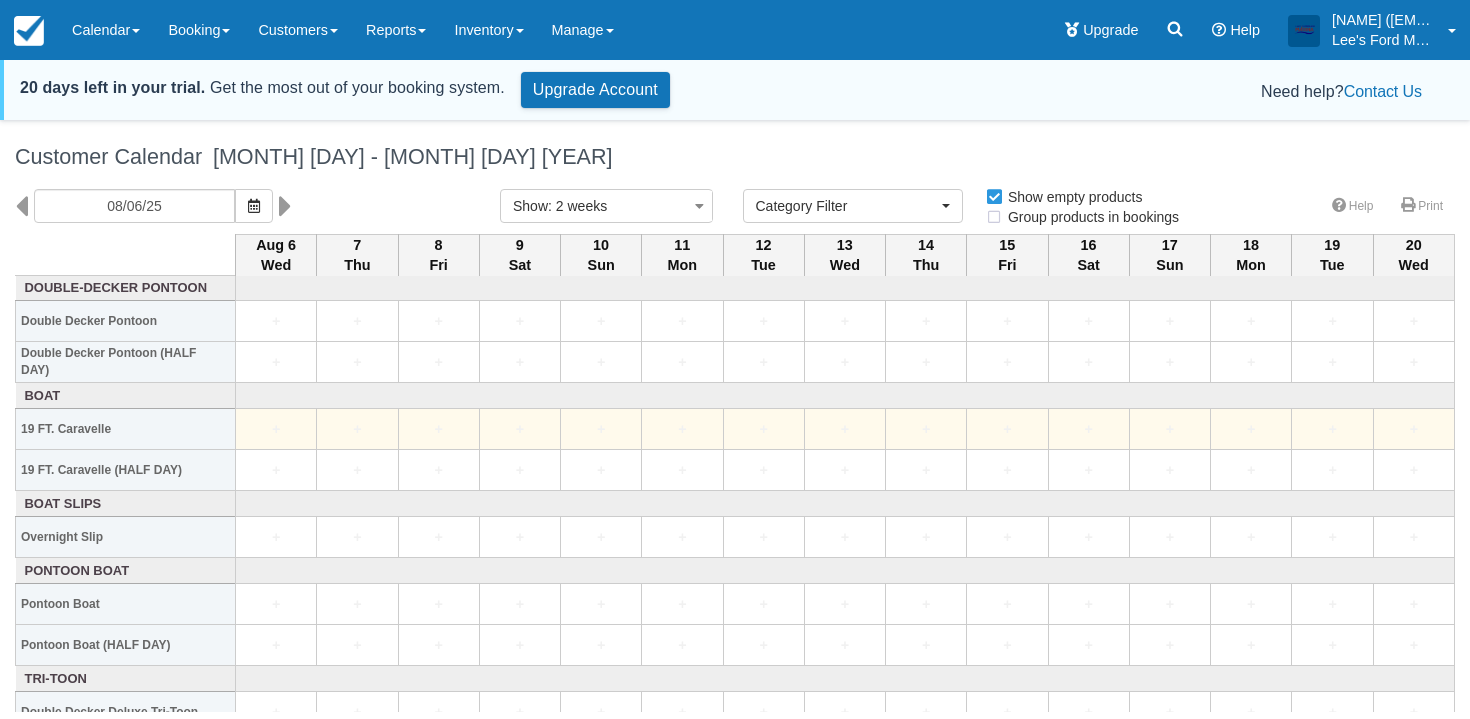 scroll, scrollTop: 63, scrollLeft: 0, axis: vertical 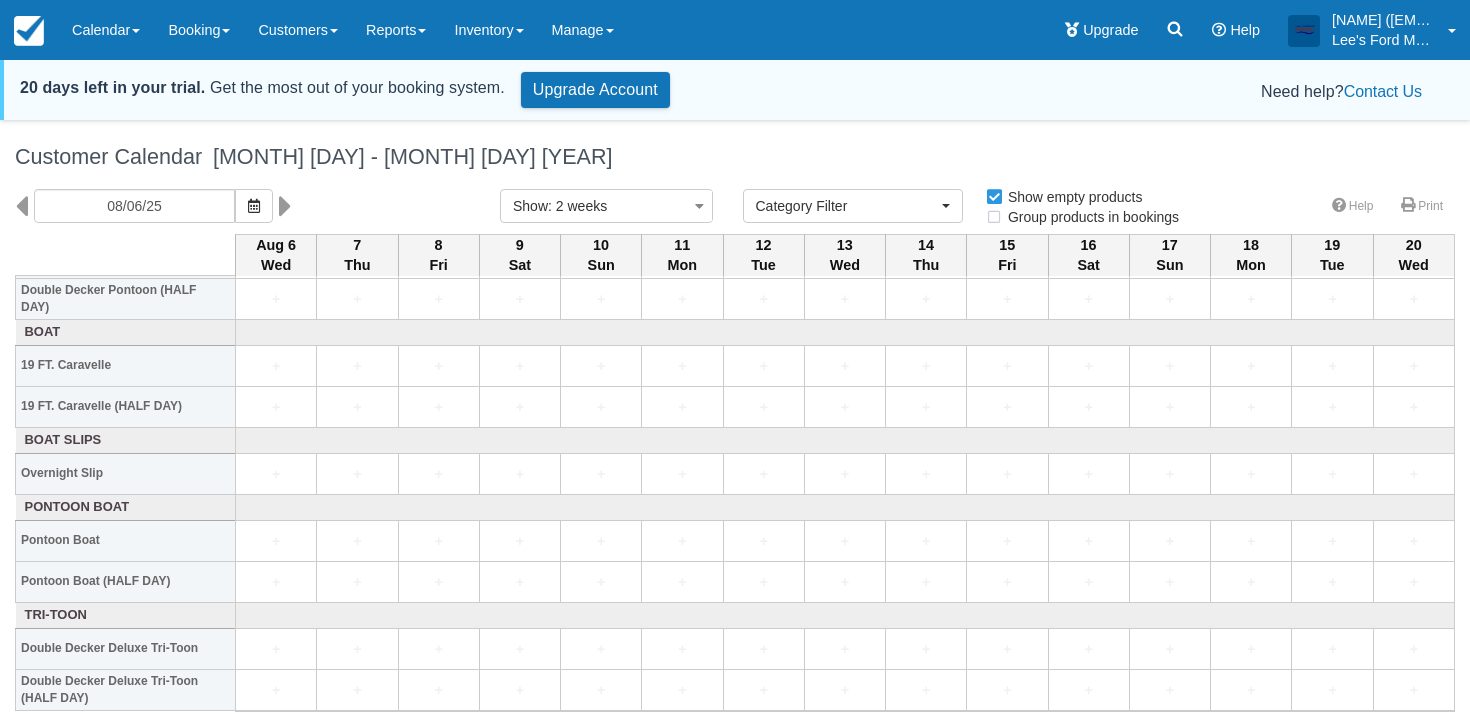 click on "Customer Calendar [MONTH] [DAY] -  [MONTH] [DAY] [YEAR]" at bounding box center [735, 157] 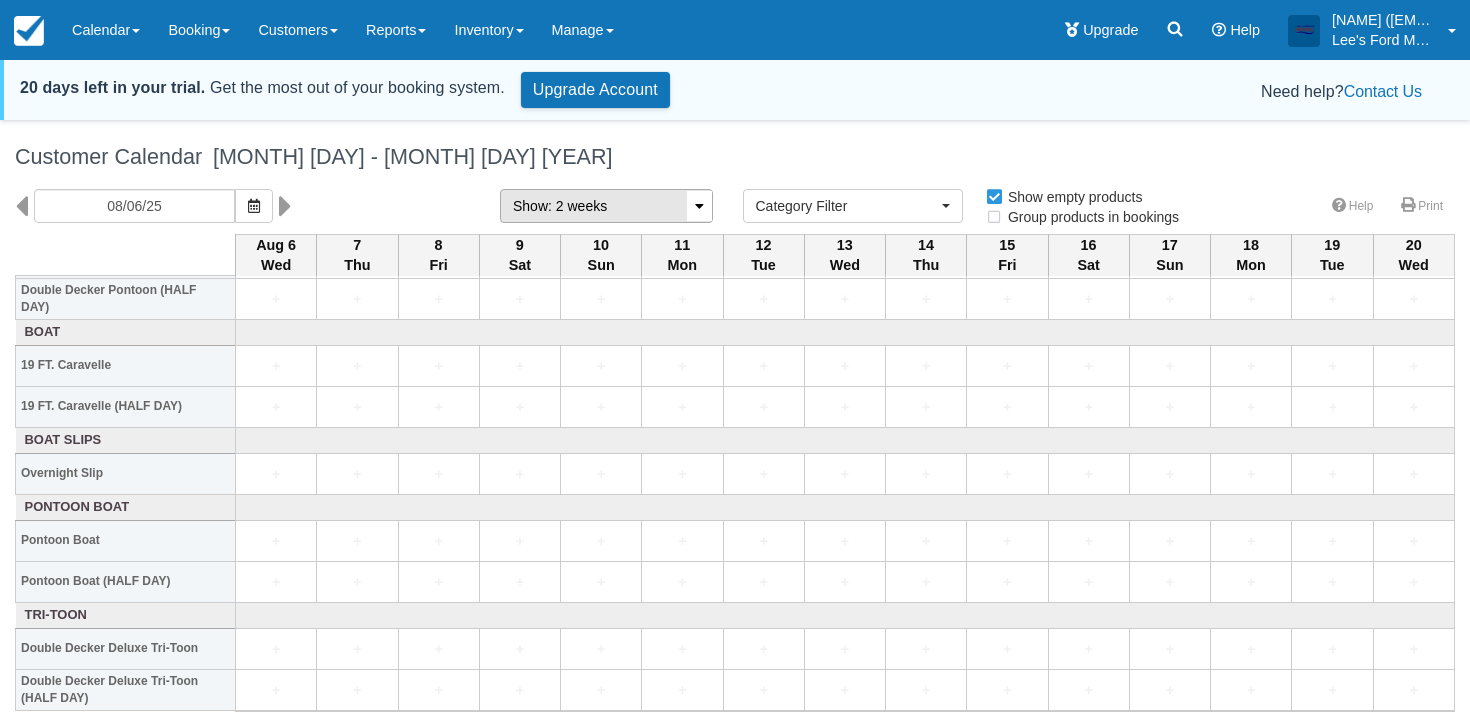 click on ": 2 weeks" at bounding box center [577, 206] 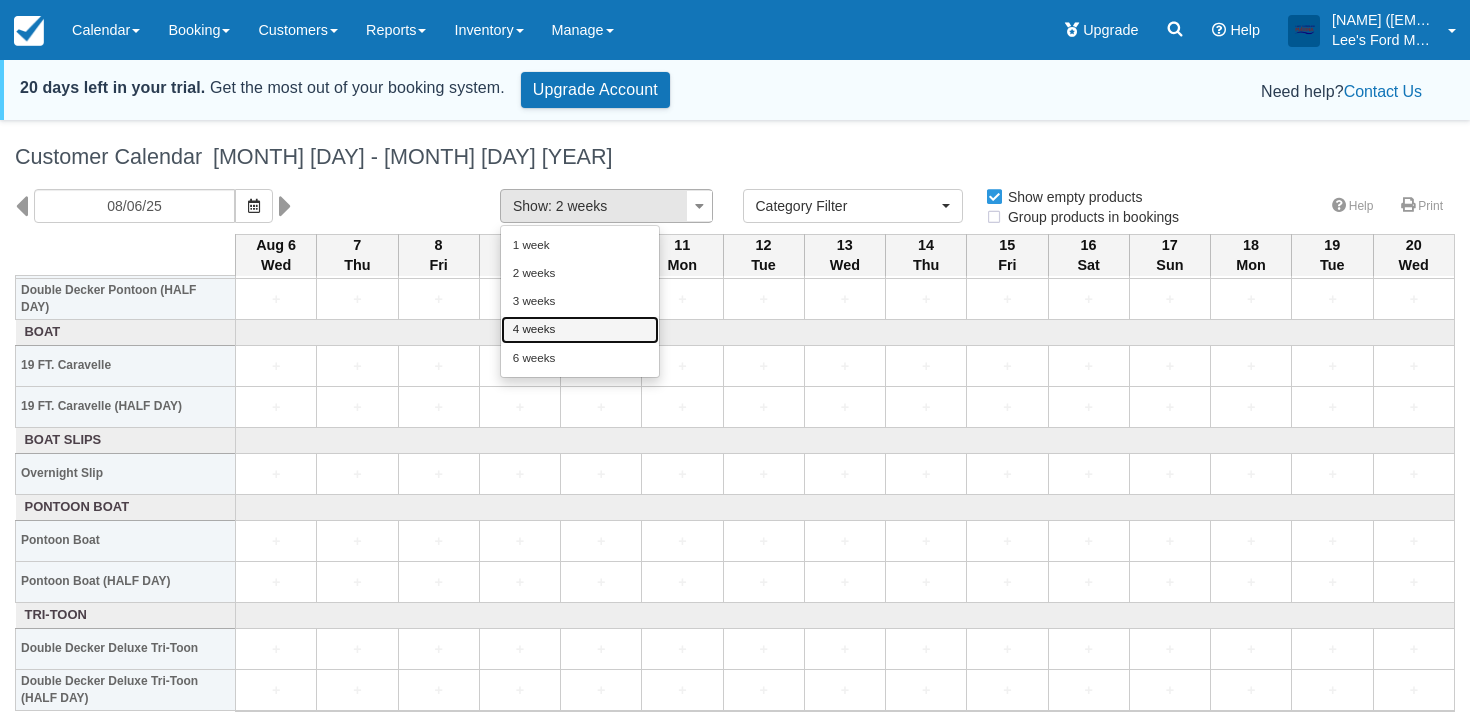 click on "4 weeks" at bounding box center [580, 330] 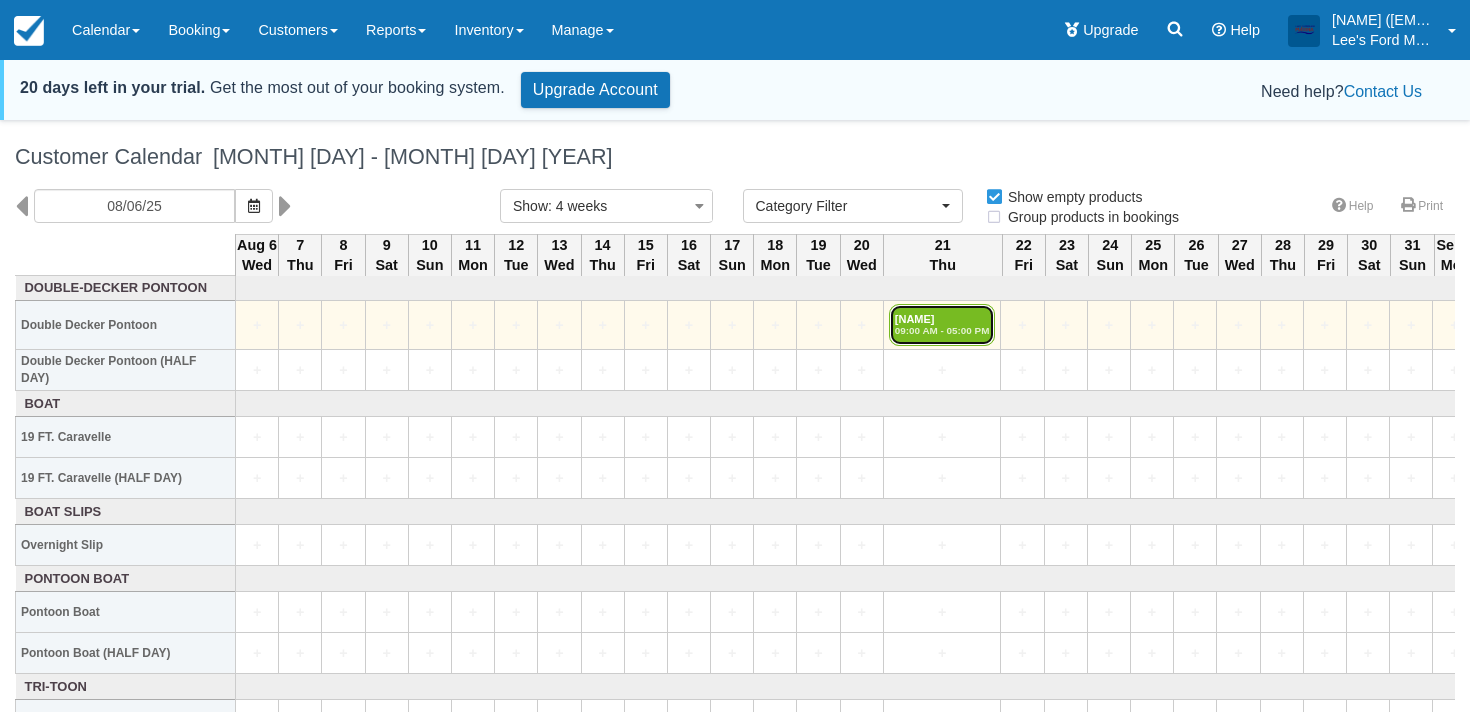 click on "[NAME] [TIME] - [TIME]" at bounding box center (942, 325) 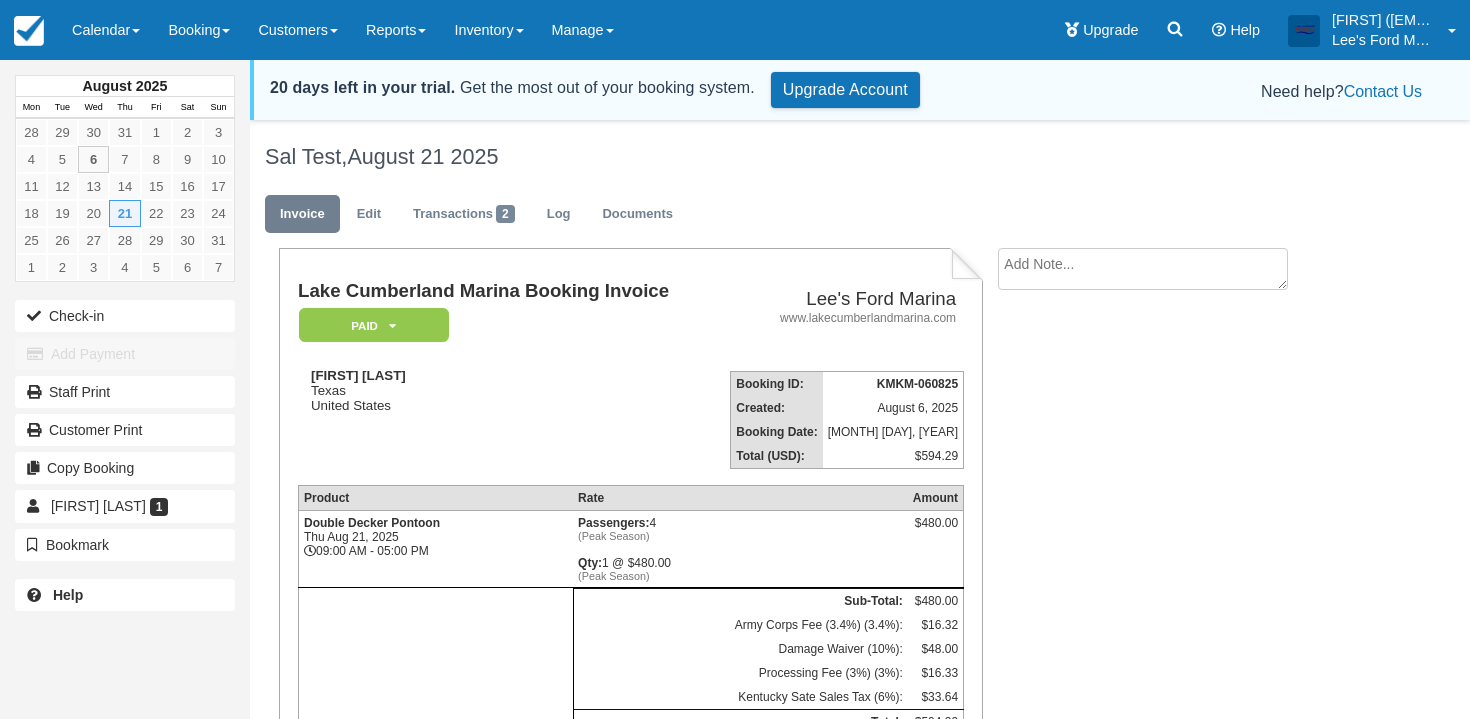 scroll, scrollTop: 0, scrollLeft: 0, axis: both 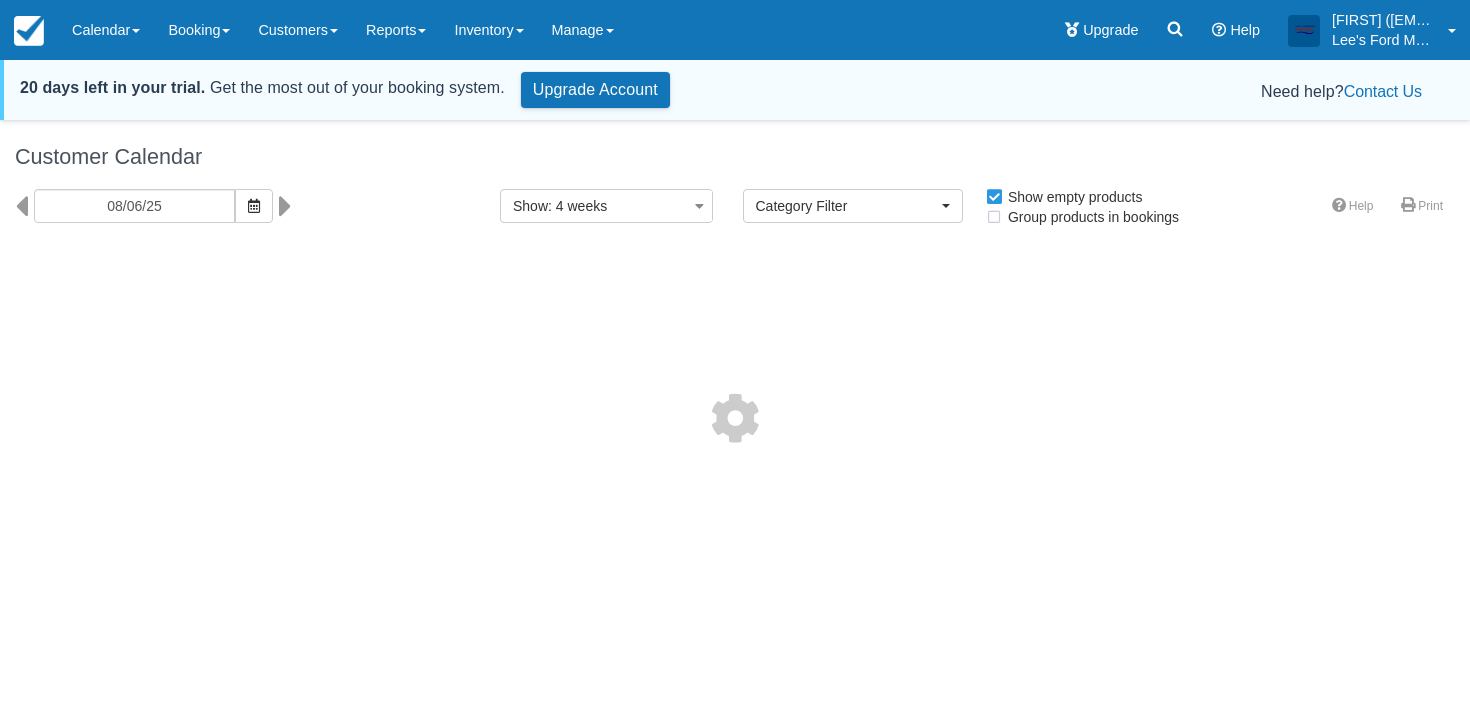 select 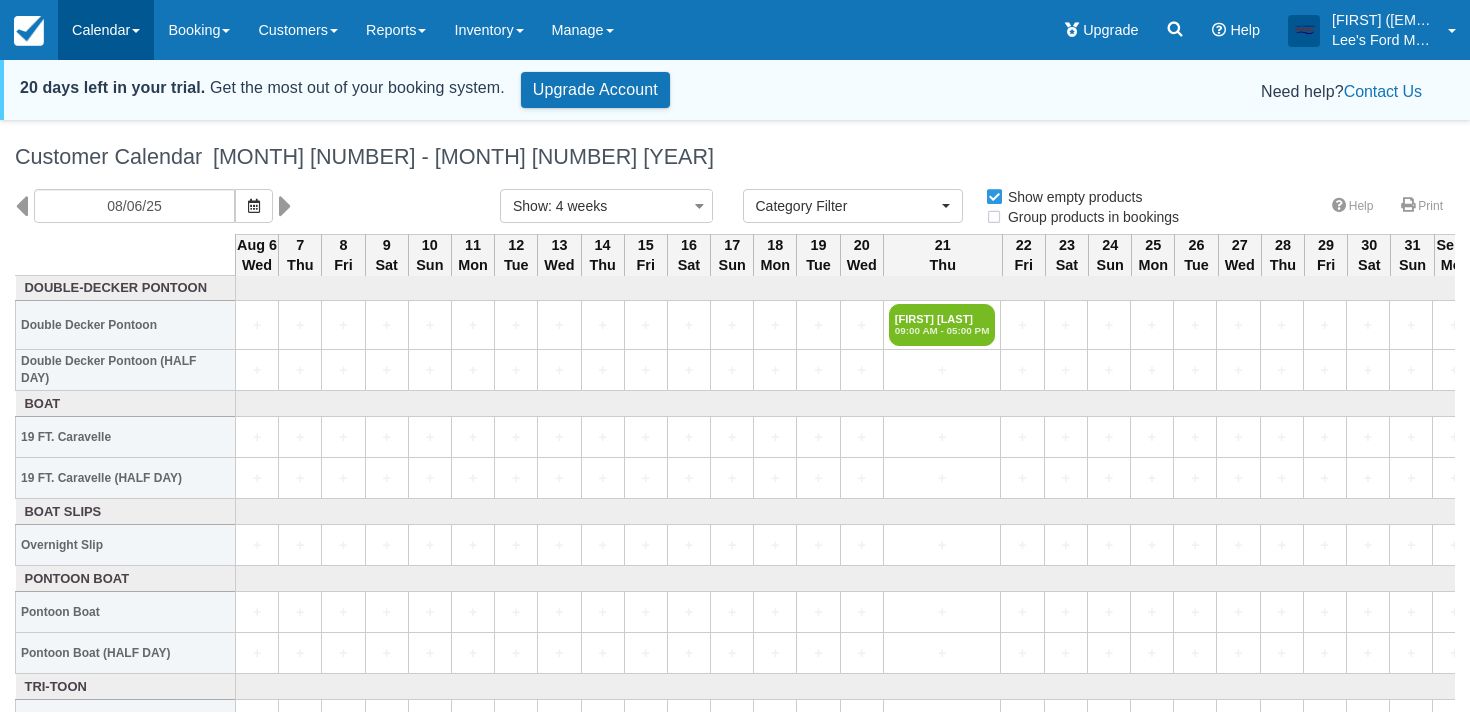 click on "Calendar" at bounding box center (106, 30) 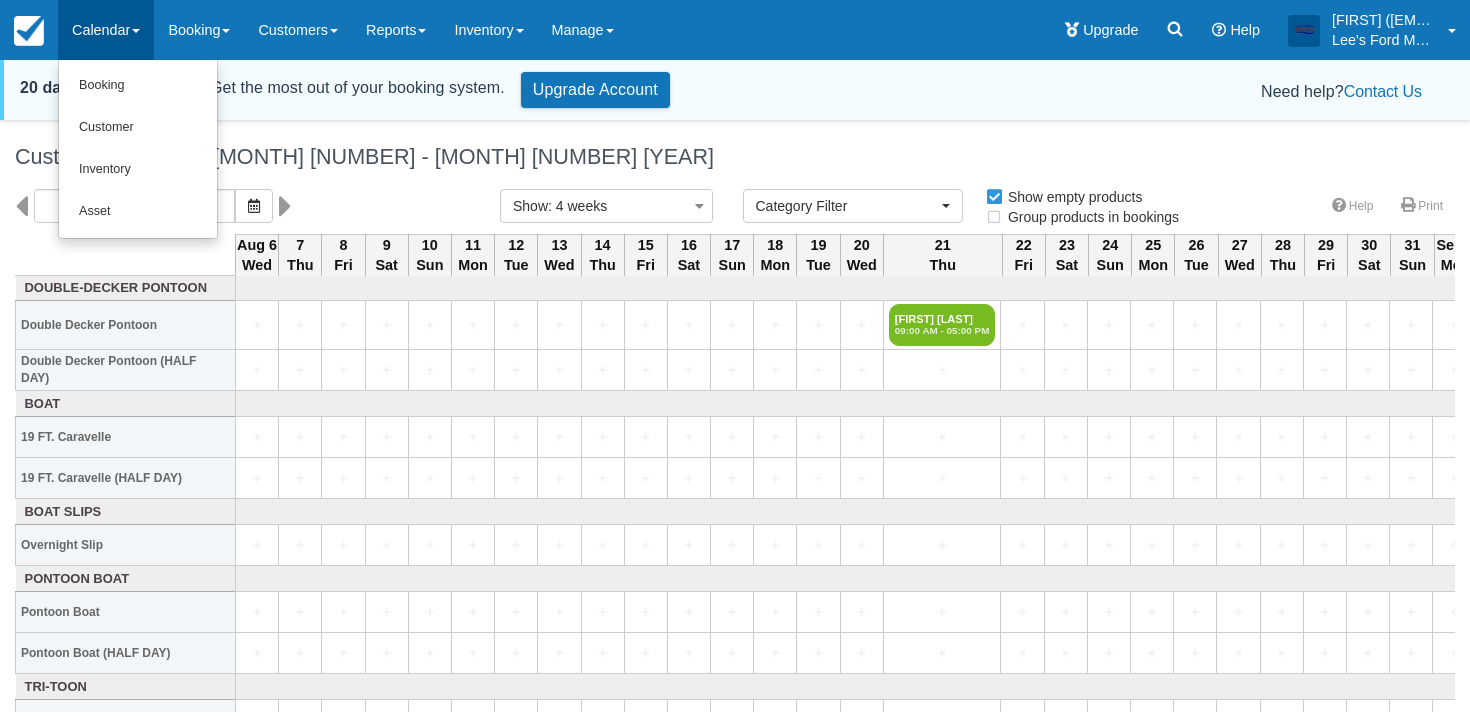 click on "Need help?  Contact Us" at bounding box center (1062, 92) 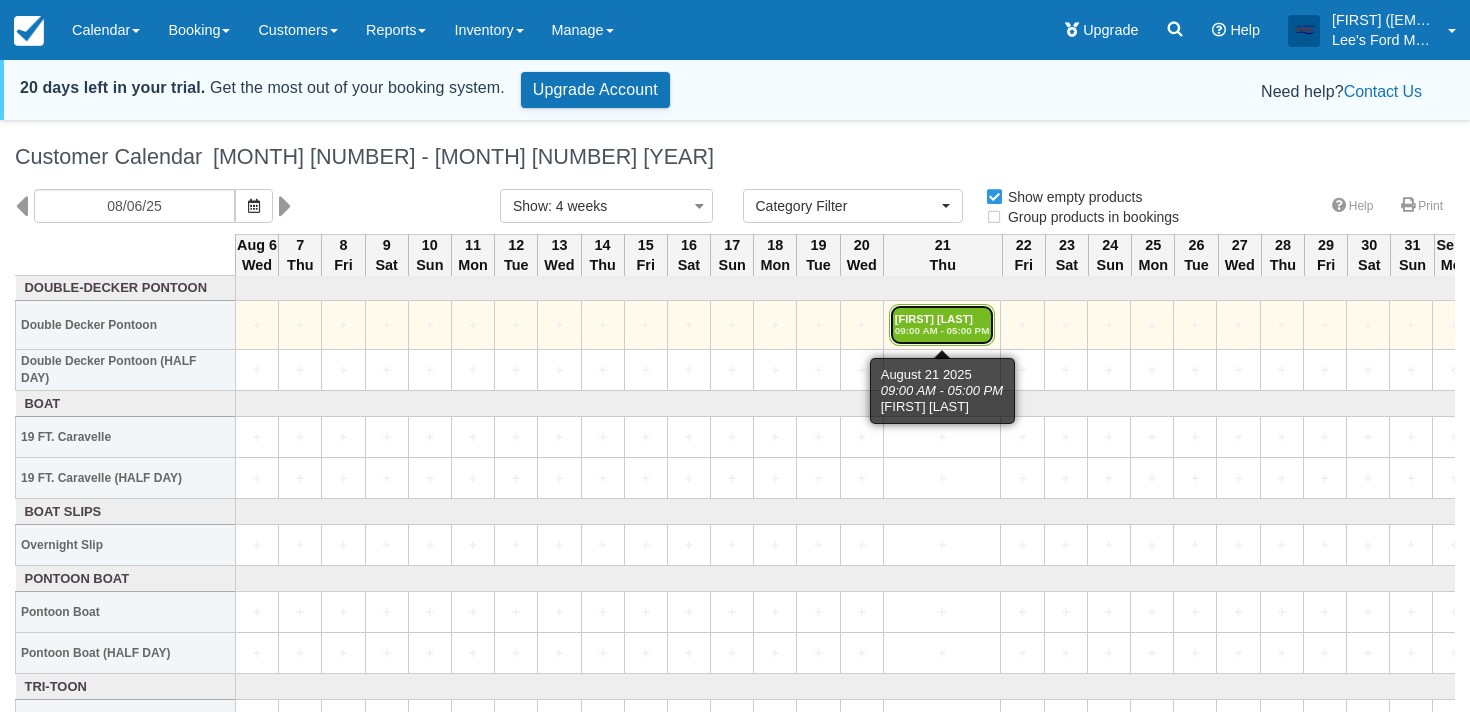 click on "09:00 AM - 05:00 PM" at bounding box center (942, 331) 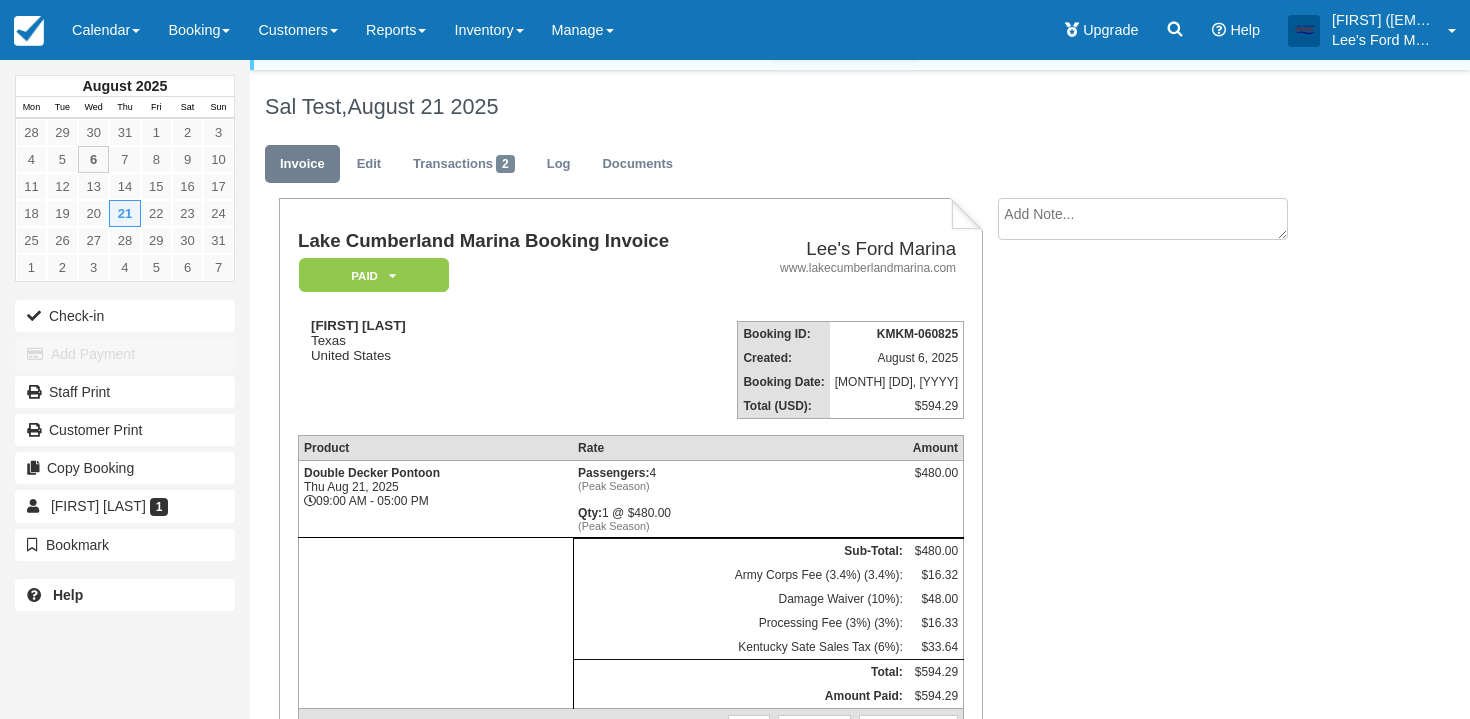 scroll, scrollTop: 0, scrollLeft: 0, axis: both 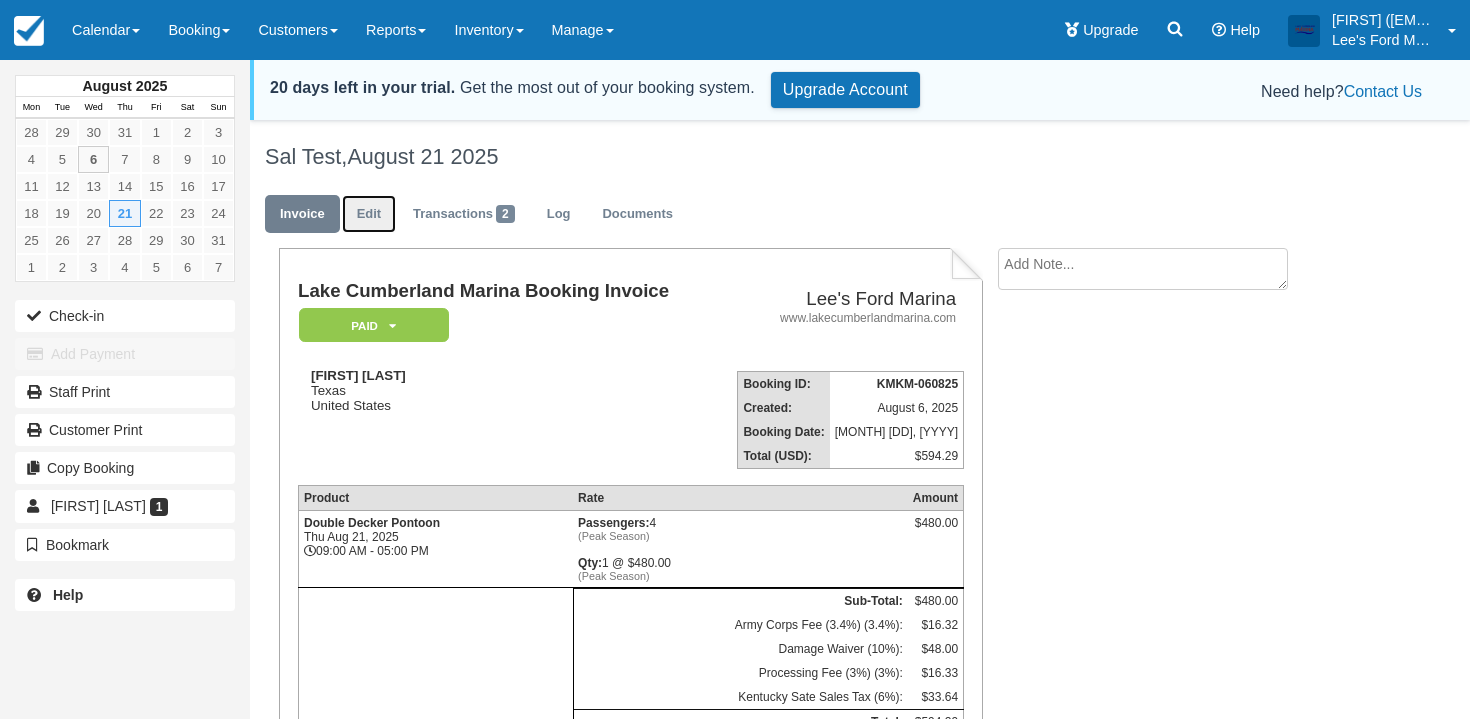 click on "Edit" at bounding box center [369, 214] 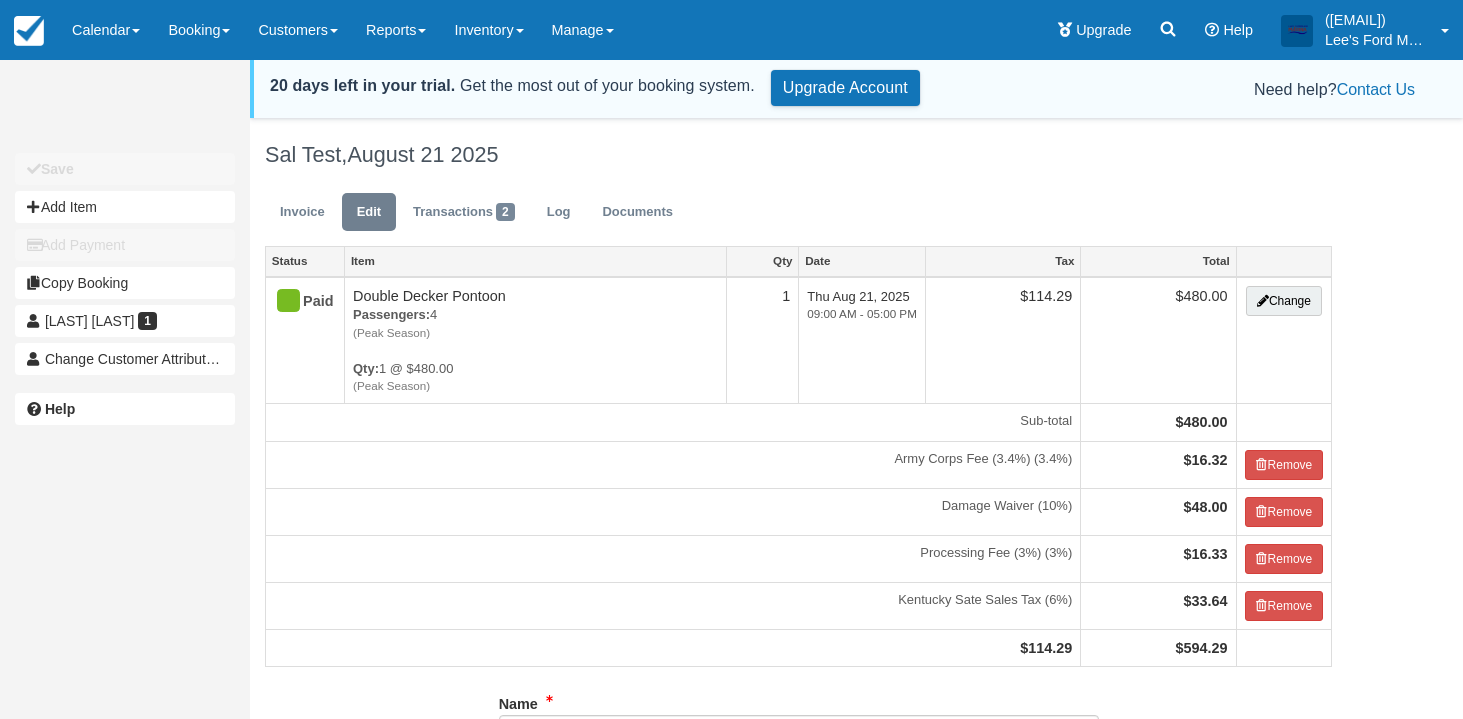 scroll, scrollTop: 0, scrollLeft: 0, axis: both 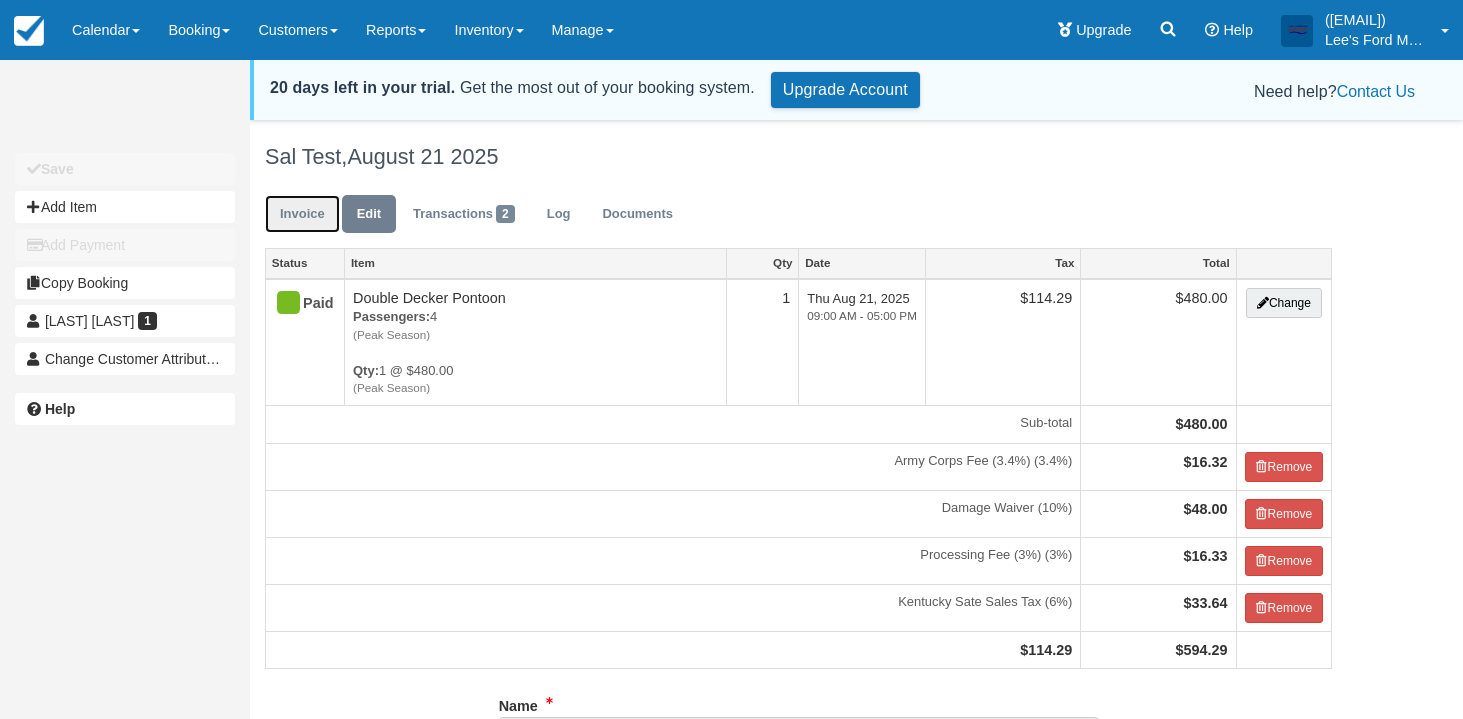 click on "Invoice" at bounding box center [302, 214] 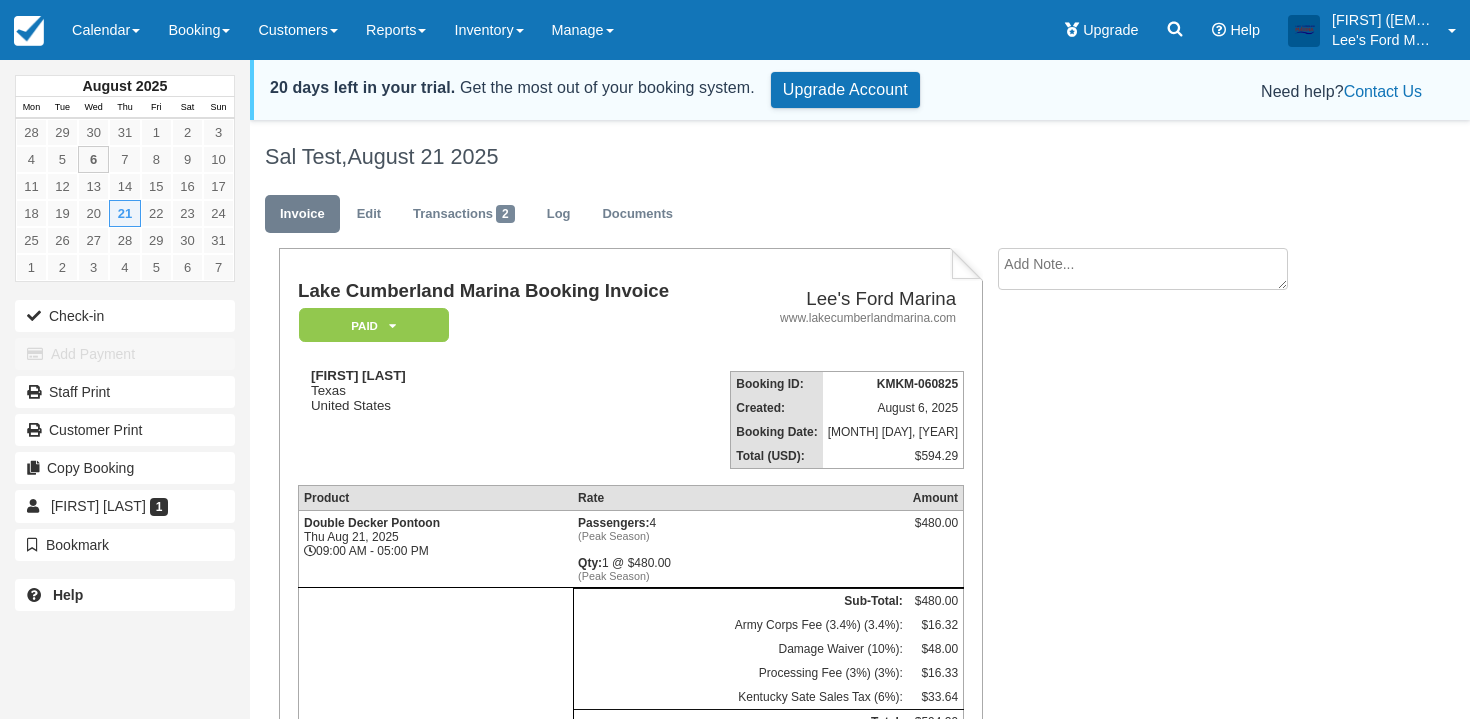 scroll, scrollTop: 0, scrollLeft: 0, axis: both 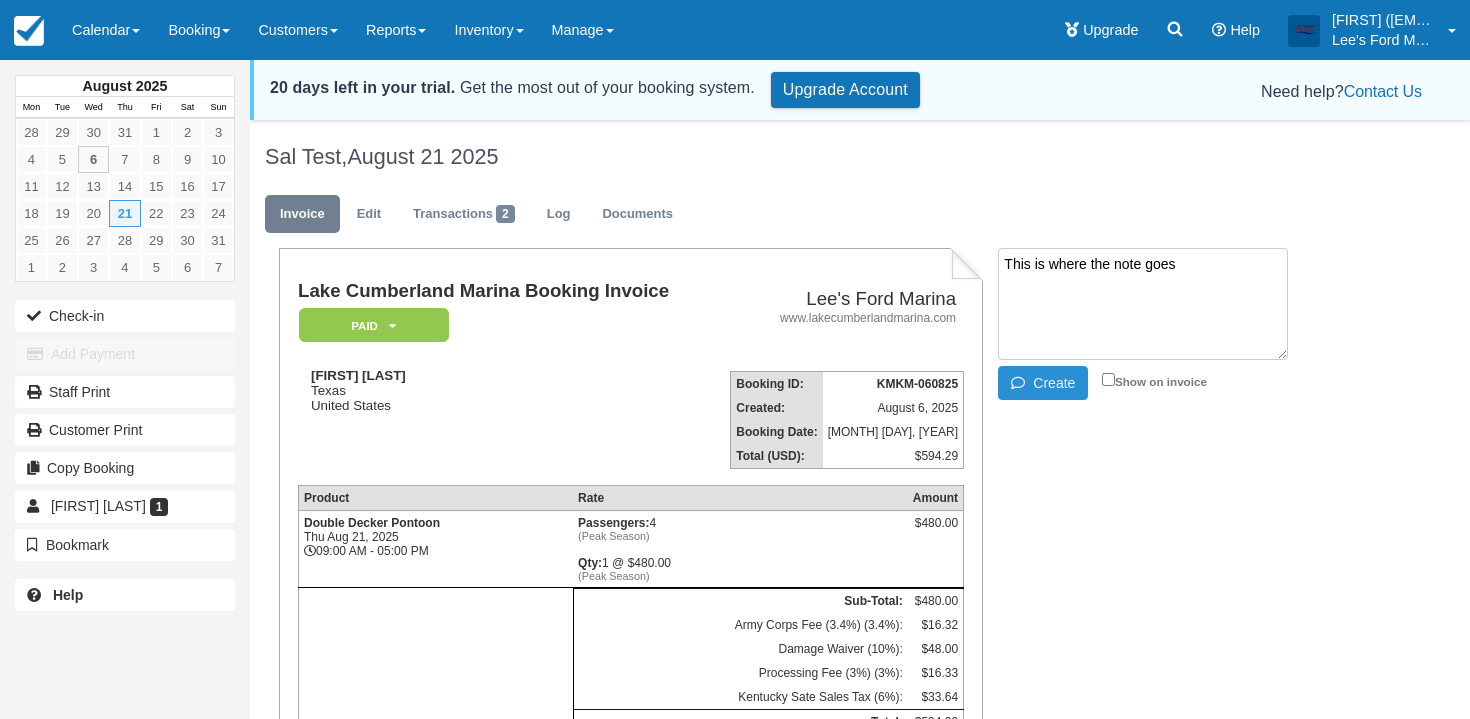type on "This is where the note goes" 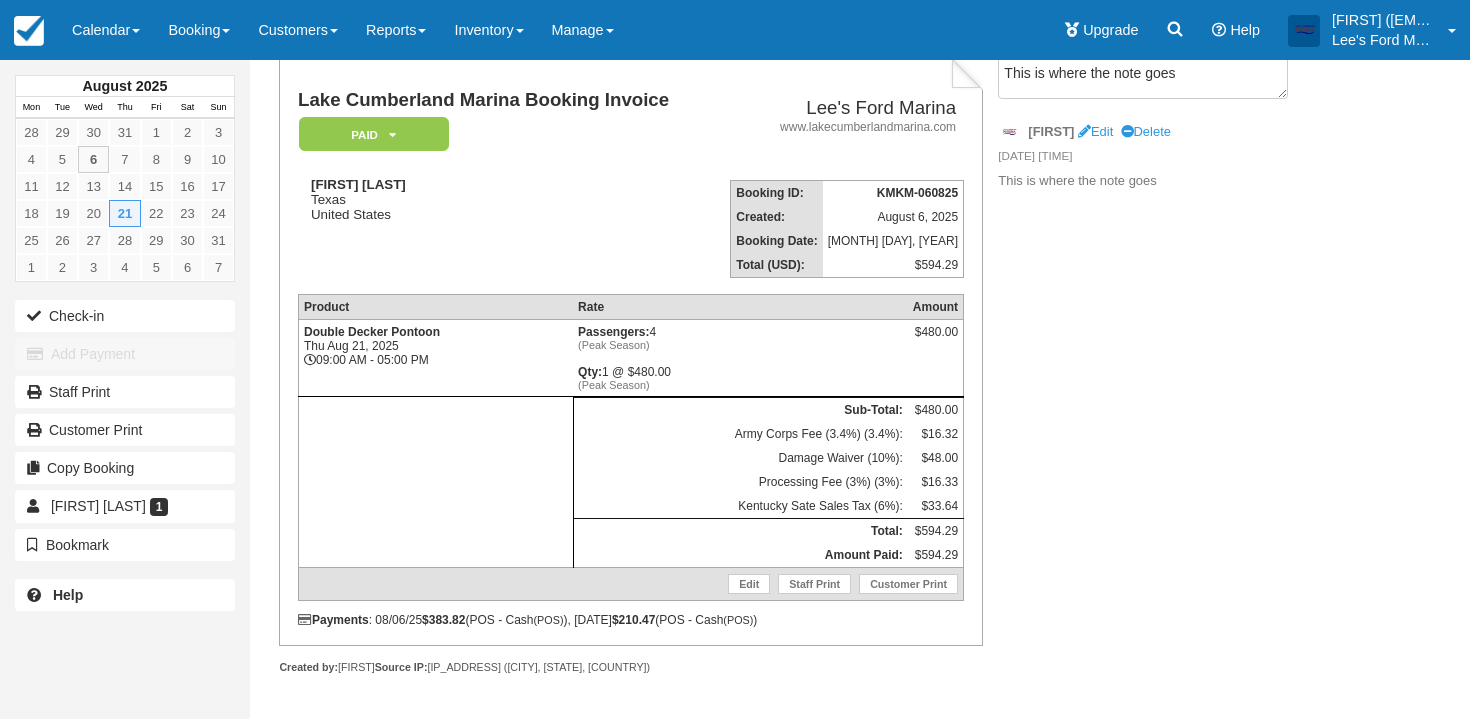 scroll, scrollTop: 0, scrollLeft: 0, axis: both 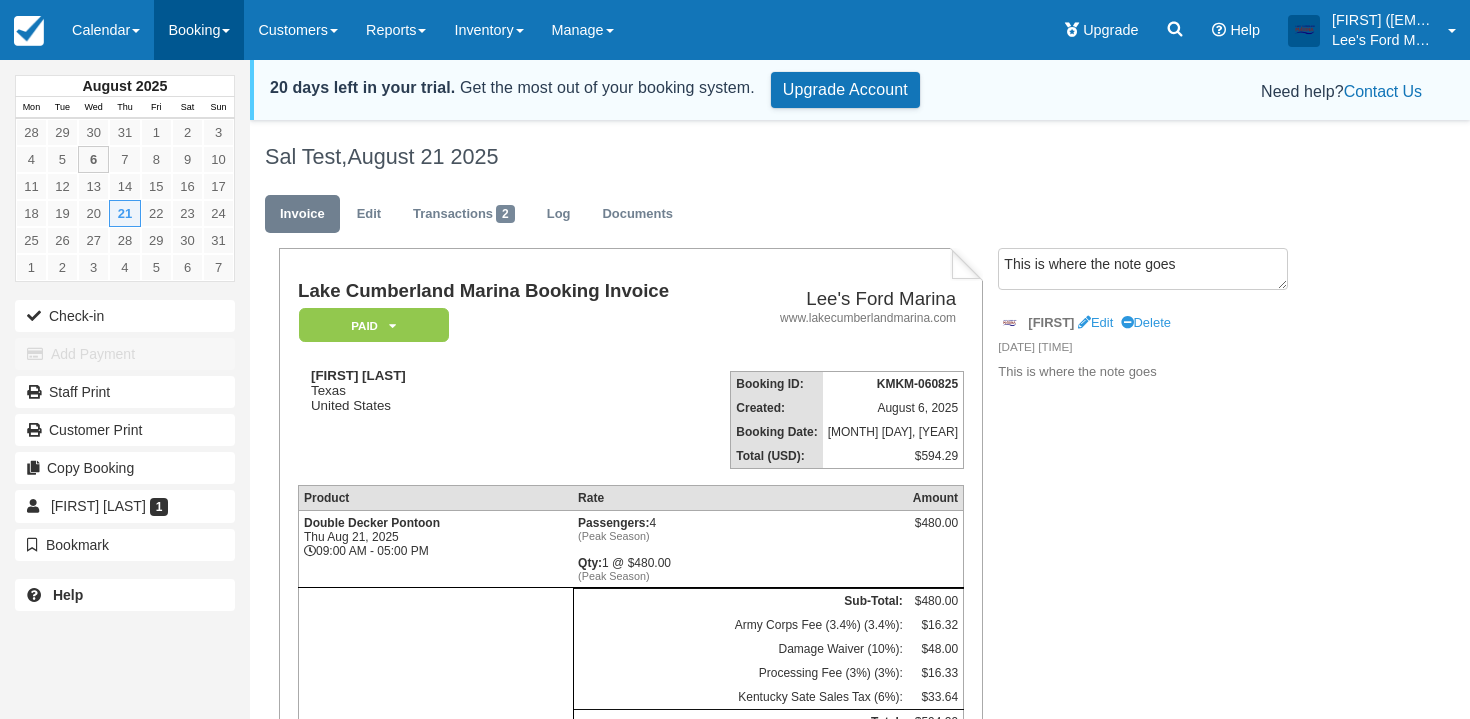click on "Booking" at bounding box center (199, 30) 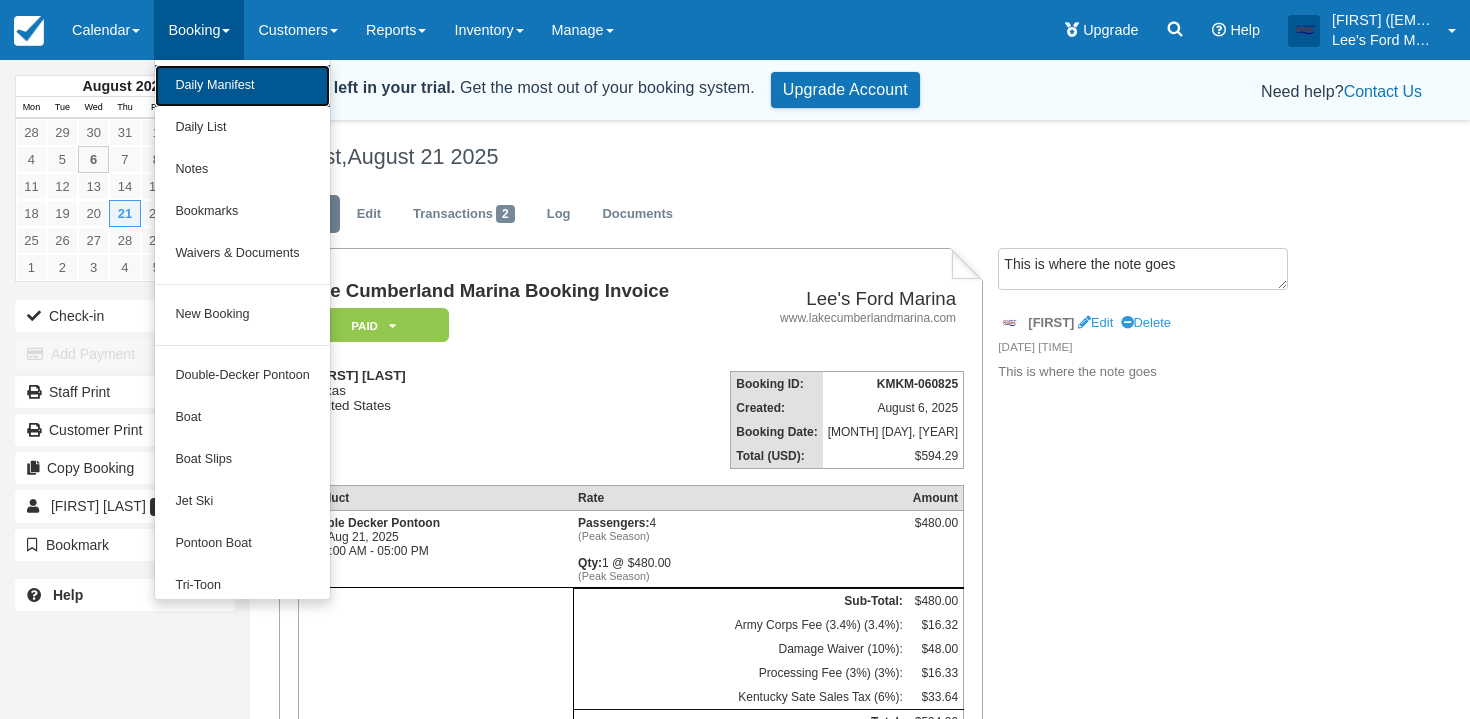 click on "Daily Manifest" at bounding box center [242, 86] 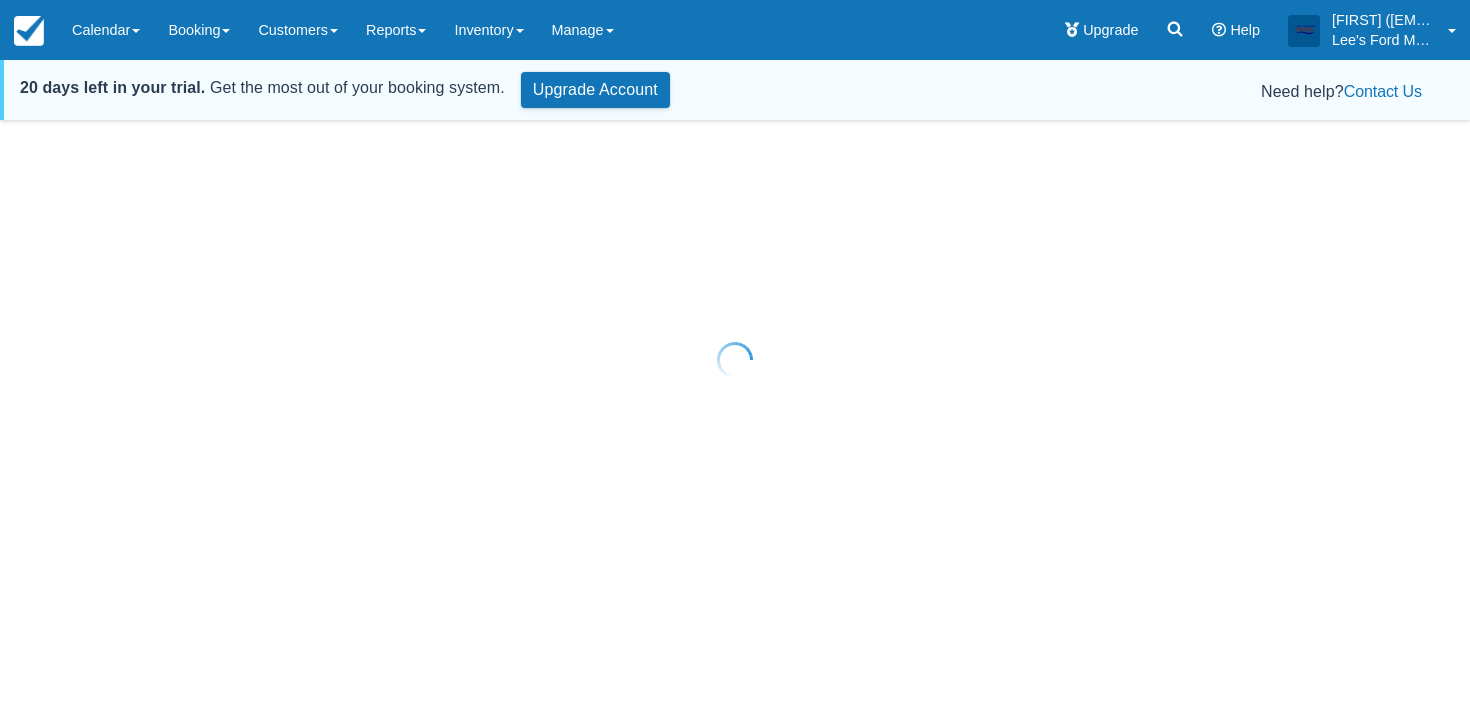 scroll, scrollTop: 0, scrollLeft: 0, axis: both 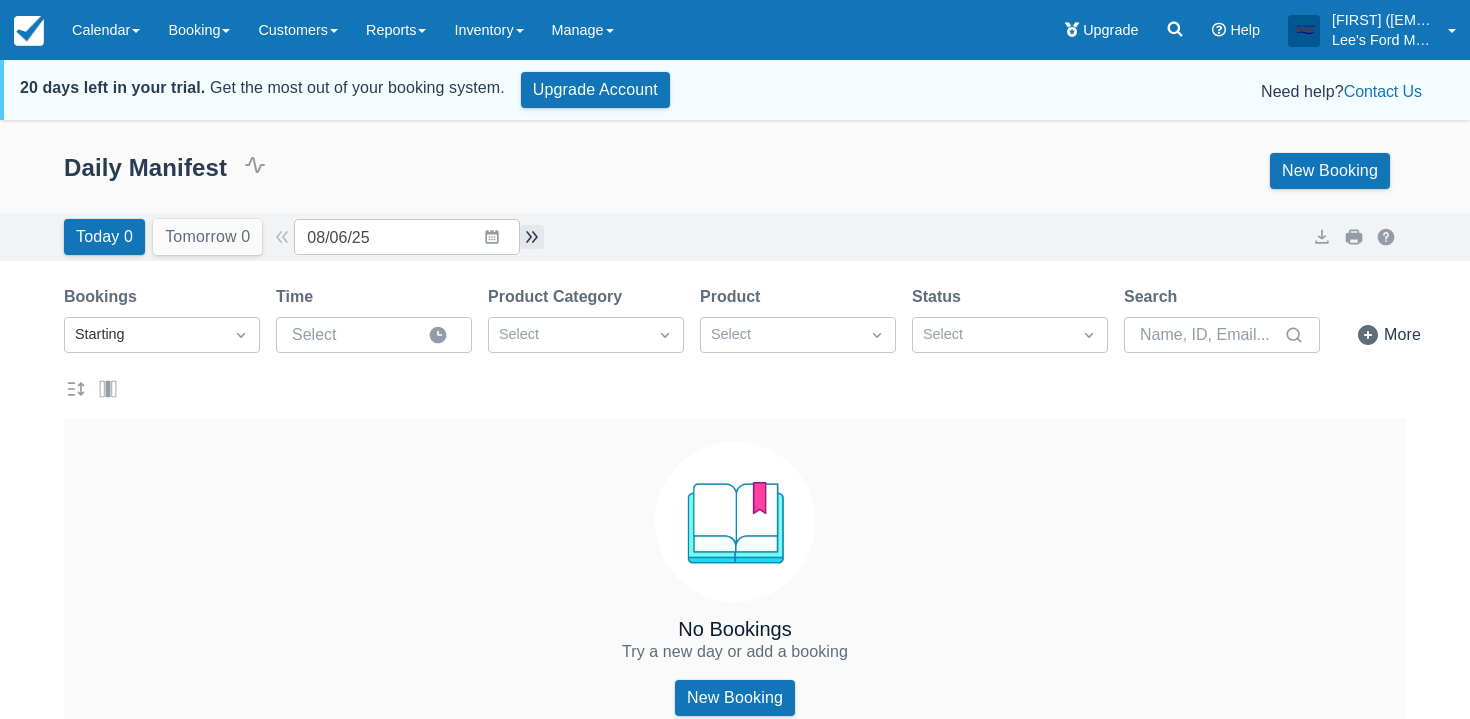 click at bounding box center (532, 237) 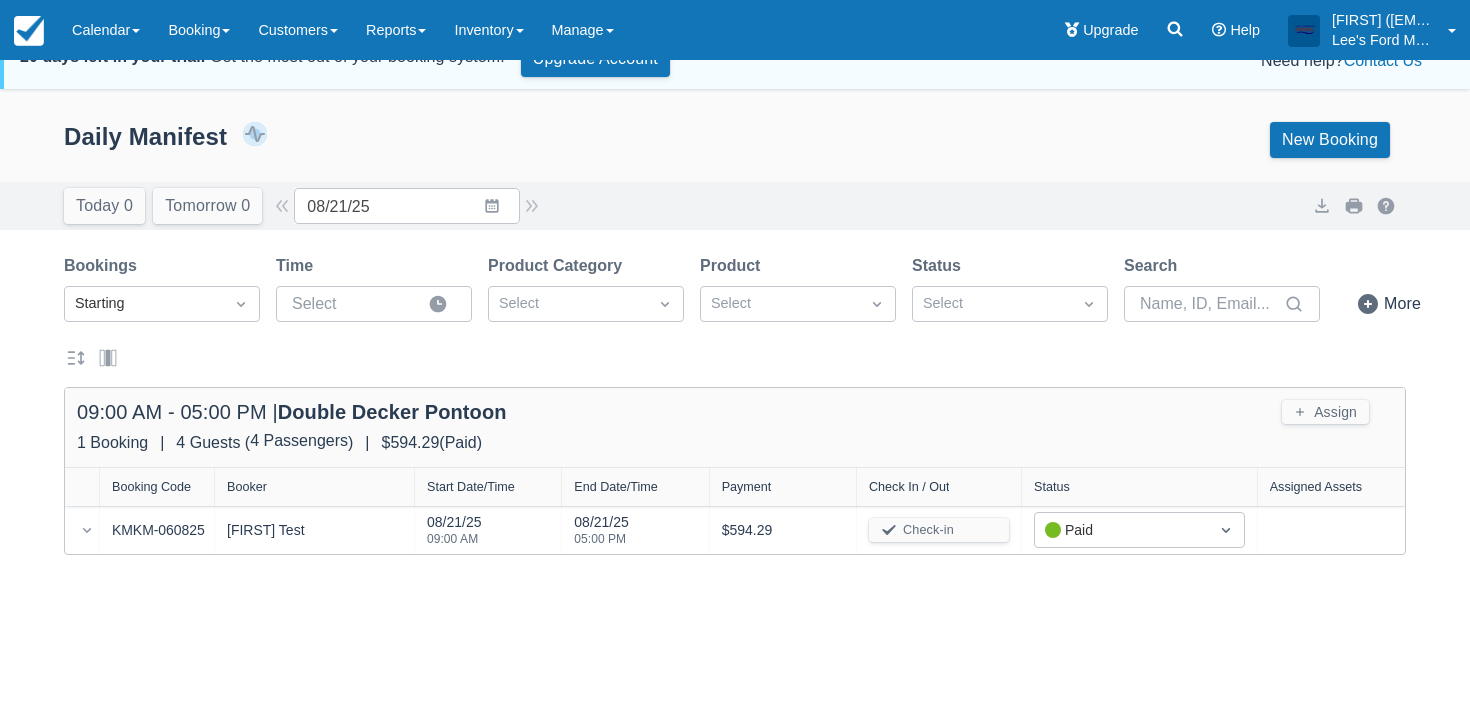 scroll, scrollTop: 65, scrollLeft: 0, axis: vertical 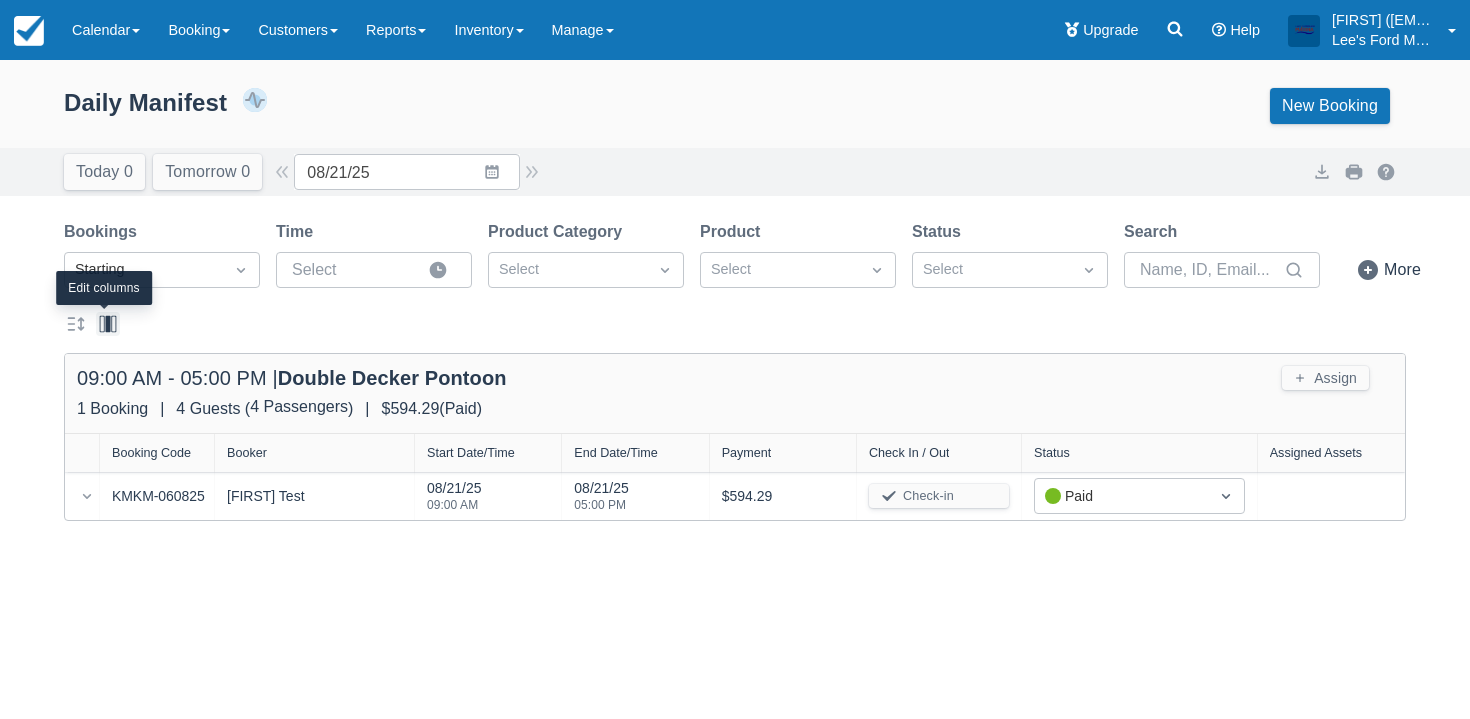 click at bounding box center [108, 324] 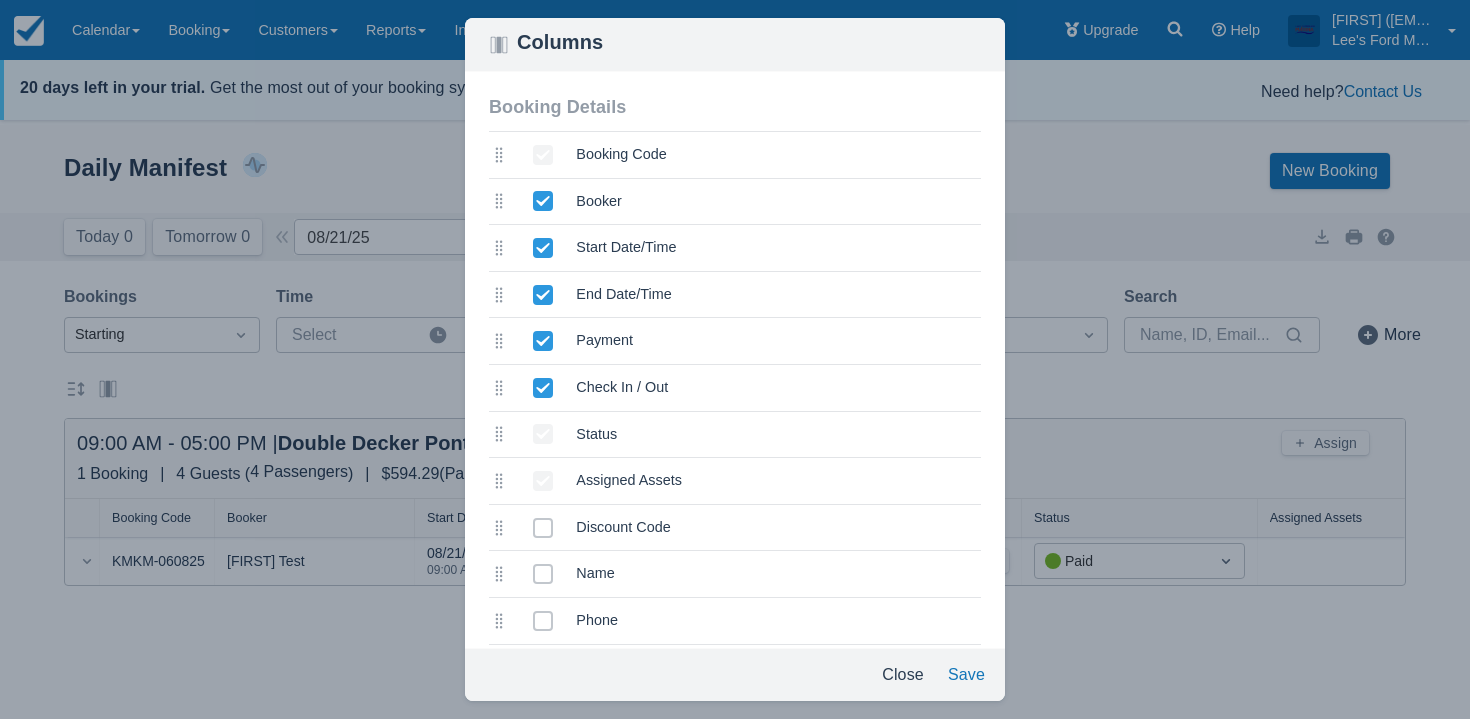 click 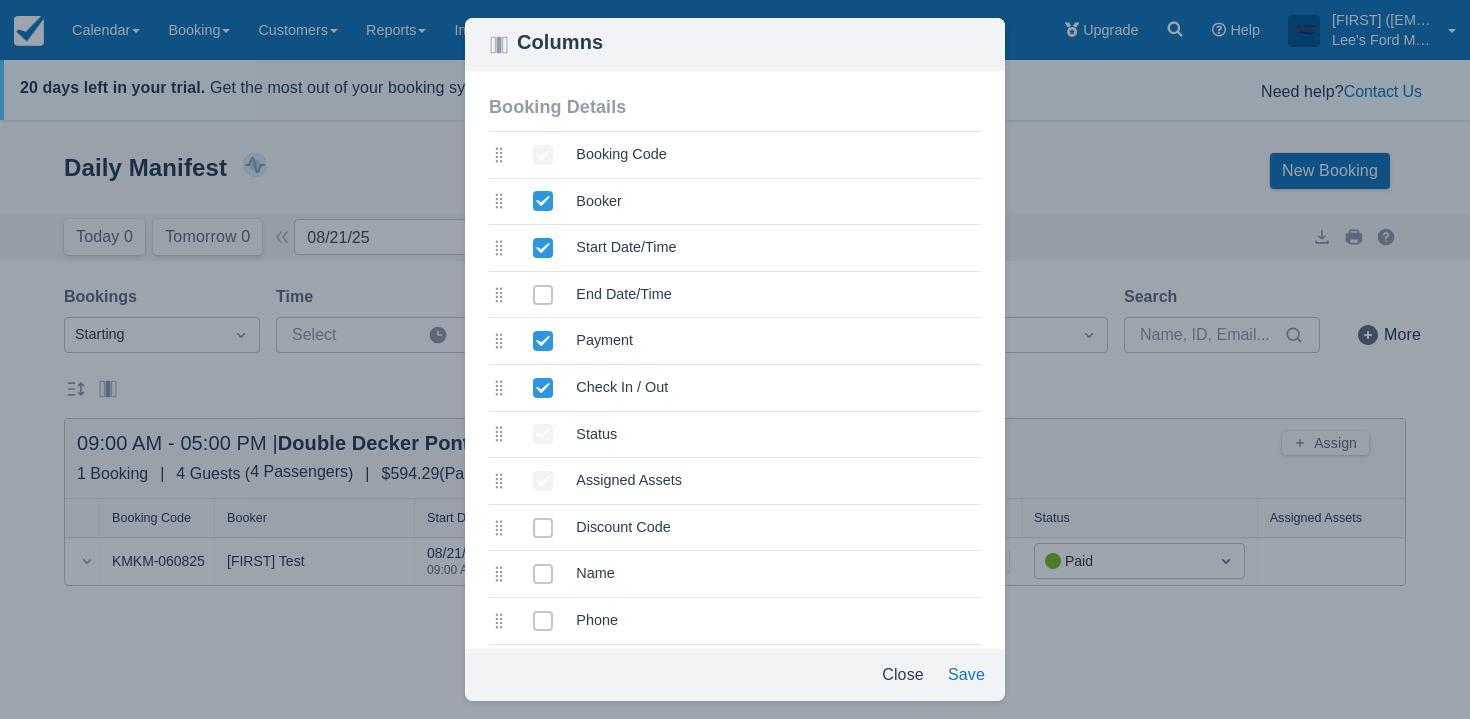 click 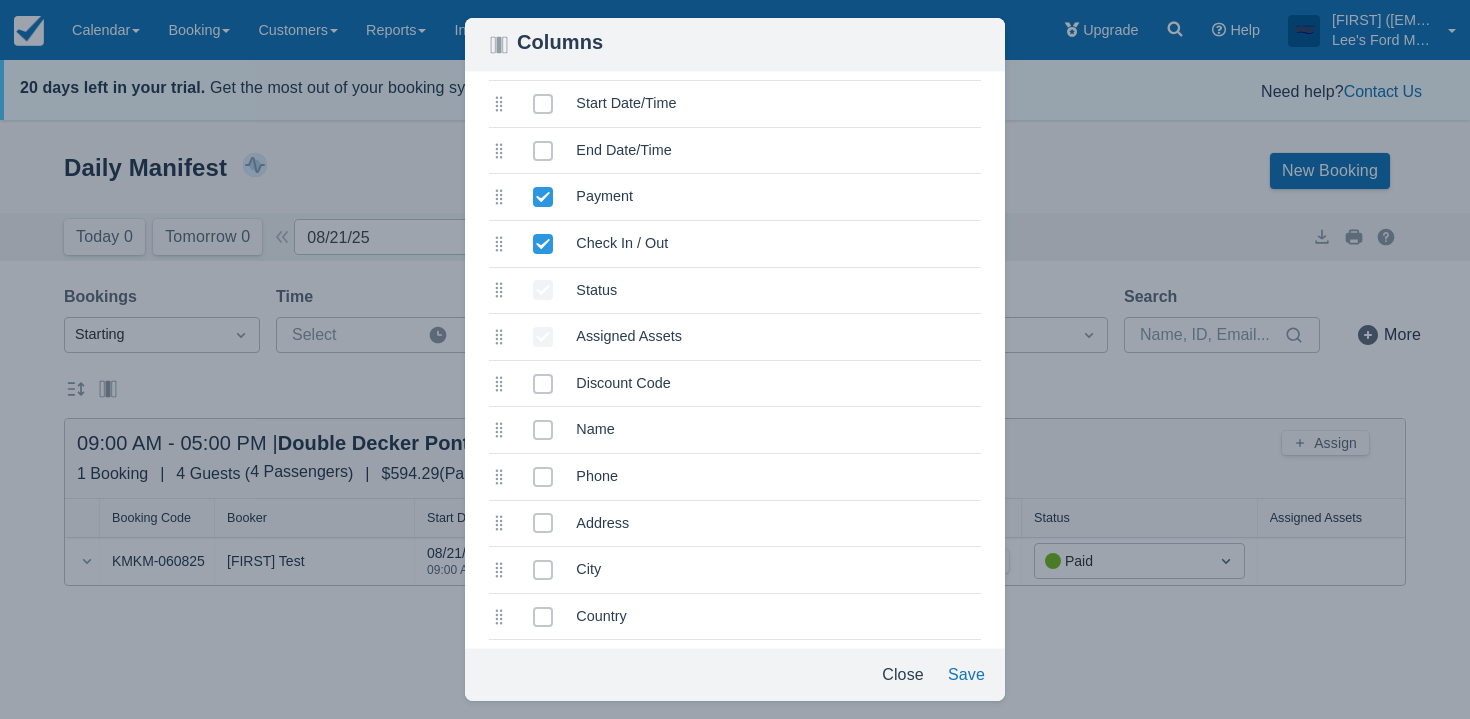 scroll, scrollTop: 401, scrollLeft: 0, axis: vertical 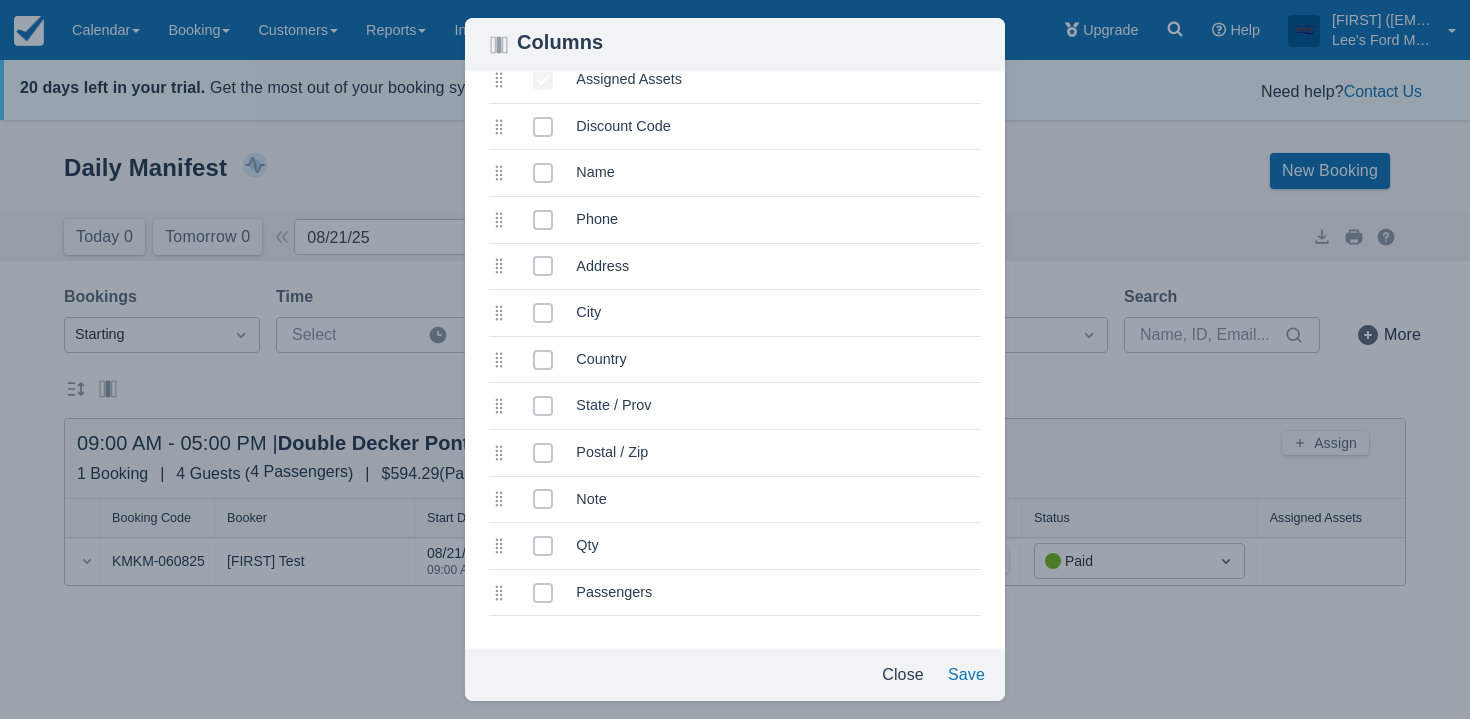 click at bounding box center [543, 507] 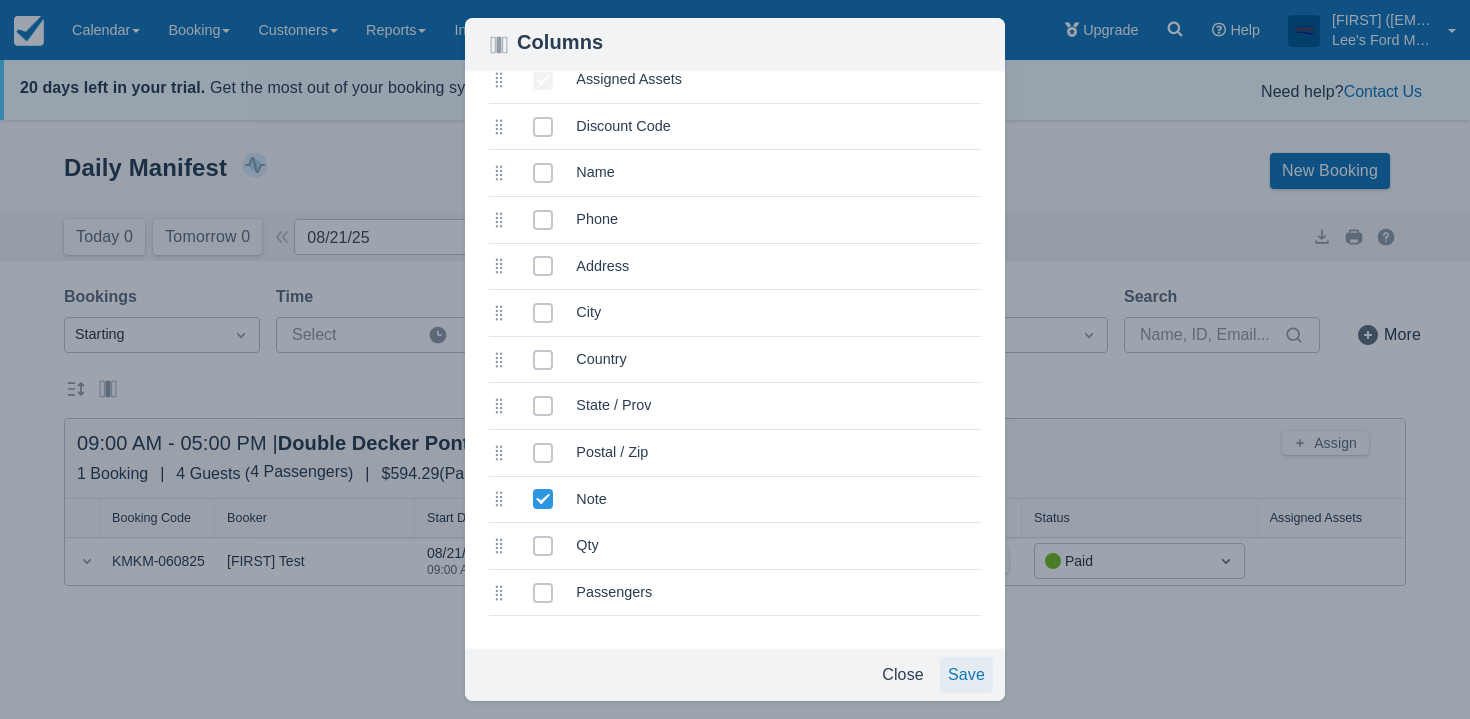 click on "Save" at bounding box center (966, 675) 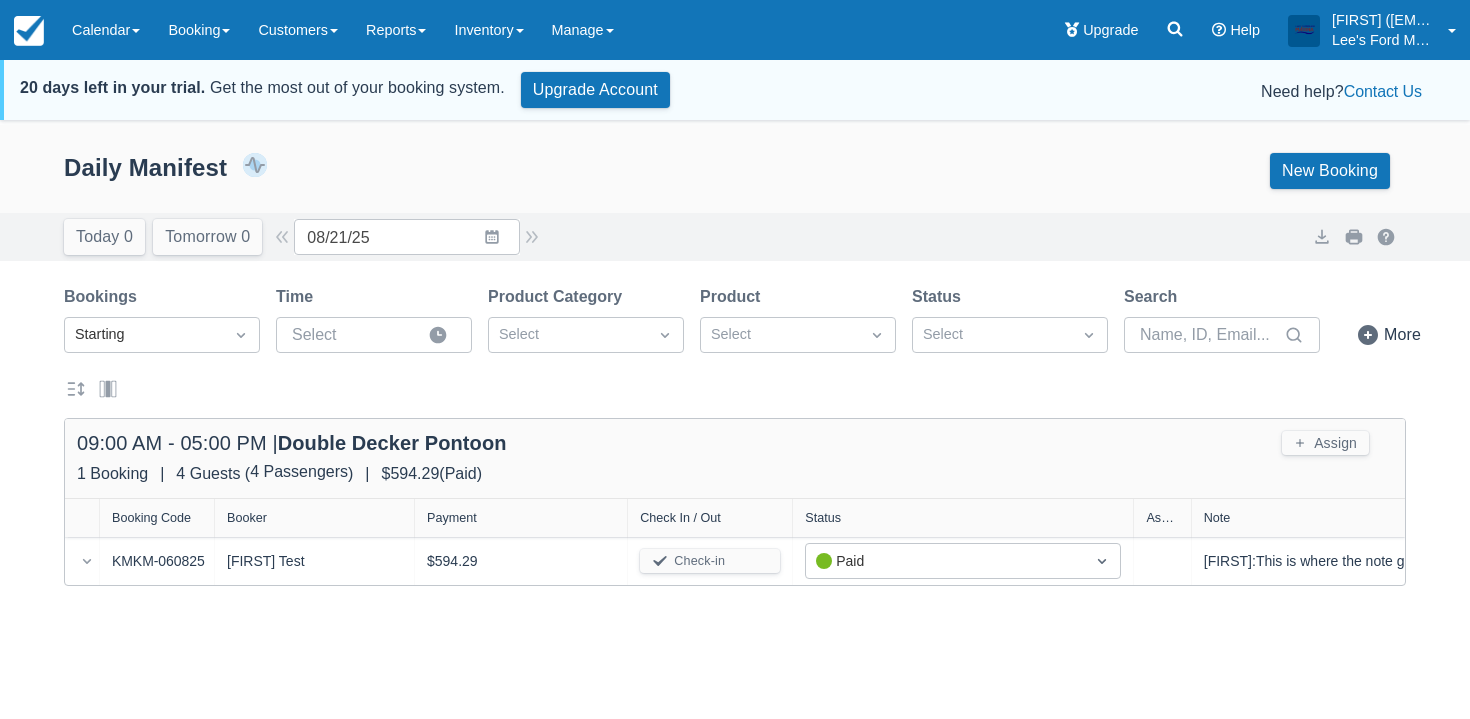 drag, startPoint x: 1230, startPoint y: 519, endPoint x: 1108, endPoint y: 514, distance: 122.10242 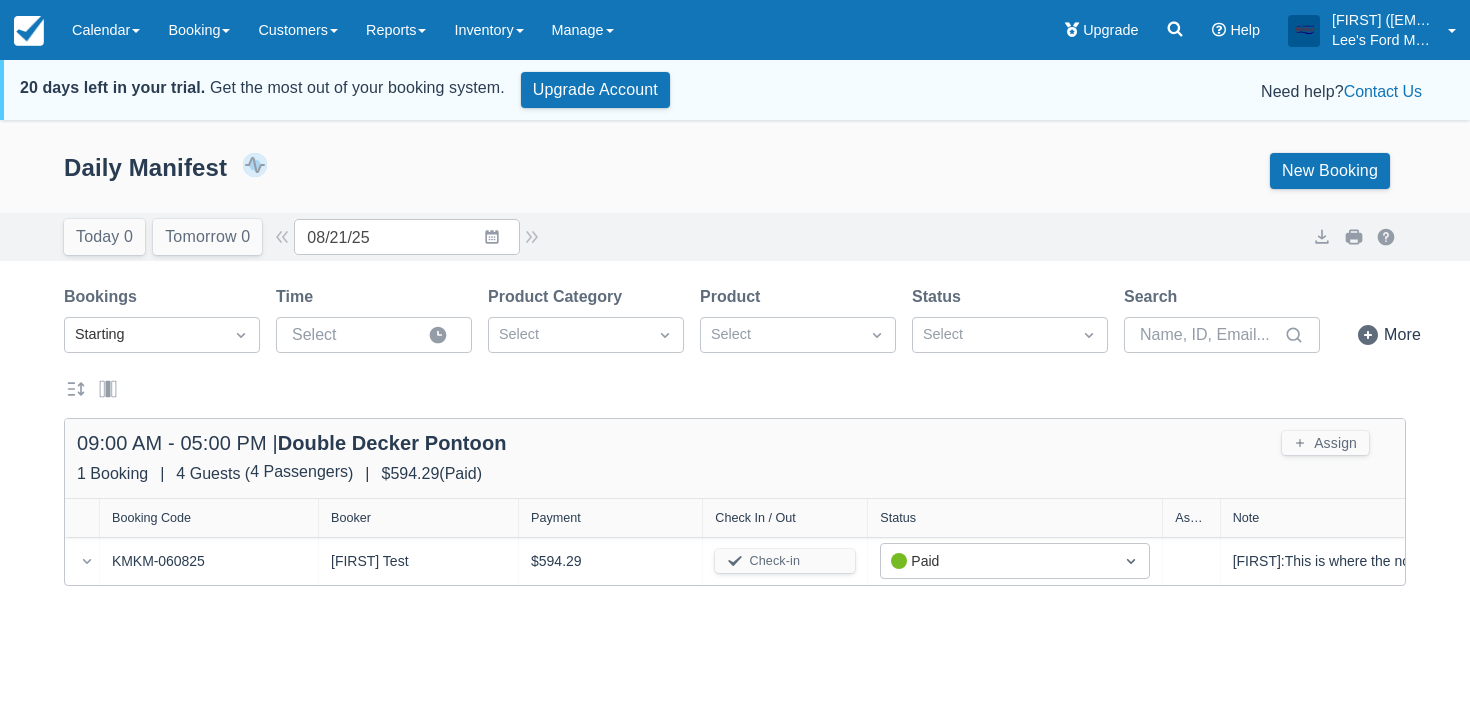 drag, startPoint x: 209, startPoint y: 512, endPoint x: 313, endPoint y: 514, distance: 104.019226 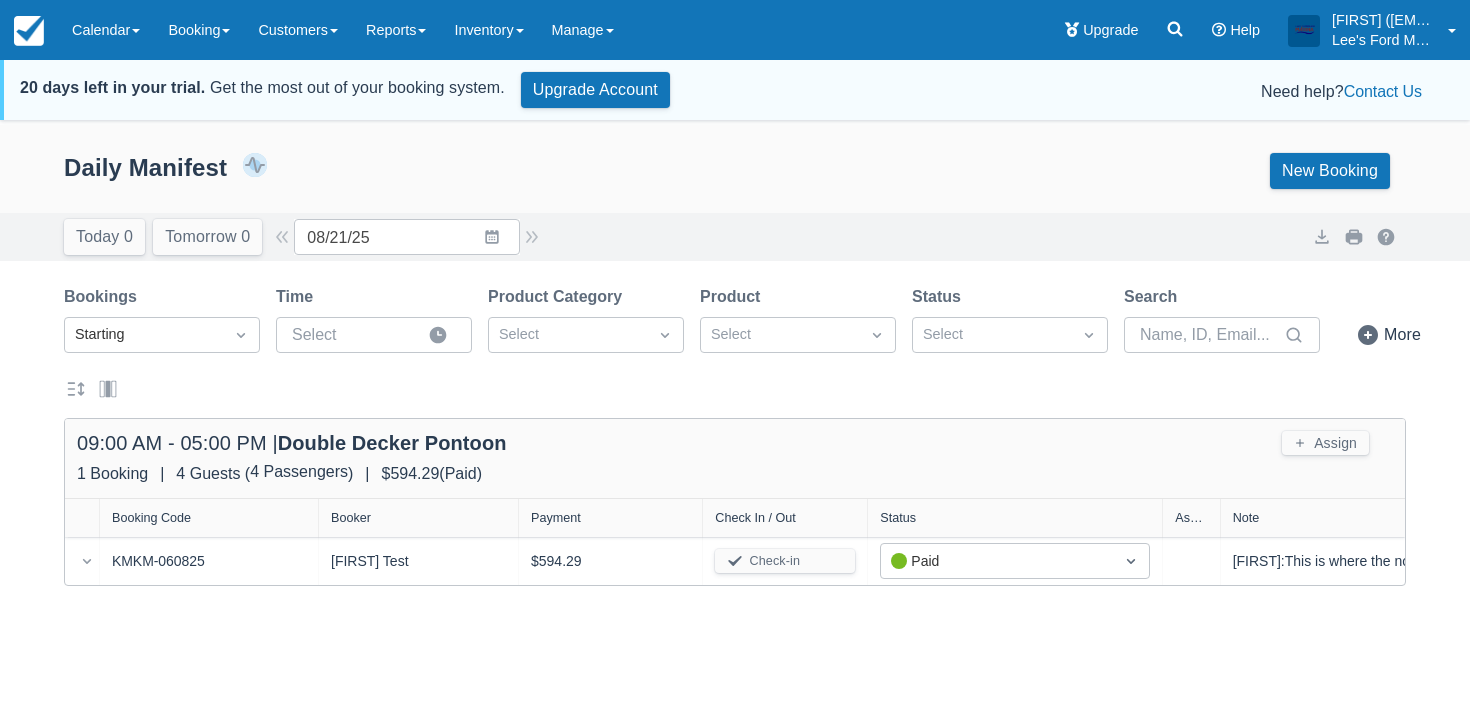 click on "Expand rows 4 Passengers
Daily Manifest 1 Bookings $594.29 Booking Revenue View Revenue Report New Booking Today 0 Tomorrow 0 Date 08/21/25 Navigate forward to interact with the calendar and select a date. Press the question mark key to get the keyboard shortcuts for changing dates. 08/21/25 Export Print Daily Manifest Intro to the Daily Manifest Managing daily bookings Using guest forms and waivers Tips and tricks View Documentation Close Bookings Starting Time ▲ 12 ▼ : ▲ 00 ▼ ▲ AM ▼ Product Category Select Product Select Status Select Search More Hide from view Canceled bookings Completed assignments Edit columns Columns Booking Details selected Booking Code selected Booker selected Payment selected Check In / Out selected Status selected Assigned Assets selected Note selected Start Date/Time selected End Date/Time selected Discount Code selected Name selected Phone selected Address selected City selected Country selected State / Prov selected Postal / Zip selected Qty selected Close" at bounding box center (735, 454) 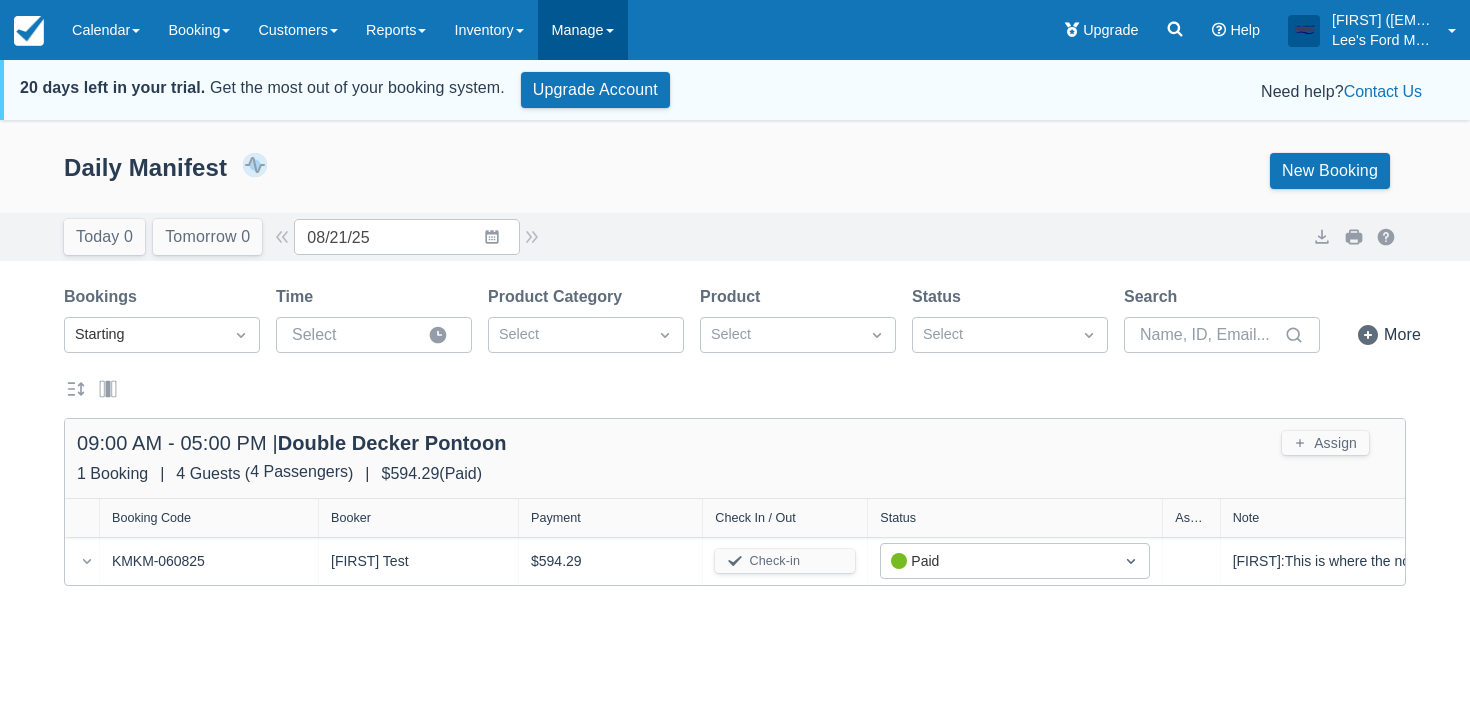 click on "Manage" at bounding box center [583, 30] 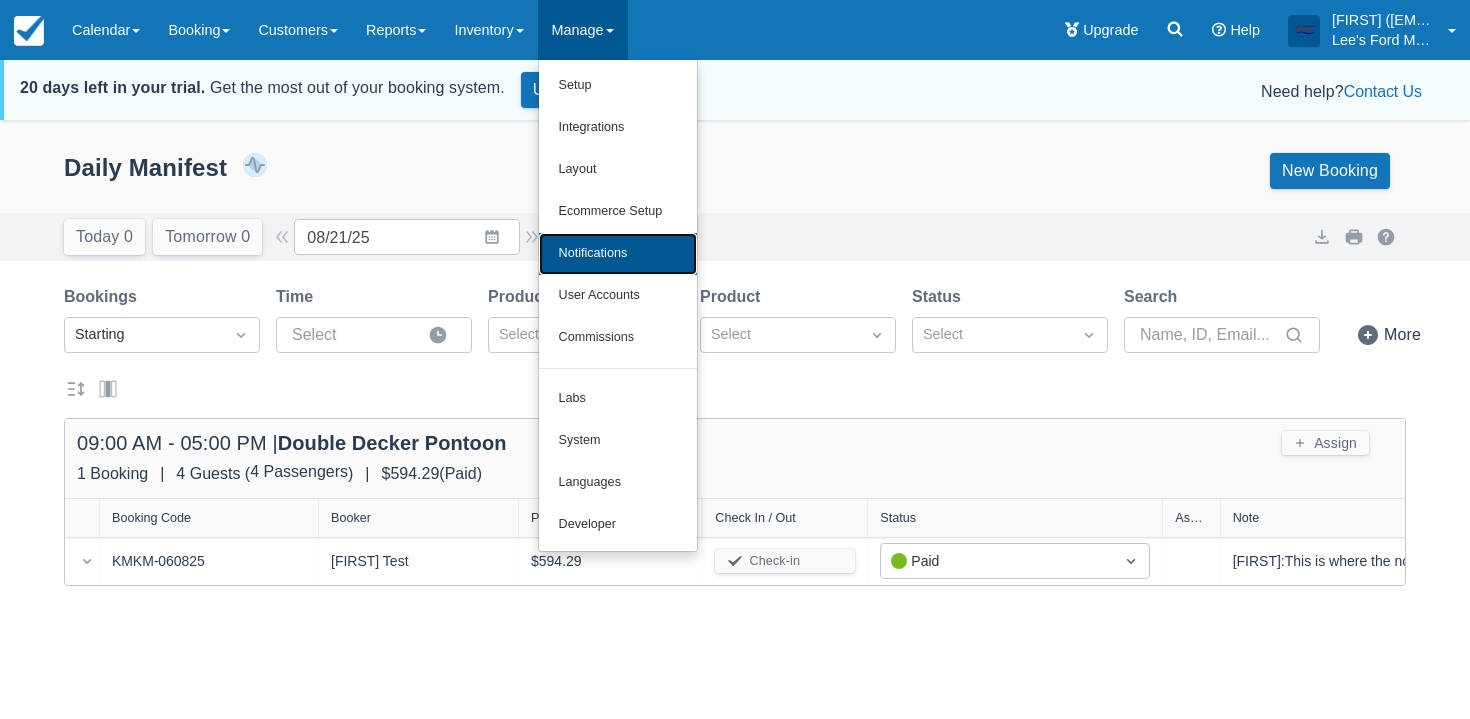 click on "Notifications" at bounding box center (618, 254) 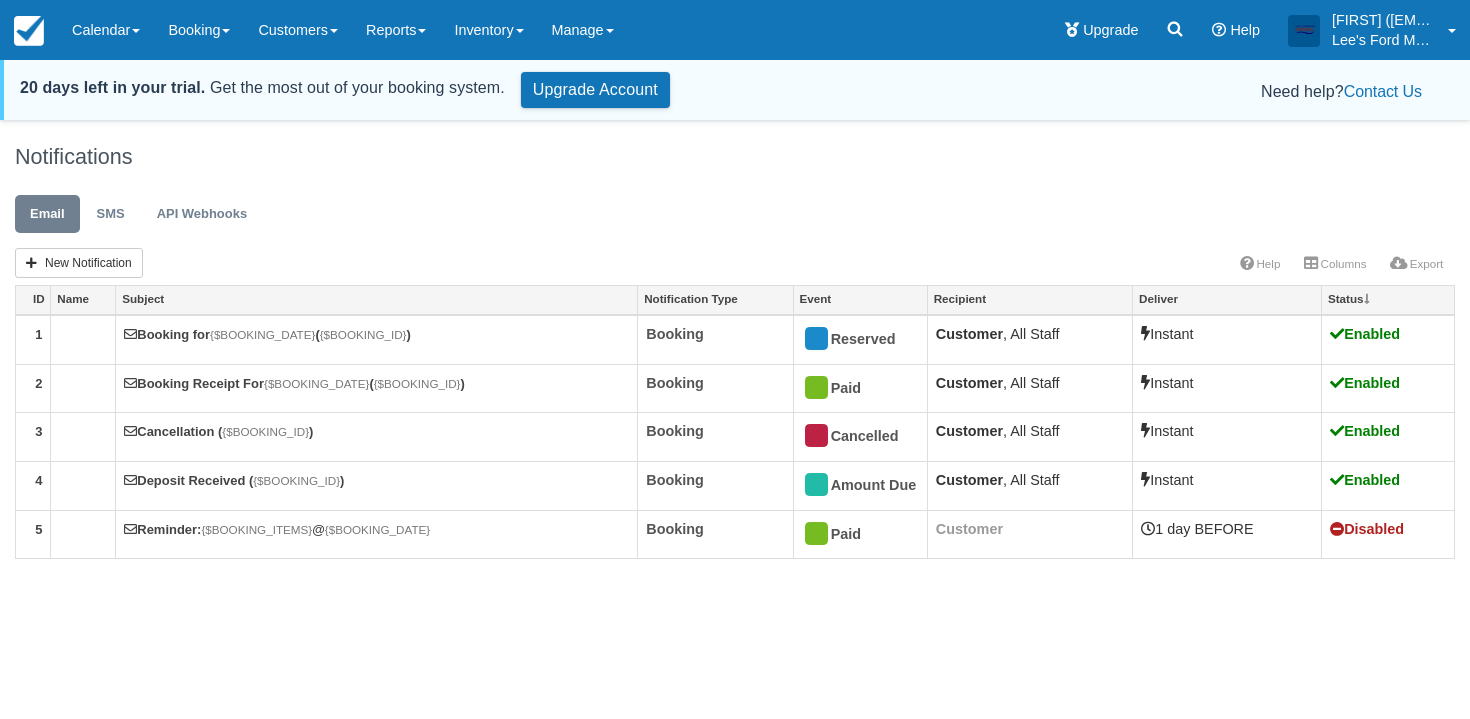 scroll, scrollTop: 0, scrollLeft: 0, axis: both 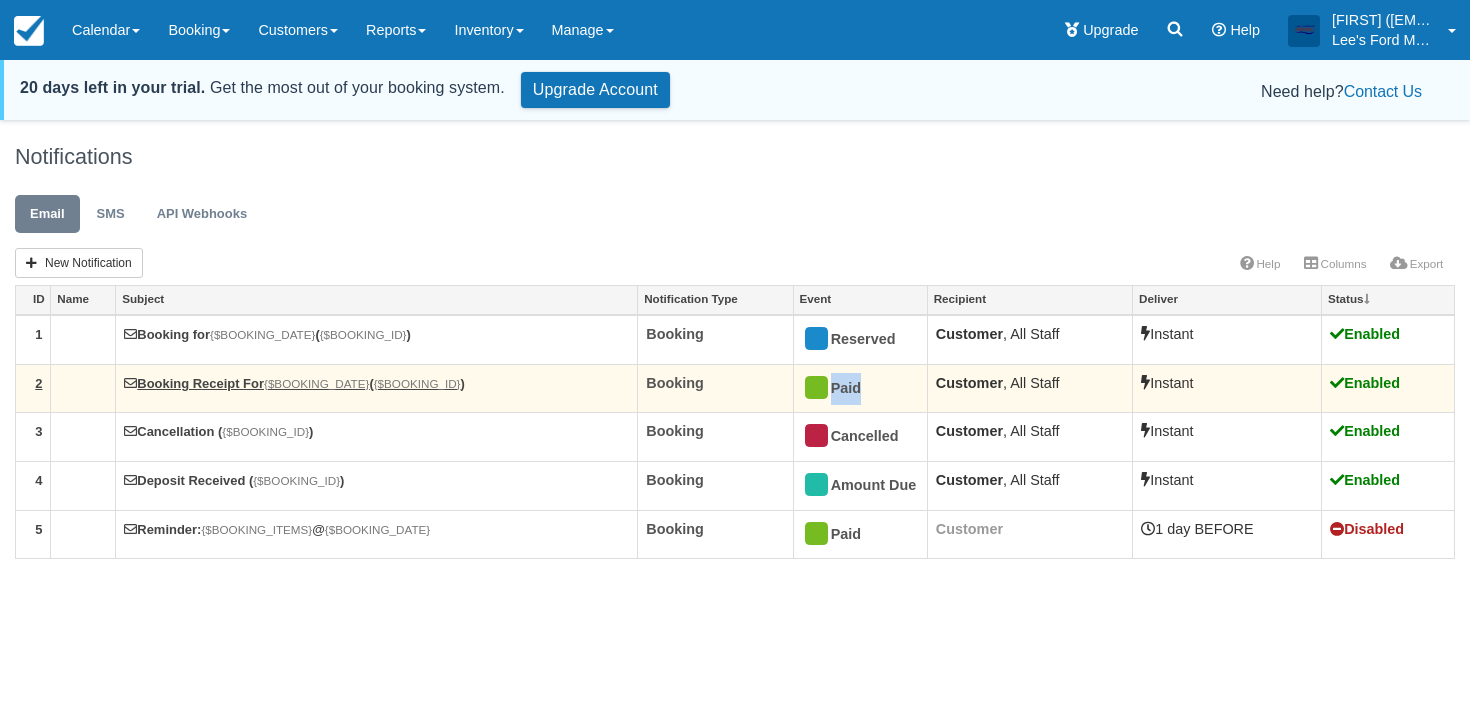 drag, startPoint x: 861, startPoint y: 390, endPoint x: 810, endPoint y: 390, distance: 51 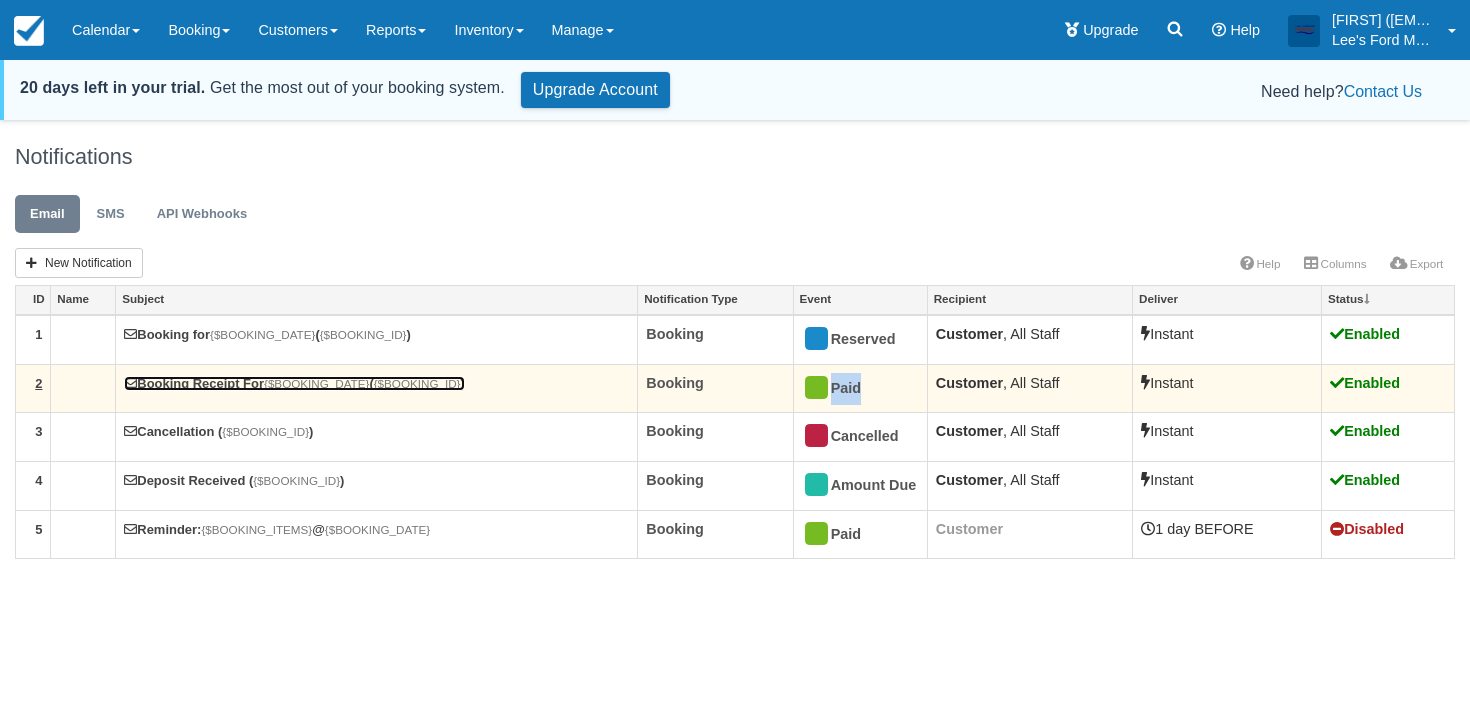 click on "Booking Receipt For  {$BOOKING_DATE}  ( {$BOOKING_ID} )" at bounding box center (294, 383) 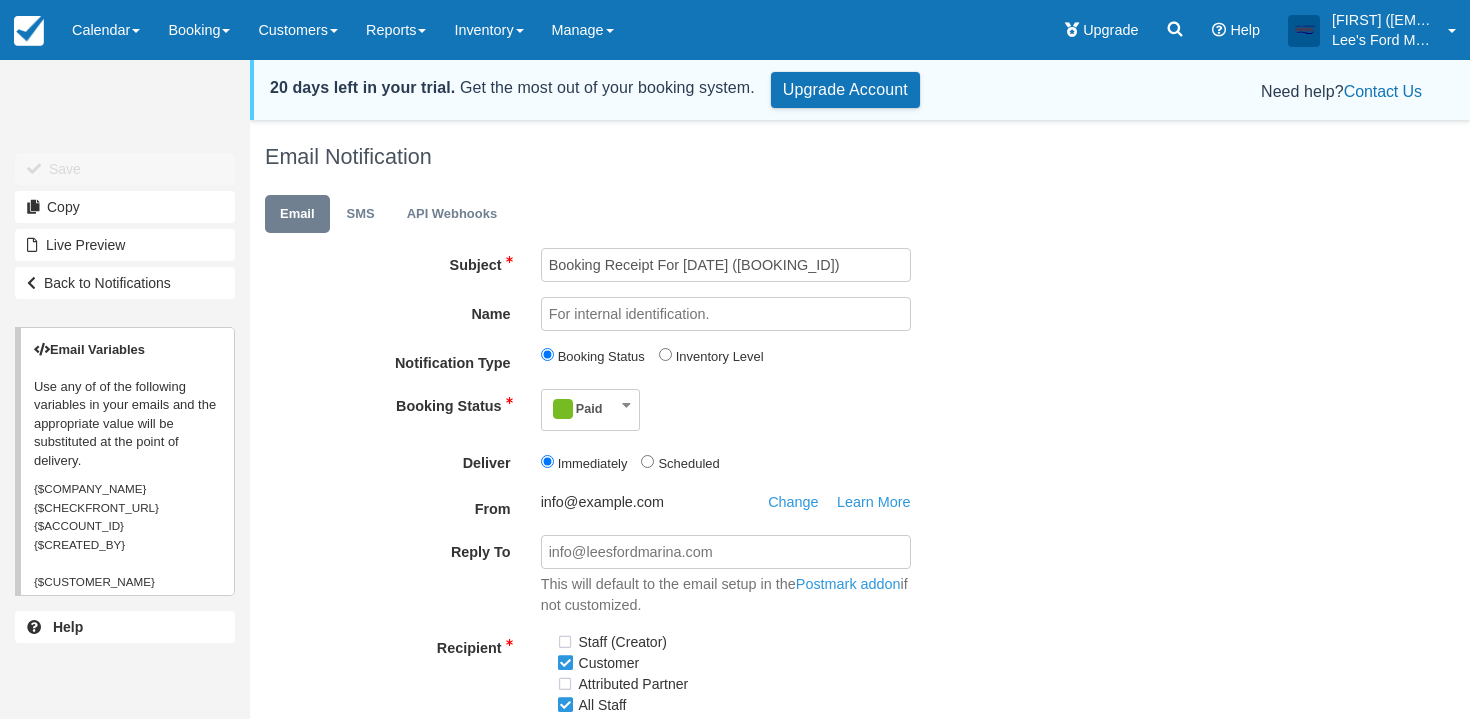 scroll, scrollTop: 0, scrollLeft: 0, axis: both 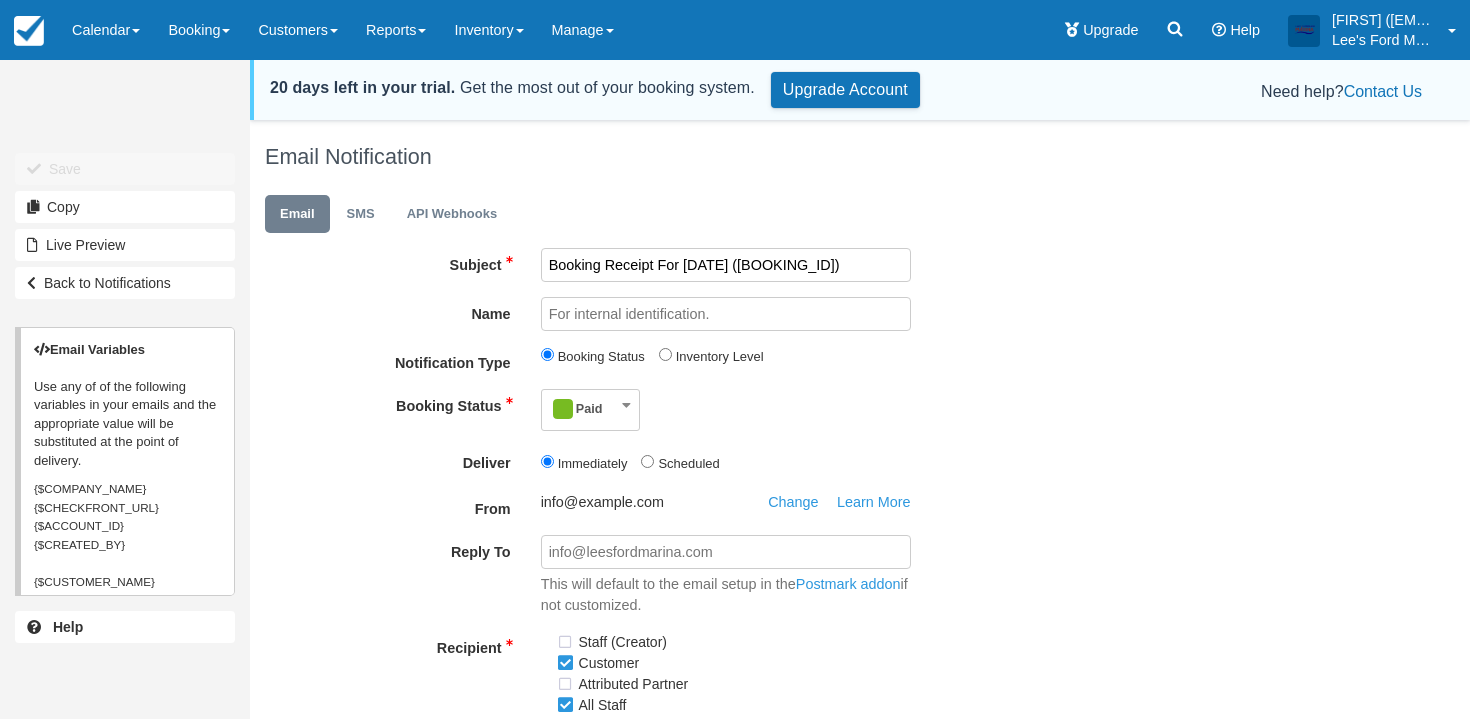 drag, startPoint x: 544, startPoint y: 269, endPoint x: 957, endPoint y: 273, distance: 413.01938 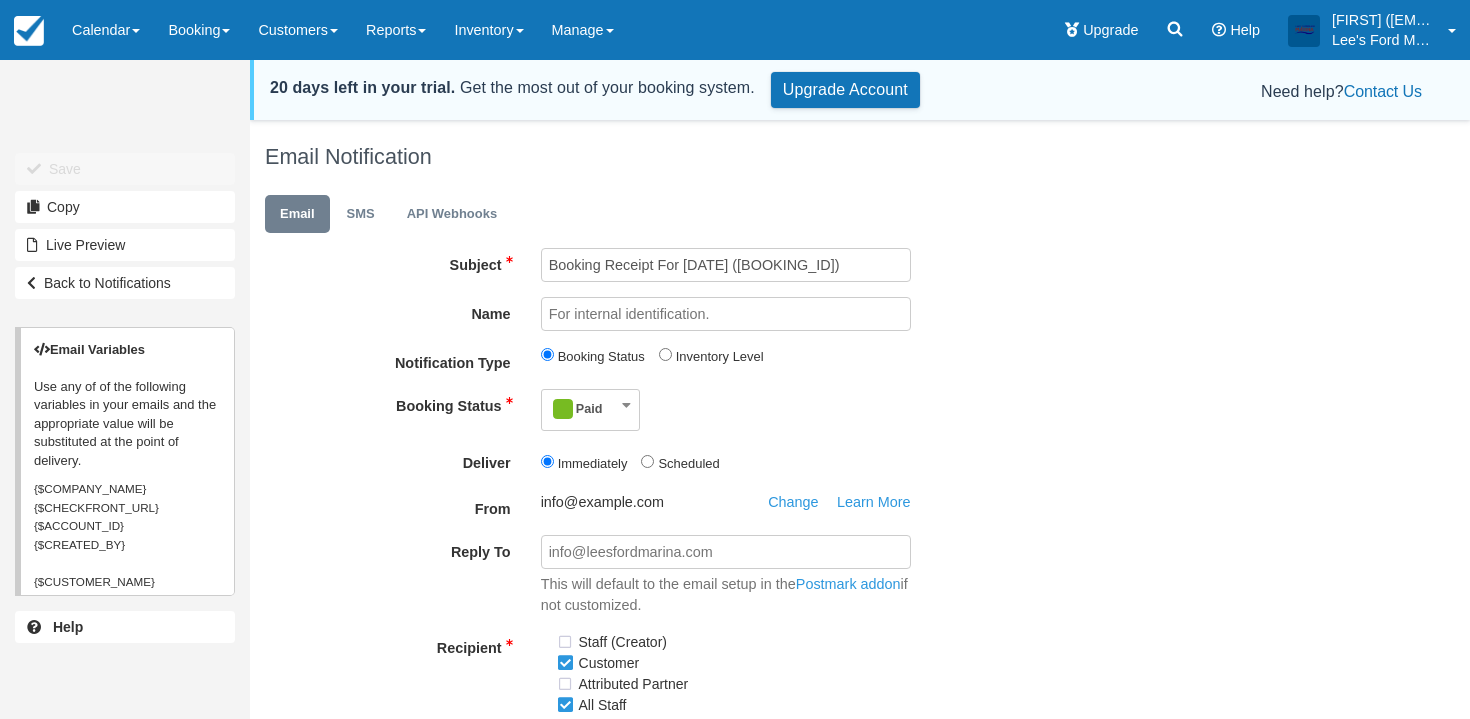 scroll, scrollTop: 0, scrollLeft: 0, axis: both 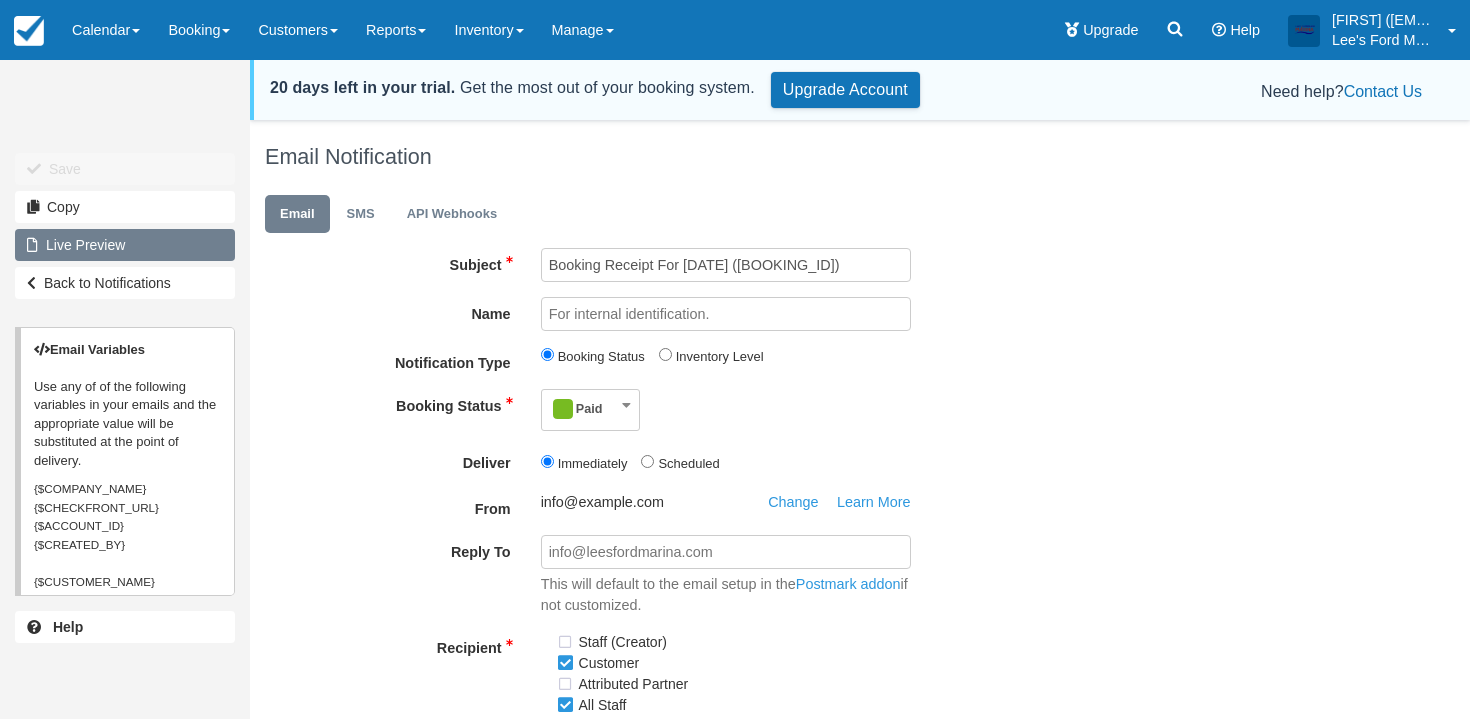 click on "Live Preview" at bounding box center (125, 245) 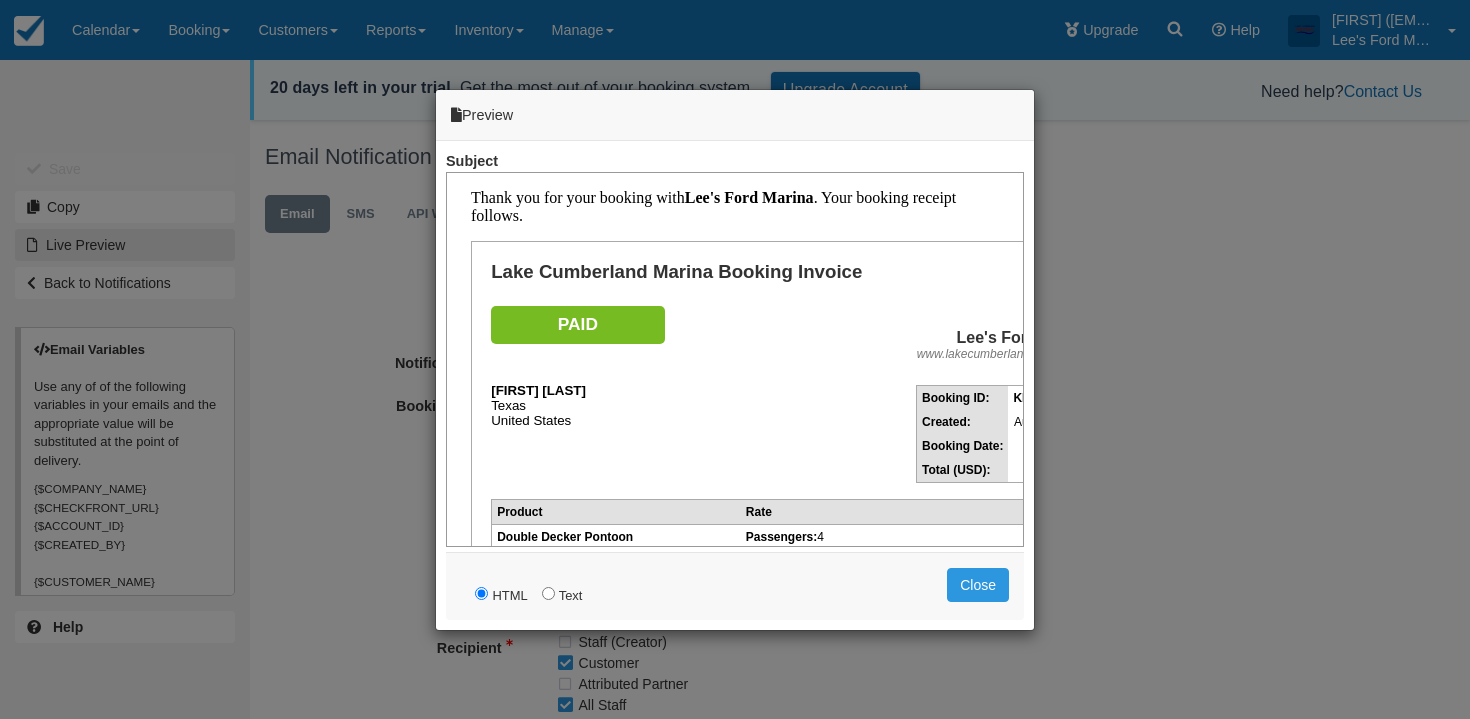 scroll, scrollTop: 0, scrollLeft: 0, axis: both 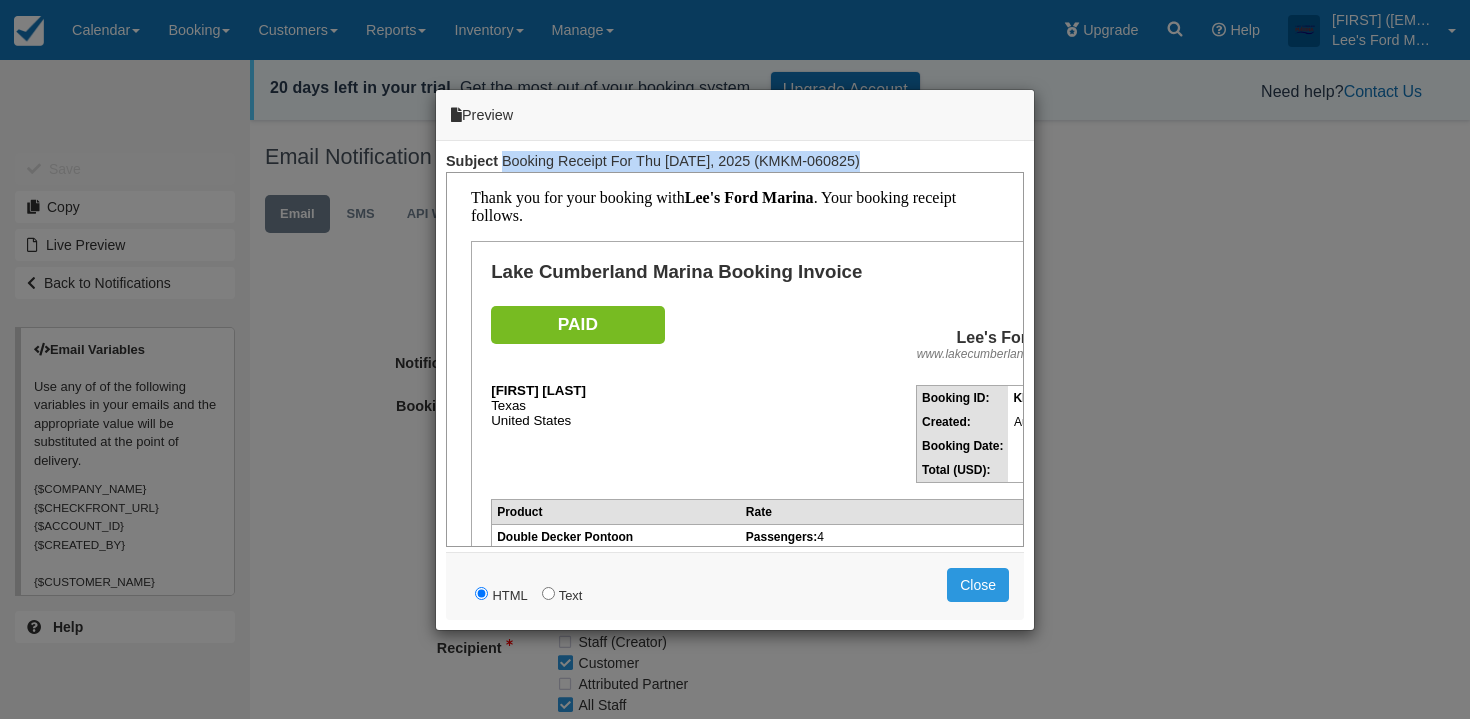 drag, startPoint x: 503, startPoint y: 158, endPoint x: 907, endPoint y: 153, distance: 404.03094 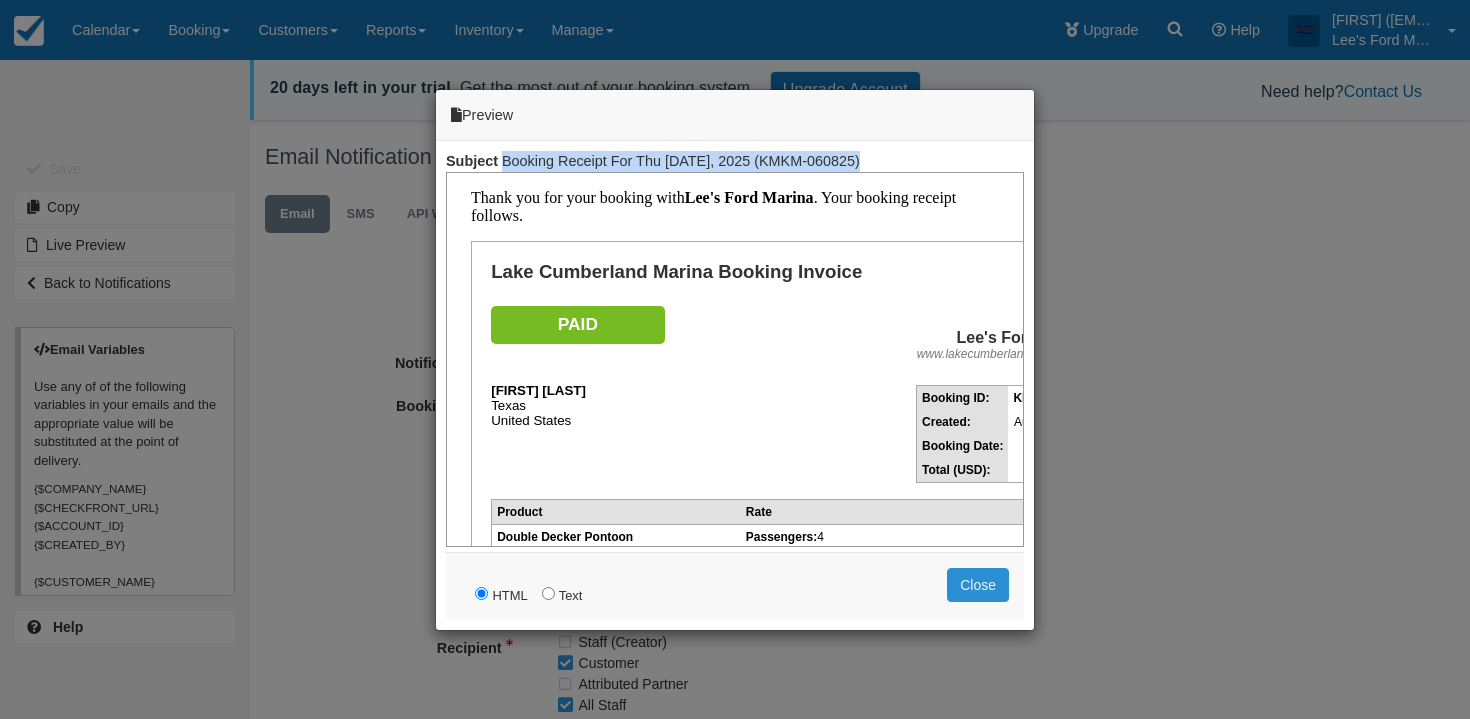 click on "Close" at bounding box center (978, 585) 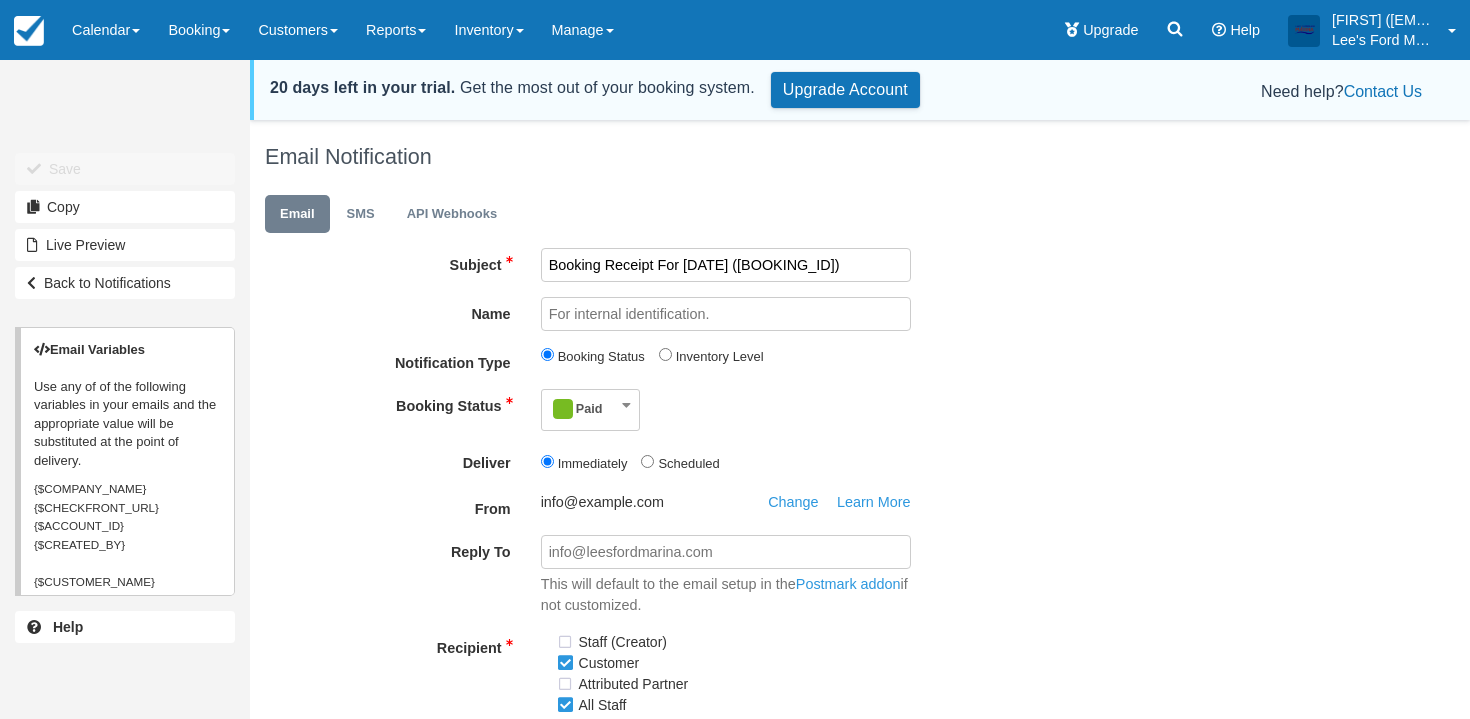 click on "Booking Receipt For {$BOOKING_DATE} ({$BOOKING_ID})" at bounding box center [726, 265] 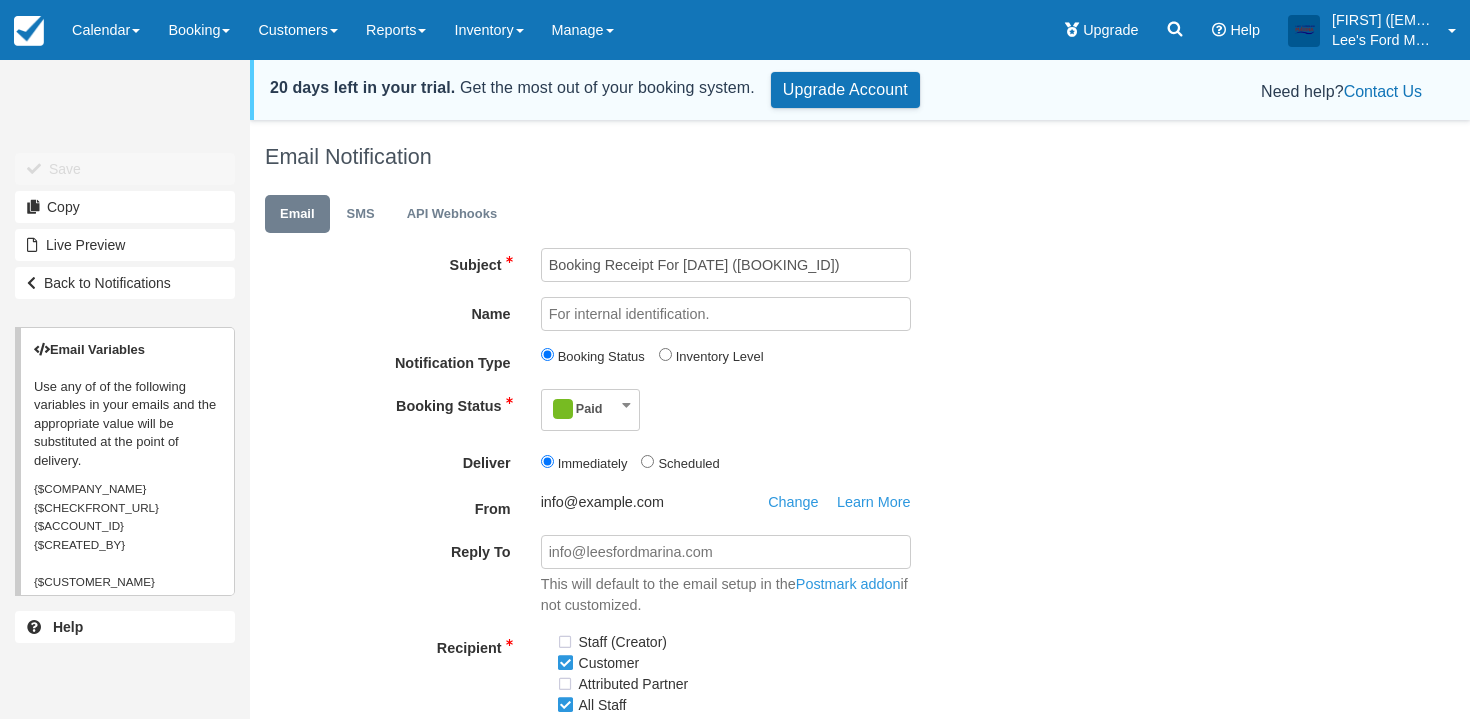 scroll, scrollTop: 0, scrollLeft: 0, axis: both 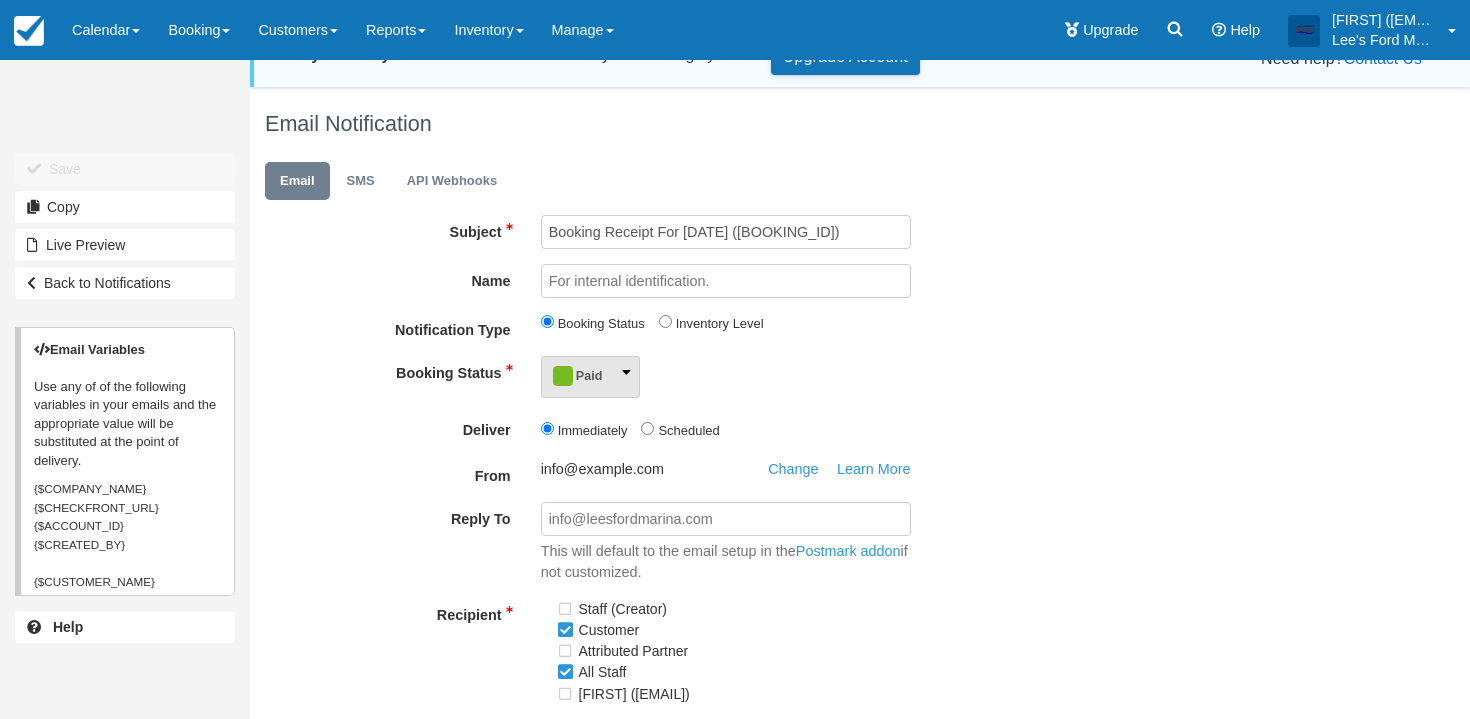 click on "Paid" at bounding box center (590, 377) 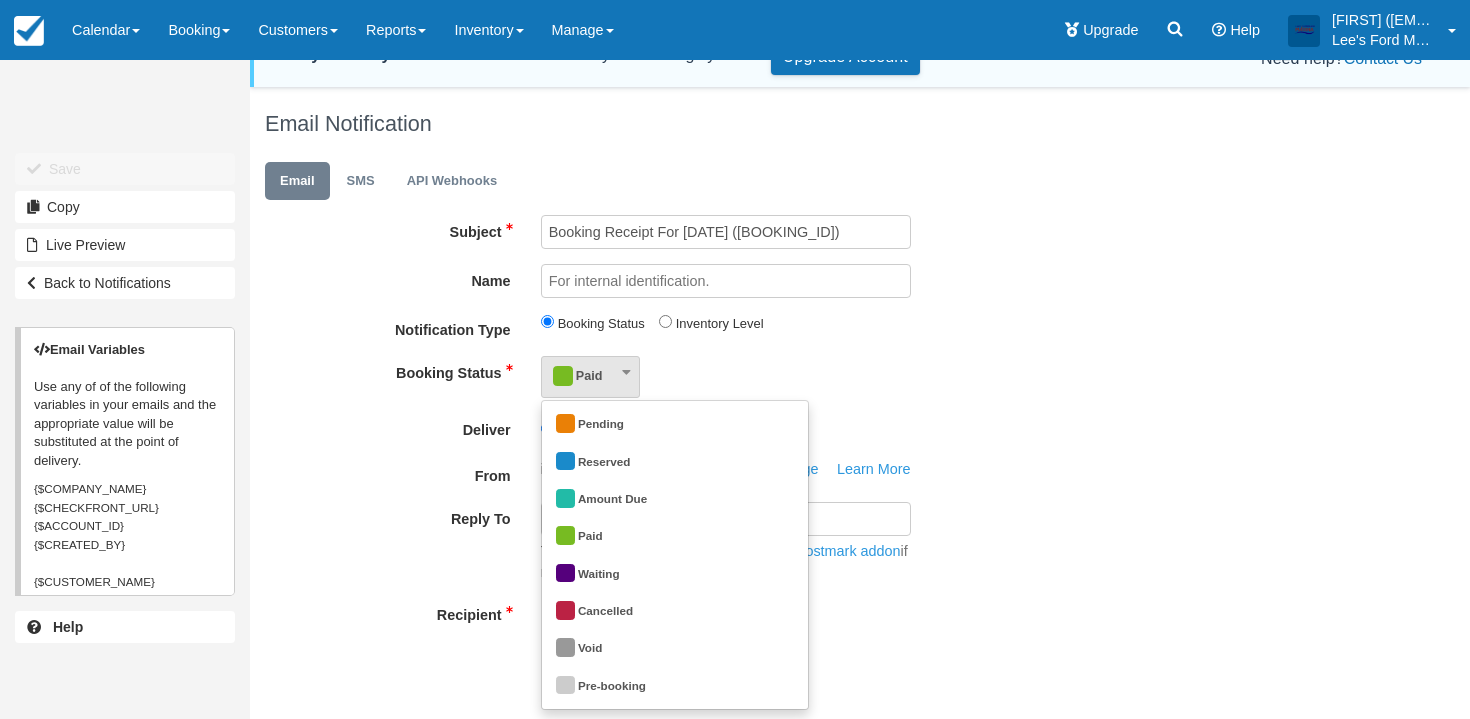 click on "Booking Status
Paid
Pending Reserved Amount Due Paid Waiting Cancelled Void Pre-booking" at bounding box center [801, 377] 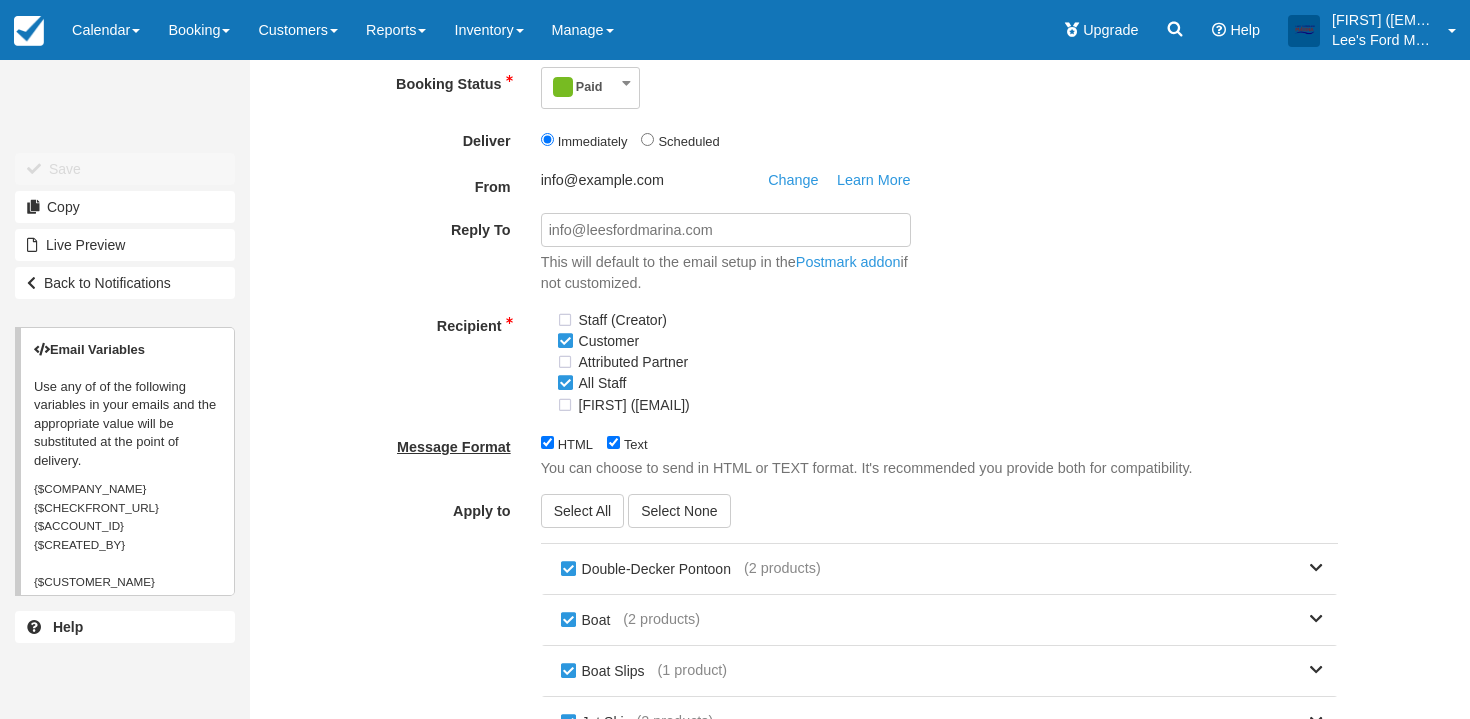 scroll, scrollTop: 323, scrollLeft: 0, axis: vertical 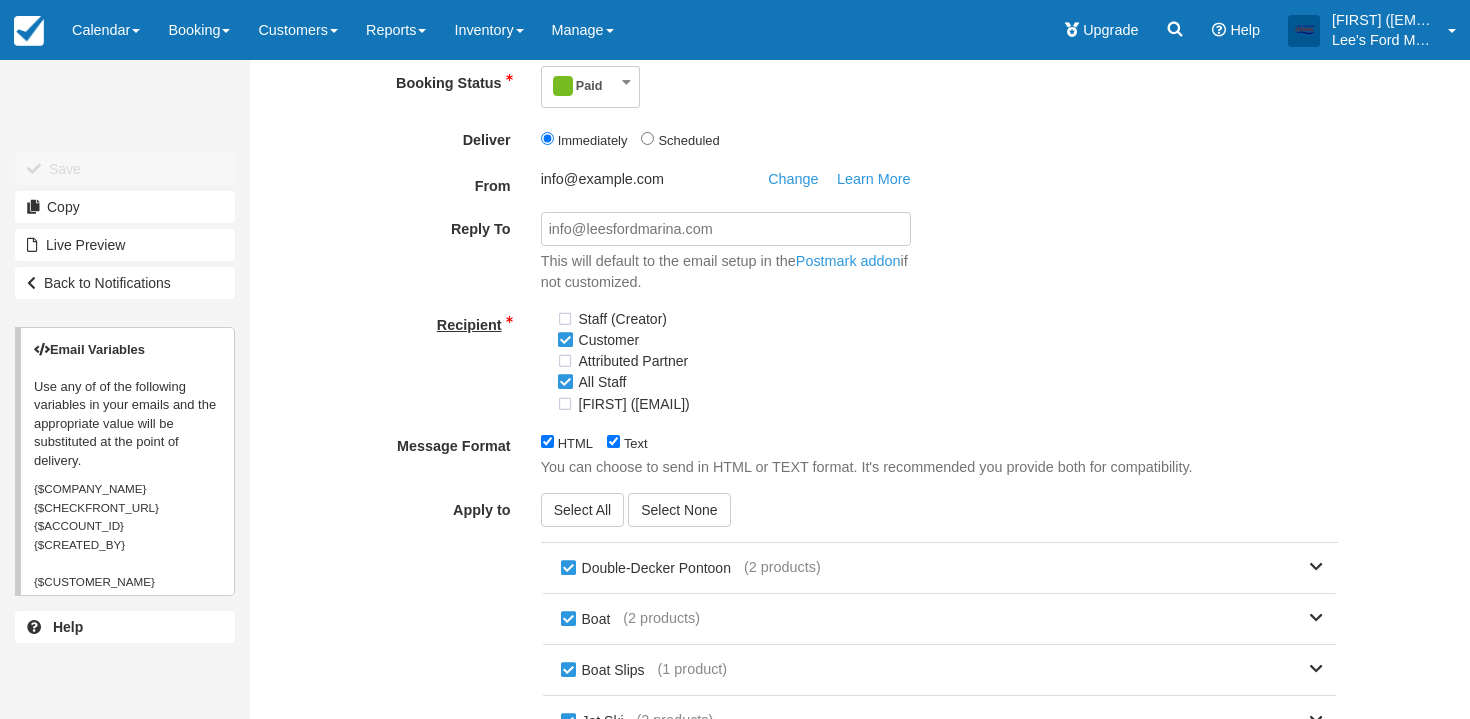 click on "Recipient" at bounding box center [388, 322] 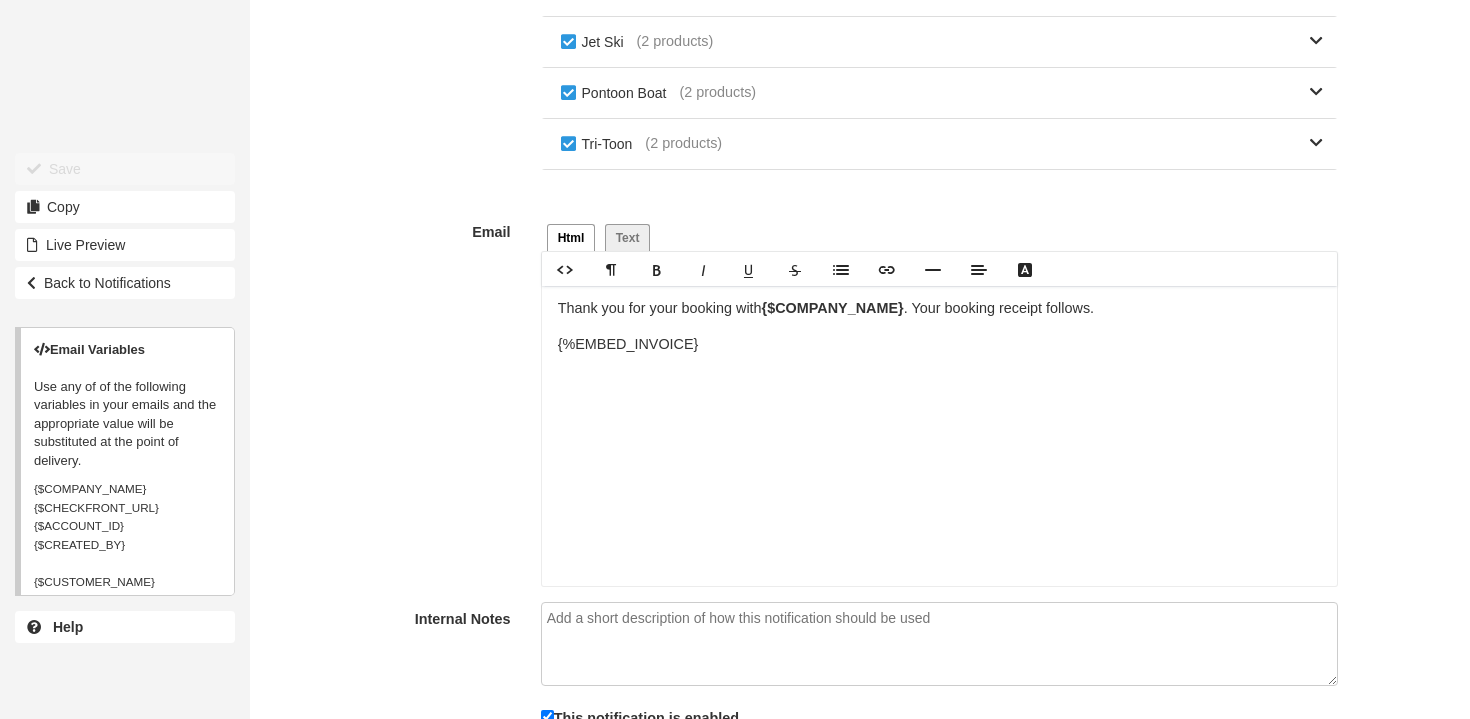 scroll, scrollTop: 1001, scrollLeft: 0, axis: vertical 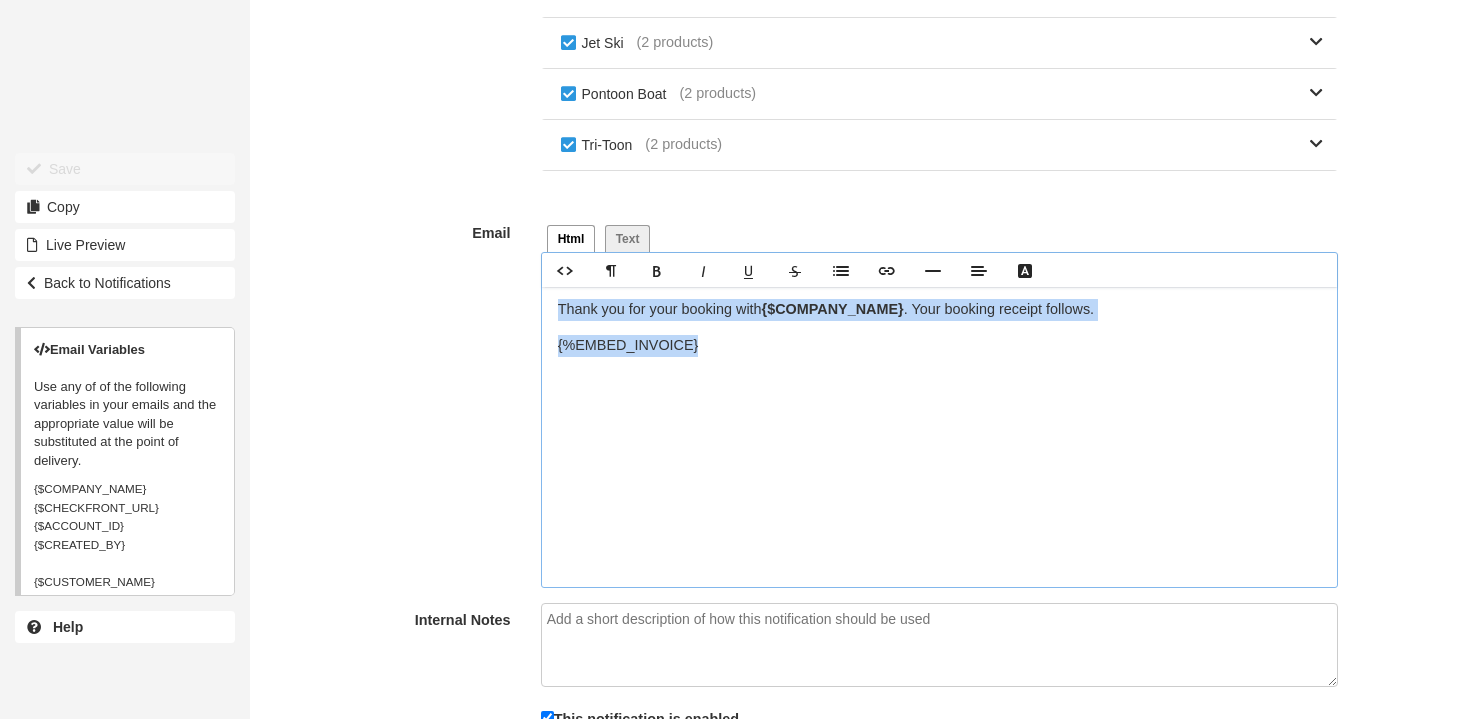drag, startPoint x: 736, startPoint y: 379, endPoint x: 558, endPoint y: 305, distance: 192.76929 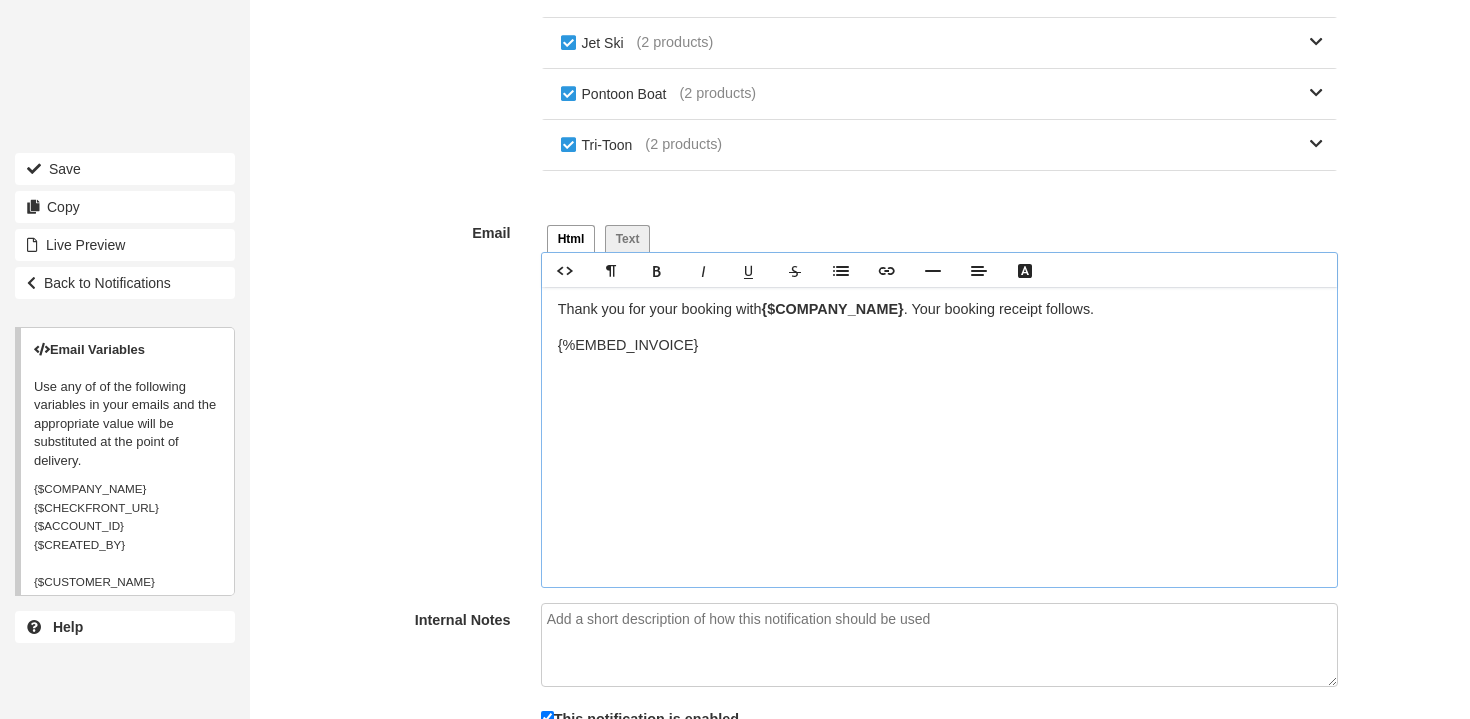 click on "Thank you for your booking with  {$COMPANY_NAME} .  Your booking receipt follows." at bounding box center [939, 310] 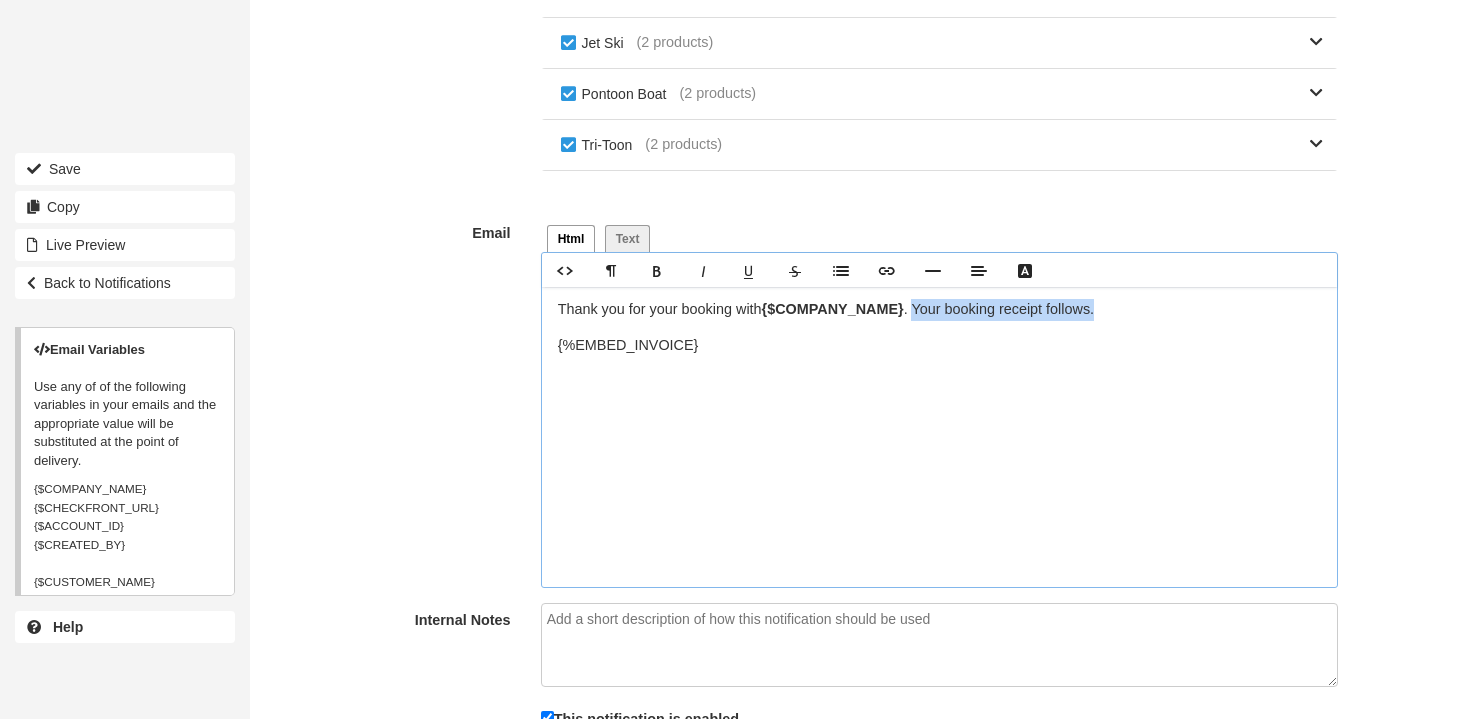 drag, startPoint x: 911, startPoint y: 312, endPoint x: 1102, endPoint y: 312, distance: 191 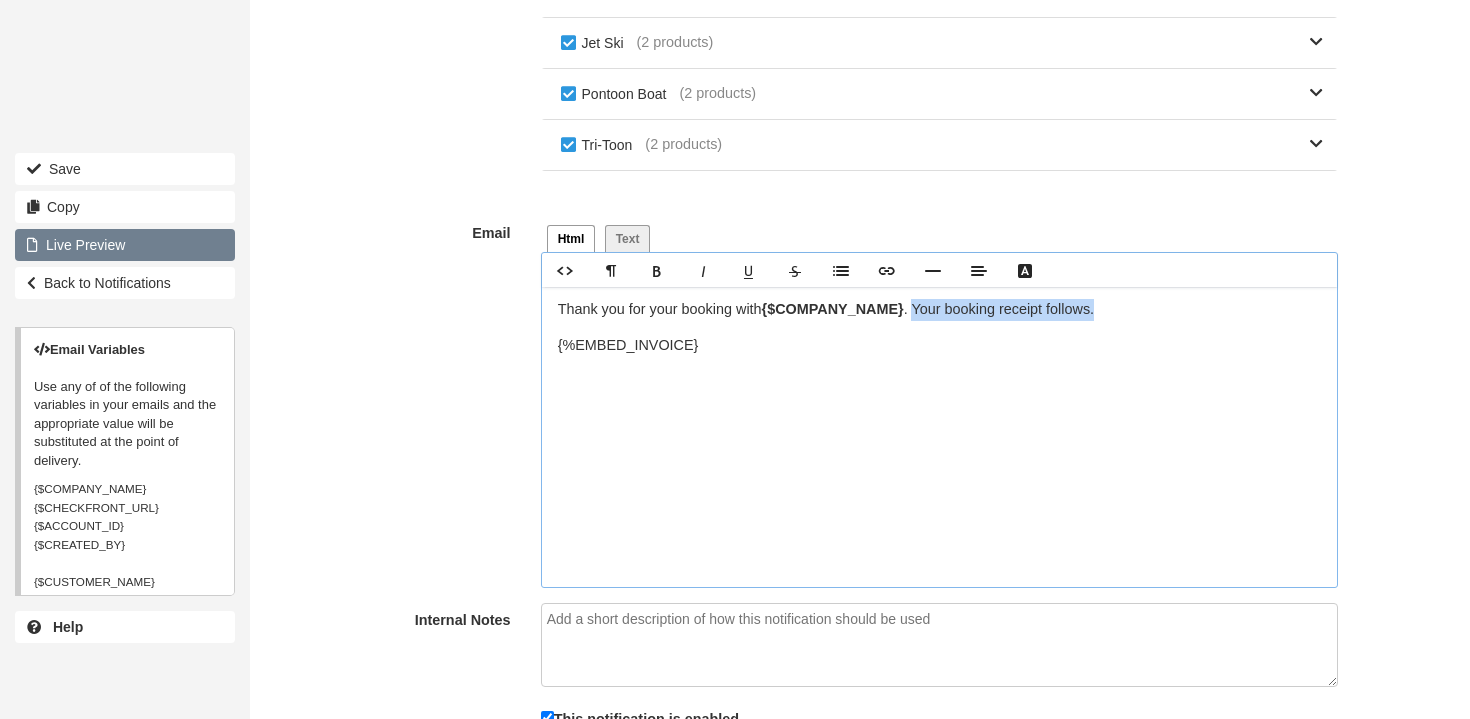 click on "Live Preview" at bounding box center [125, 245] 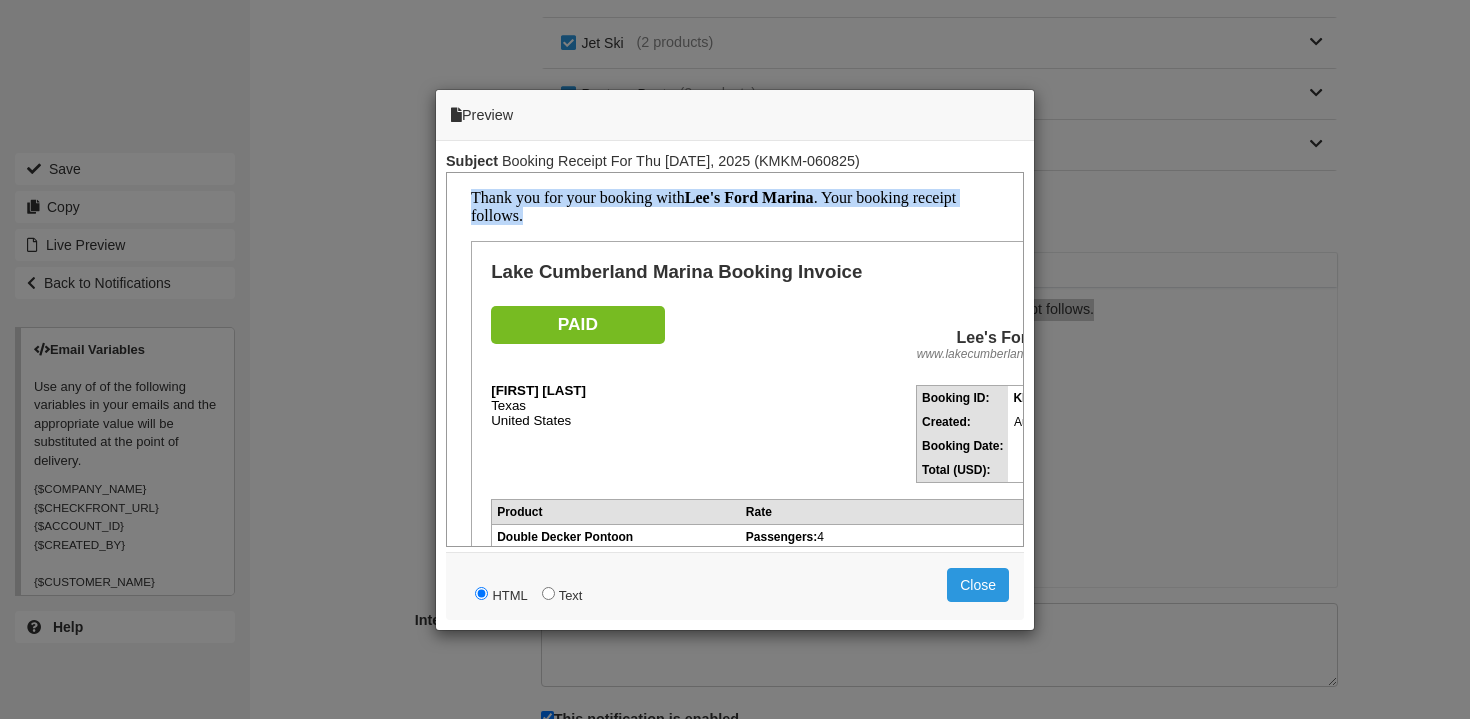 drag, startPoint x: 527, startPoint y: 216, endPoint x: 424, endPoint y: 196, distance: 104.92378 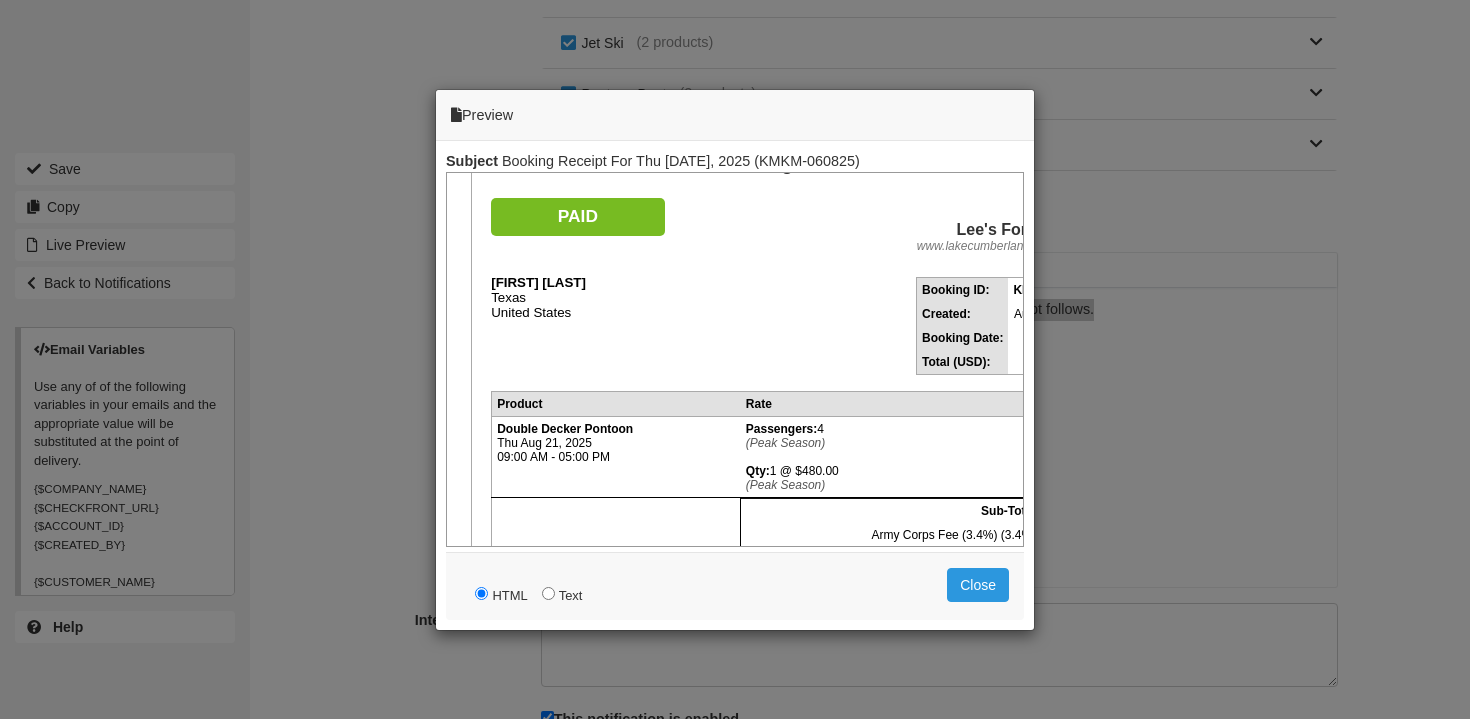 scroll, scrollTop: 0, scrollLeft: 0, axis: both 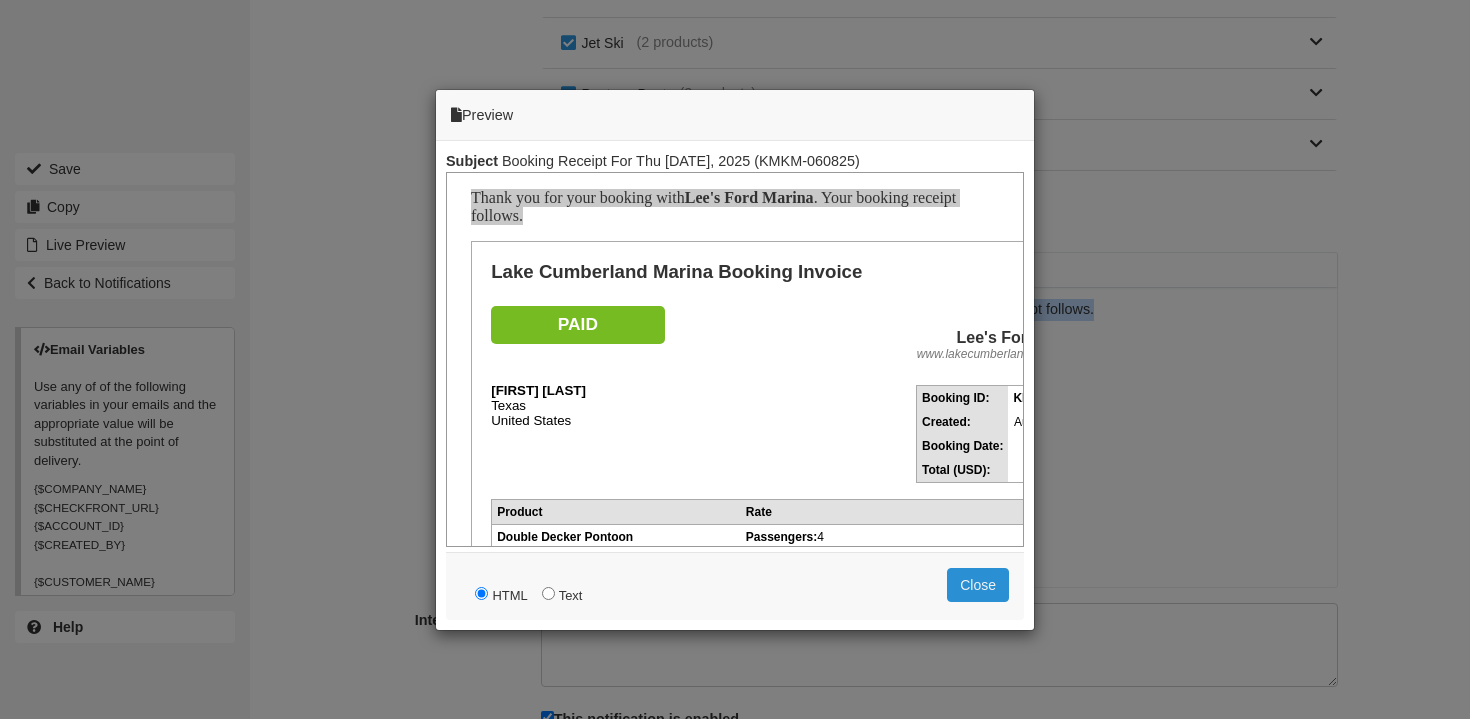 click on "Close" at bounding box center (978, 585) 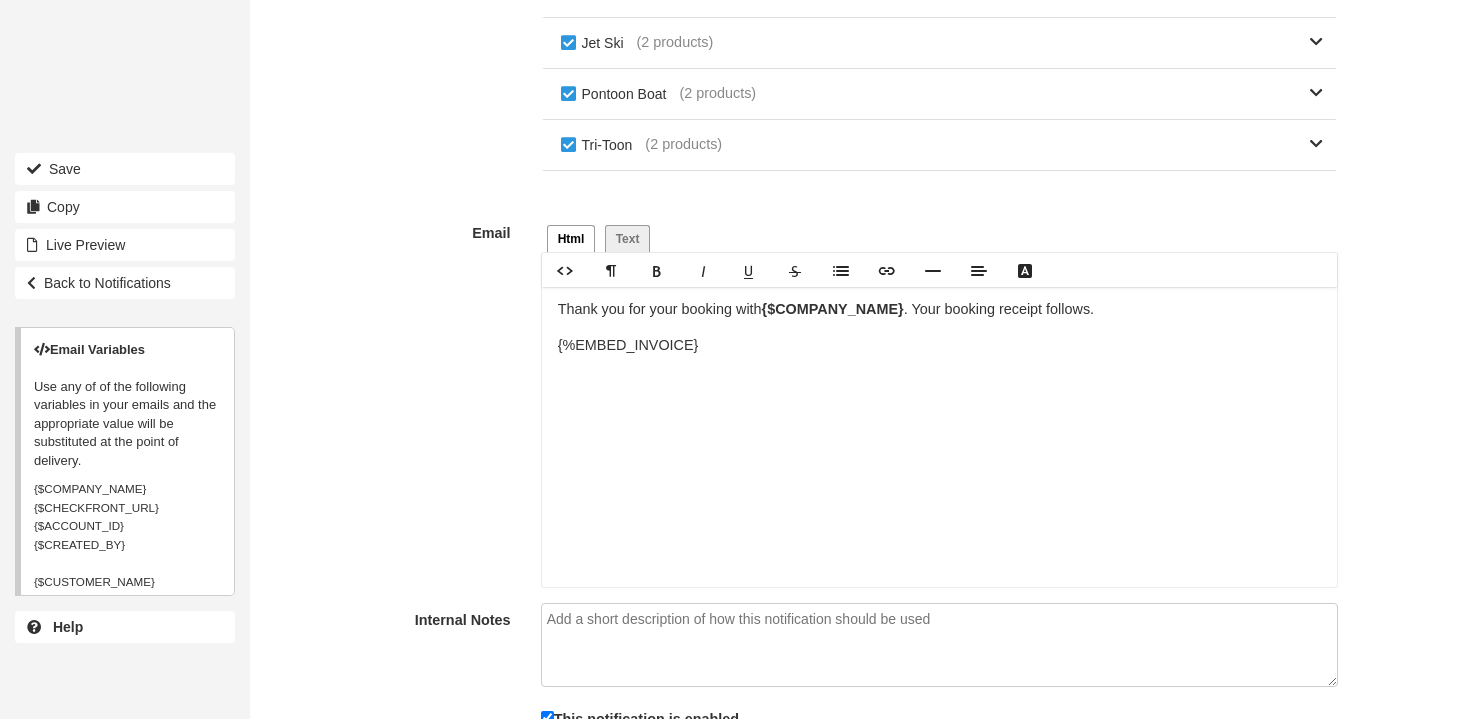 click on "Thank you for your booking with  {$COMPANY_NAME} .  Your booking receipt follows." at bounding box center [939, 310] 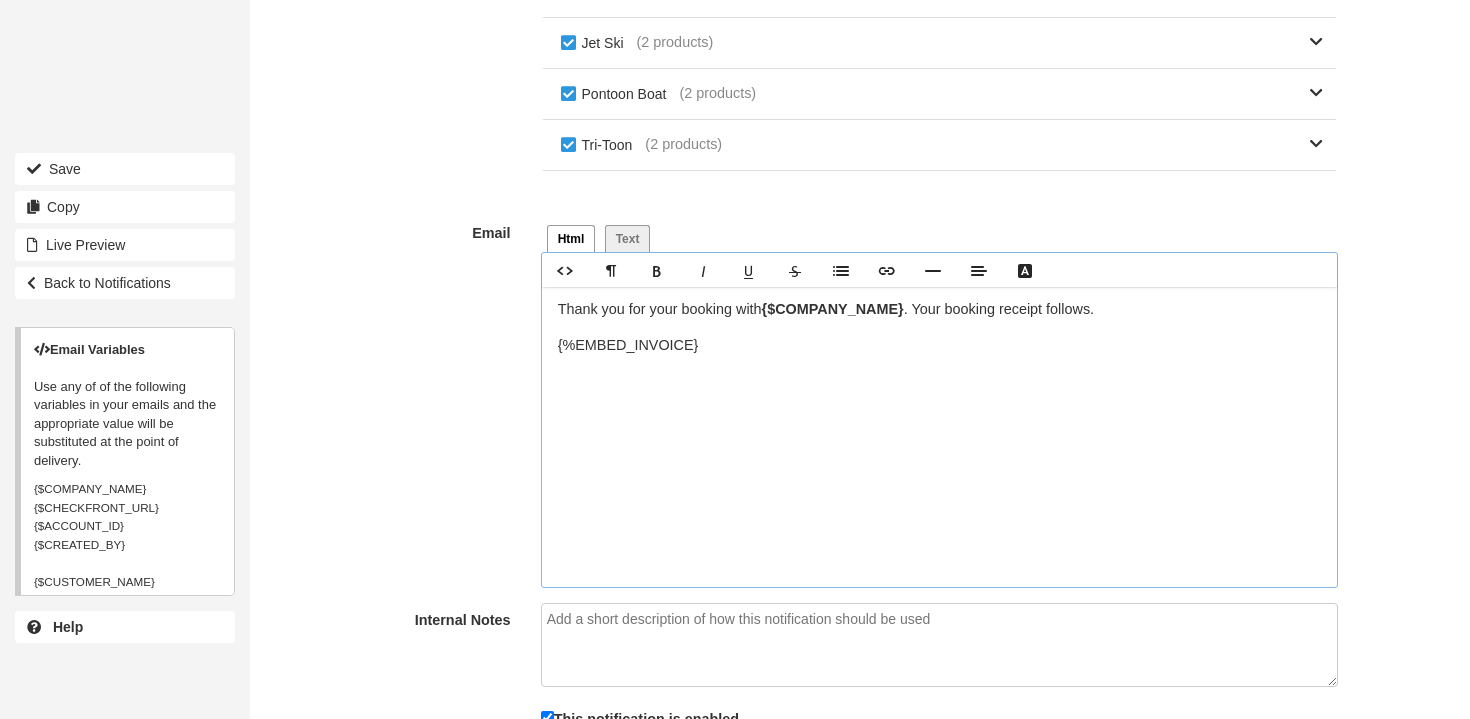 type 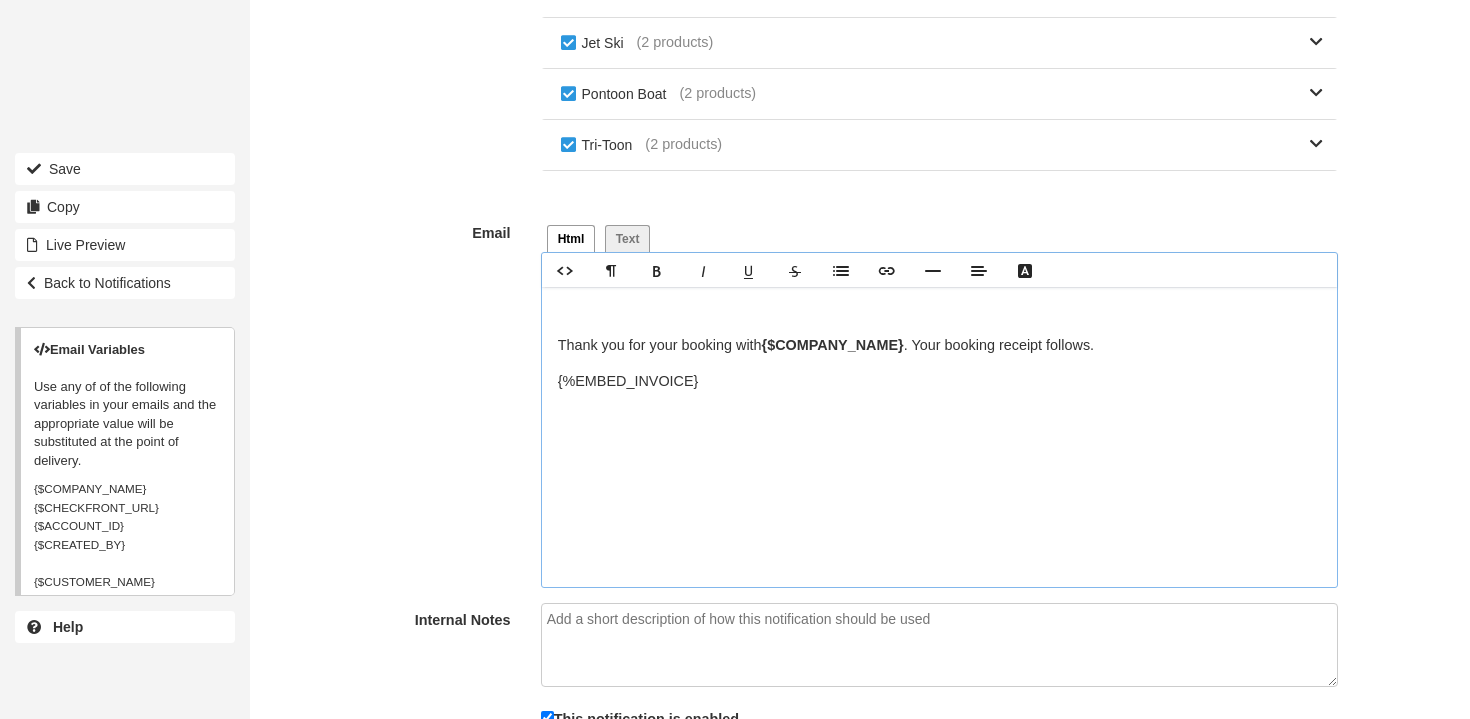 click at bounding box center (939, 310) 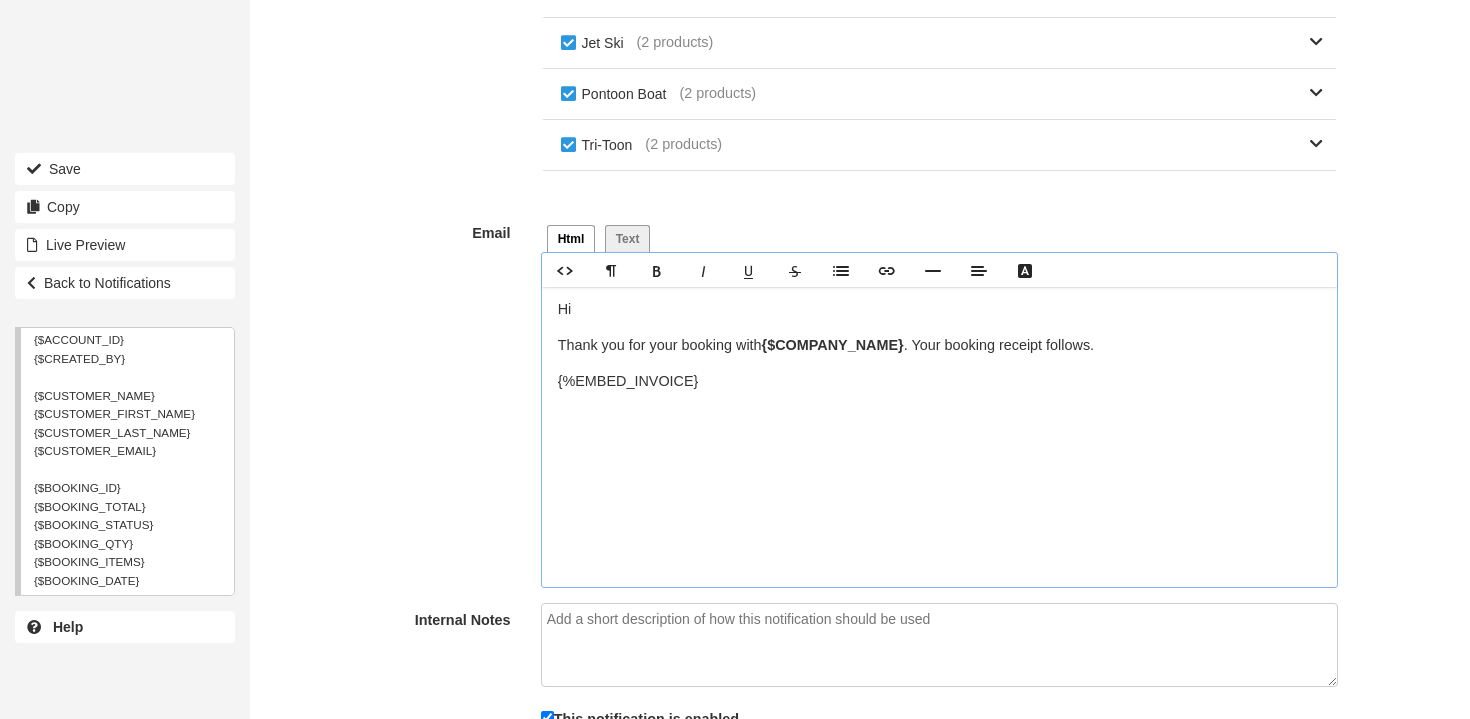 scroll, scrollTop: 185, scrollLeft: 0, axis: vertical 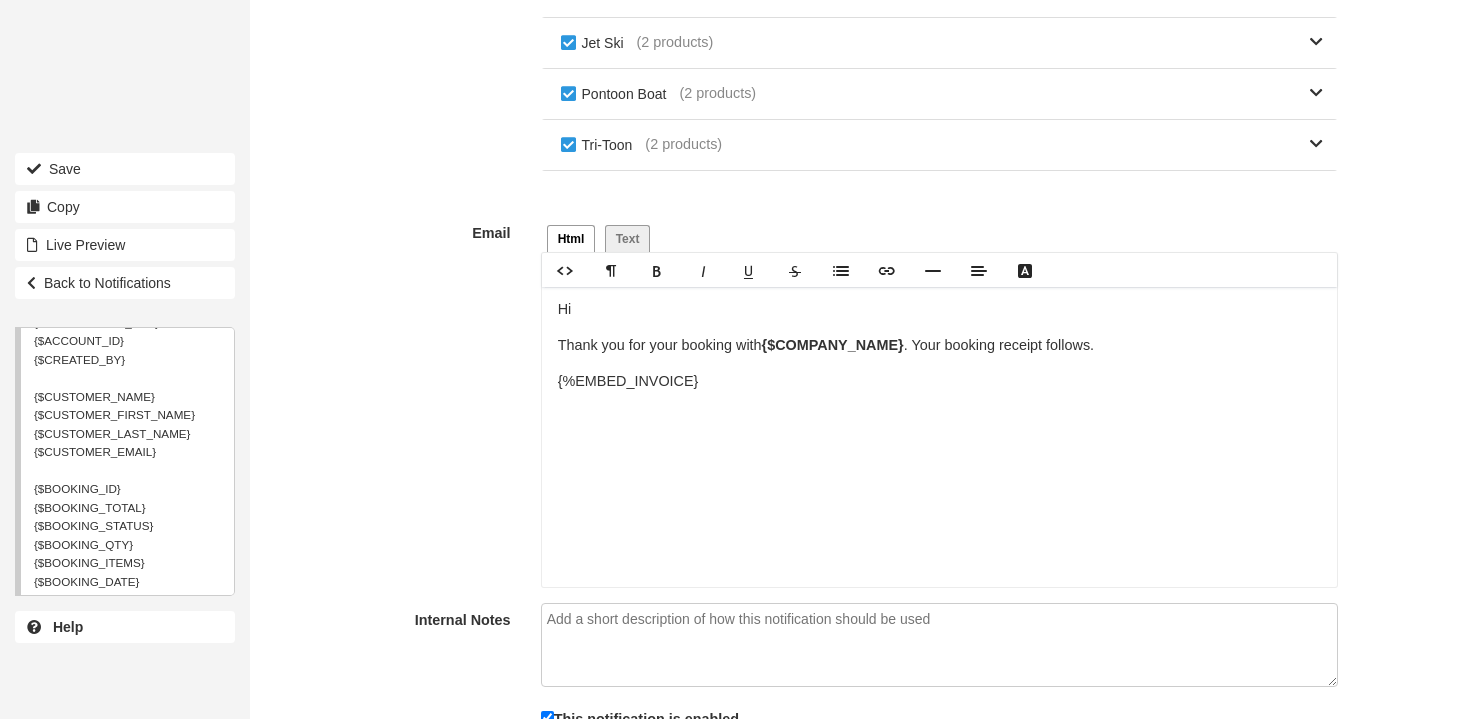 copy on "{$CUSTOMER_FIRST_NAME}" 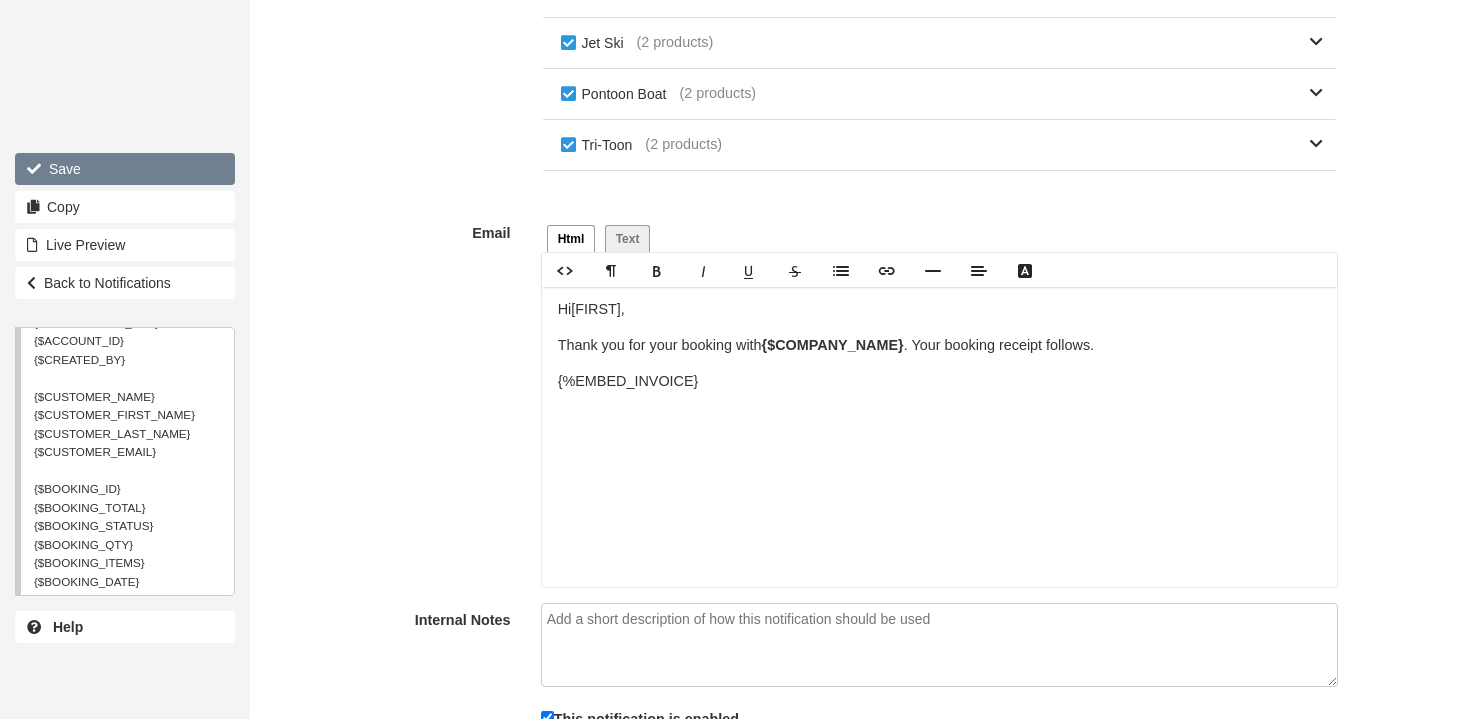 click on "Save" at bounding box center (125, 169) 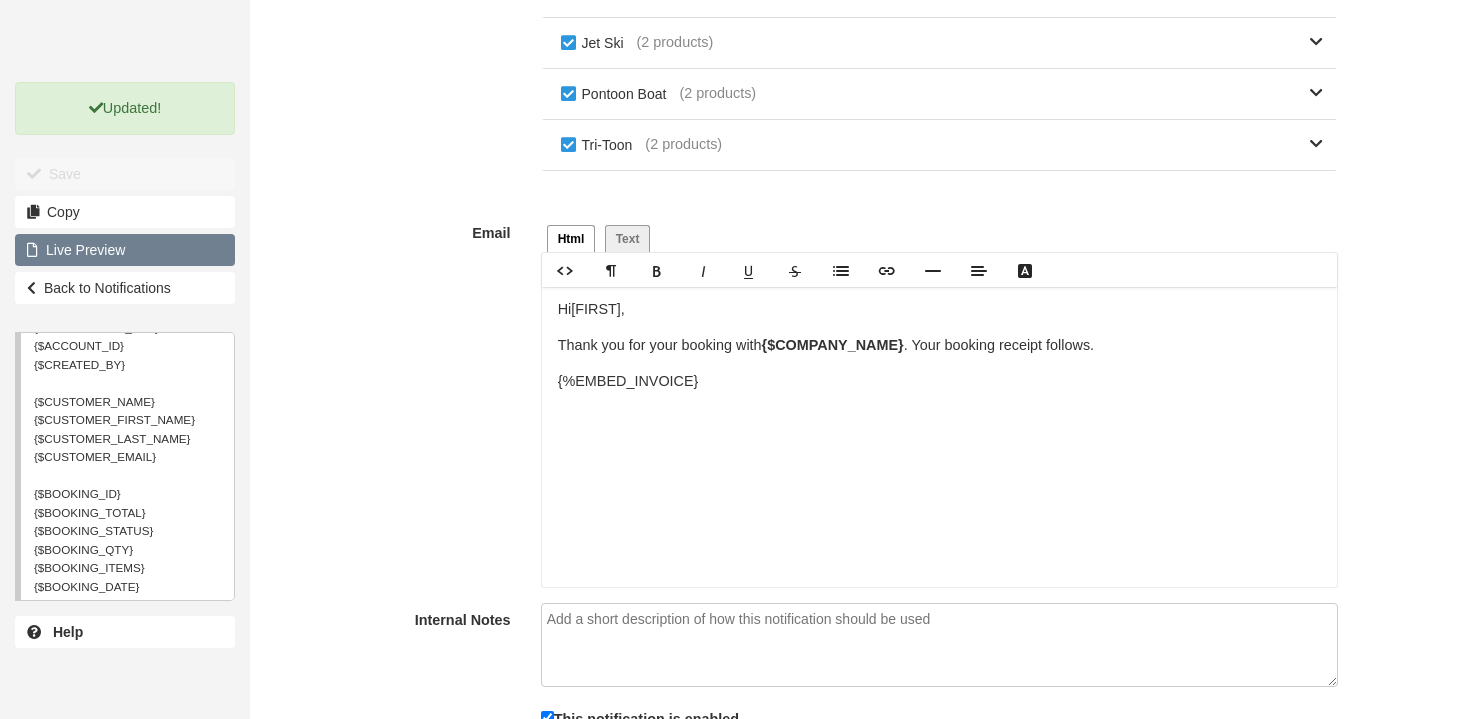 click on "Live Preview" at bounding box center (125, 250) 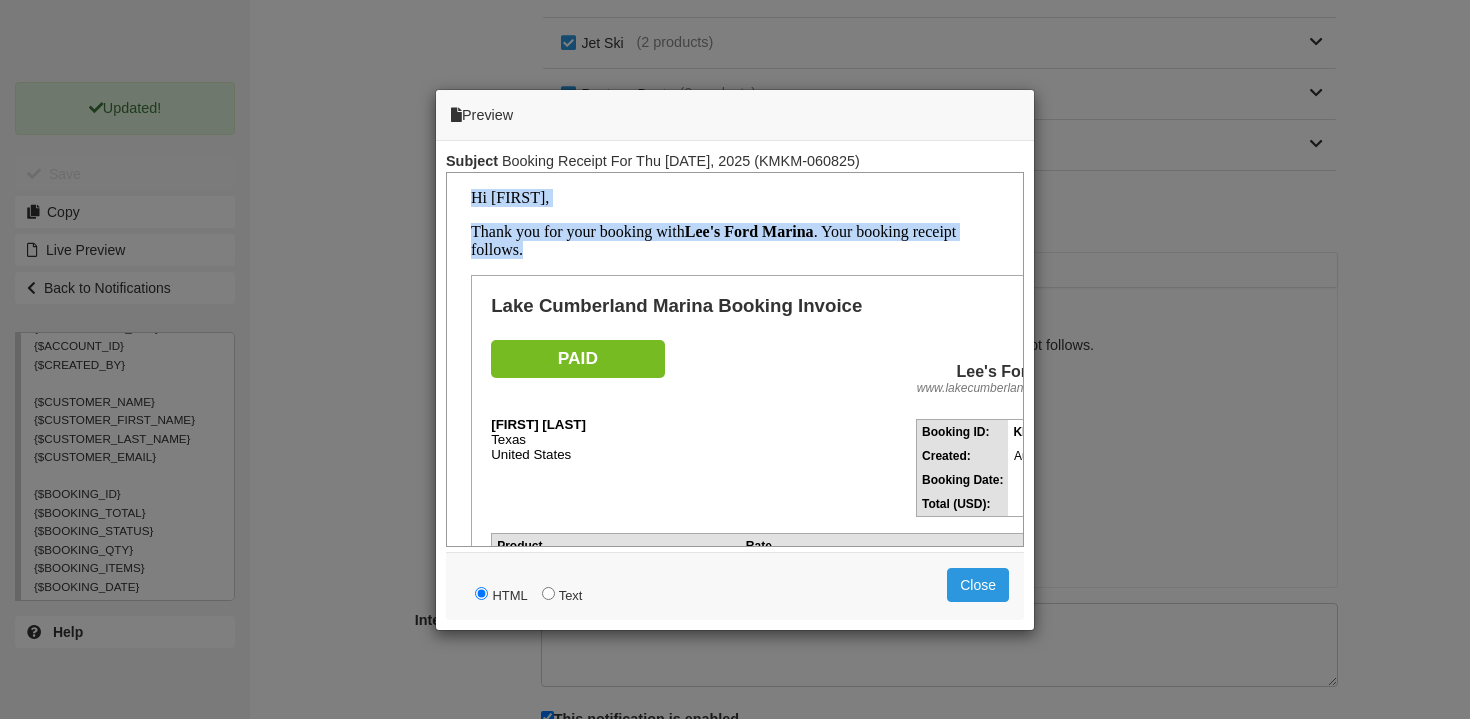 drag, startPoint x: 537, startPoint y: 253, endPoint x: 451, endPoint y: 200, distance: 101.0198 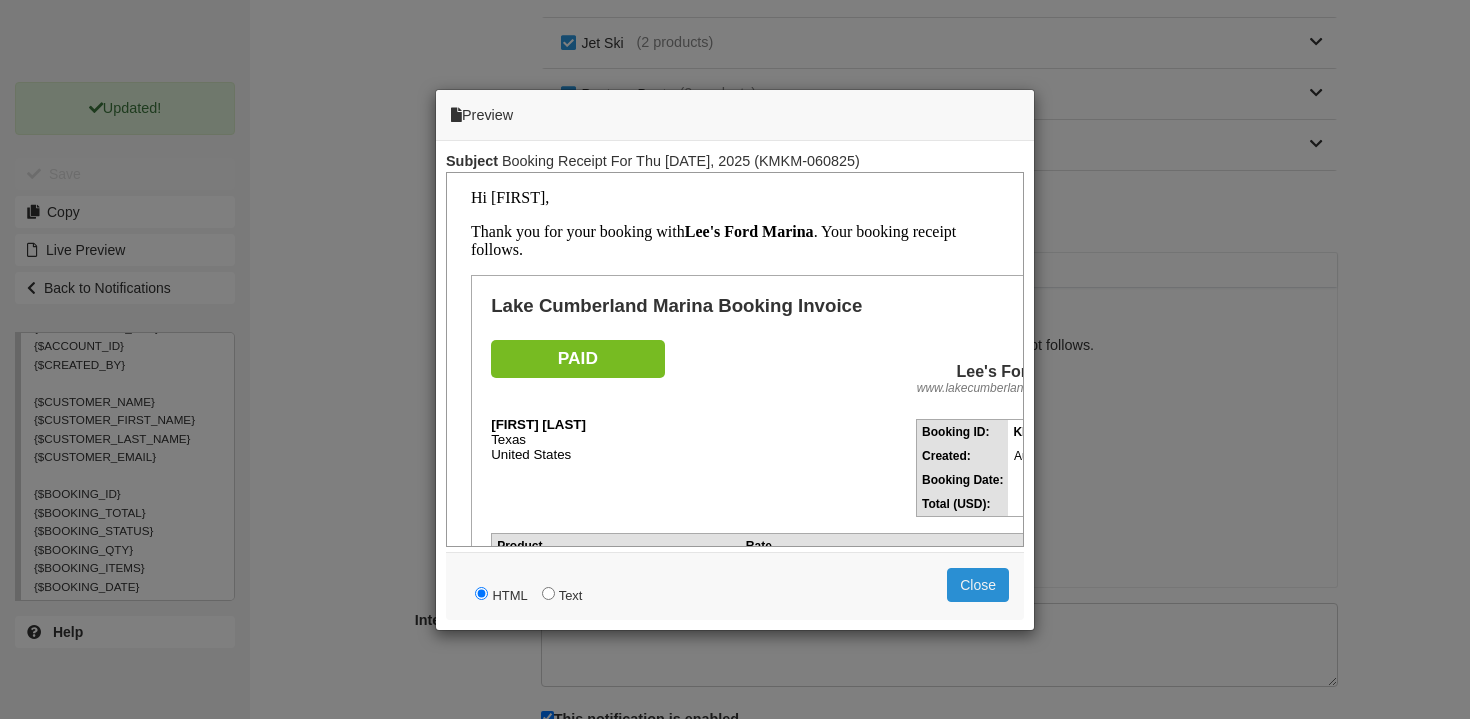 click on "Close" at bounding box center (978, 585) 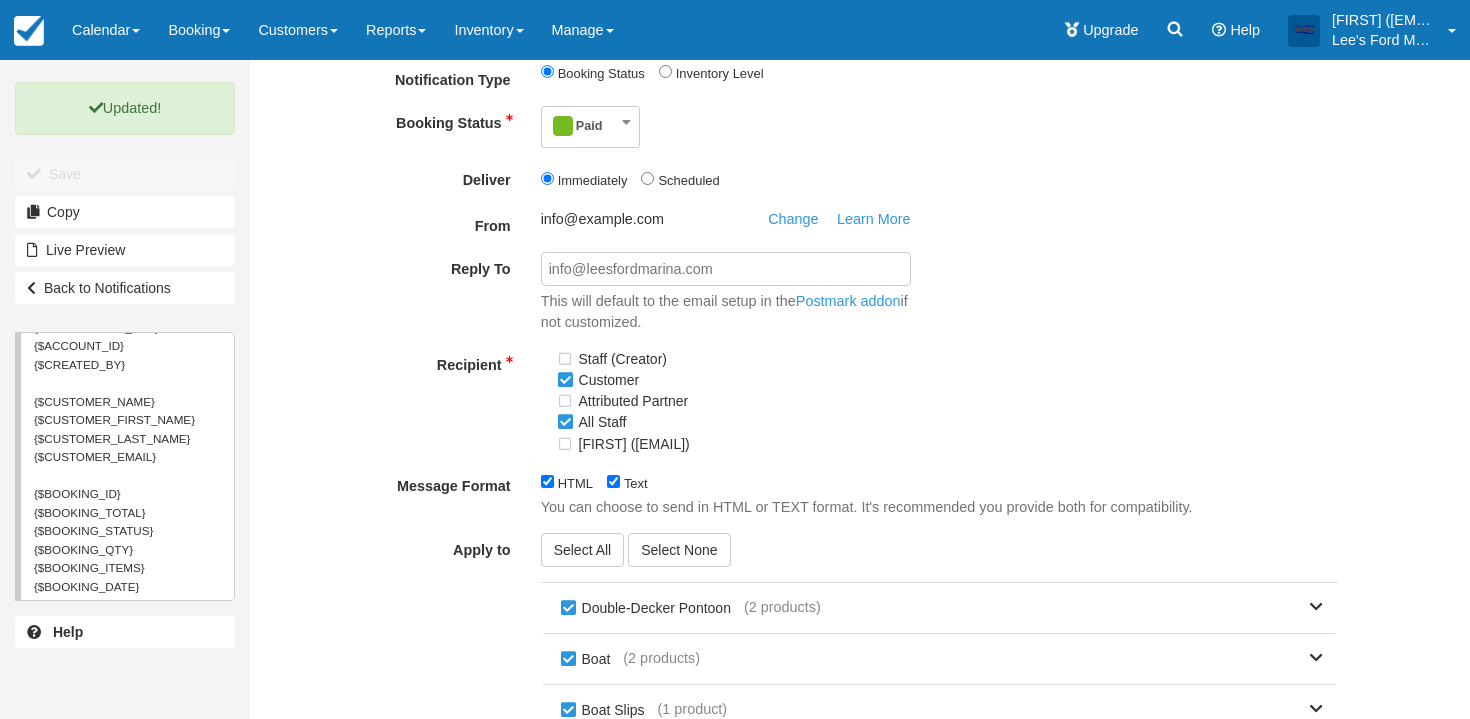 scroll, scrollTop: 0, scrollLeft: 0, axis: both 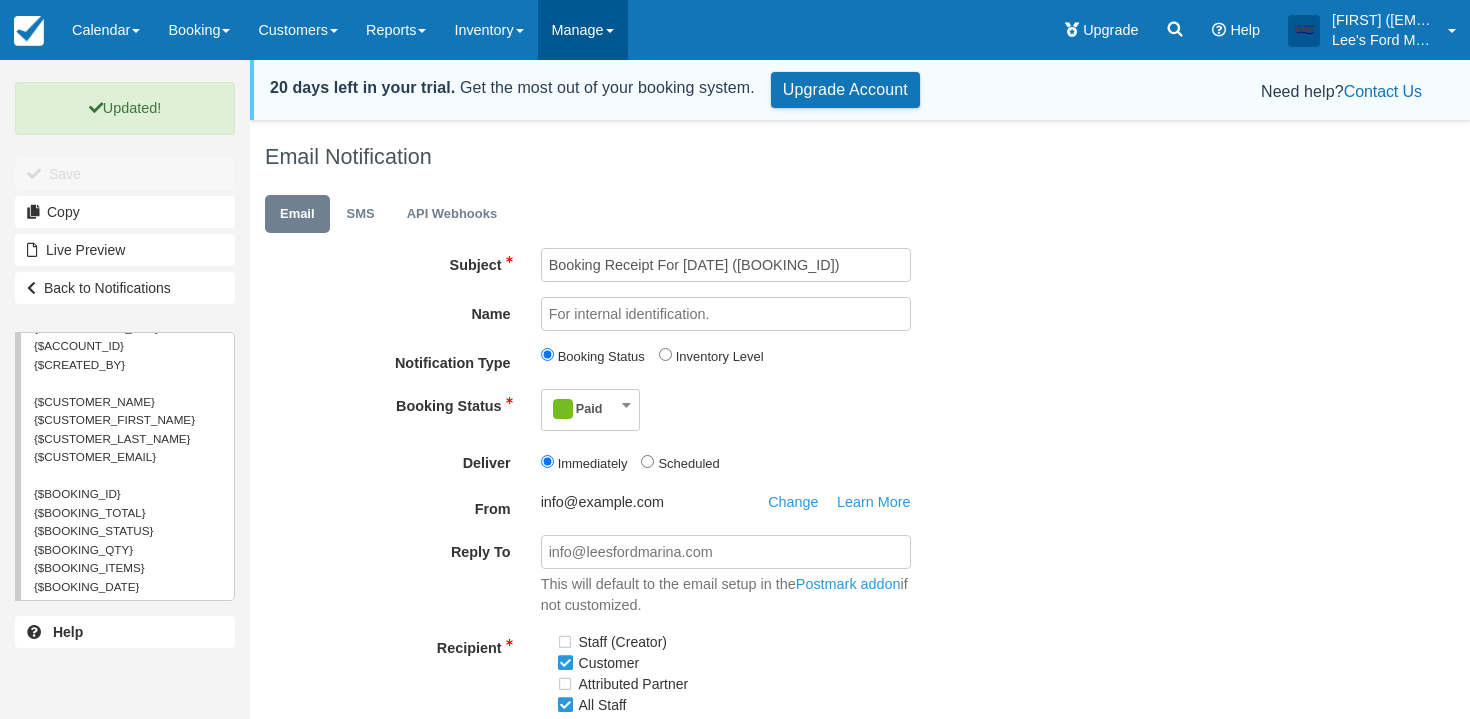 click on "Manage" at bounding box center (583, 30) 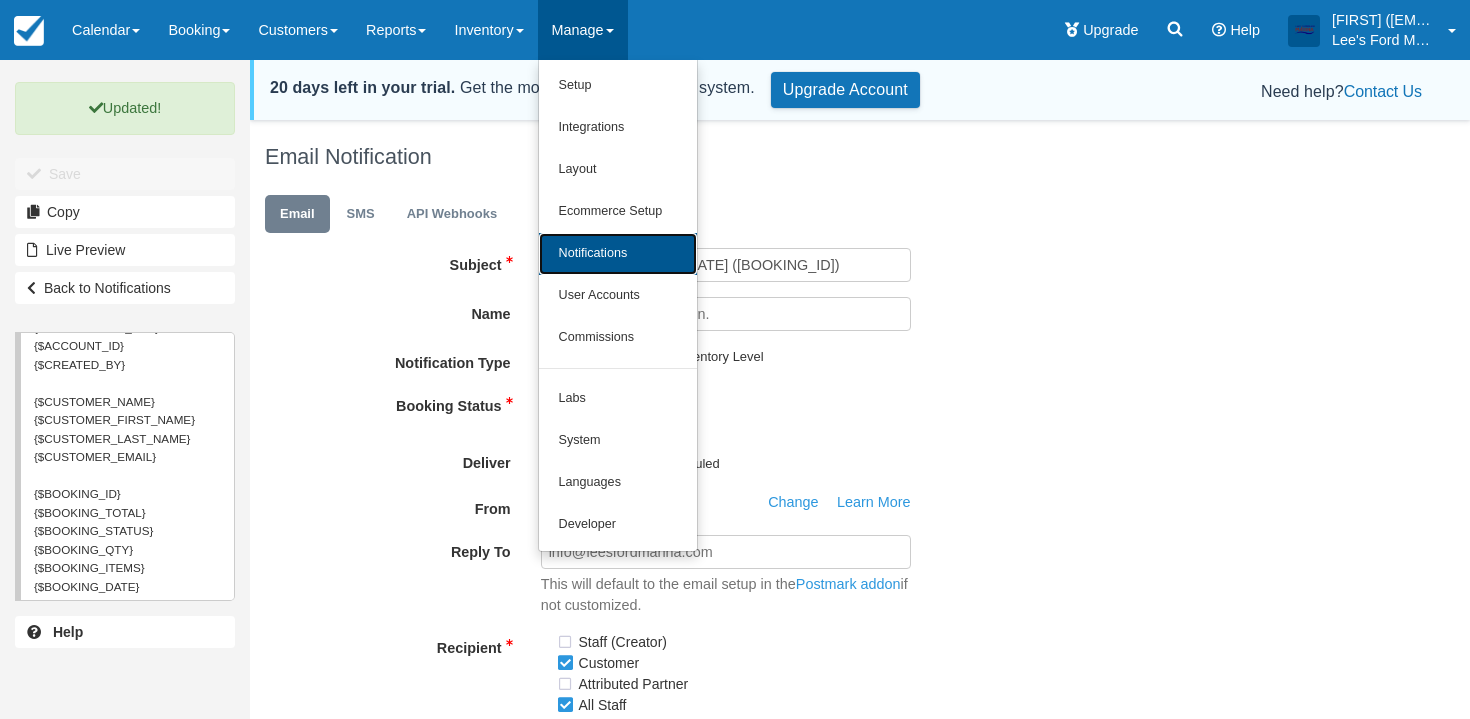 click on "Notifications" at bounding box center [618, 254] 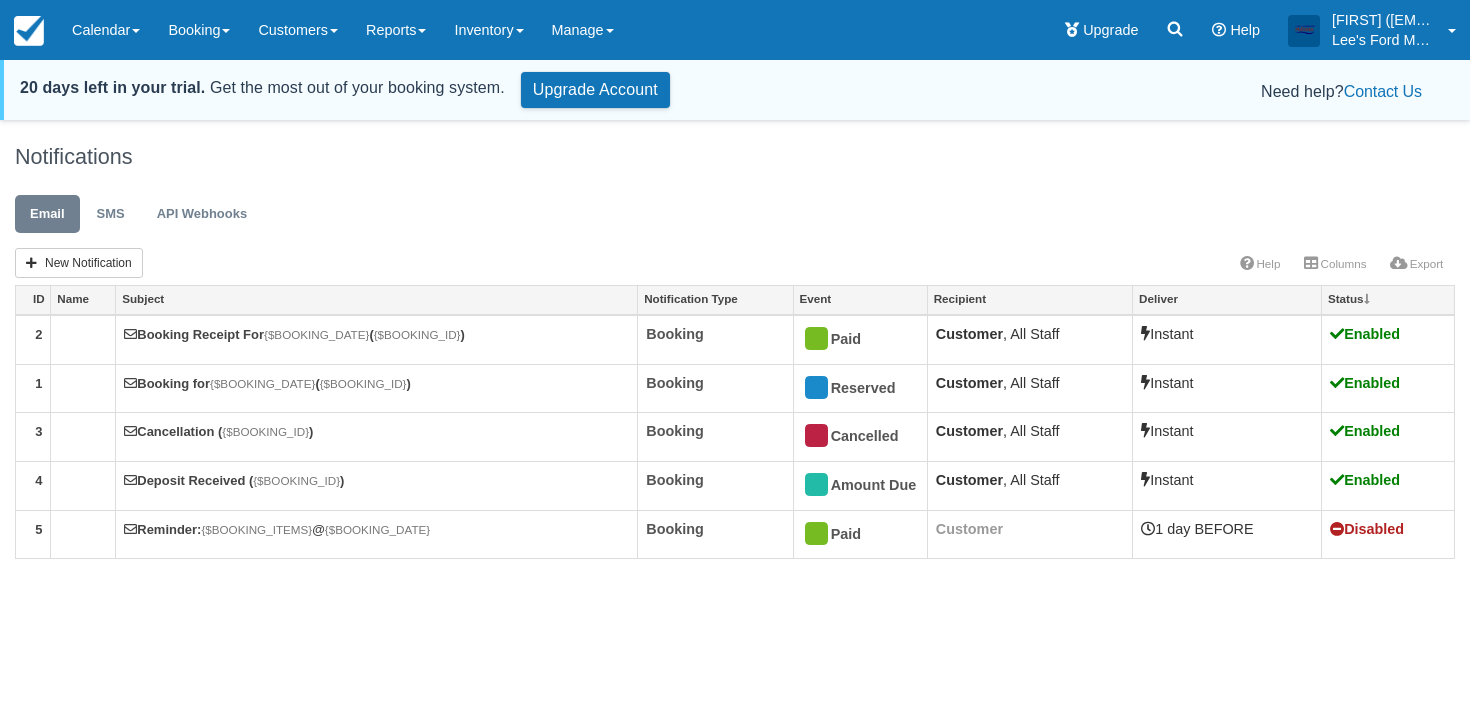 scroll, scrollTop: 0, scrollLeft: 0, axis: both 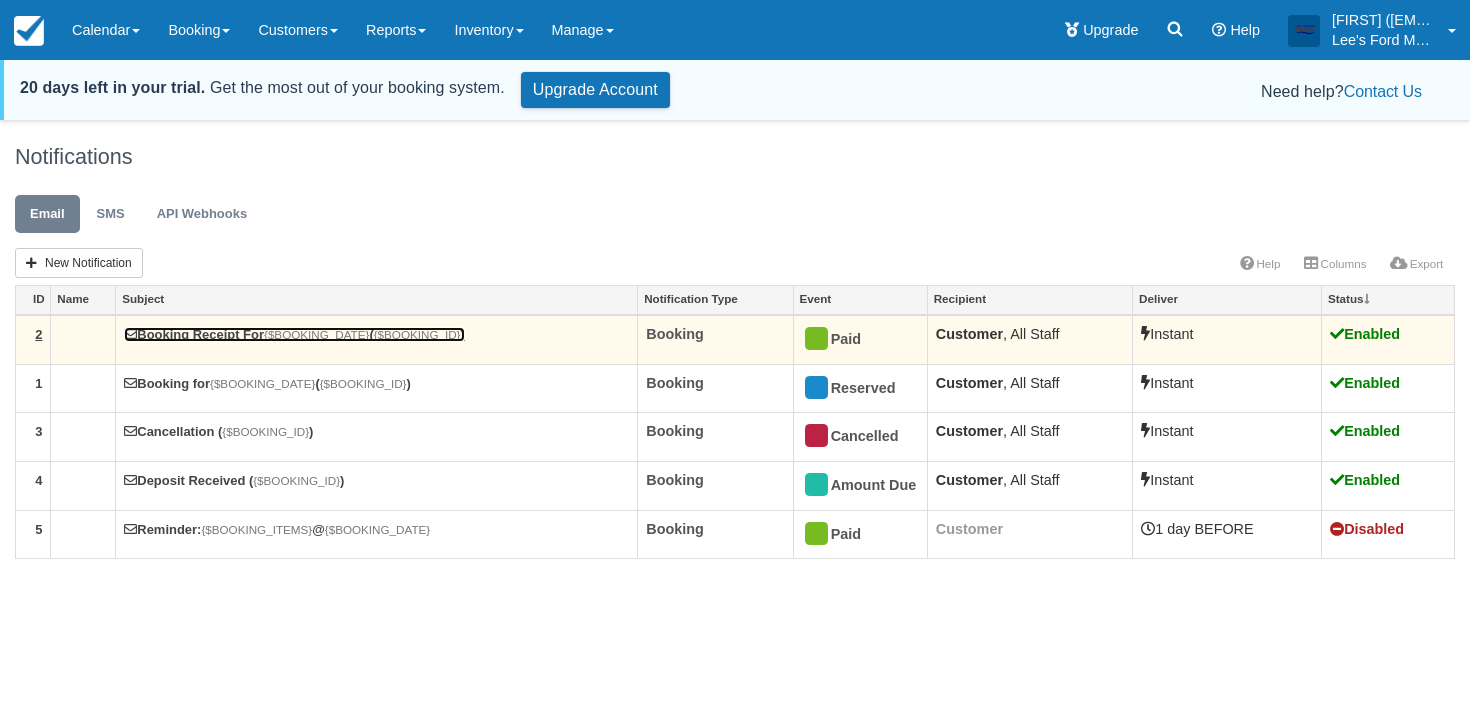 click on "Booking Receipt For  {$BOOKING_DATE}  ( {$BOOKING_ID} )" at bounding box center (294, 334) 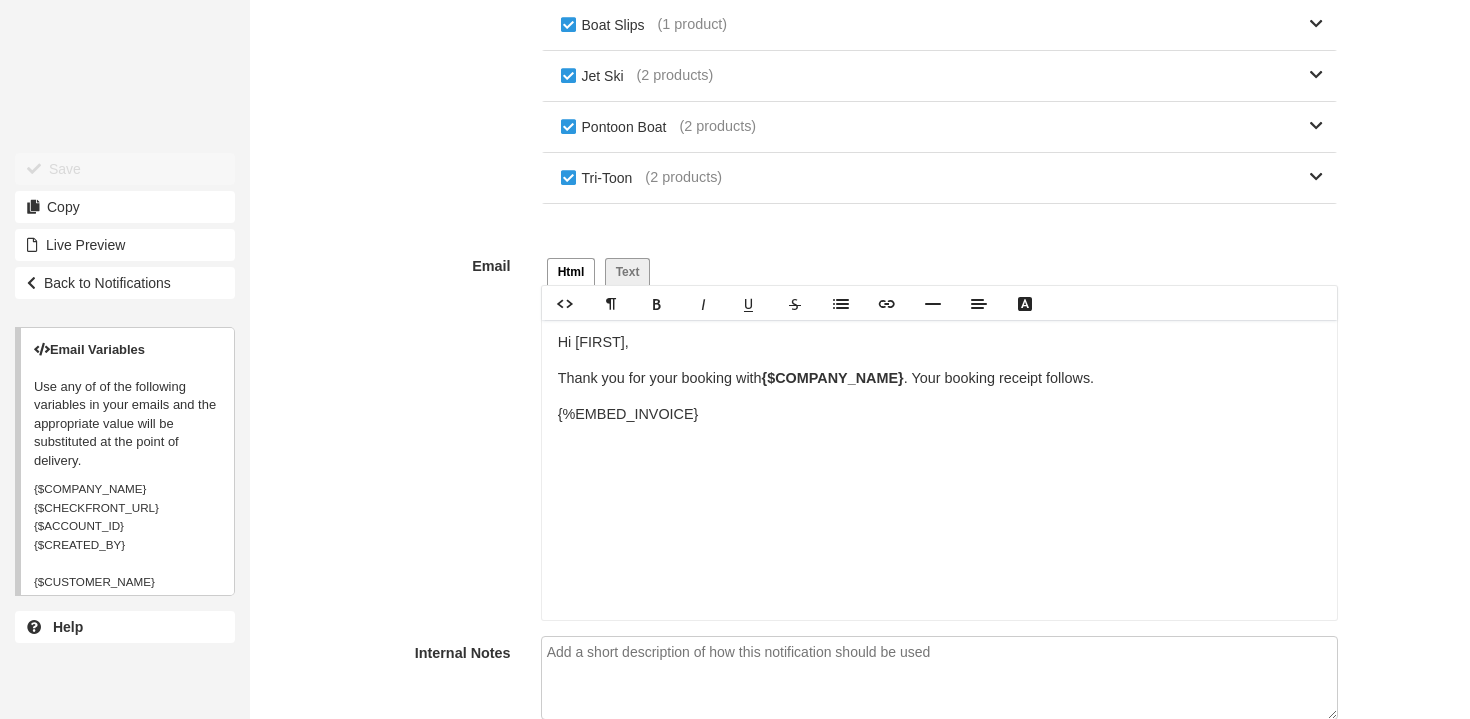scroll, scrollTop: 1054, scrollLeft: 0, axis: vertical 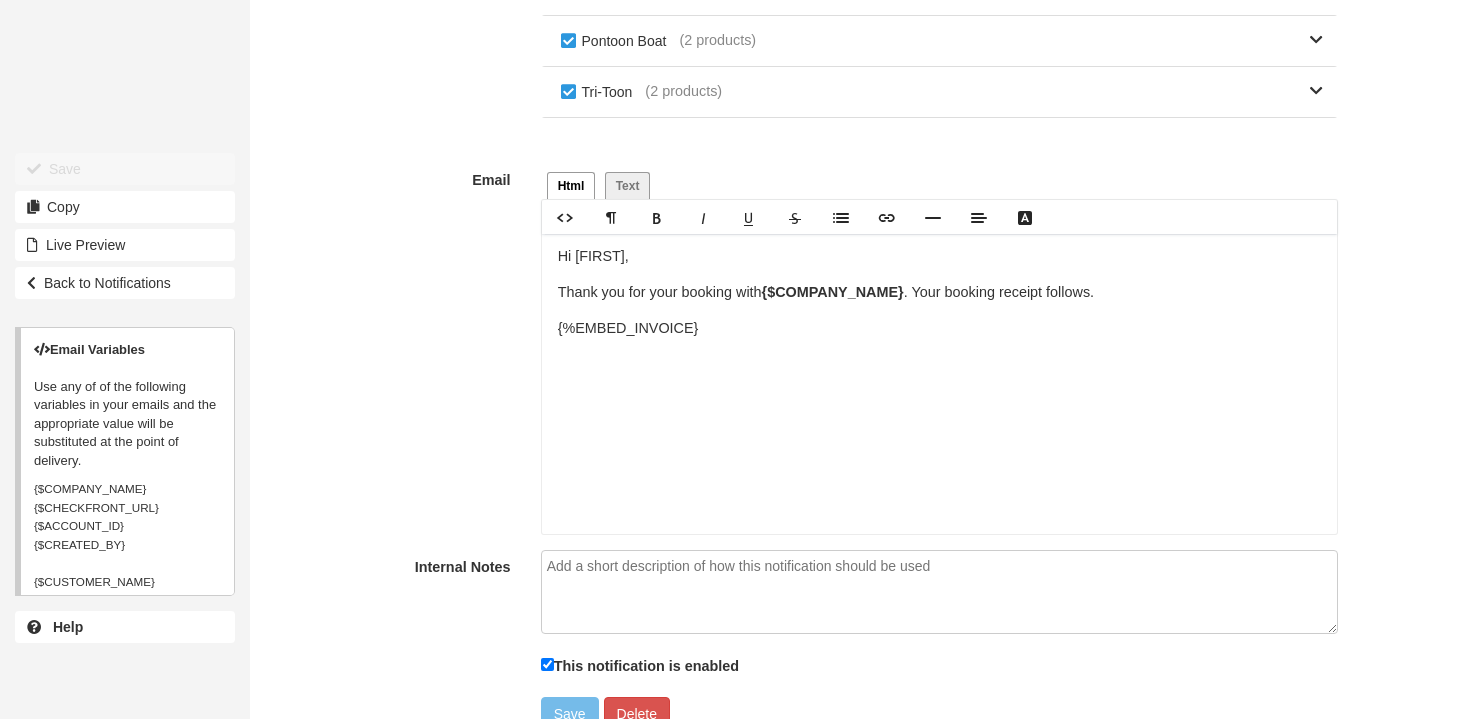 click on "Hi [FIRST],
Thank you for your booking with  {$COMPANY_NAME} .  Your booking receipt follows.
{%EMBED_INVOICE}" at bounding box center (939, 384) 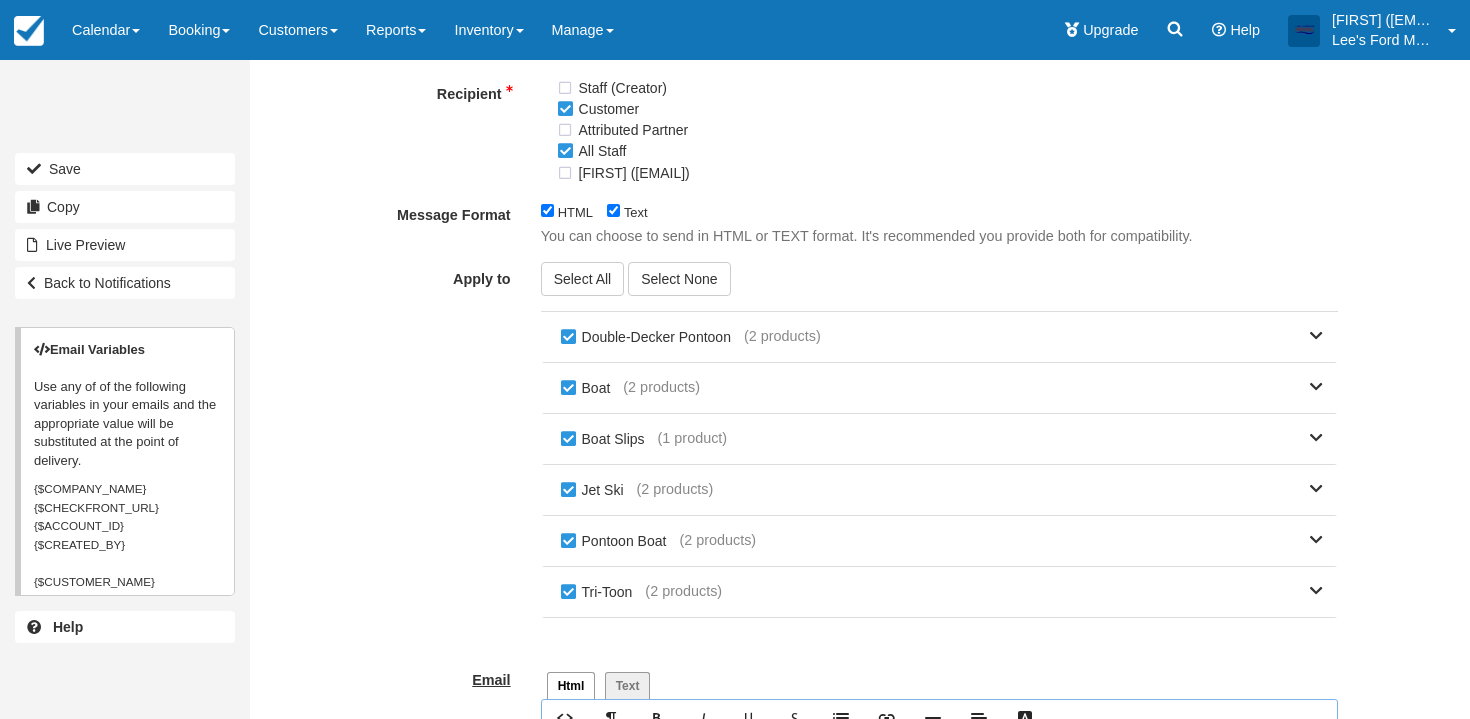 scroll, scrollTop: 0, scrollLeft: 0, axis: both 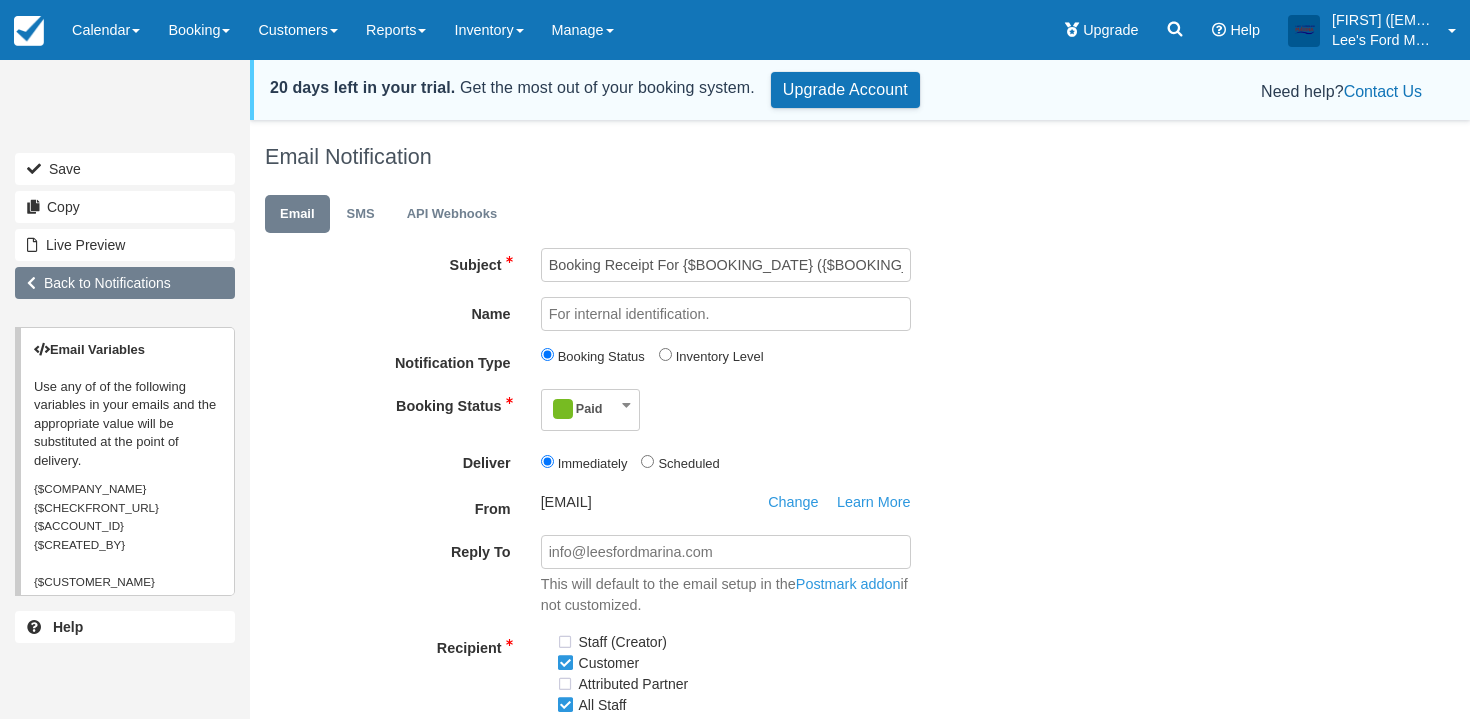 click on "Back to Notifications" at bounding box center [125, 283] 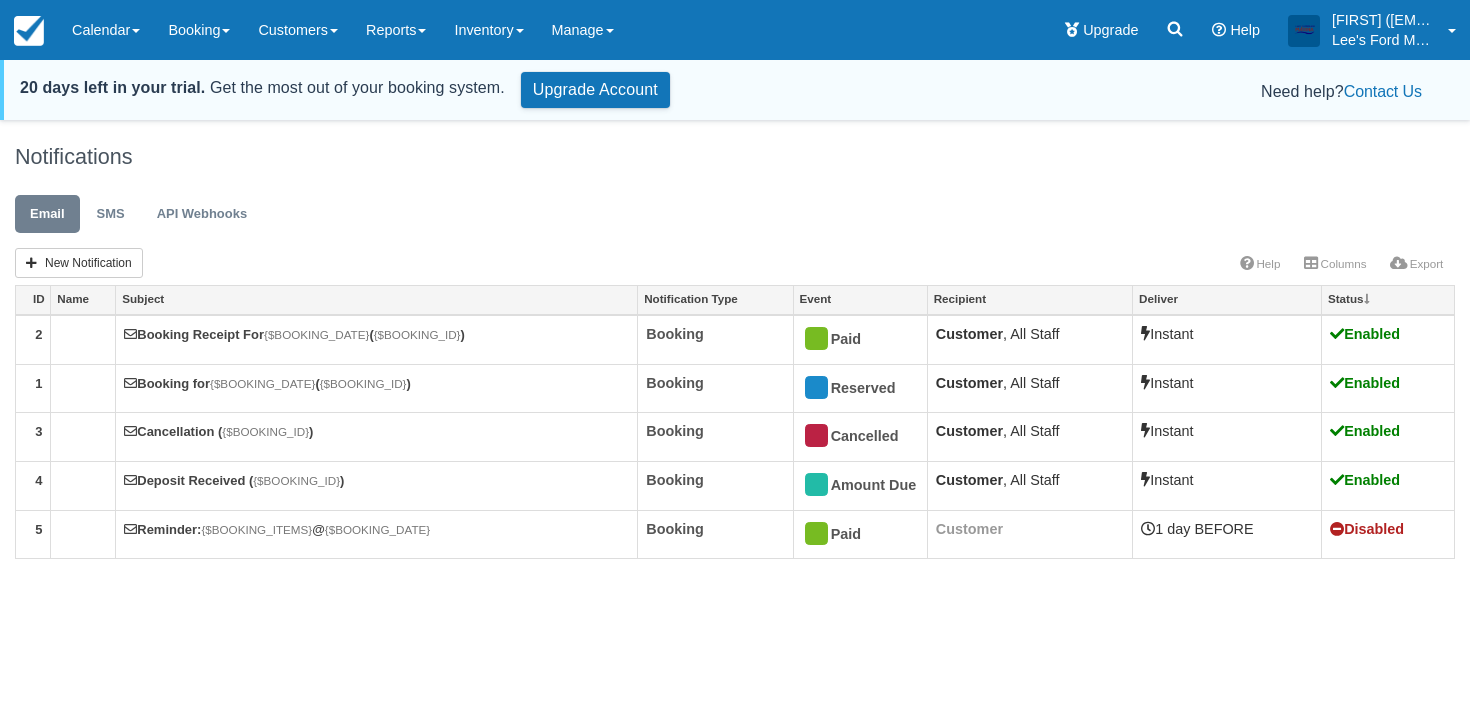 scroll, scrollTop: 0, scrollLeft: 0, axis: both 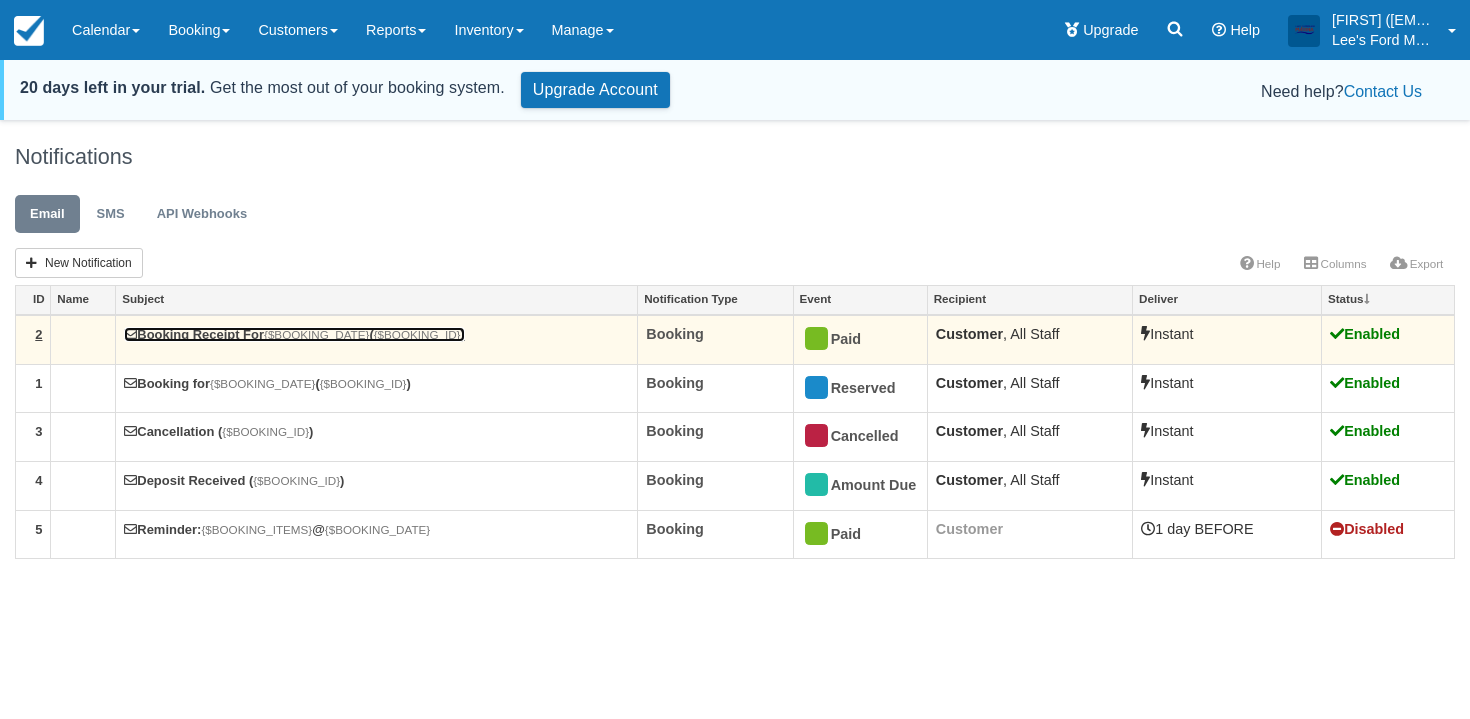click on "{$BOOKING_DATE}" at bounding box center [316, 334] 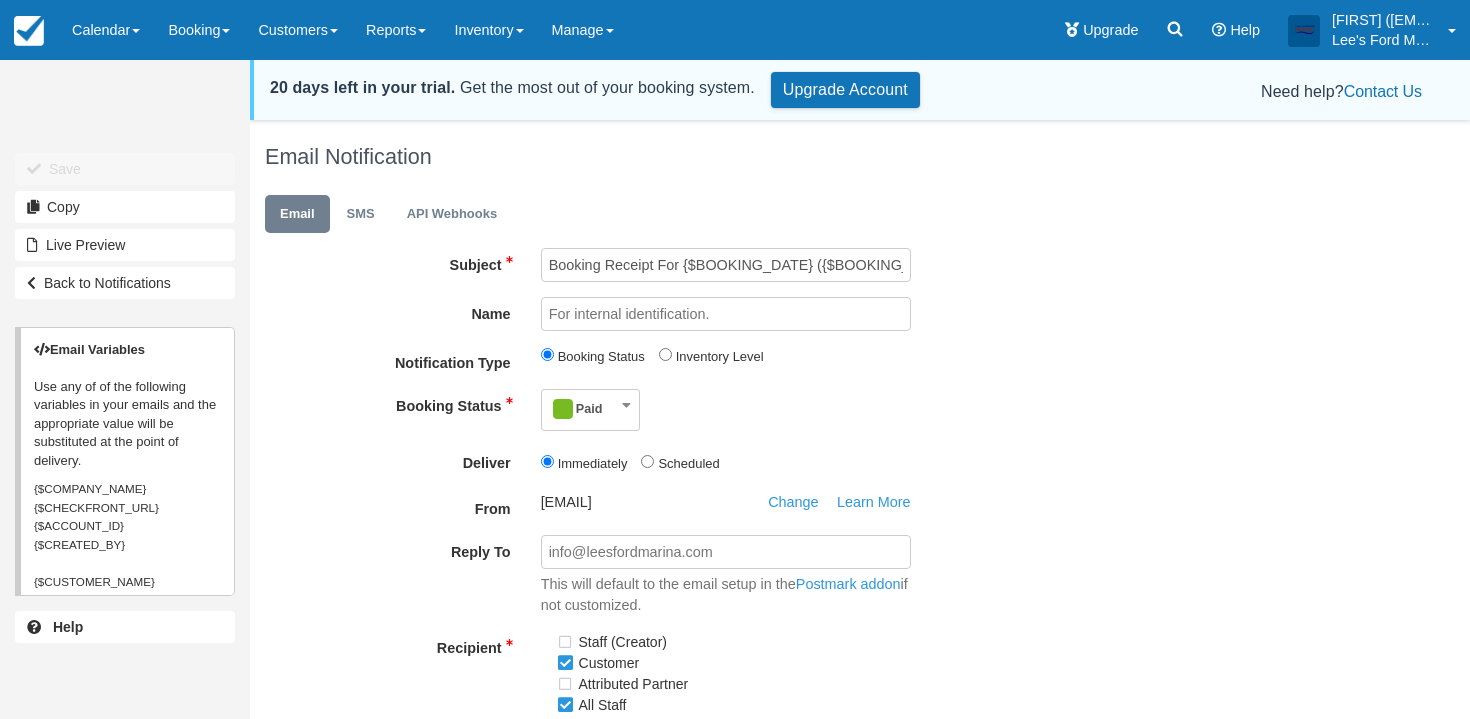 scroll, scrollTop: 0, scrollLeft: 0, axis: both 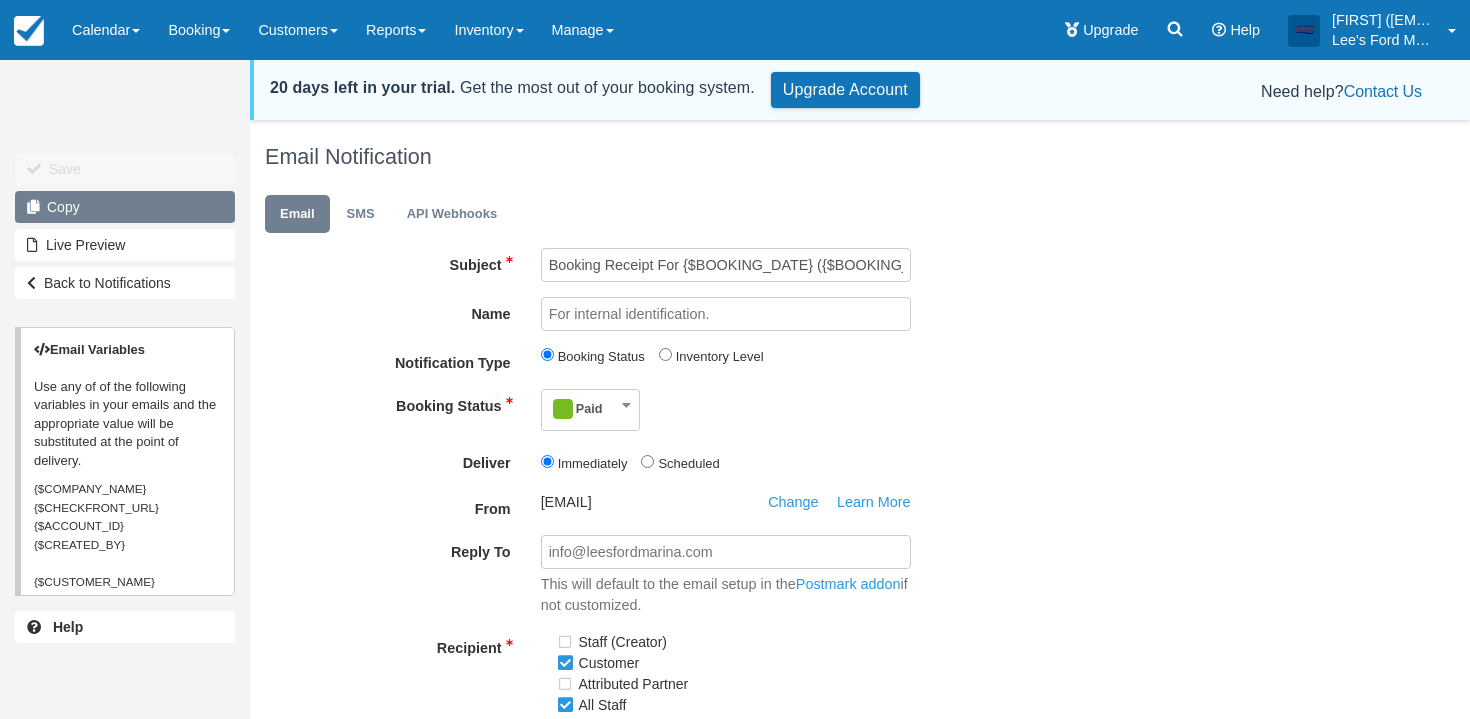 click on "Copy" at bounding box center (125, 207) 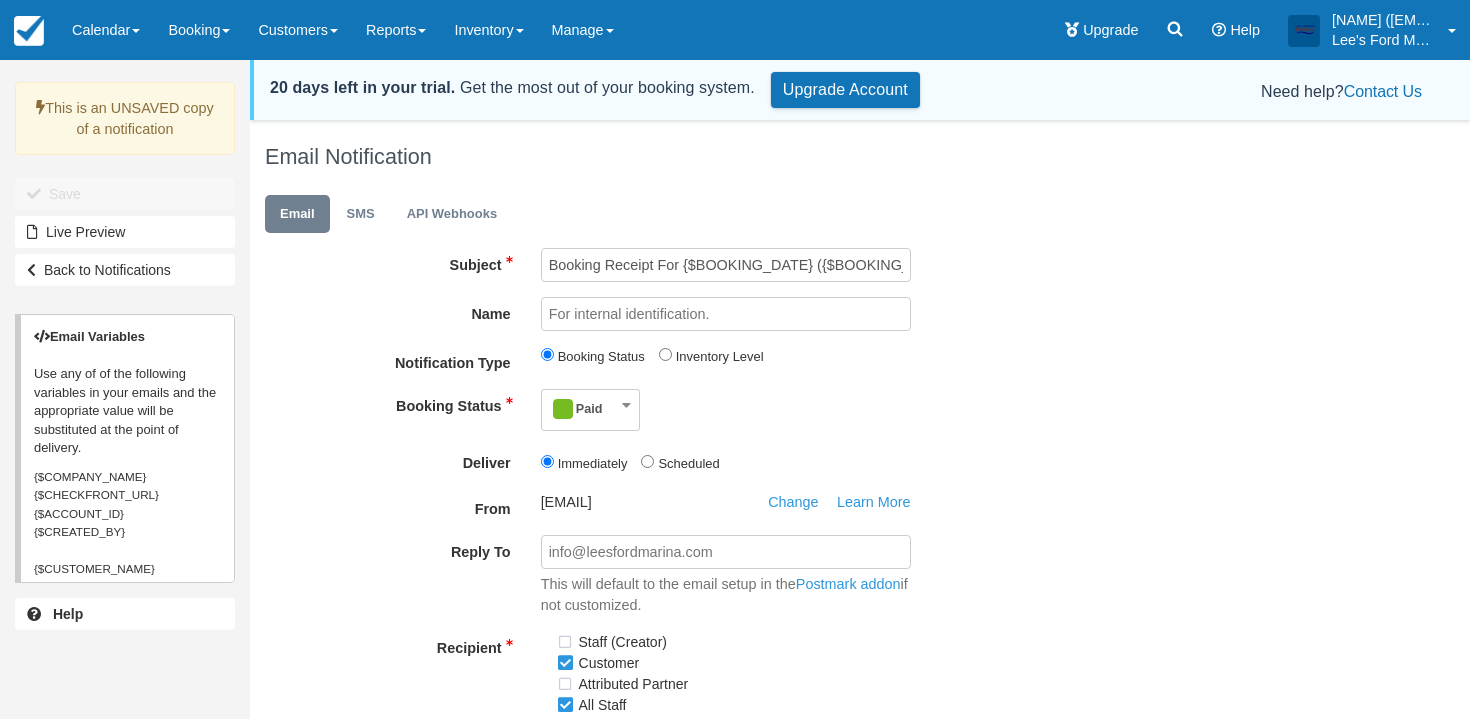 scroll, scrollTop: 0, scrollLeft: 0, axis: both 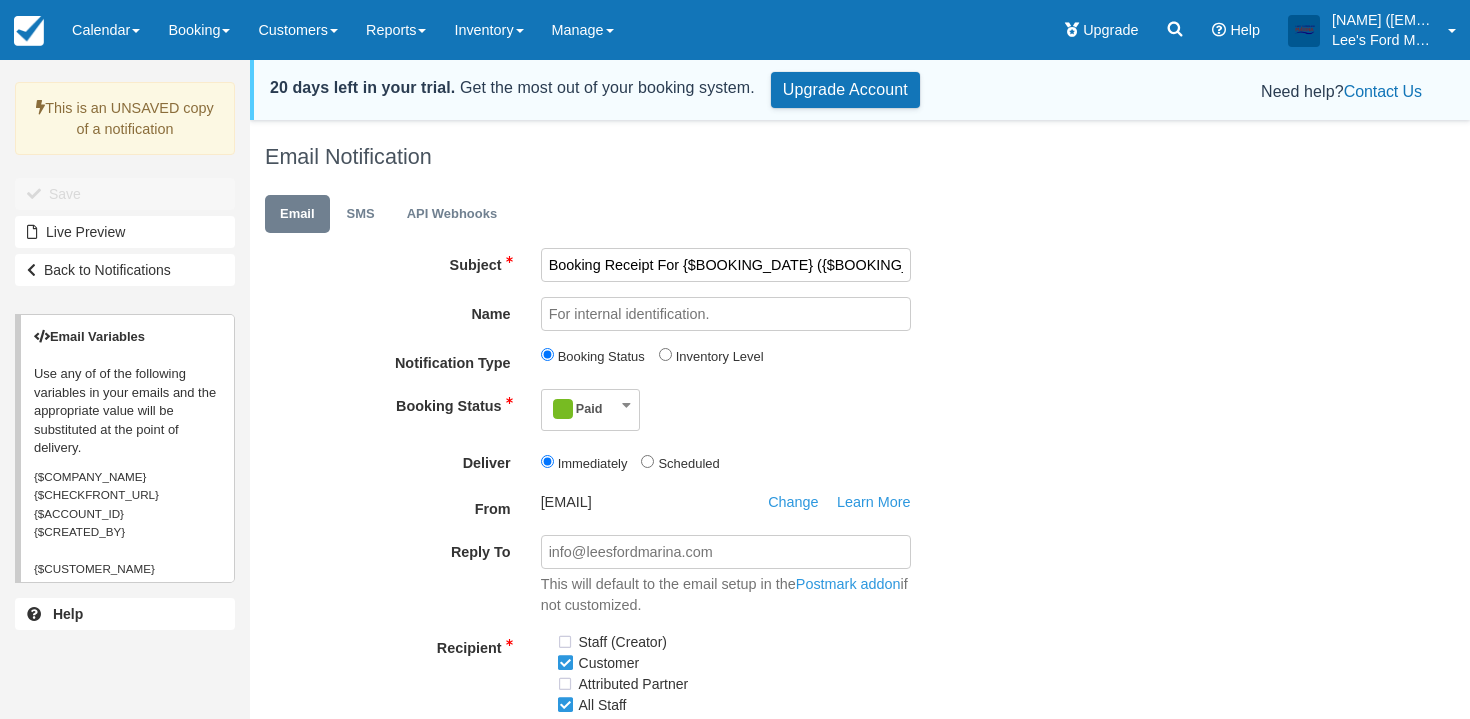 click on "Booking Receipt For {$BOOKING_DATE} ({$BOOKING_ID})" at bounding box center (726, 265) 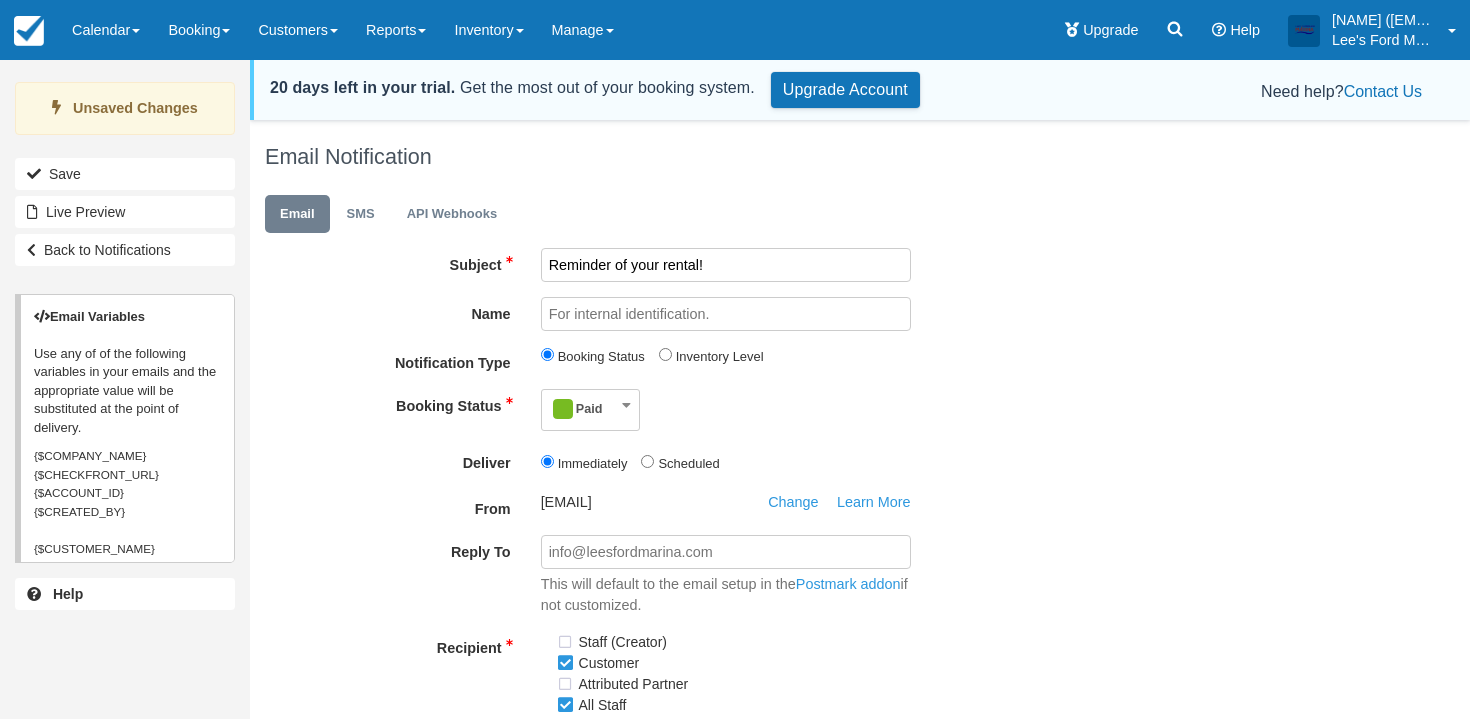 type on "Reminder of your rental!" 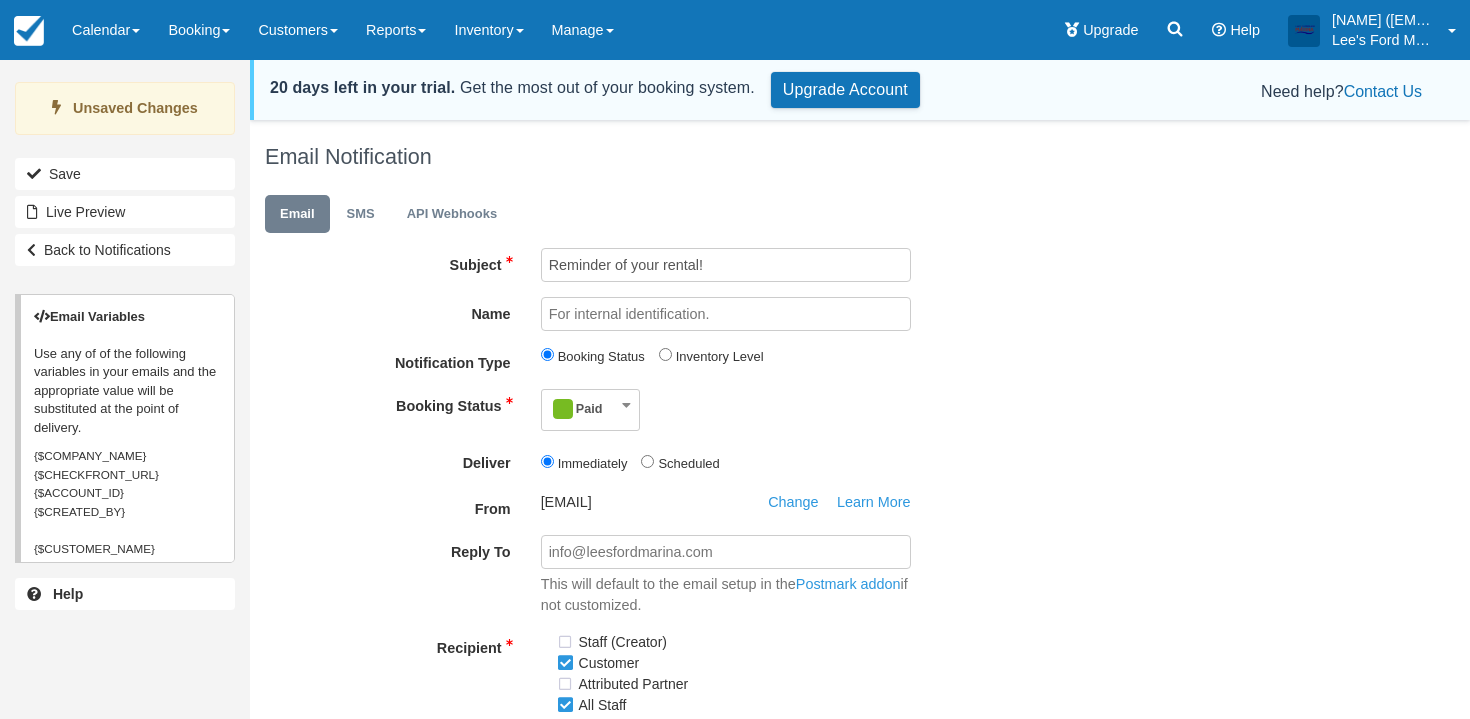 click on "Subject
Reminder of your rental!" at bounding box center [801, 265] 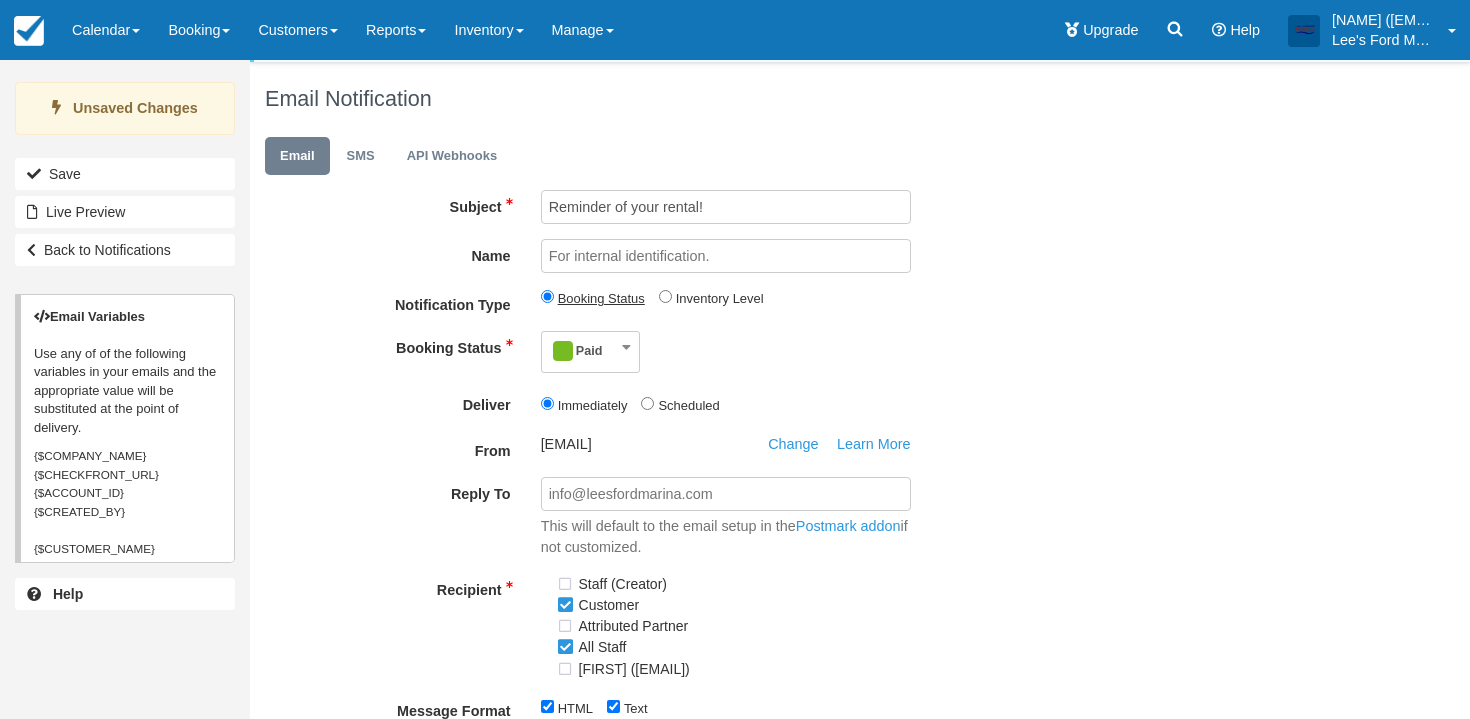 scroll, scrollTop: 71, scrollLeft: 0, axis: vertical 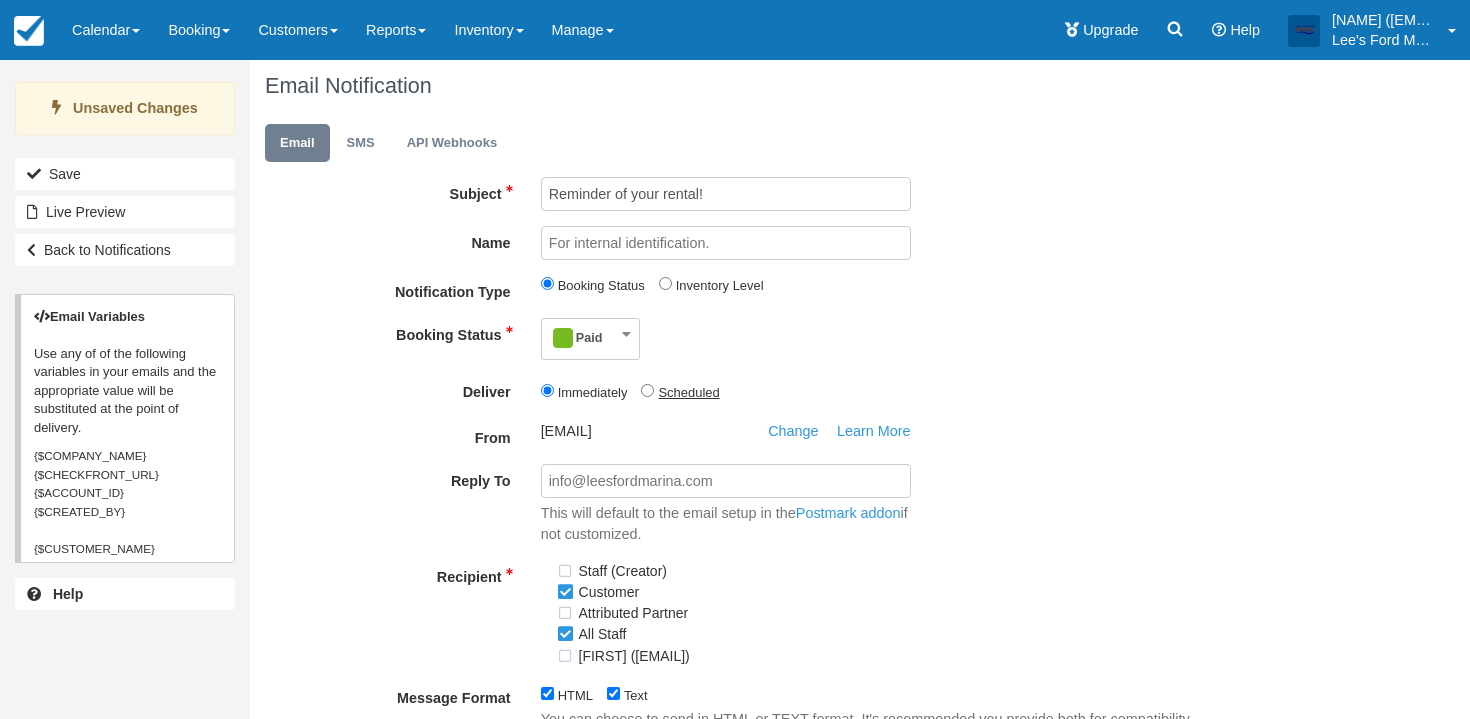 click on "Scheduled" at bounding box center (688, 392) 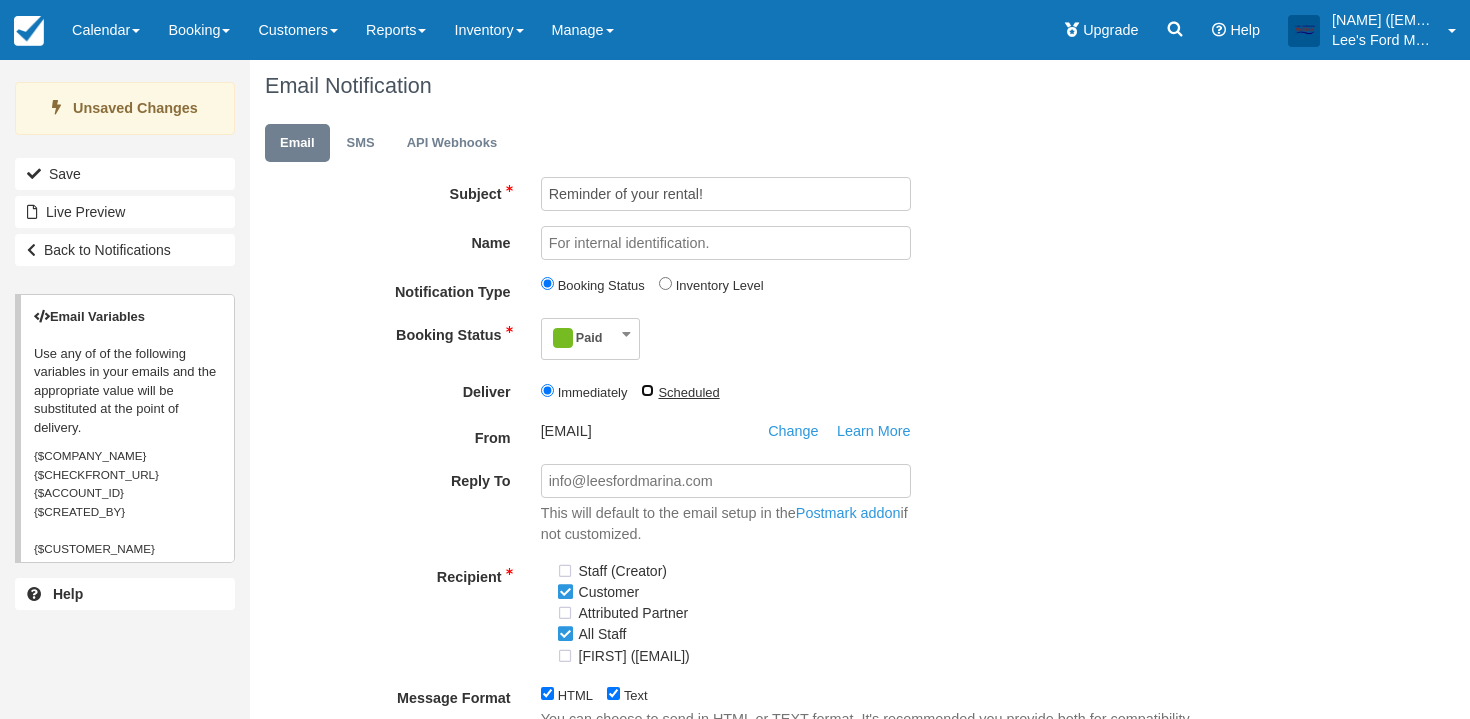 click on "Scheduled" at bounding box center (647, 390) 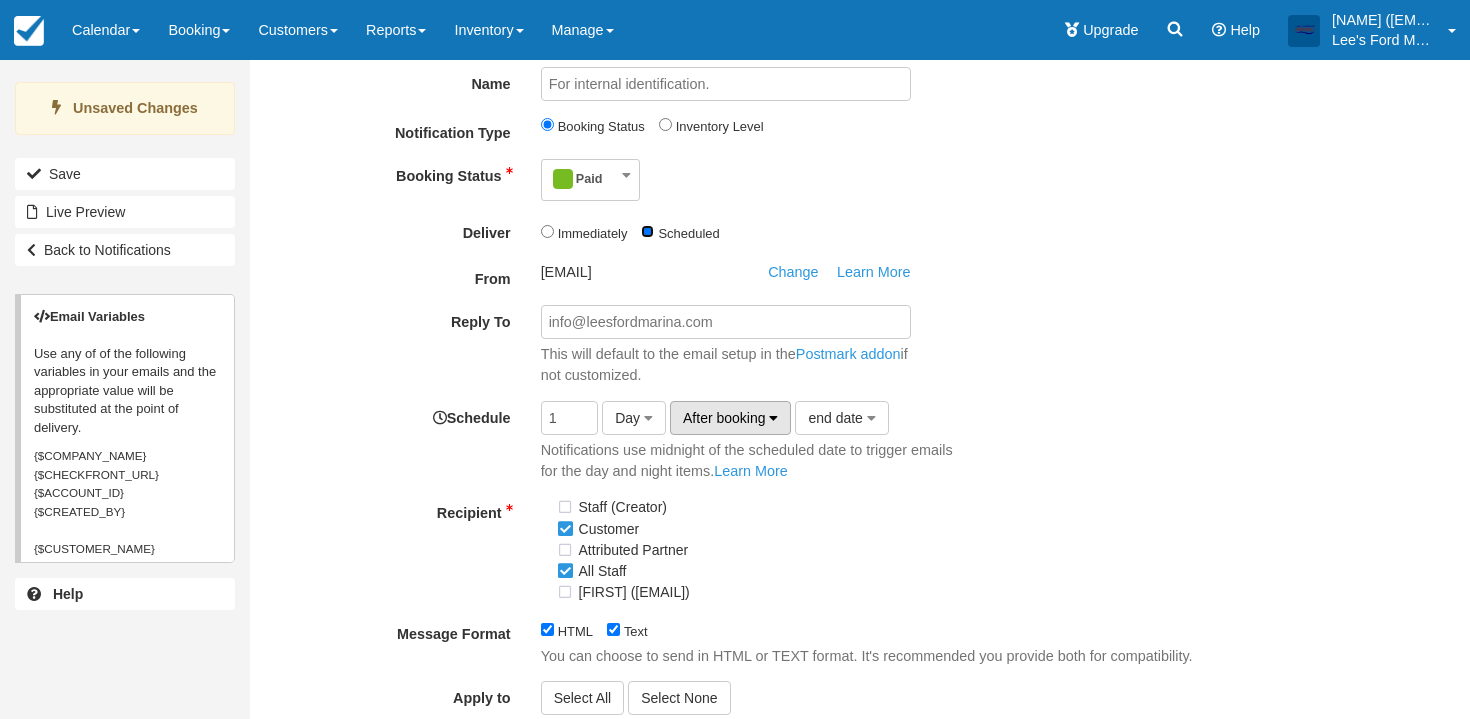 scroll, scrollTop: 236, scrollLeft: 0, axis: vertical 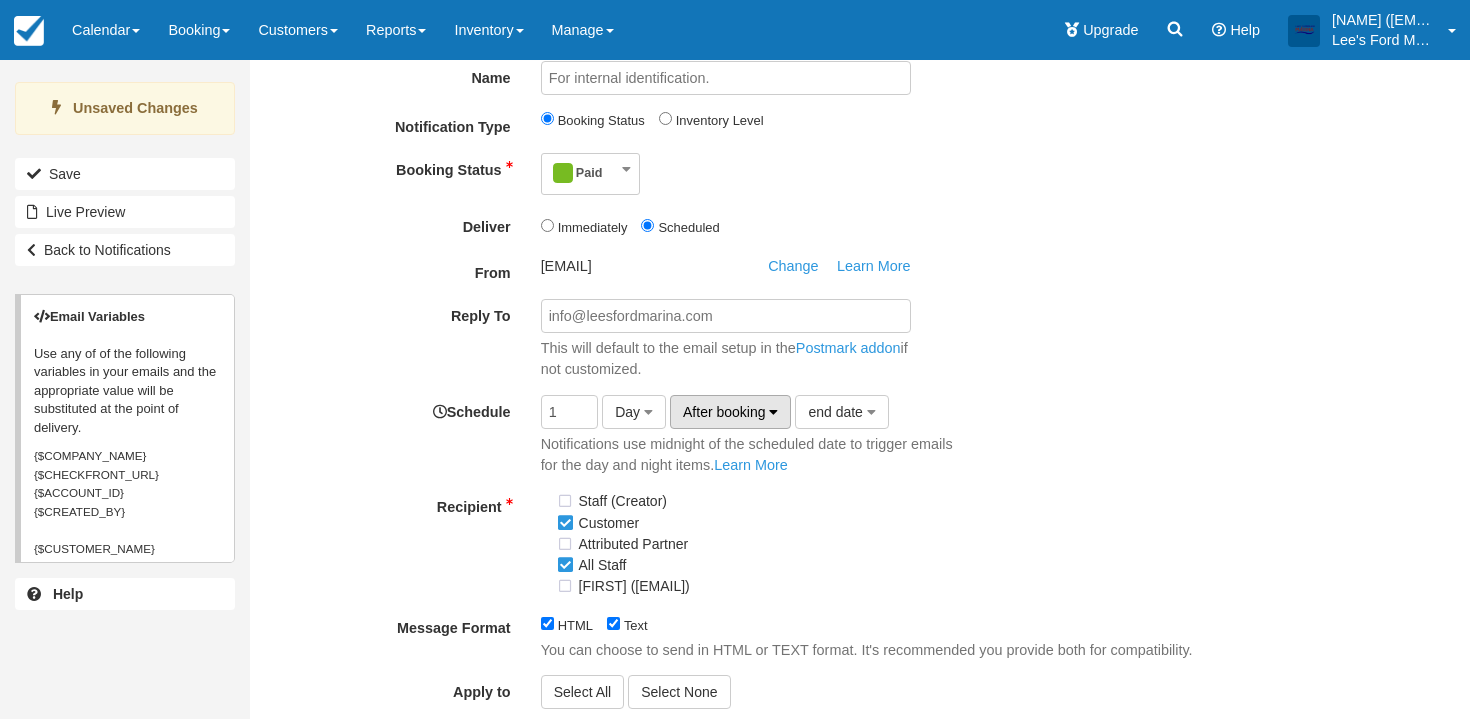 click on "After booking" at bounding box center (724, 412) 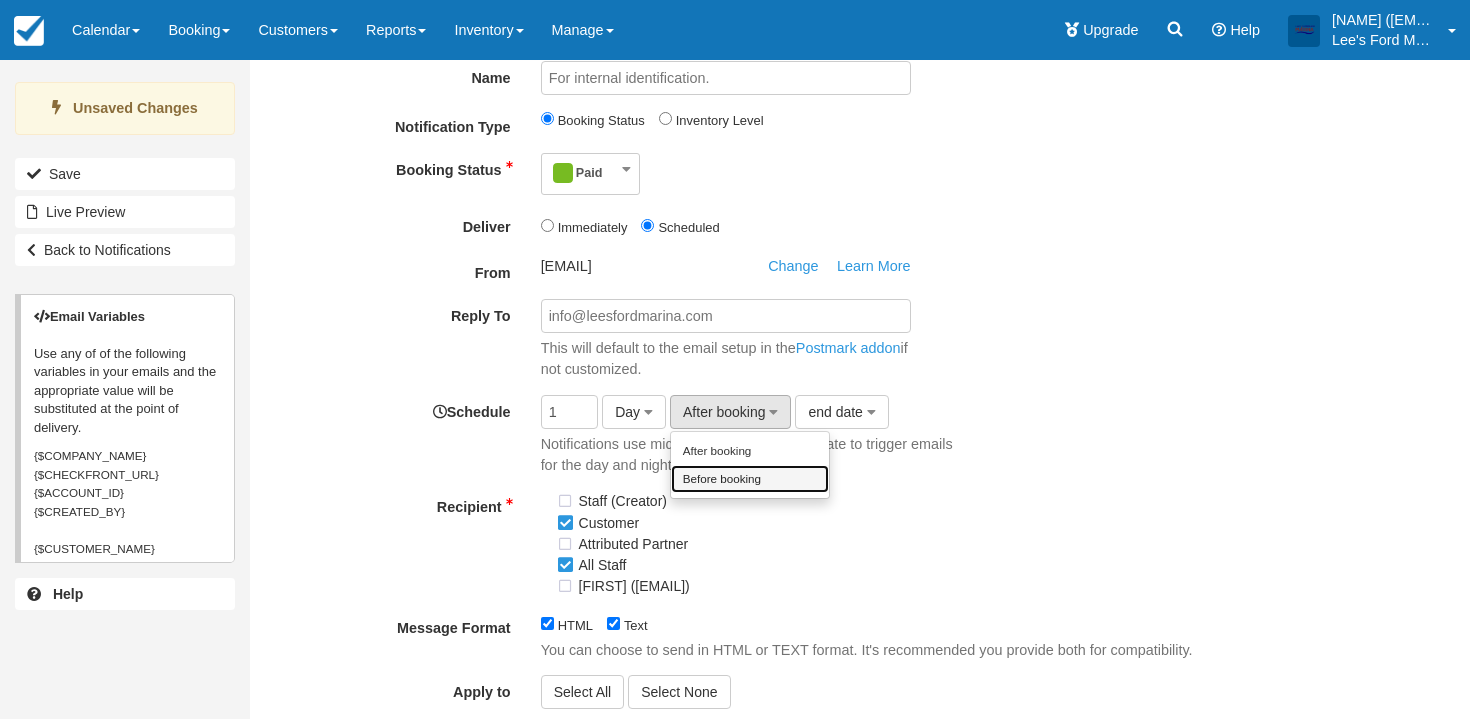 click on "Before booking" at bounding box center [750, 479] 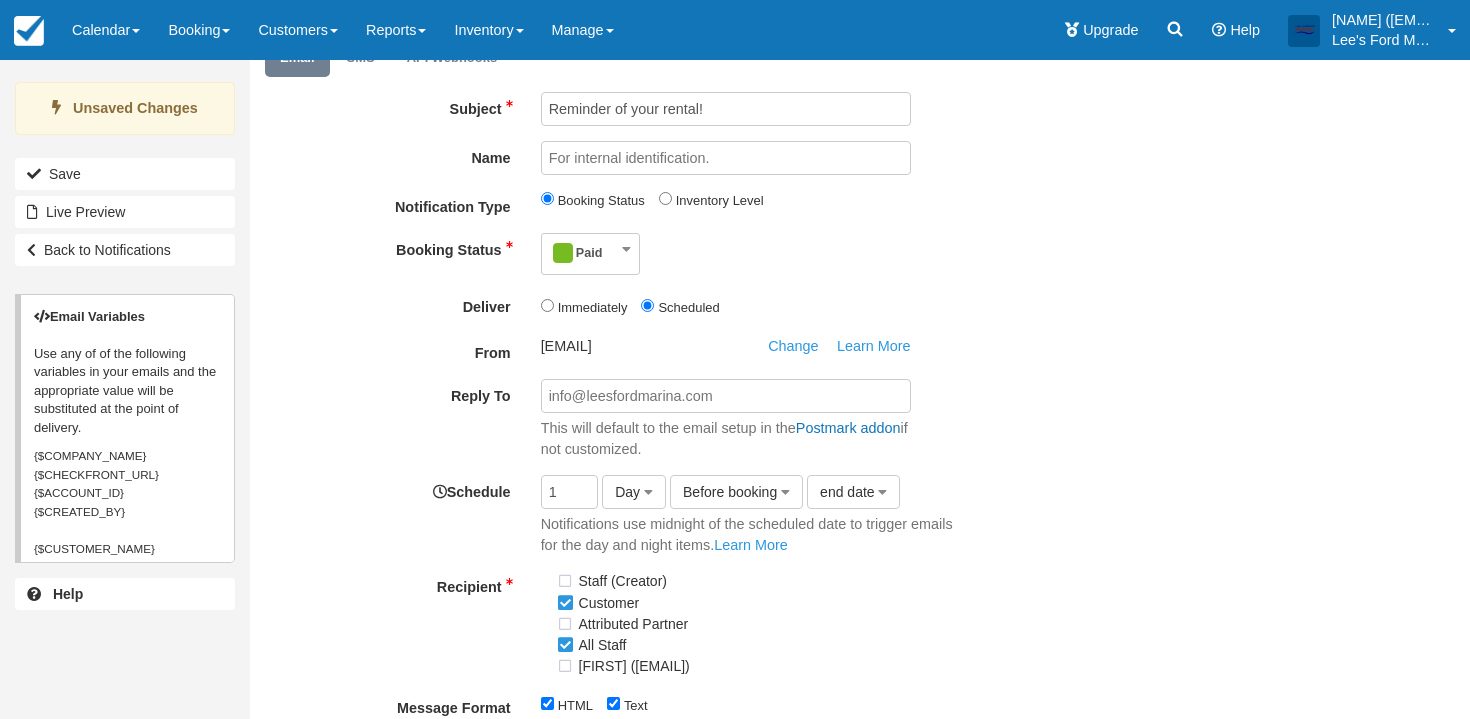 scroll, scrollTop: 176, scrollLeft: 0, axis: vertical 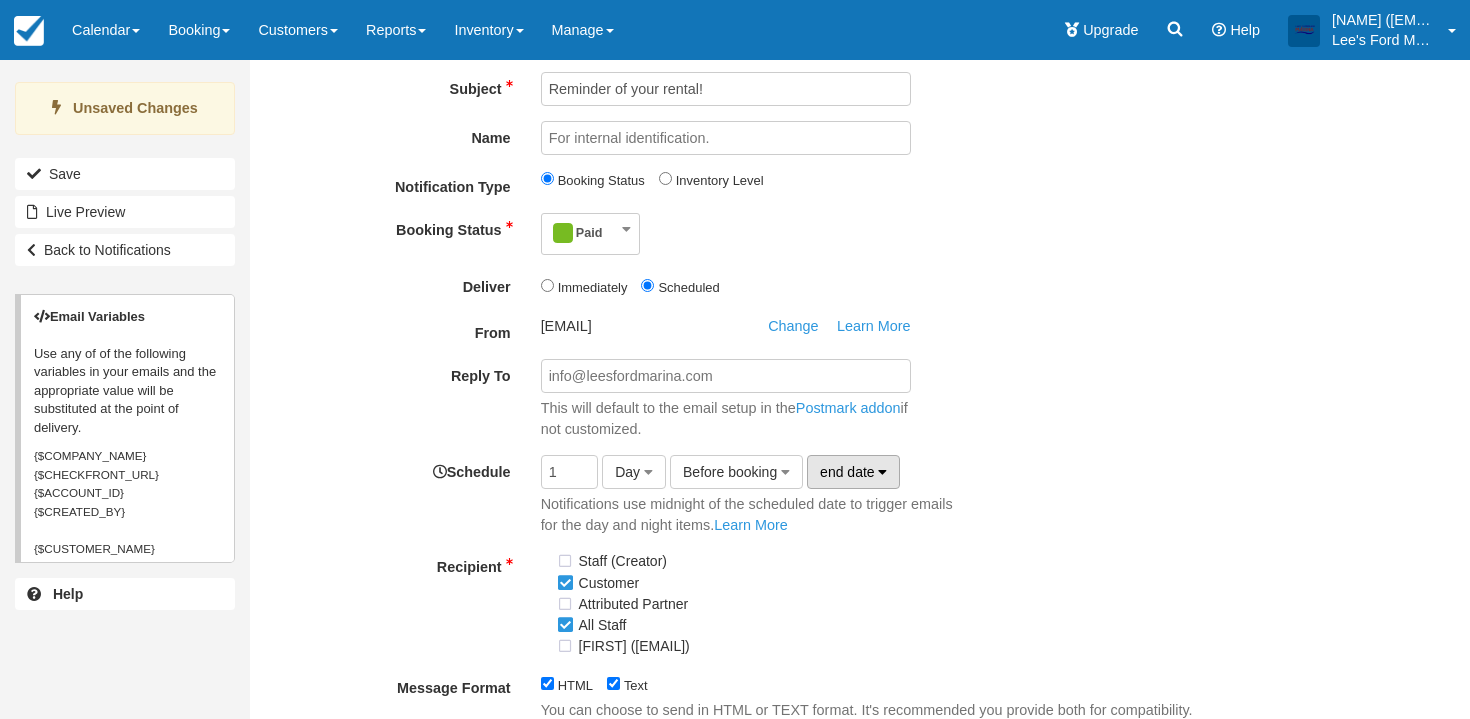click on "end date" at bounding box center (847, 472) 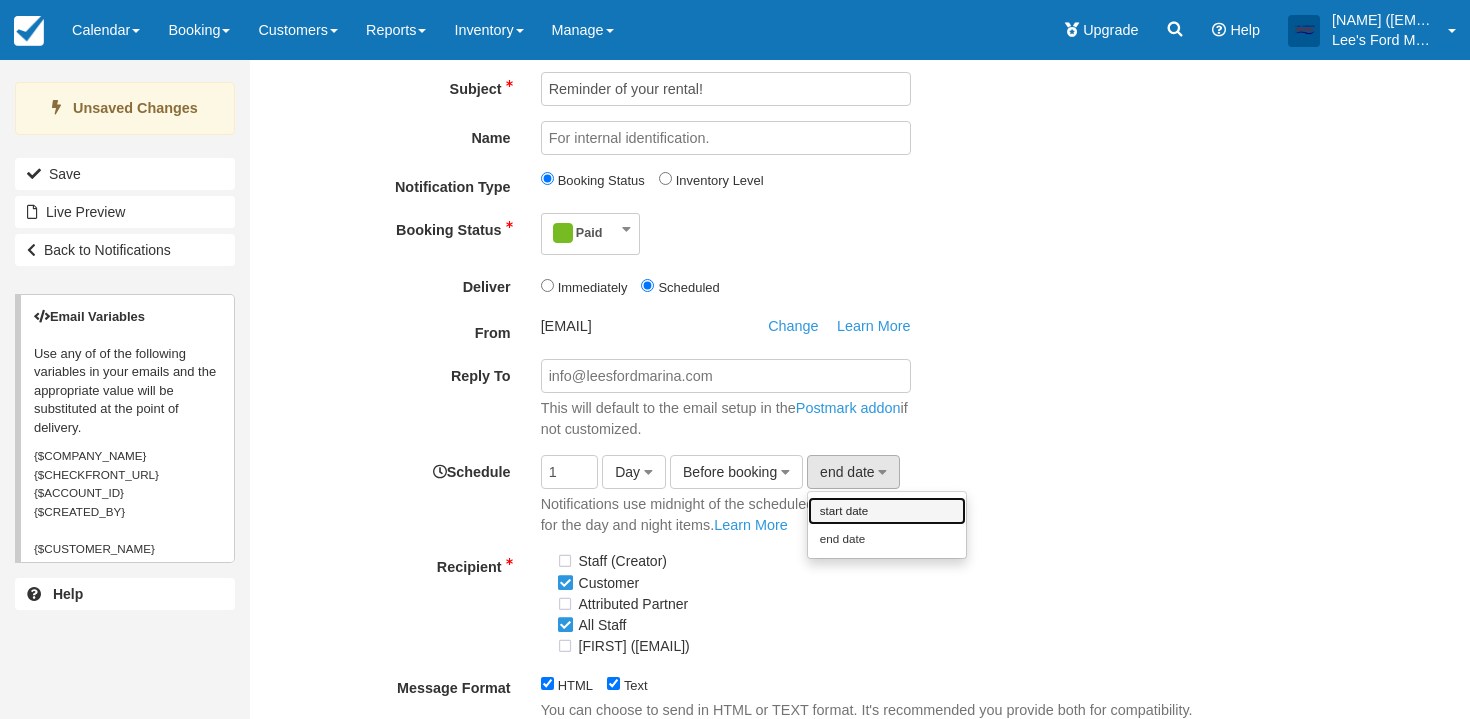 click on "start date" at bounding box center [887, 511] 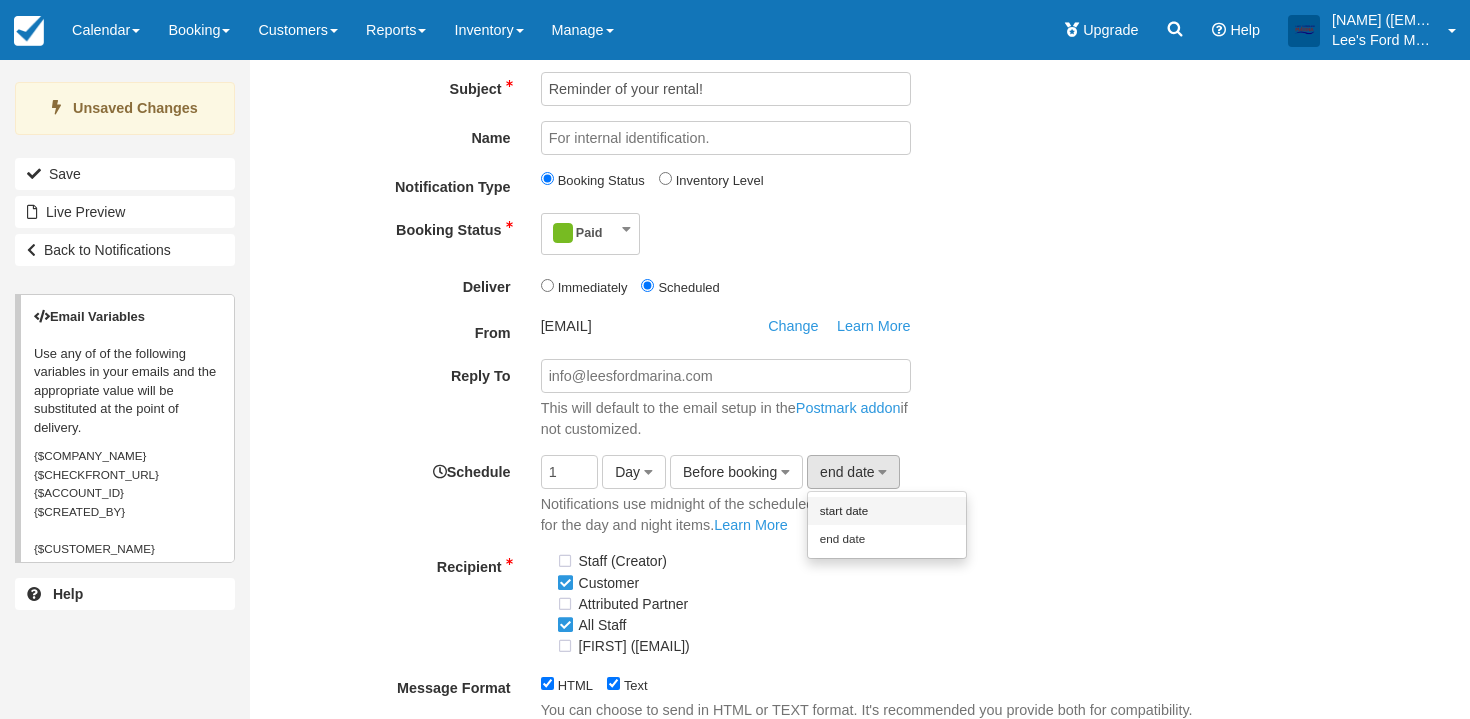 scroll, scrollTop: 0, scrollLeft: 0, axis: both 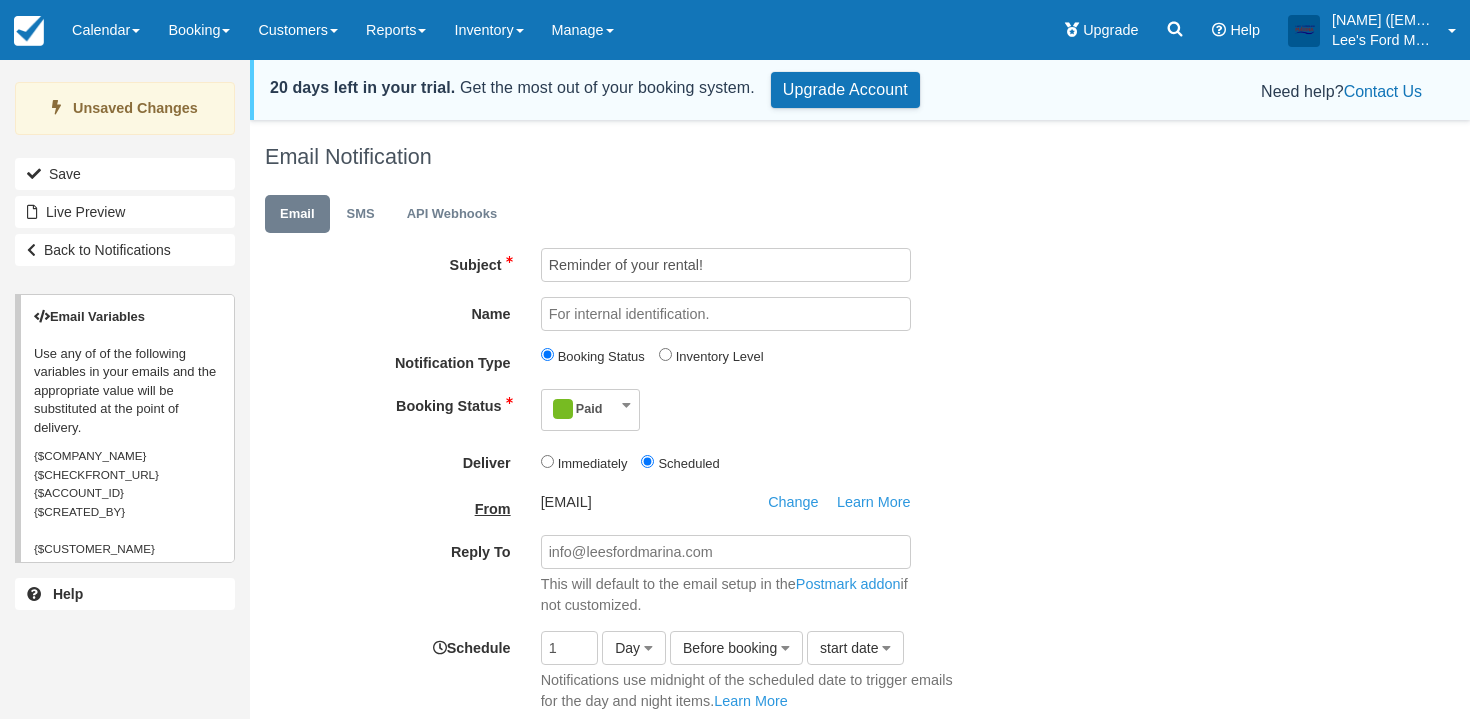 click on "From" at bounding box center [388, 506] 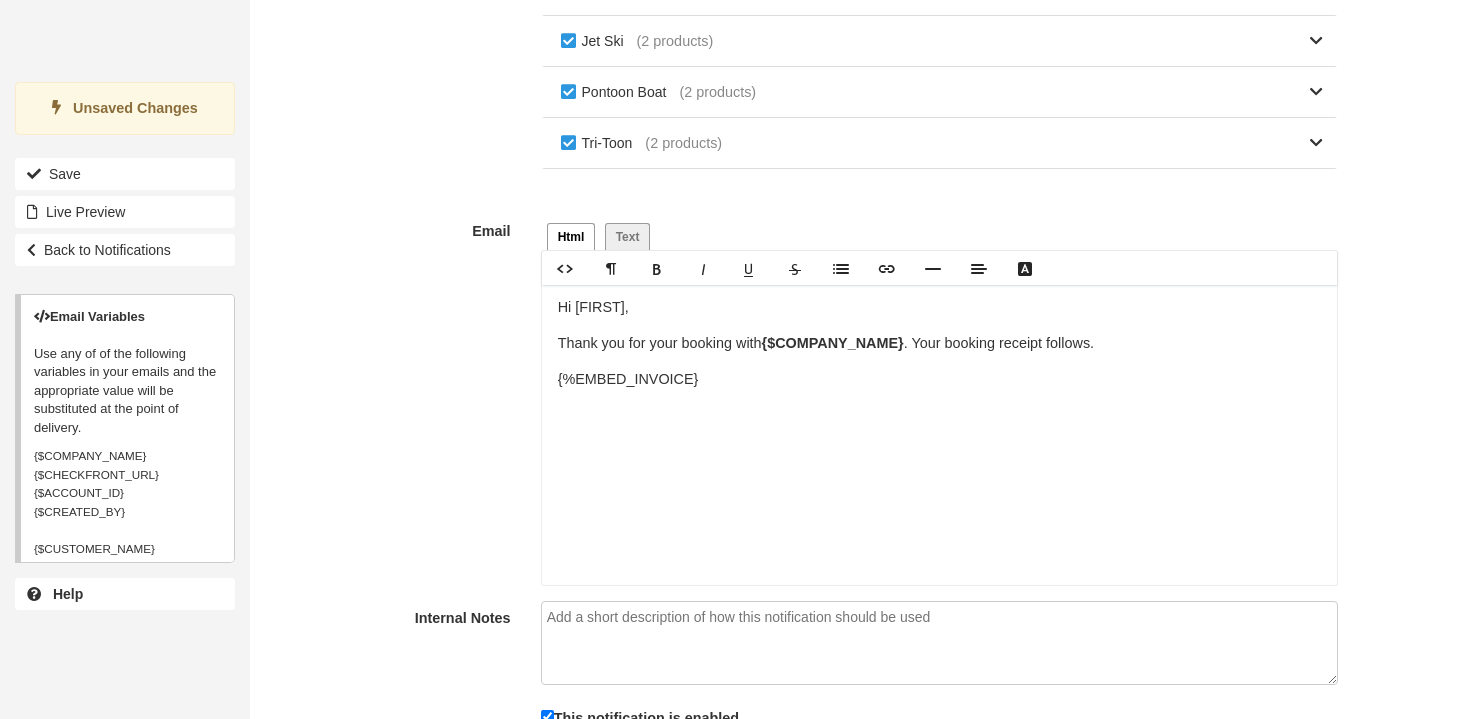 scroll, scrollTop: 1125, scrollLeft: 0, axis: vertical 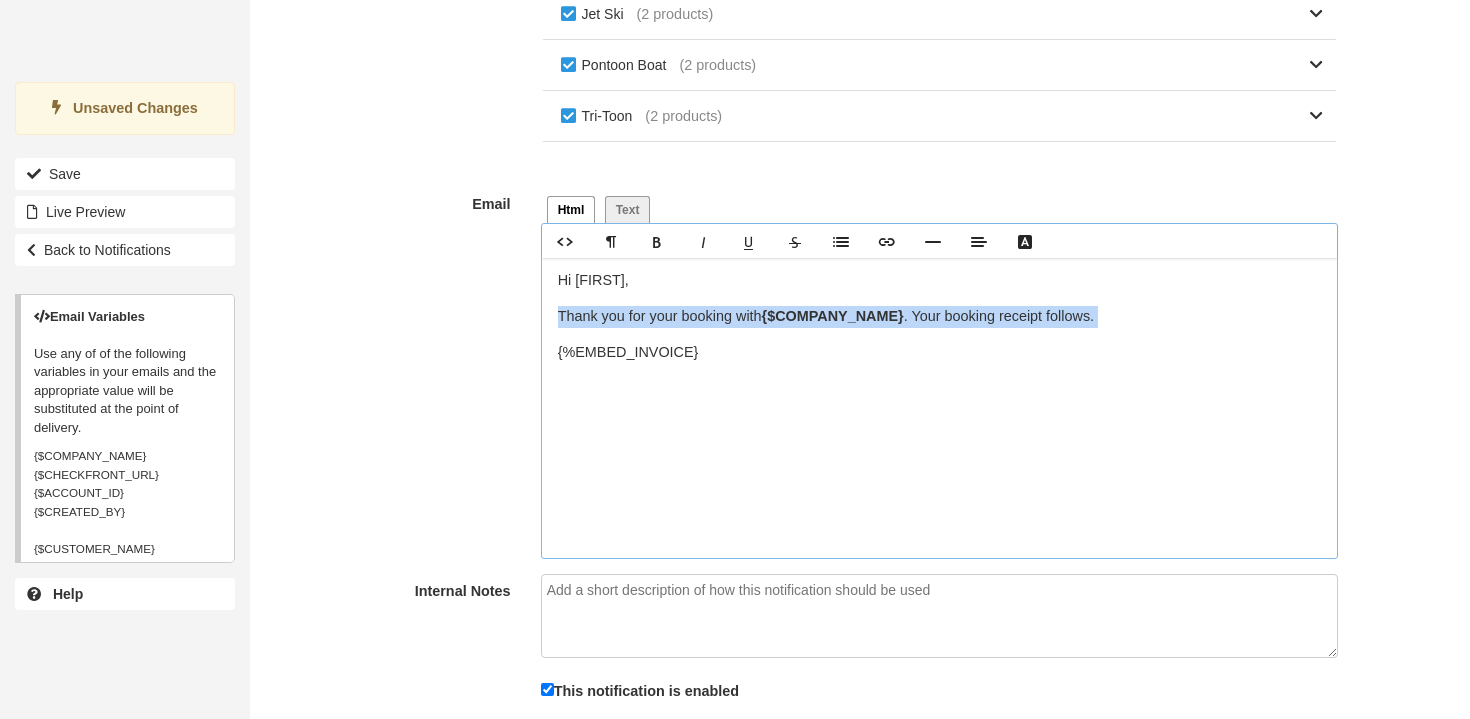 drag, startPoint x: 555, startPoint y: 318, endPoint x: 1171, endPoint y: 333, distance: 616.1826 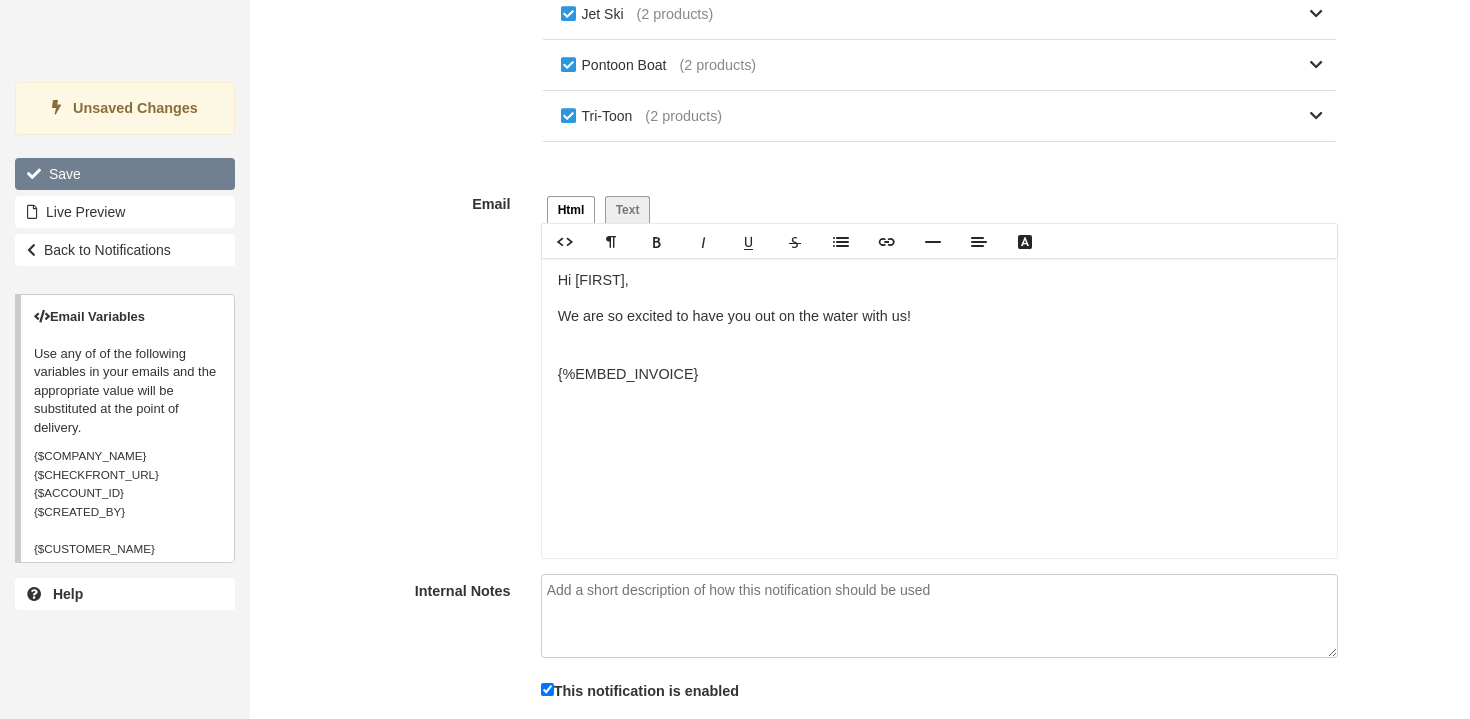 click on "Save" at bounding box center (125, 174) 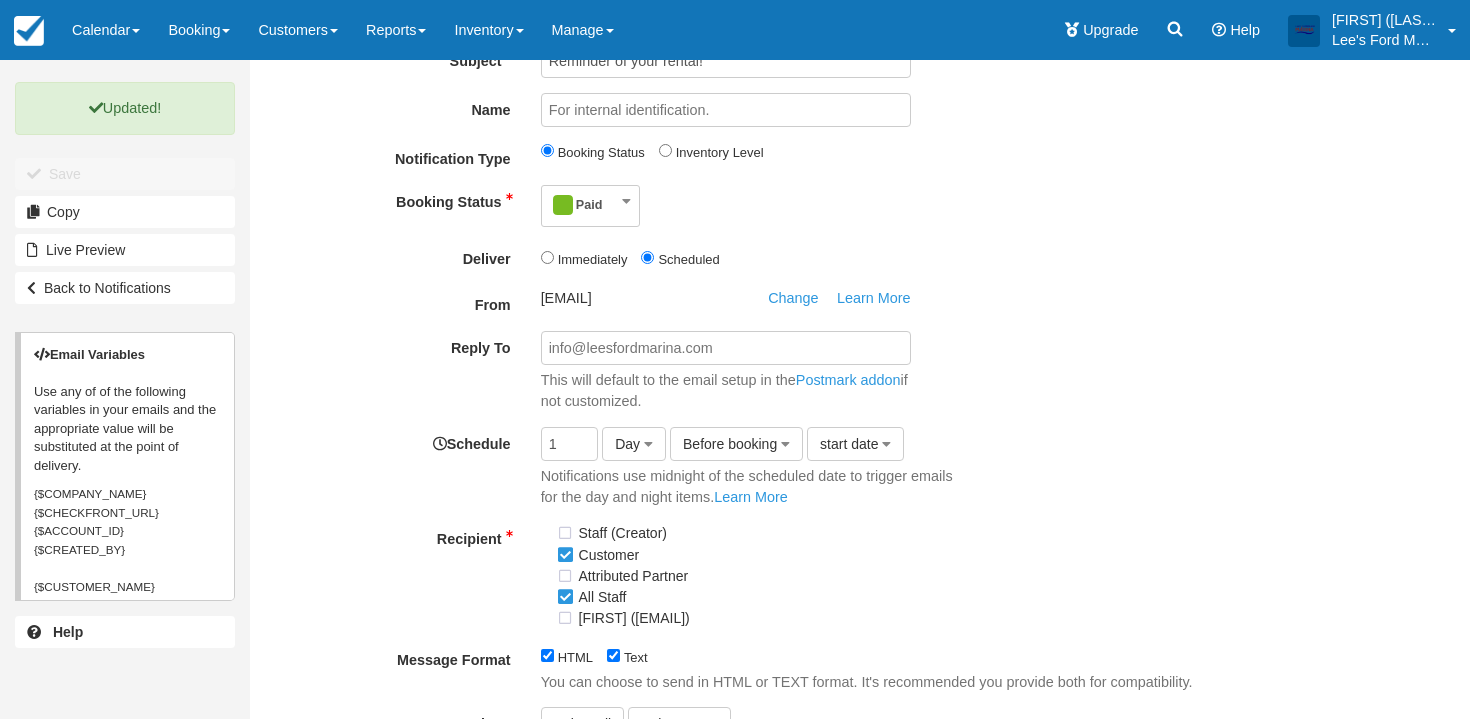 scroll, scrollTop: 206, scrollLeft: 0, axis: vertical 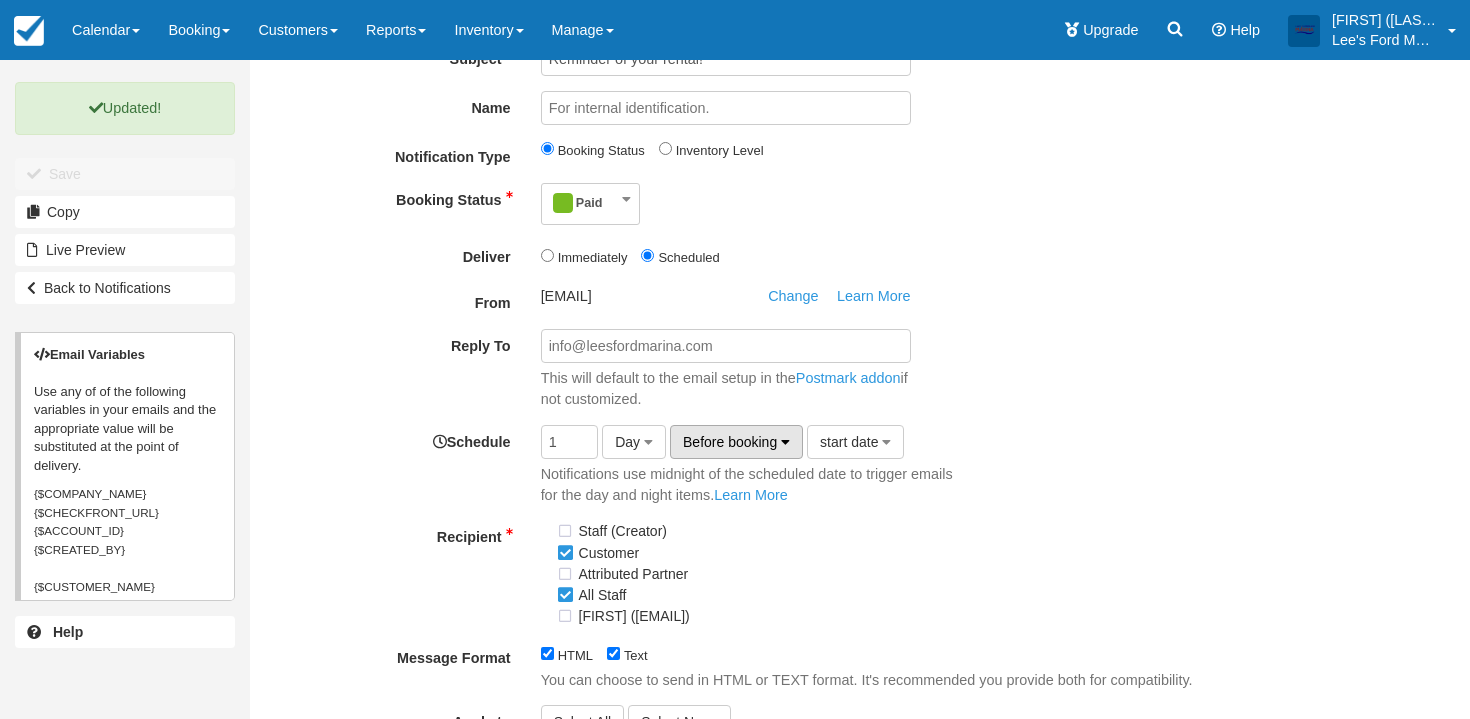 click on "Before booking" at bounding box center [730, 442] 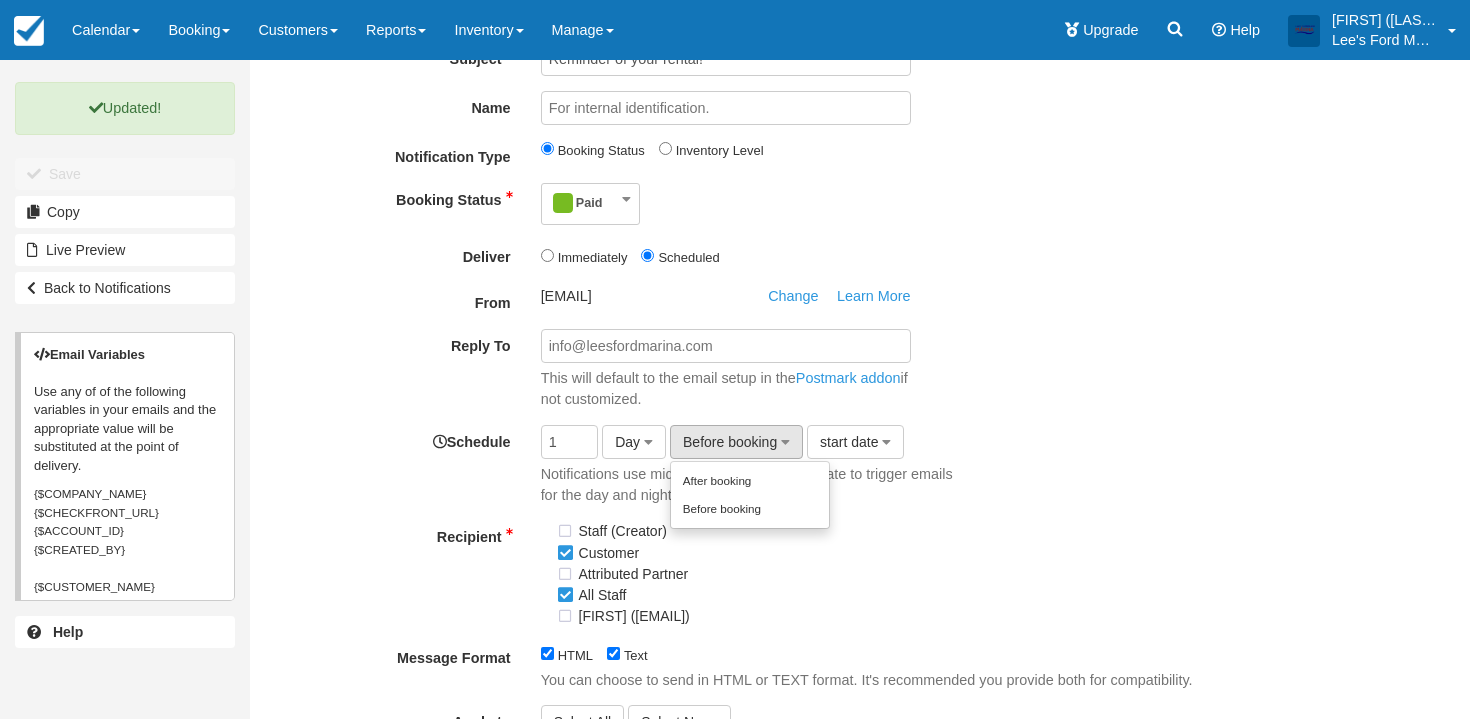 click on "Schedule
1
Day
Hour Day Week Month
Before booking
After booking Before booking
start date
start date end date creation date
Notifications use midnight of the scheduled date to trigger emails for the day and night items.  Learn More" at bounding box center (801, 465) 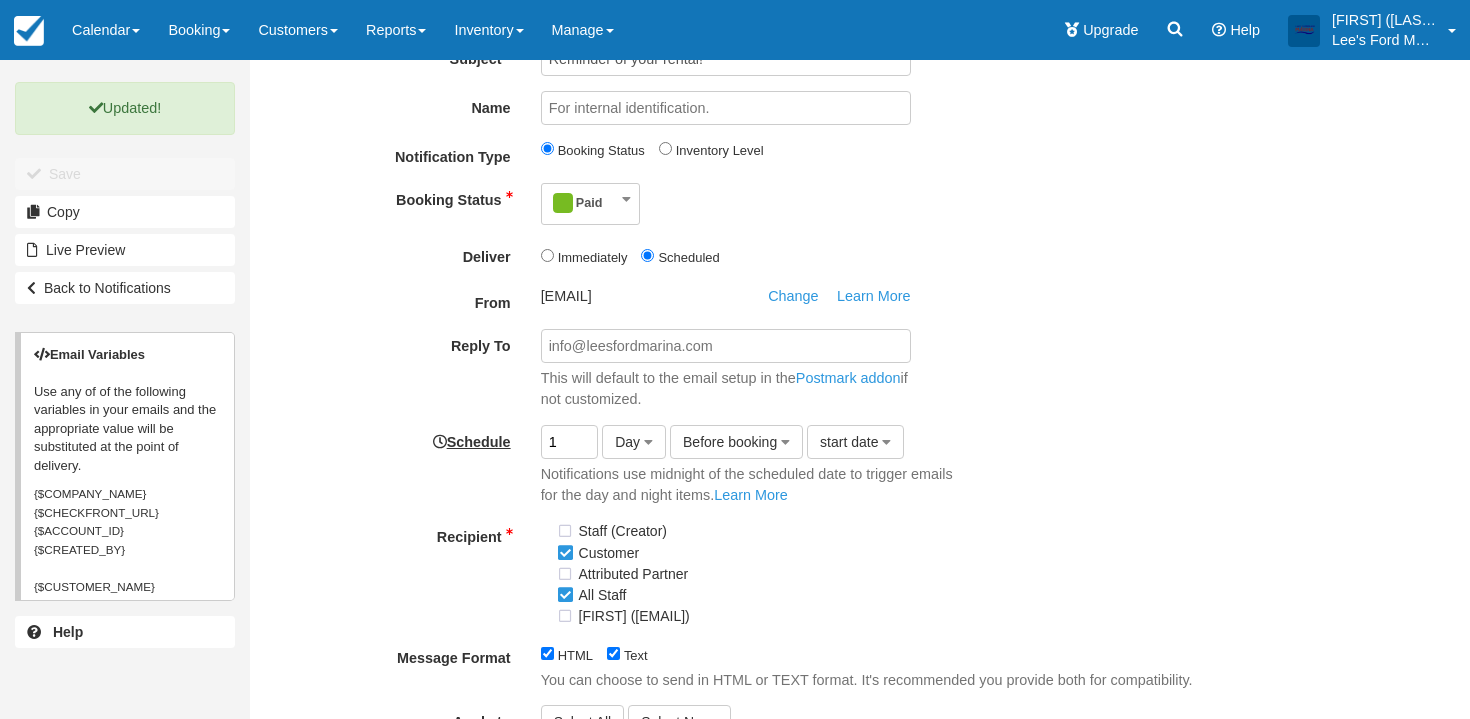 drag, startPoint x: 535, startPoint y: 445, endPoint x: 479, endPoint y: 445, distance: 56 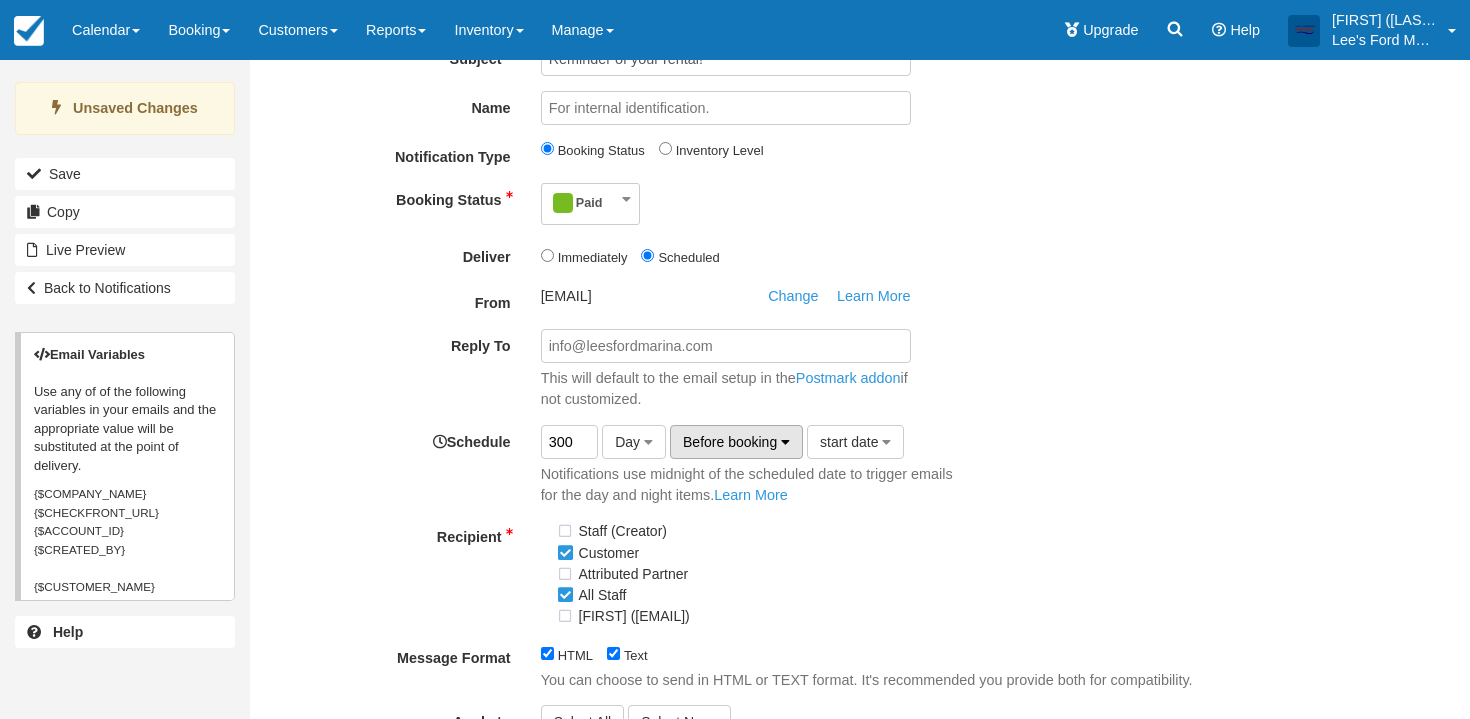 type on "300" 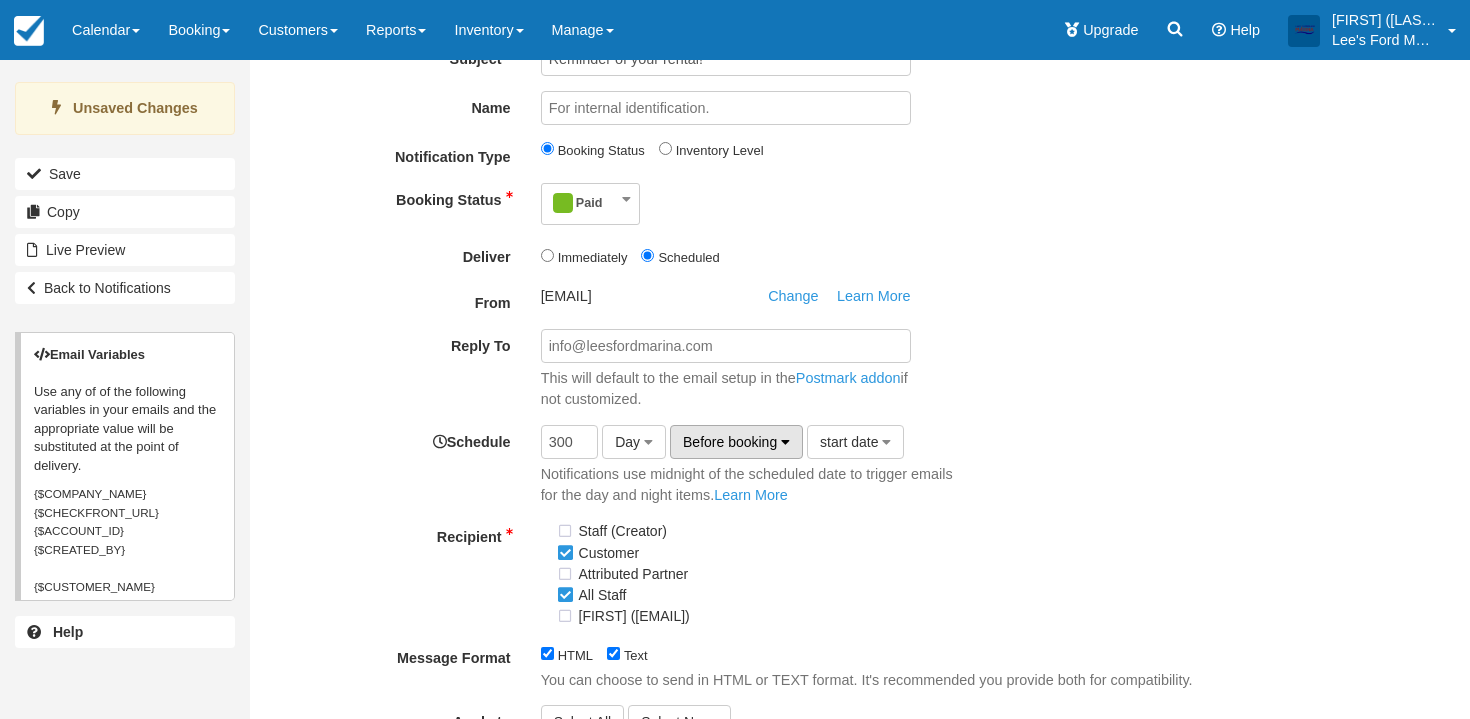 click on "Before booking" at bounding box center (730, 442) 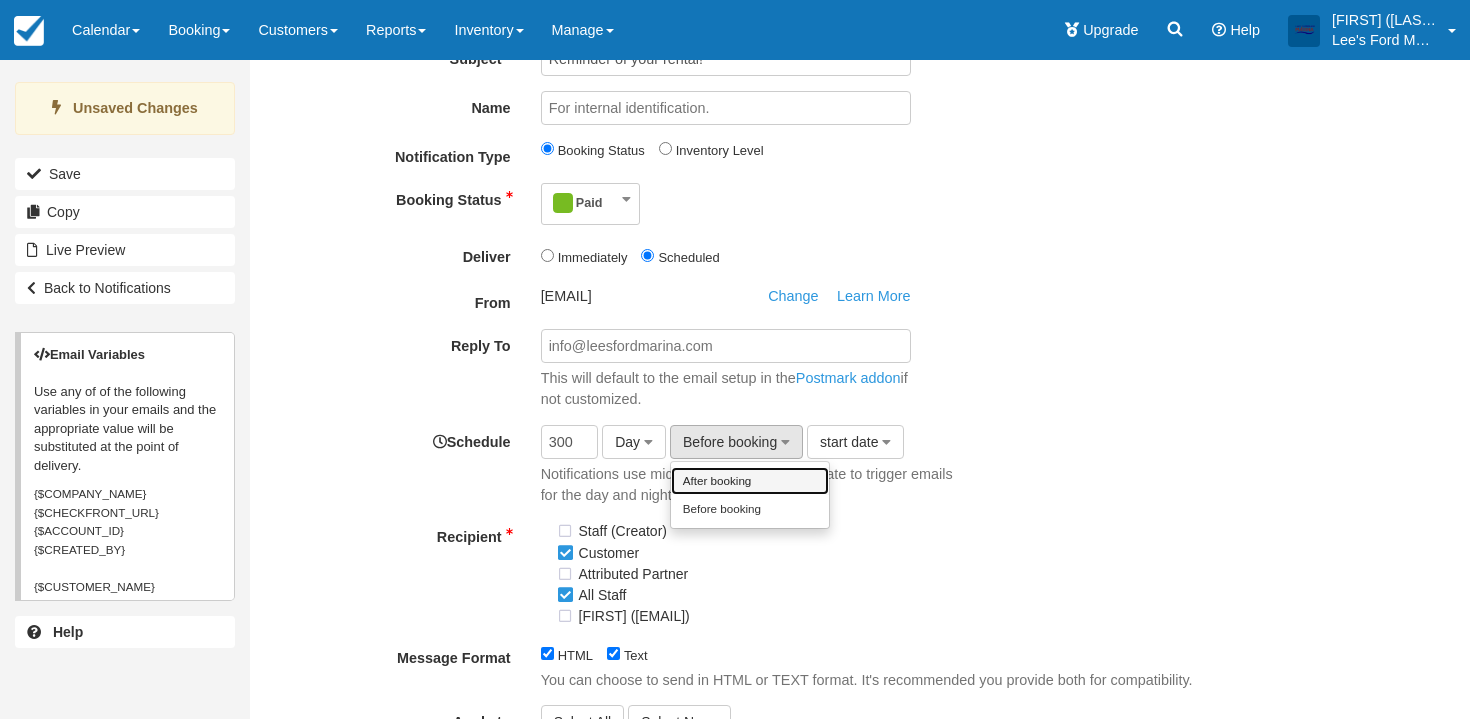 click on "After booking" at bounding box center (750, 481) 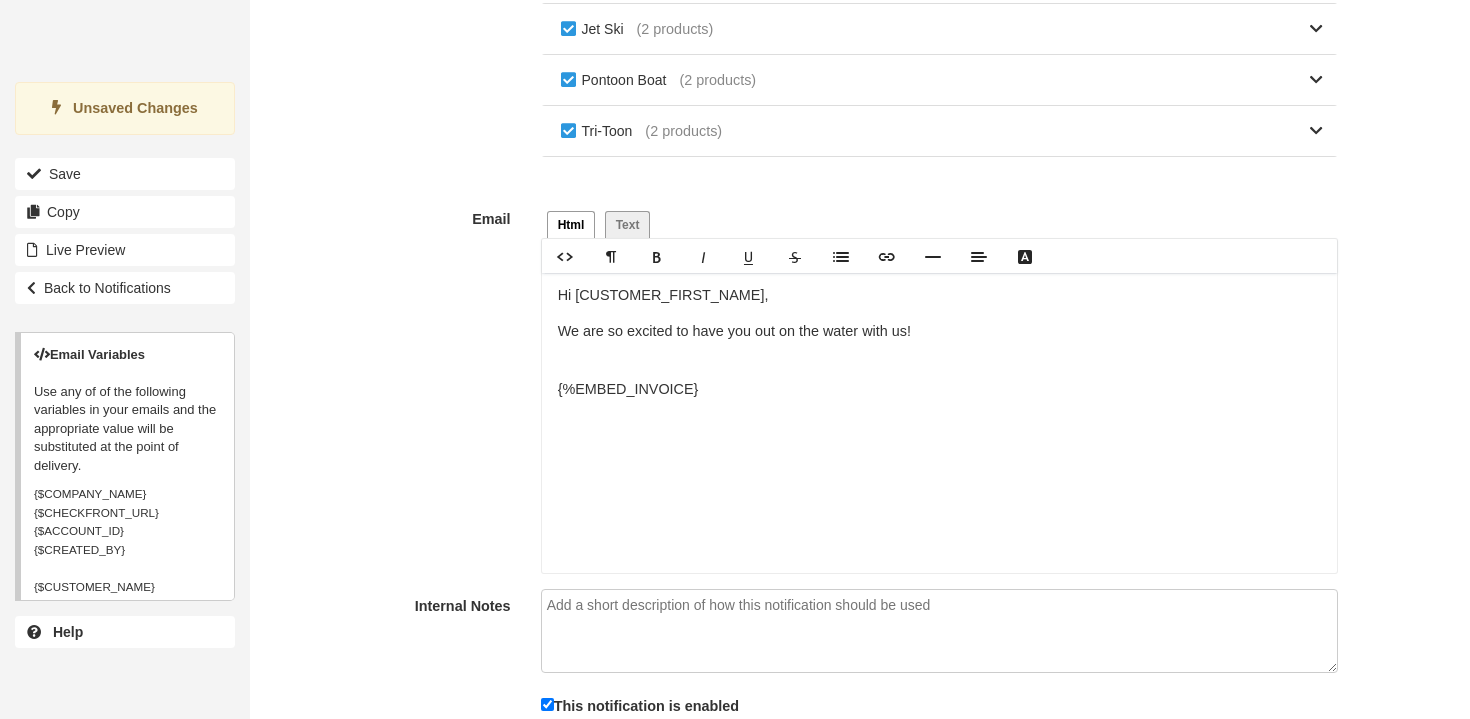 scroll, scrollTop: 1178, scrollLeft: 0, axis: vertical 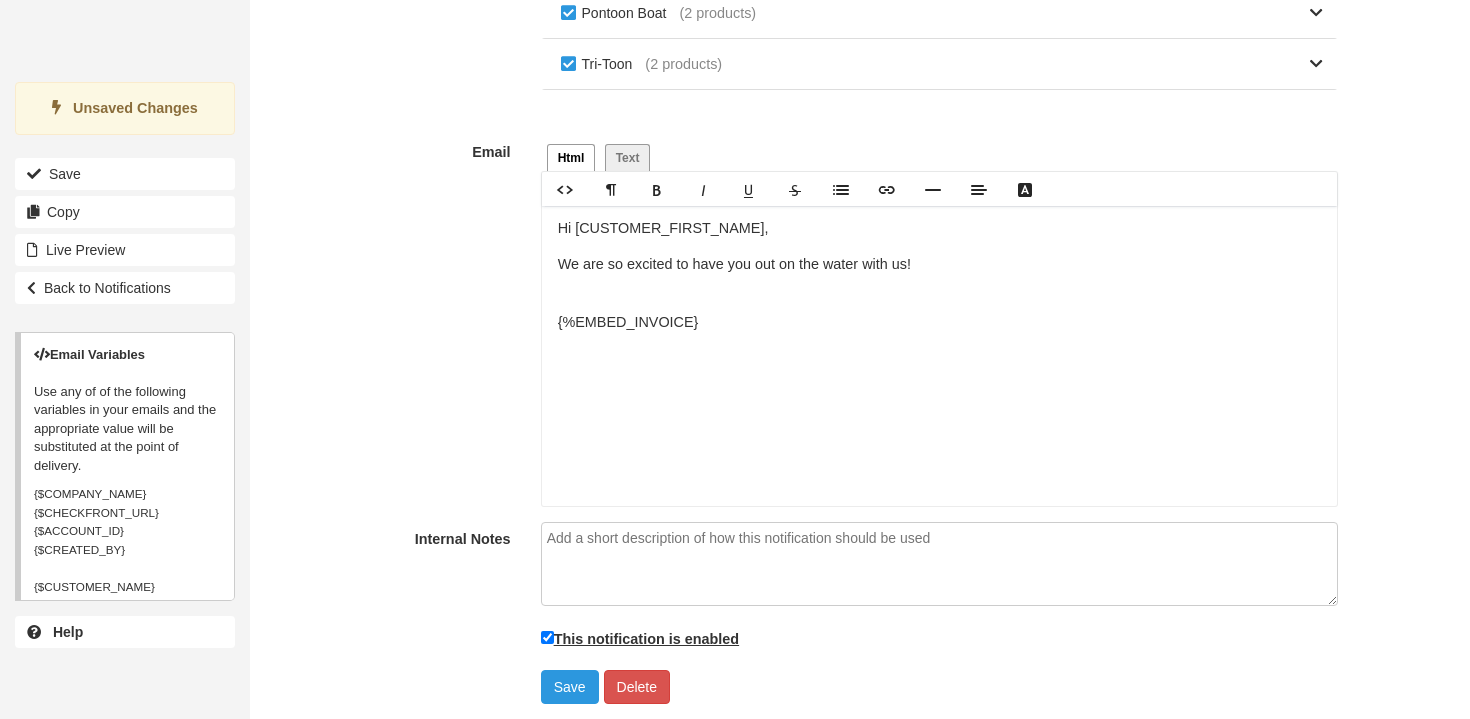 click on "This notification is enabled" at bounding box center (640, 638) 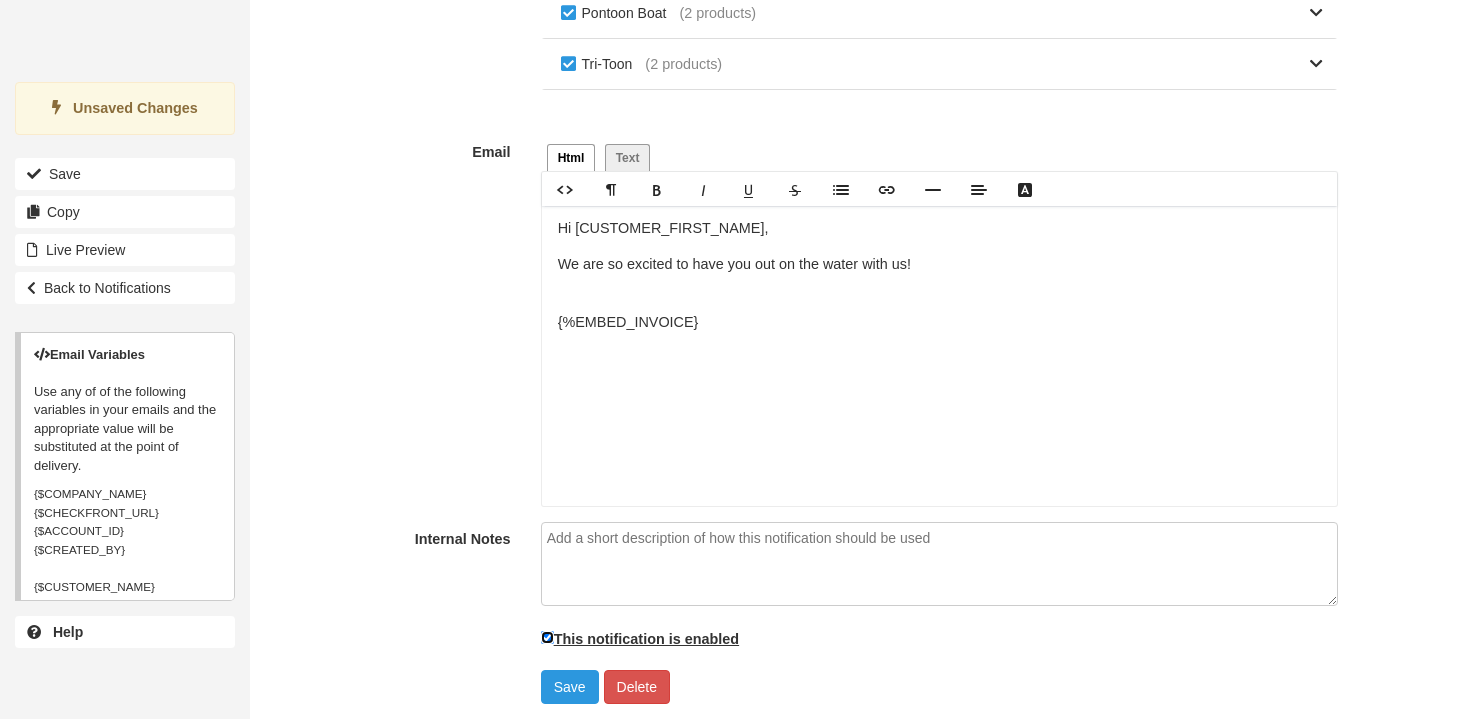 click on "This notification is enabled" at bounding box center (547, 637) 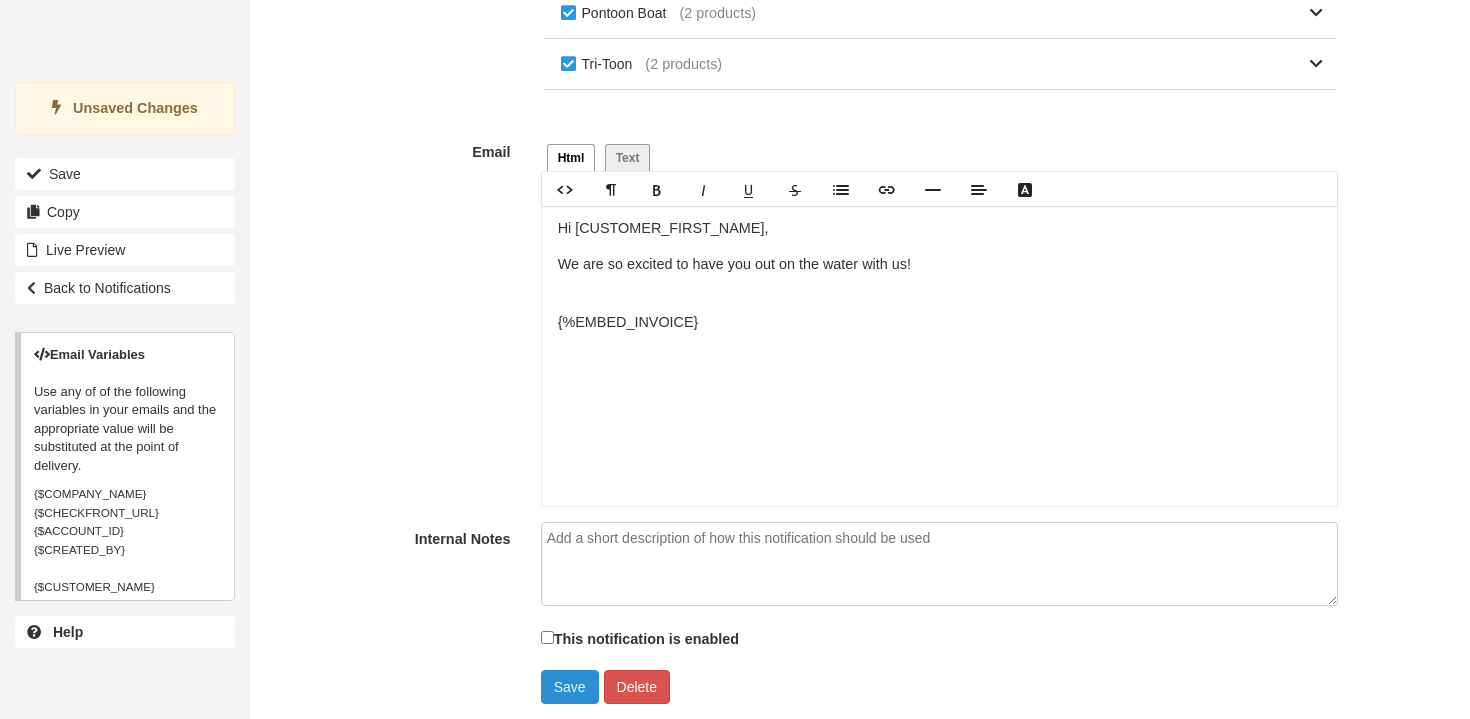 click on "Save" at bounding box center [570, 687] 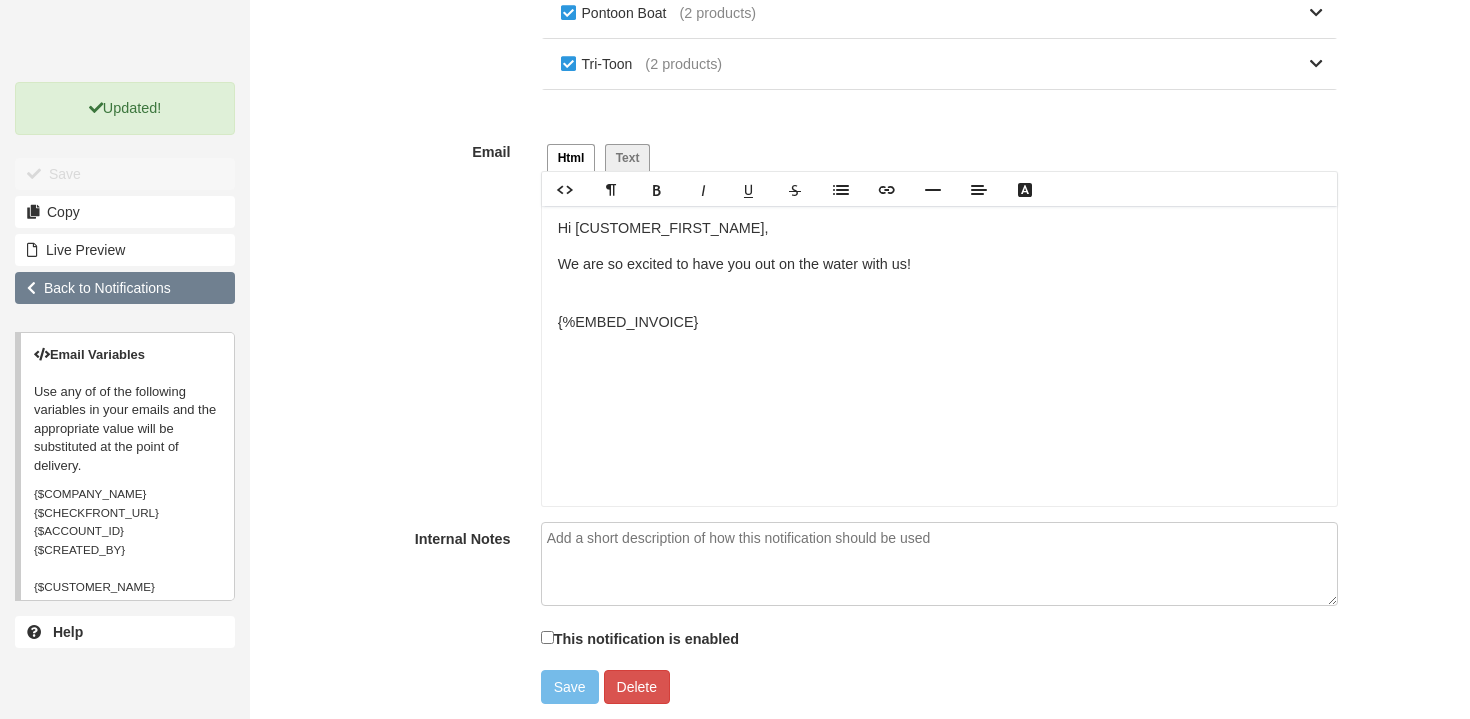 click on "Back to Notifications" at bounding box center (125, 288) 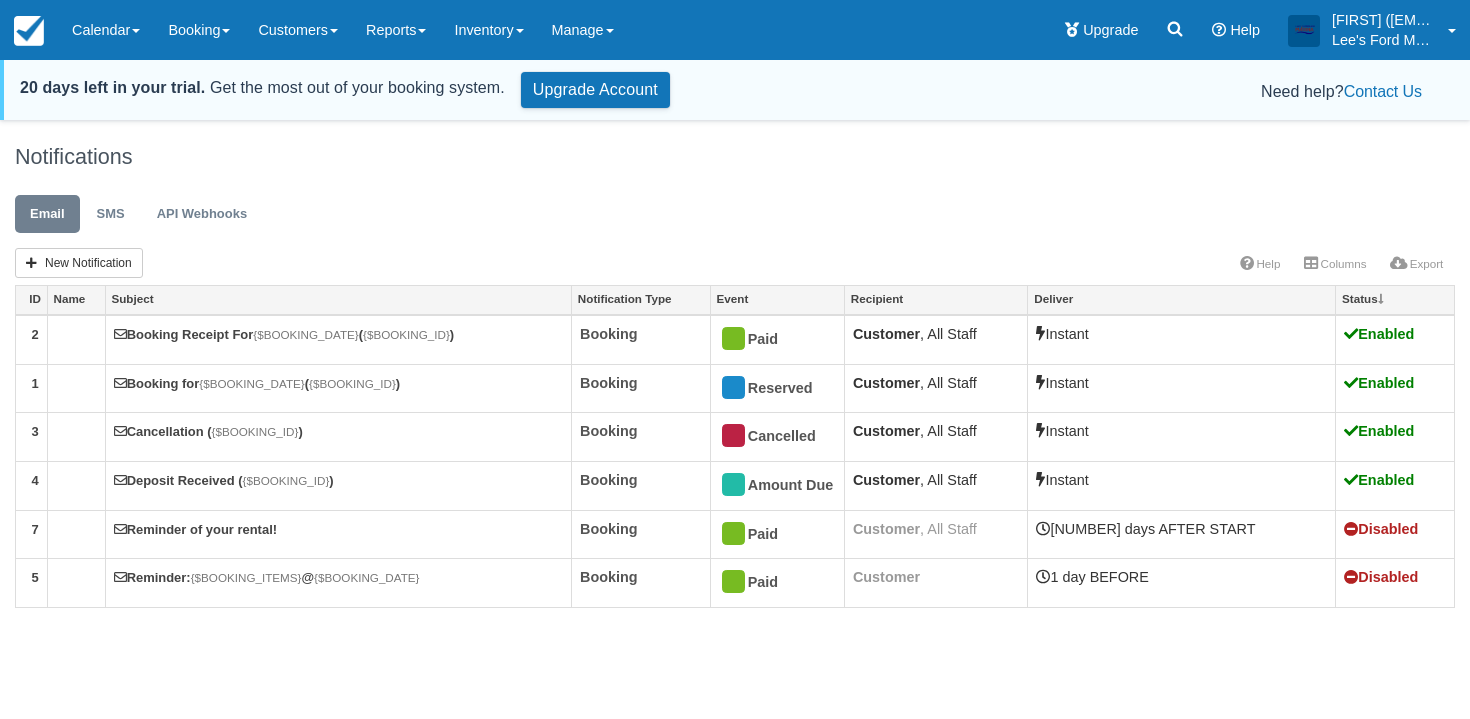 scroll, scrollTop: 0, scrollLeft: 0, axis: both 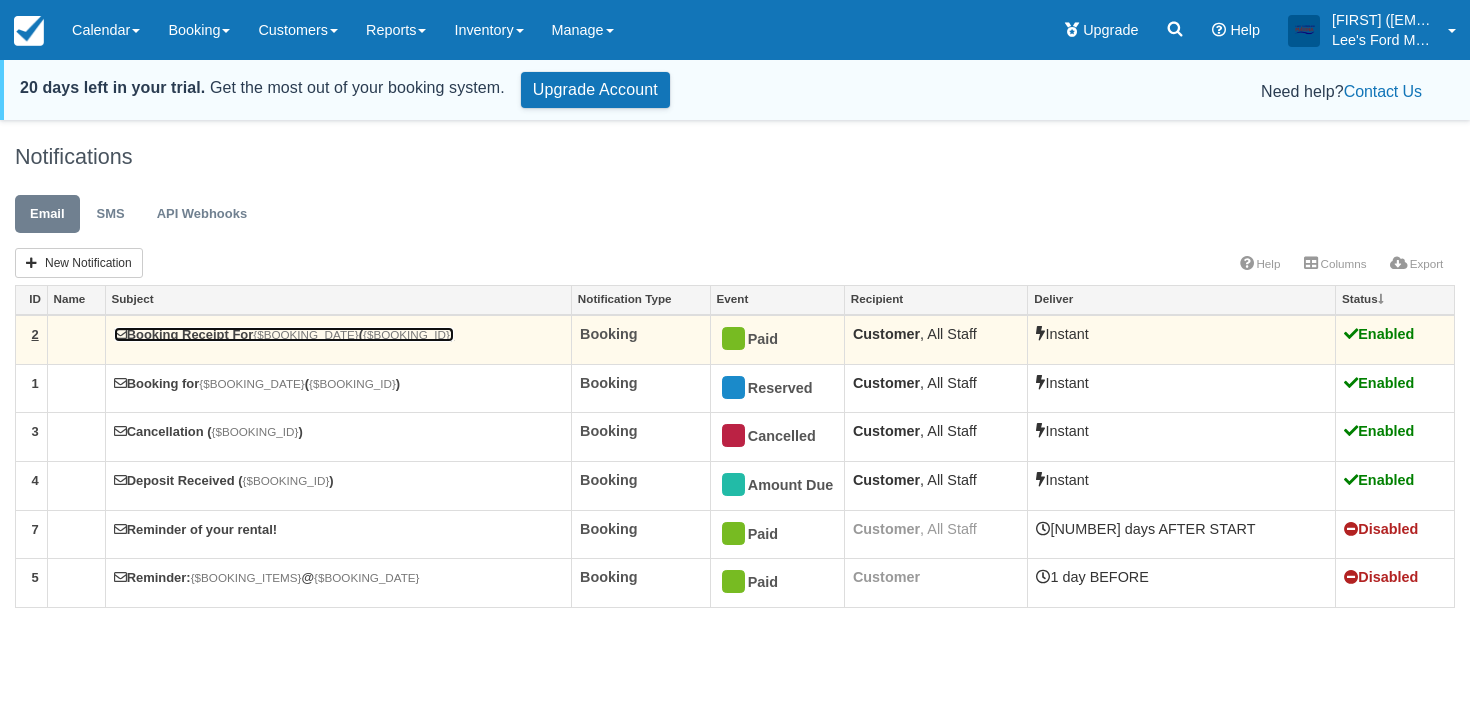 click on "Booking Receipt For  {$BOOKING_DATE}  ( {$BOOKING_ID} )" at bounding box center [284, 334] 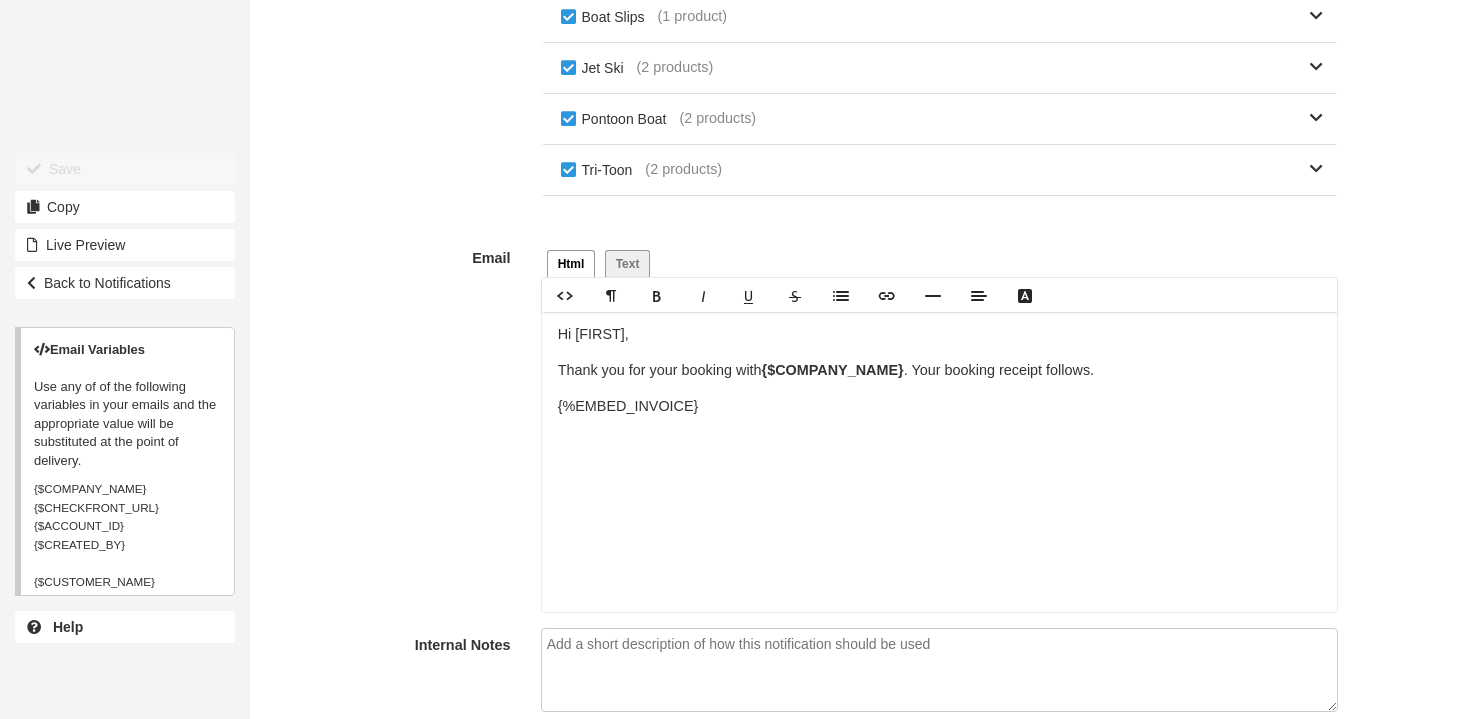 scroll, scrollTop: 979, scrollLeft: 0, axis: vertical 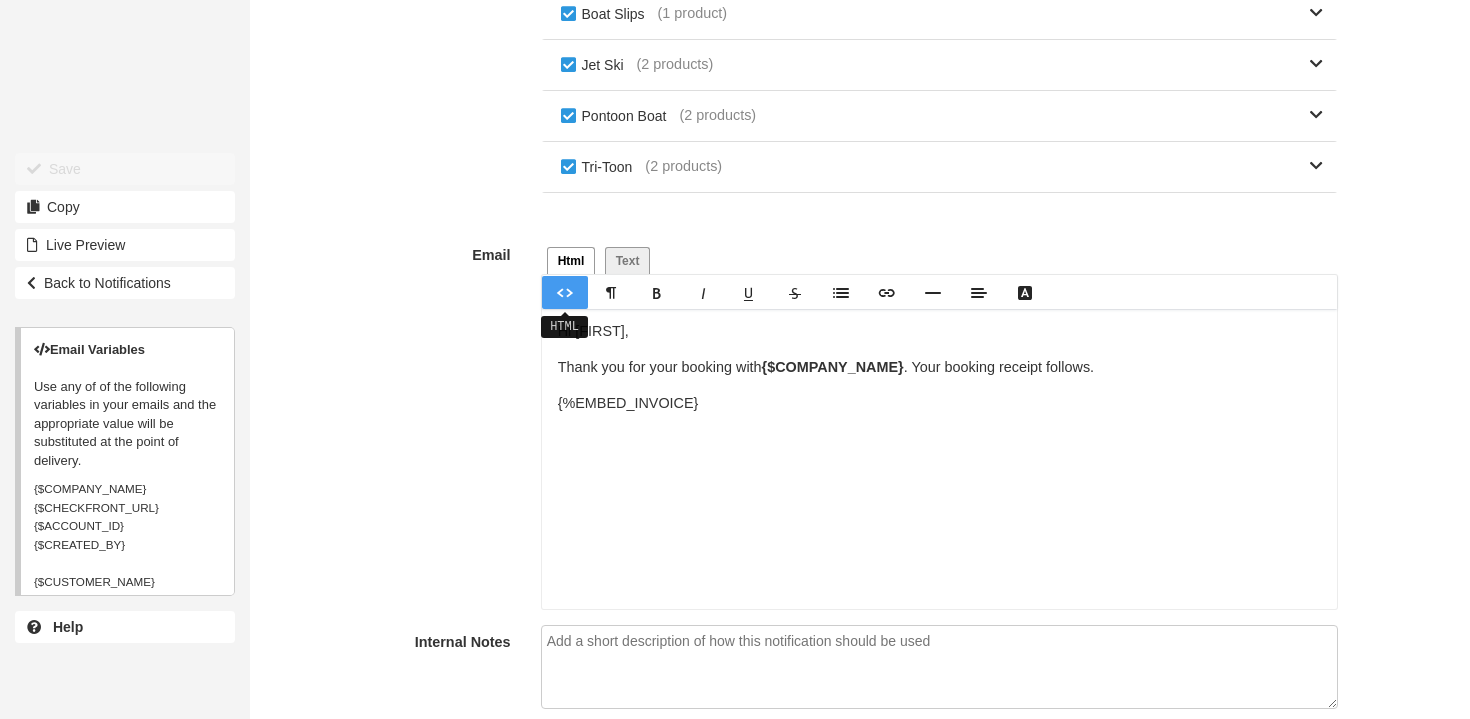 click at bounding box center (565, 292) 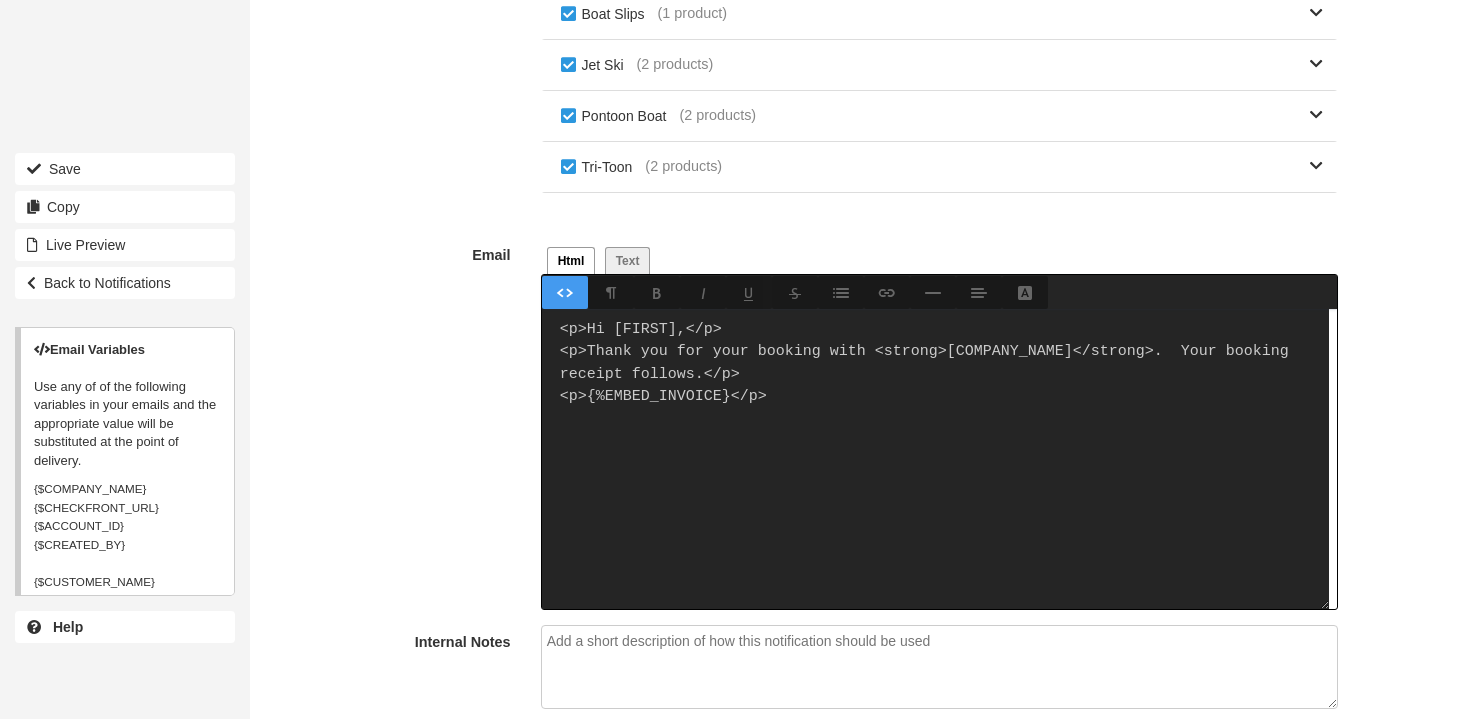 click at bounding box center (565, 293) 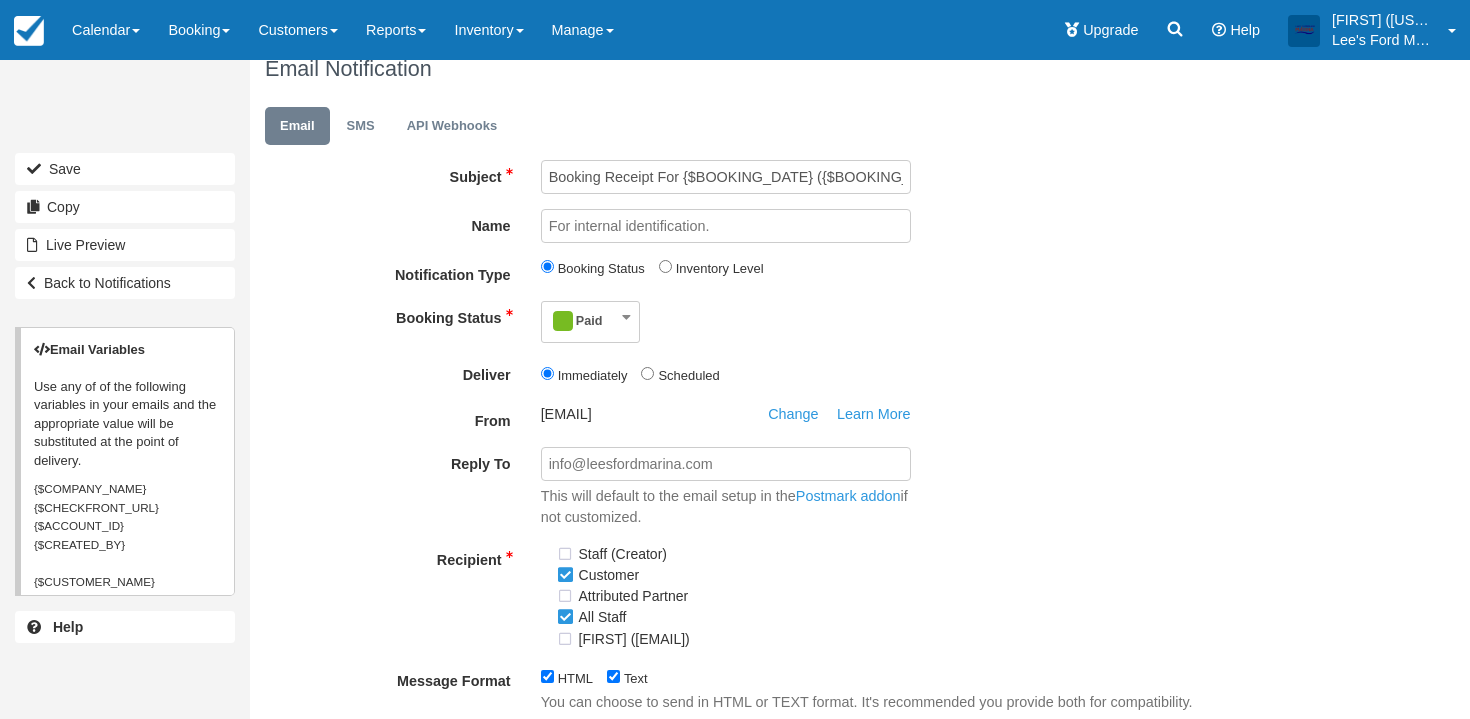 scroll, scrollTop: 0, scrollLeft: 0, axis: both 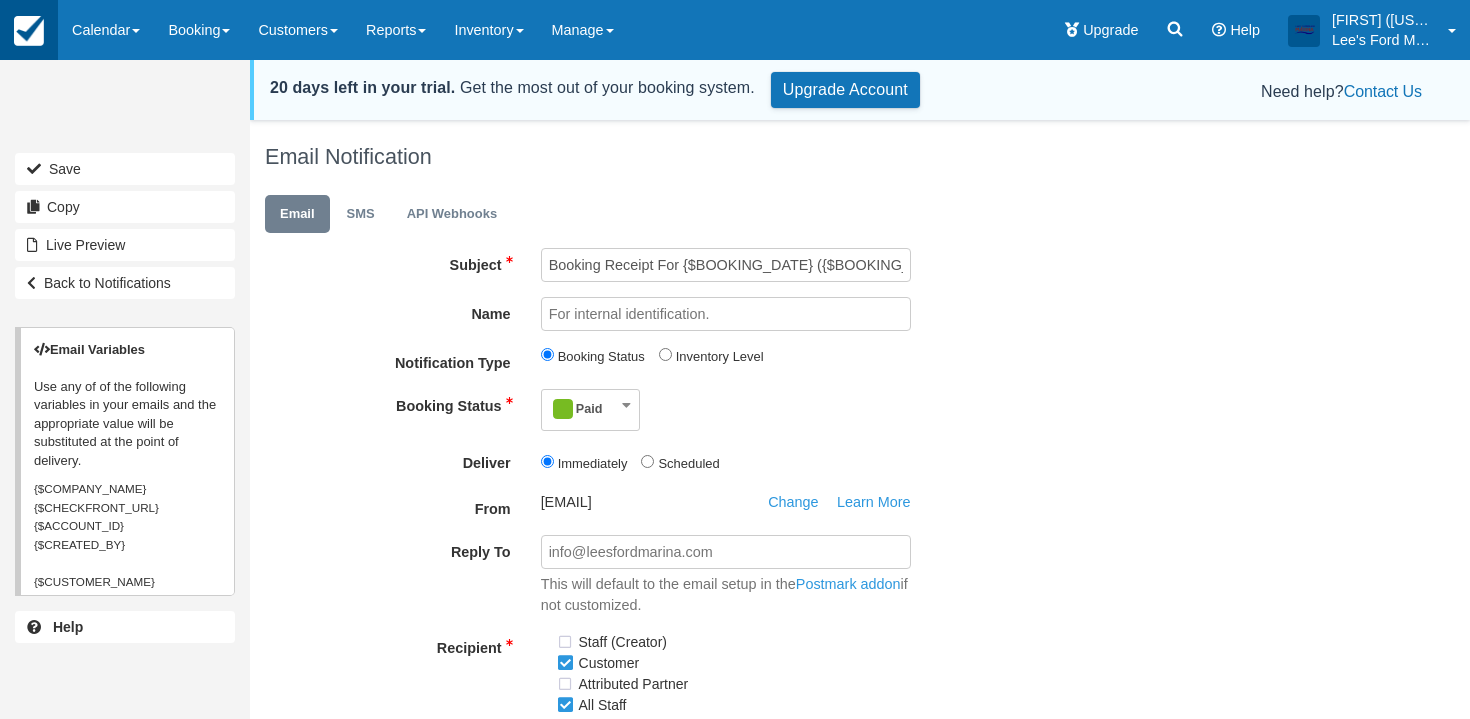 click at bounding box center [29, 31] 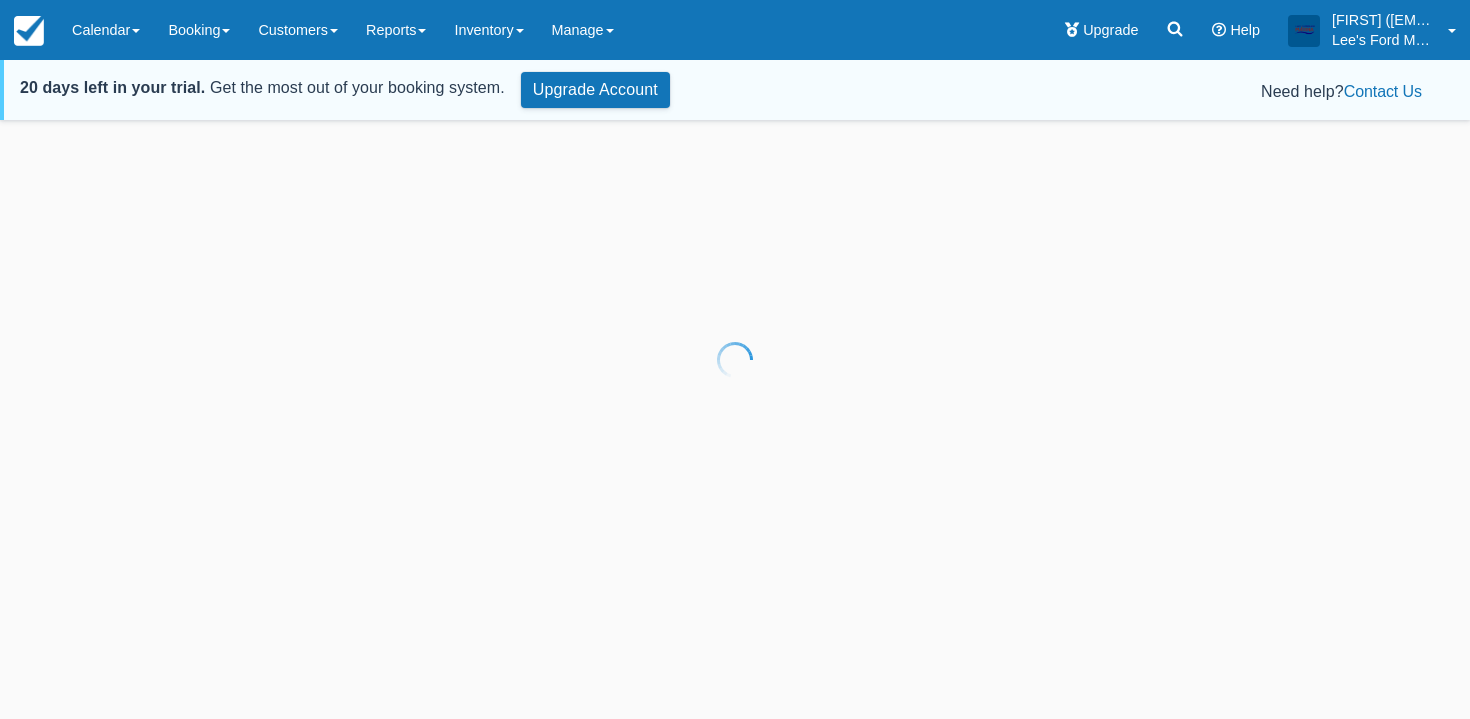scroll, scrollTop: 0, scrollLeft: 0, axis: both 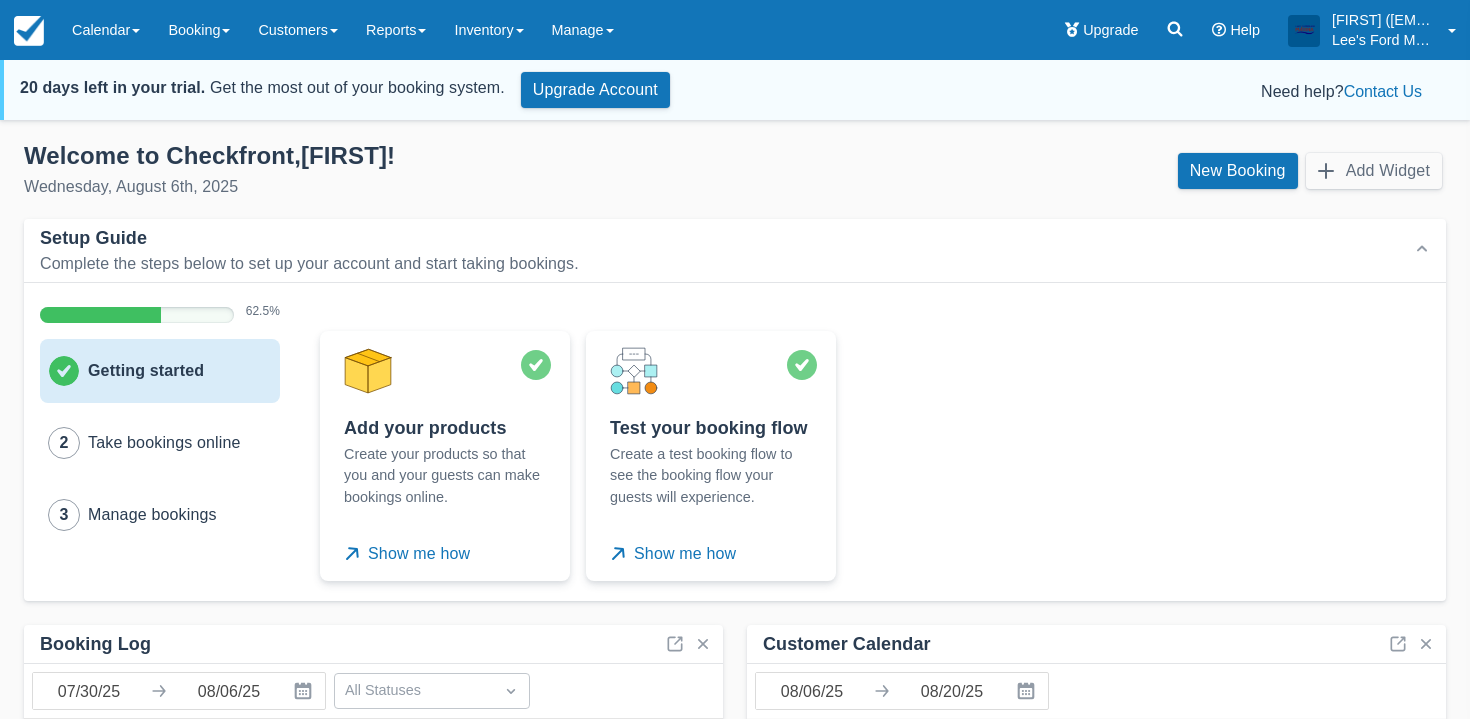 click on "Complete the steps below to set up your account and start taking bookings." at bounding box center [322, 264] 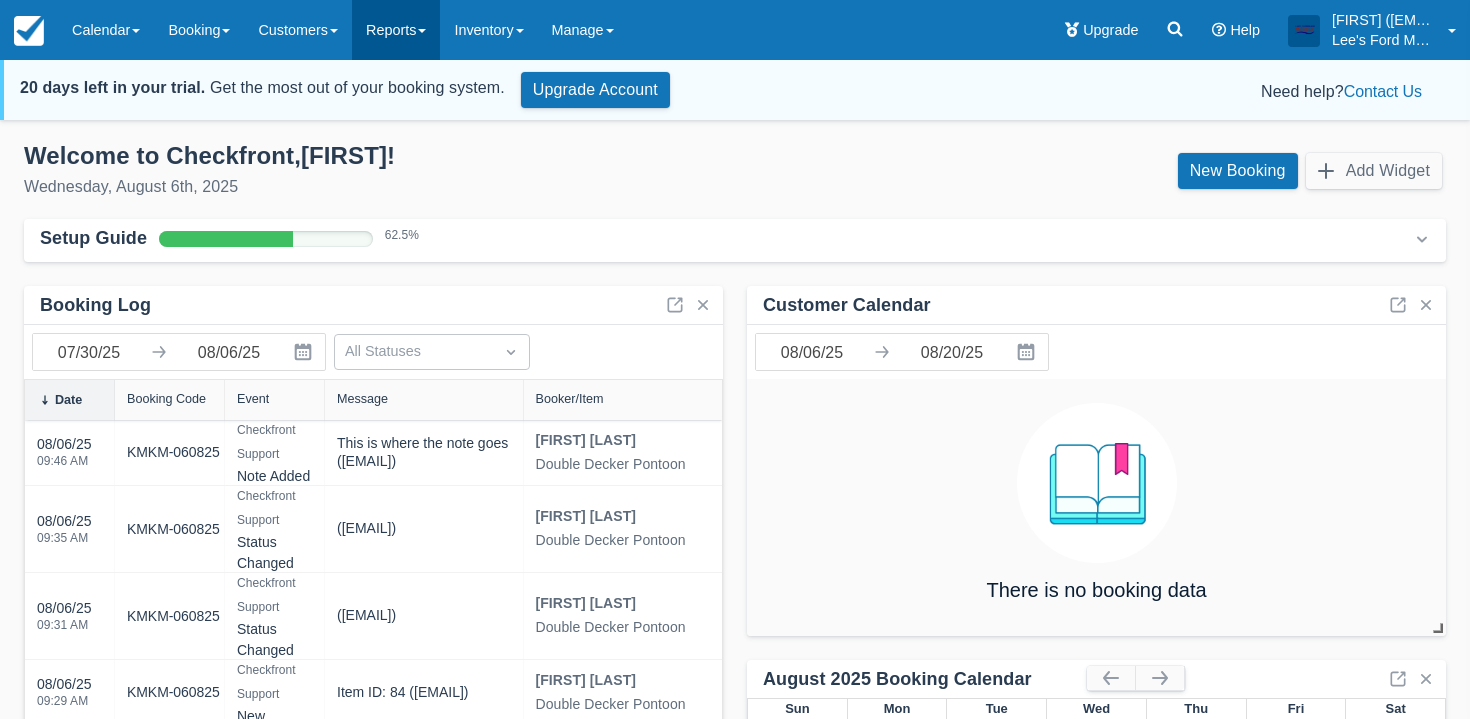 click on "Reports" at bounding box center [396, 30] 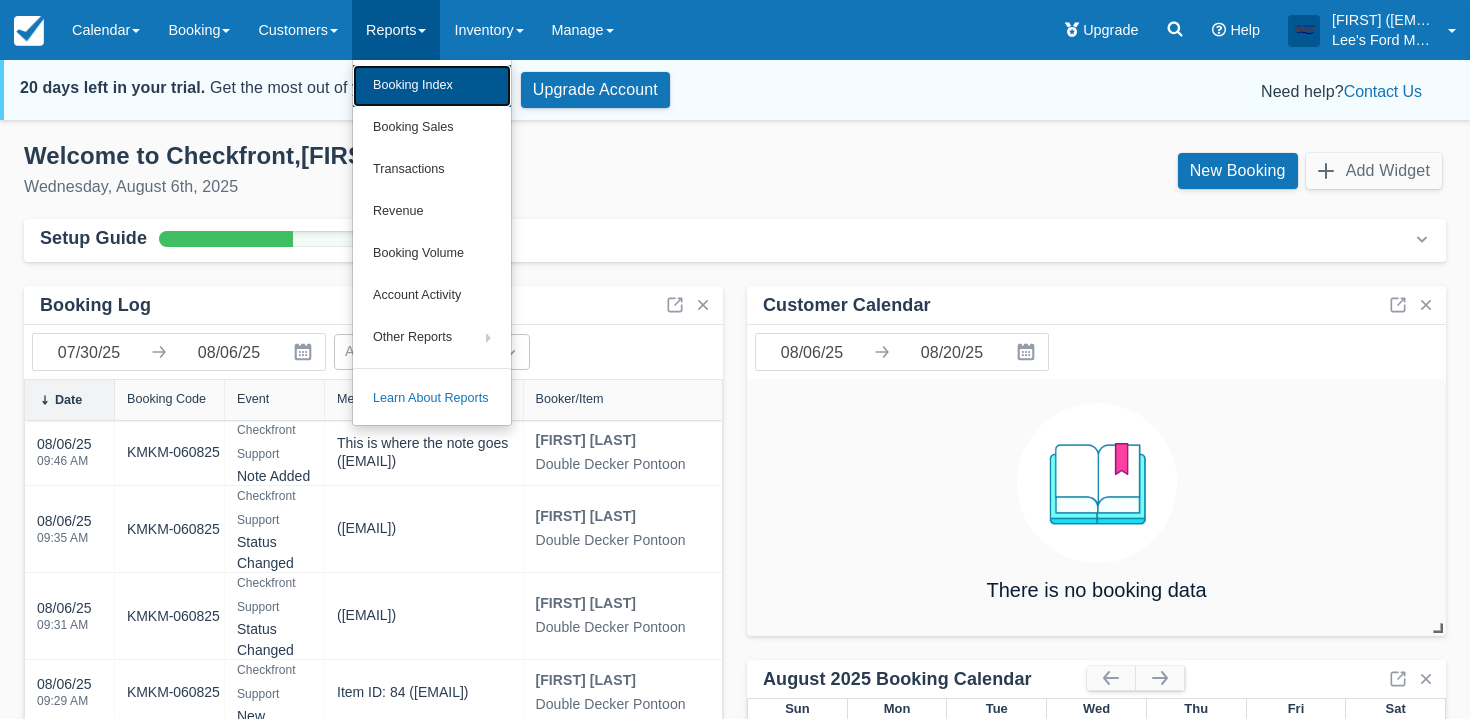 click on "Booking Index" at bounding box center [432, 86] 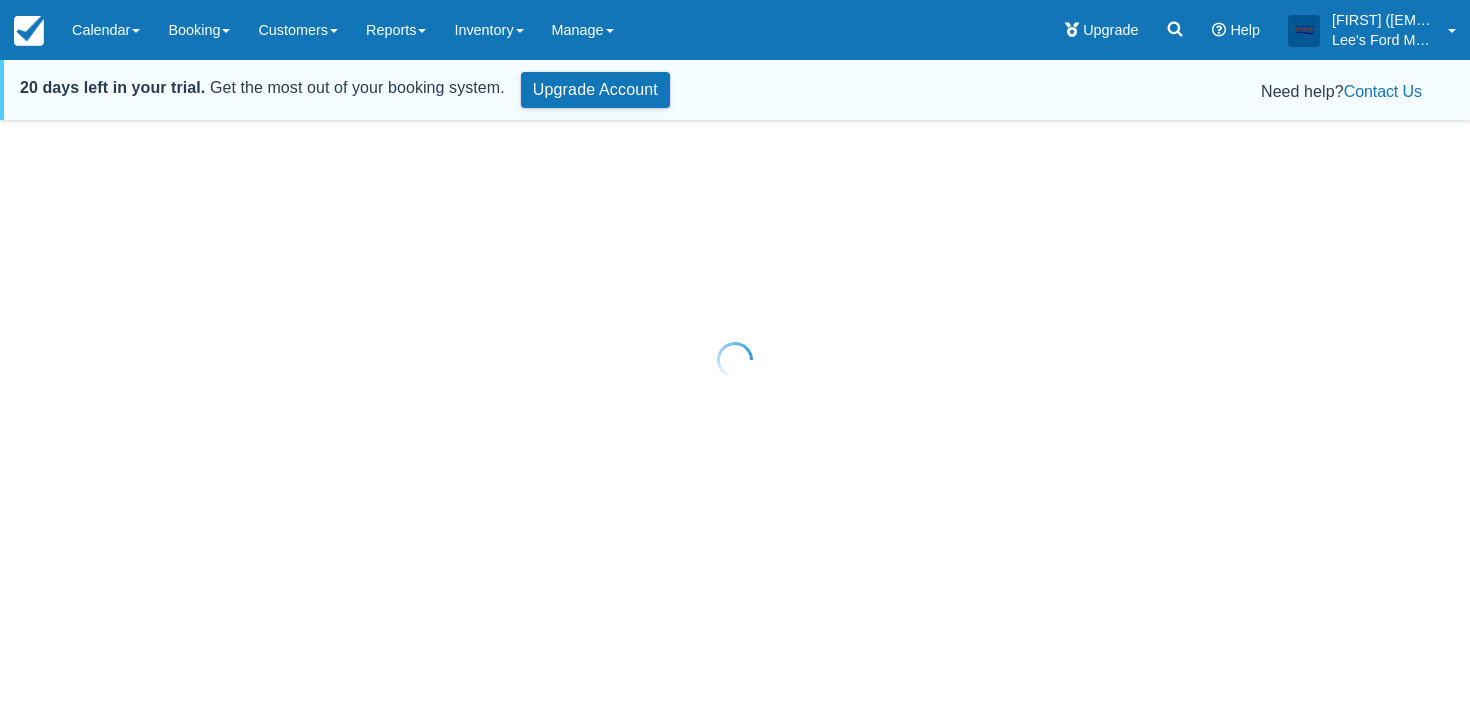 scroll, scrollTop: 0, scrollLeft: 0, axis: both 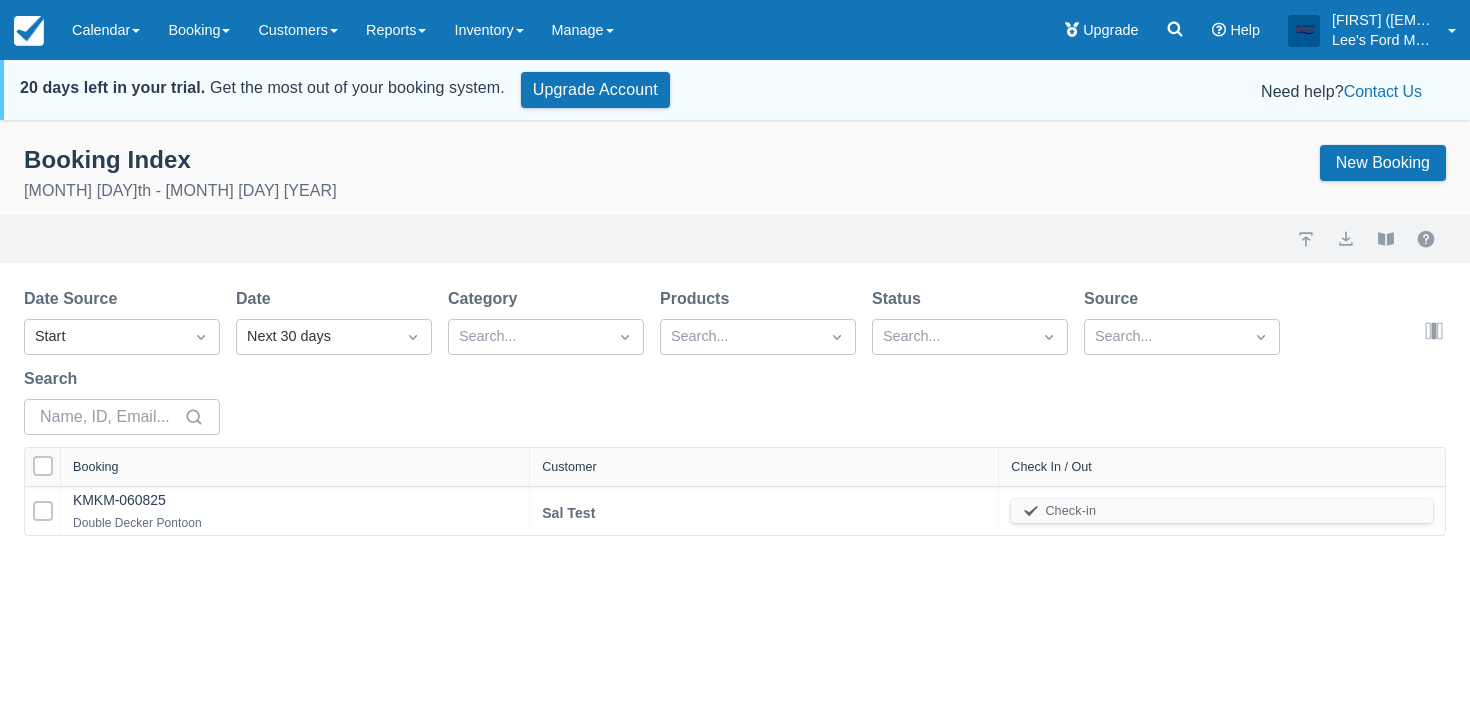 click on "Date Source Start Date Next 30 days Category Search... Products Search... Status Search... Source Search... Search" at bounding box center (723, 367) 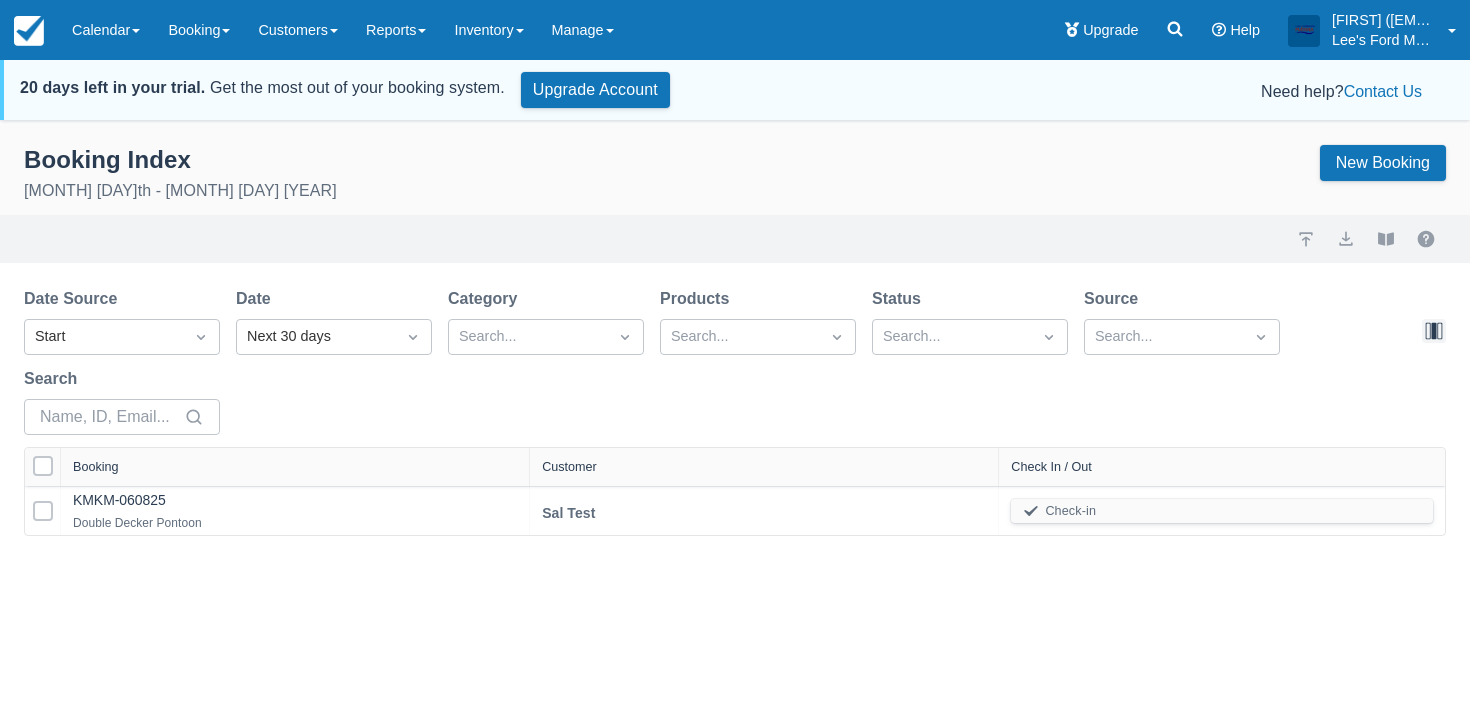 click at bounding box center [1434, 331] 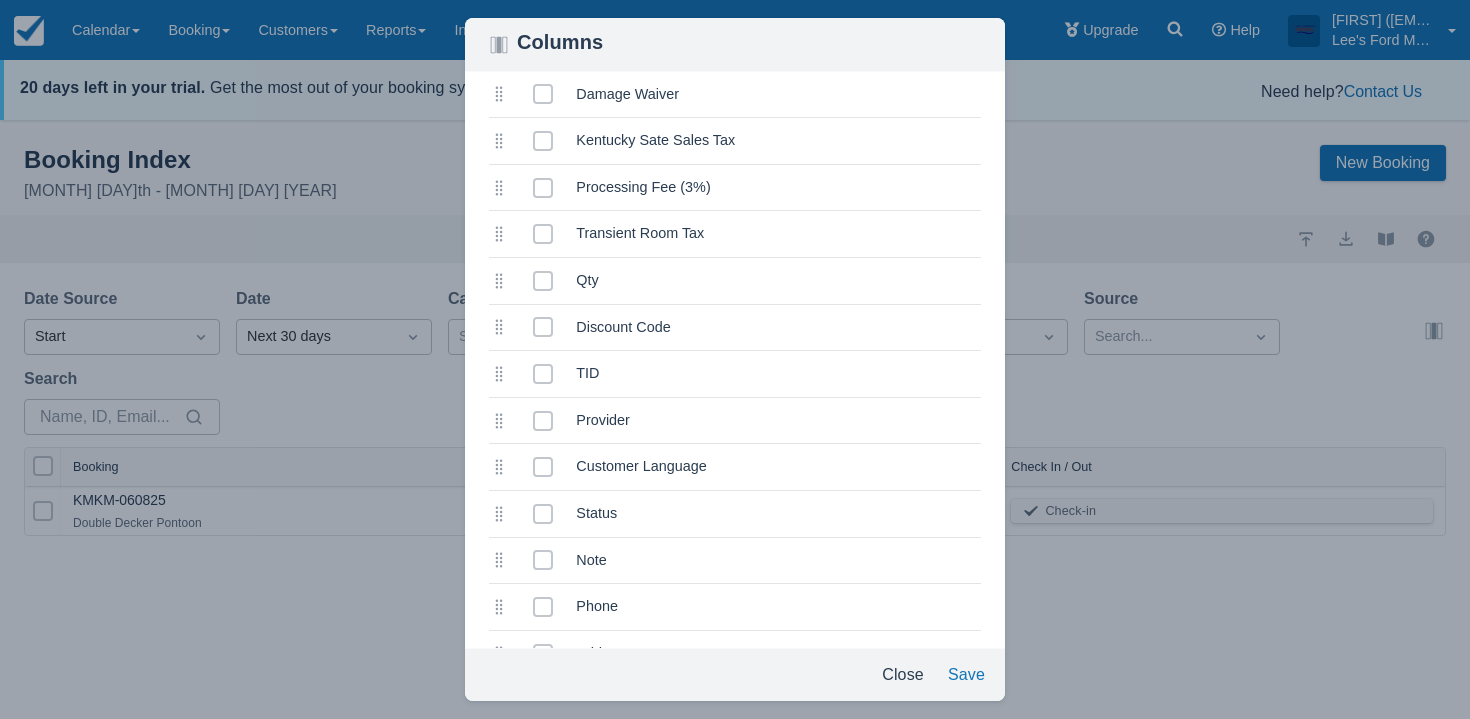 scroll, scrollTop: 909, scrollLeft: 0, axis: vertical 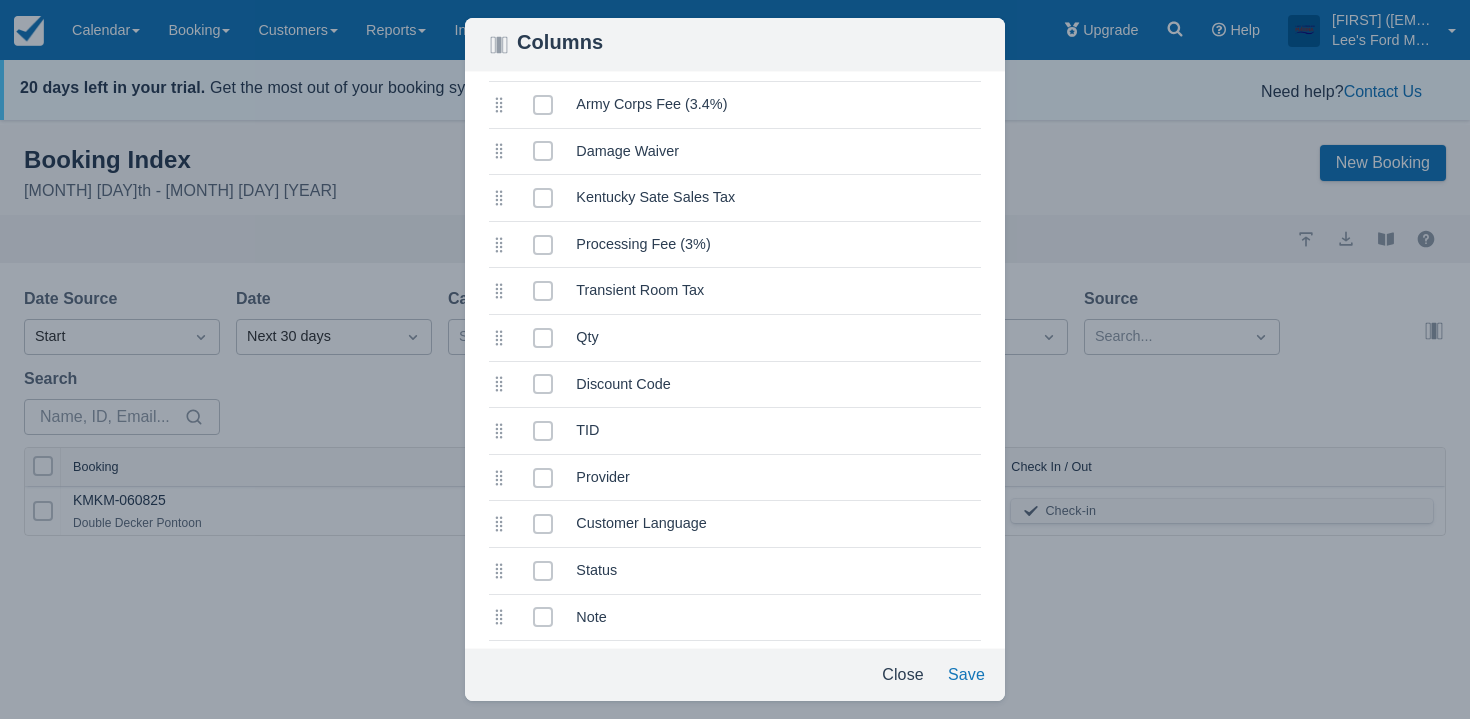 click on "selected" at bounding box center (539, 245) 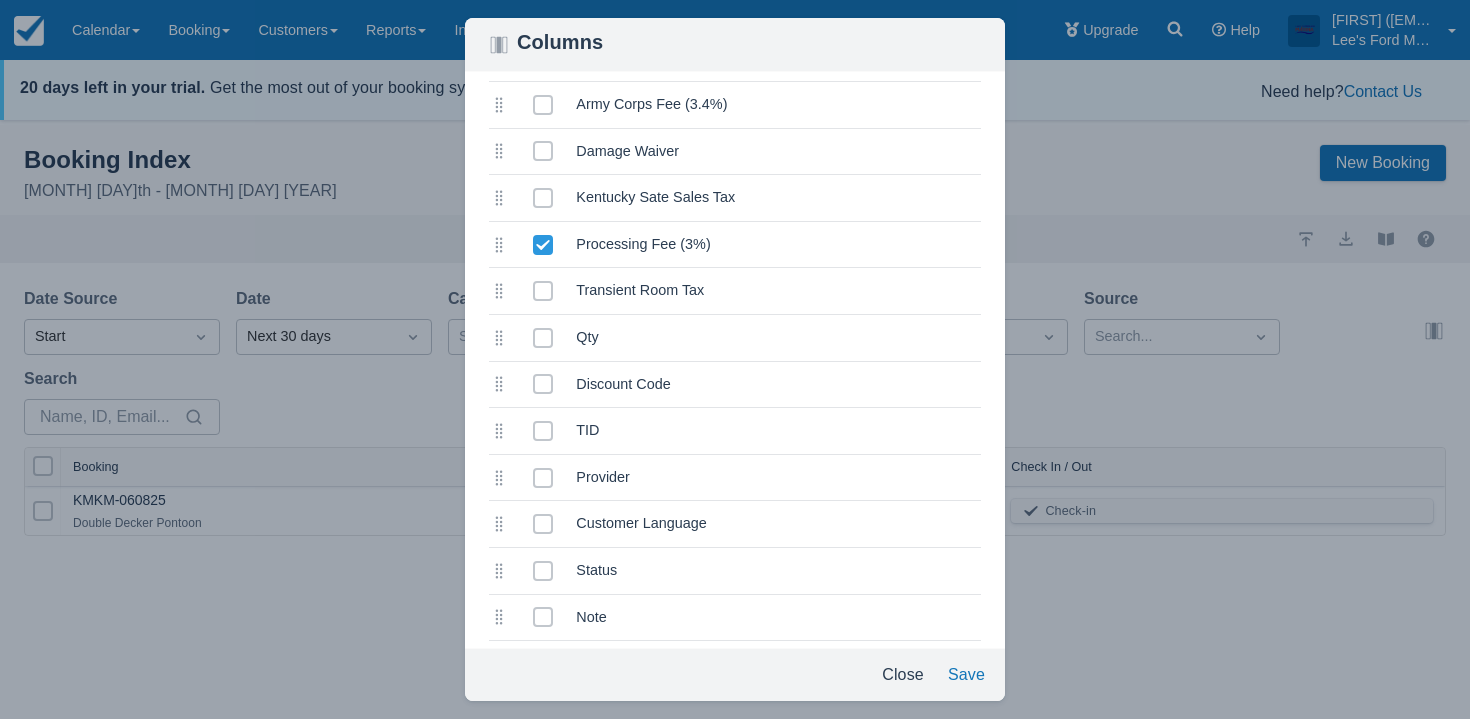 click 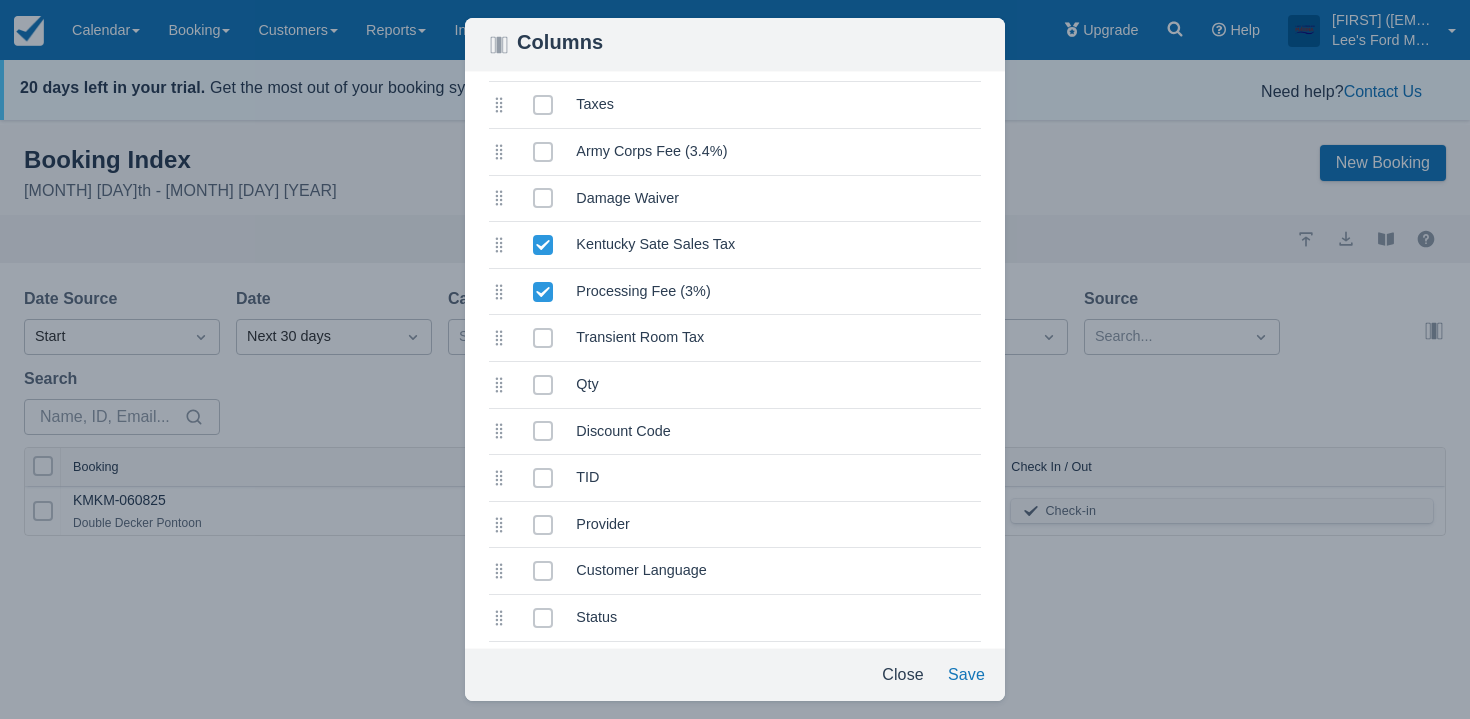 scroll, scrollTop: 861, scrollLeft: 0, axis: vertical 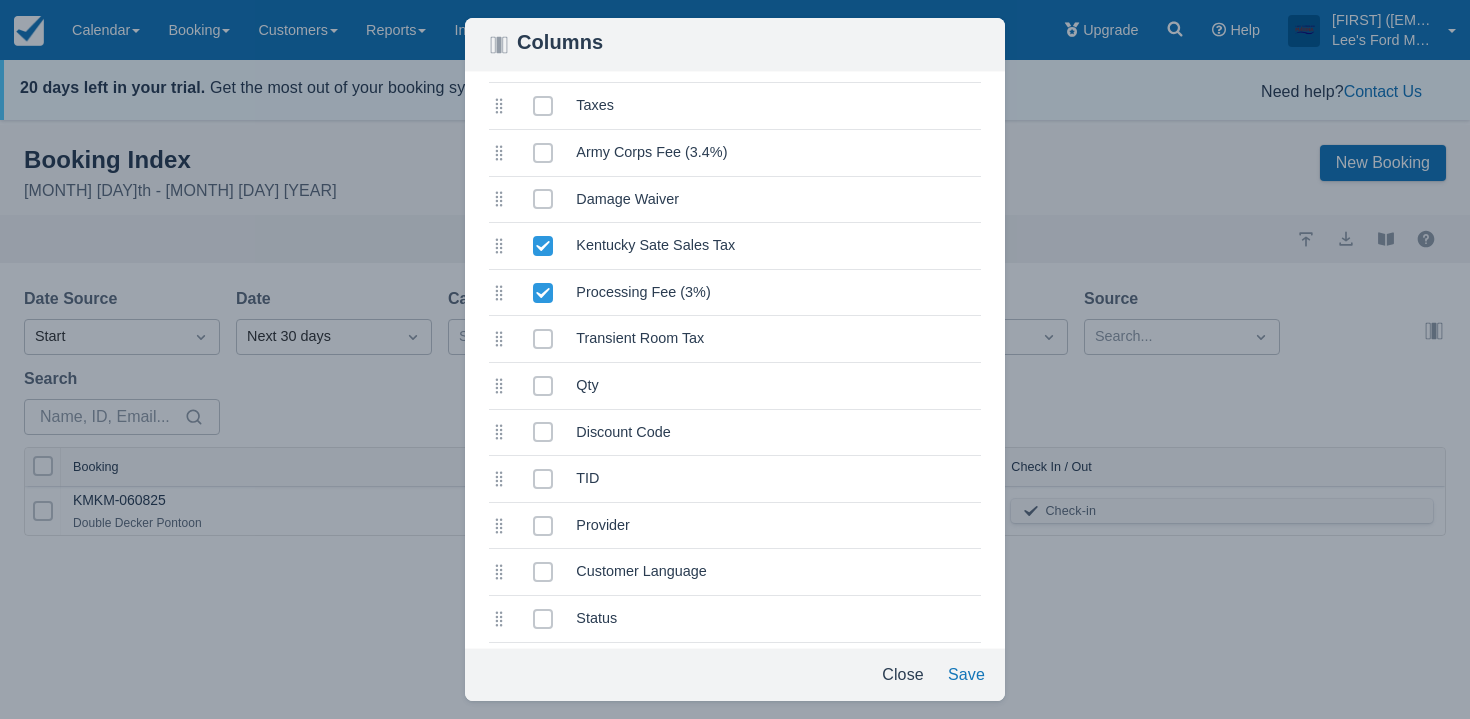 click at bounding box center [543, 207] 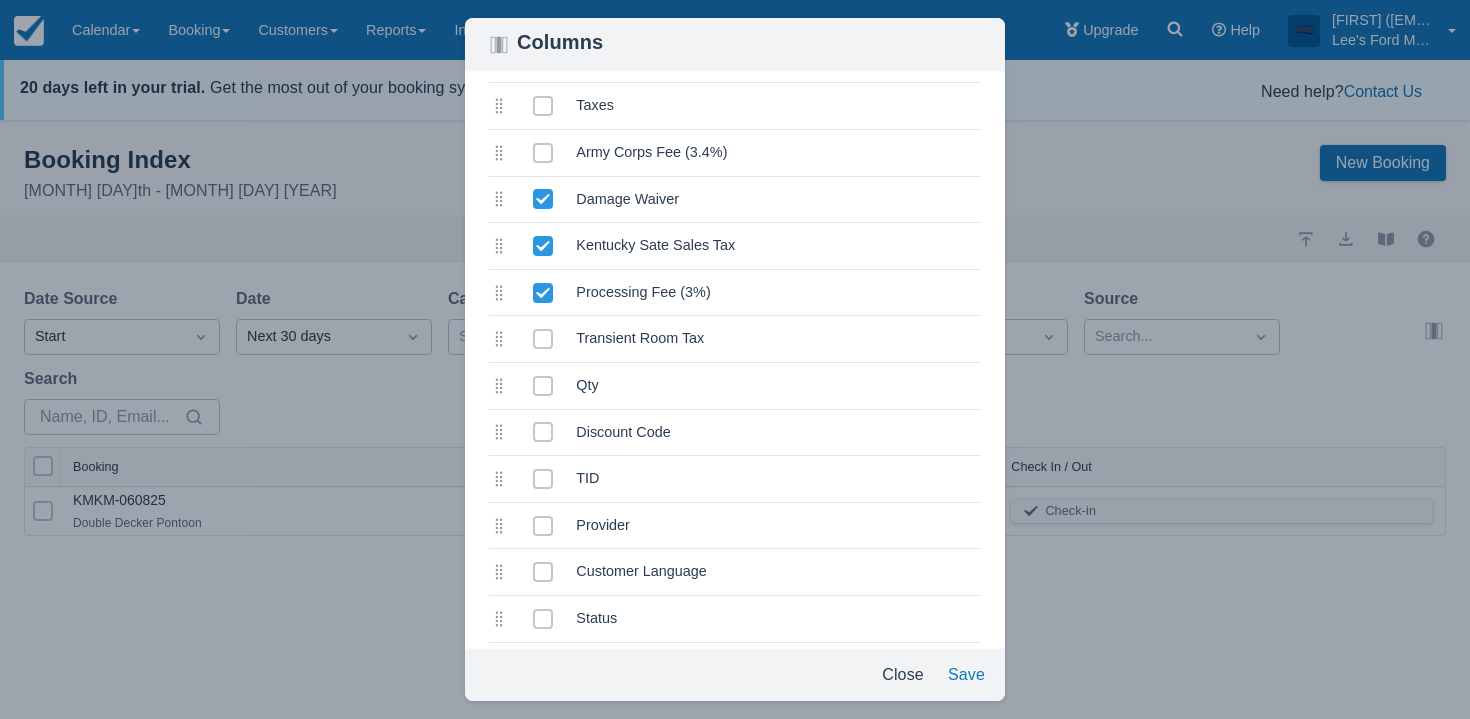 click at bounding box center [543, 161] 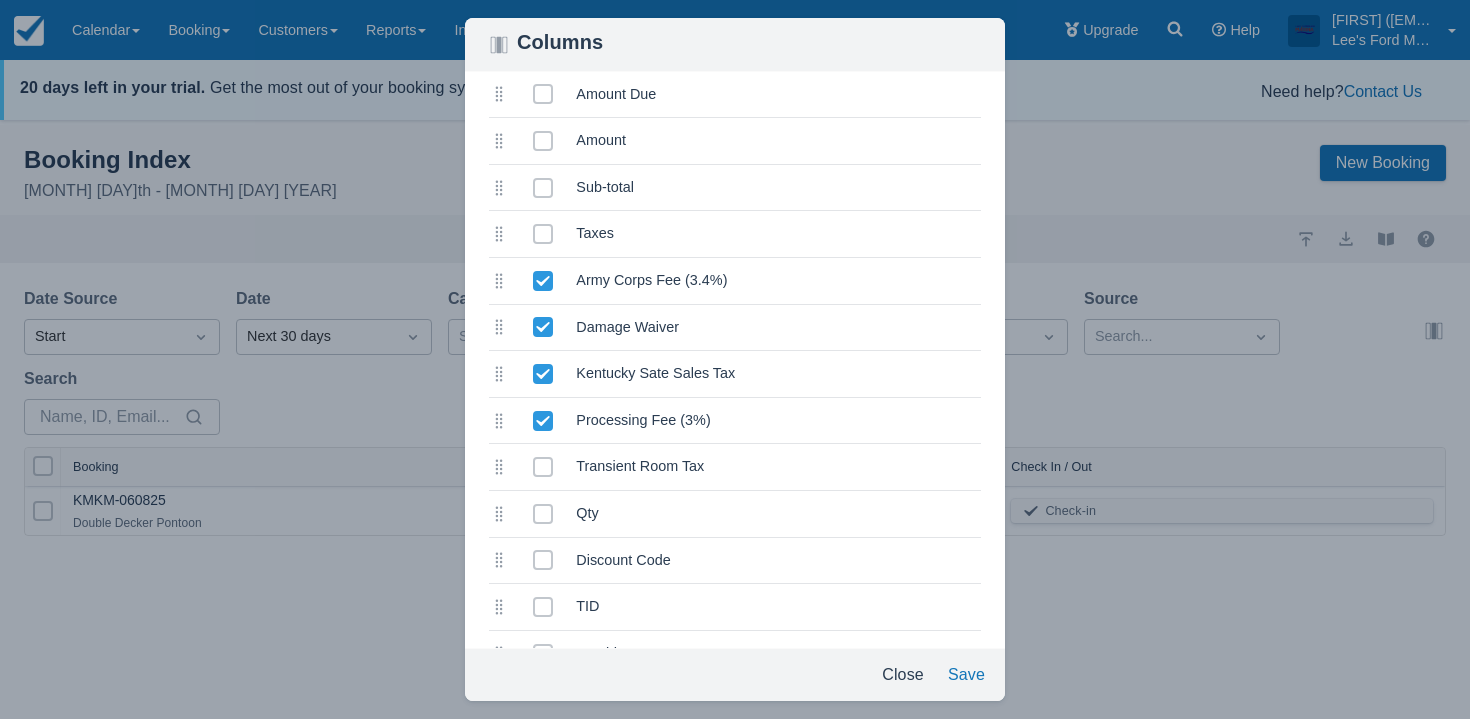 scroll, scrollTop: 688, scrollLeft: 0, axis: vertical 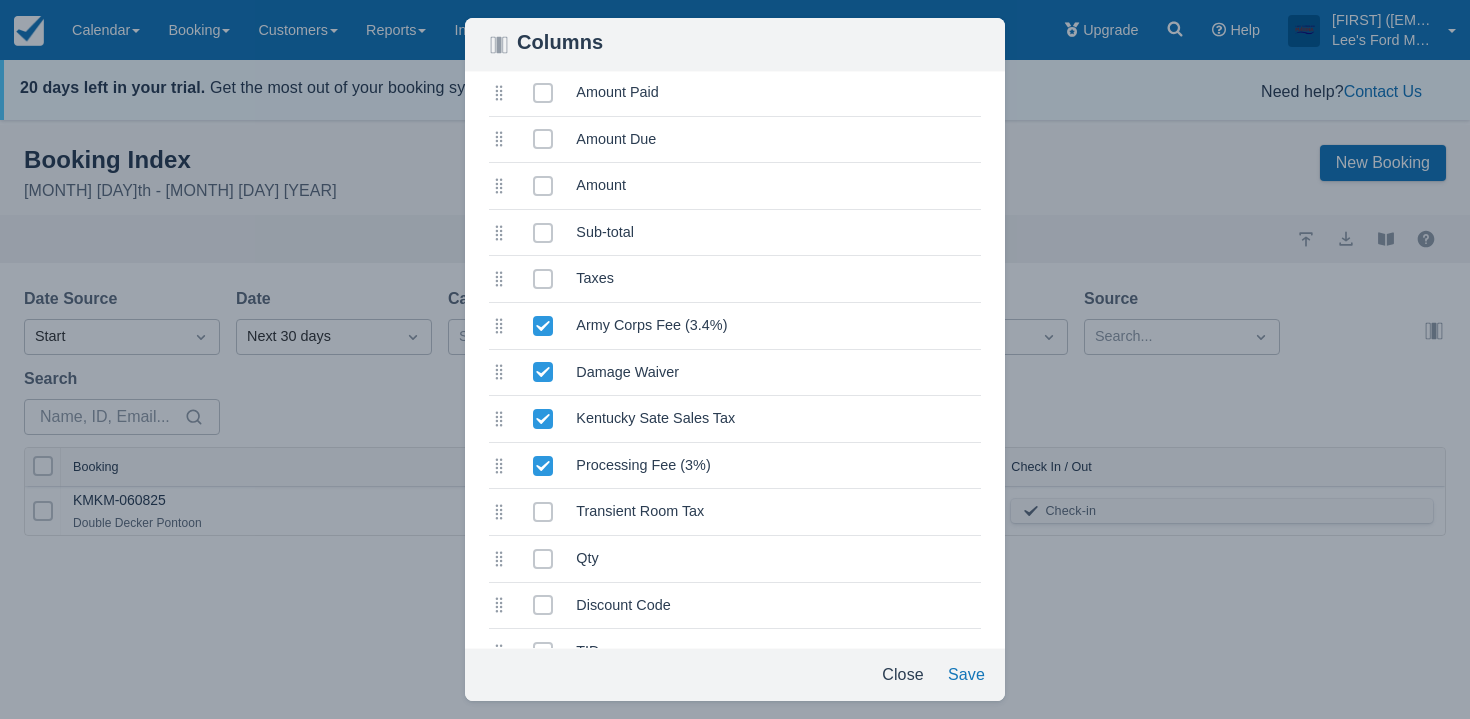 click at bounding box center (543, 241) 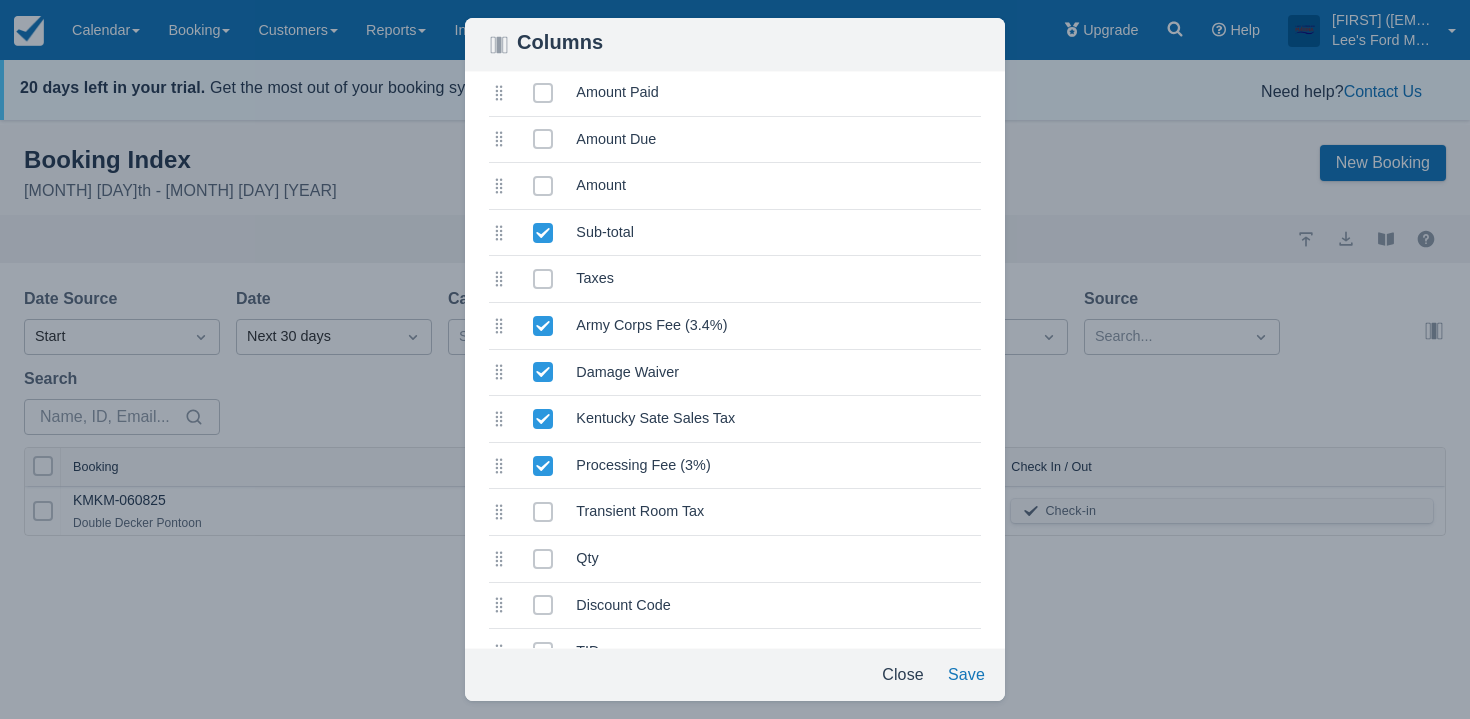 click at bounding box center [543, 194] 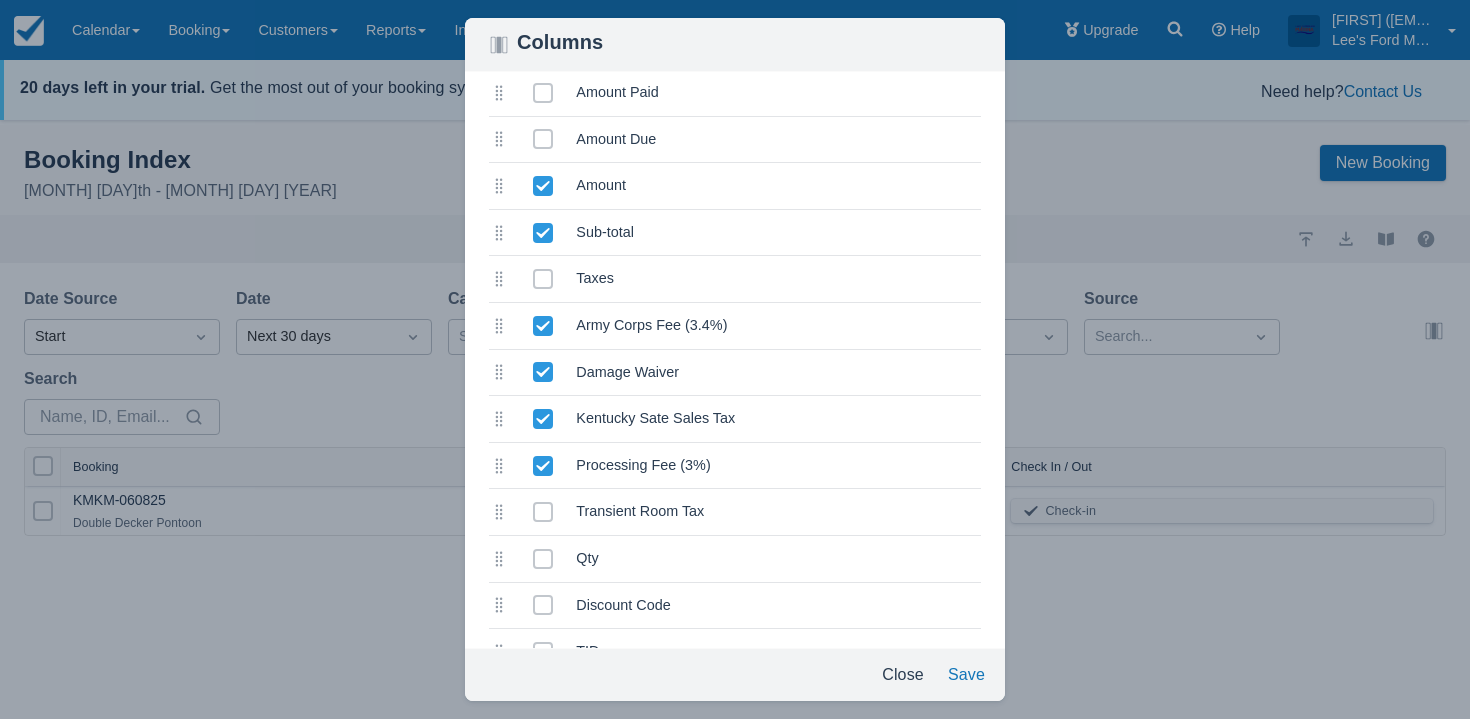 click 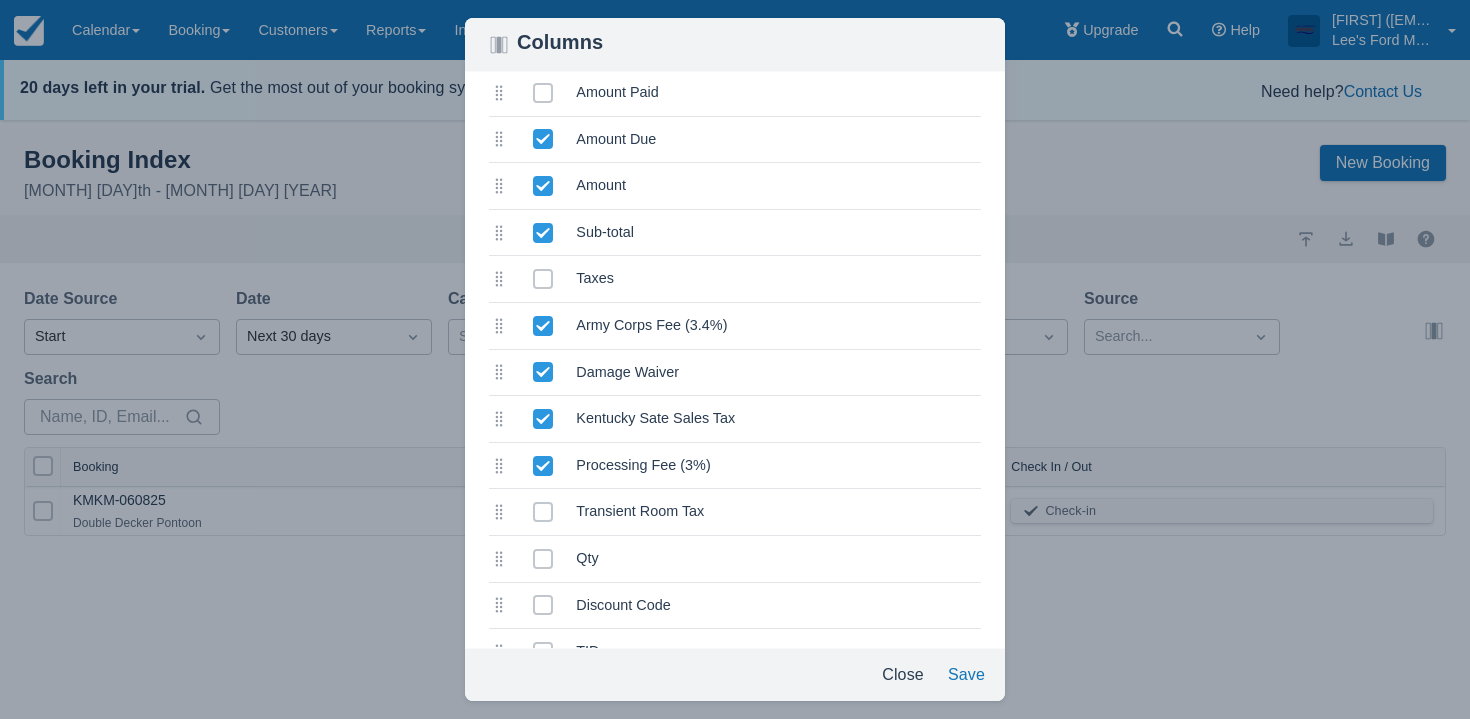 click 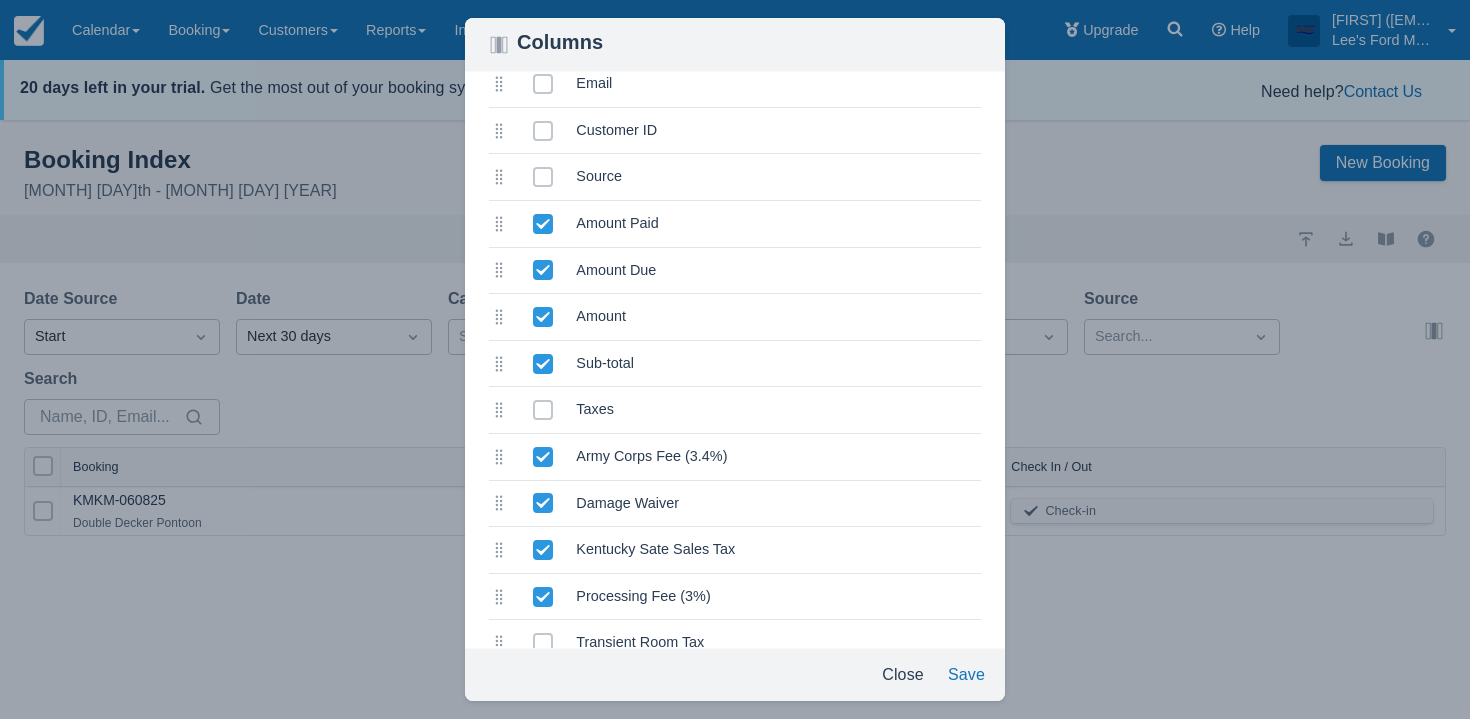 scroll, scrollTop: 552, scrollLeft: 0, axis: vertical 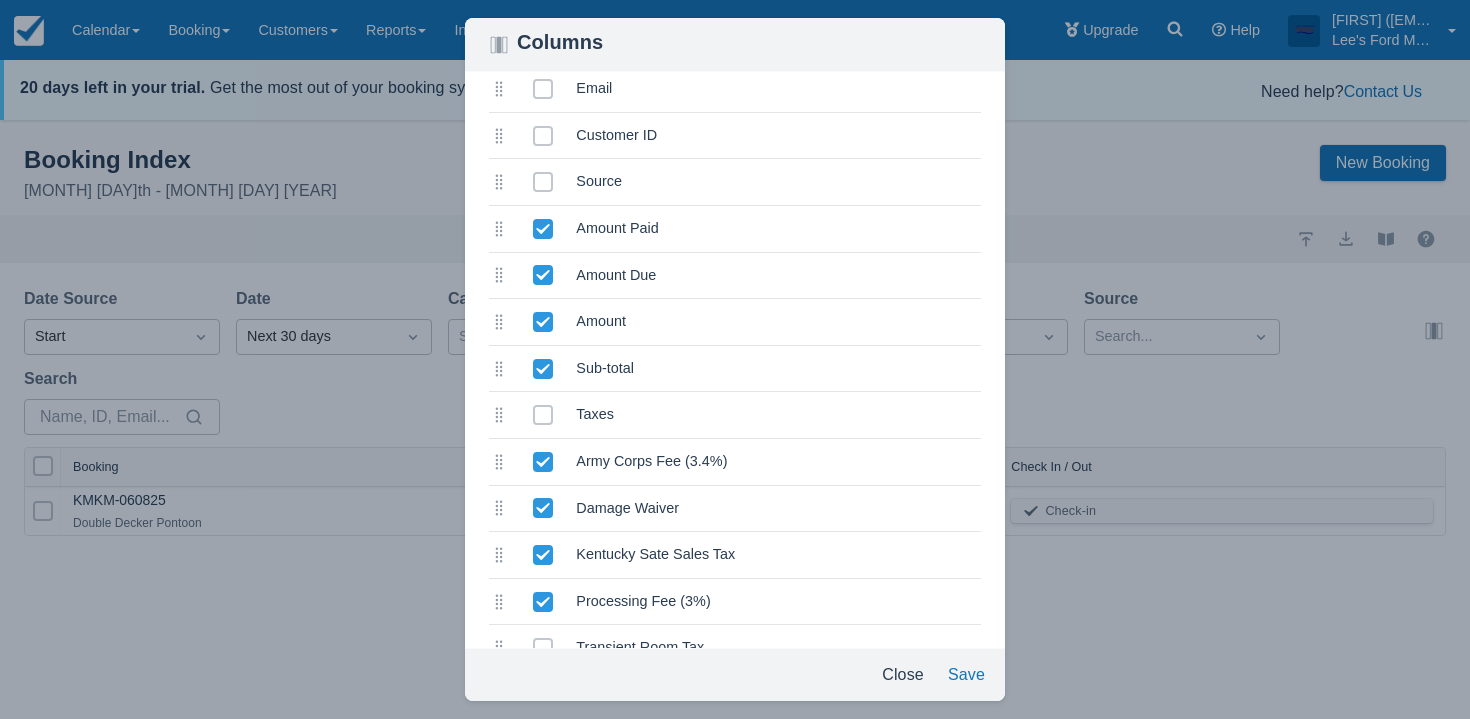 click at bounding box center [543, 190] 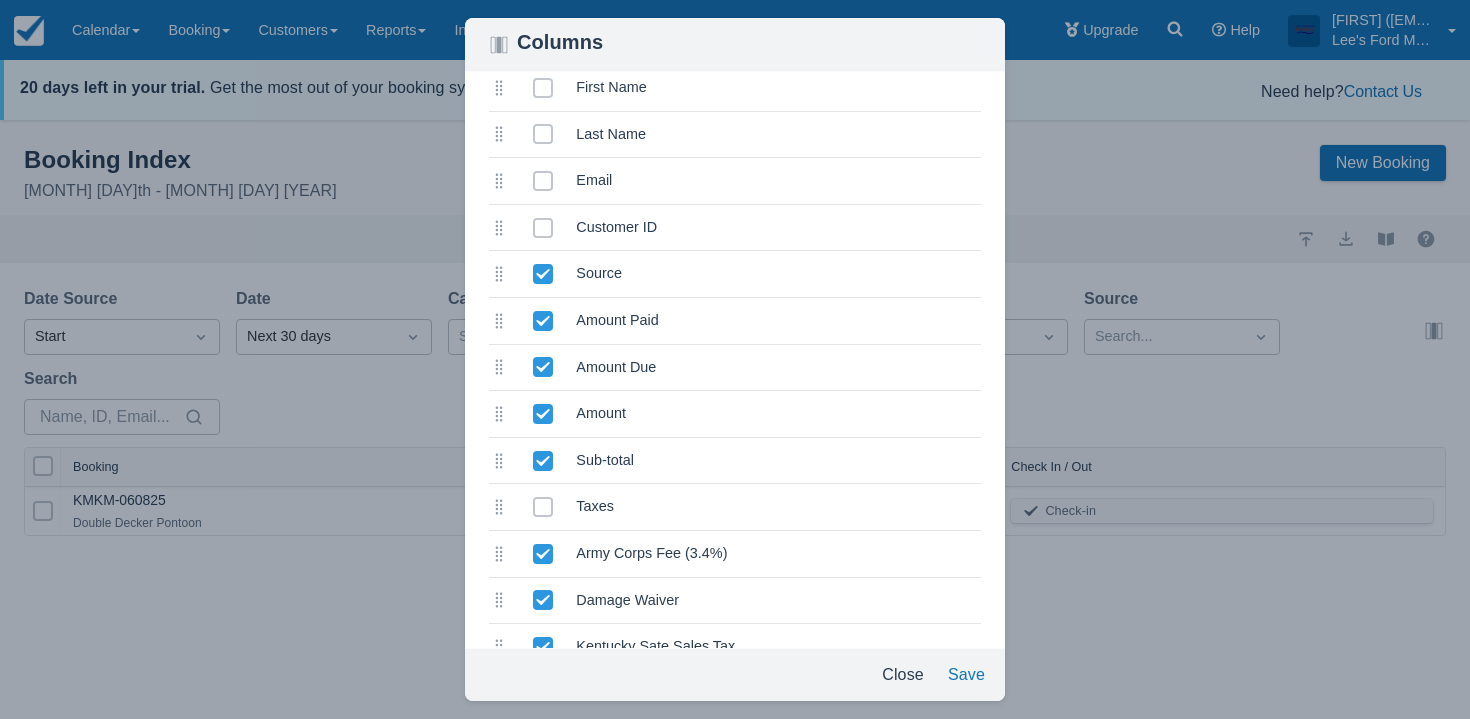 scroll, scrollTop: 437, scrollLeft: 0, axis: vertical 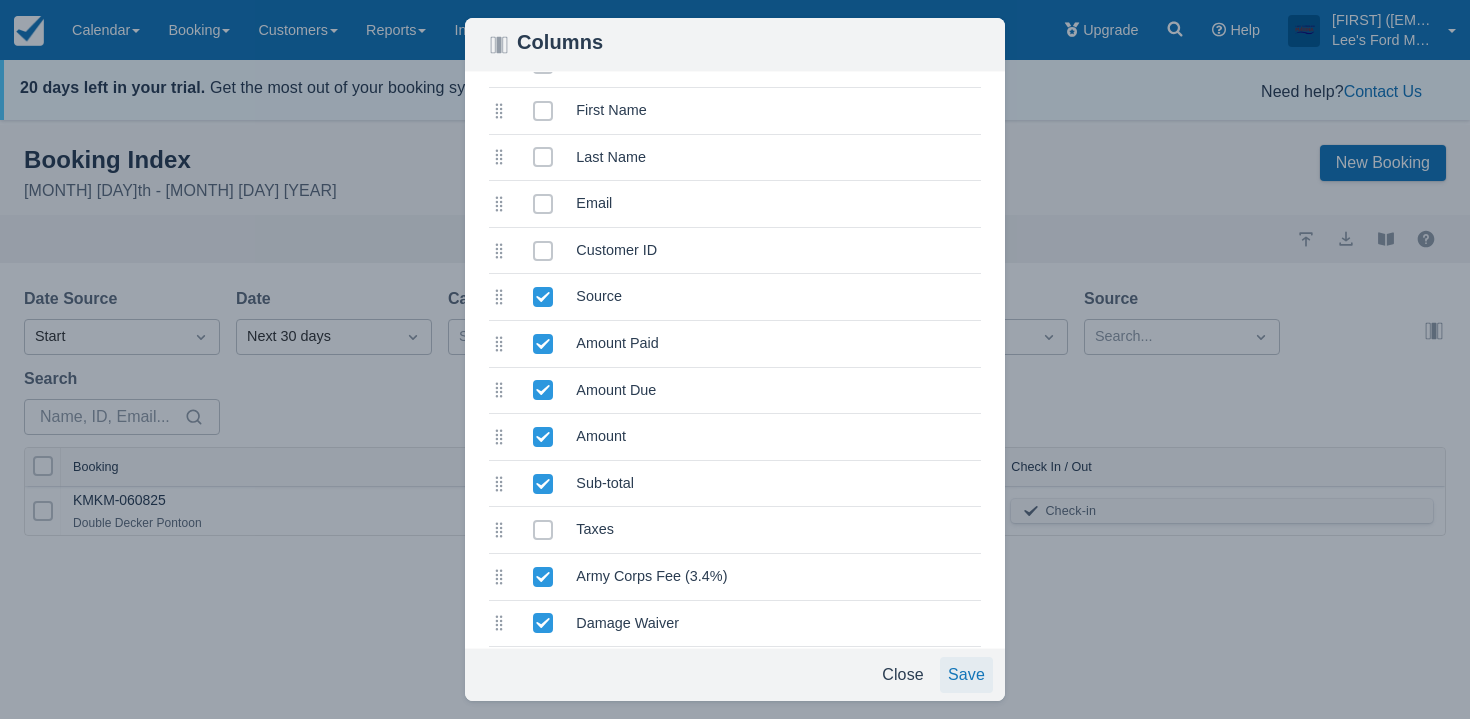 click on "Save" at bounding box center [966, 675] 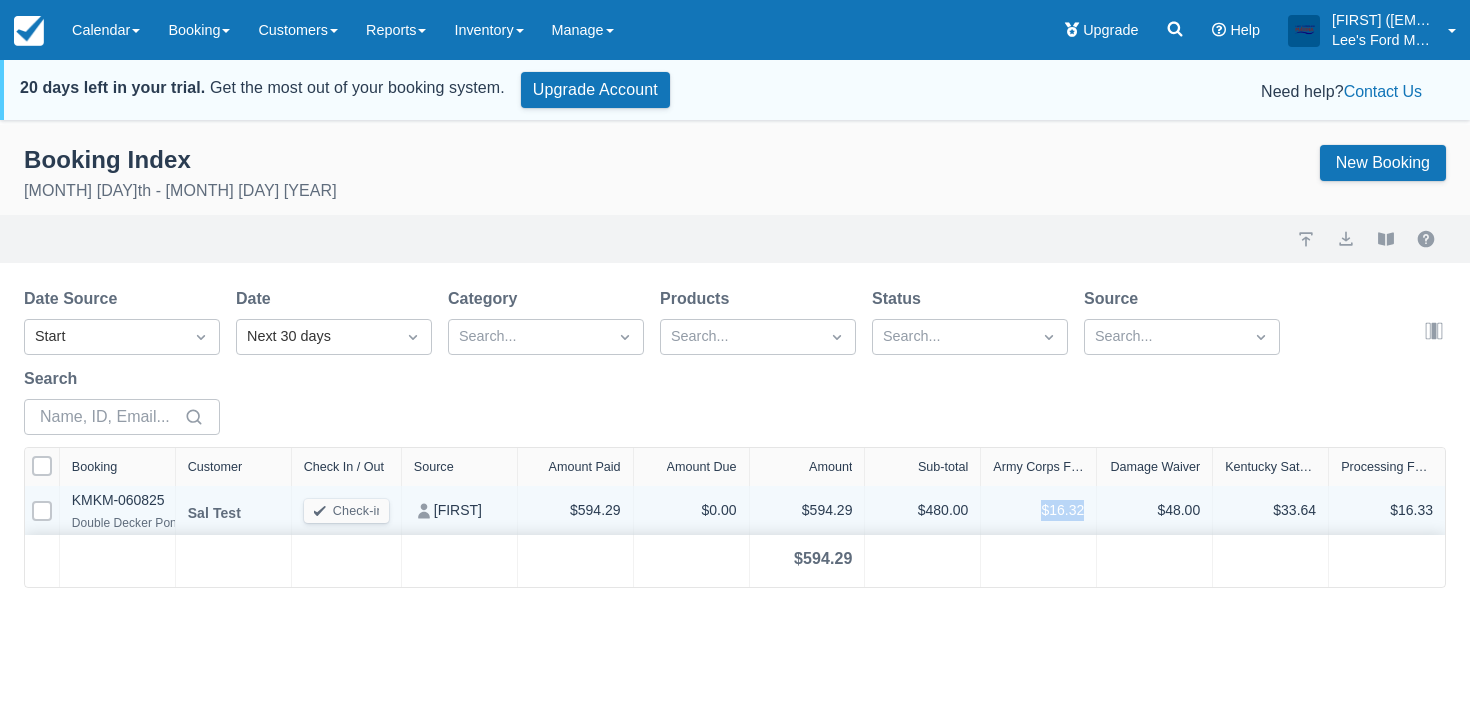 drag, startPoint x: 1068, startPoint y: 506, endPoint x: 1013, endPoint y: 506, distance: 55 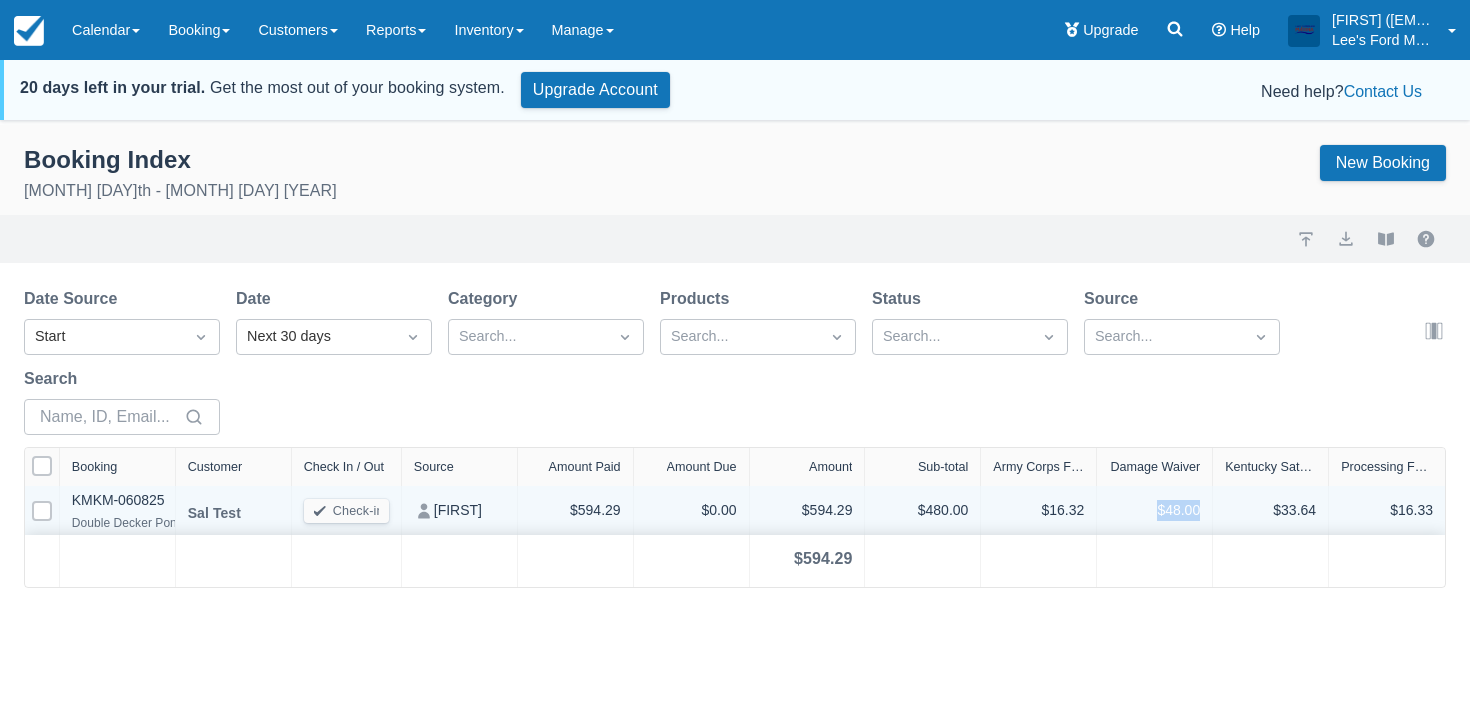drag, startPoint x: 1206, startPoint y: 505, endPoint x: 1133, endPoint y: 505, distance: 73 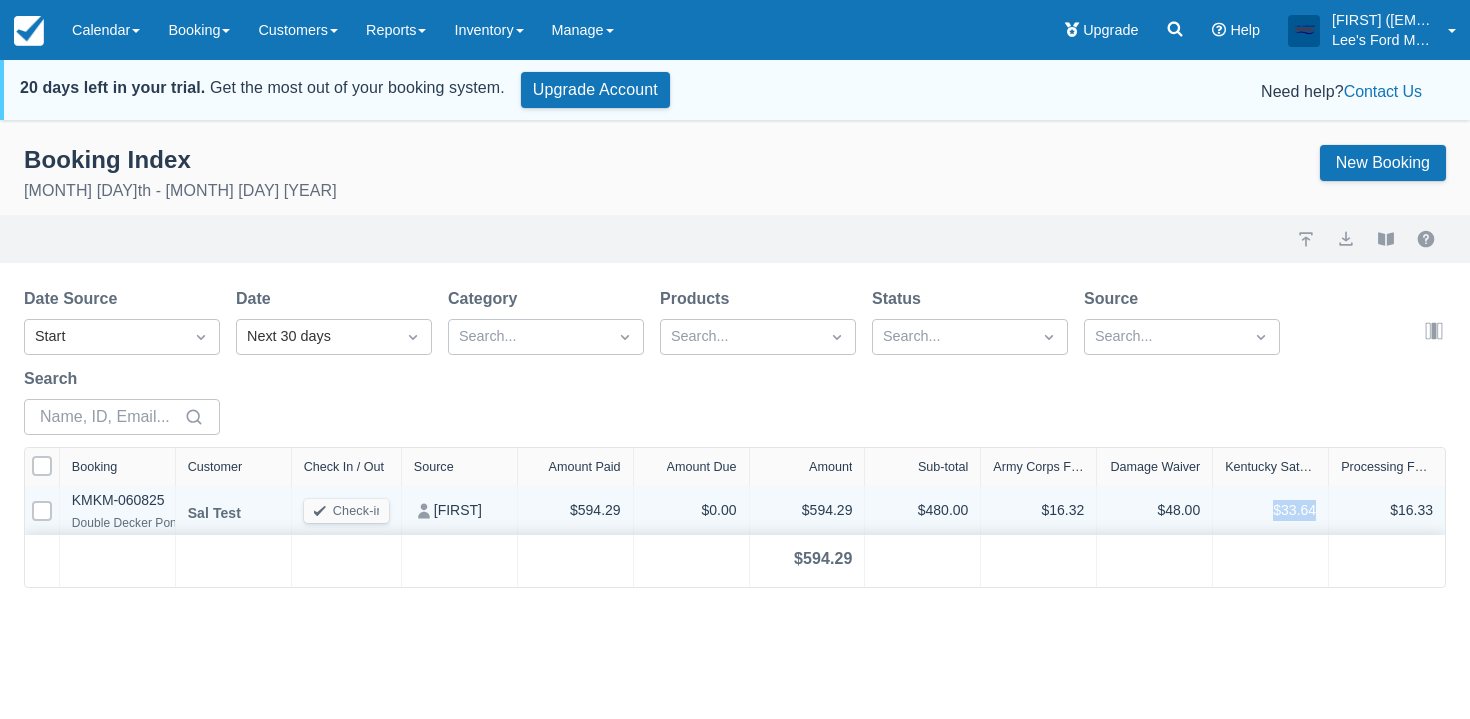 drag, startPoint x: 1308, startPoint y: 513, endPoint x: 1256, endPoint y: 513, distance: 52 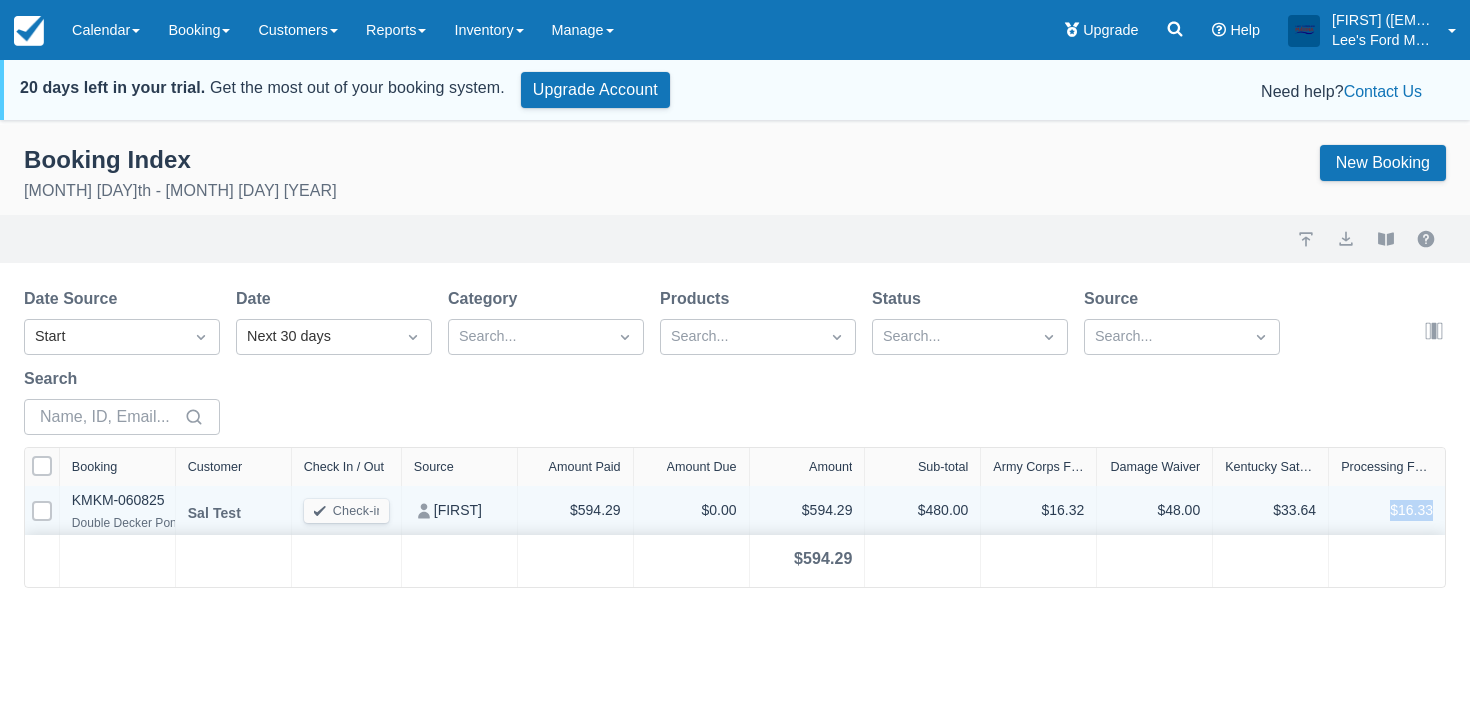 drag, startPoint x: 1432, startPoint y: 509, endPoint x: 1326, endPoint y: 509, distance: 106 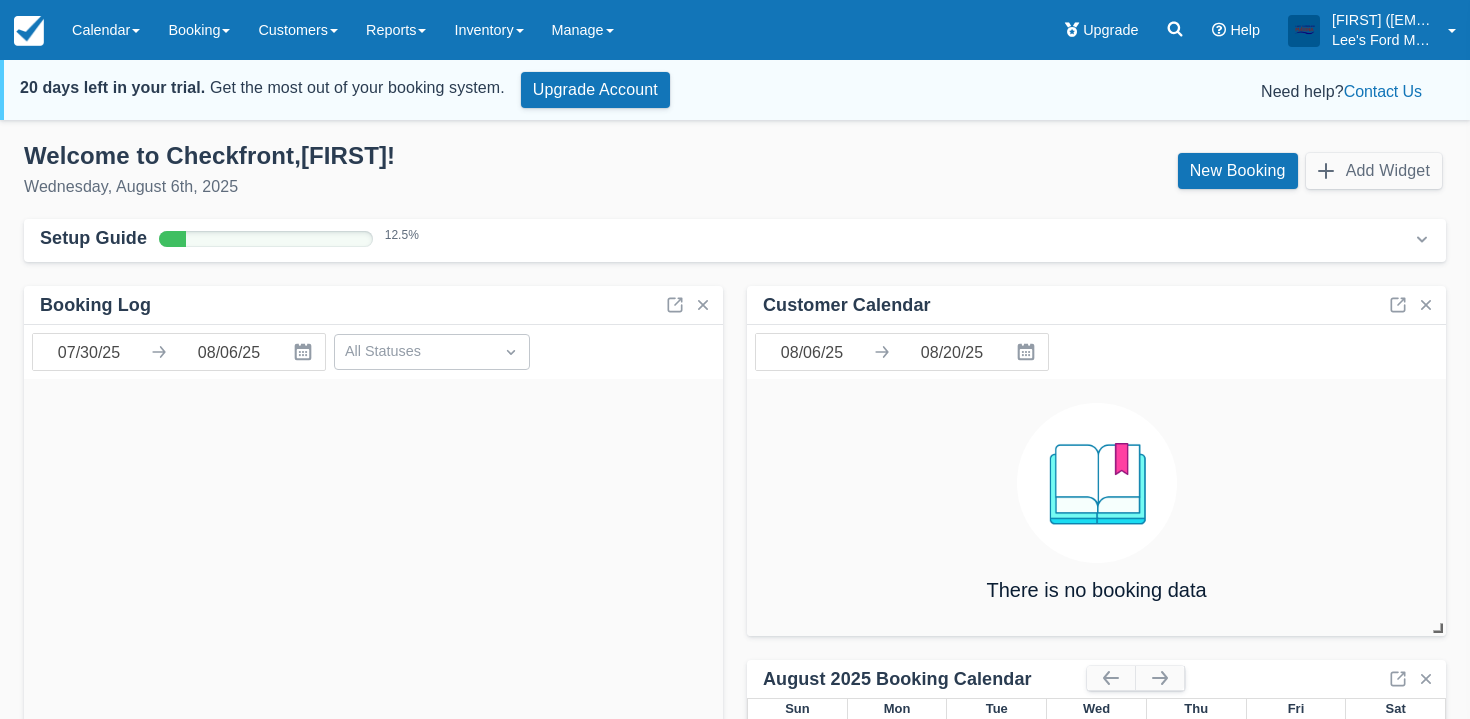 scroll, scrollTop: 0, scrollLeft: 0, axis: both 